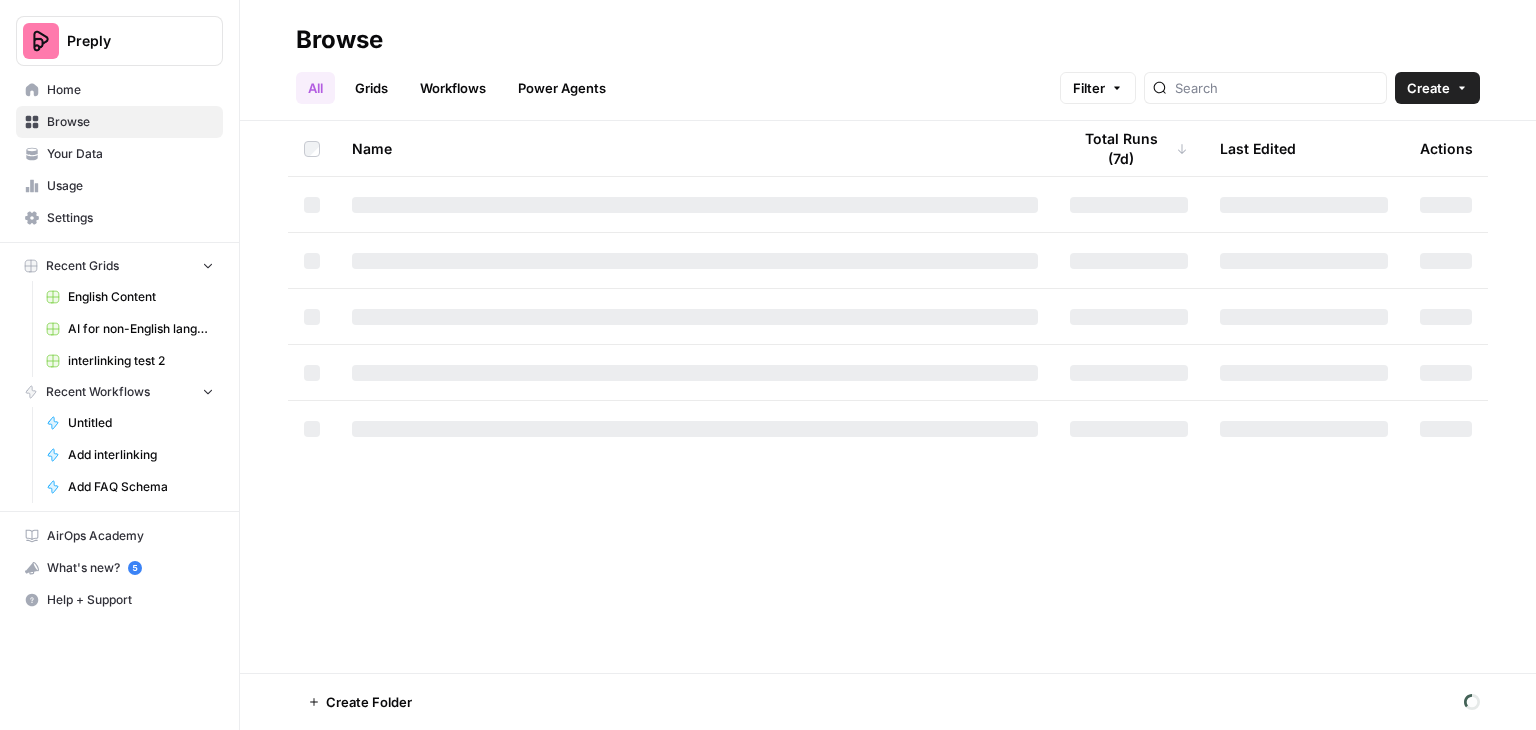 scroll, scrollTop: 0, scrollLeft: 0, axis: both 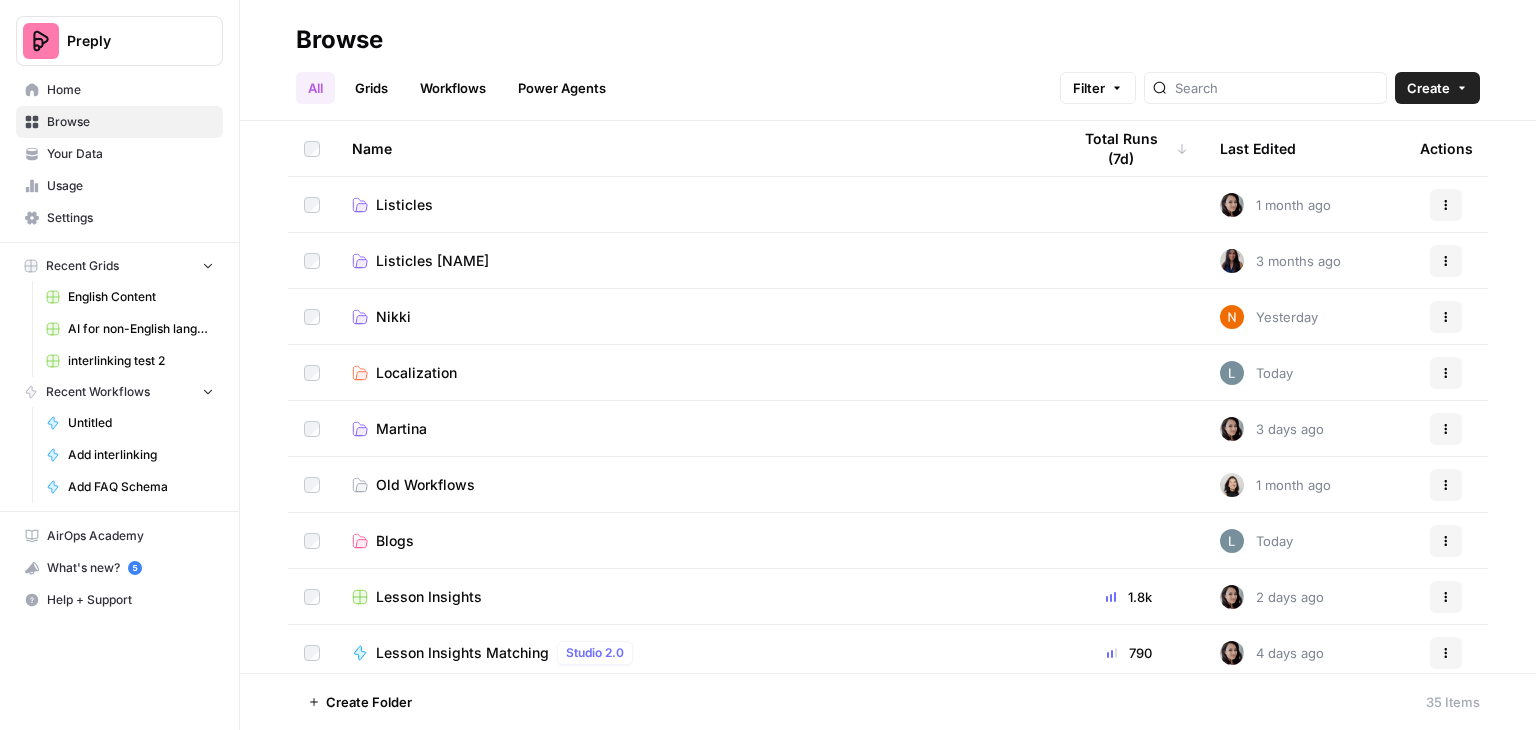 click on "Grids" at bounding box center (371, 88) 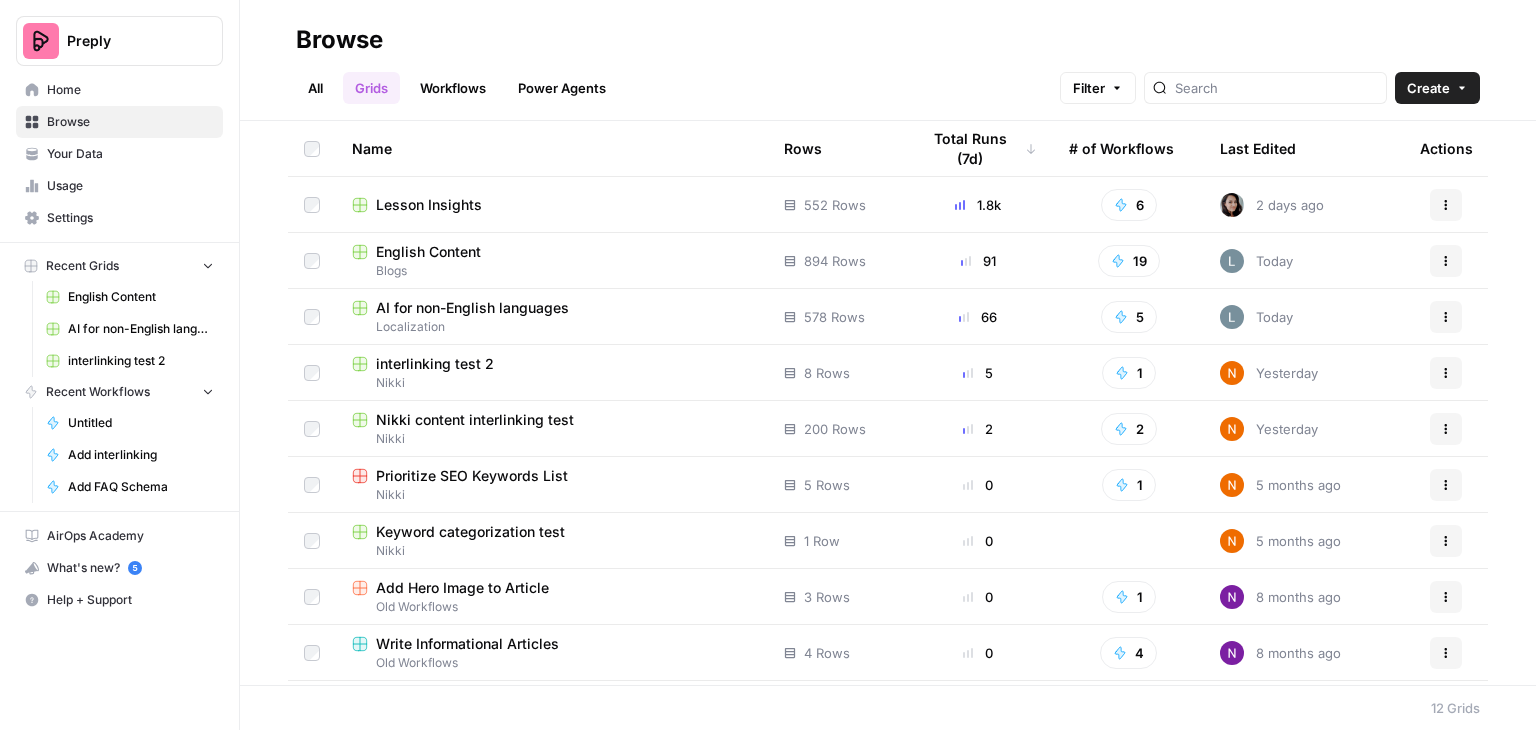 click on "AI for non-English languages" at bounding box center [472, 308] 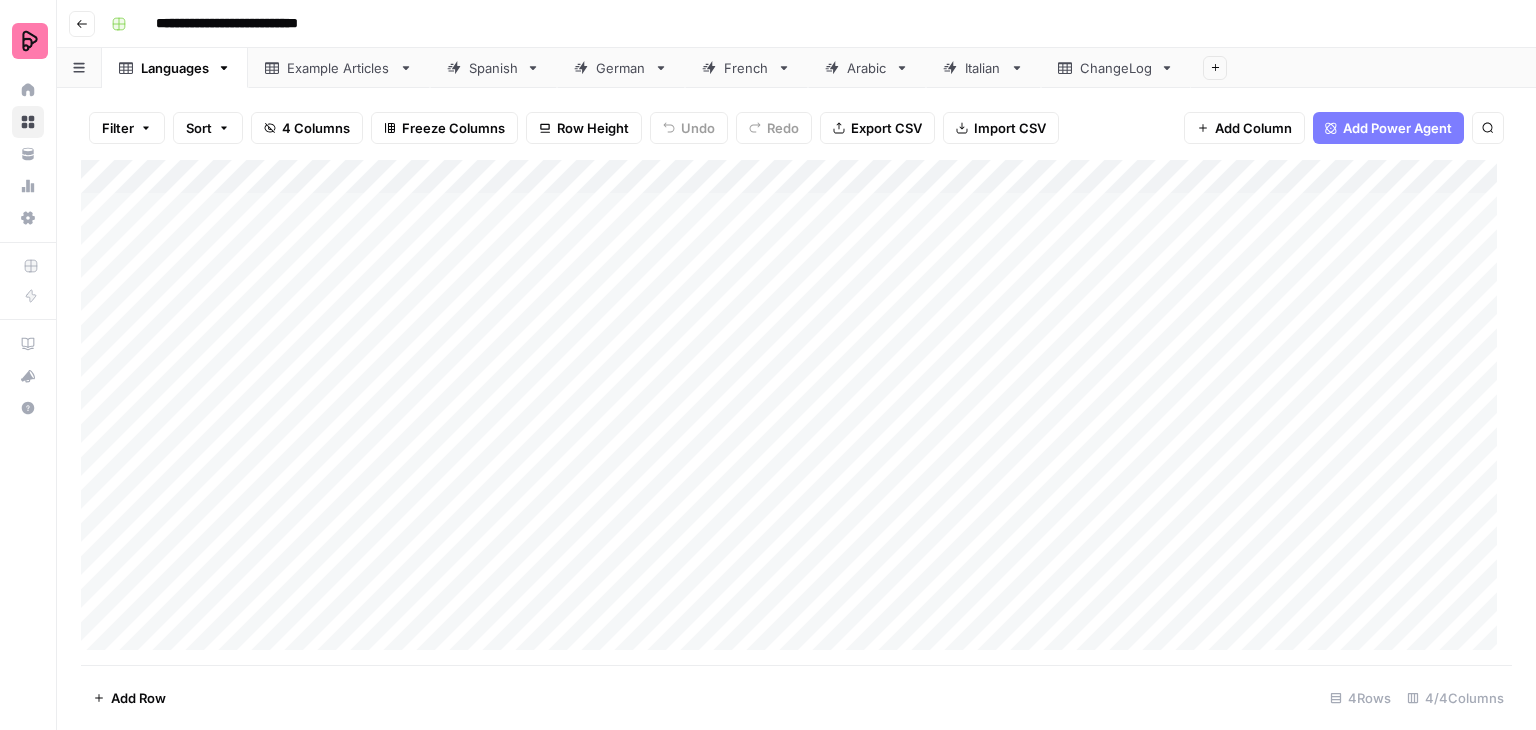 click on "German" at bounding box center [621, 68] 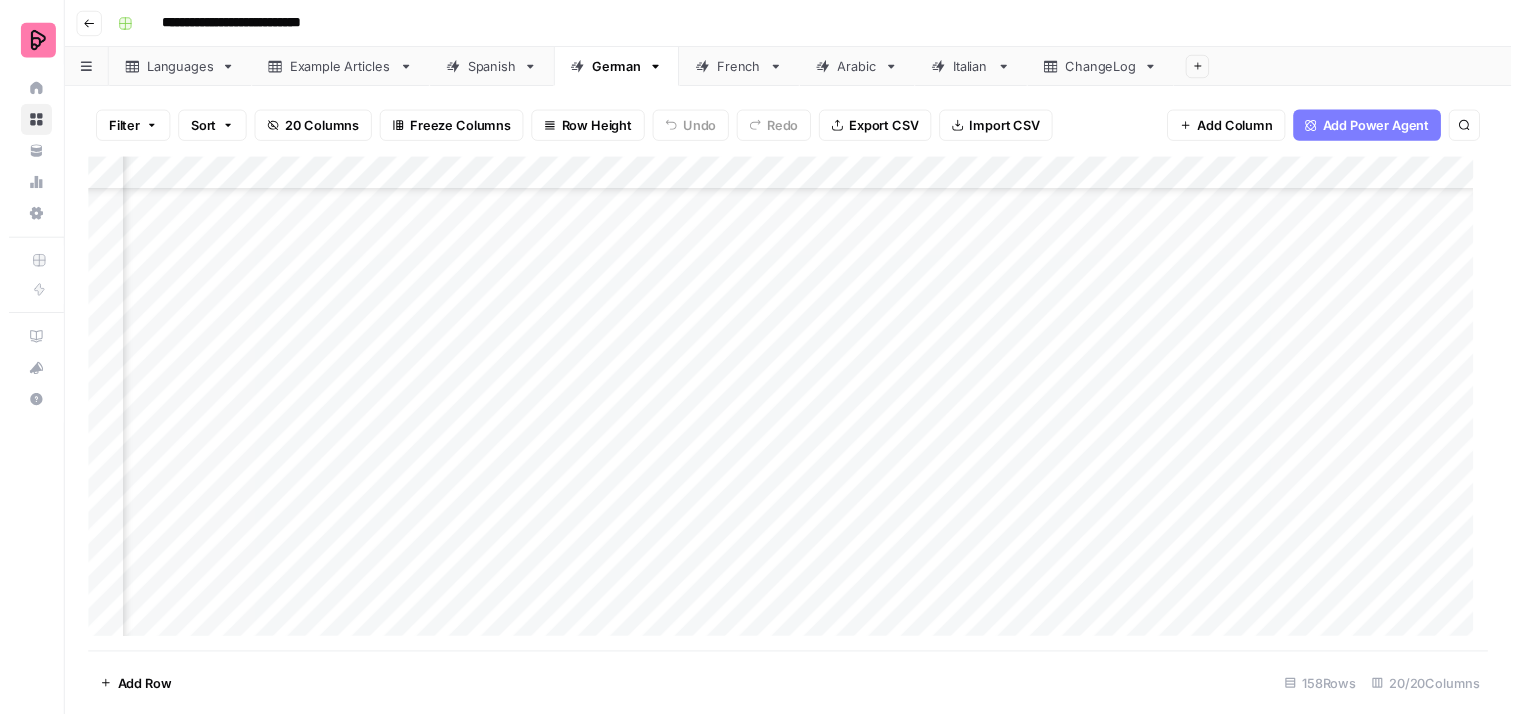 scroll, scrollTop: 4700, scrollLeft: 638, axis: both 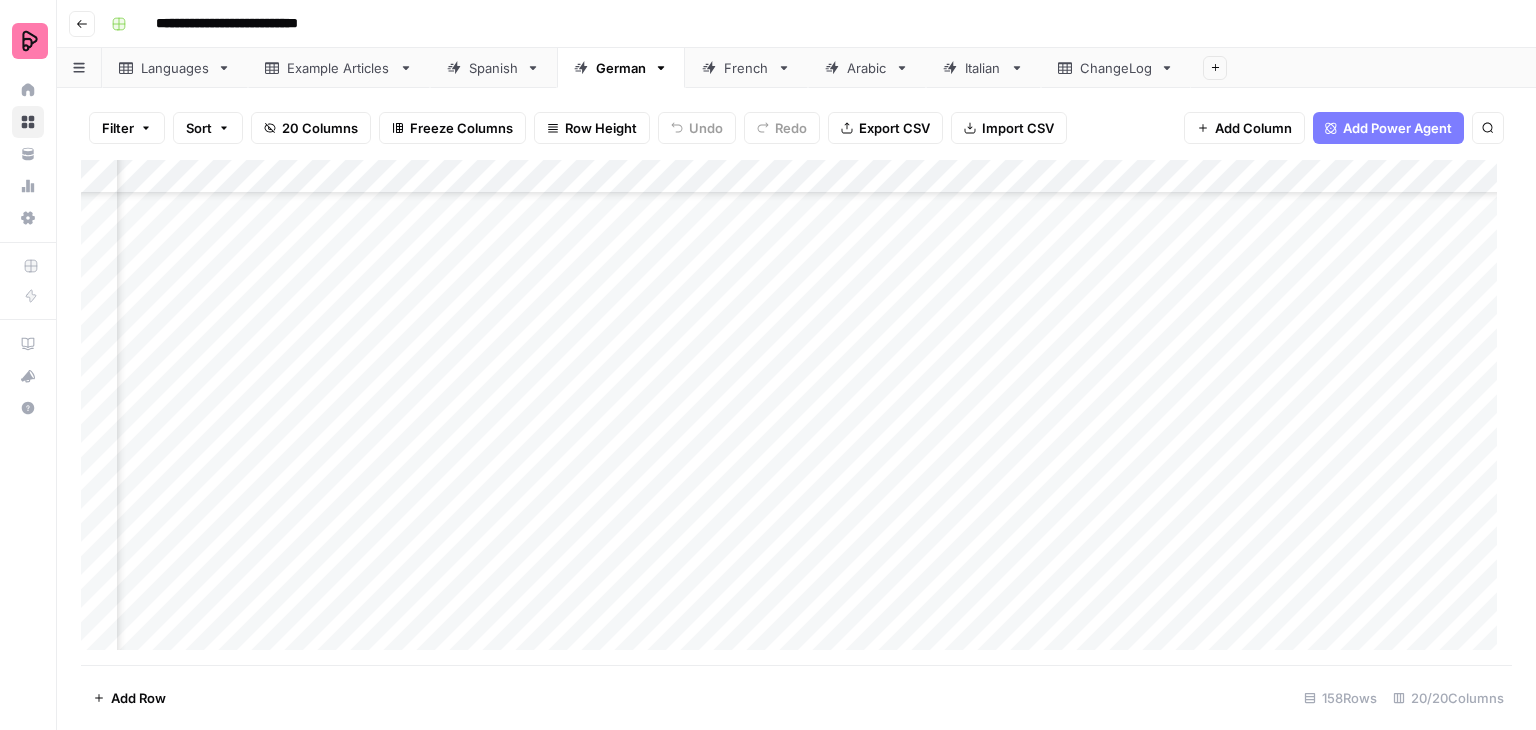 click on "Add Column" at bounding box center (796, 412) 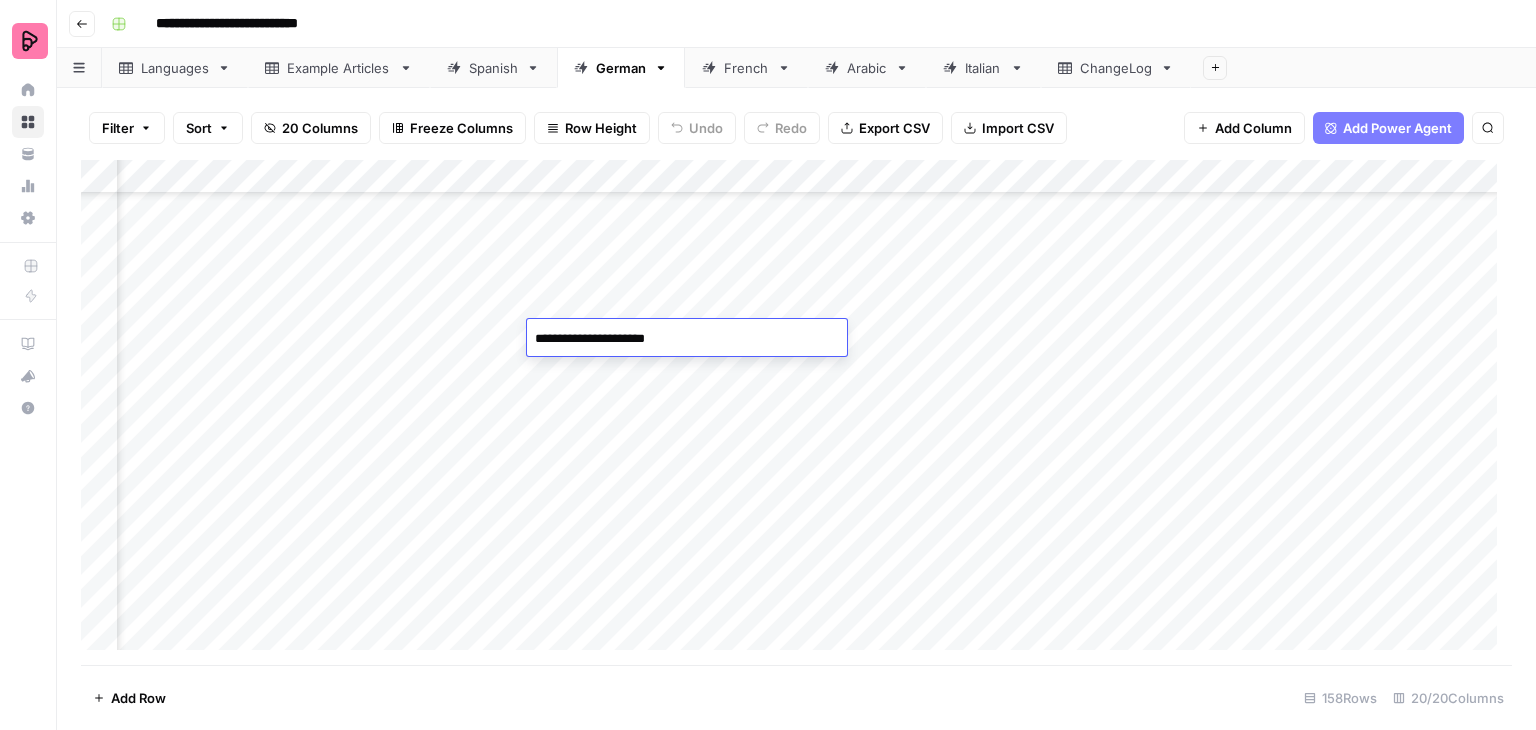 click on "**********" at bounding box center (687, 339) 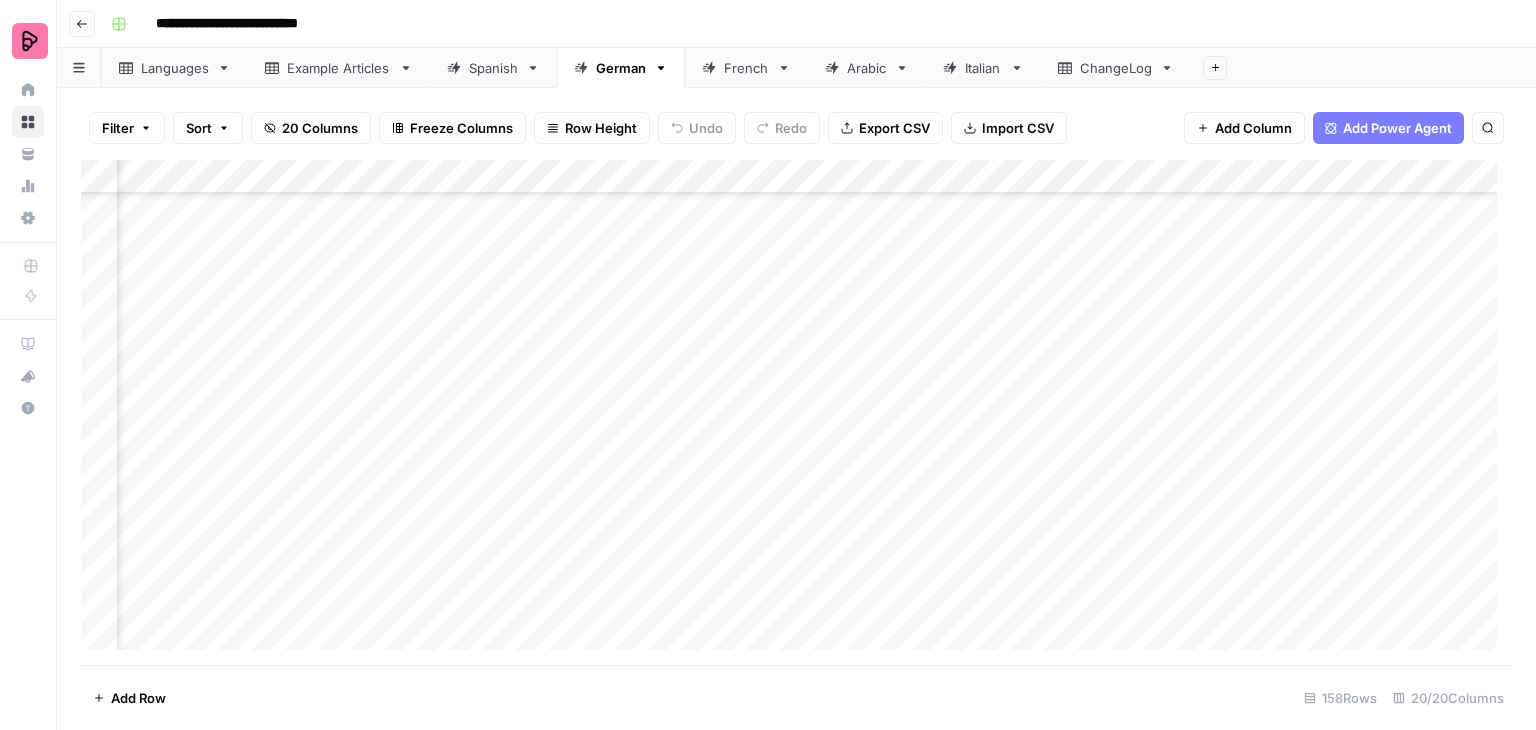 click on "Add Column" at bounding box center [796, 412] 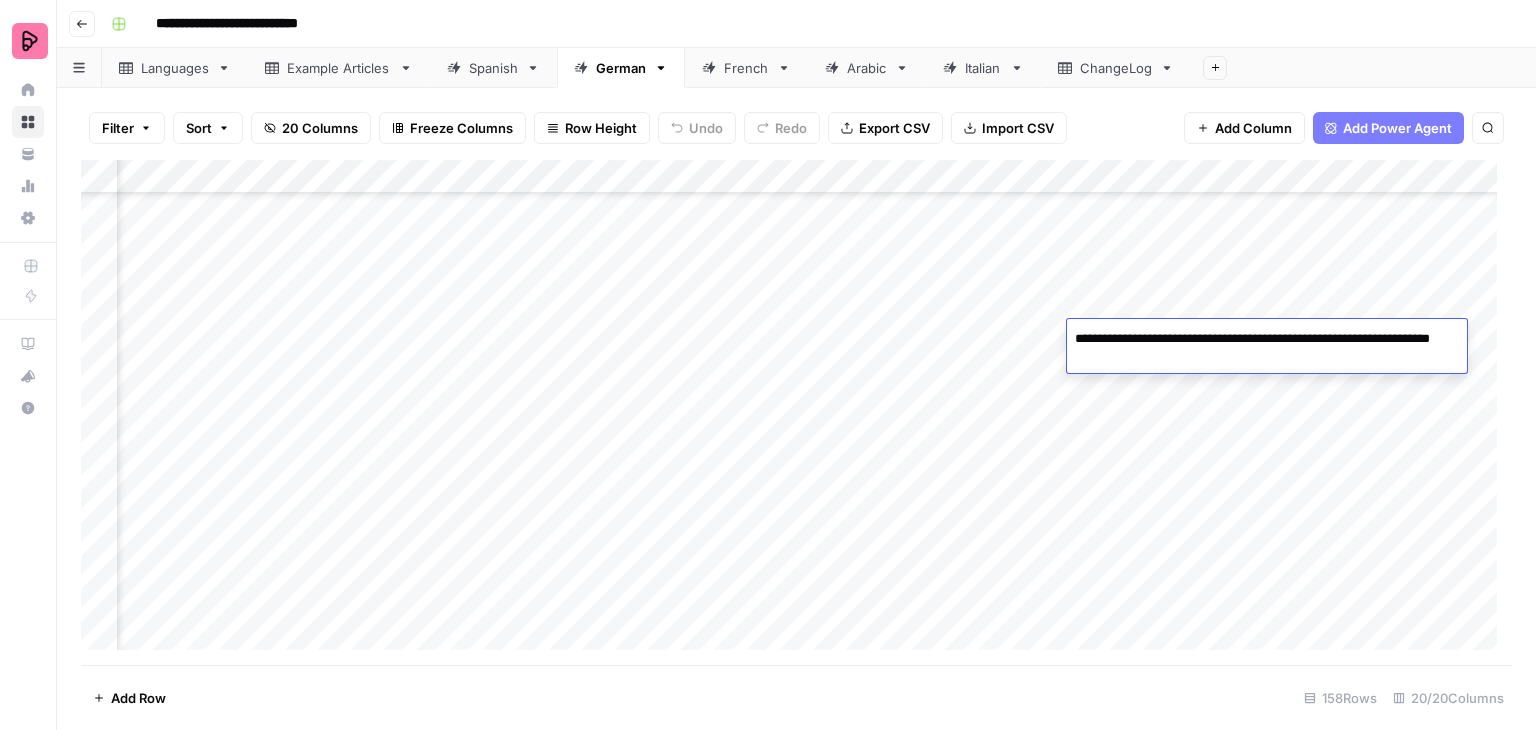 click on "Add Column" at bounding box center (796, 412) 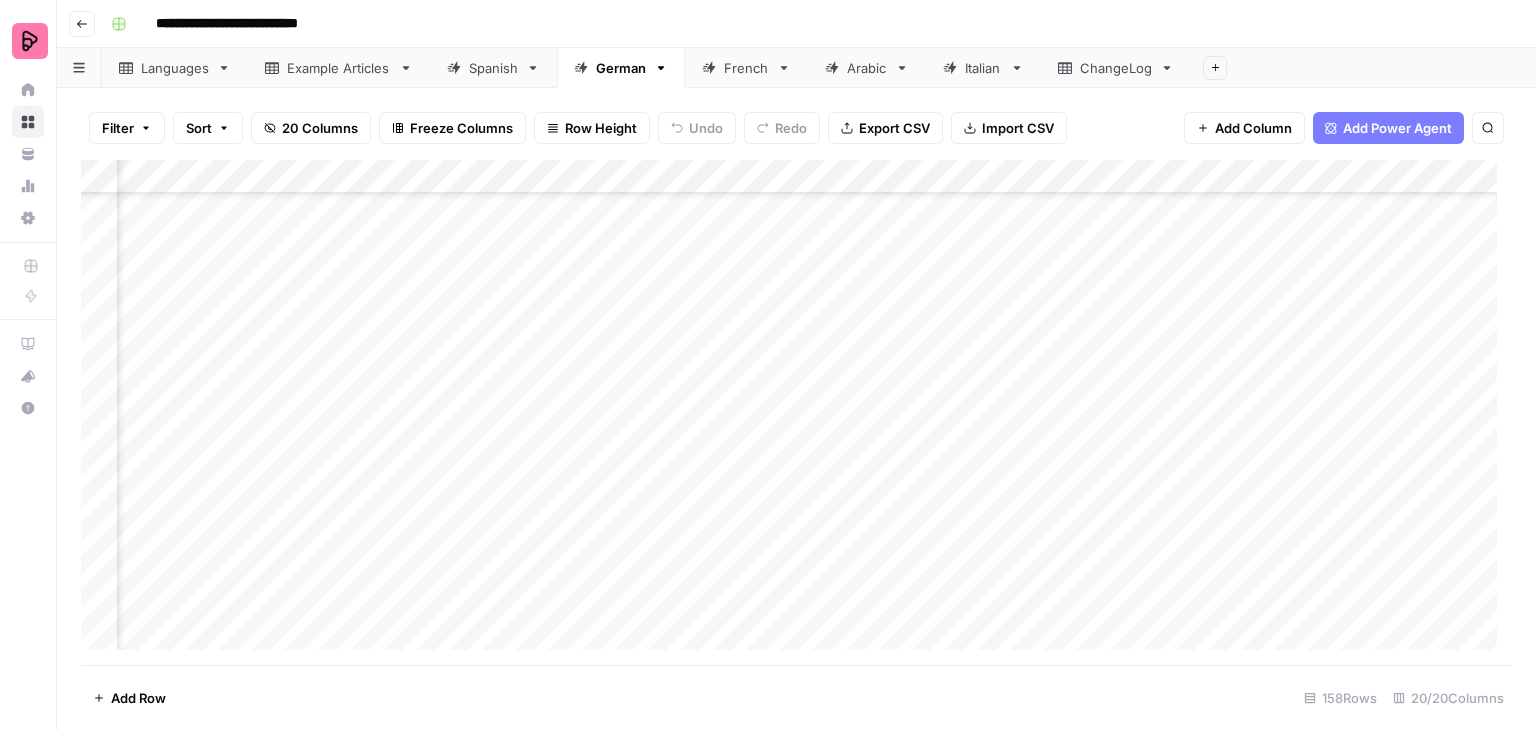 click on "Add Column" at bounding box center [796, 412] 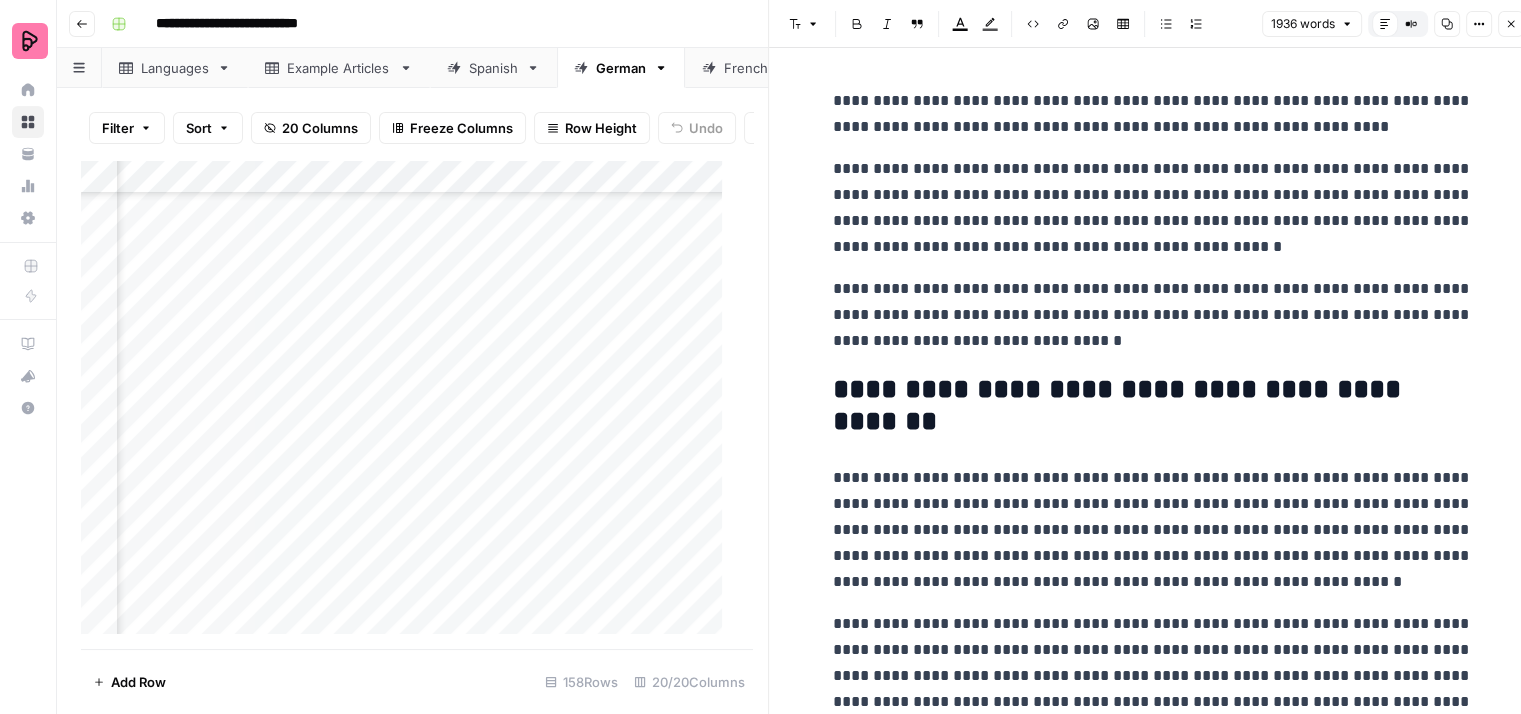 click on "**********" at bounding box center [1153, 208] 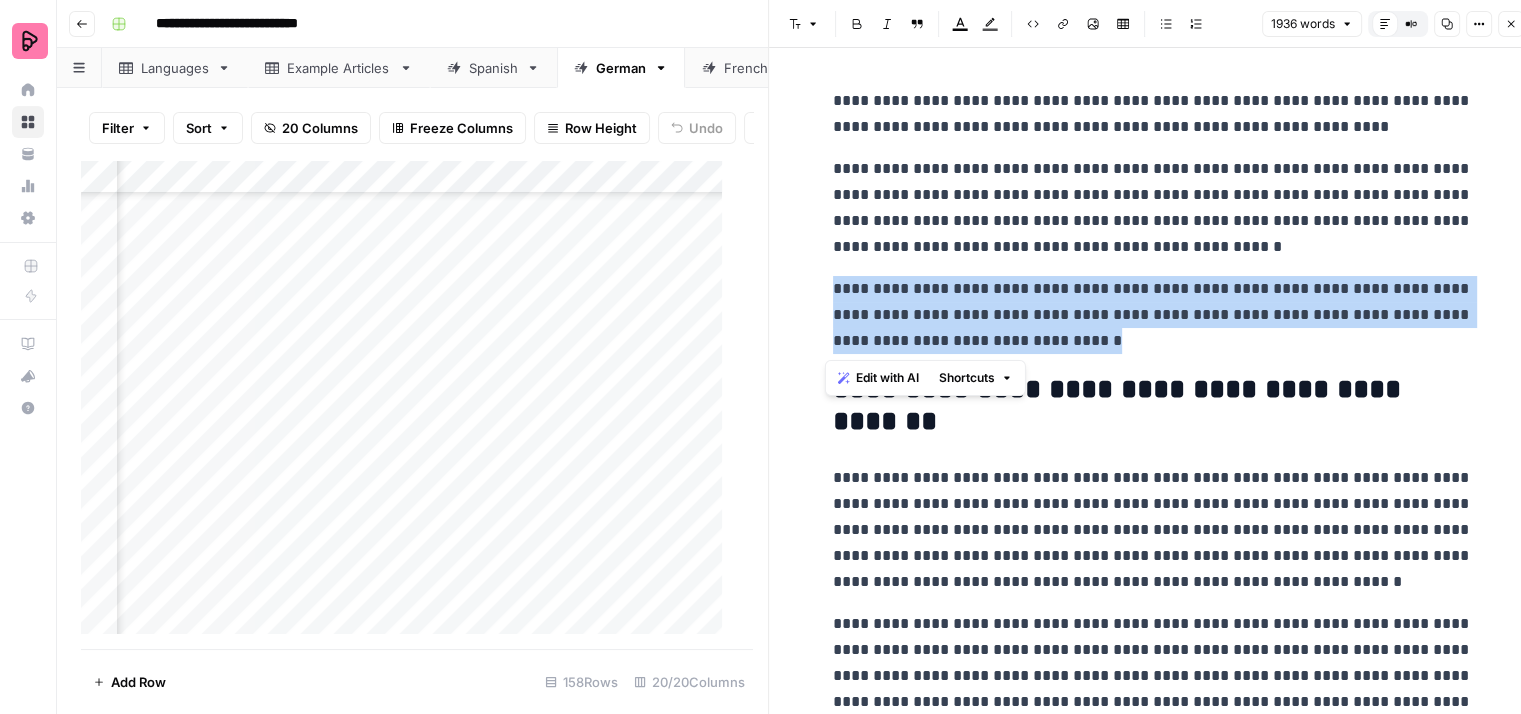 drag, startPoint x: 1096, startPoint y: 337, endPoint x: 820, endPoint y: 277, distance: 282.44644 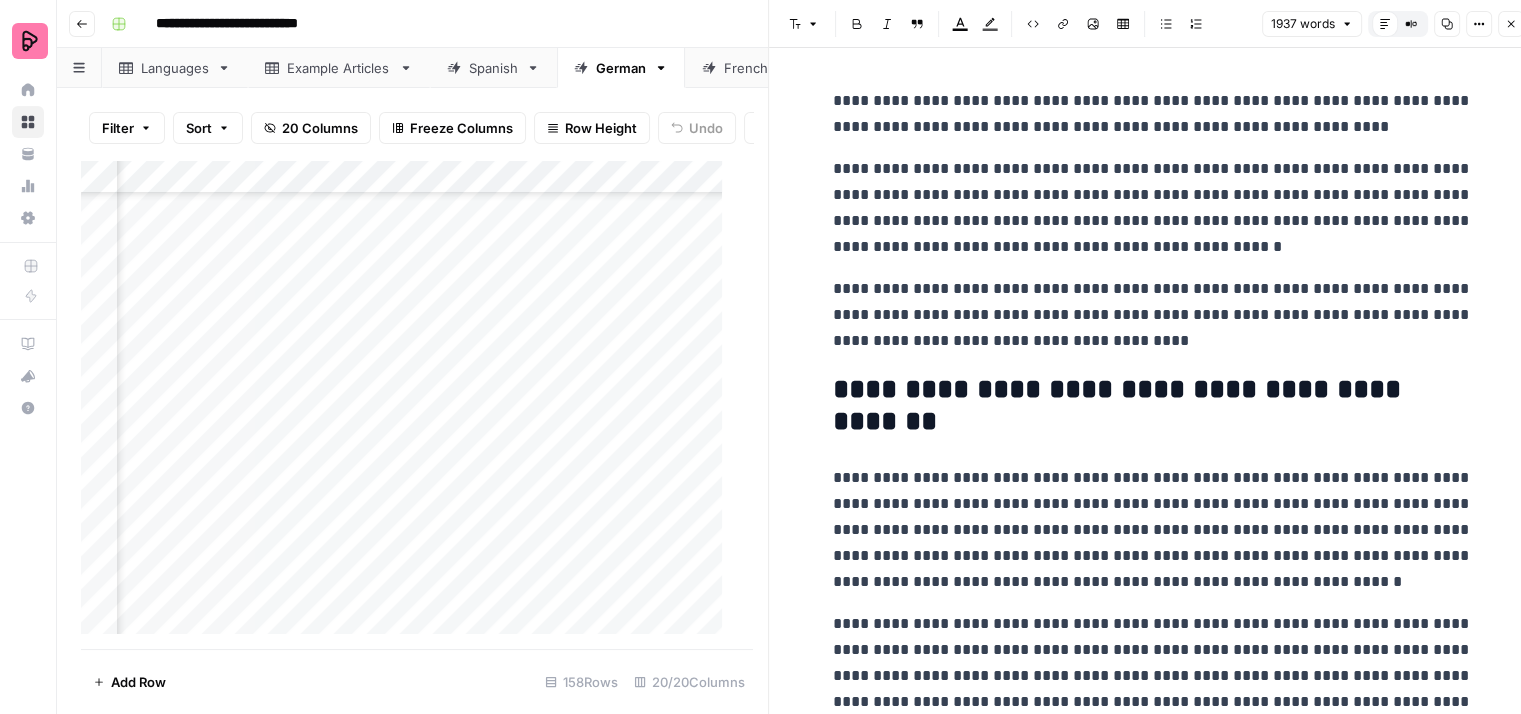 type 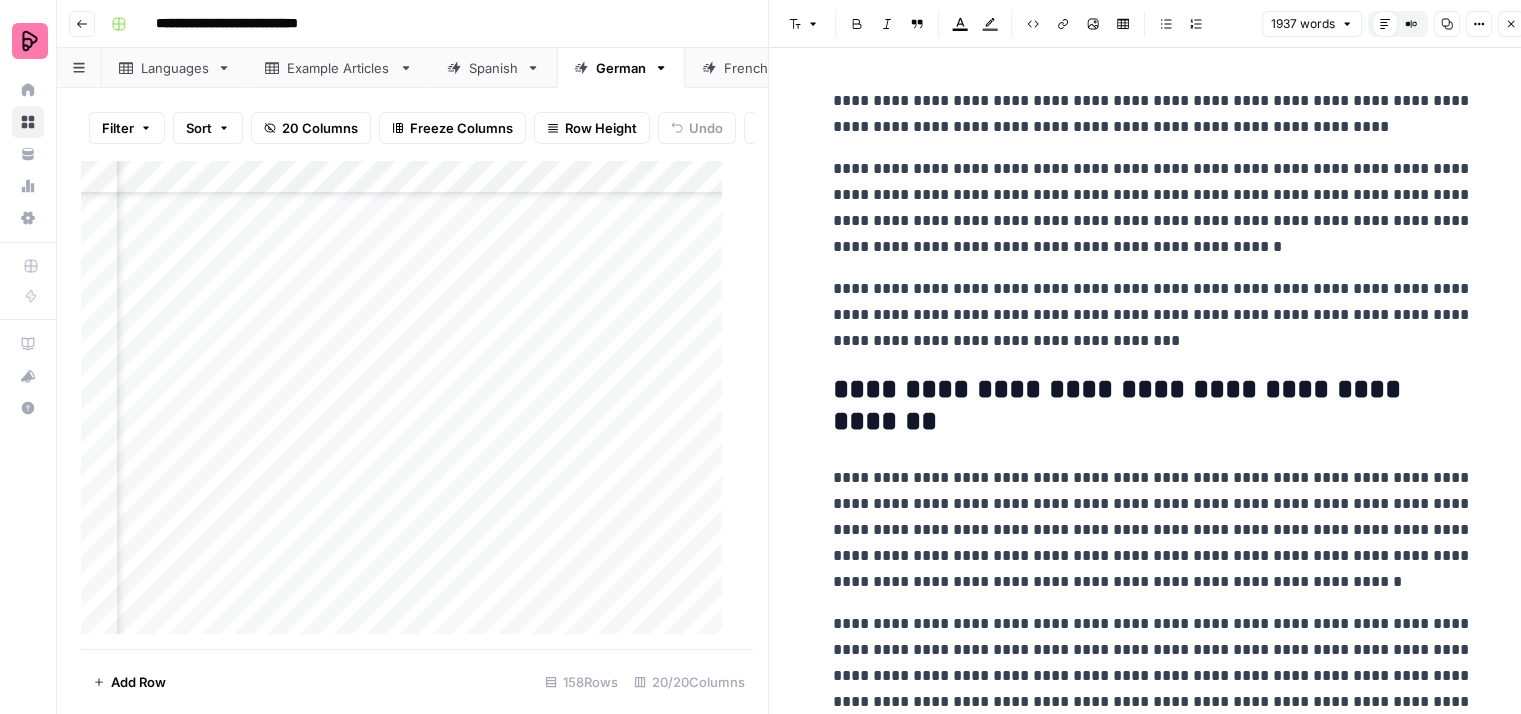click on "**********" at bounding box center (1153, 315) 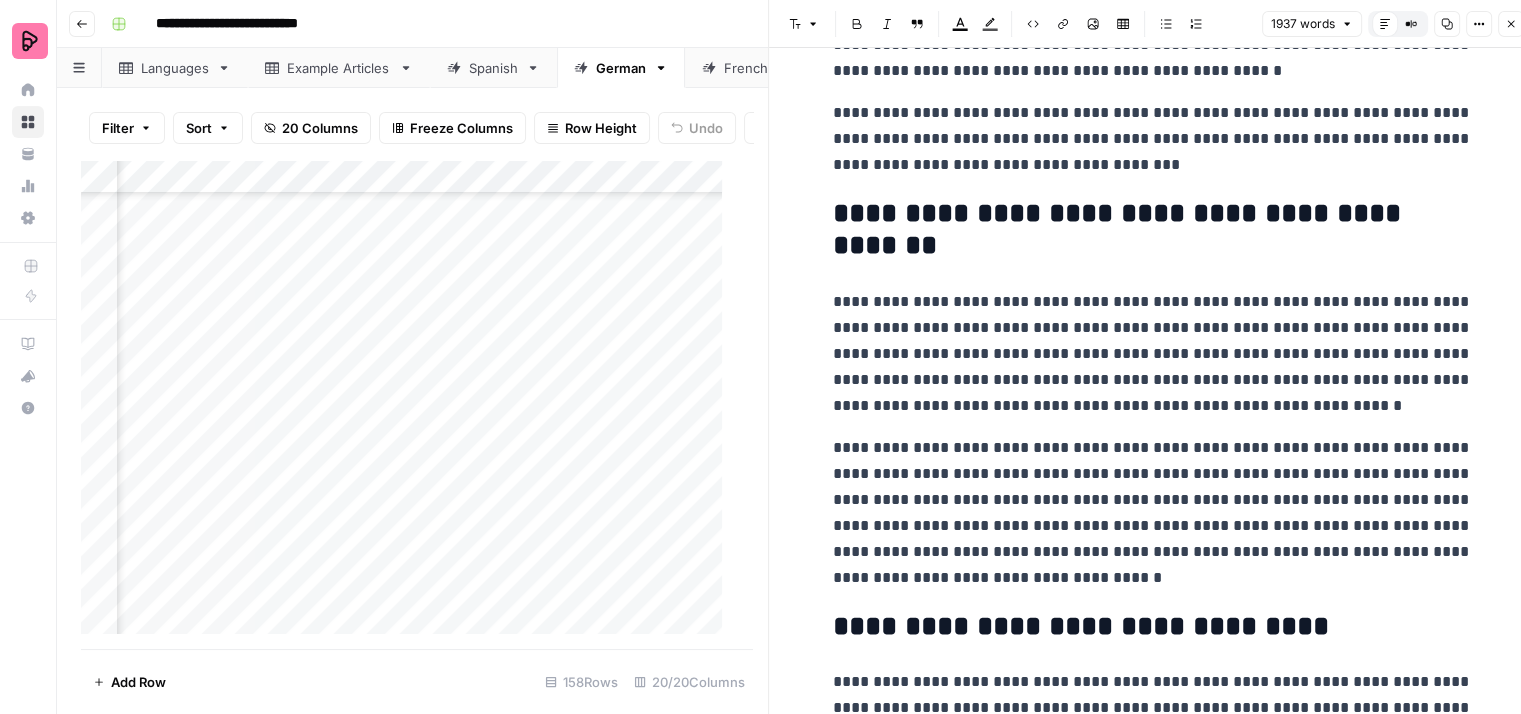 scroll, scrollTop: 200, scrollLeft: 0, axis: vertical 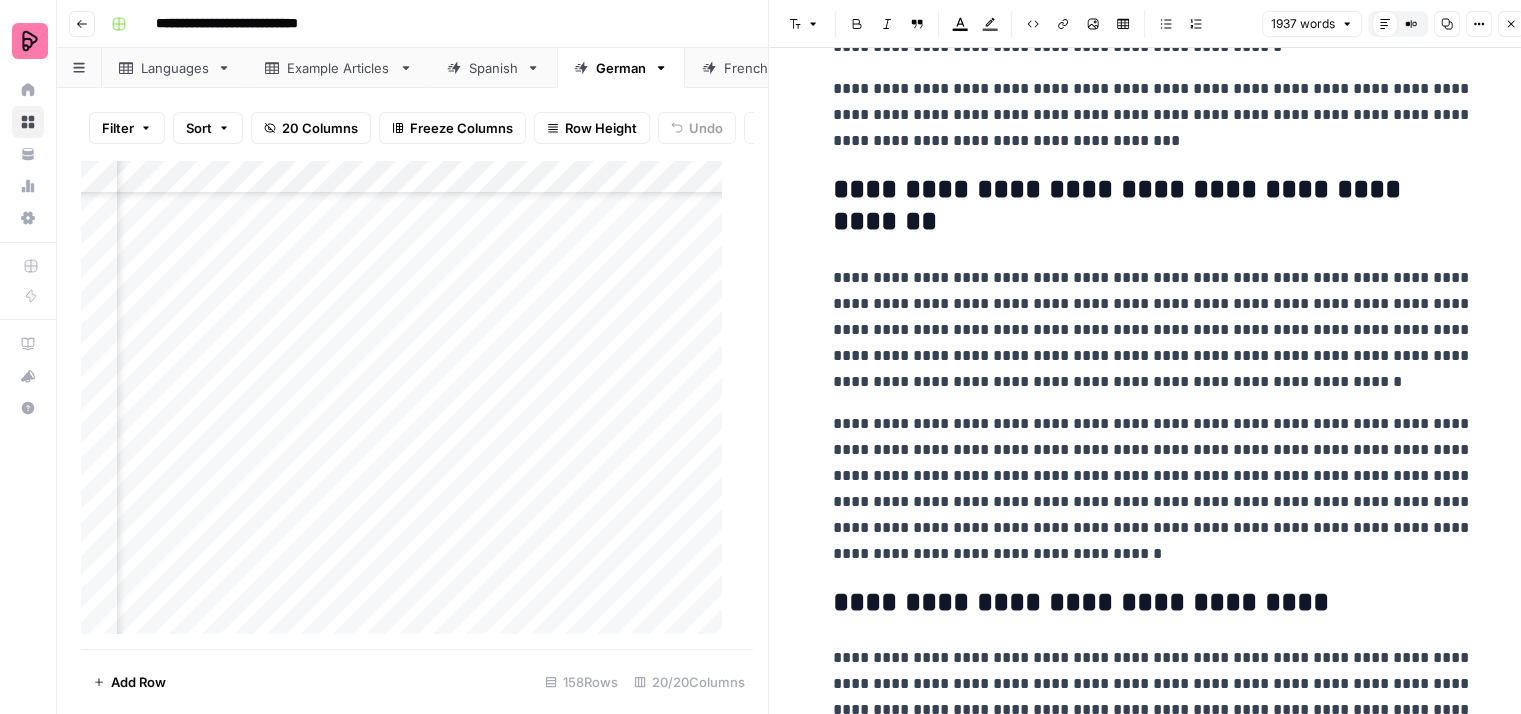 click on "**********" at bounding box center [1153, 330] 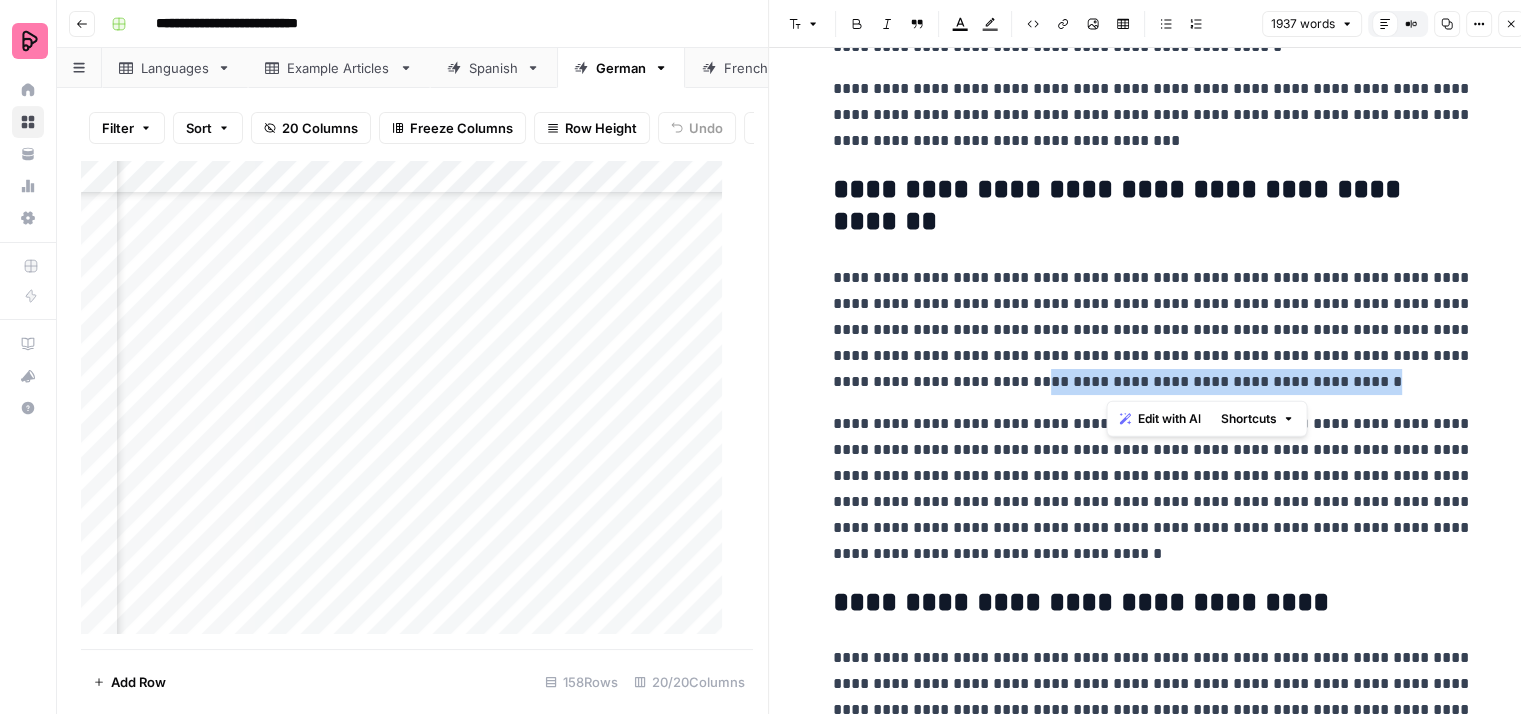 drag, startPoint x: 1428, startPoint y: 381, endPoint x: 1105, endPoint y: 376, distance: 323.0387 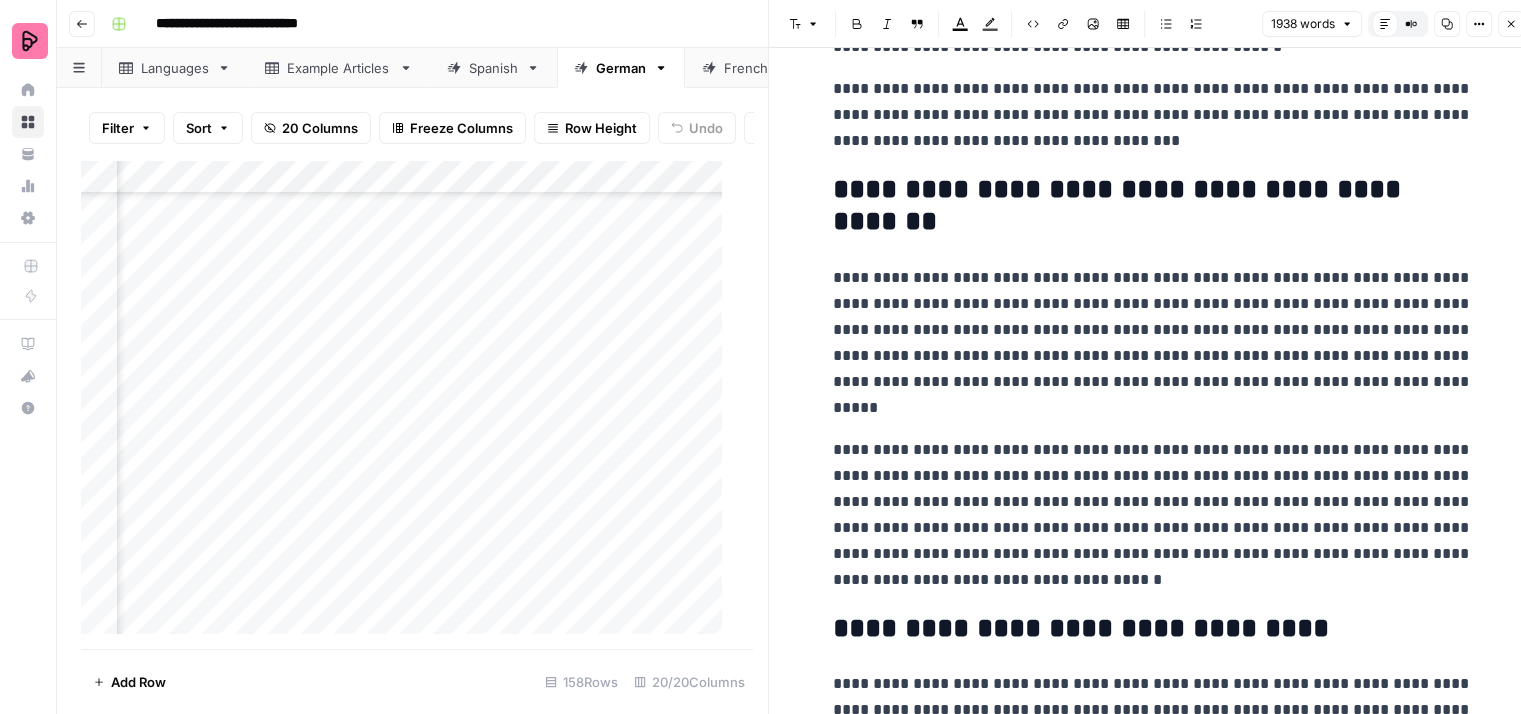 click on "**********" at bounding box center (1153, 343) 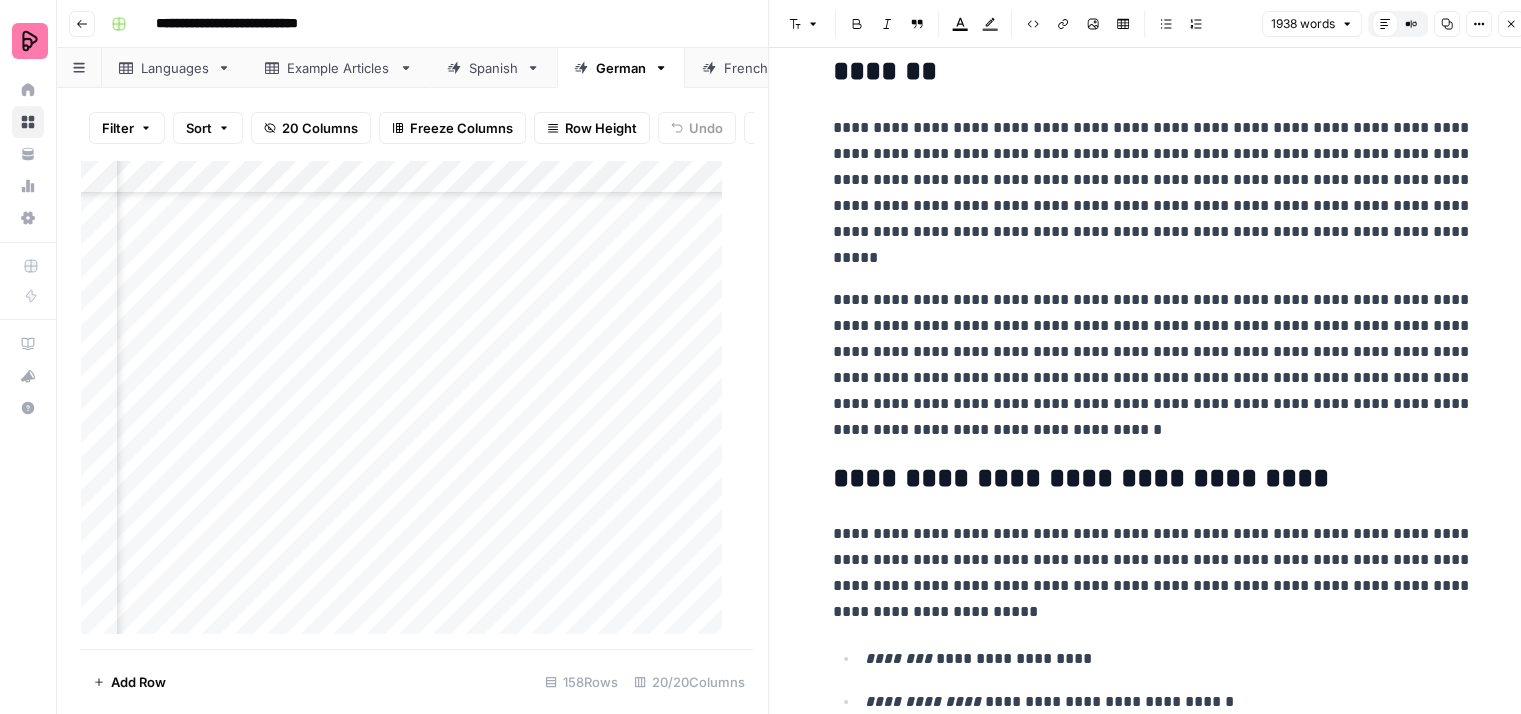 scroll, scrollTop: 400, scrollLeft: 0, axis: vertical 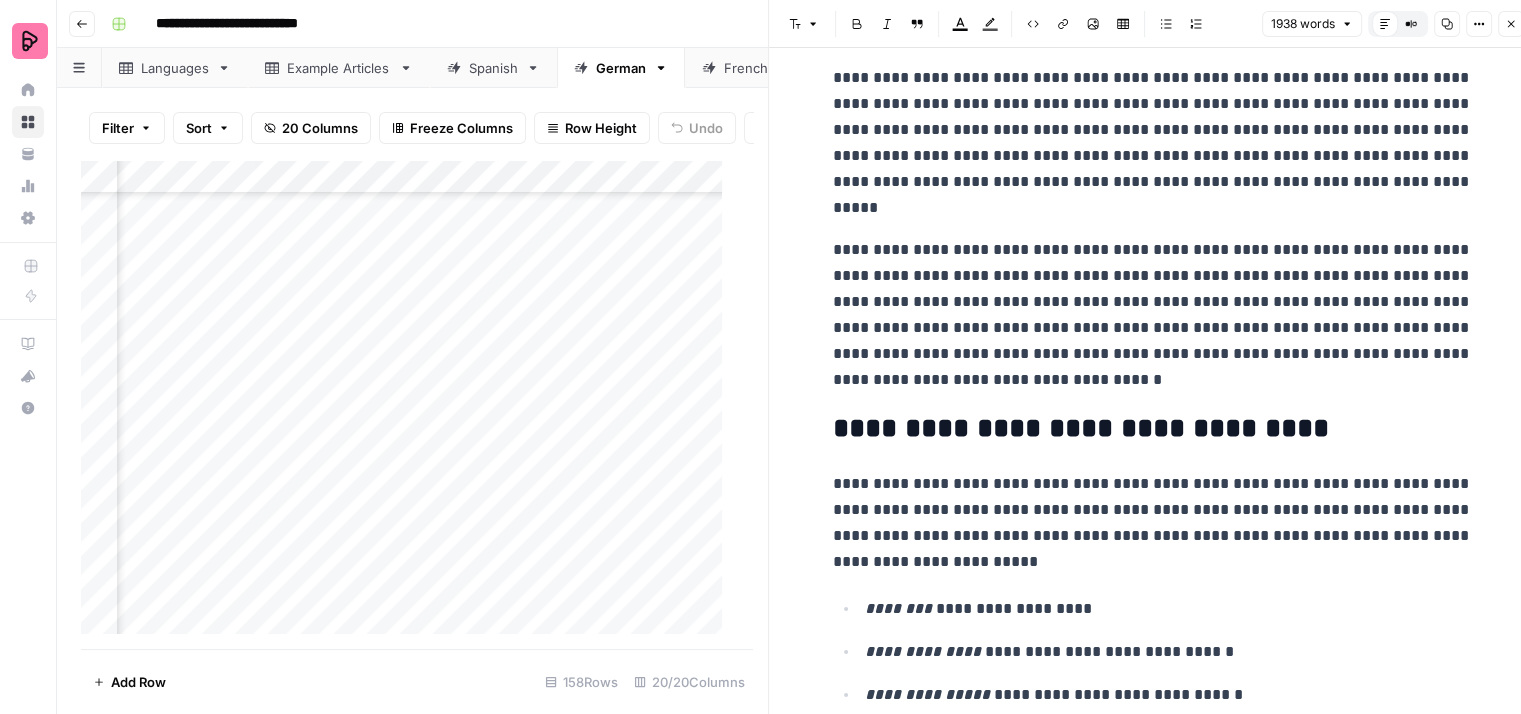 click on "**********" at bounding box center [1153, 523] 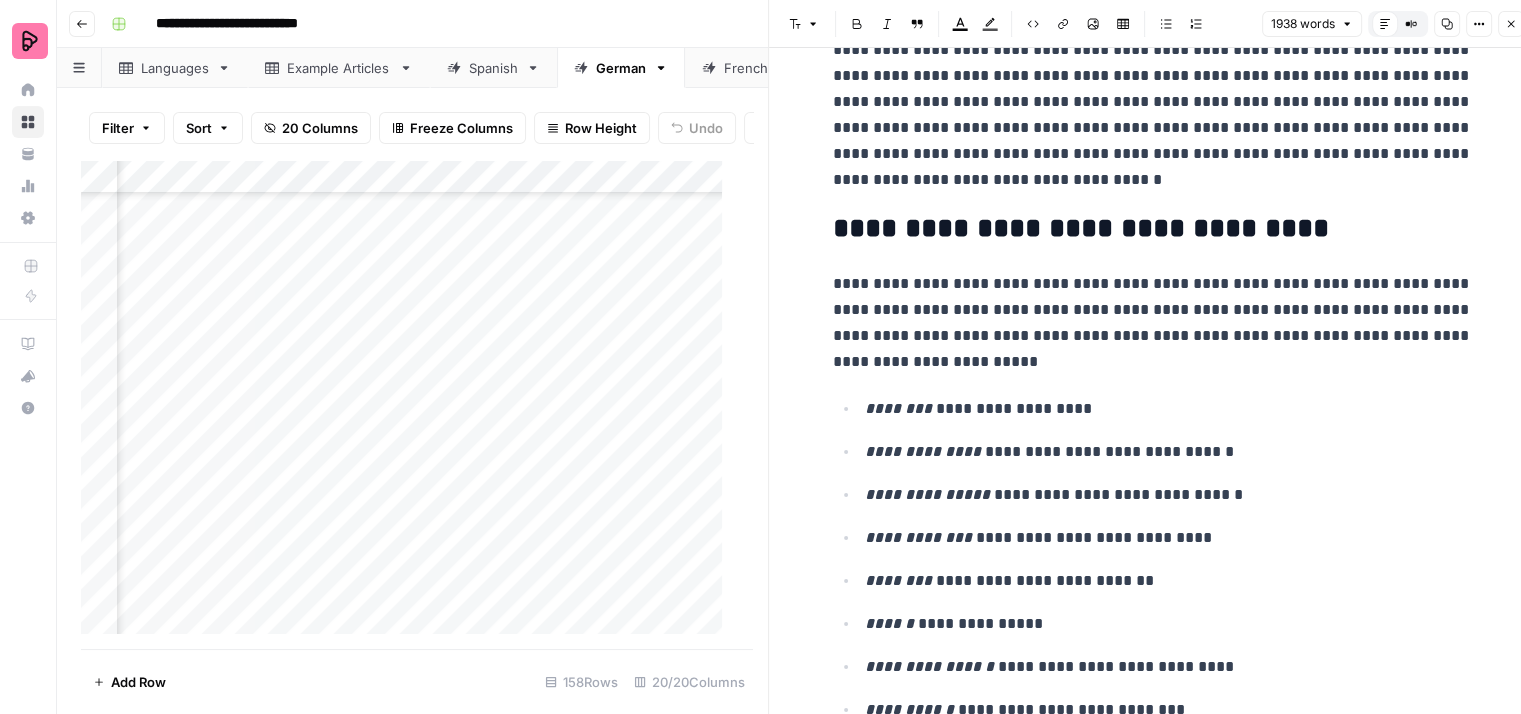 click on "**********" at bounding box center [1153, 323] 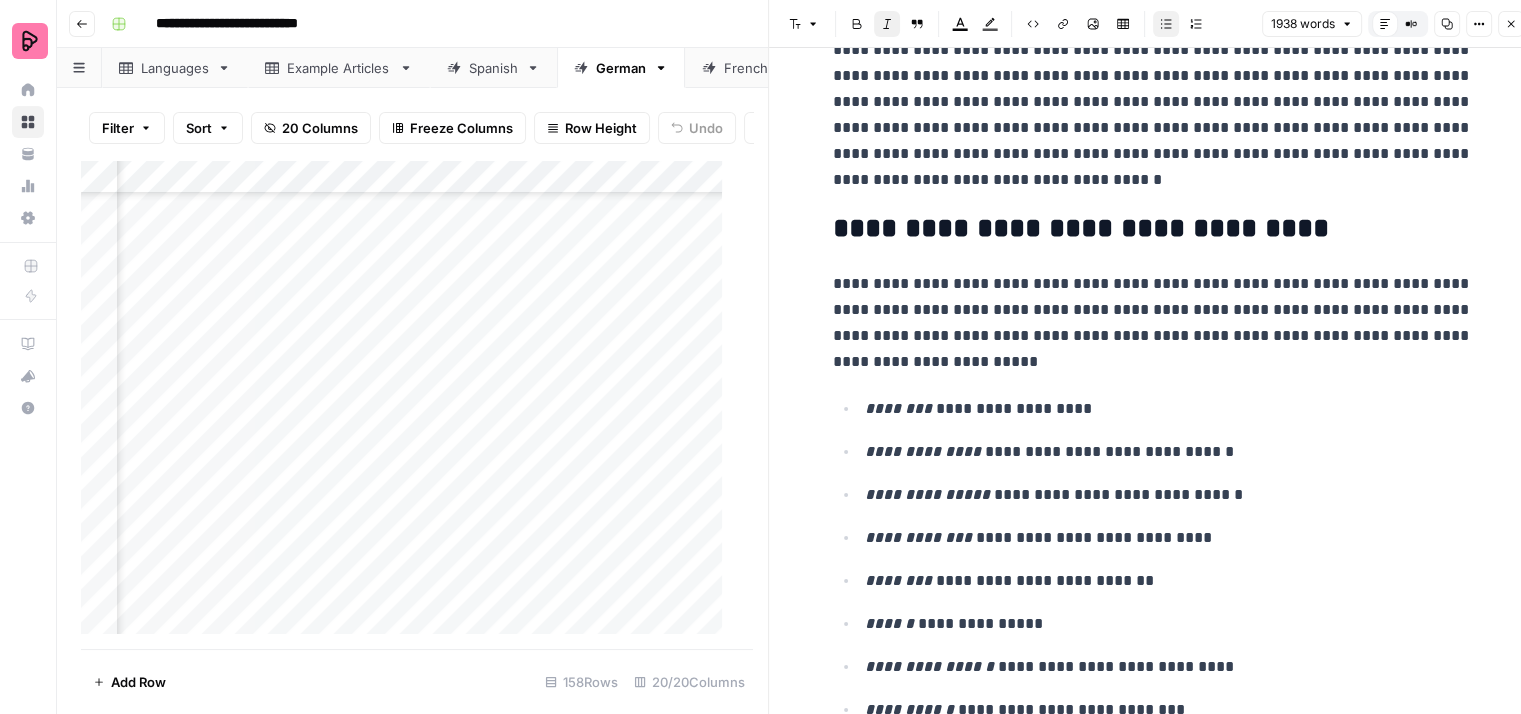 click on "**********" at bounding box center [1153, 4535] 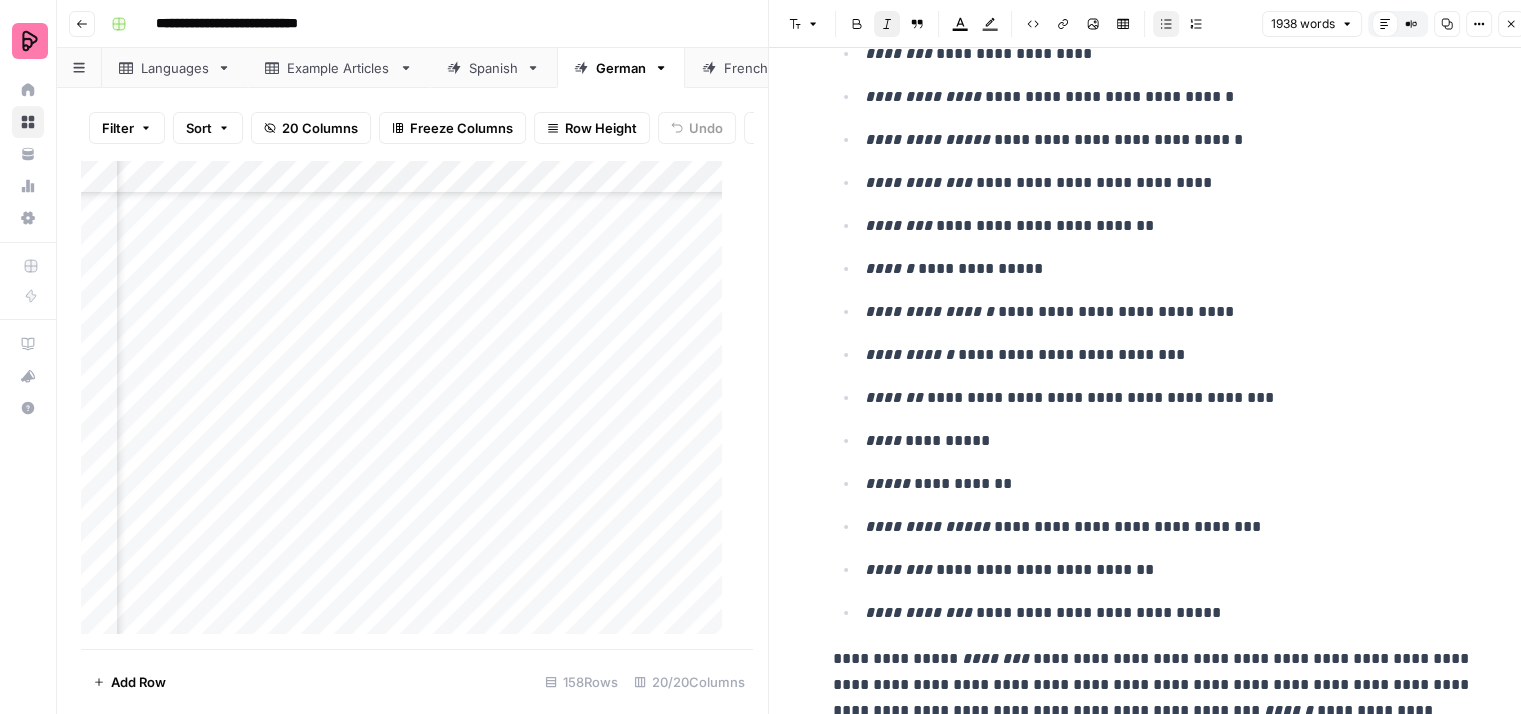 scroll, scrollTop: 1000, scrollLeft: 0, axis: vertical 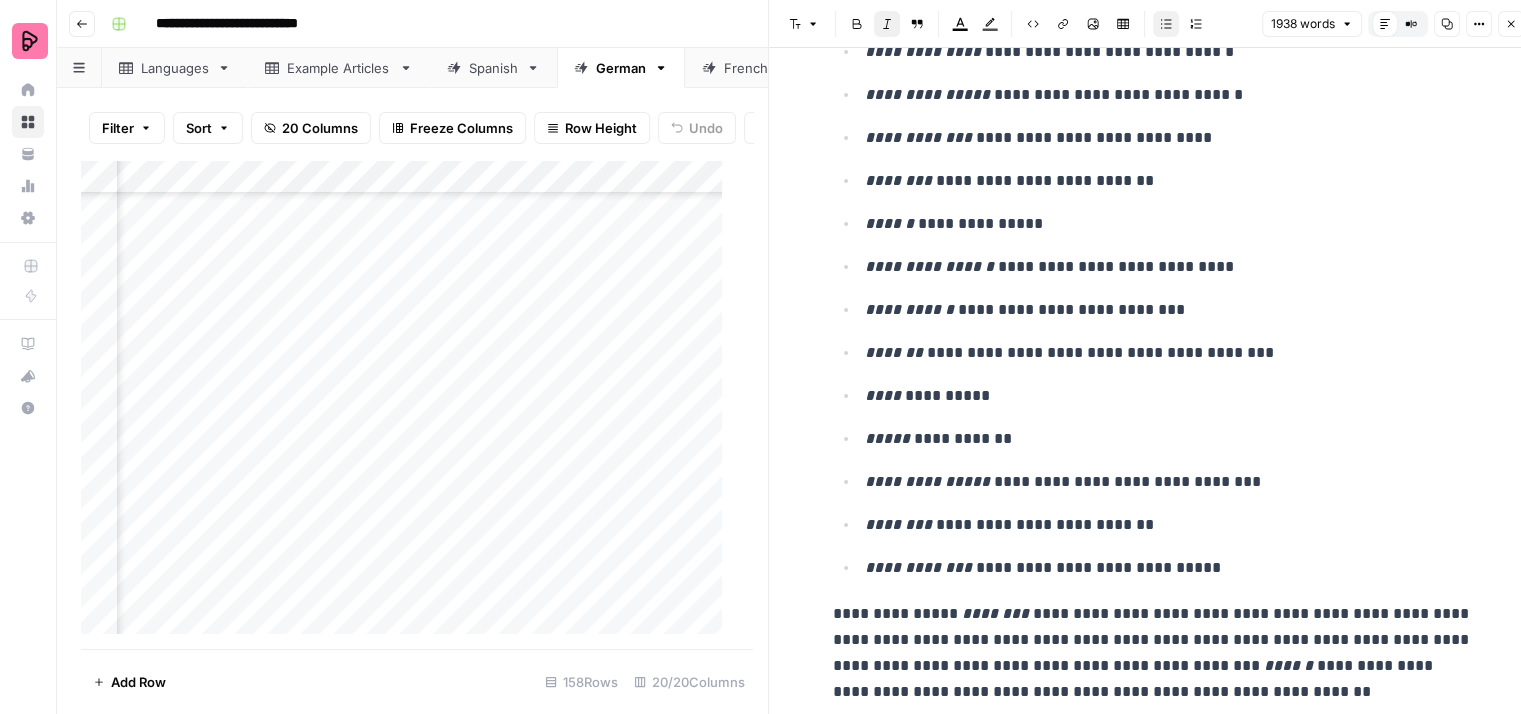 click on "**********" at bounding box center [1169, 396] 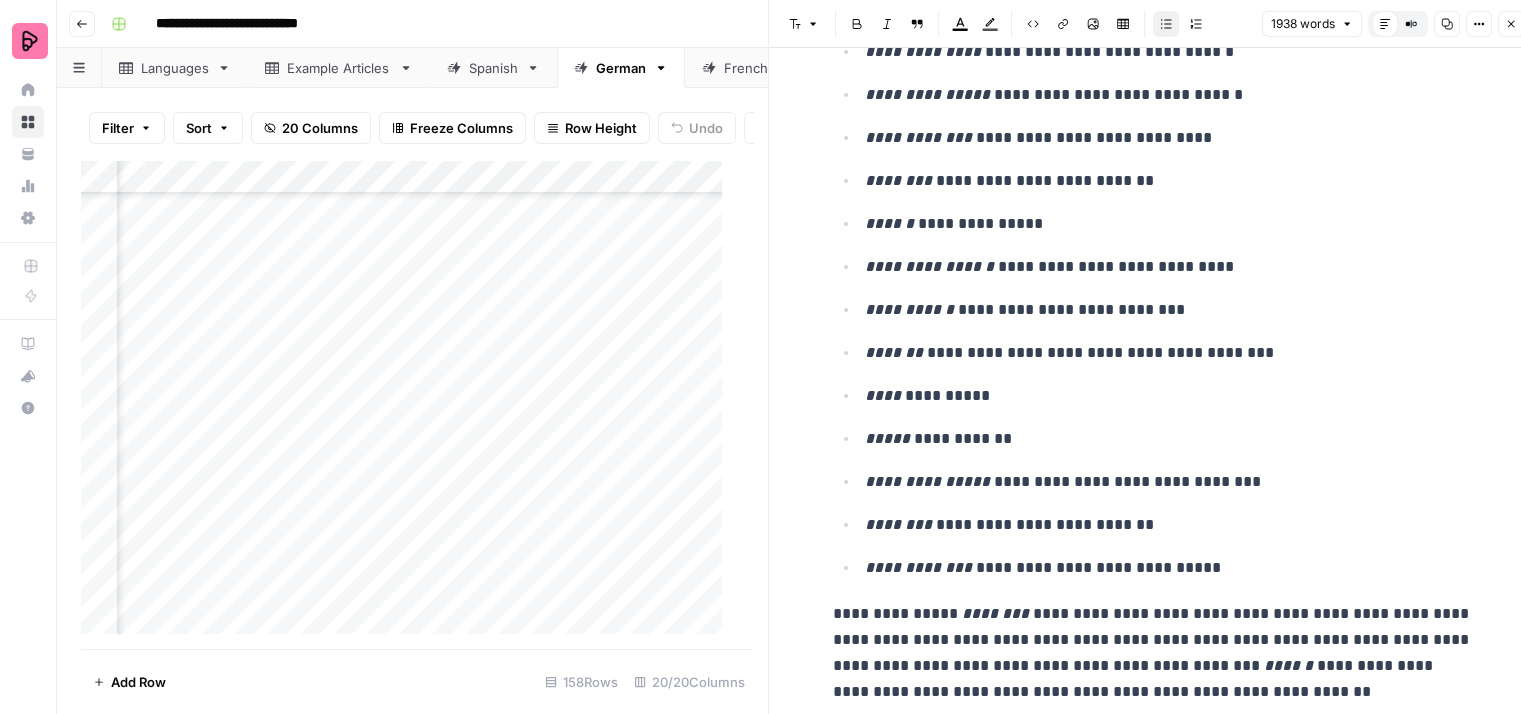 scroll, scrollTop: 1100, scrollLeft: 0, axis: vertical 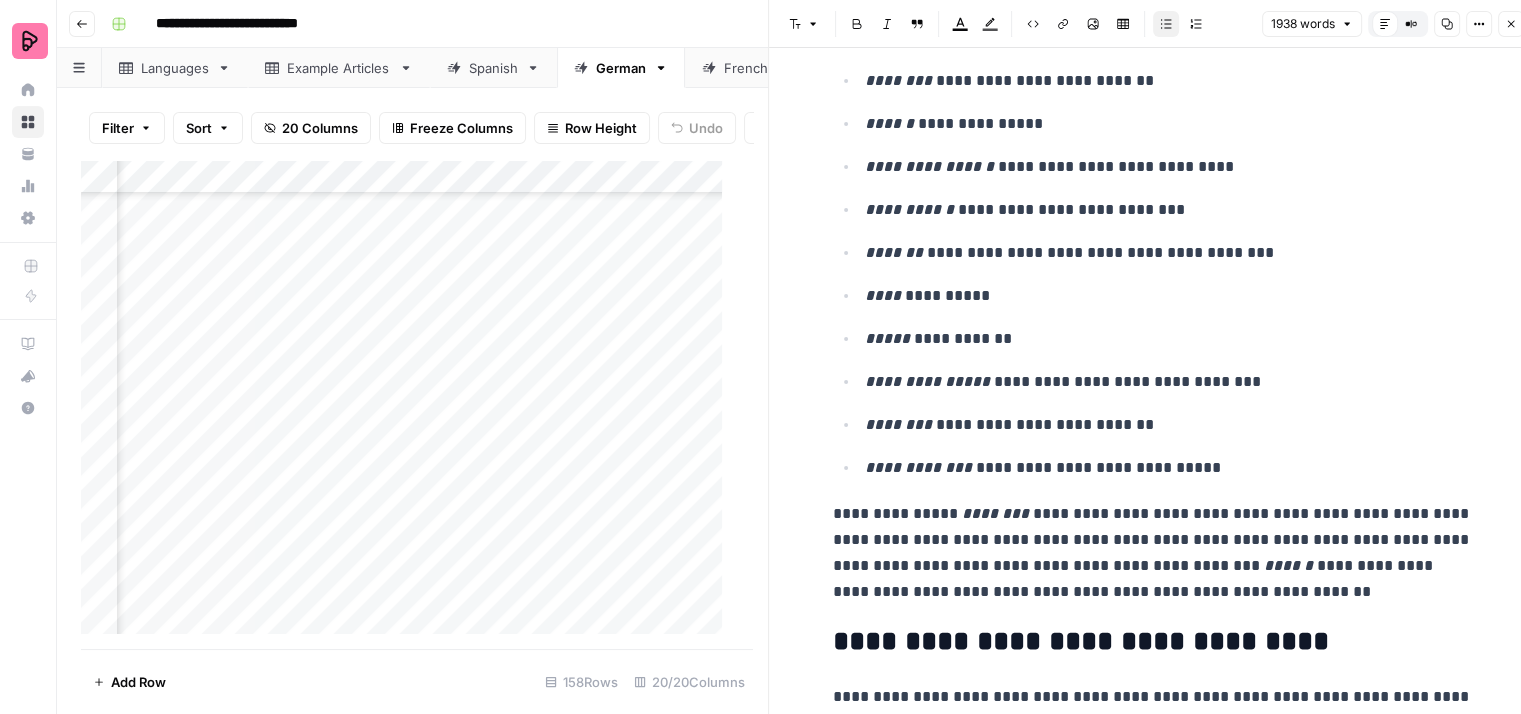 click on "**********" at bounding box center [1169, 425] 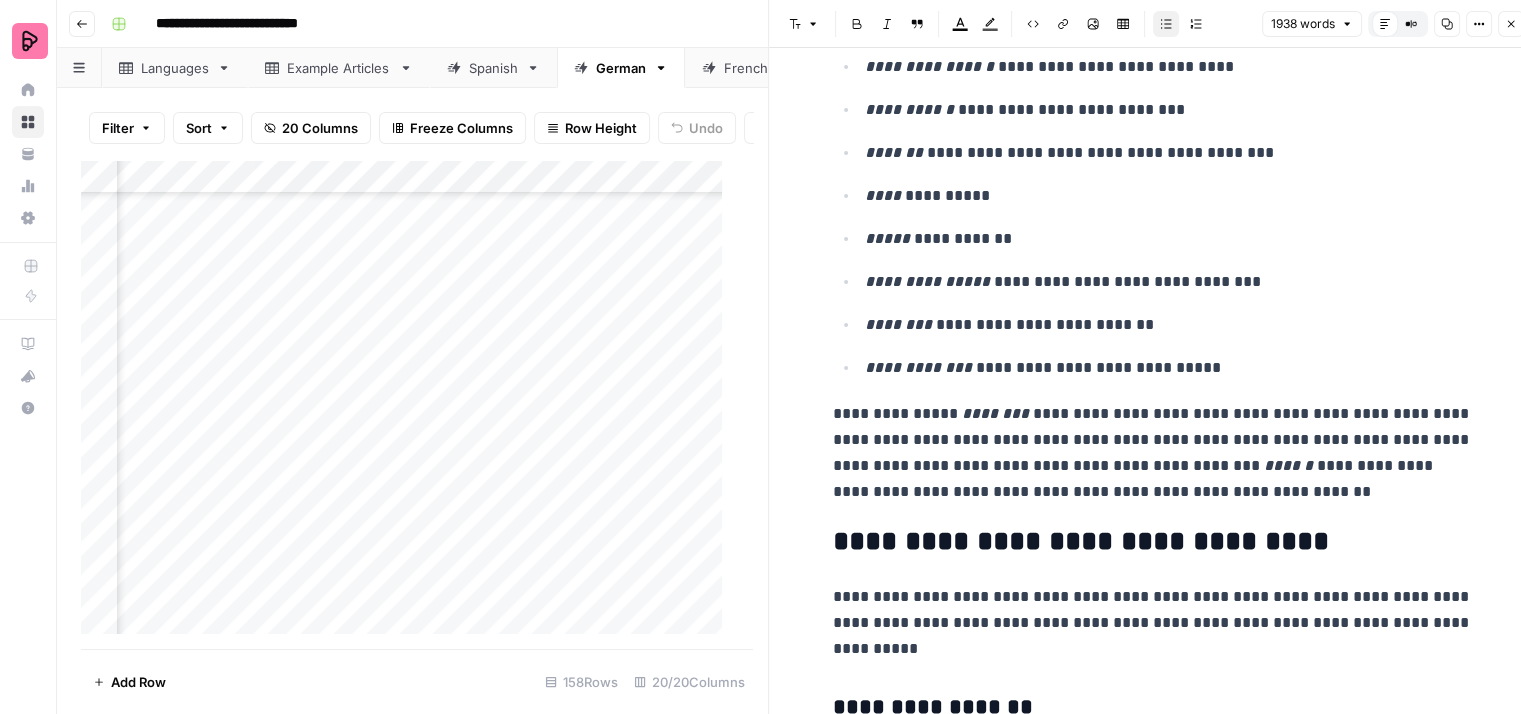 click on "**********" at bounding box center [1169, 368] 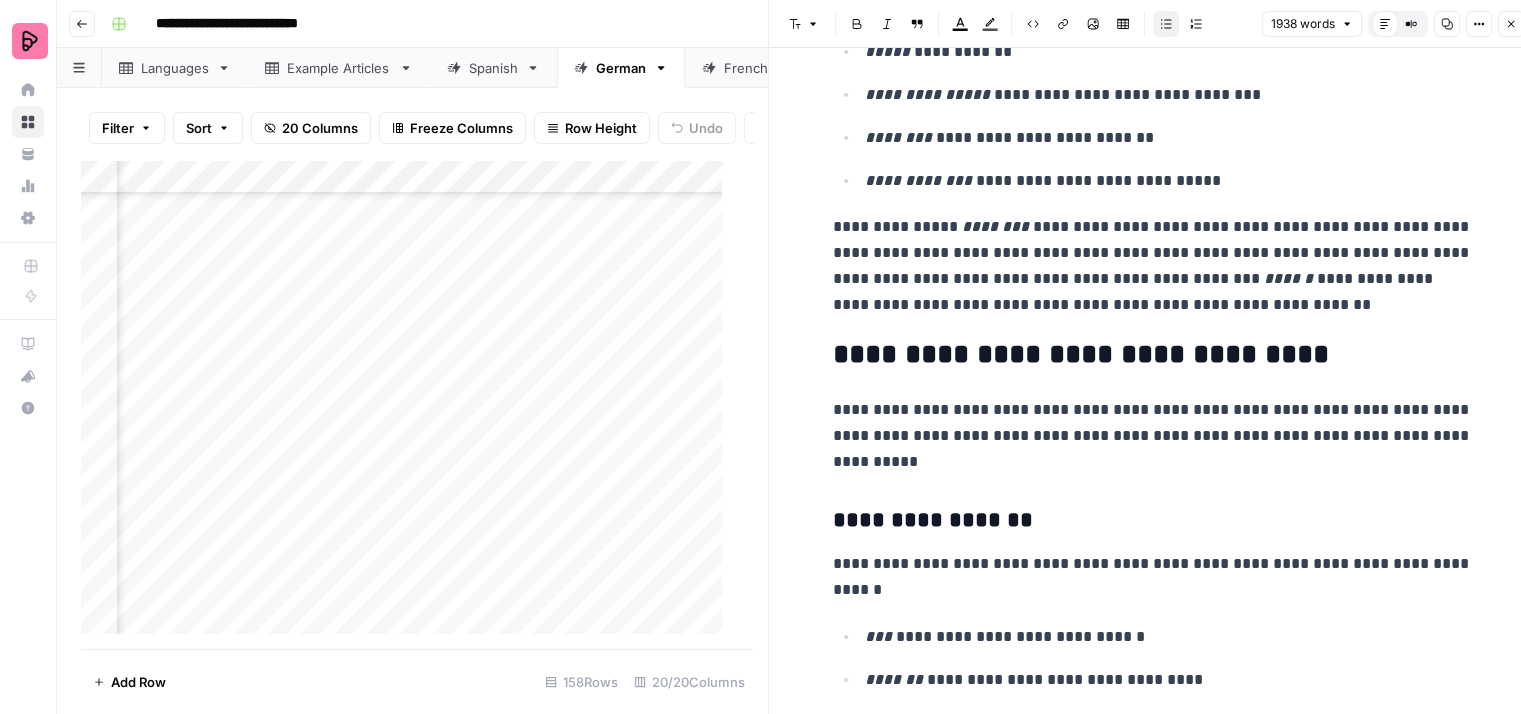 scroll, scrollTop: 1400, scrollLeft: 0, axis: vertical 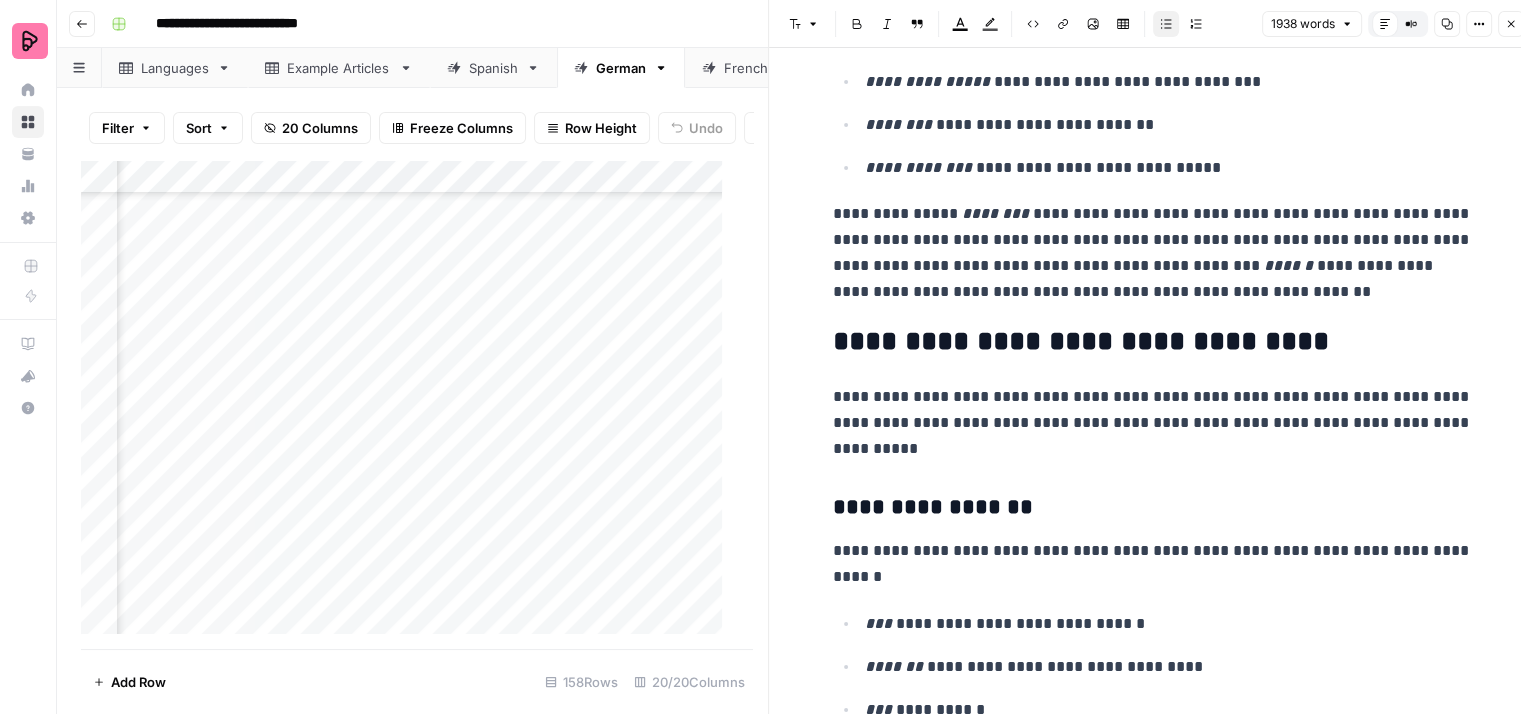 click on "**********" at bounding box center (1153, 253) 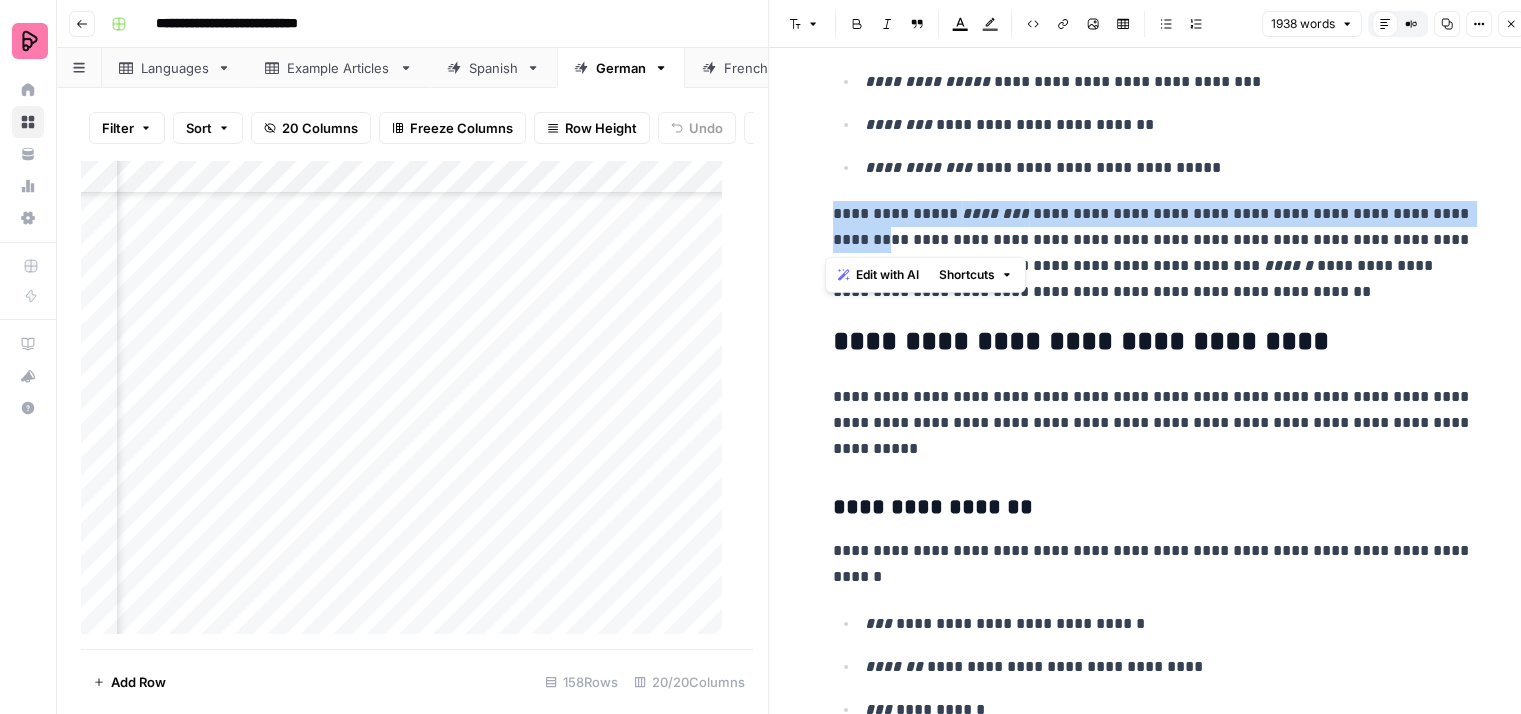 drag, startPoint x: 889, startPoint y: 233, endPoint x: 825, endPoint y: 216, distance: 66.21933 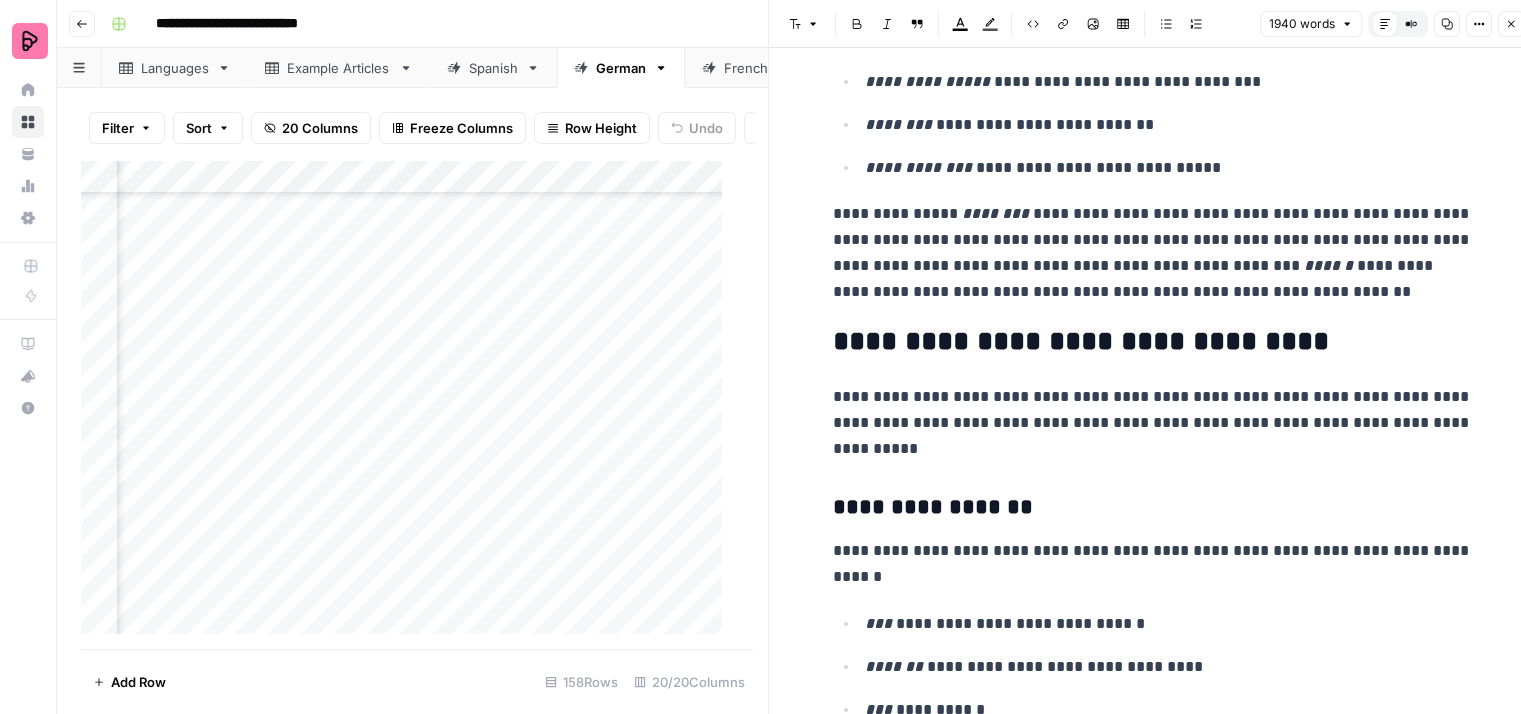 click on "********" at bounding box center [995, 213] 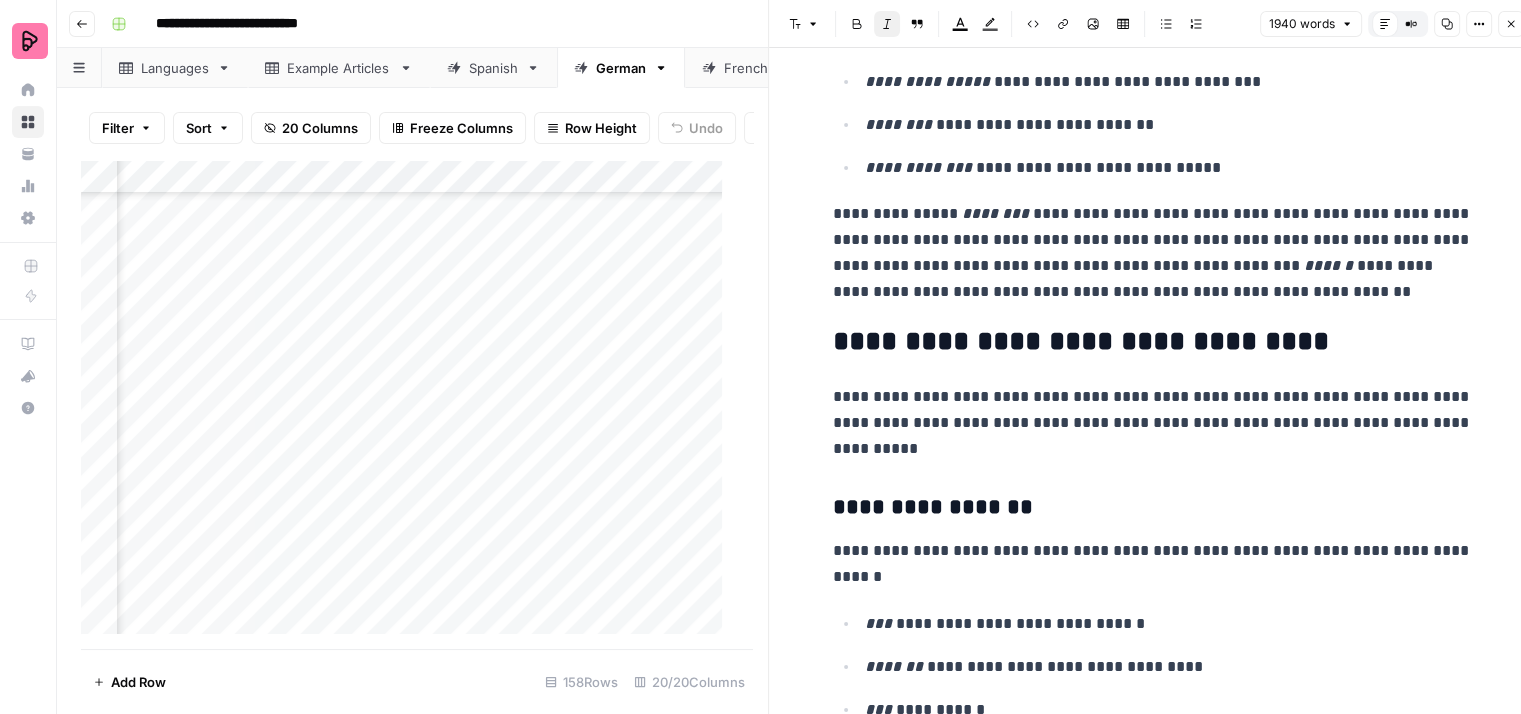 click on "**********" at bounding box center [1153, 253] 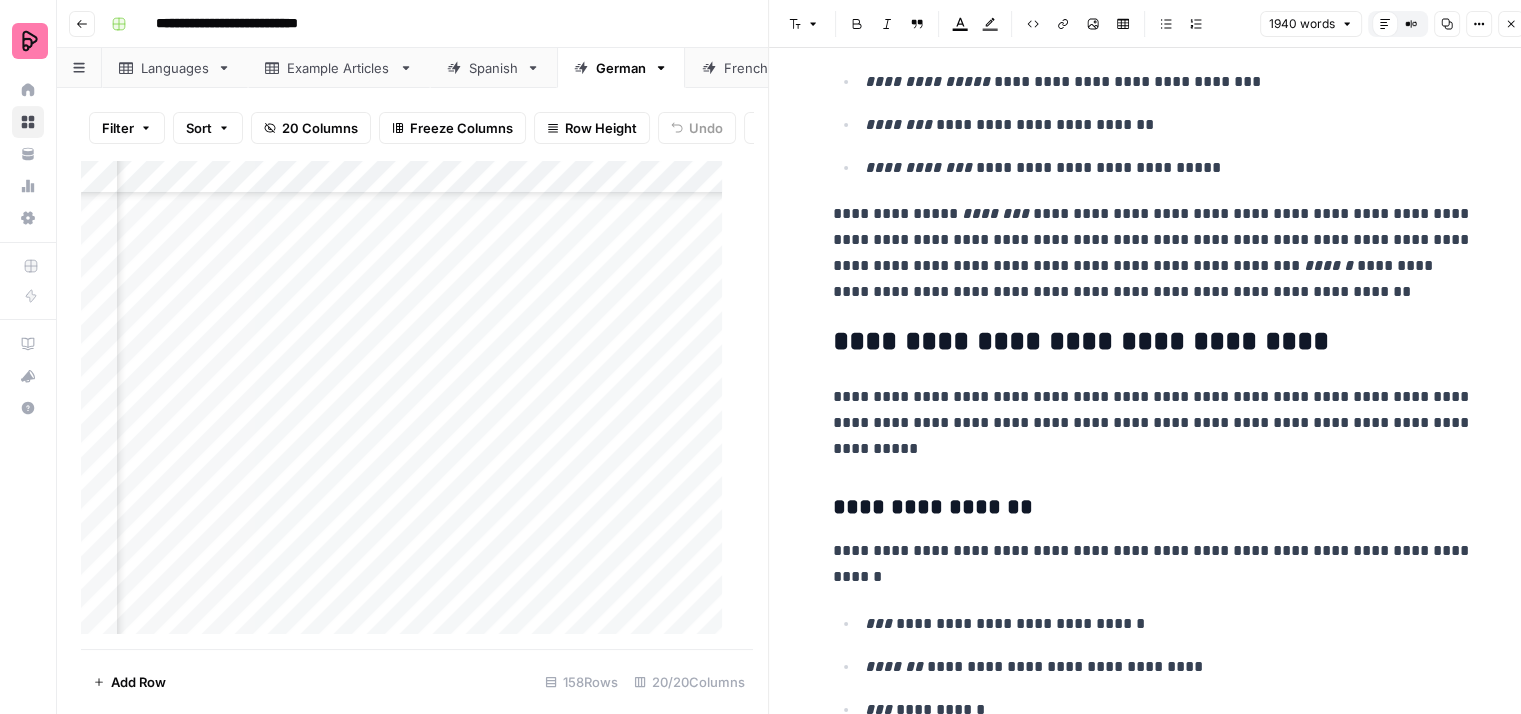 click on "**********" at bounding box center [1153, 253] 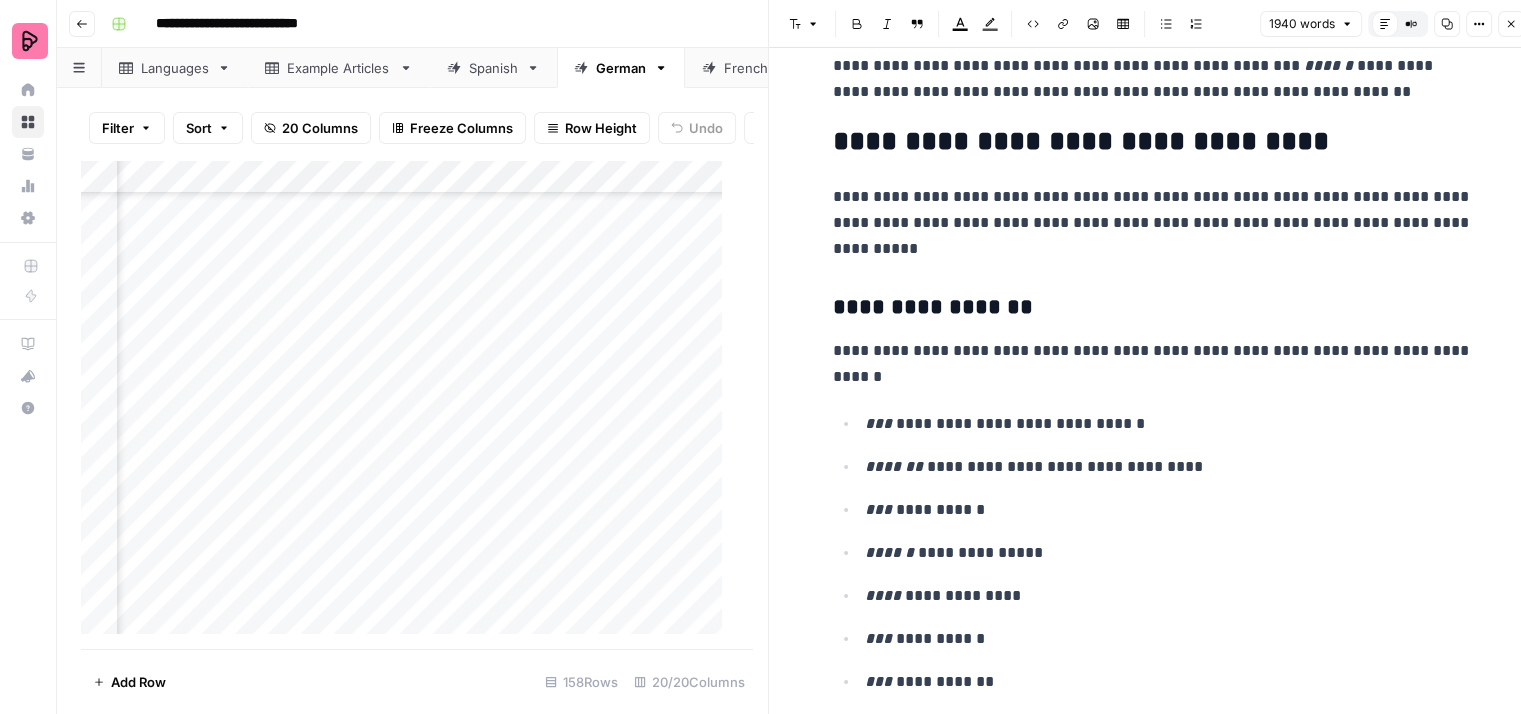 click on "**********" at bounding box center (1153, 142) 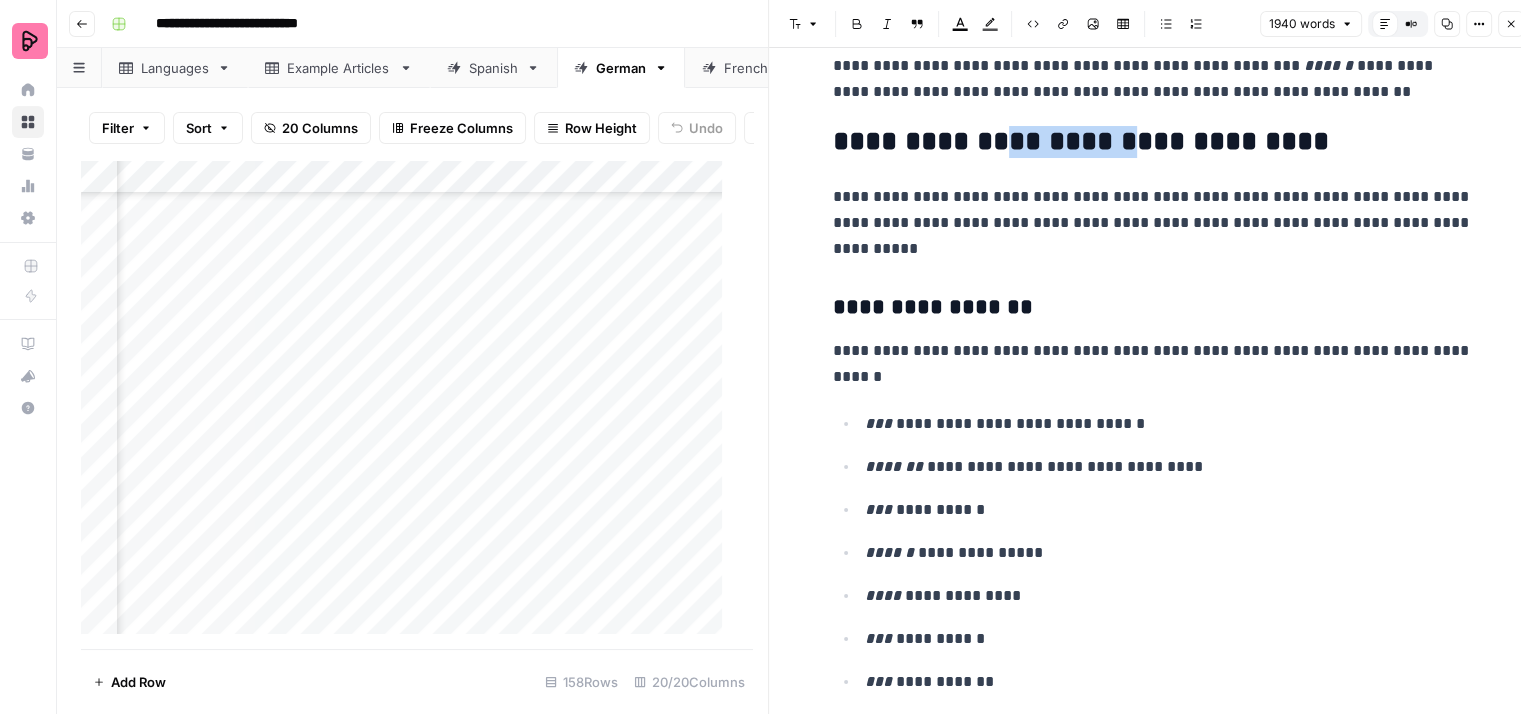 click on "**********" at bounding box center [1153, 142] 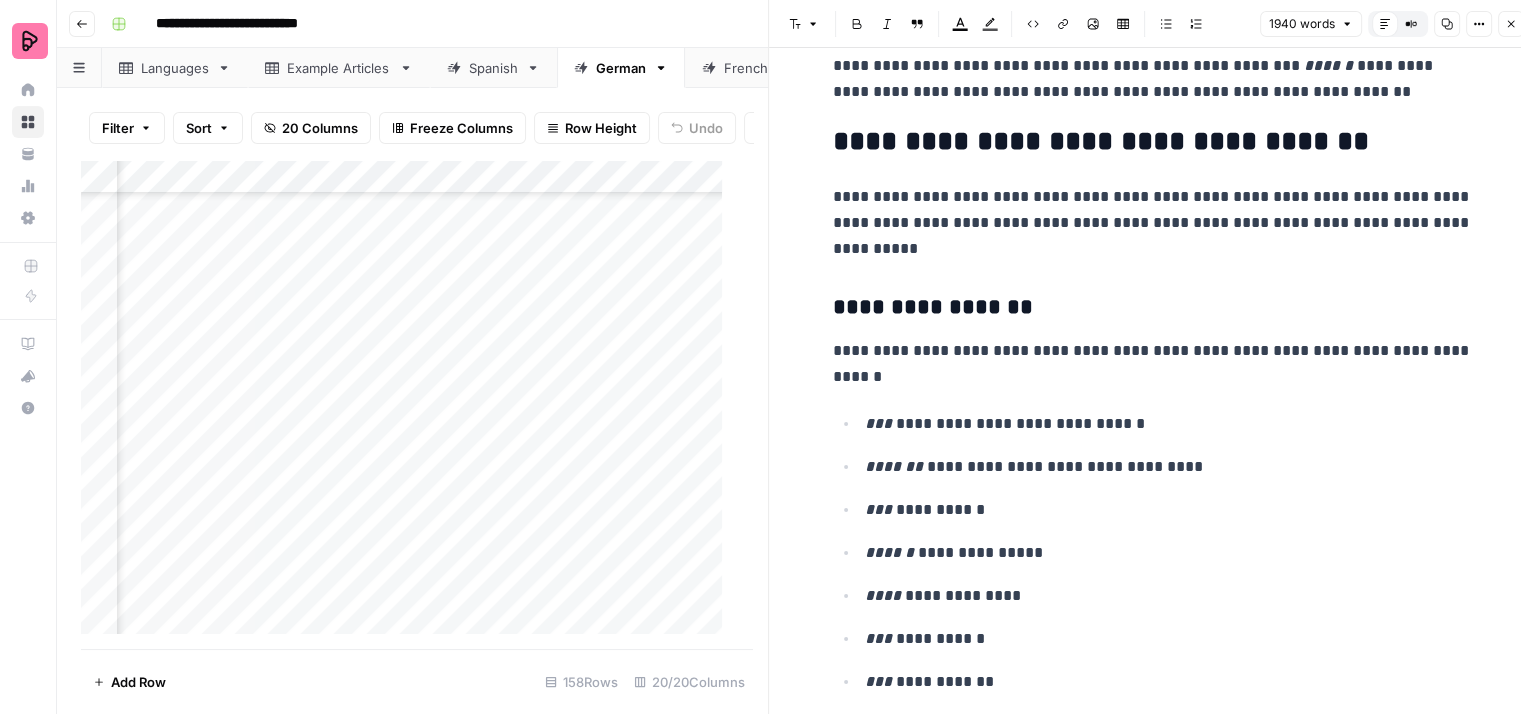 click on "**********" at bounding box center (1153, 223) 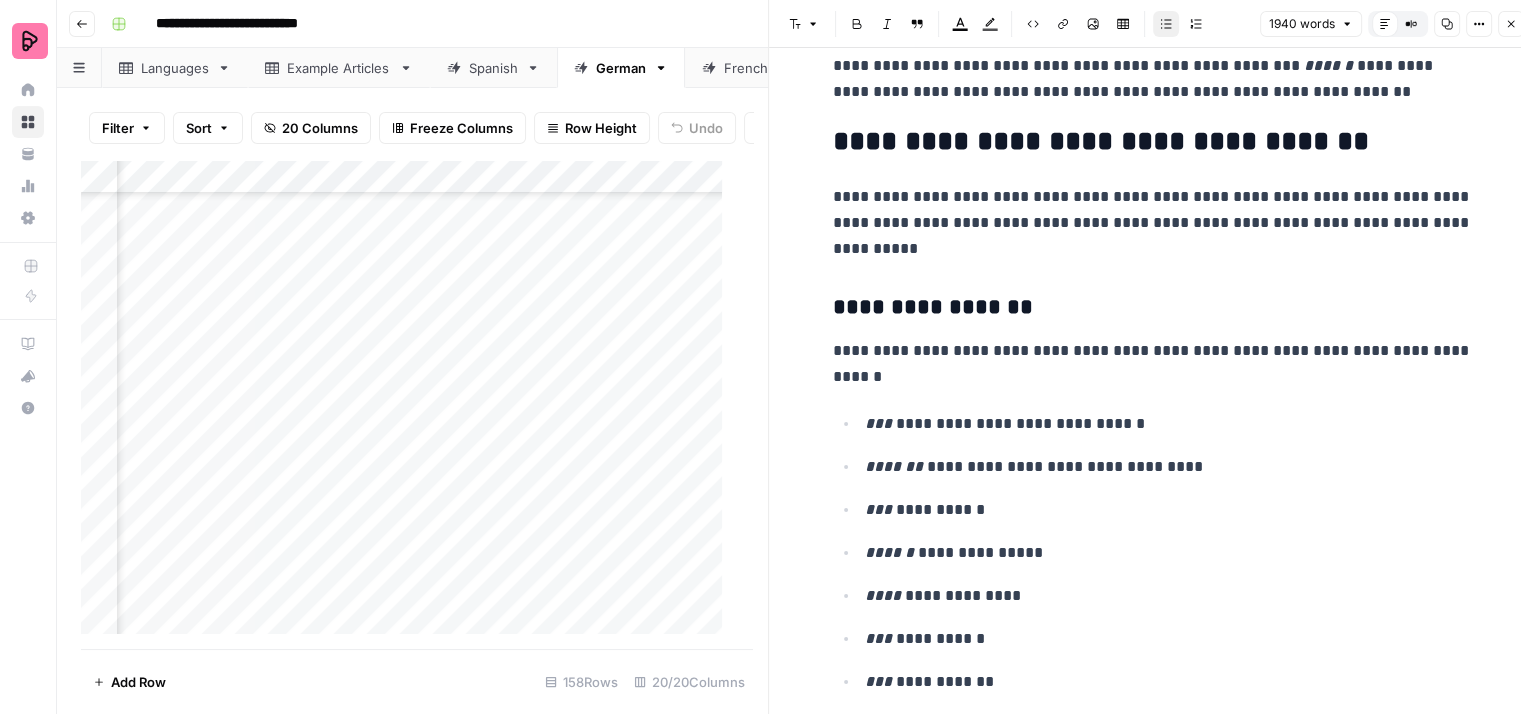 click on "**********" at bounding box center (1169, 467) 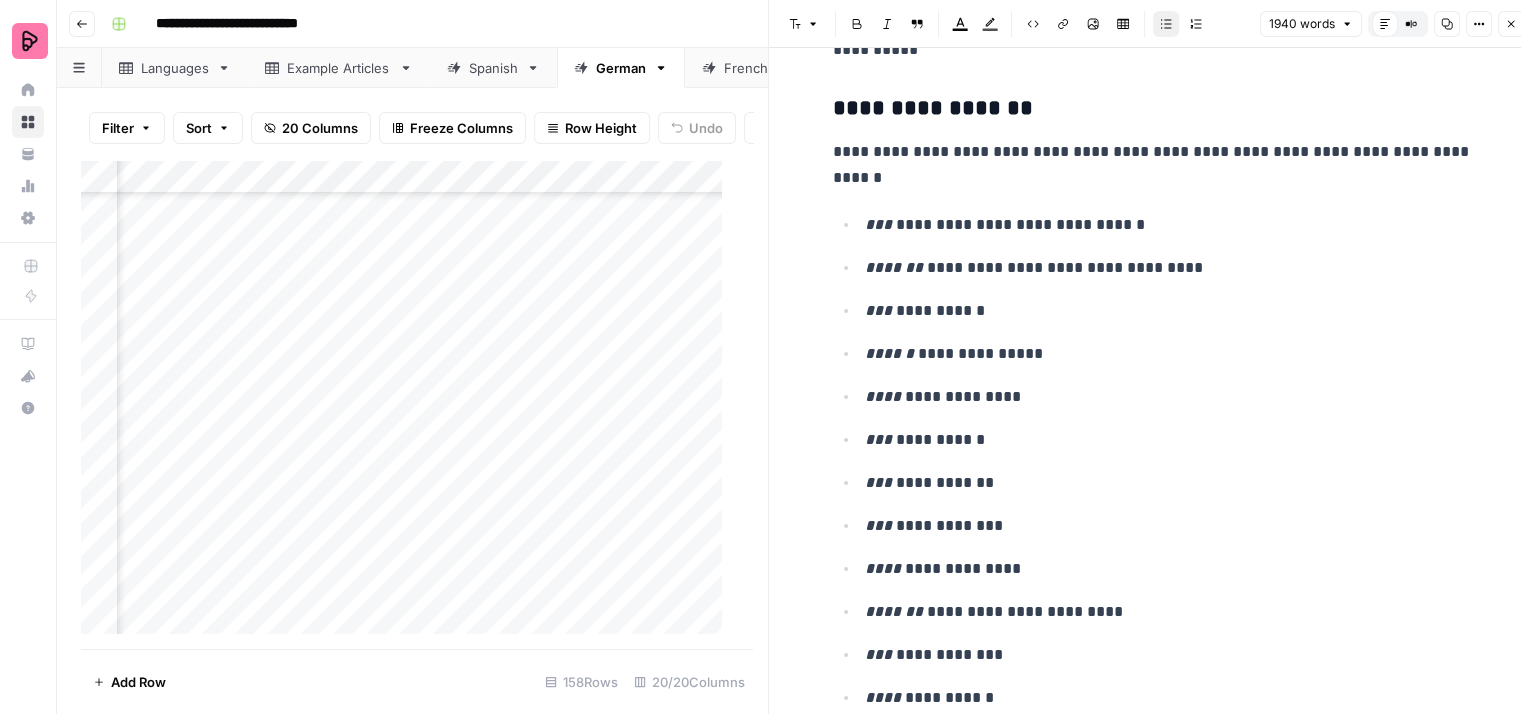 scroll, scrollTop: 1800, scrollLeft: 0, axis: vertical 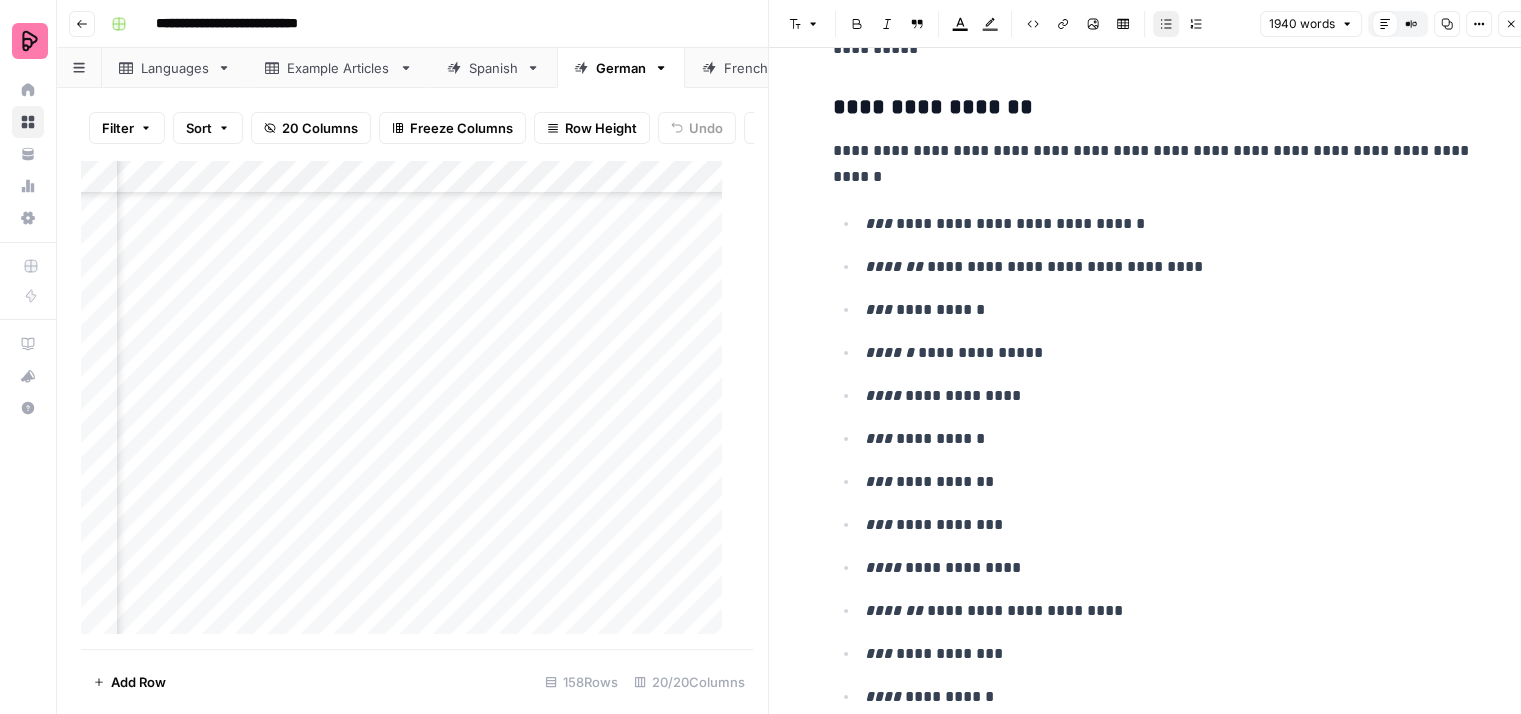 click on "**********" at bounding box center (1169, 310) 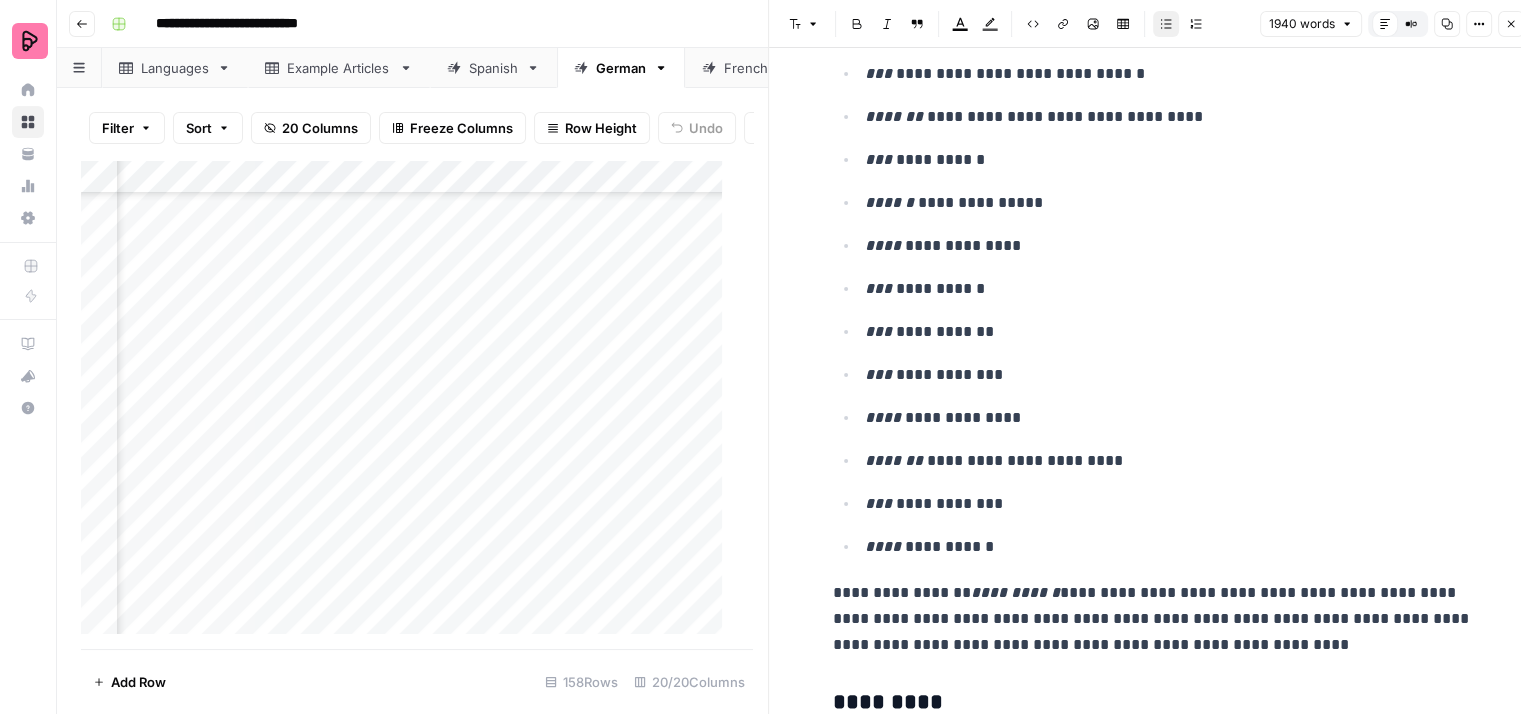scroll, scrollTop: 2000, scrollLeft: 0, axis: vertical 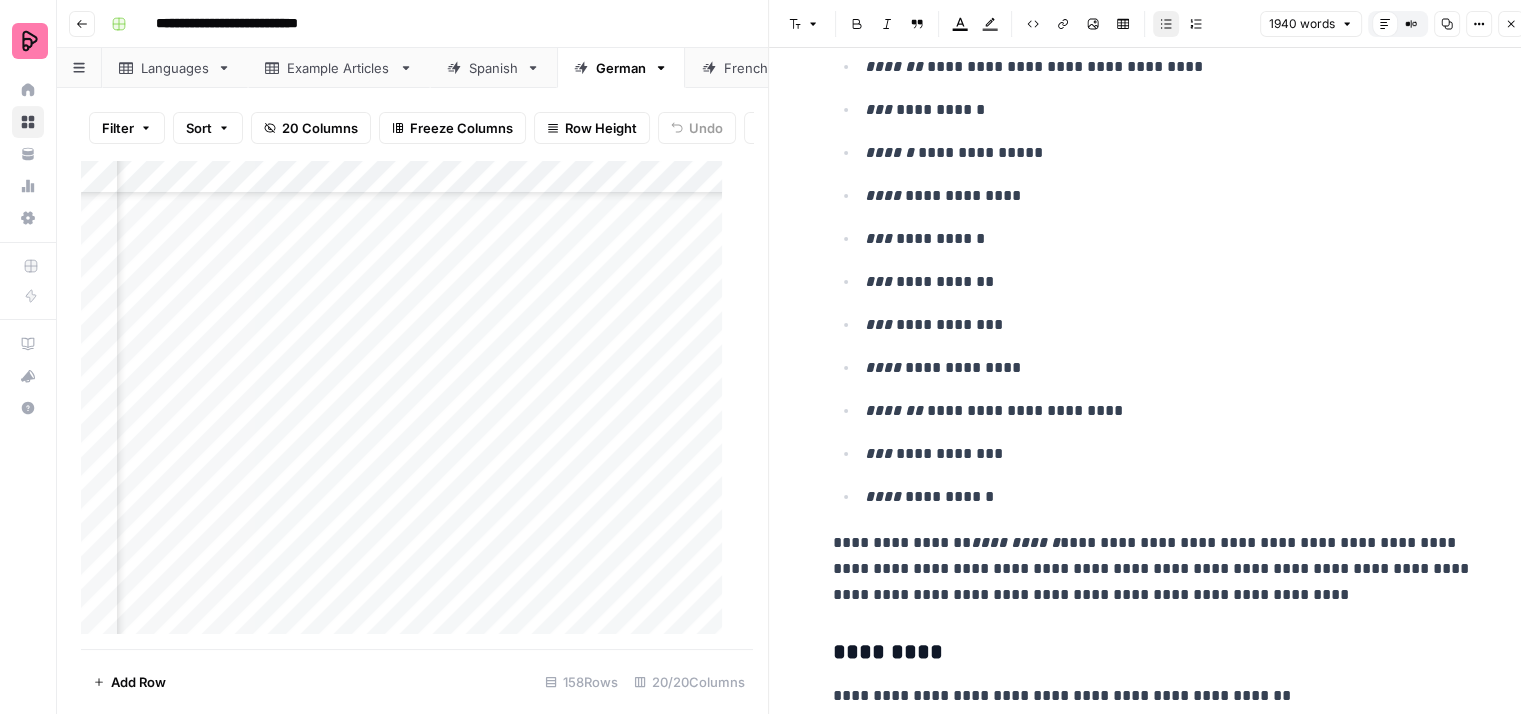 click on "**********" at bounding box center (1169, 454) 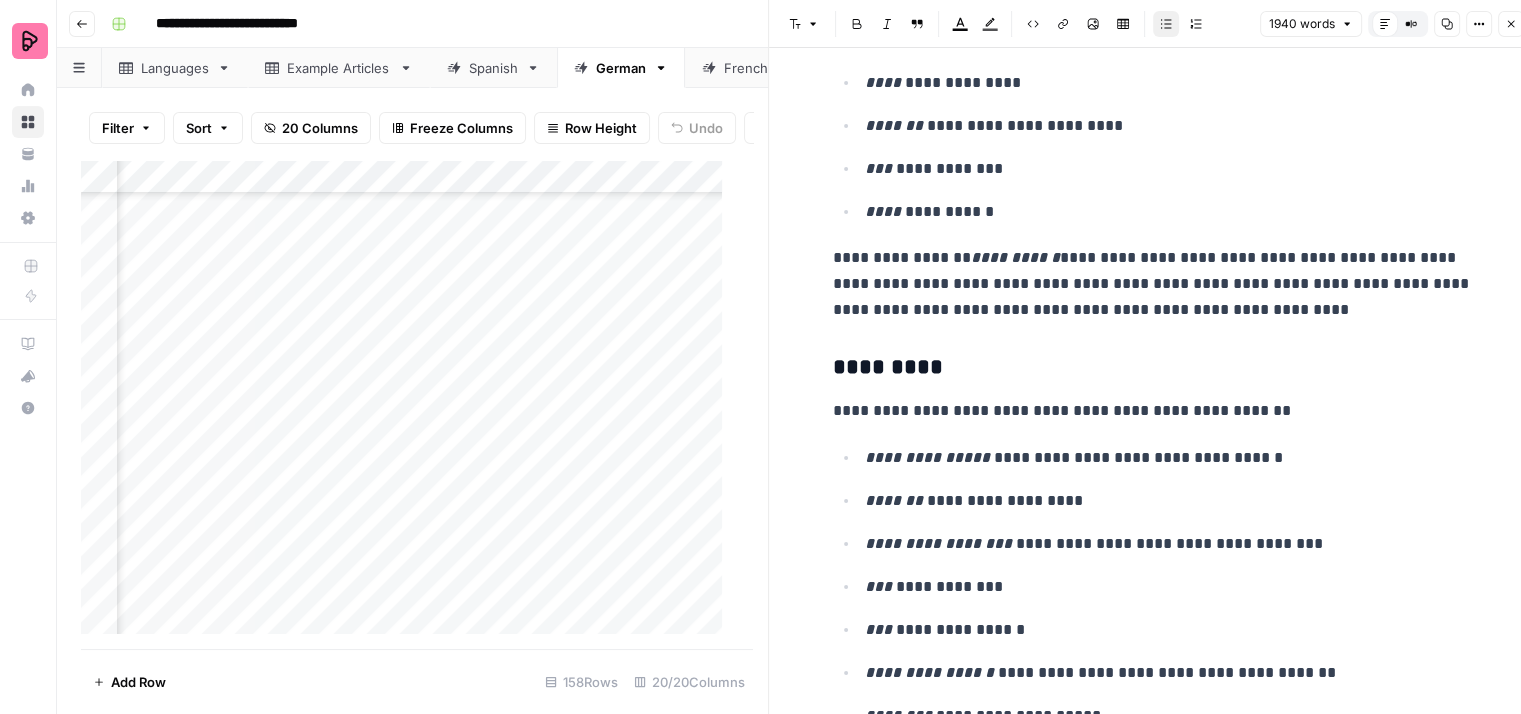 scroll, scrollTop: 2300, scrollLeft: 0, axis: vertical 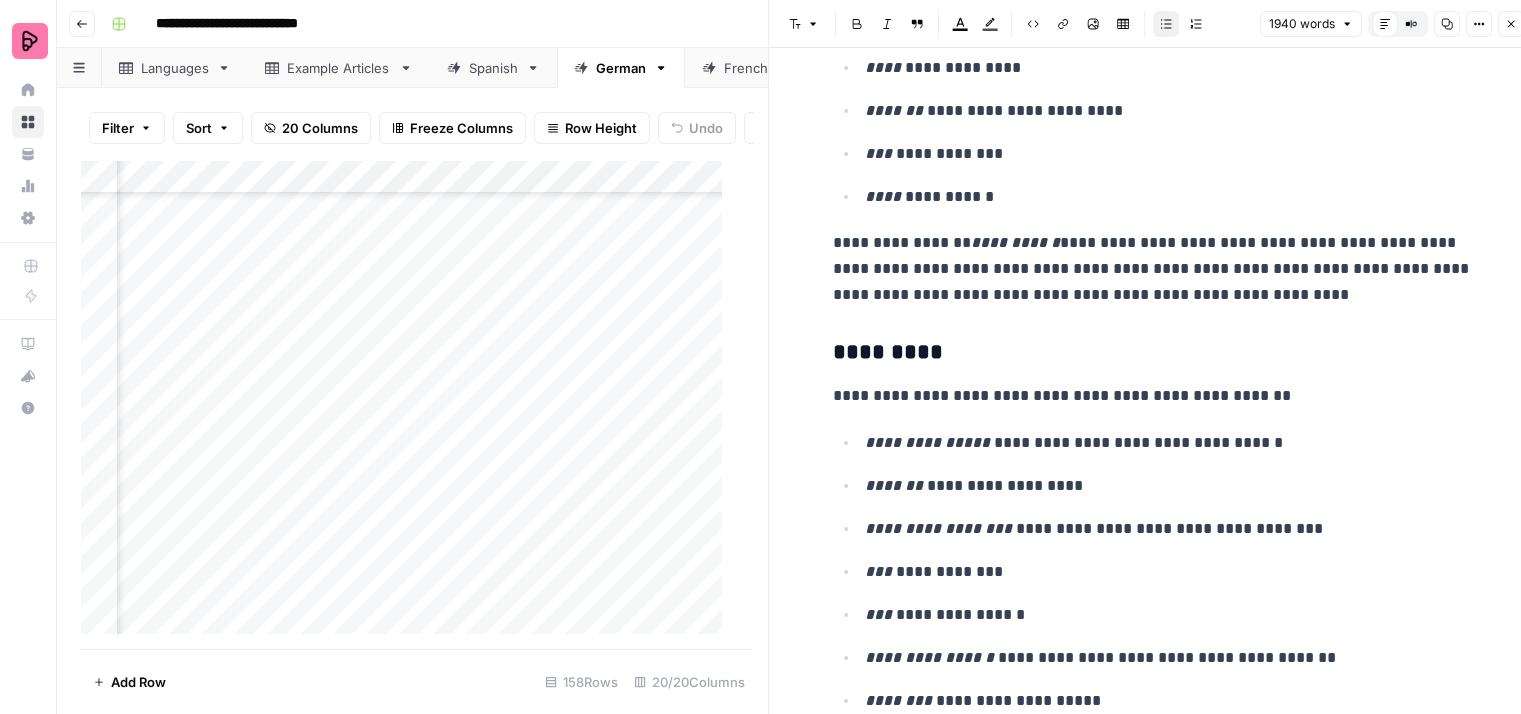 click on "**********" at bounding box center (1153, 269) 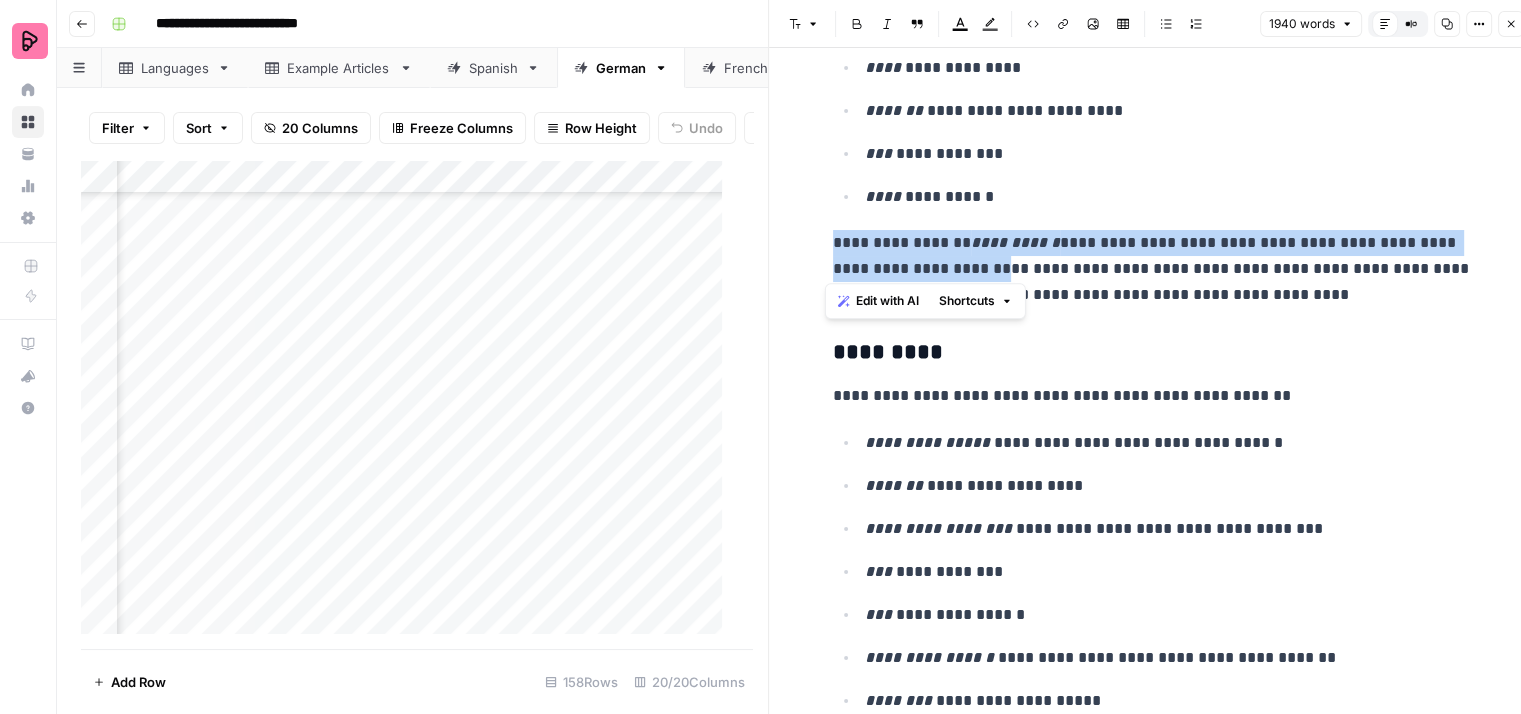 drag, startPoint x: 892, startPoint y: 266, endPoint x: 816, endPoint y: 243, distance: 79.40403 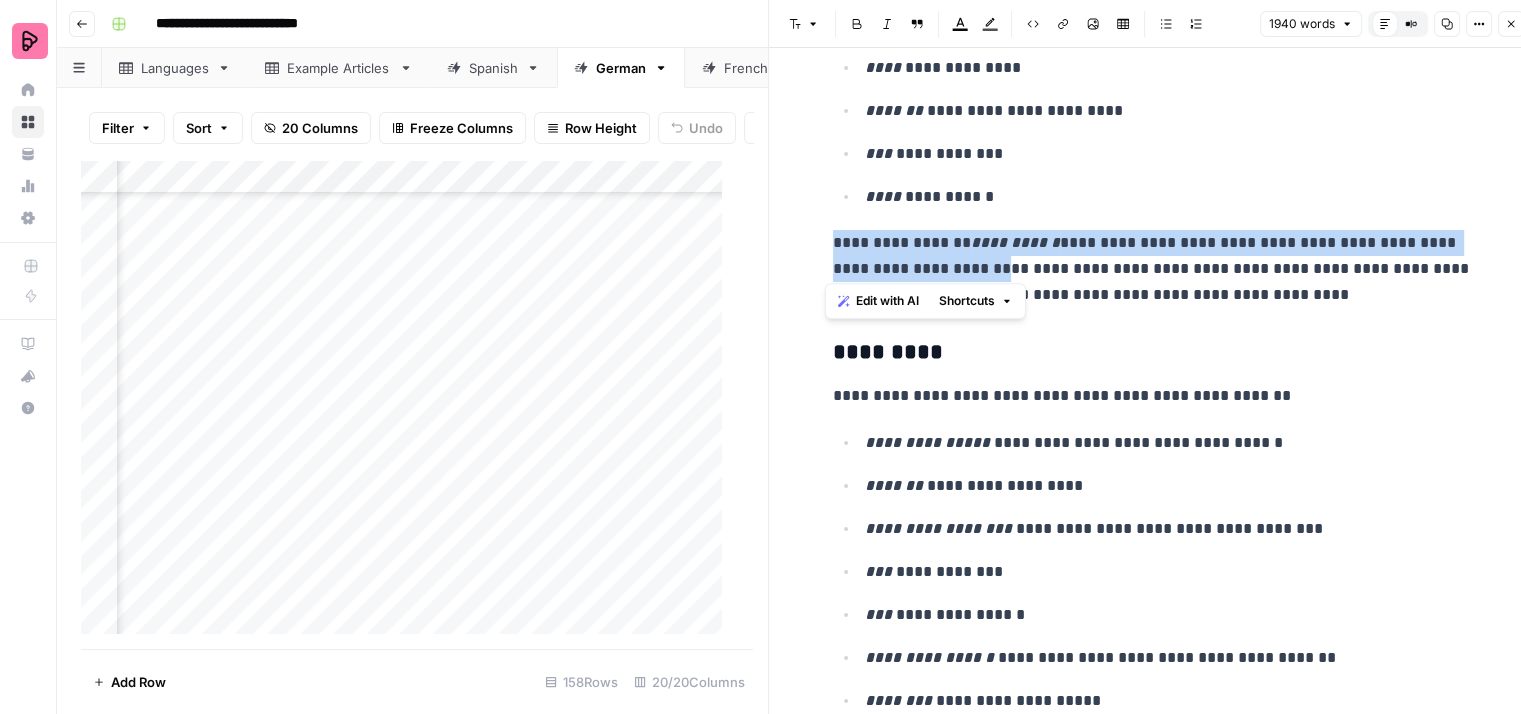 copy on "**********" 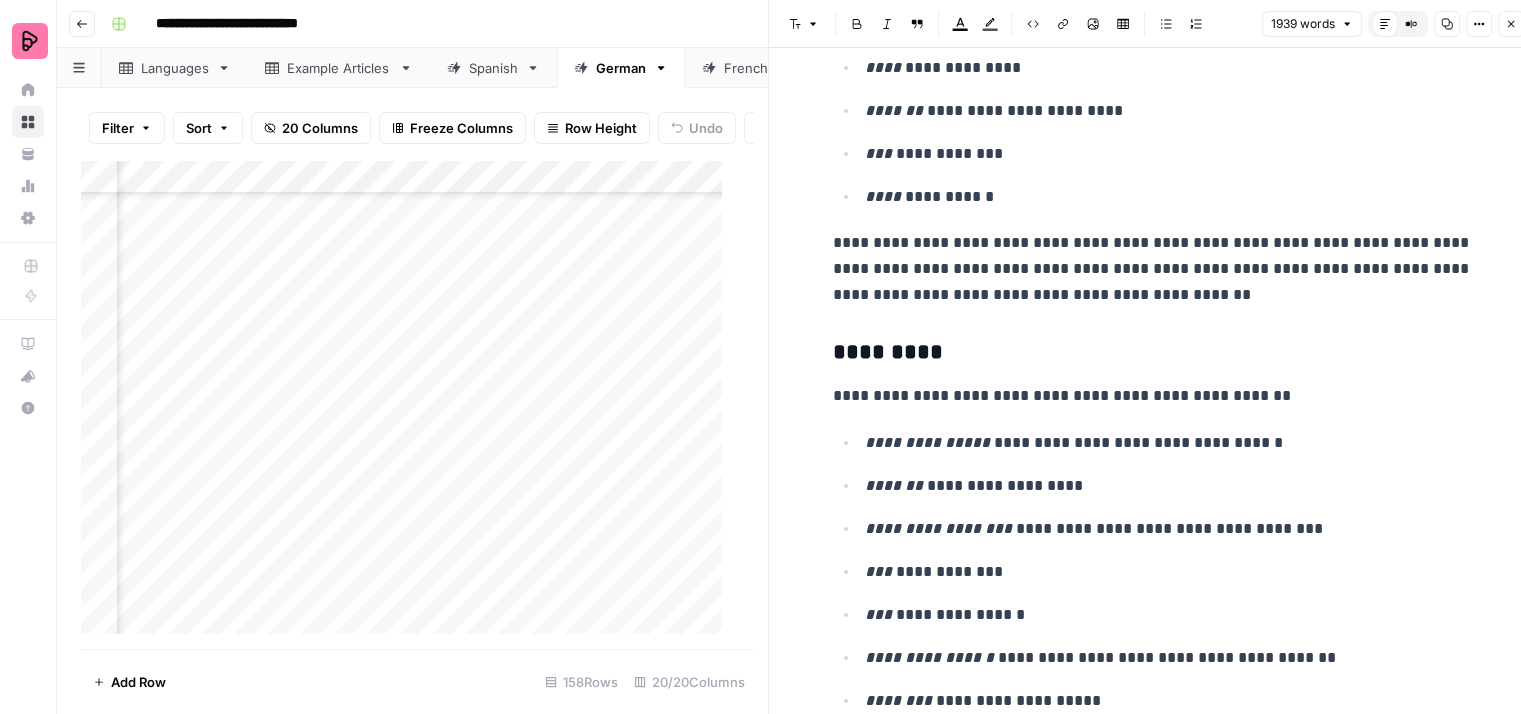 click on "**********" at bounding box center [1153, 269] 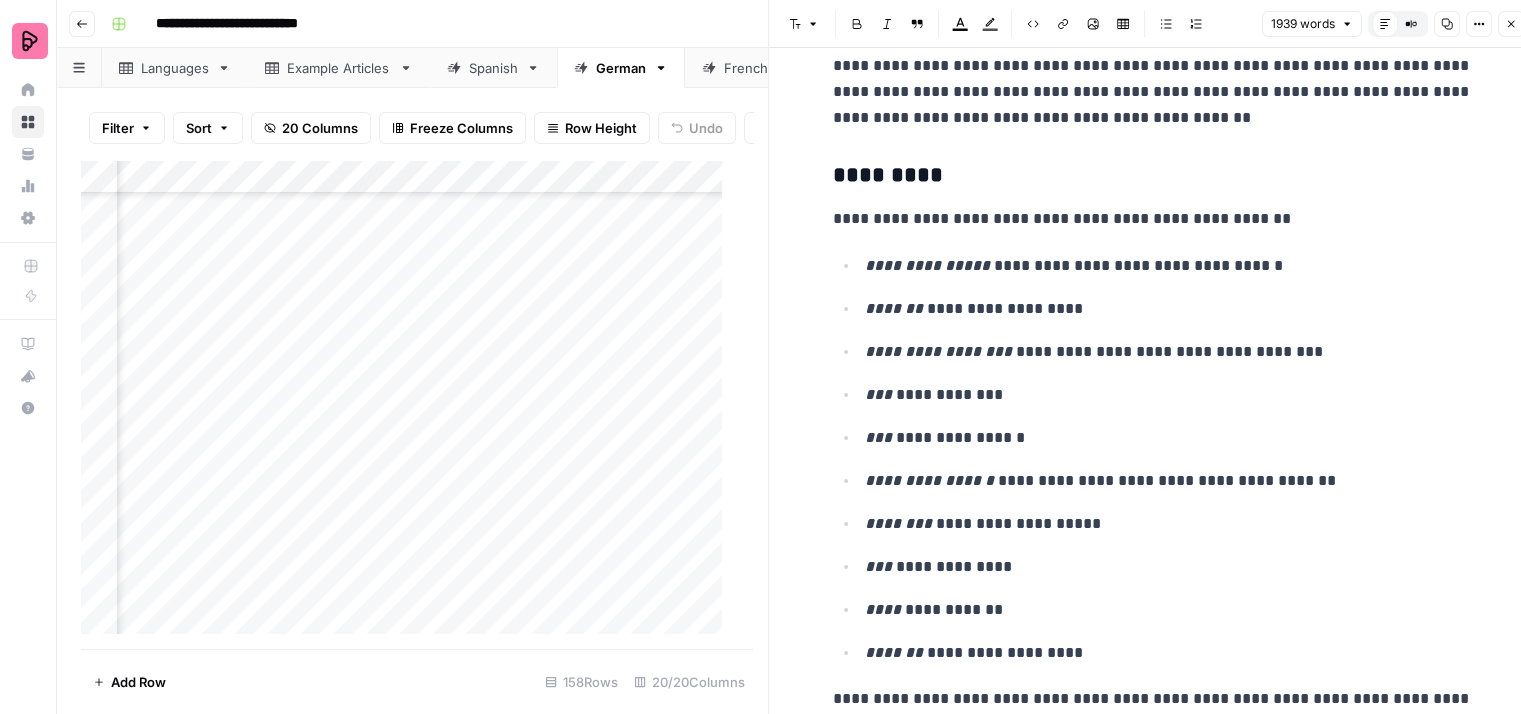 scroll, scrollTop: 2500, scrollLeft: 0, axis: vertical 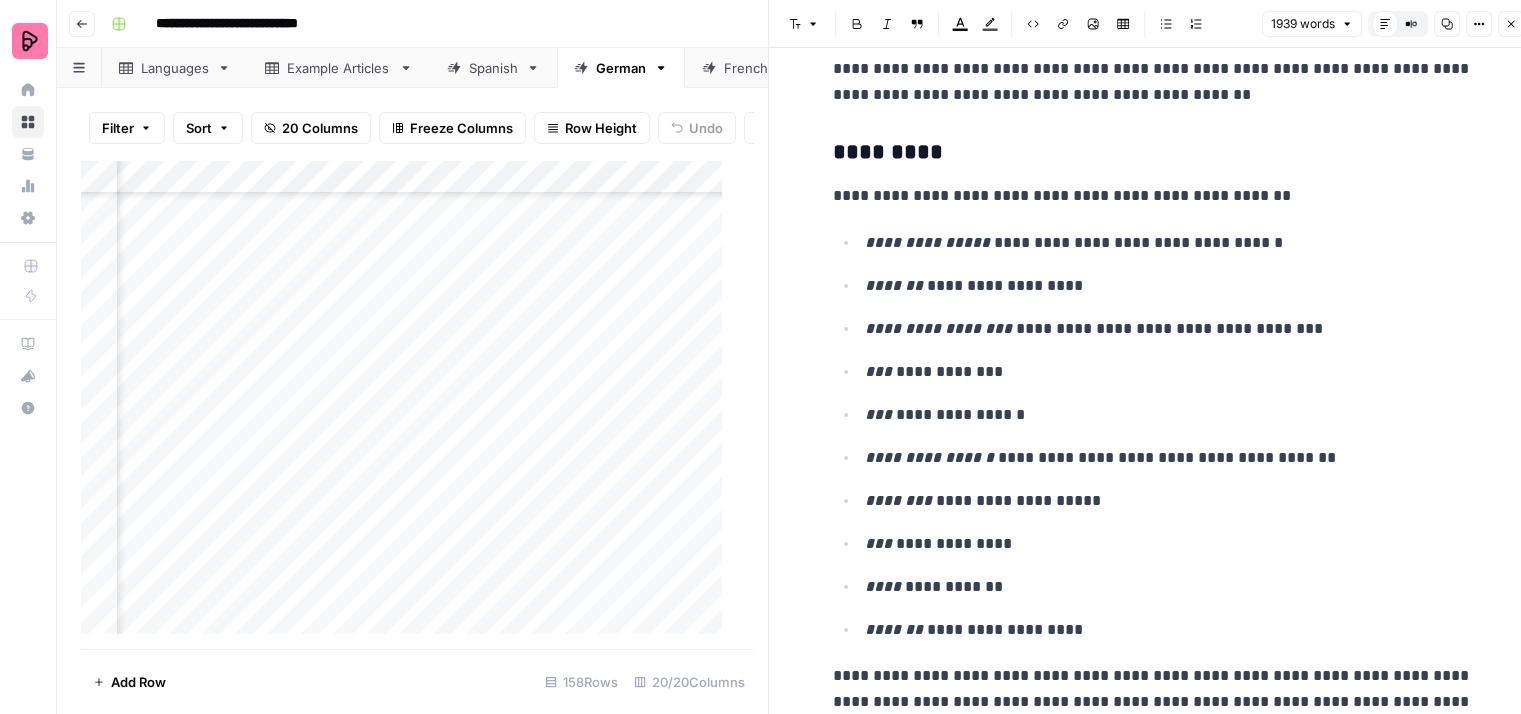 click on "**********" at bounding box center [1153, 196] 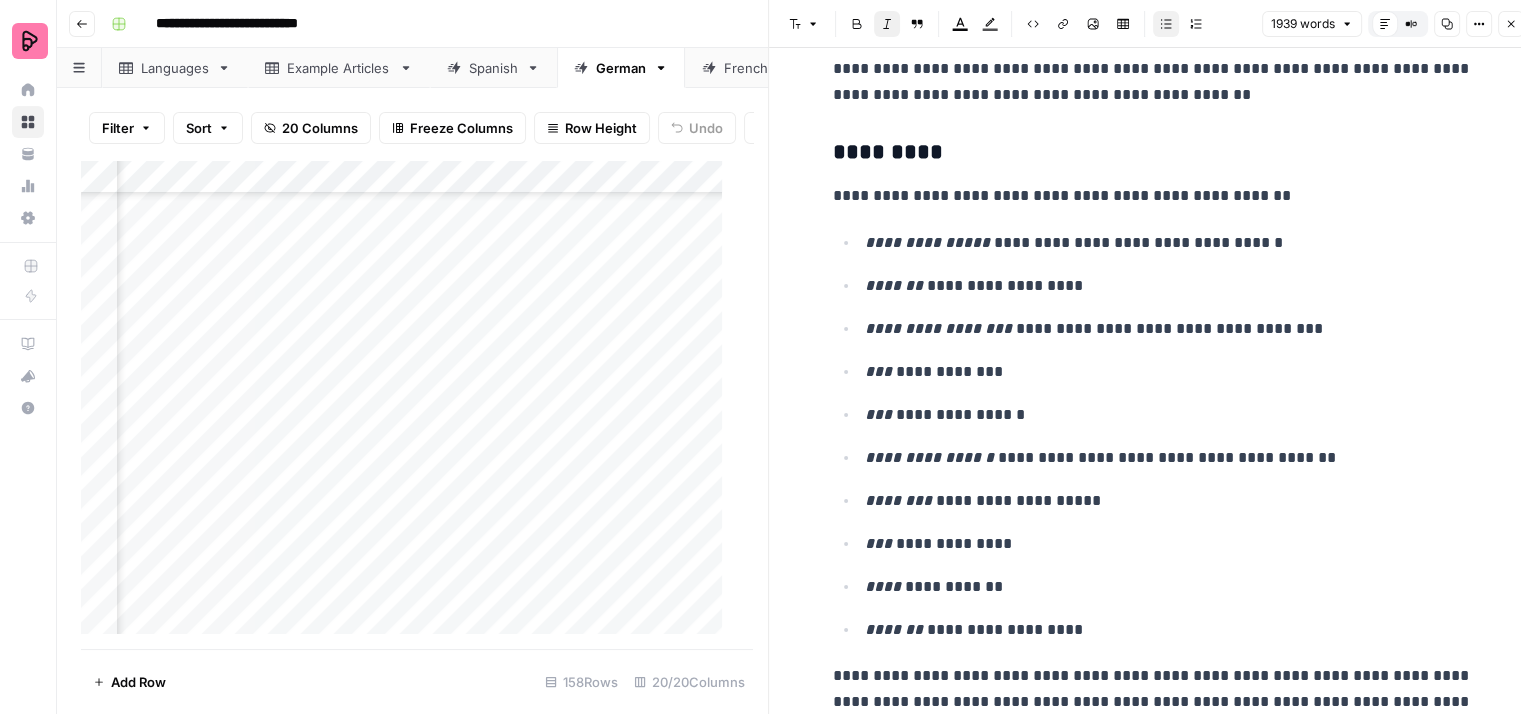 click on "**********" at bounding box center [1169, 286] 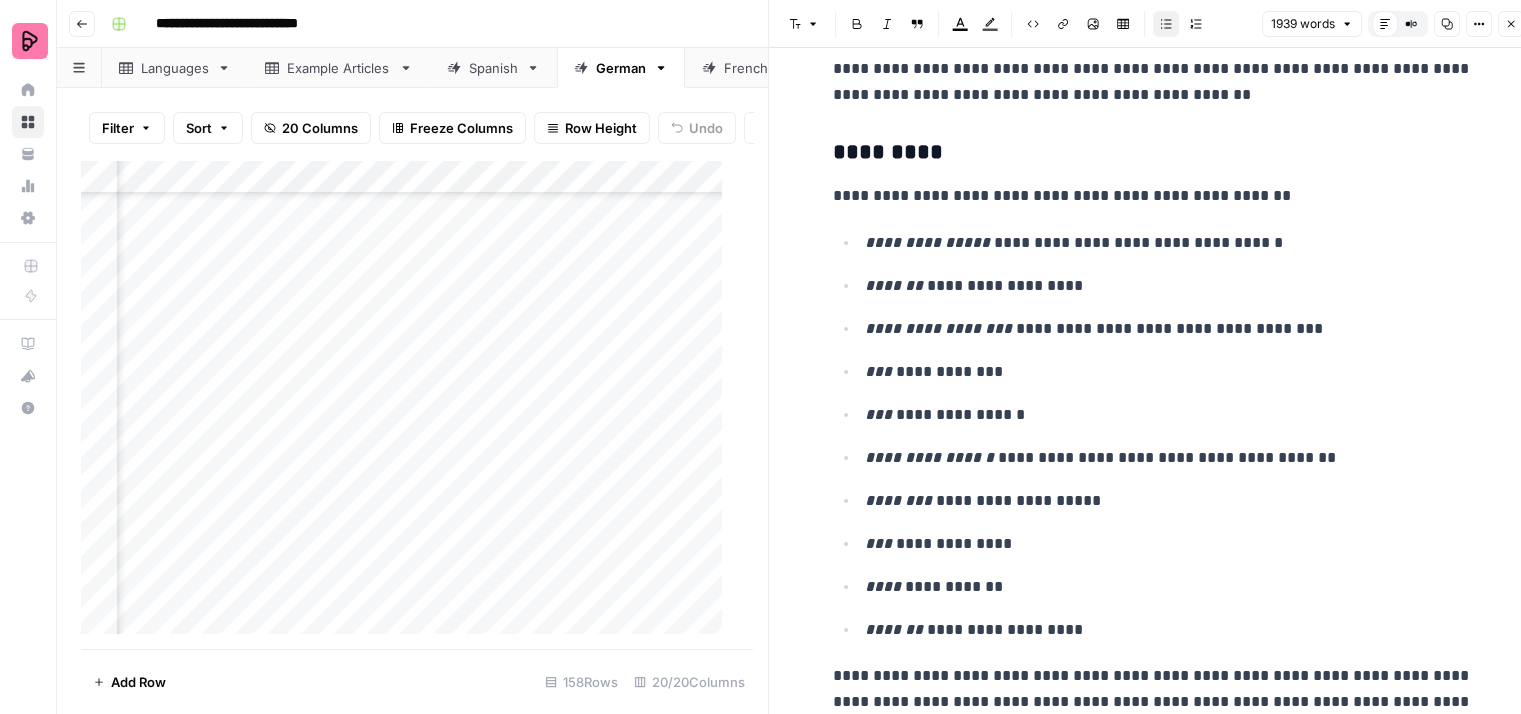 click on "**********" at bounding box center (1169, 329) 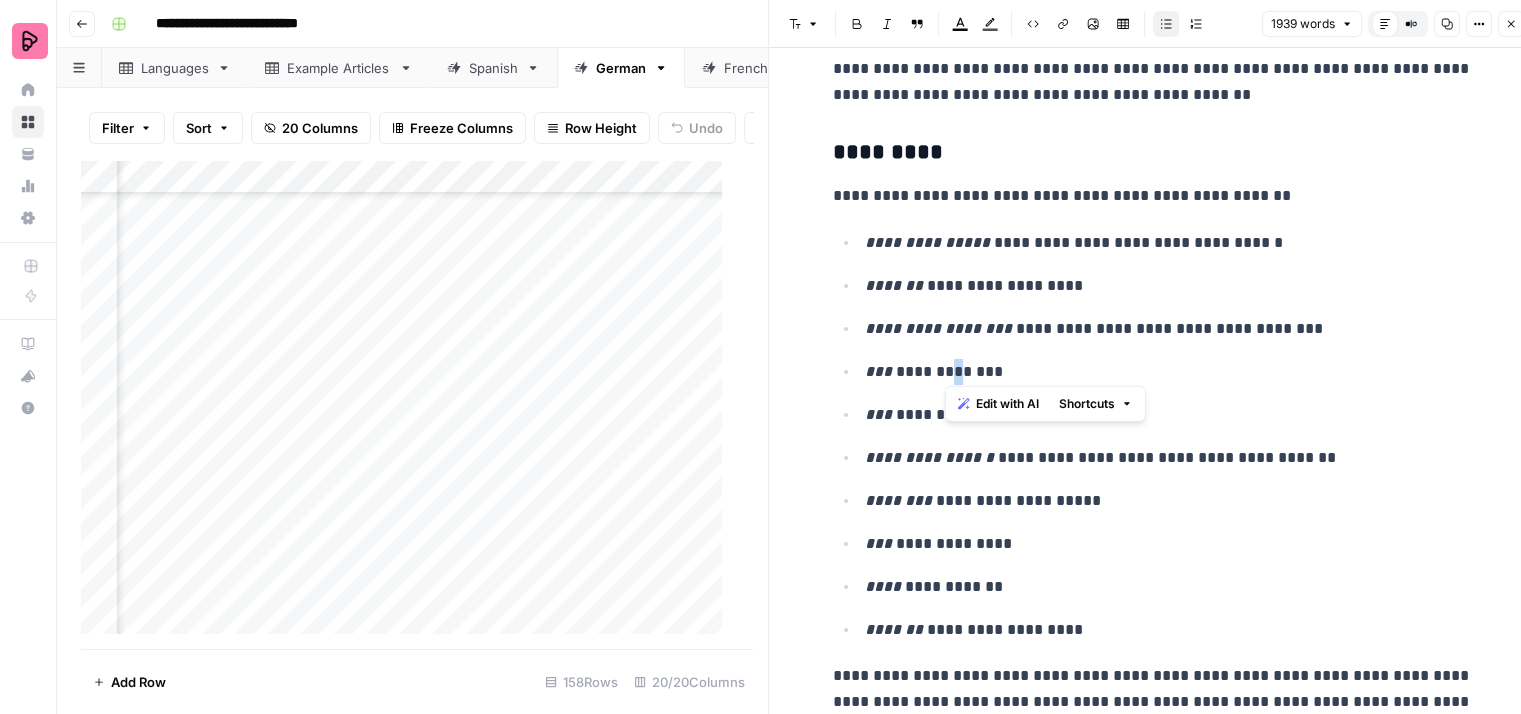 click on "**********" at bounding box center [1169, 372] 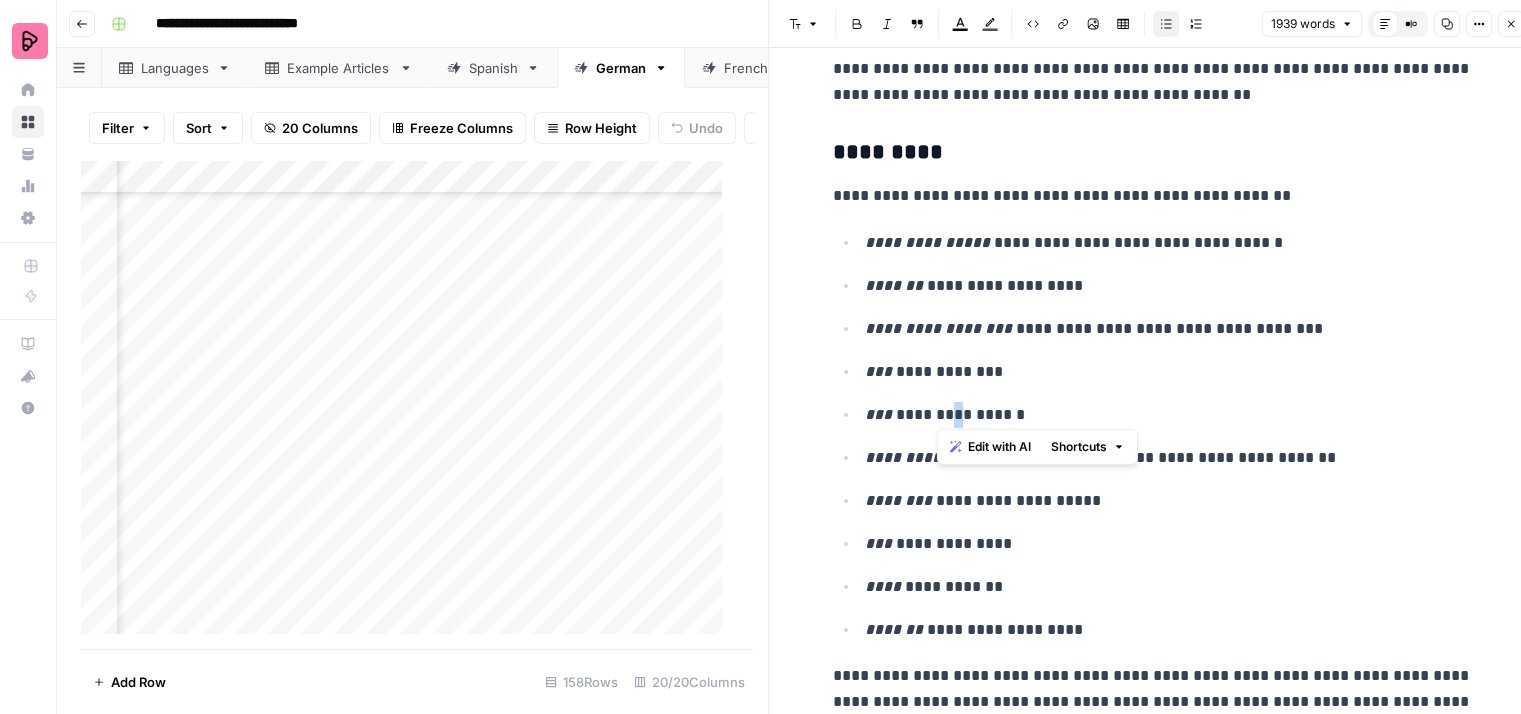 click on "**********" at bounding box center [1169, 415] 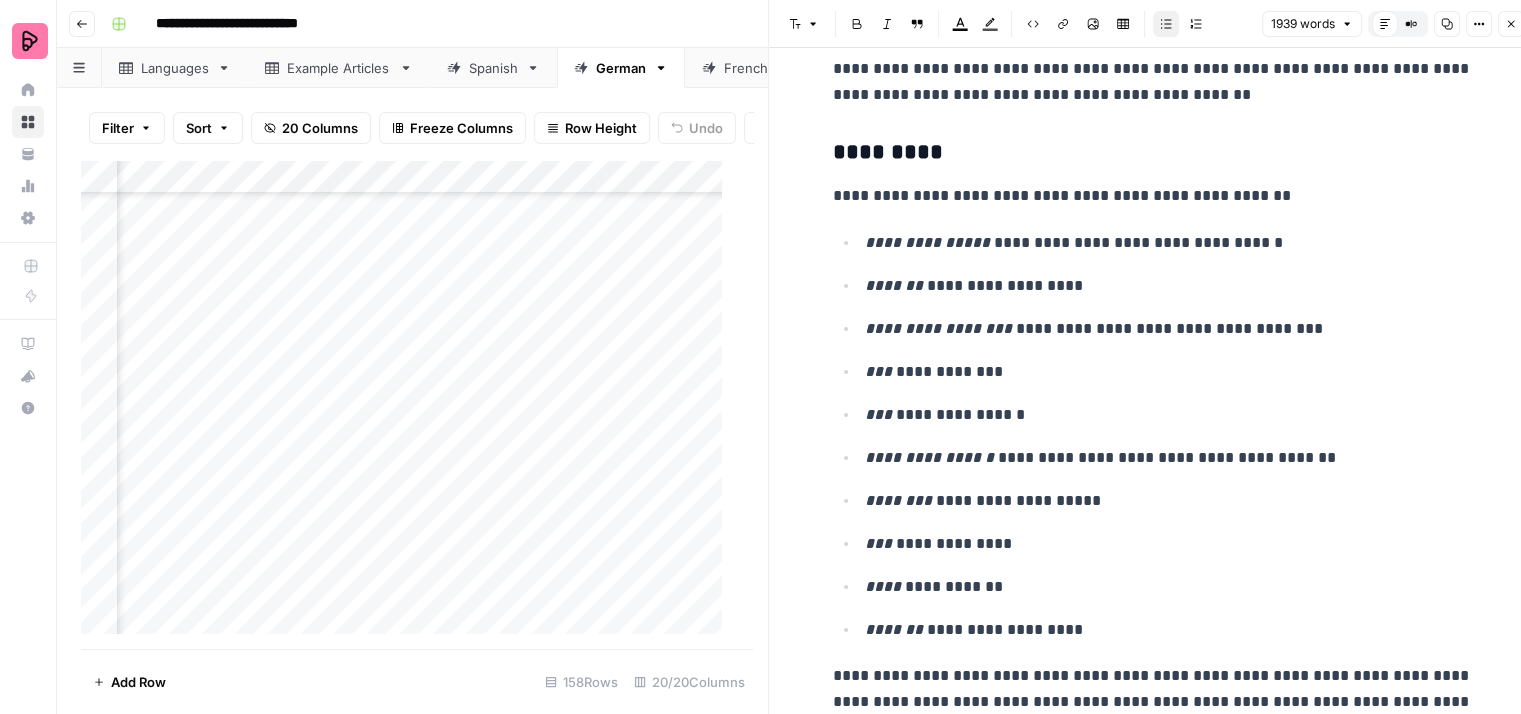 click on "**********" at bounding box center [1169, 372] 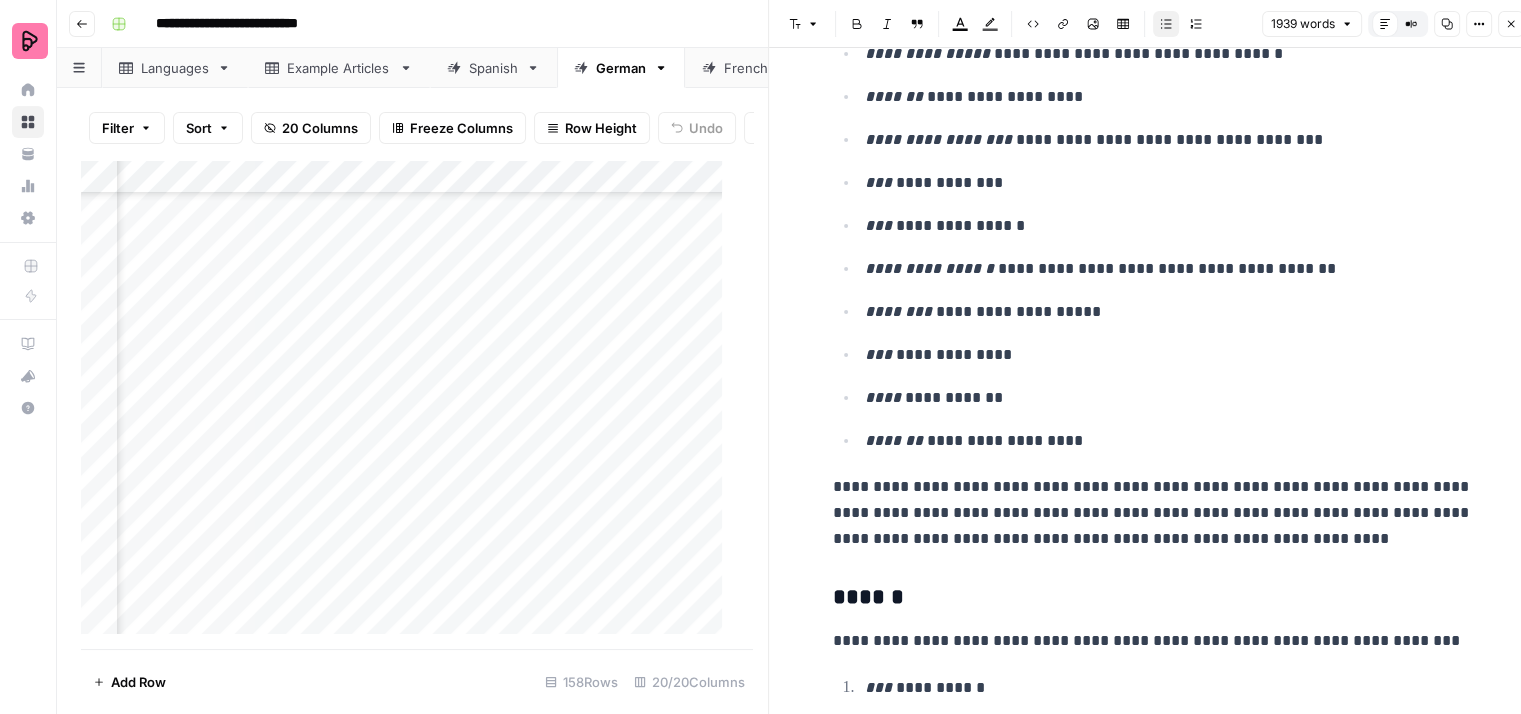 scroll, scrollTop: 2700, scrollLeft: 0, axis: vertical 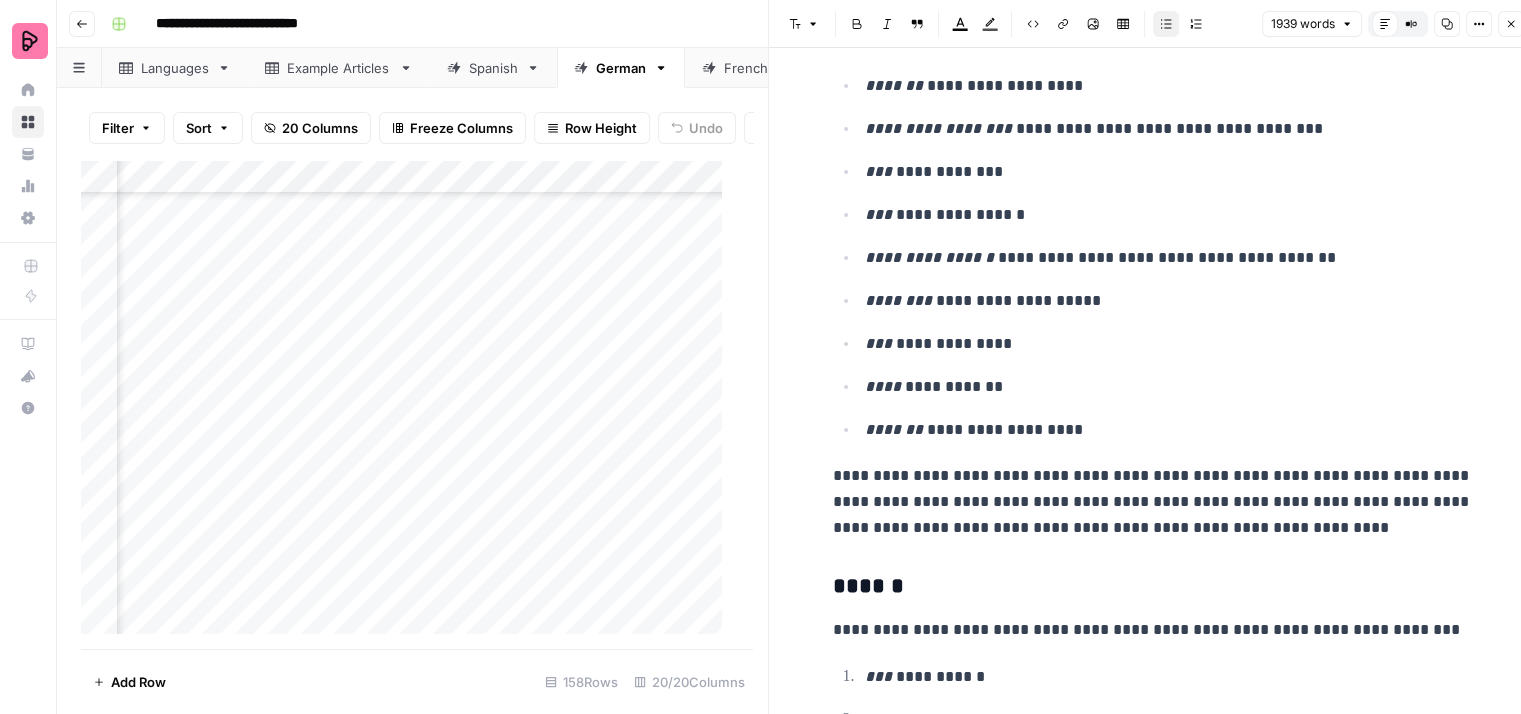 click on "**********" at bounding box center (1153, 502) 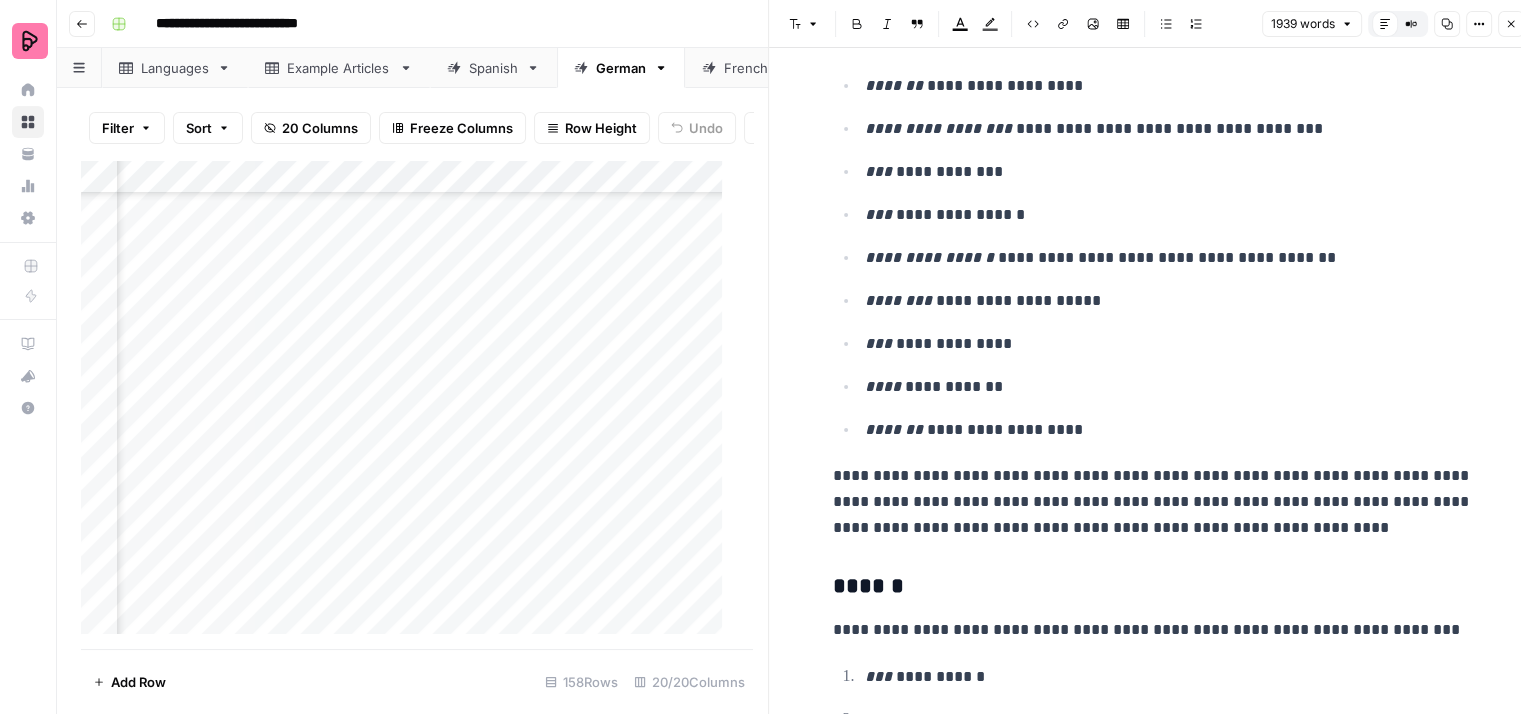 click on "**********" at bounding box center (1153, 502) 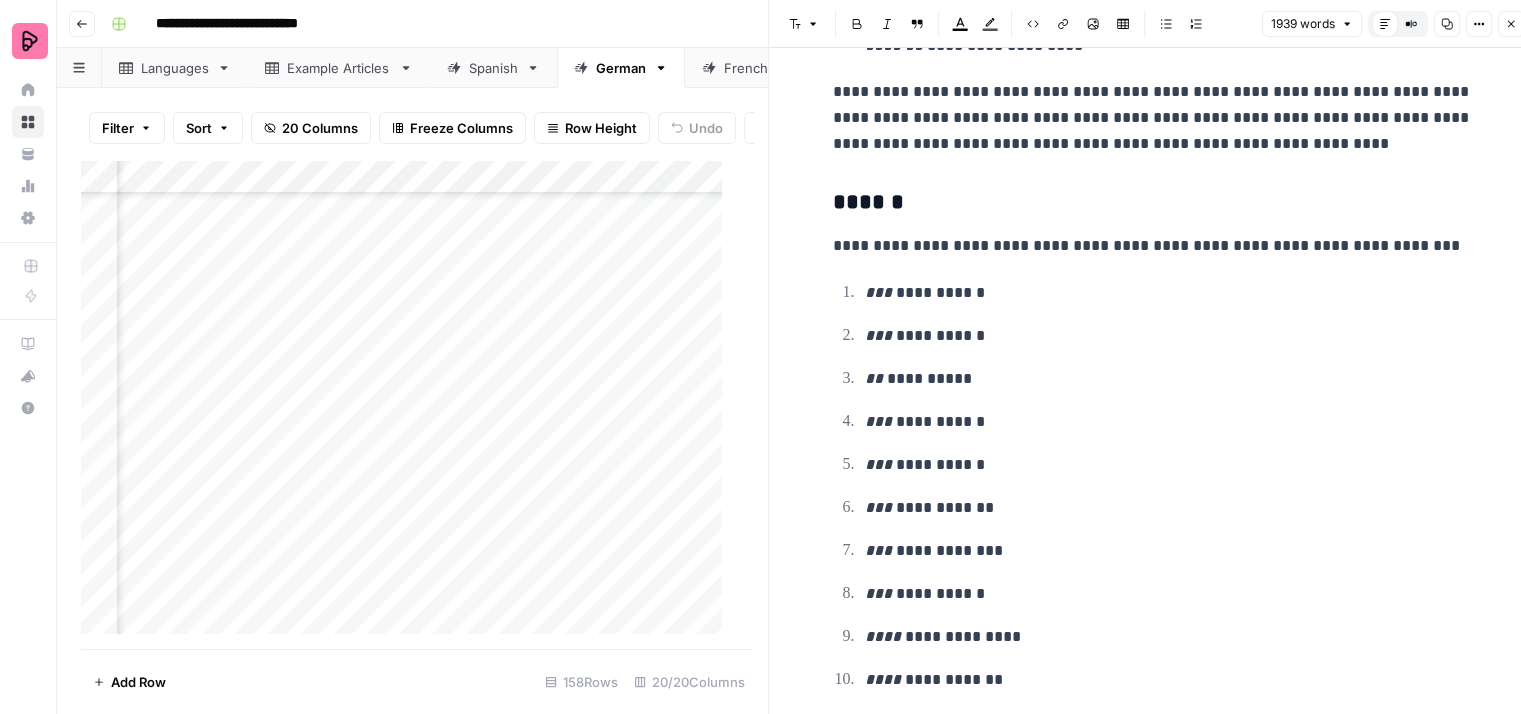 scroll, scrollTop: 3100, scrollLeft: 0, axis: vertical 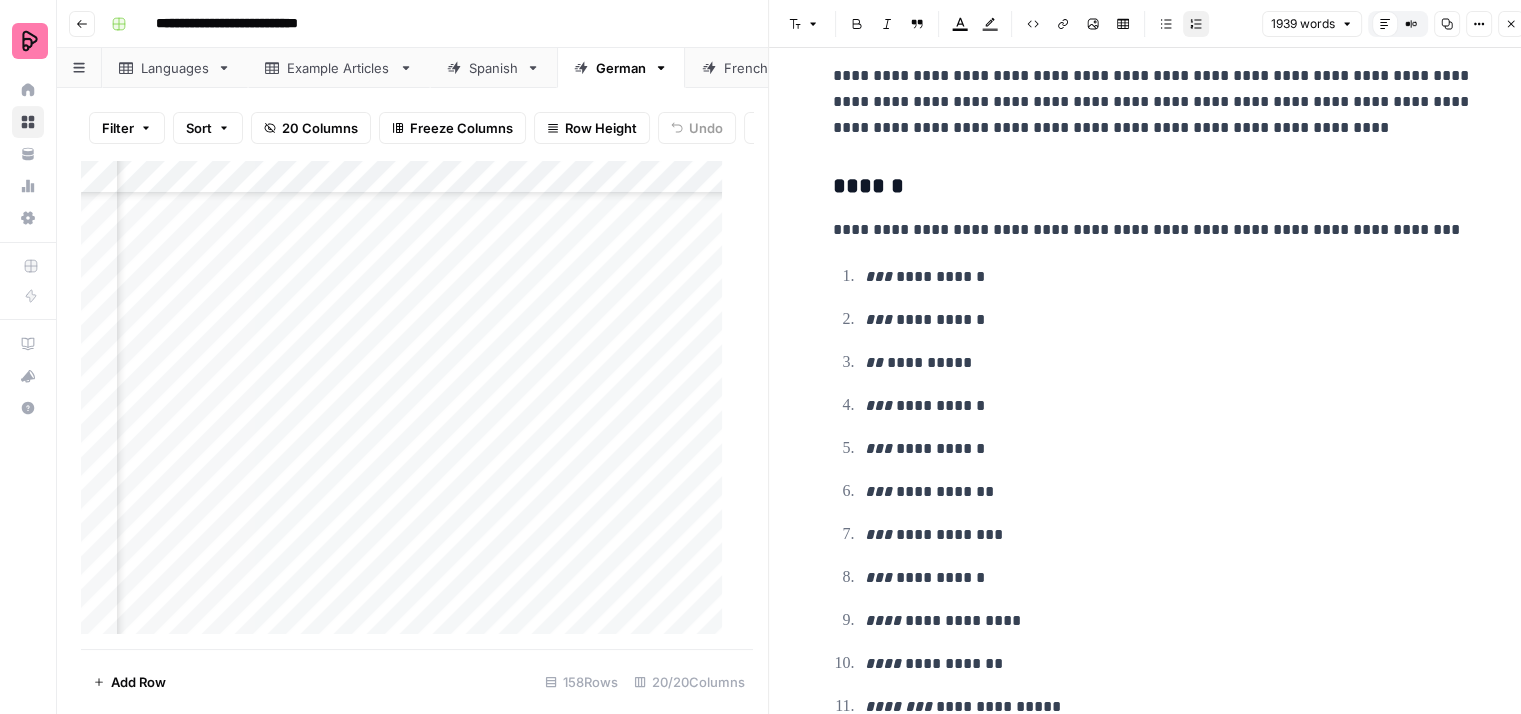 click on "**********" at bounding box center (1169, 277) 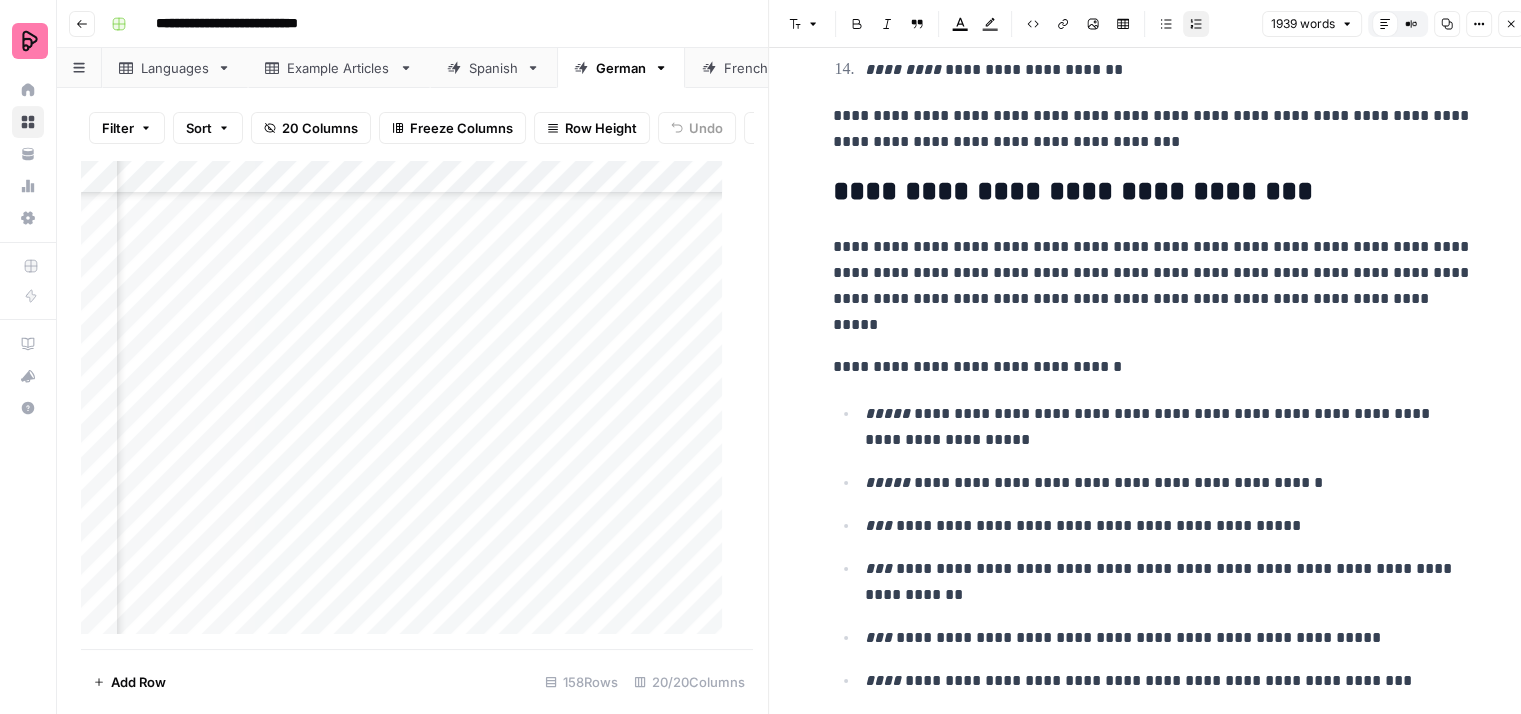 scroll, scrollTop: 3900, scrollLeft: 0, axis: vertical 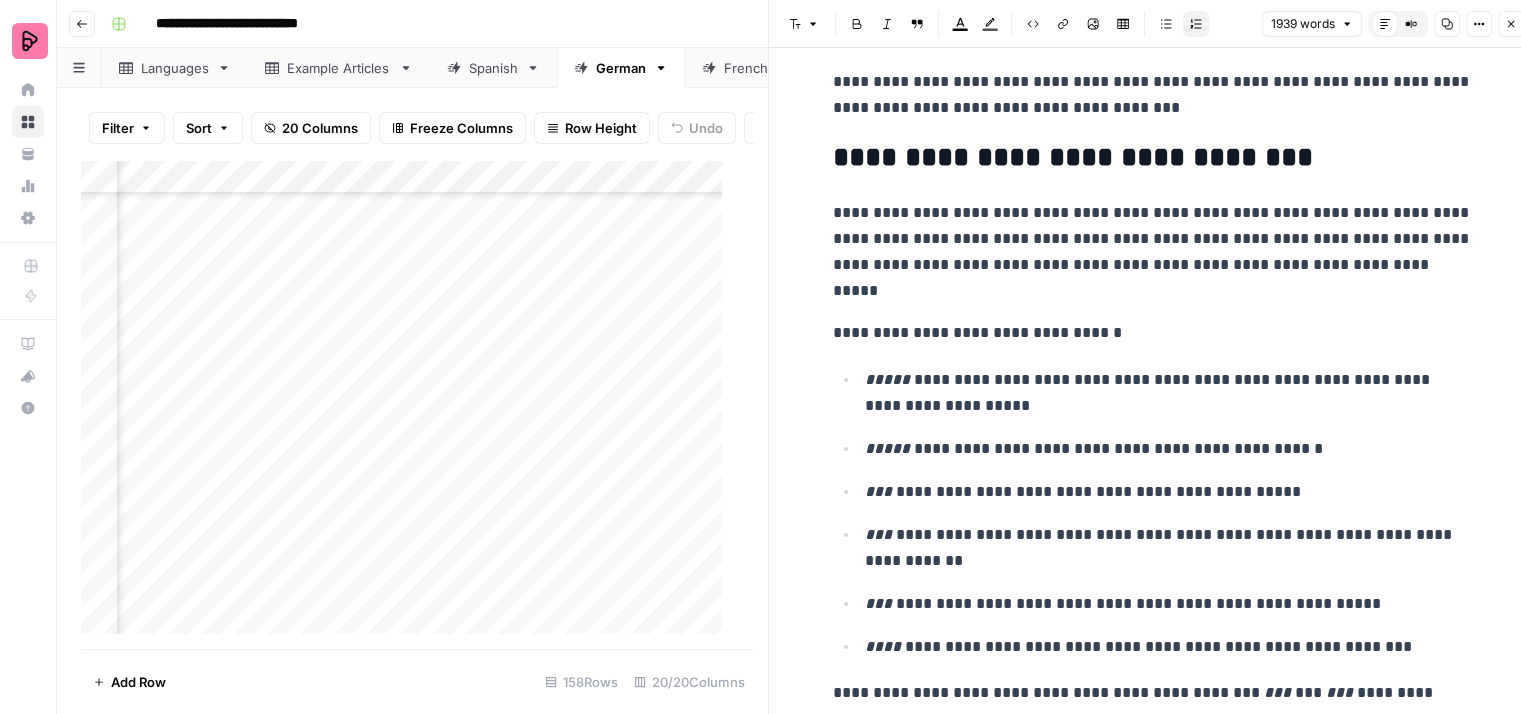 click on "**********" at bounding box center [1153, 252] 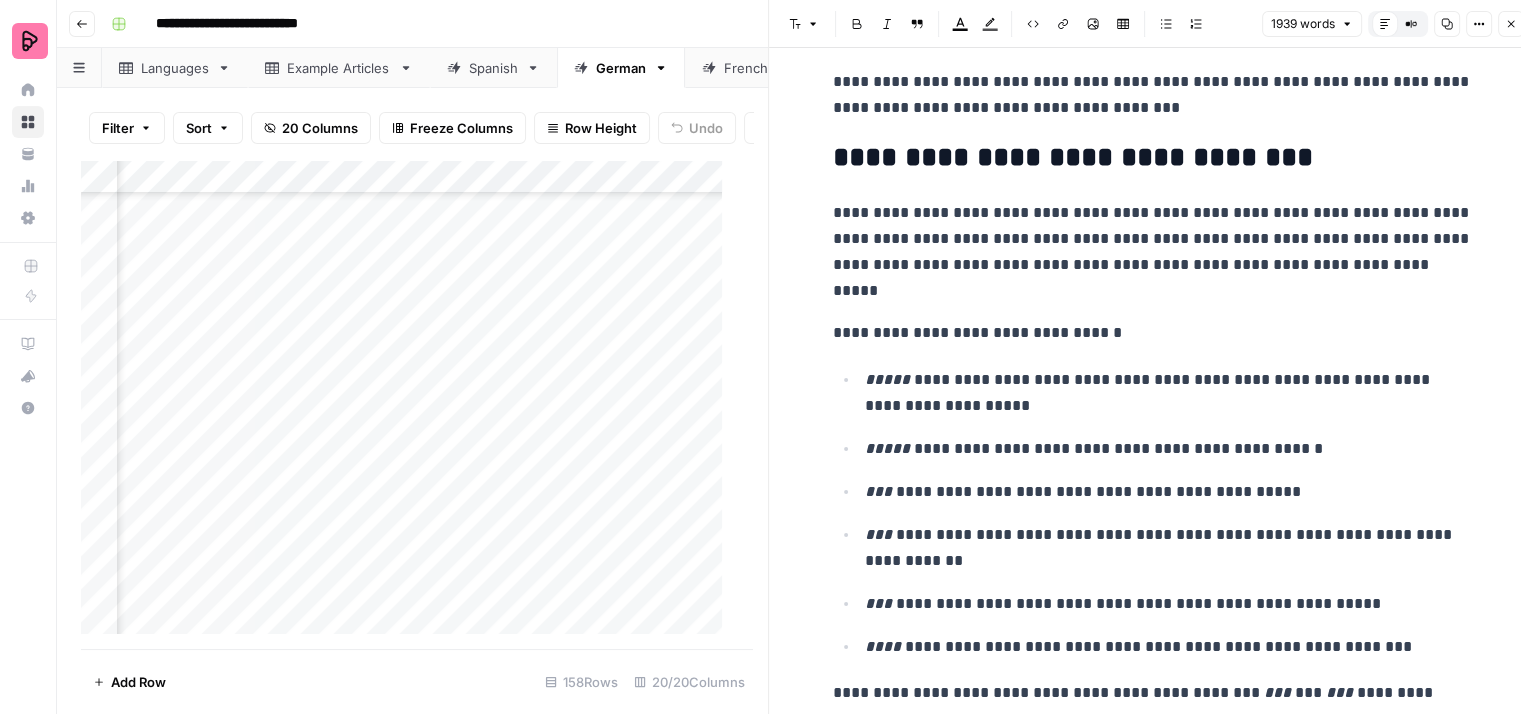 click on "**********" at bounding box center (1153, 252) 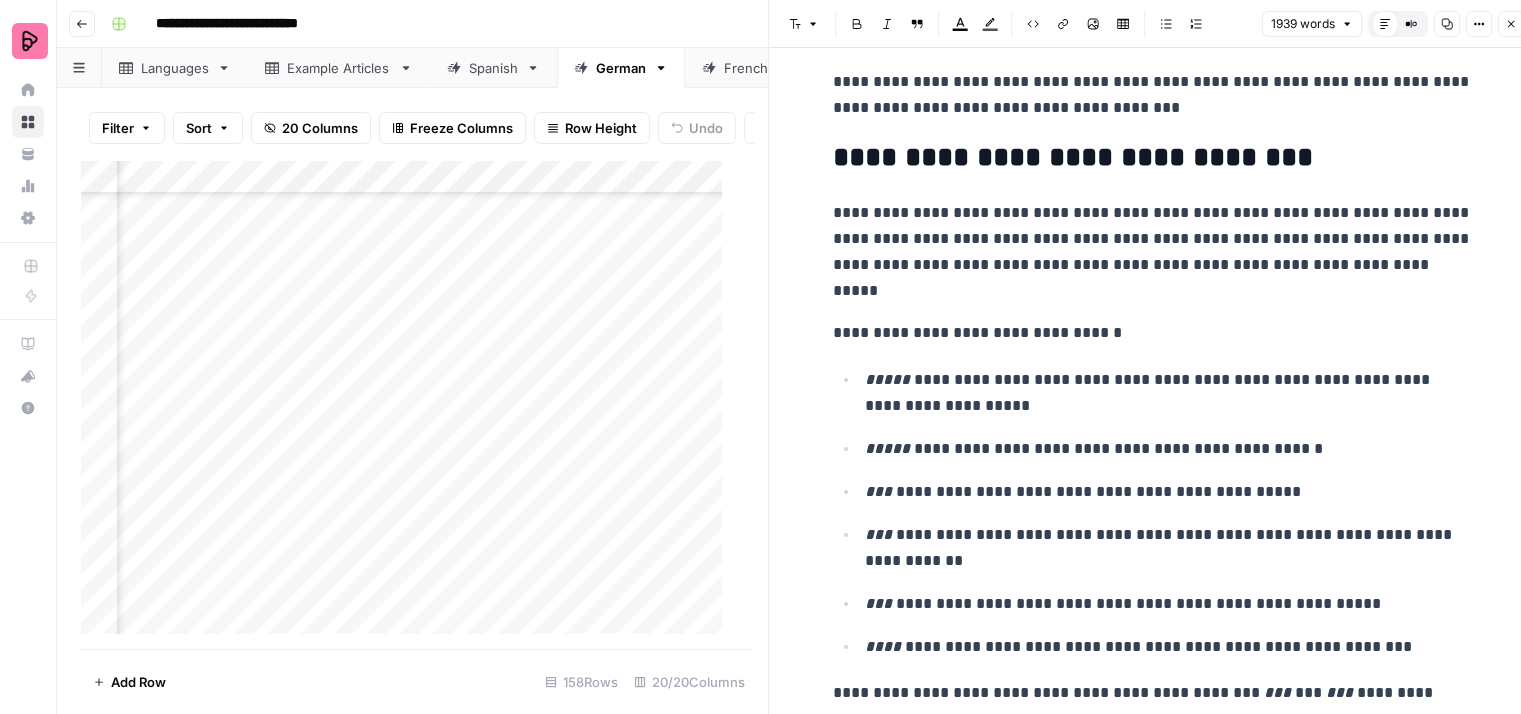 click on "**********" at bounding box center [1153, 252] 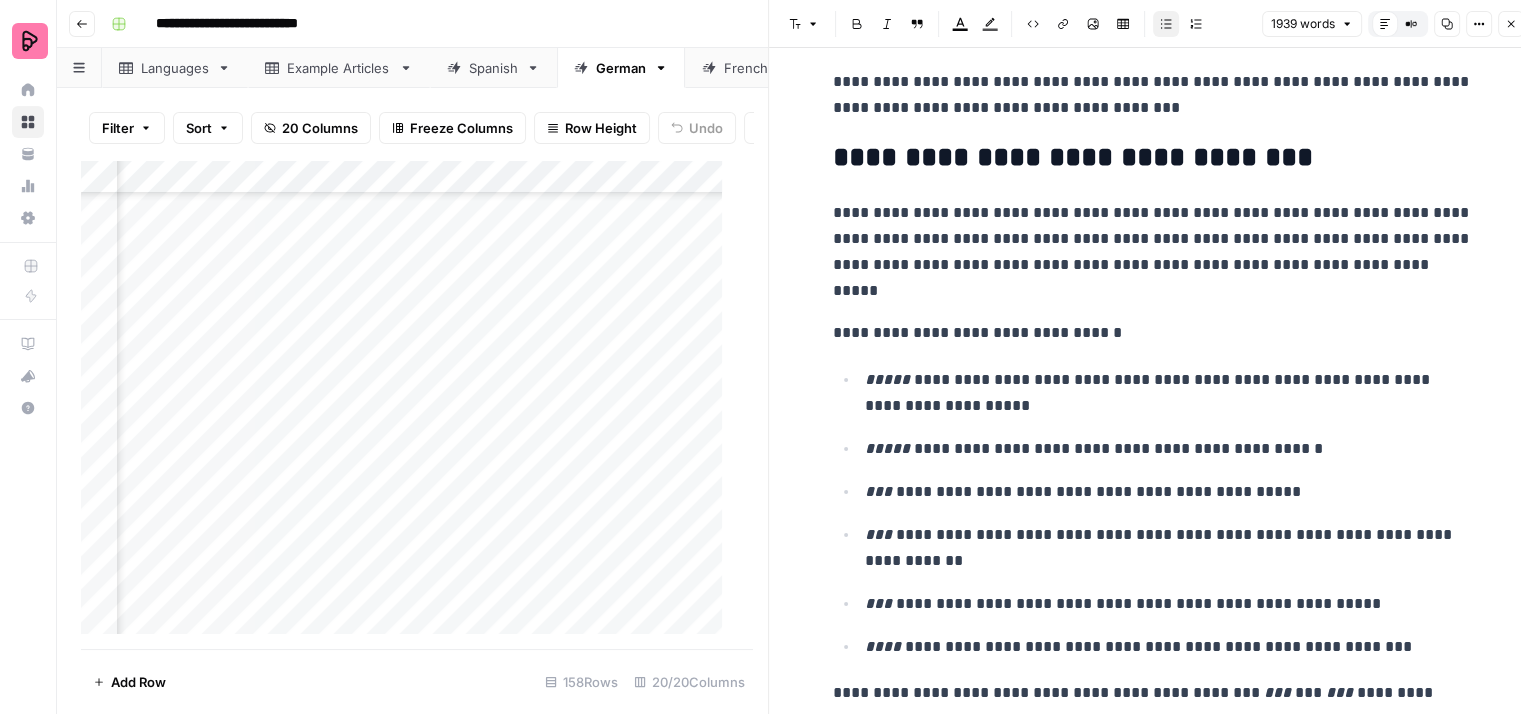 click on "**********" at bounding box center (1169, 393) 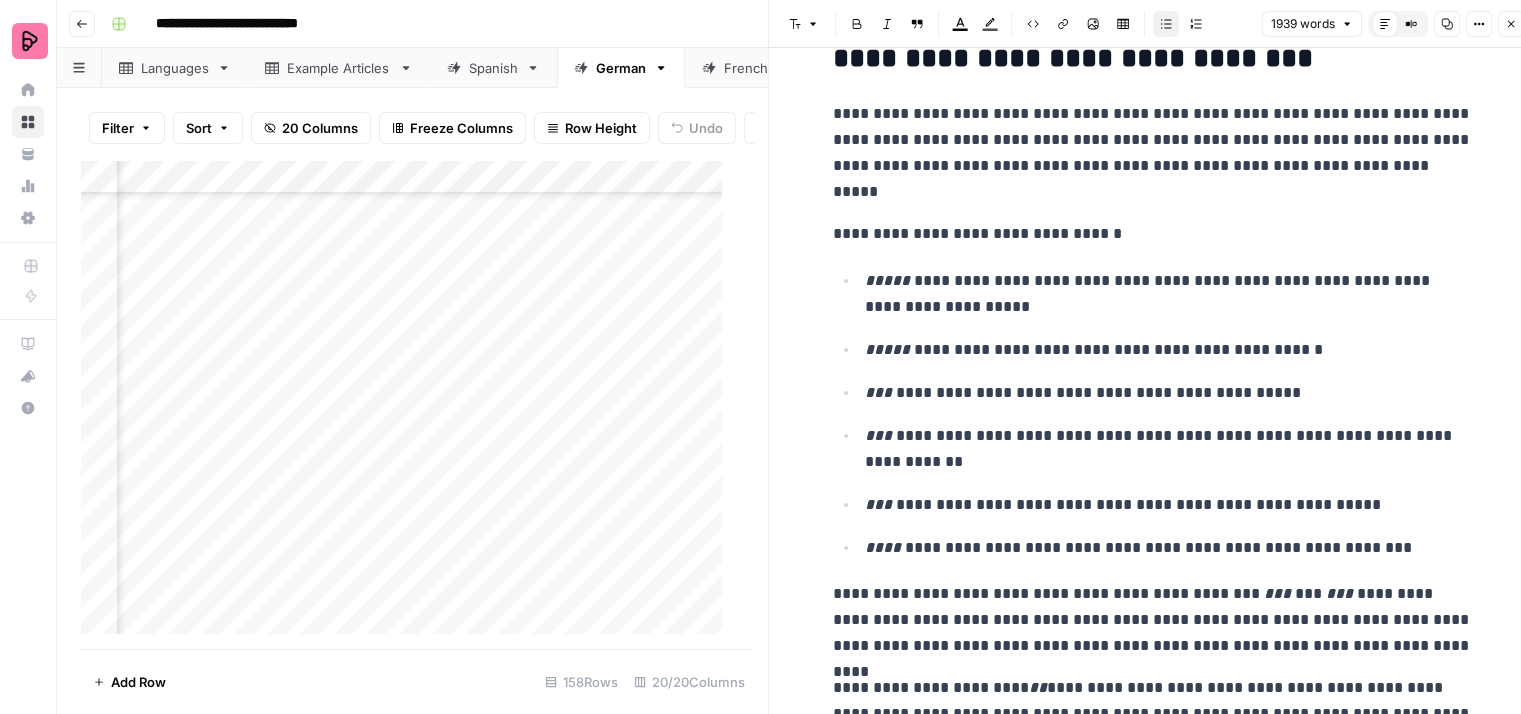 scroll, scrollTop: 4000, scrollLeft: 0, axis: vertical 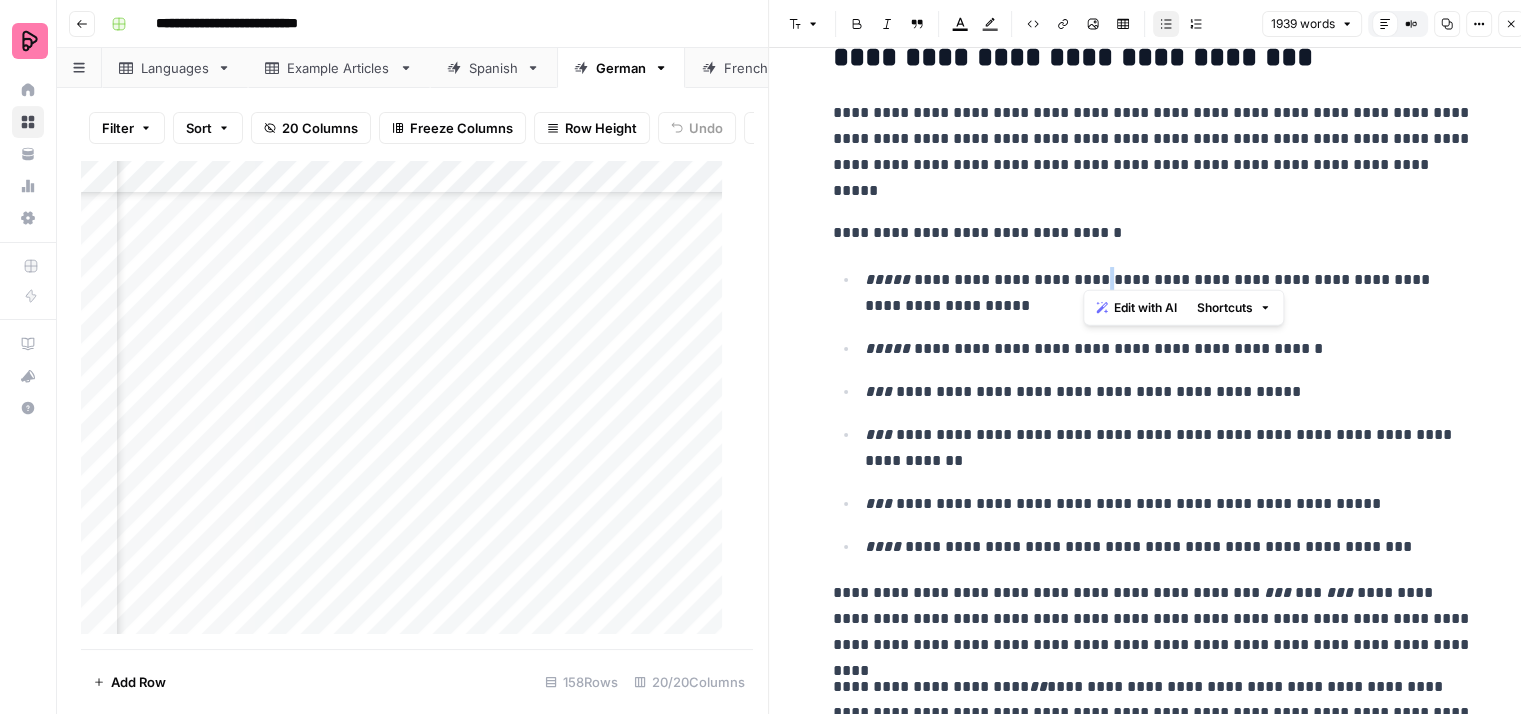 click on "**********" at bounding box center [1169, 293] 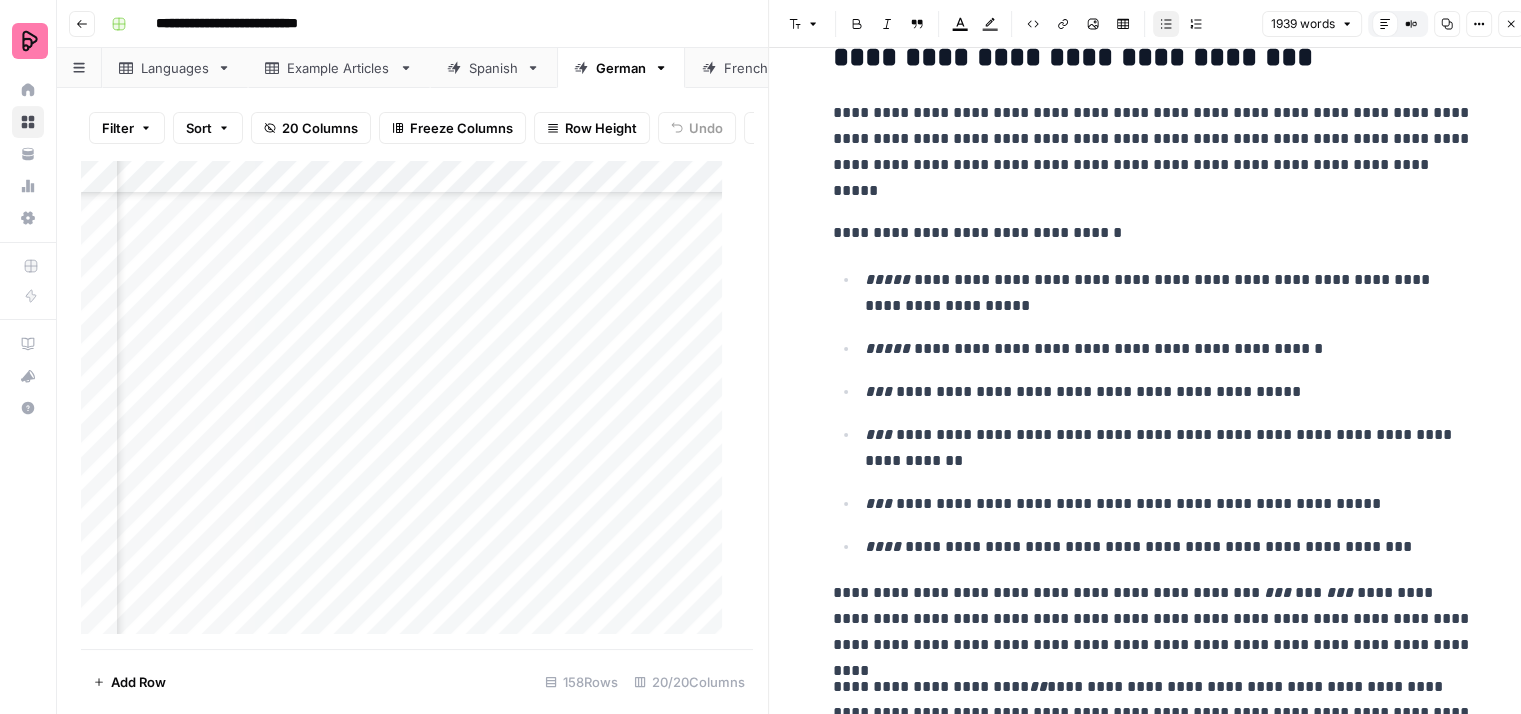 click on "**********" at bounding box center (1169, 293) 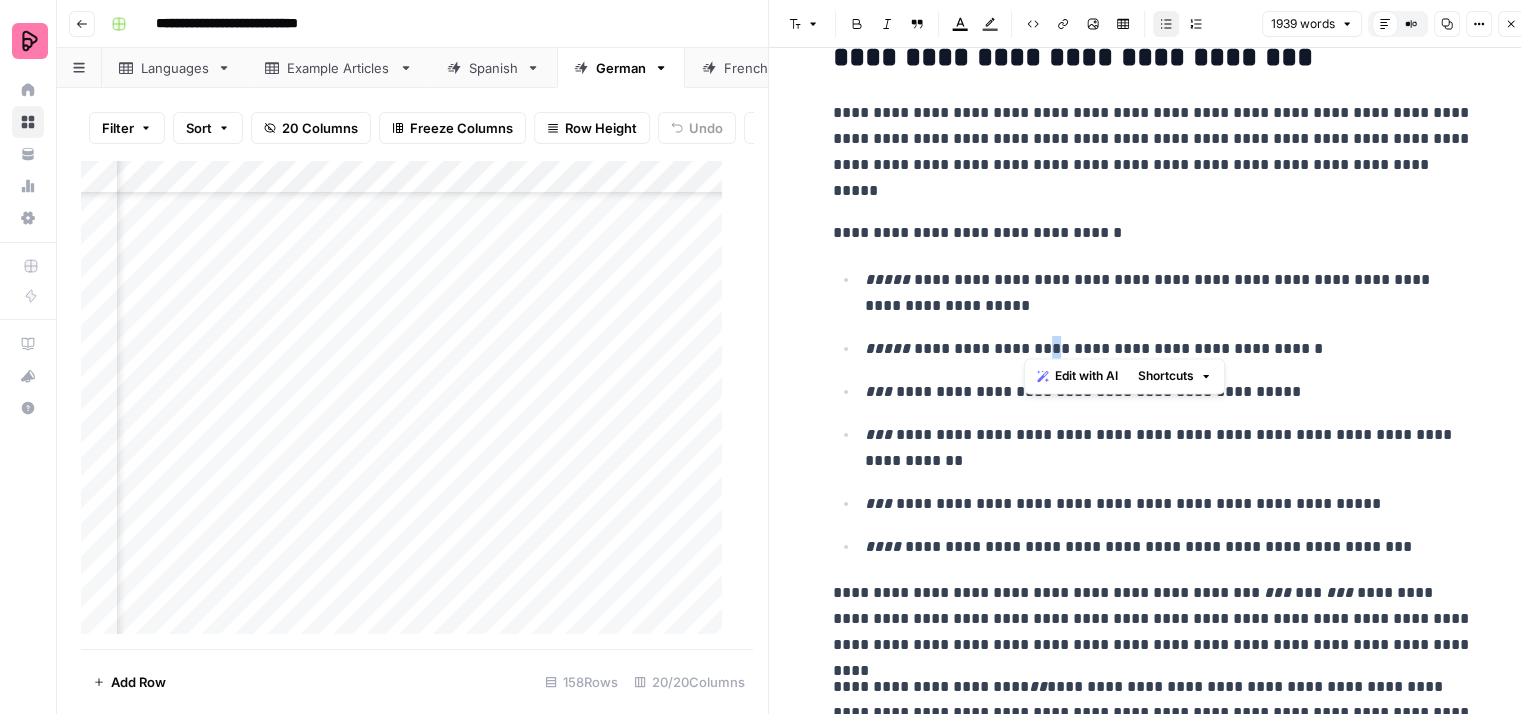 click on "**********" at bounding box center [1169, 349] 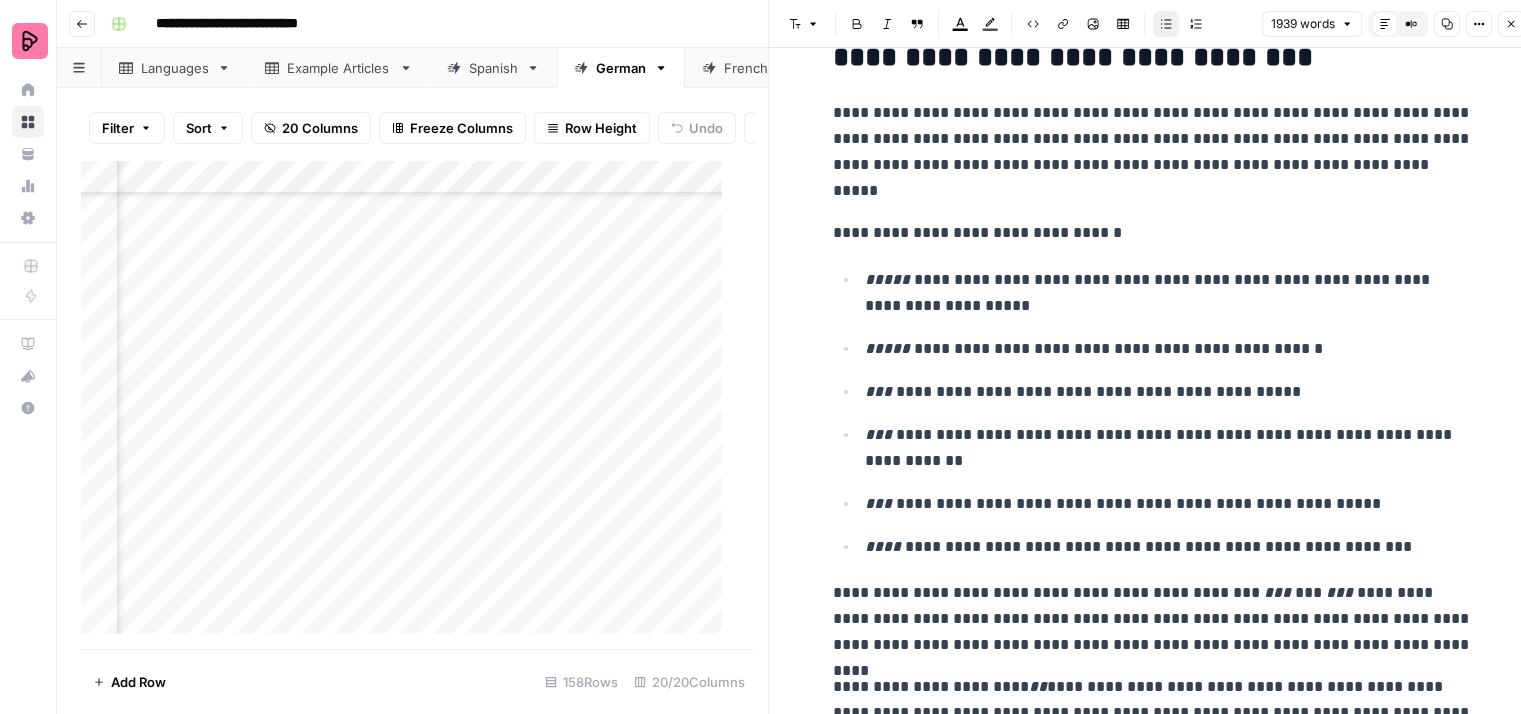 click on "**********" at bounding box center [1169, 349] 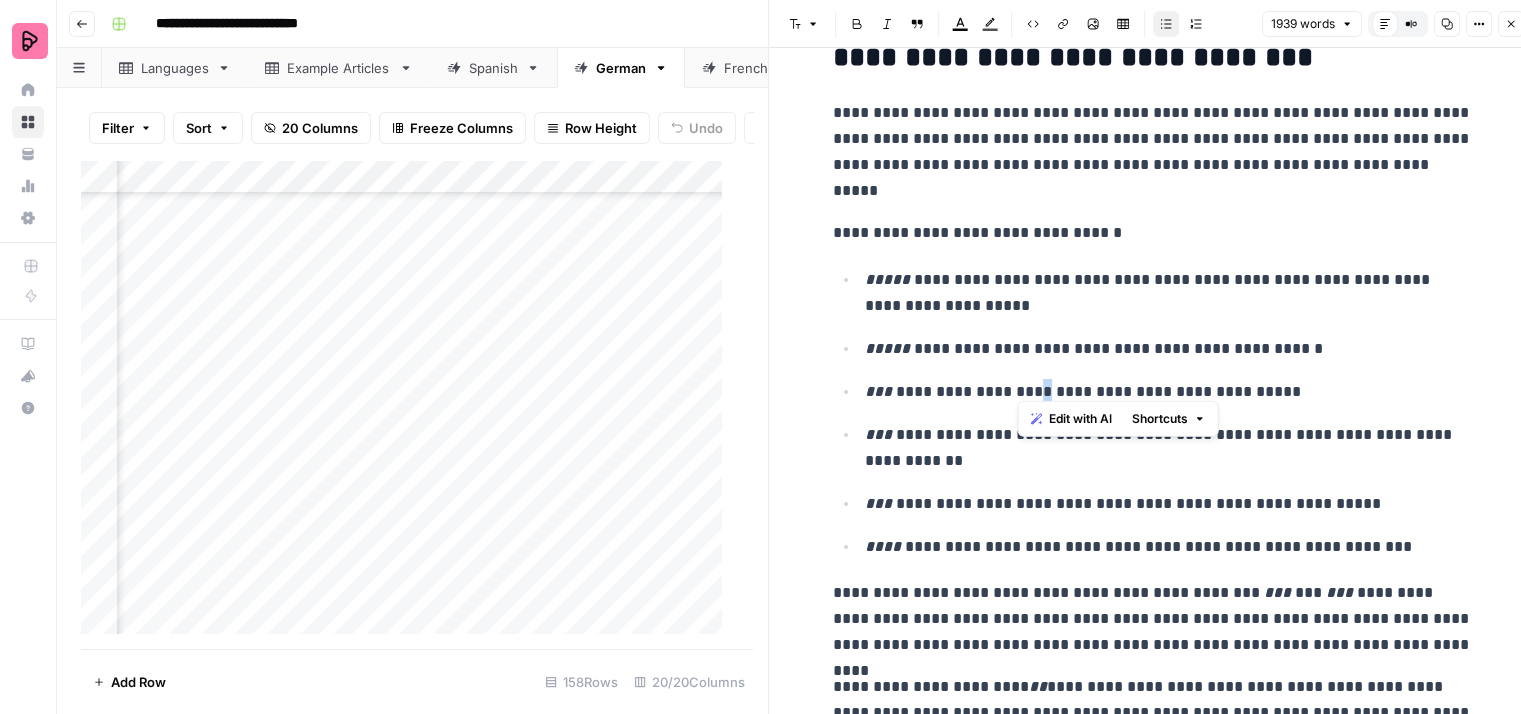 click on "**********" at bounding box center [1169, 392] 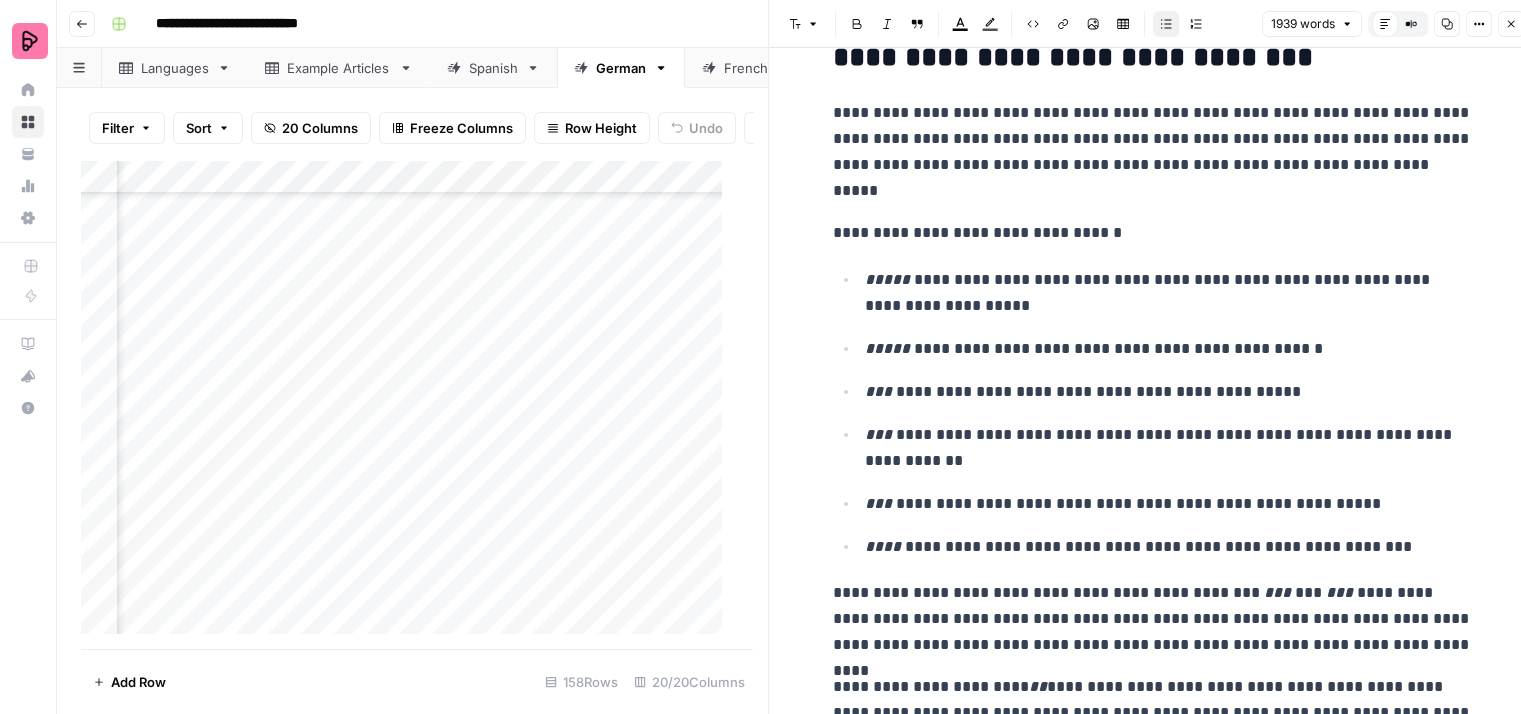 click on "**********" at bounding box center [1169, 392] 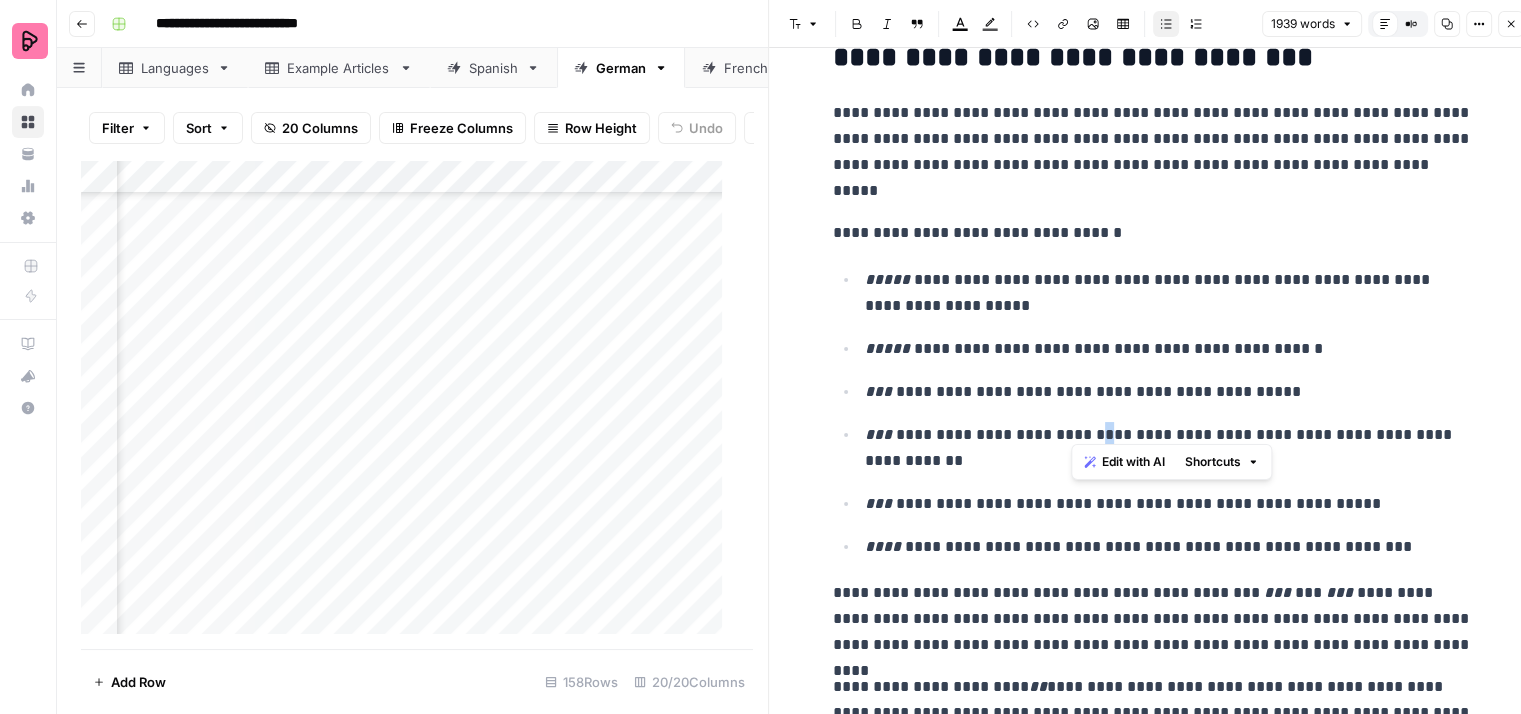 click on "**********" at bounding box center (1169, 448) 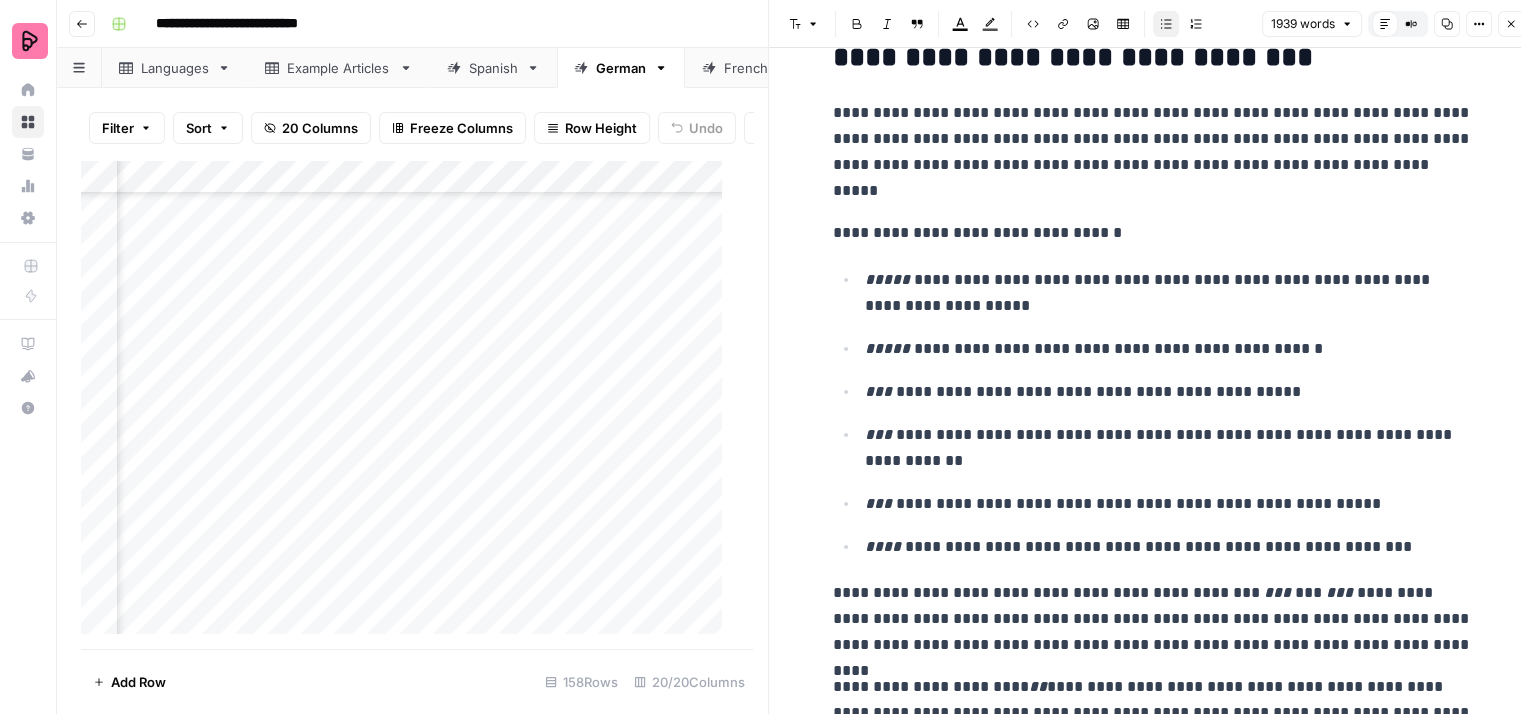click on "**********" at bounding box center [1169, 392] 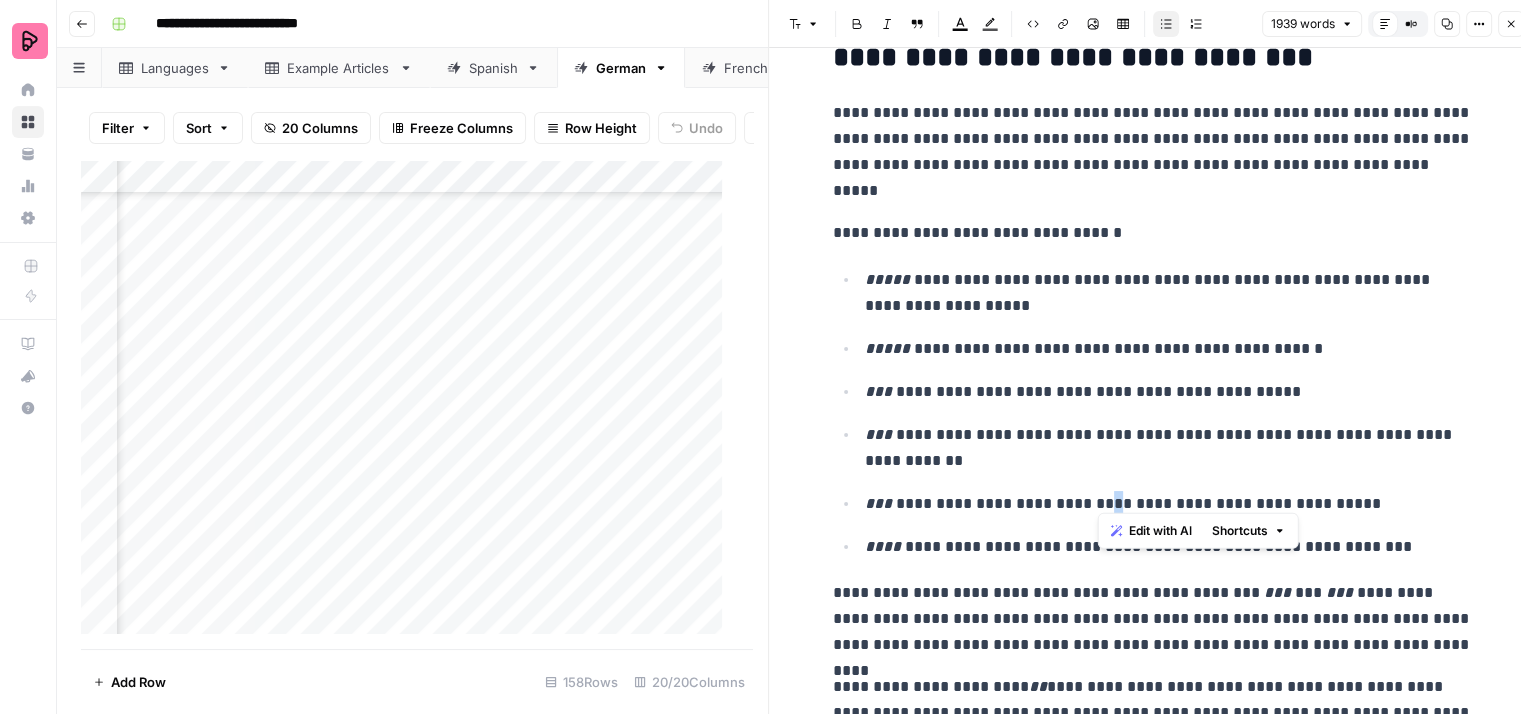 click on "**********" at bounding box center [1169, 504] 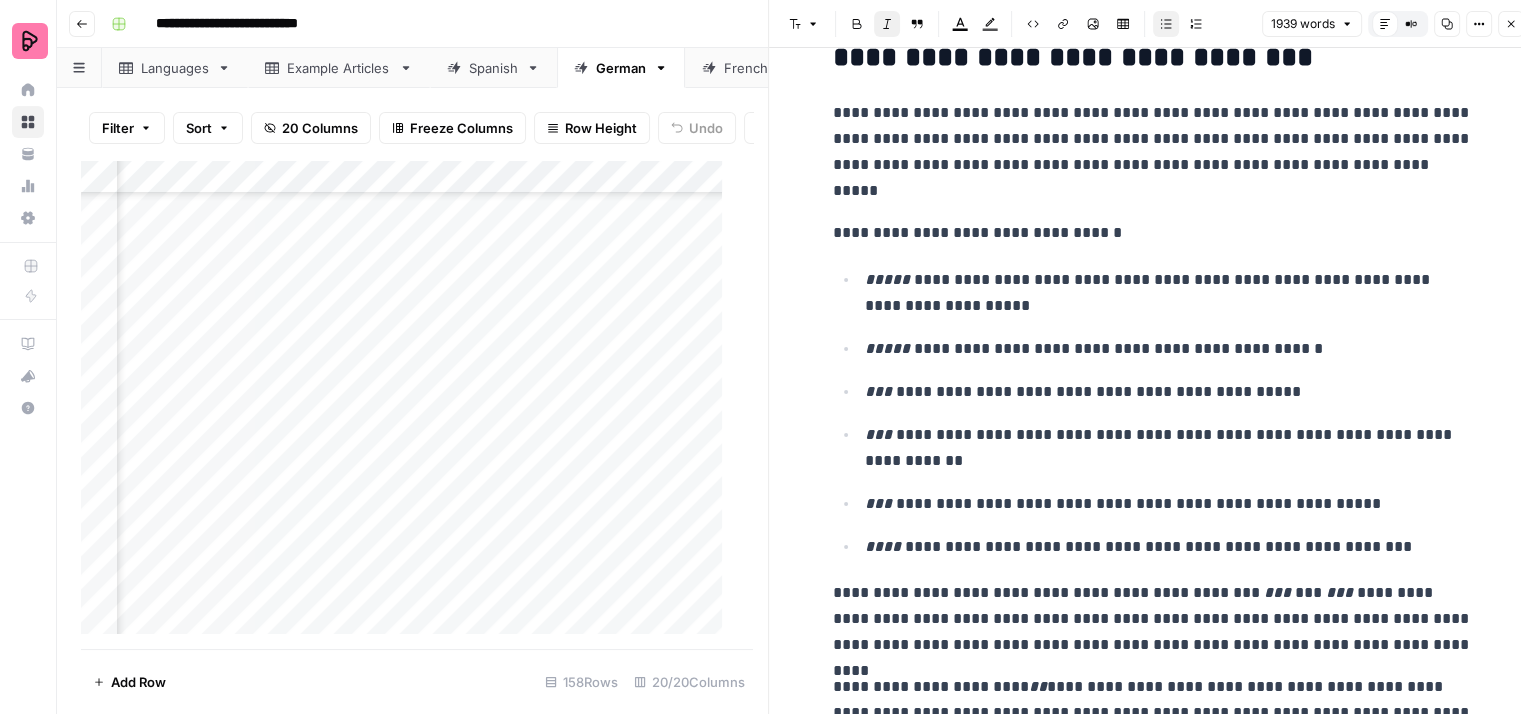 click on "**********" at bounding box center [1153, 413] 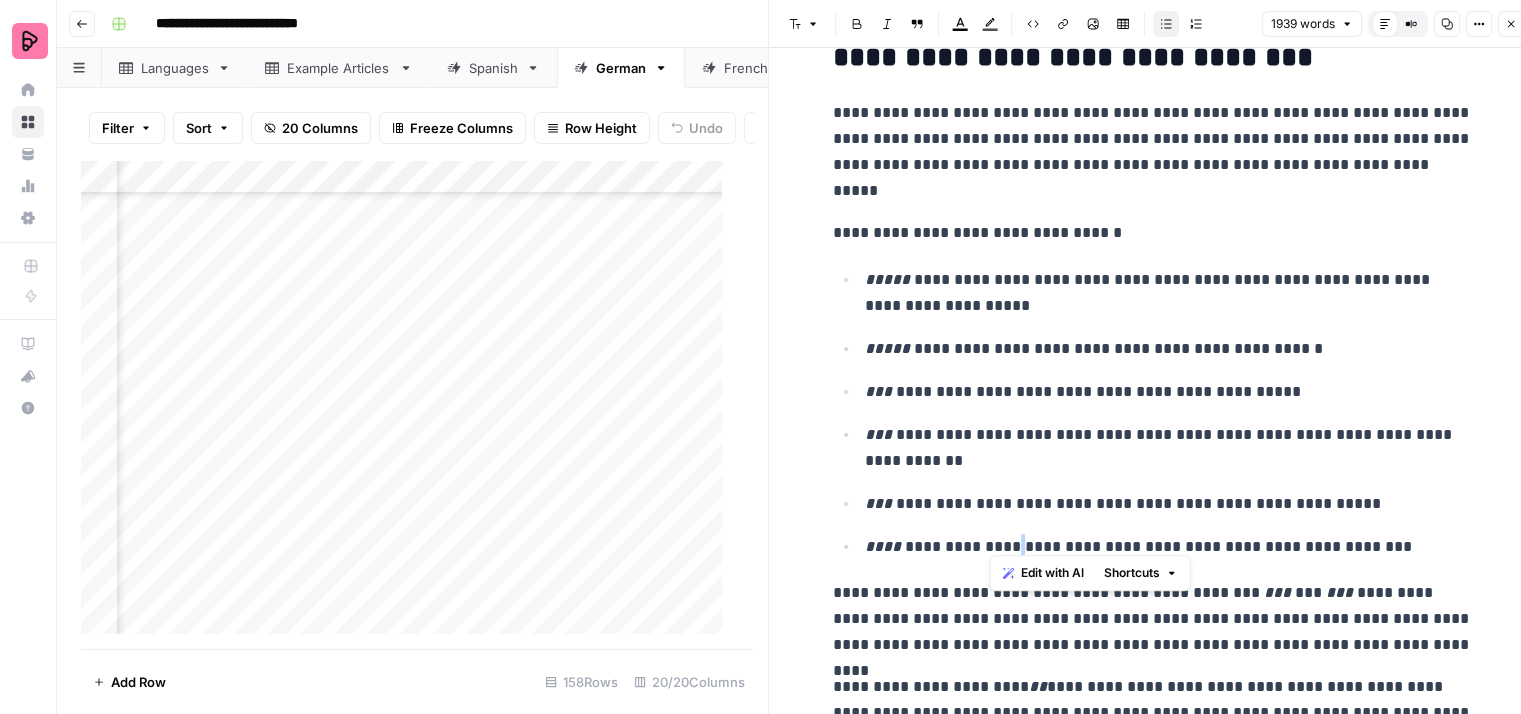 click on "**********" at bounding box center [1169, 547] 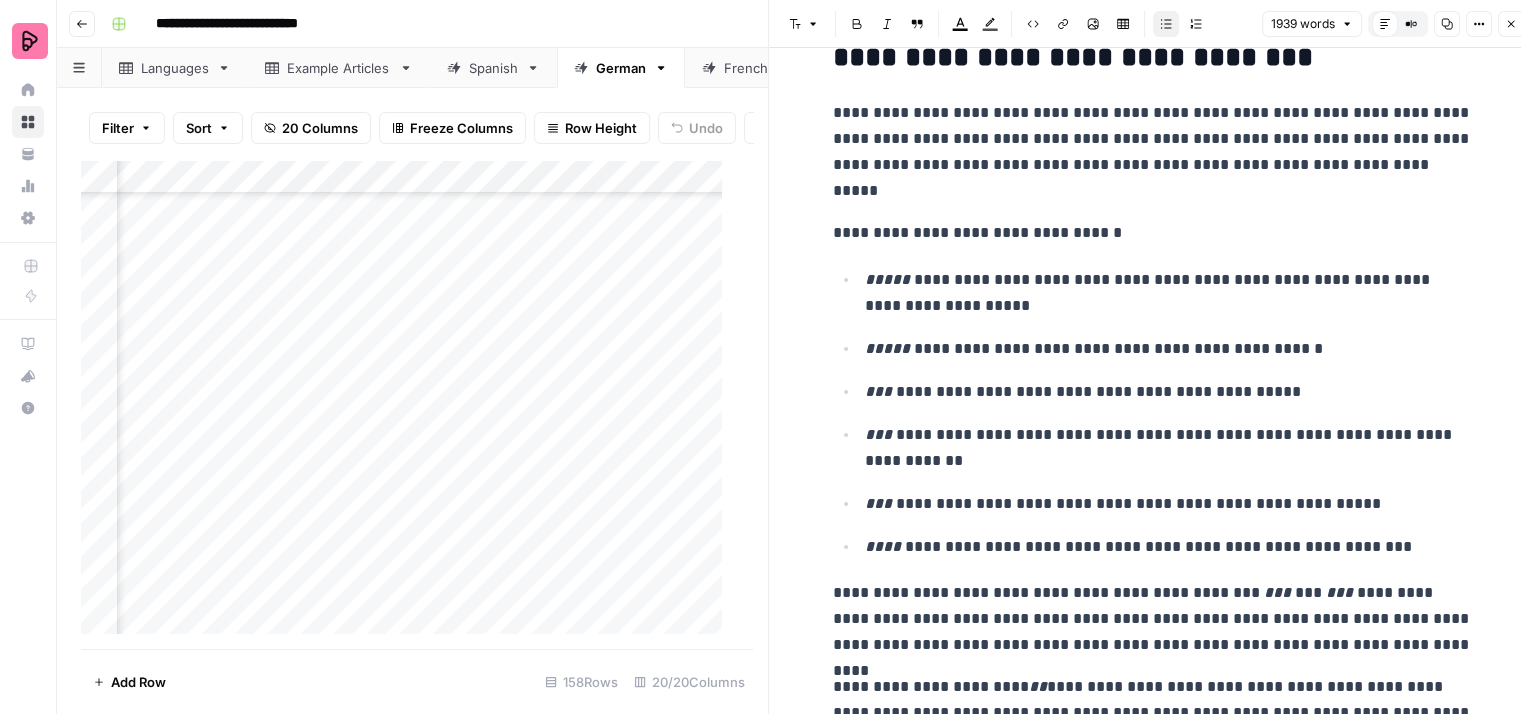 click on "**********" at bounding box center (1169, 504) 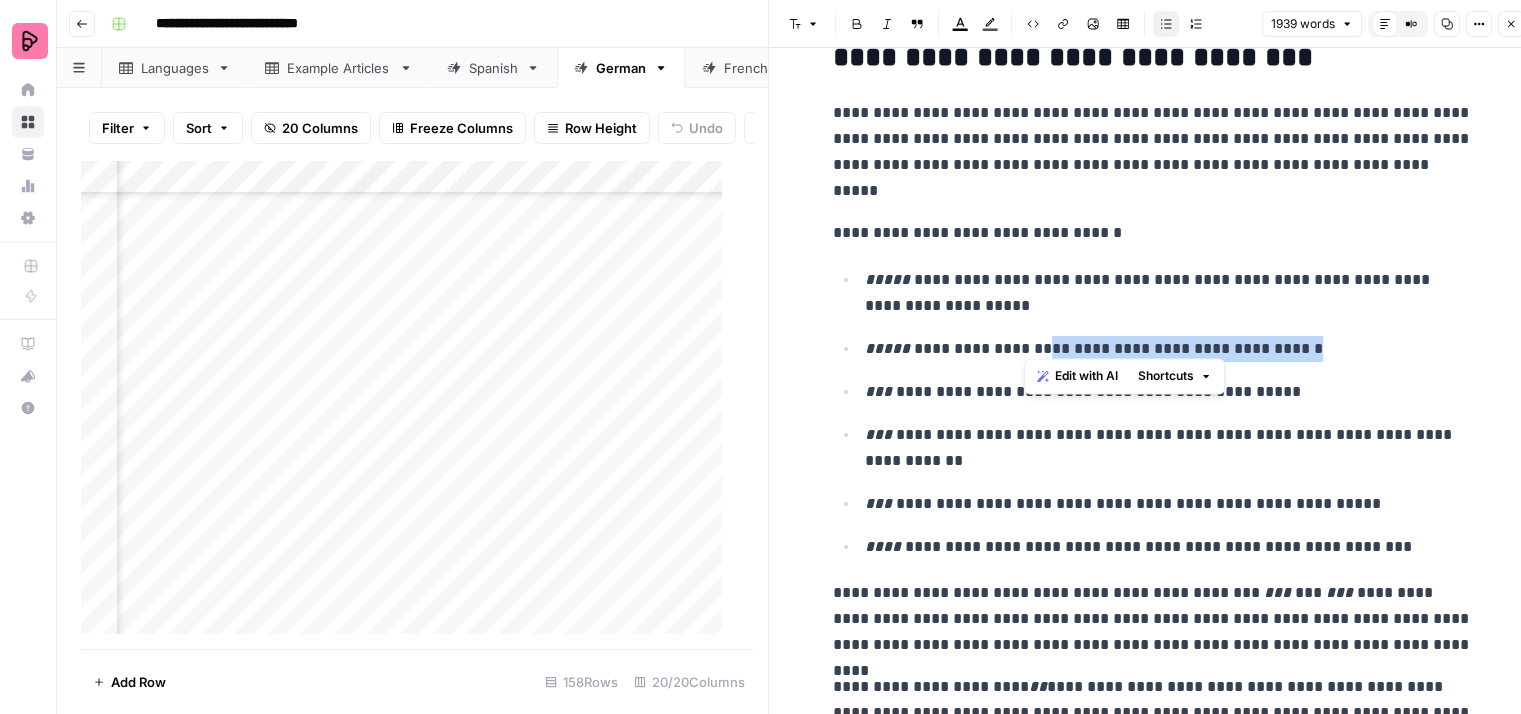 drag, startPoint x: 1293, startPoint y: 340, endPoint x: 1028, endPoint y: 343, distance: 265.01697 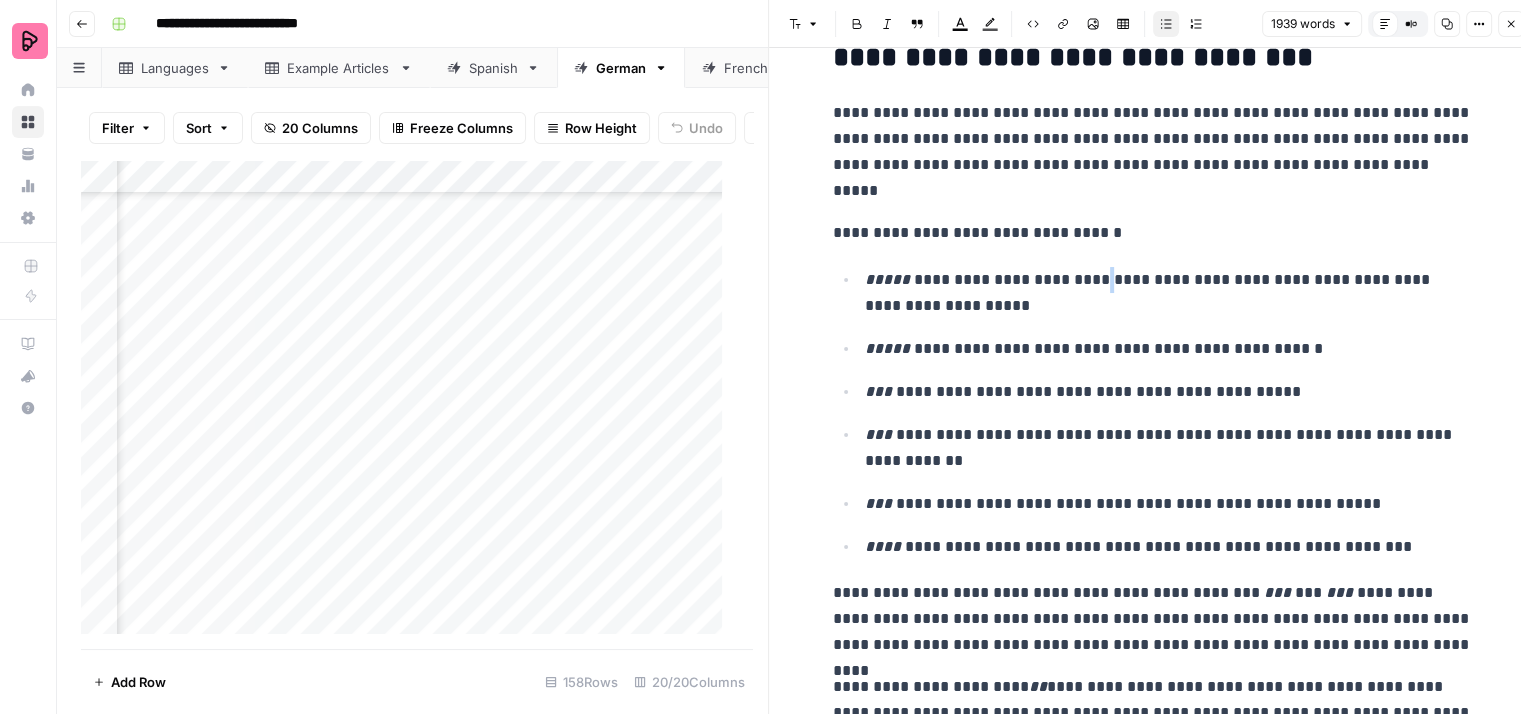 click on "**********" at bounding box center (1169, 293) 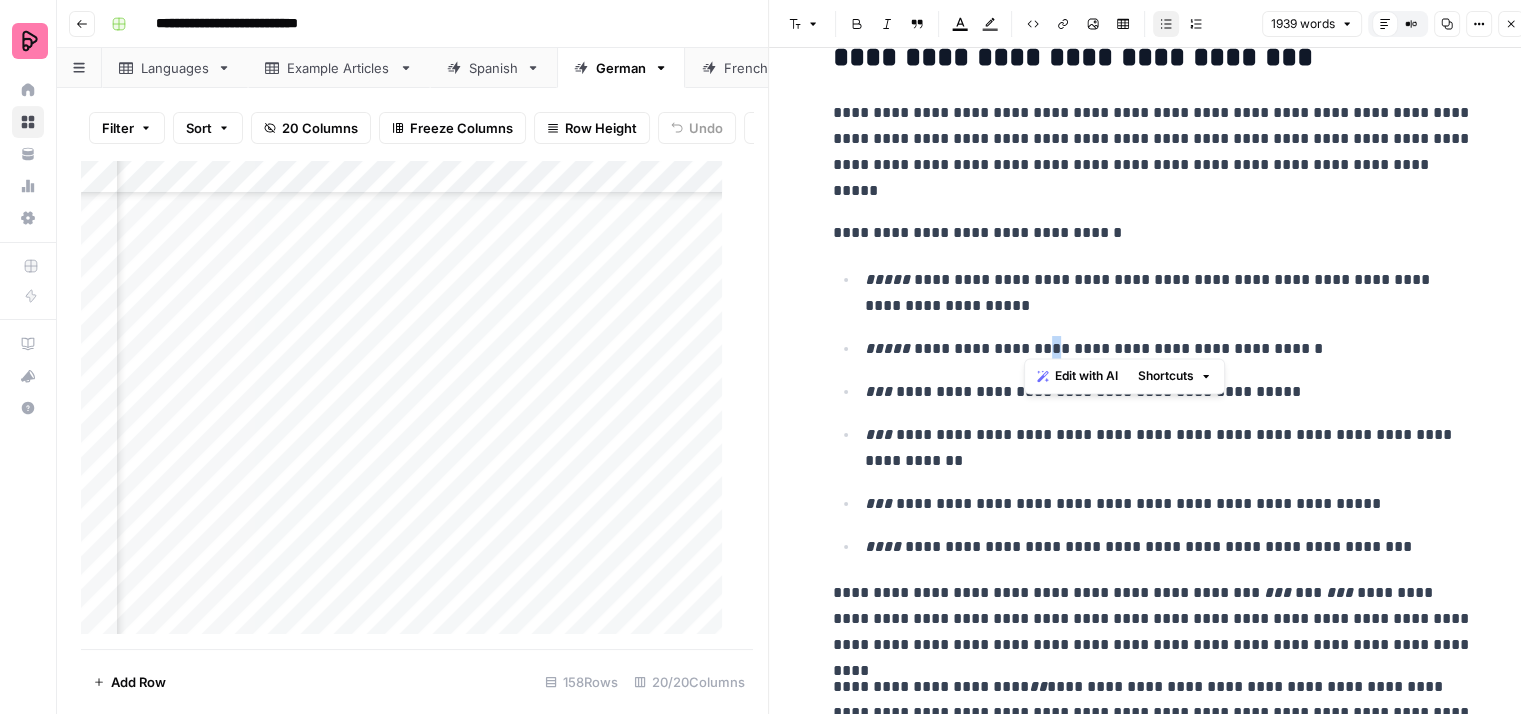 click on "**********" at bounding box center [1169, 349] 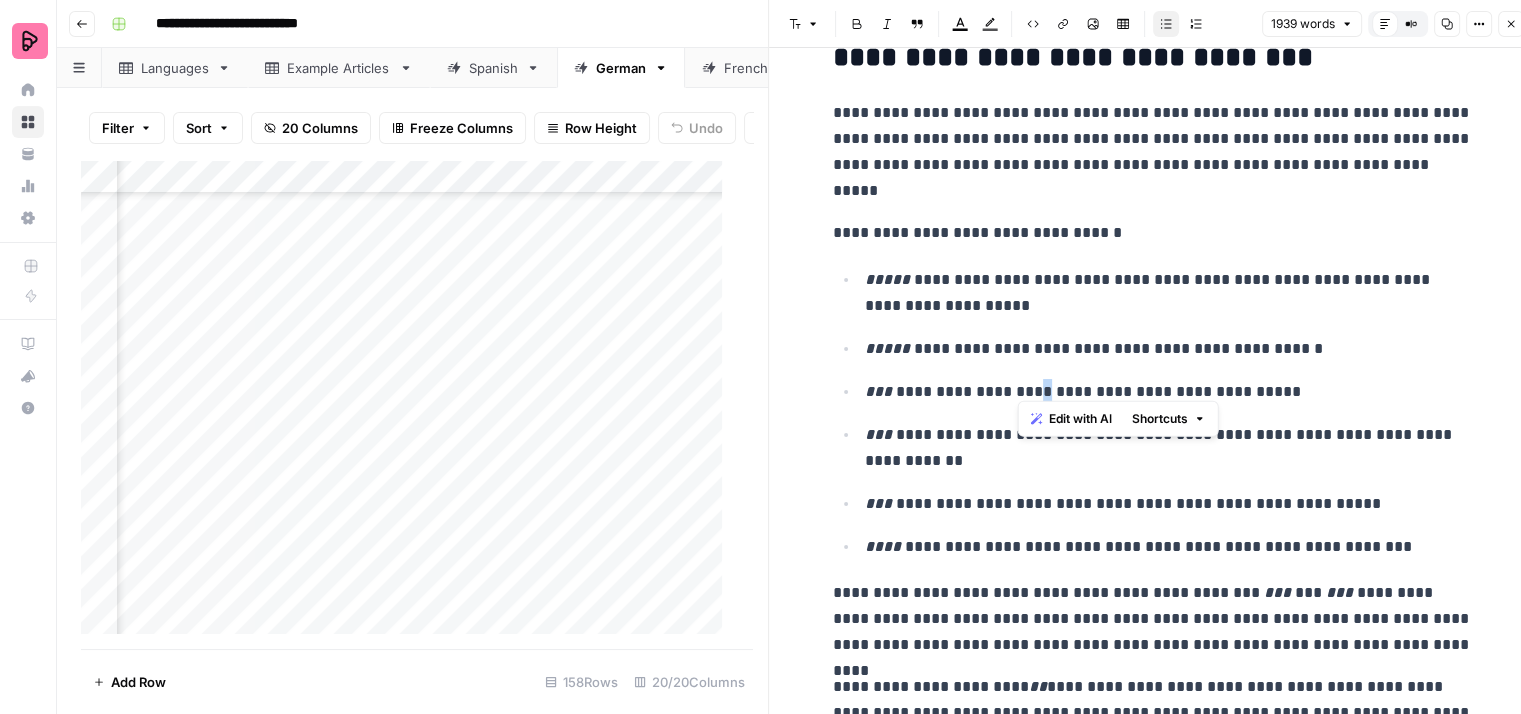 click on "**********" at bounding box center [1169, 392] 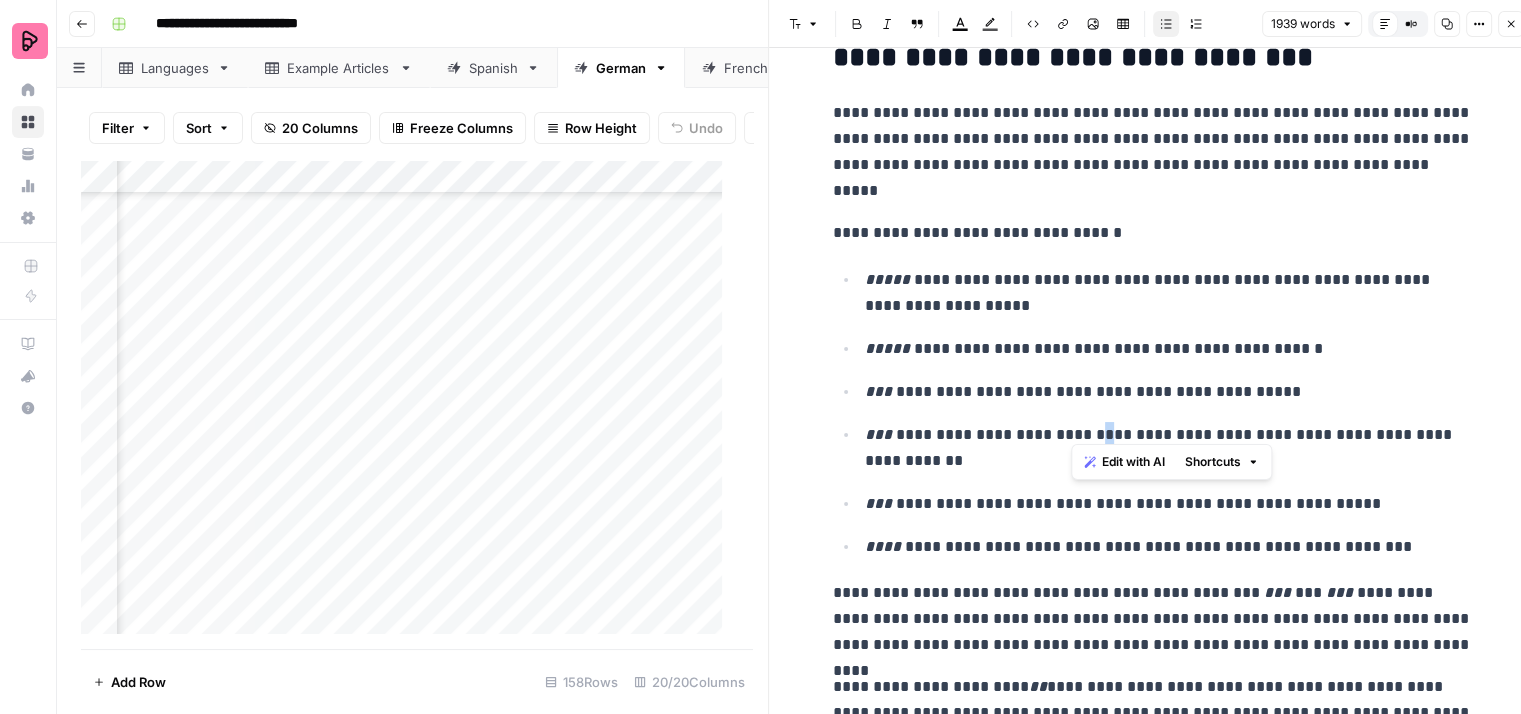 click on "**********" at bounding box center (1169, 448) 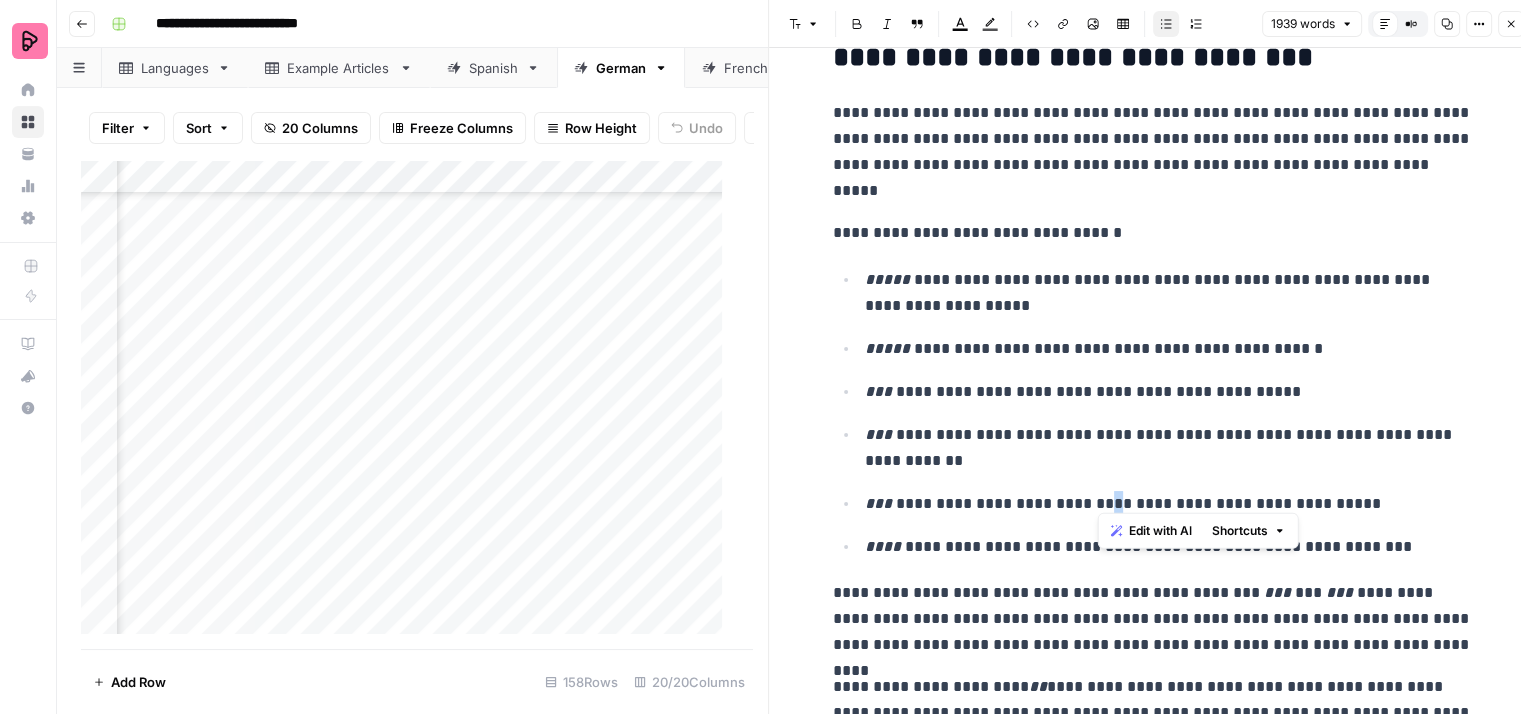 click on "**********" at bounding box center (1169, 504) 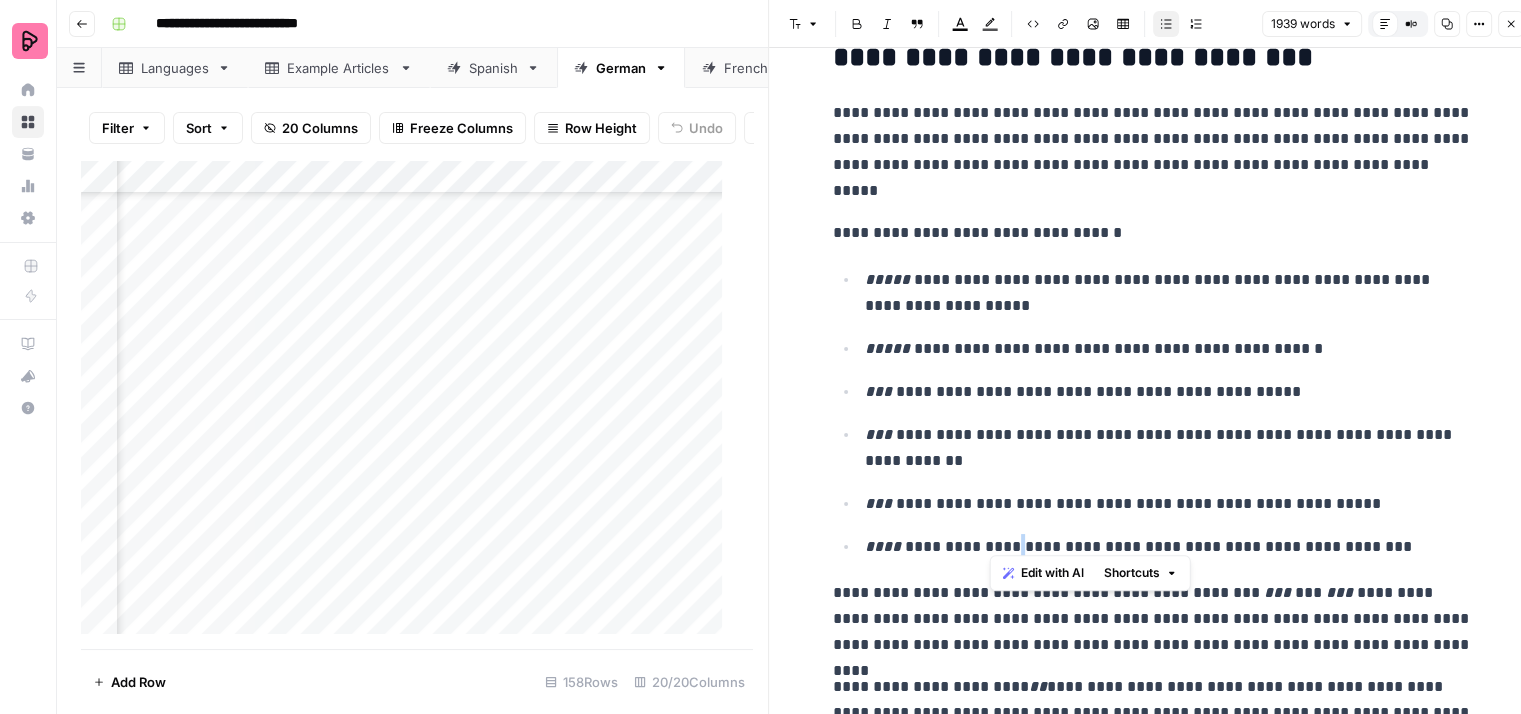click on "**********" at bounding box center [1169, 547] 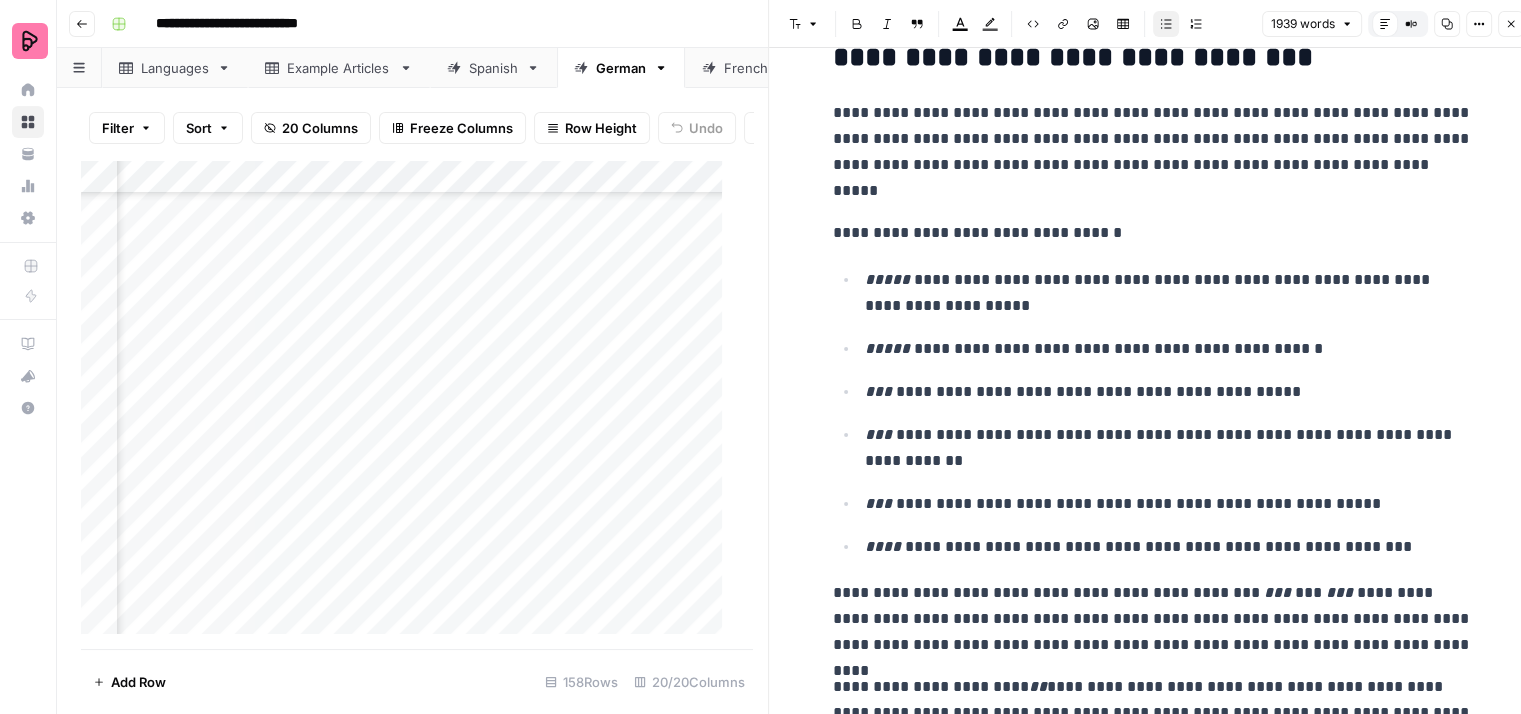 click on "**********" at bounding box center (1169, 392) 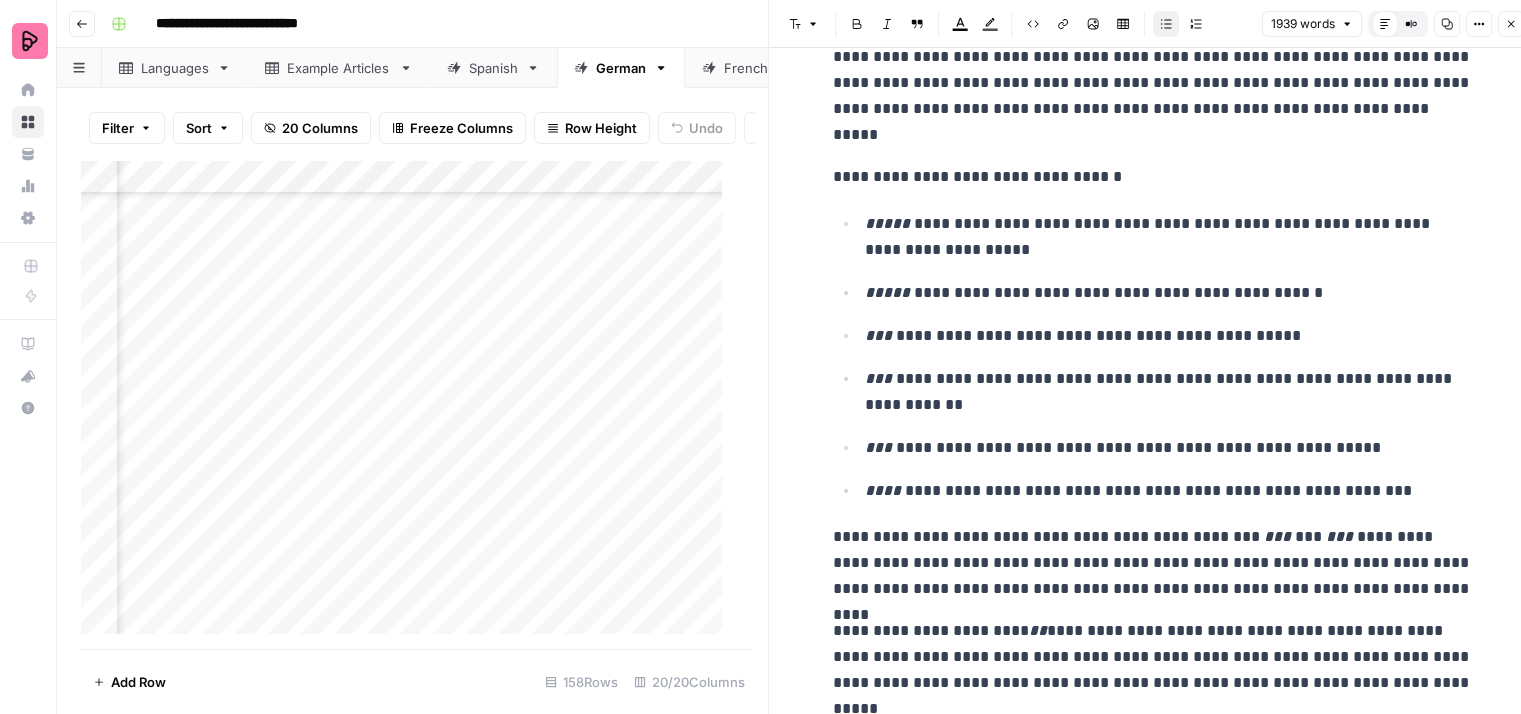scroll, scrollTop: 4100, scrollLeft: 0, axis: vertical 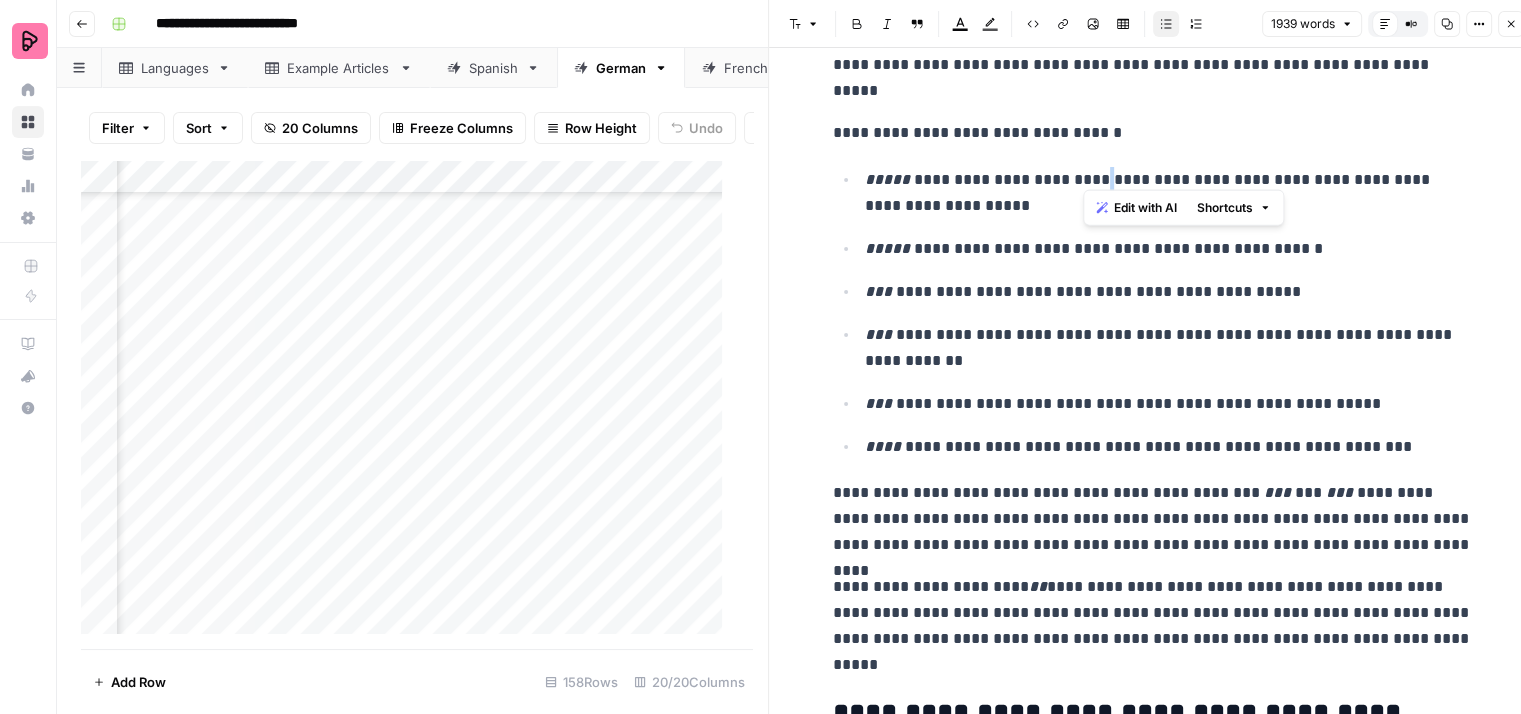 click on "**********" at bounding box center (1169, 193) 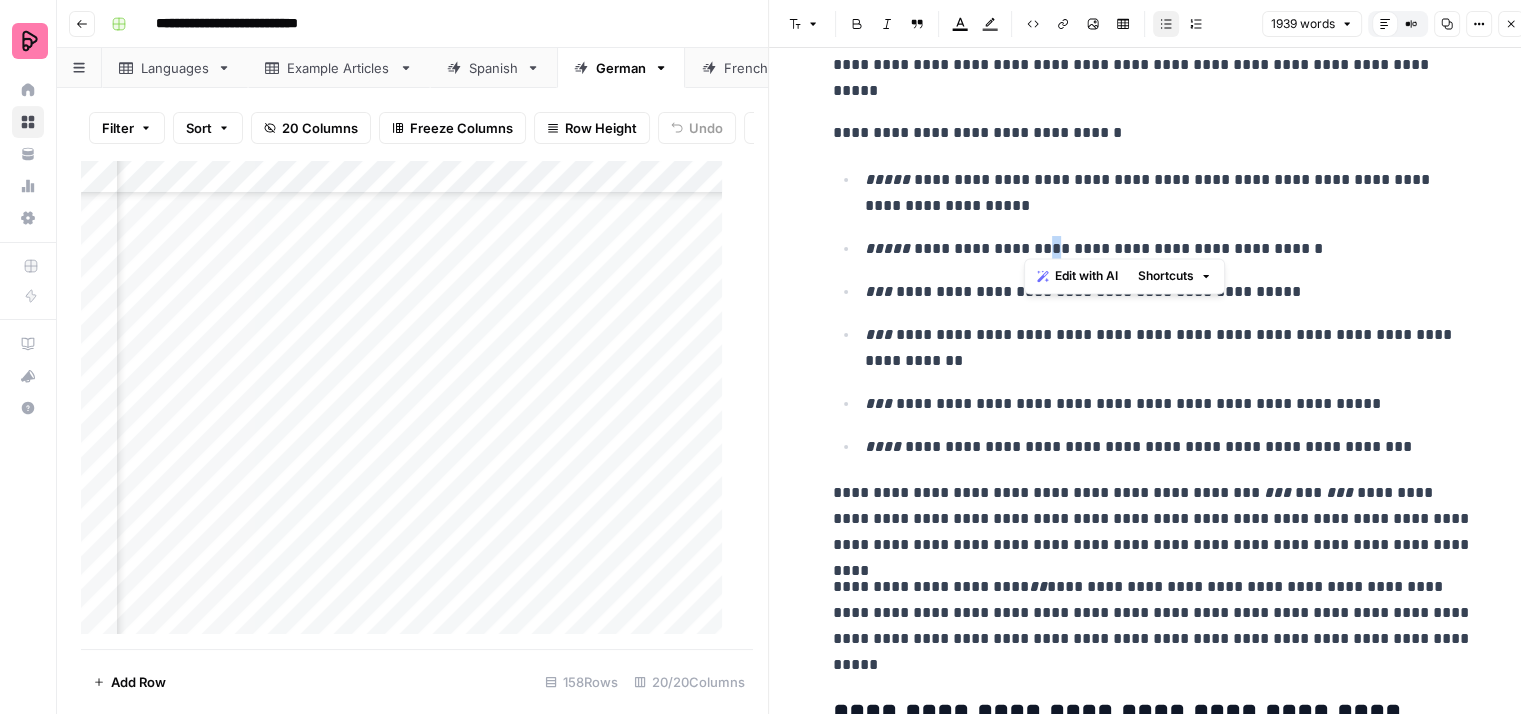 click on "**********" at bounding box center [1169, 249] 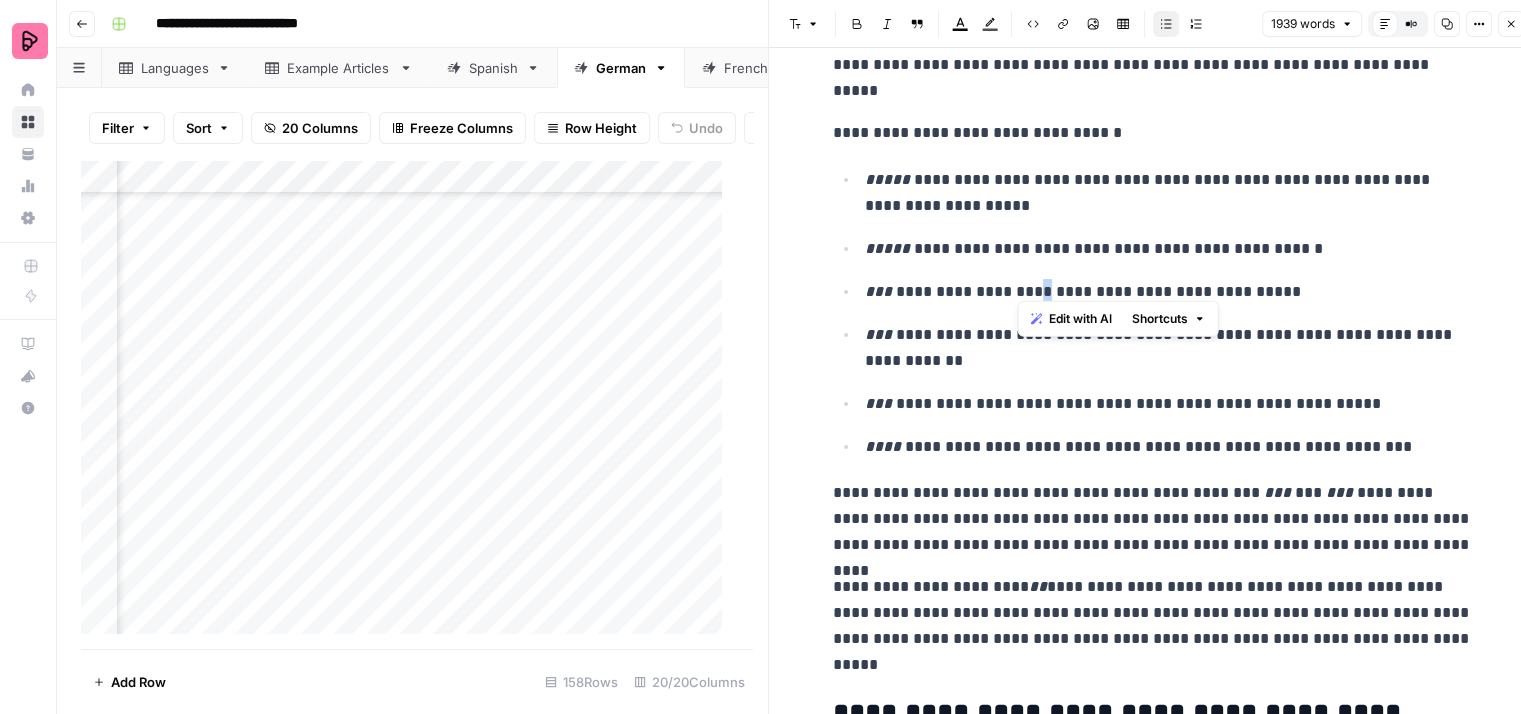 click on "**********" at bounding box center [1169, 292] 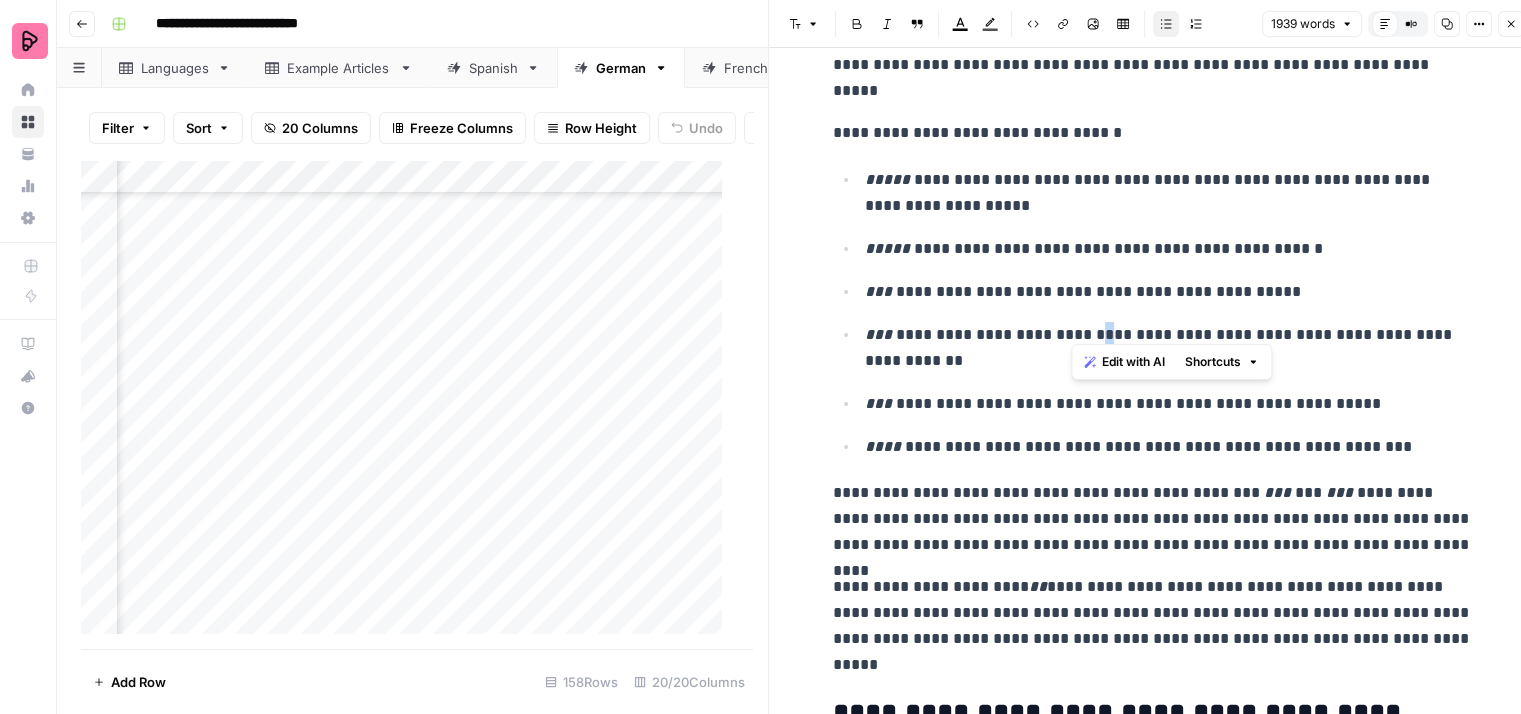 click on "**********" at bounding box center (1169, 348) 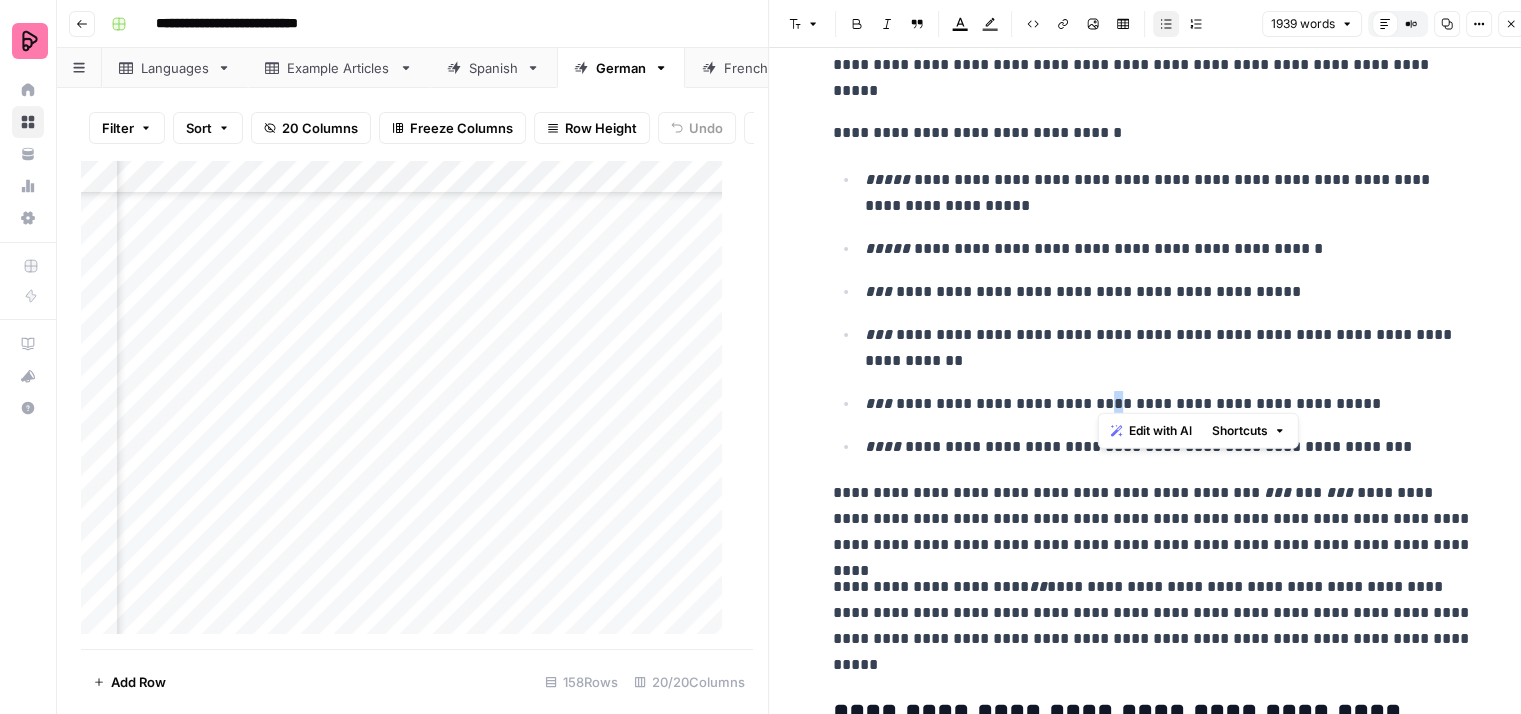 drag, startPoint x: 1113, startPoint y: 393, endPoint x: 1102, endPoint y: 397, distance: 11.7046995 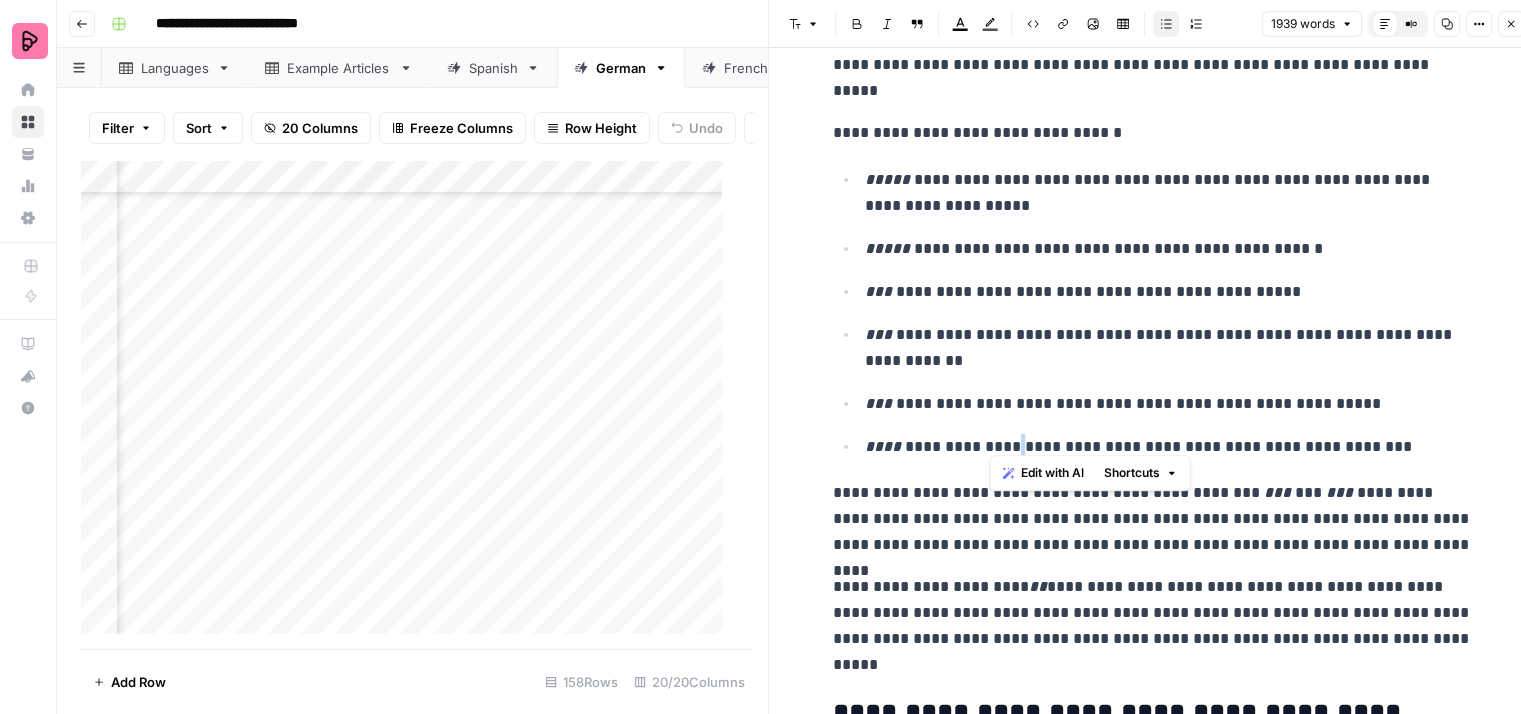 drag, startPoint x: 1003, startPoint y: 433, endPoint x: 990, endPoint y: 436, distance: 13.341664 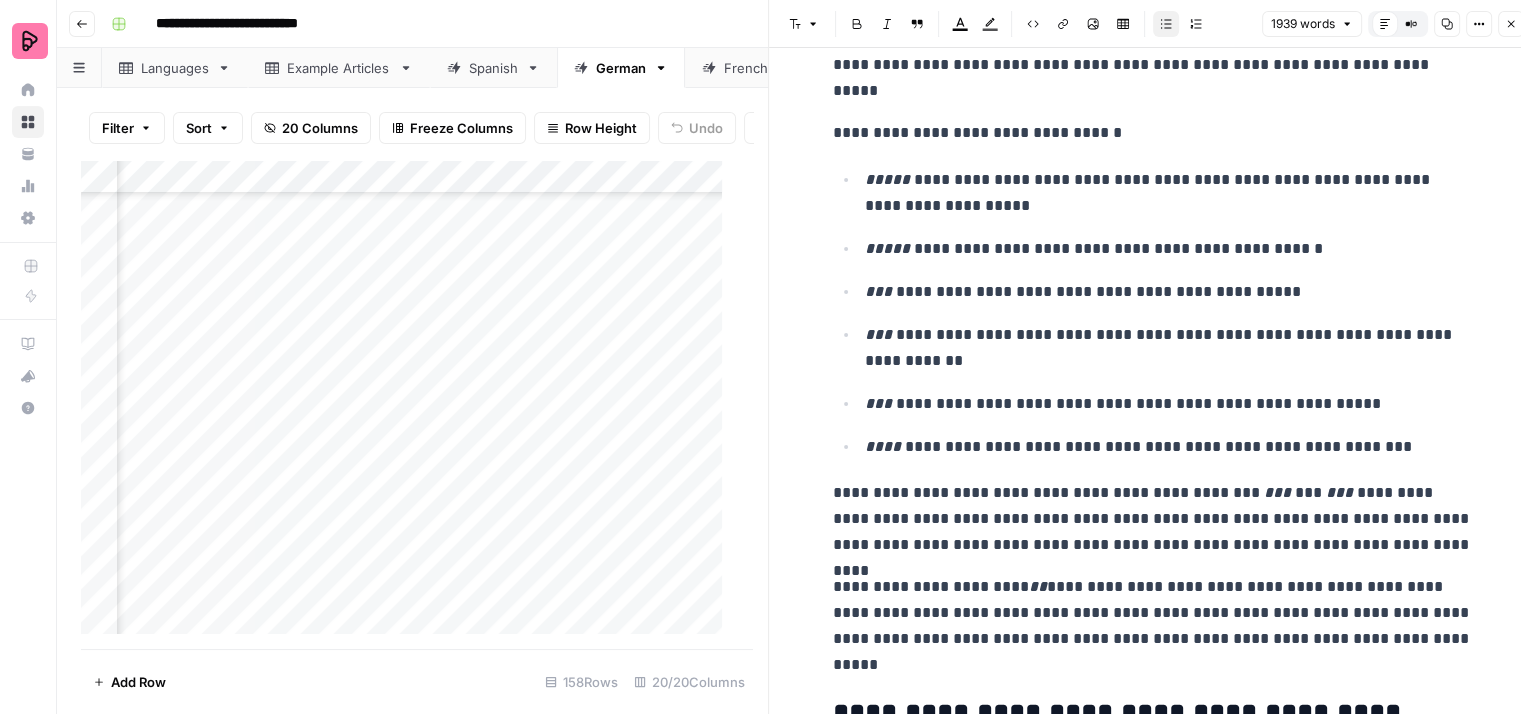 click on "**********" at bounding box center [1169, 404] 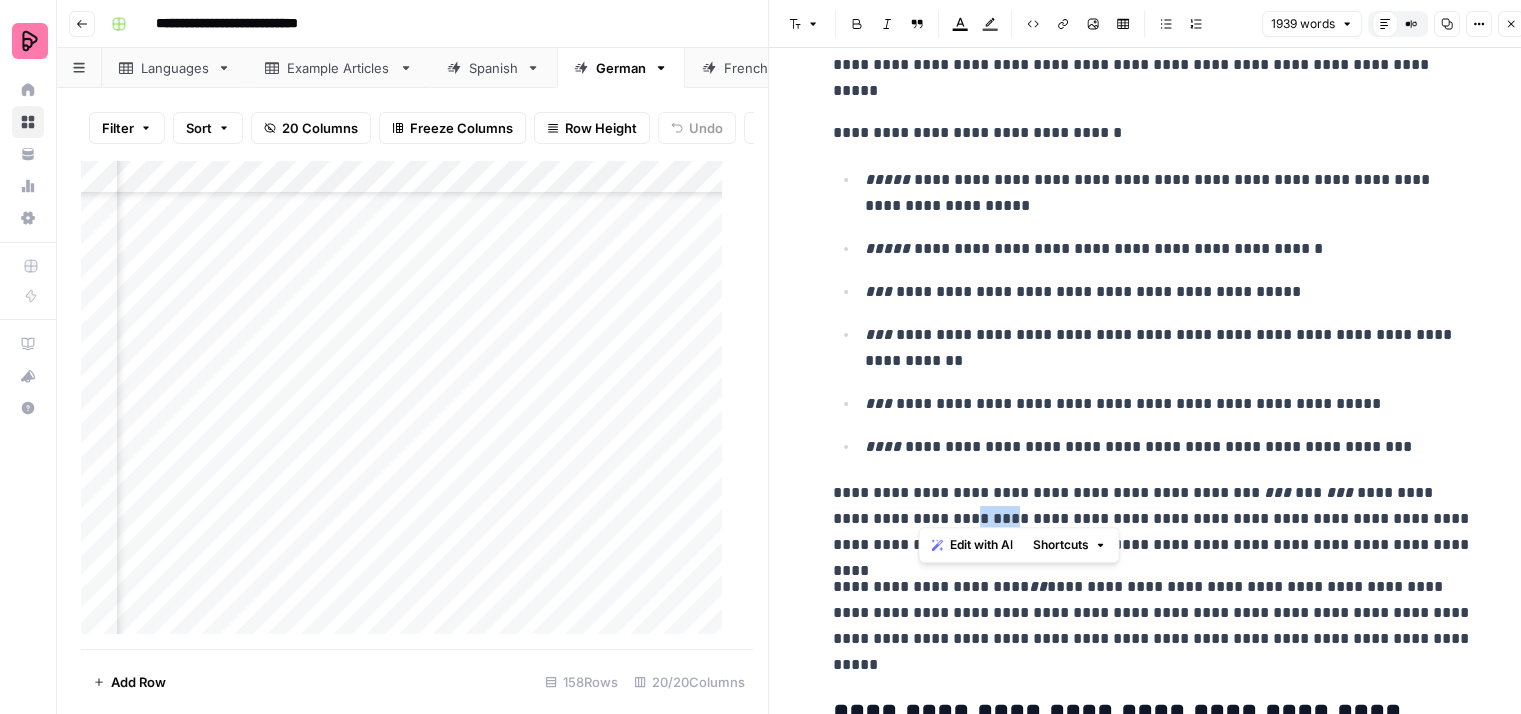 drag, startPoint x: 962, startPoint y: 510, endPoint x: 916, endPoint y: 510, distance: 46 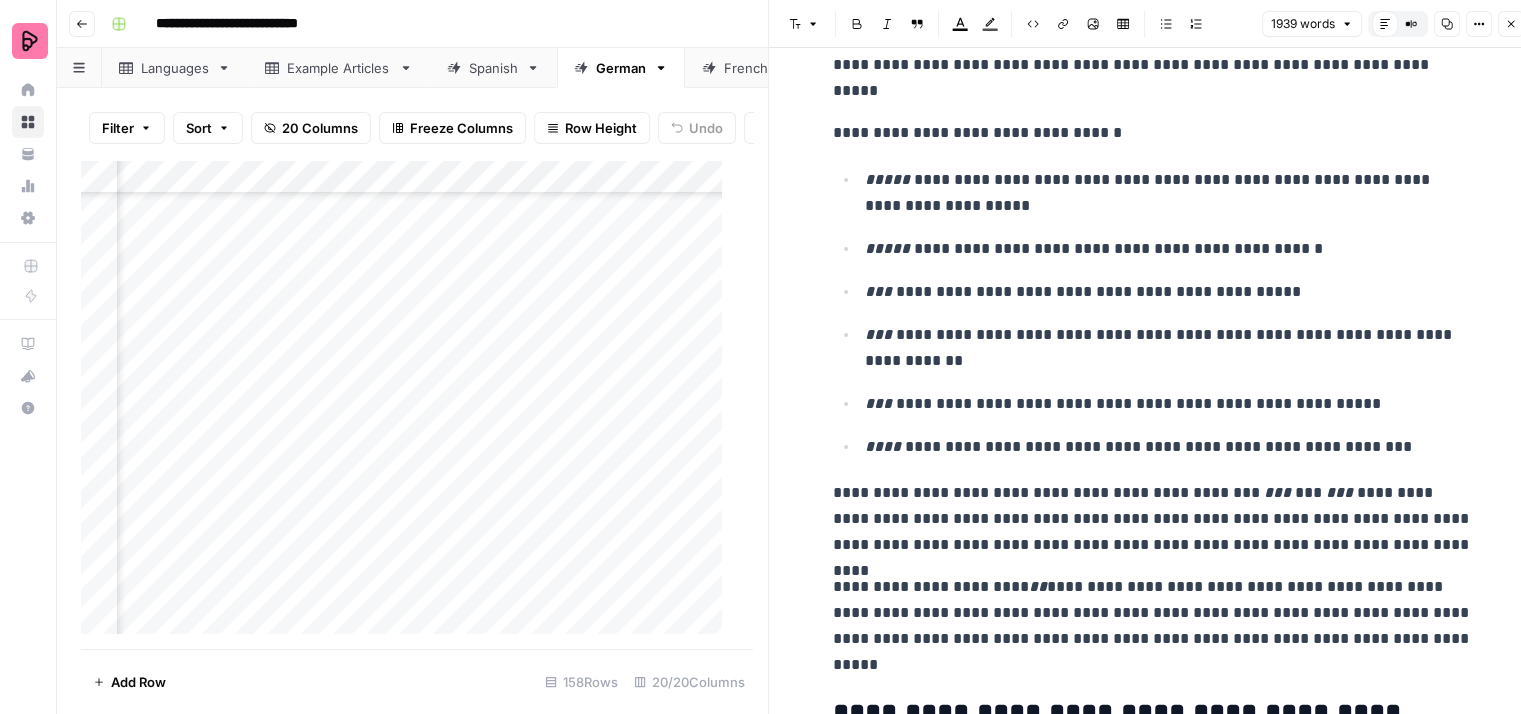 click on "**********" at bounding box center (1153, 519) 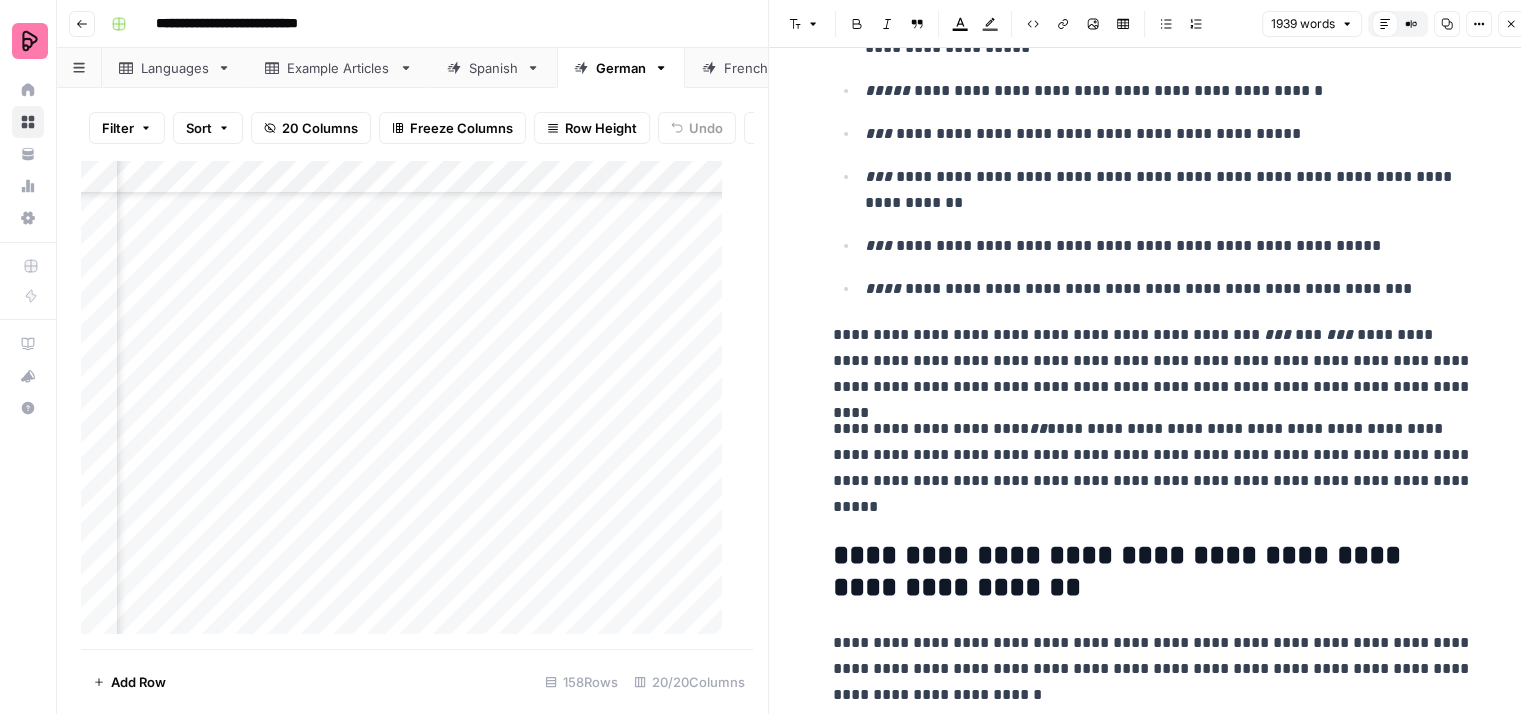 scroll, scrollTop: 4300, scrollLeft: 0, axis: vertical 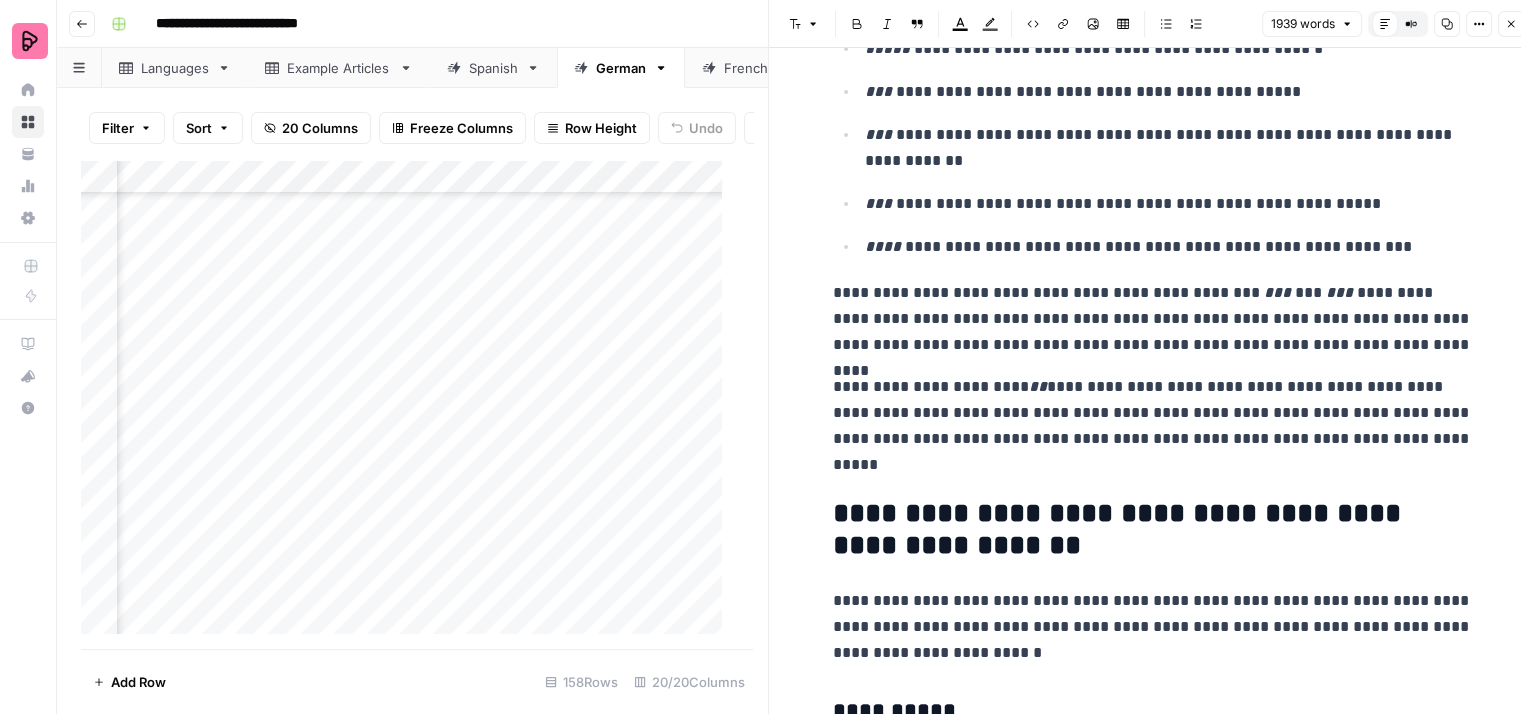 click on "**********" at bounding box center (1153, 426) 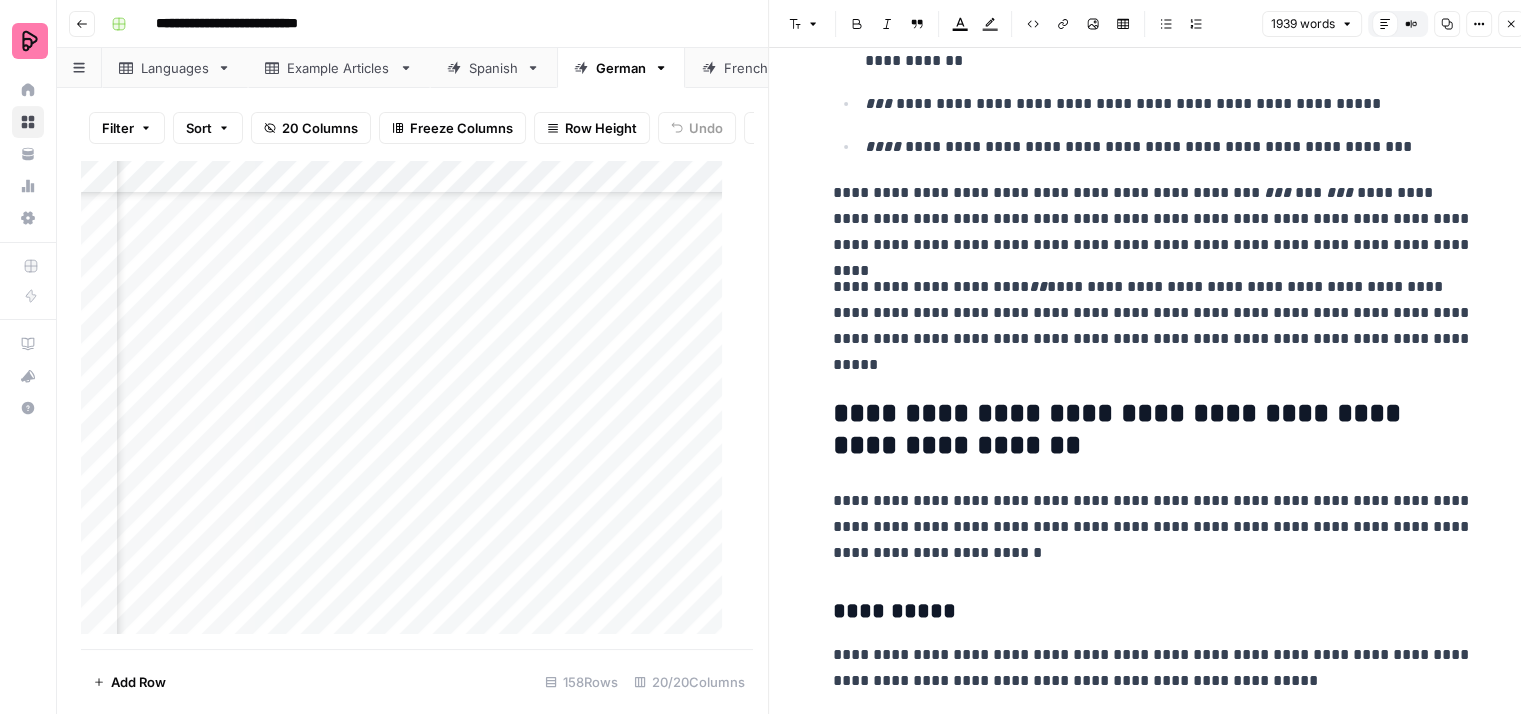 scroll, scrollTop: 4500, scrollLeft: 0, axis: vertical 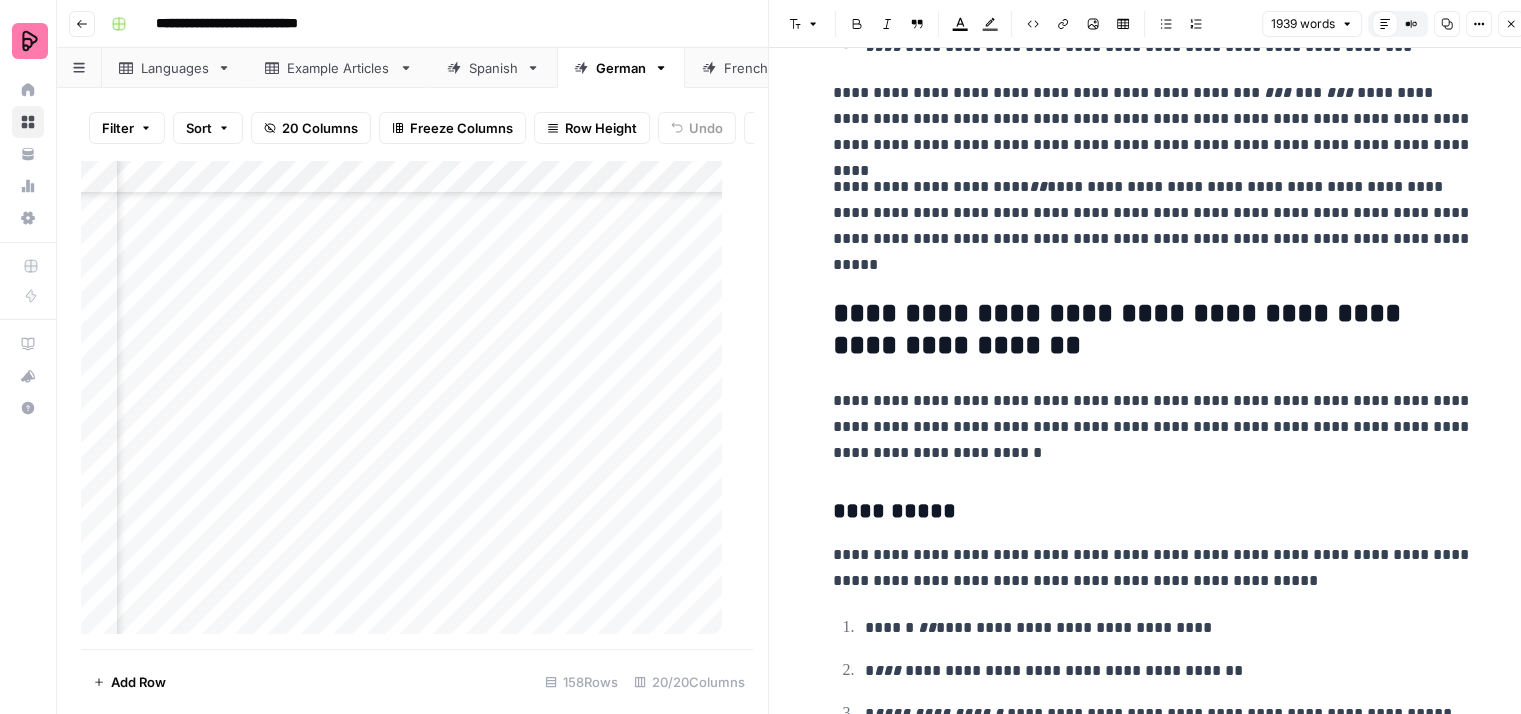 click on "**********" at bounding box center [1153, 330] 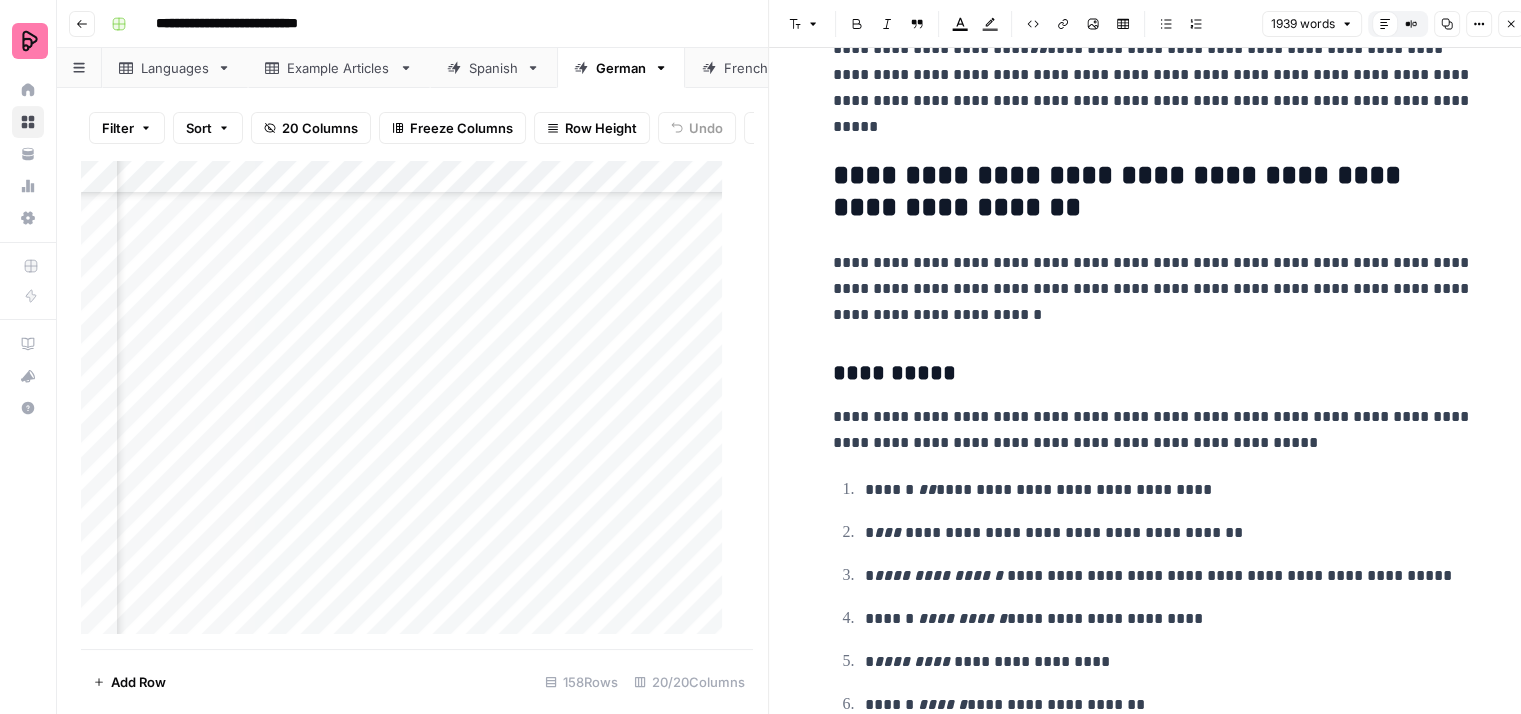 scroll, scrollTop: 4700, scrollLeft: 0, axis: vertical 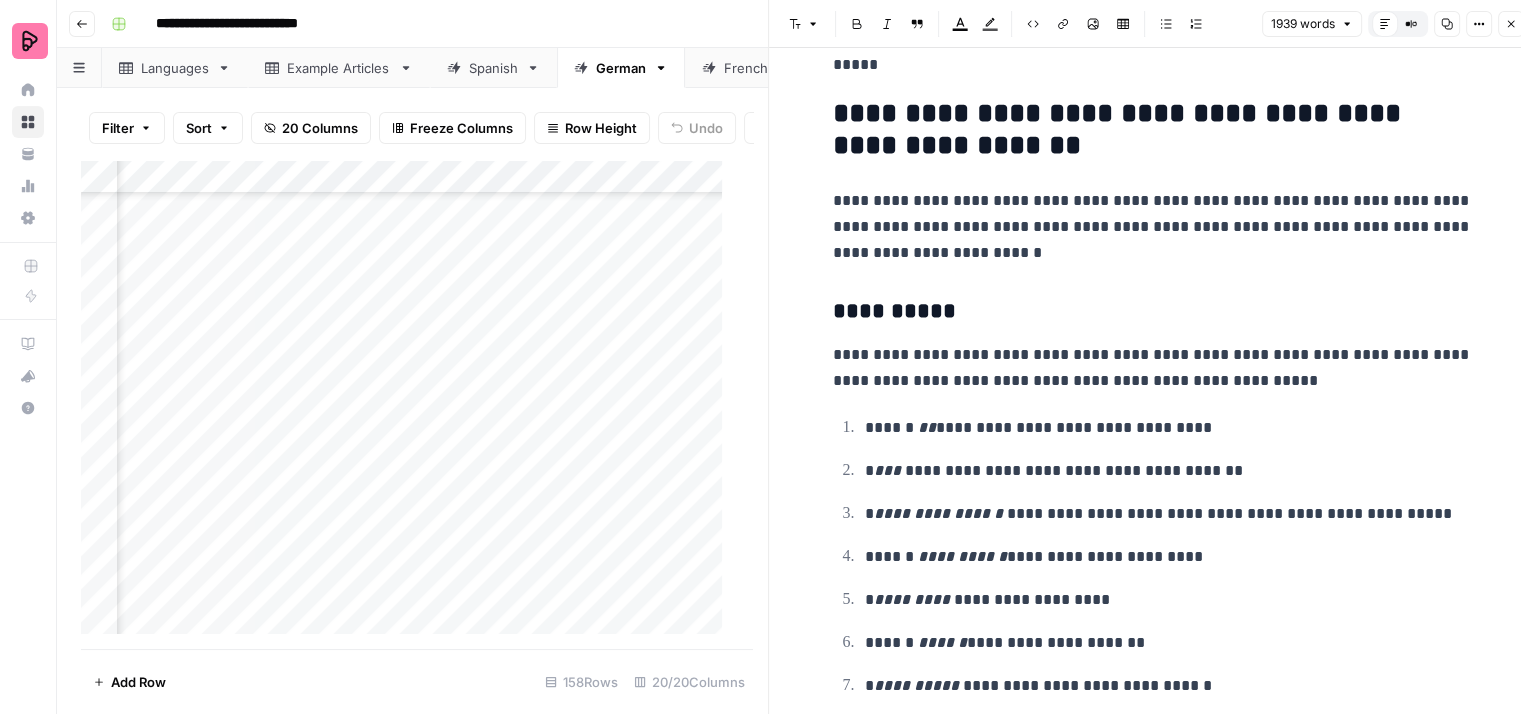click on "**********" at bounding box center (1153, 368) 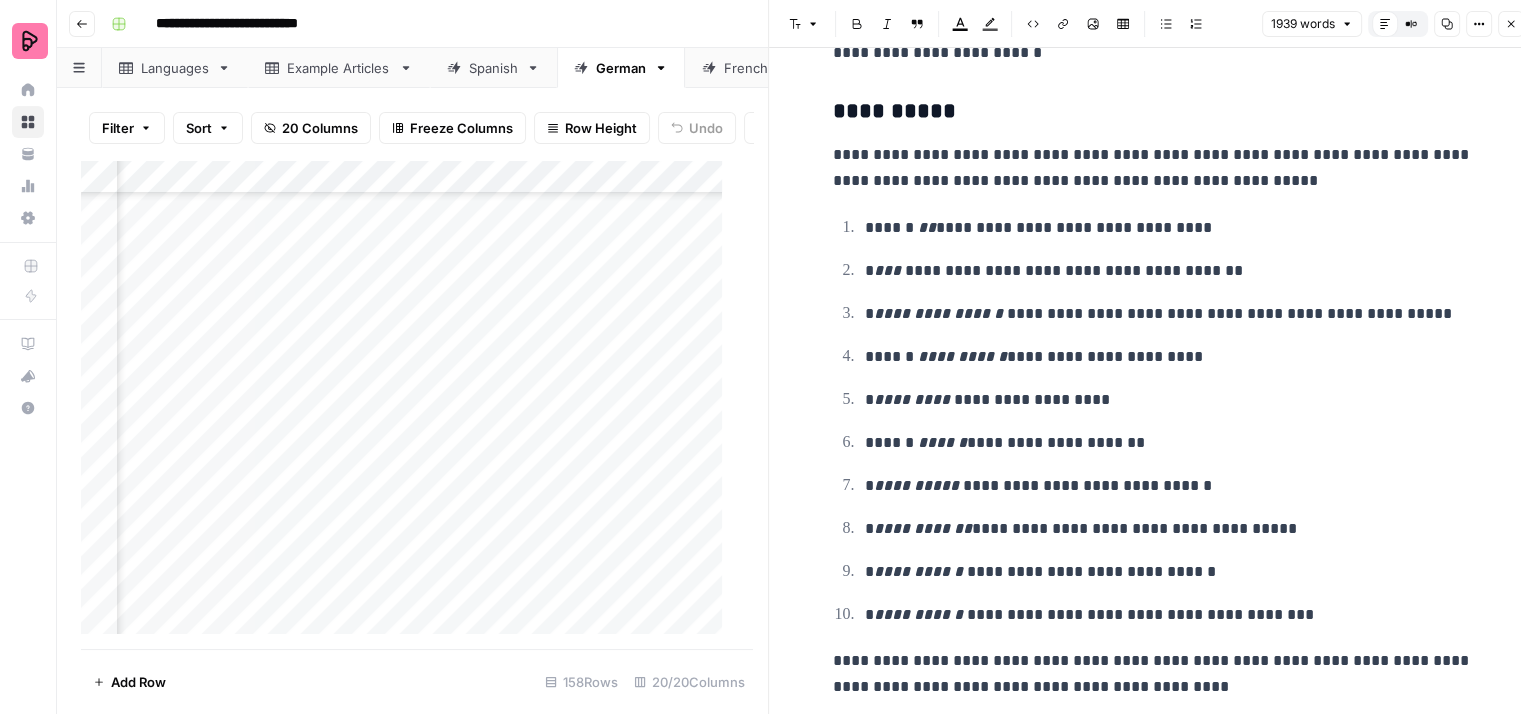scroll, scrollTop: 5000, scrollLeft: 0, axis: vertical 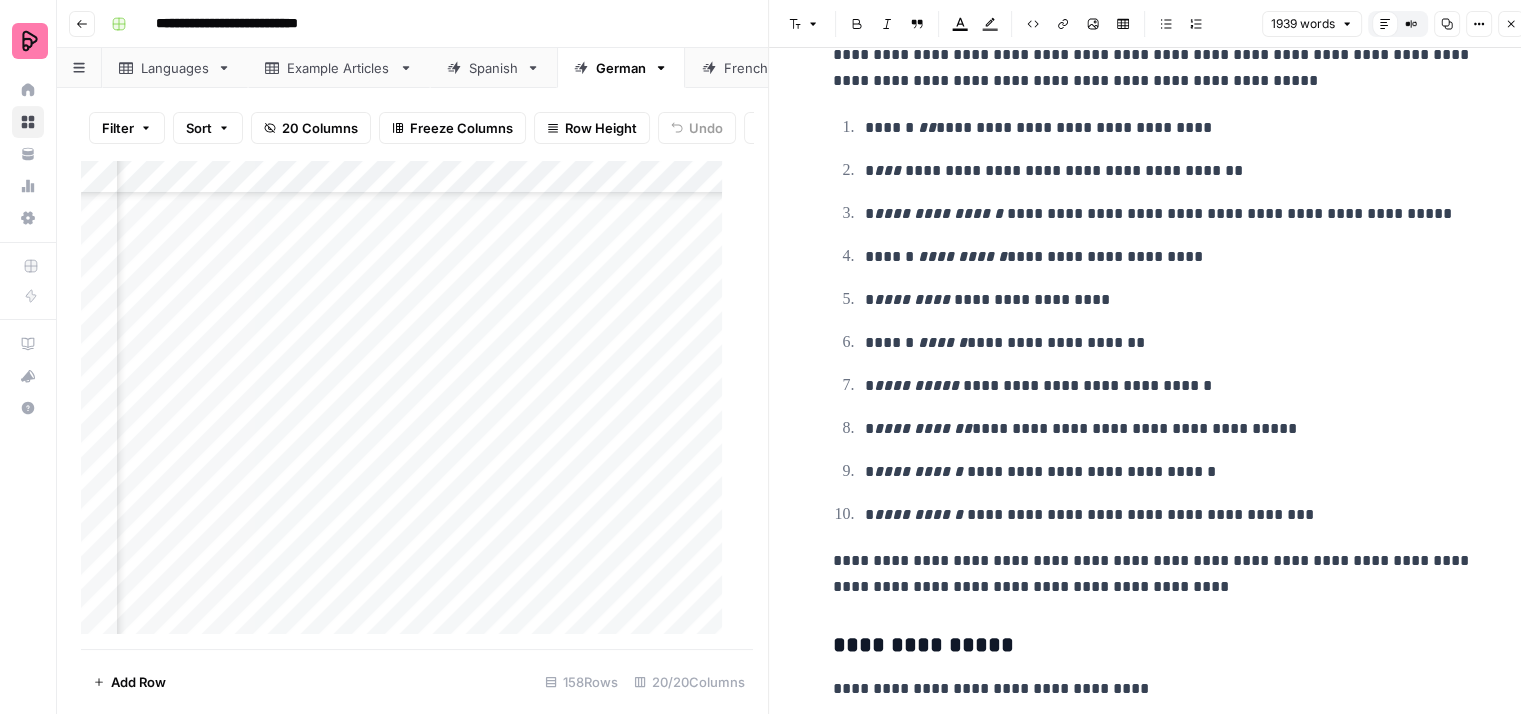 click on "**********" at bounding box center (1169, 386) 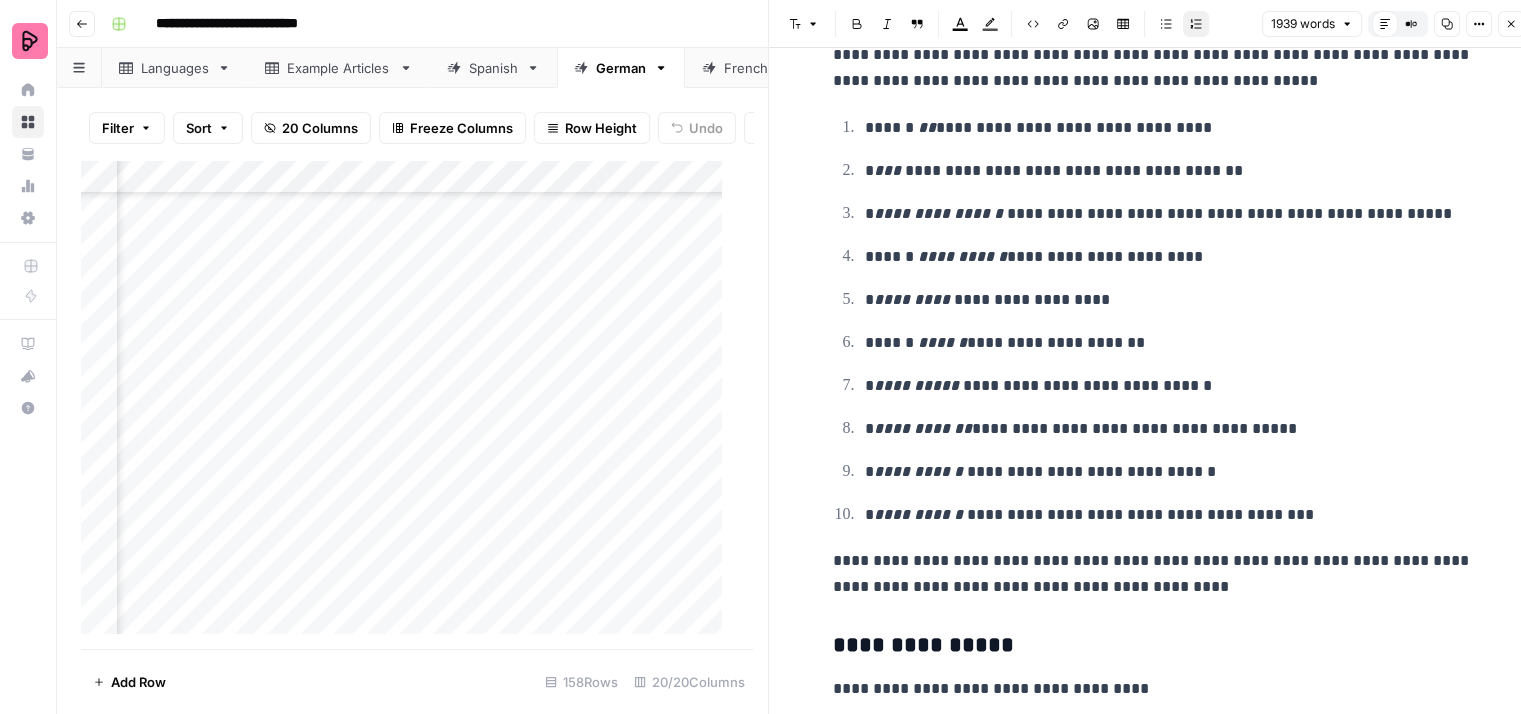click on "**********" at bounding box center [1169, 429] 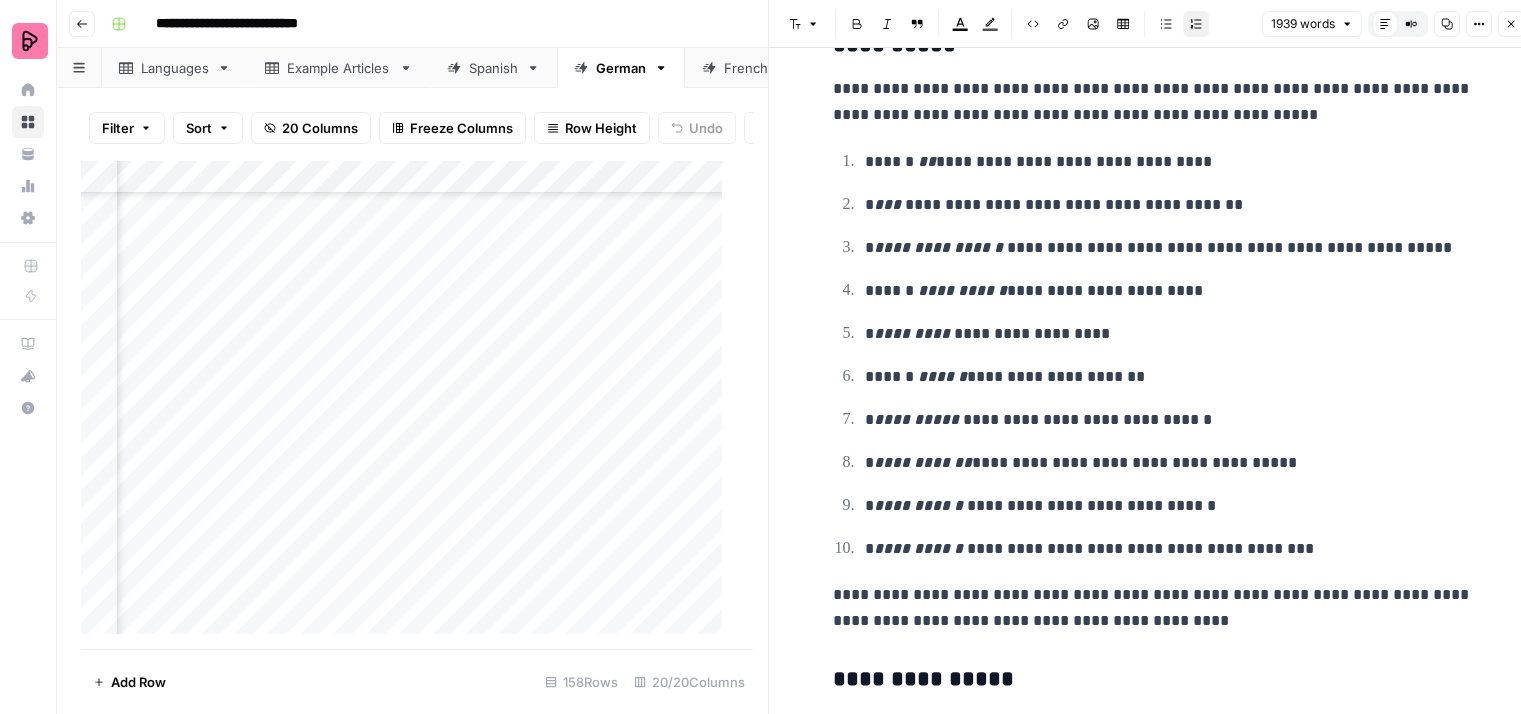 scroll, scrollTop: 5000, scrollLeft: 0, axis: vertical 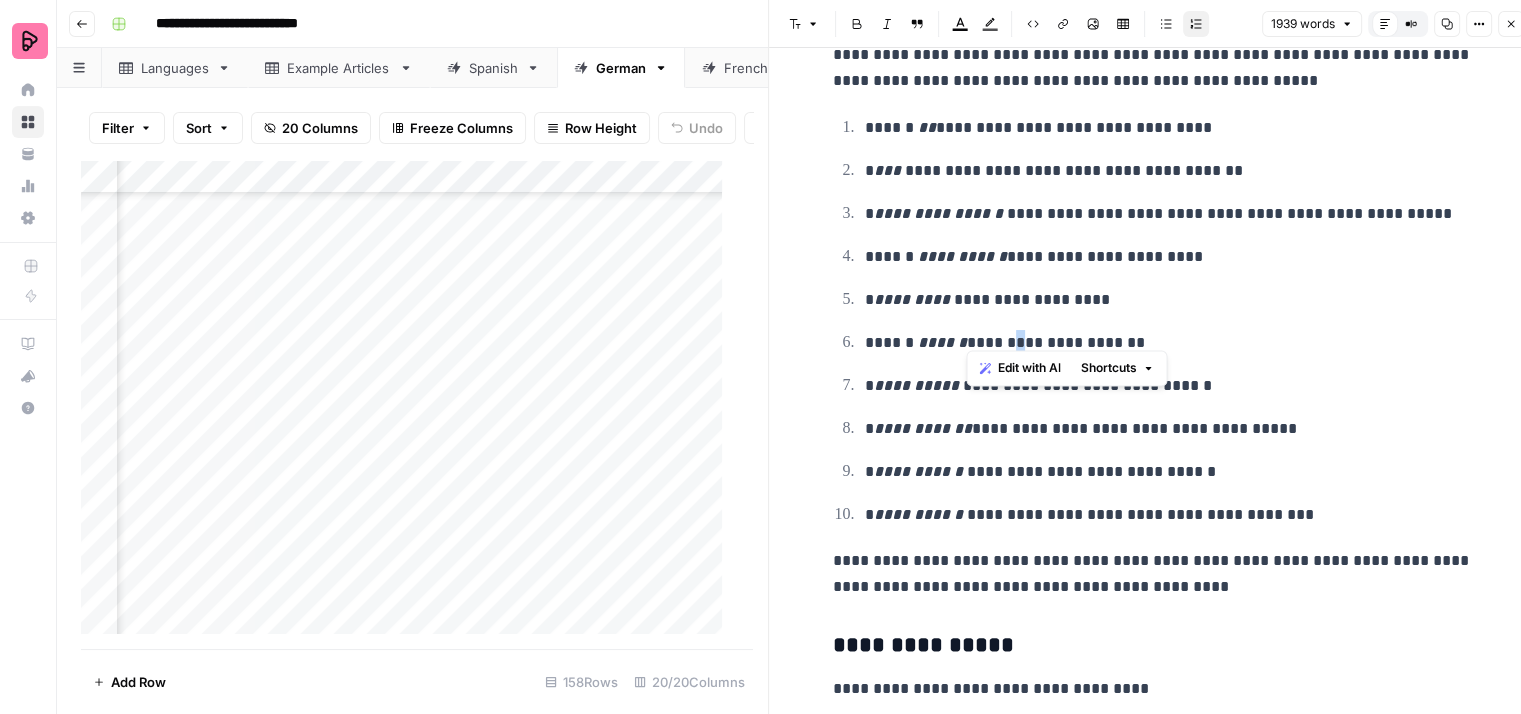 click on "**********" at bounding box center (1169, 343) 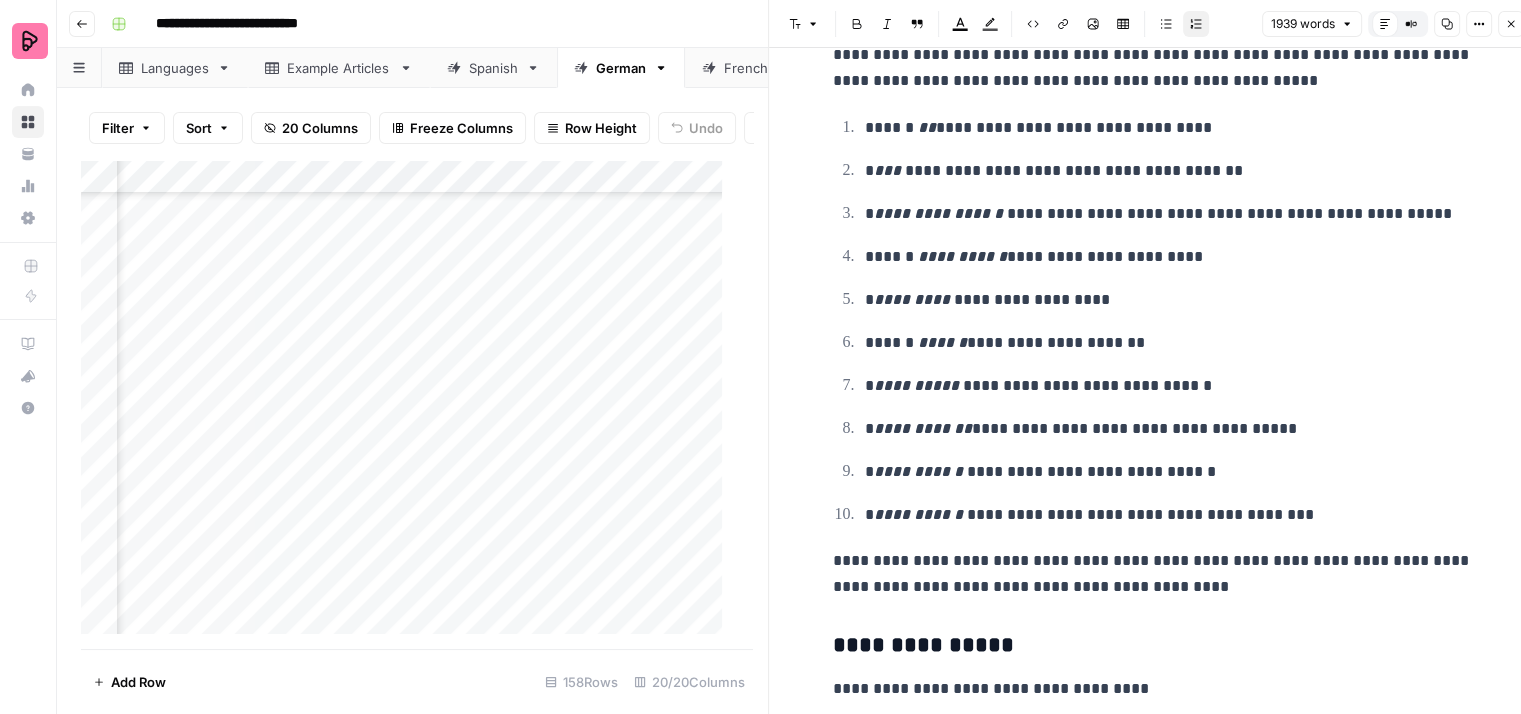 click on "**********" at bounding box center (1169, 343) 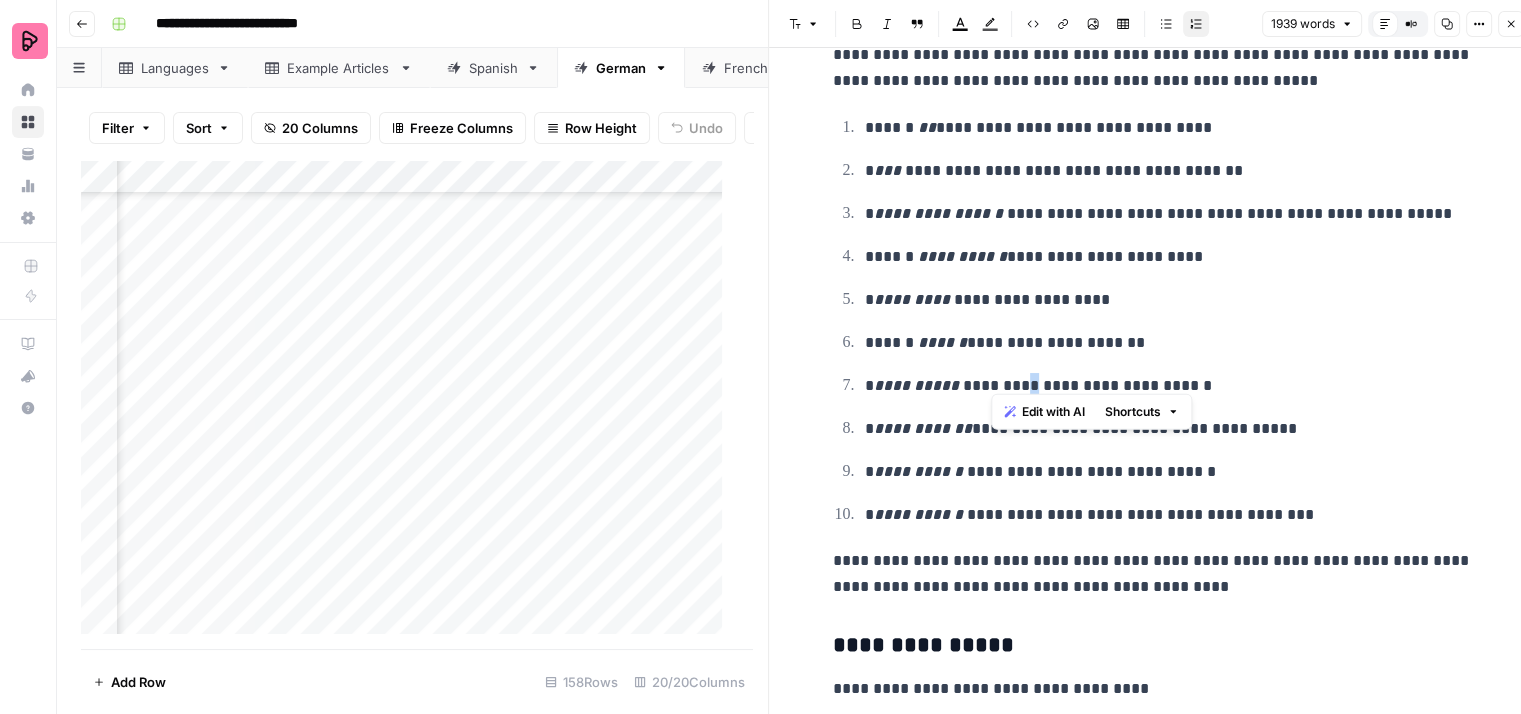 click on "**********" at bounding box center (1169, 386) 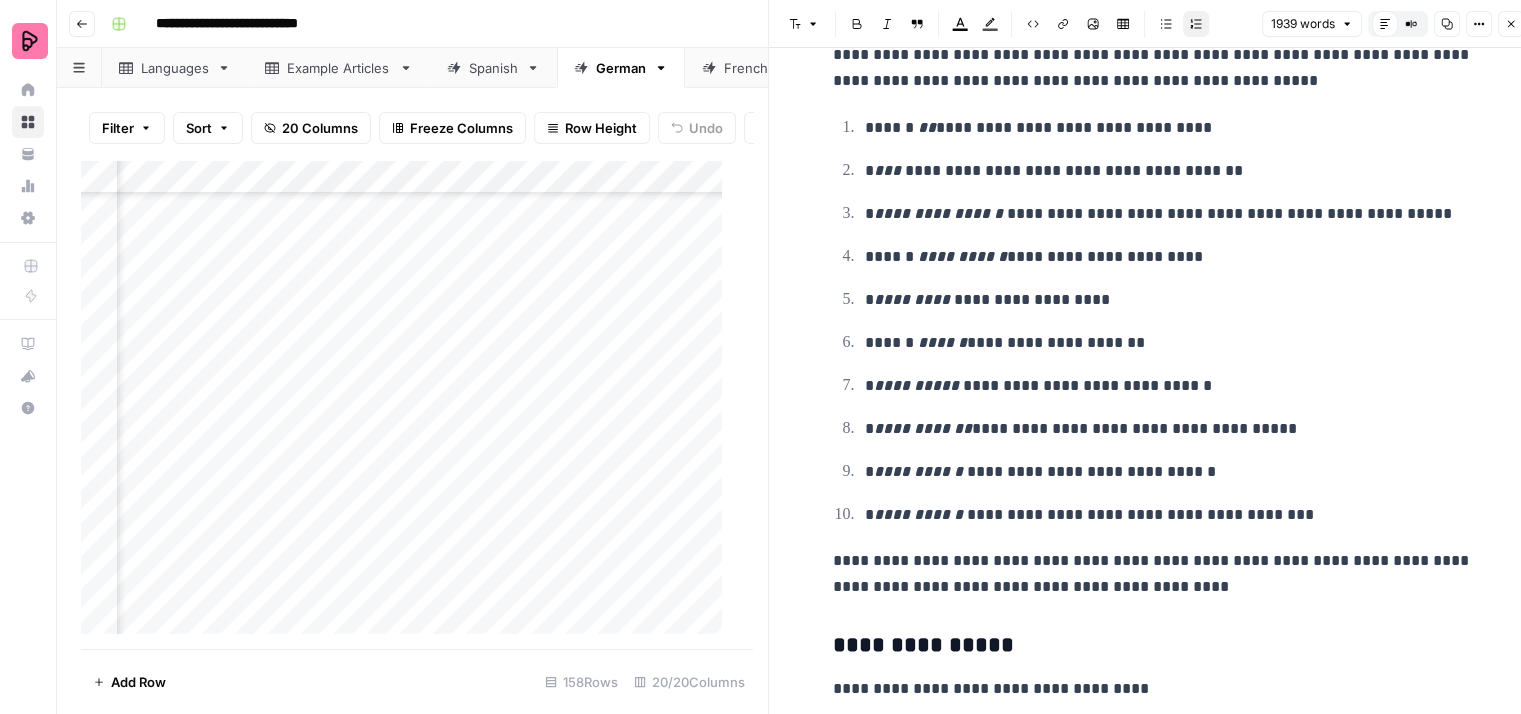 click on "**********" at bounding box center [1169, 386] 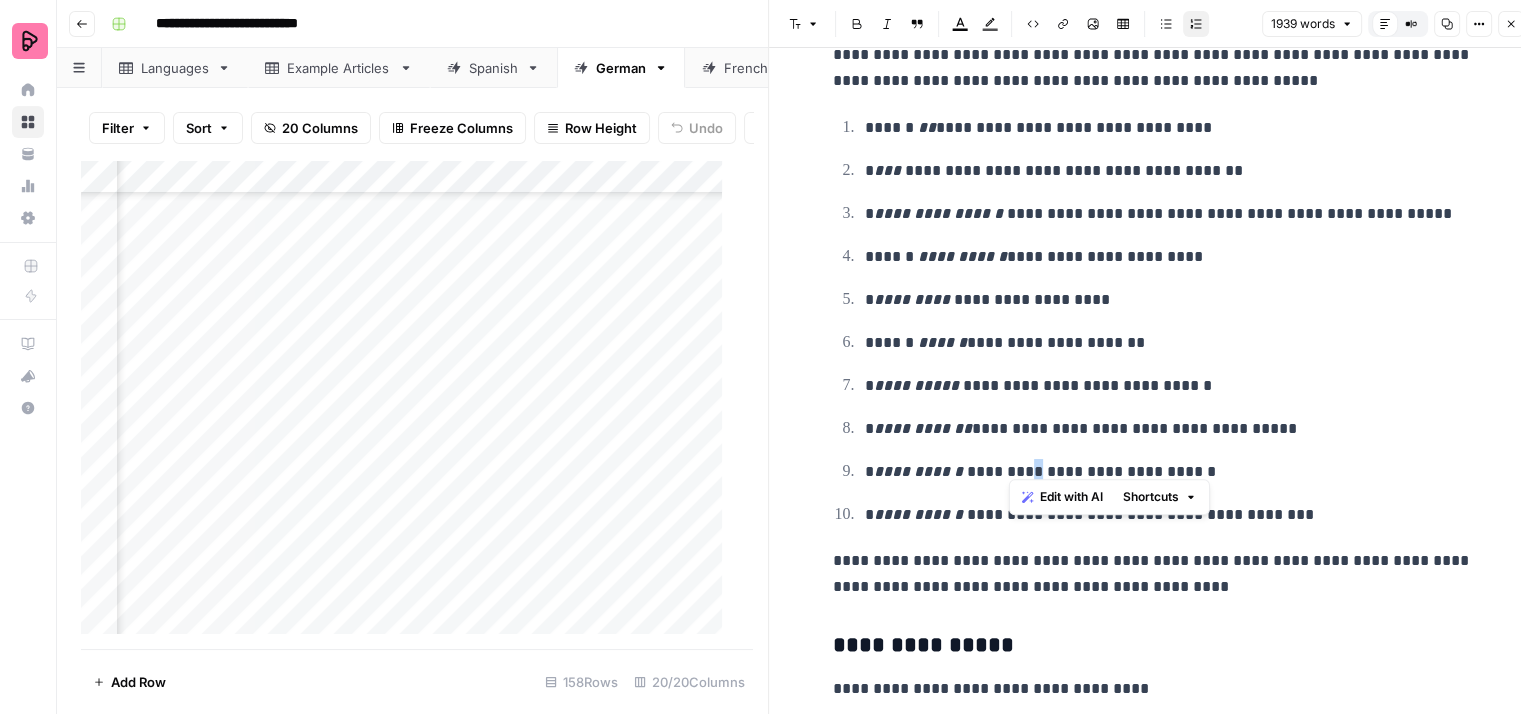 click on "**********" at bounding box center (1169, 472) 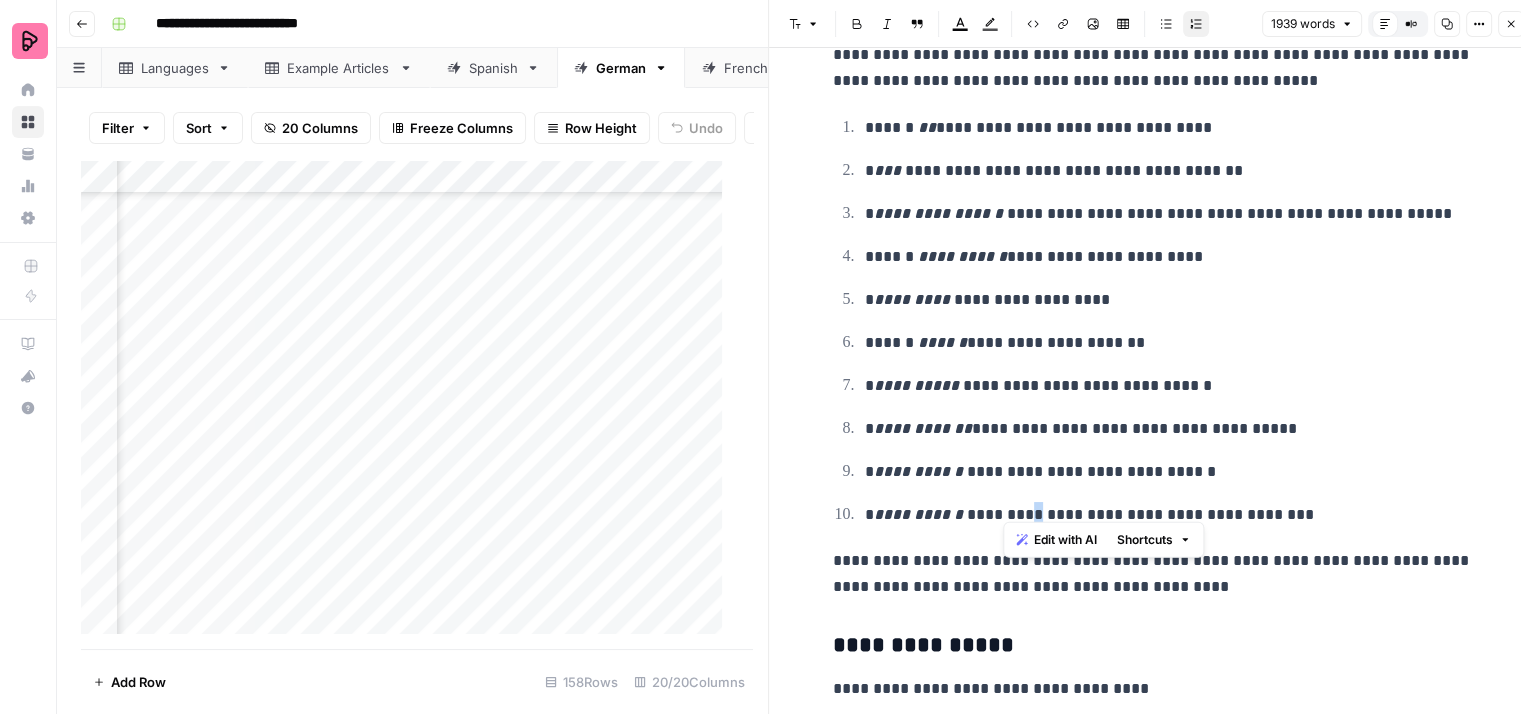 click on "**********" at bounding box center (1169, 515) 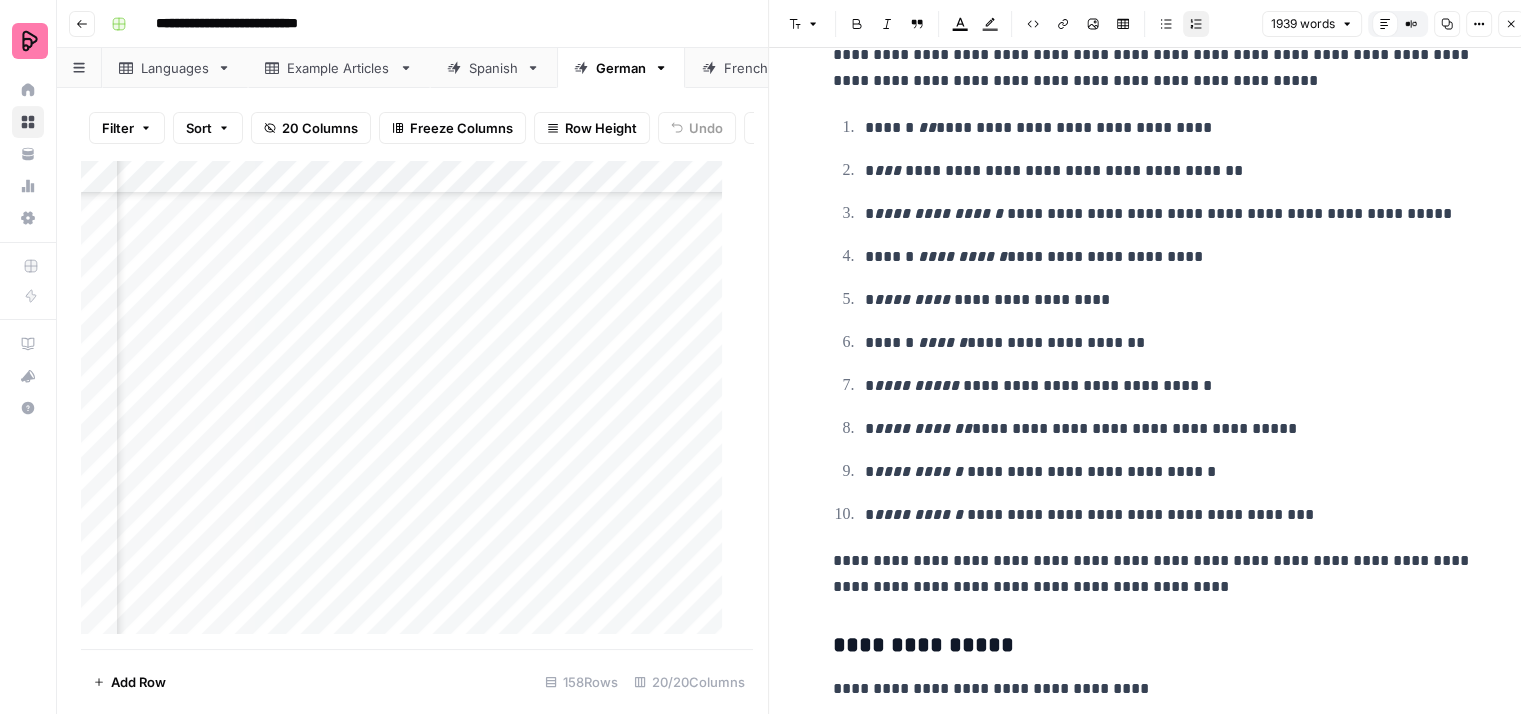 click on "**********" at bounding box center (1153, 321) 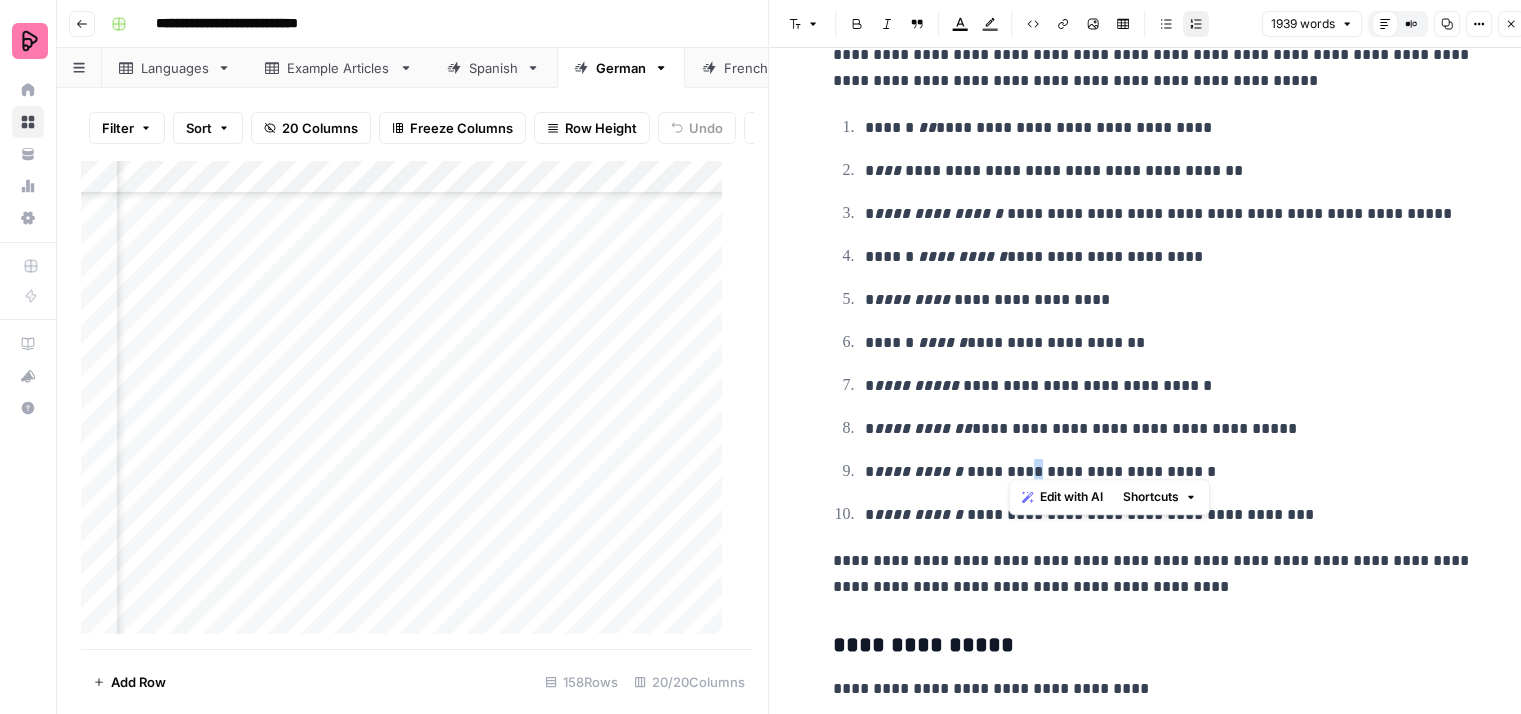 click on "**********" at bounding box center (1169, 472) 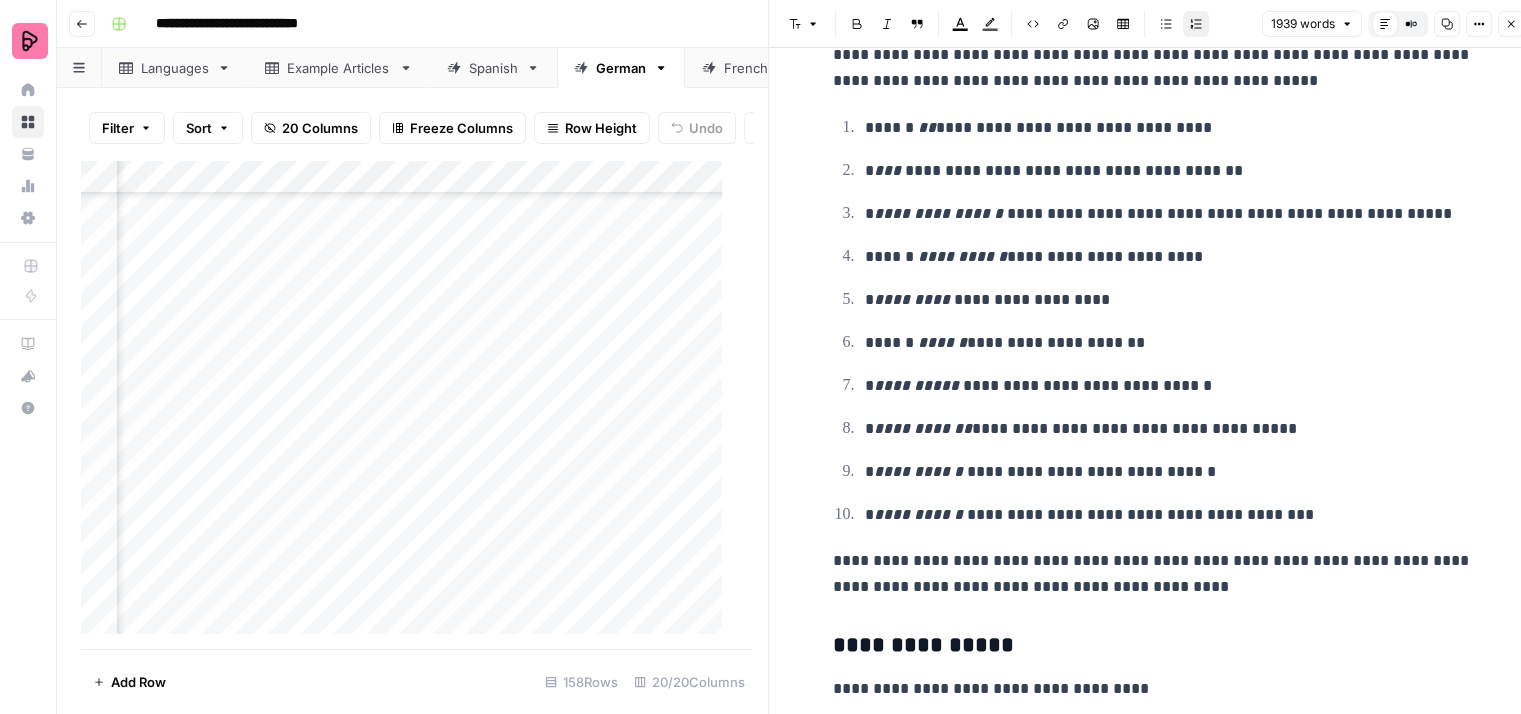 click on "**********" at bounding box center (1169, 386) 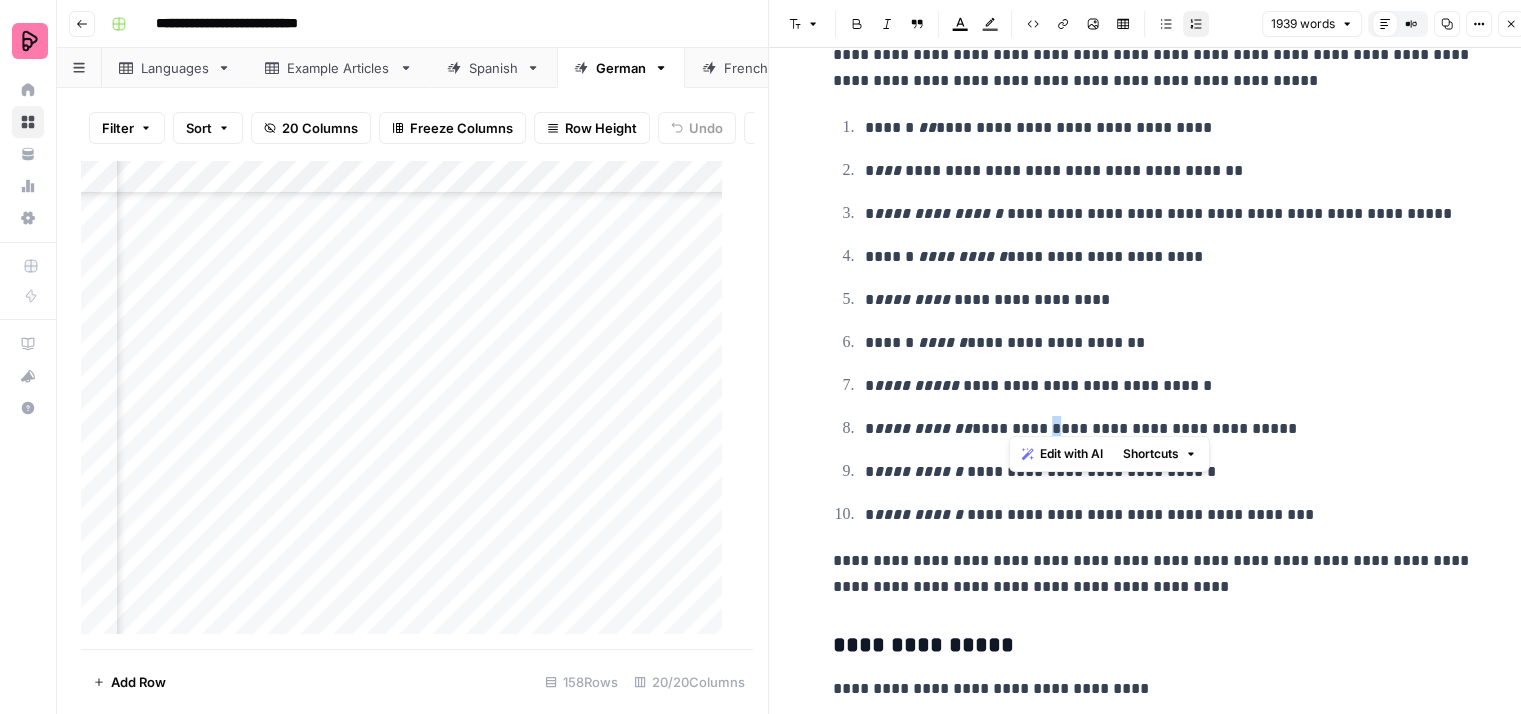 click on "**********" at bounding box center (1169, 429) 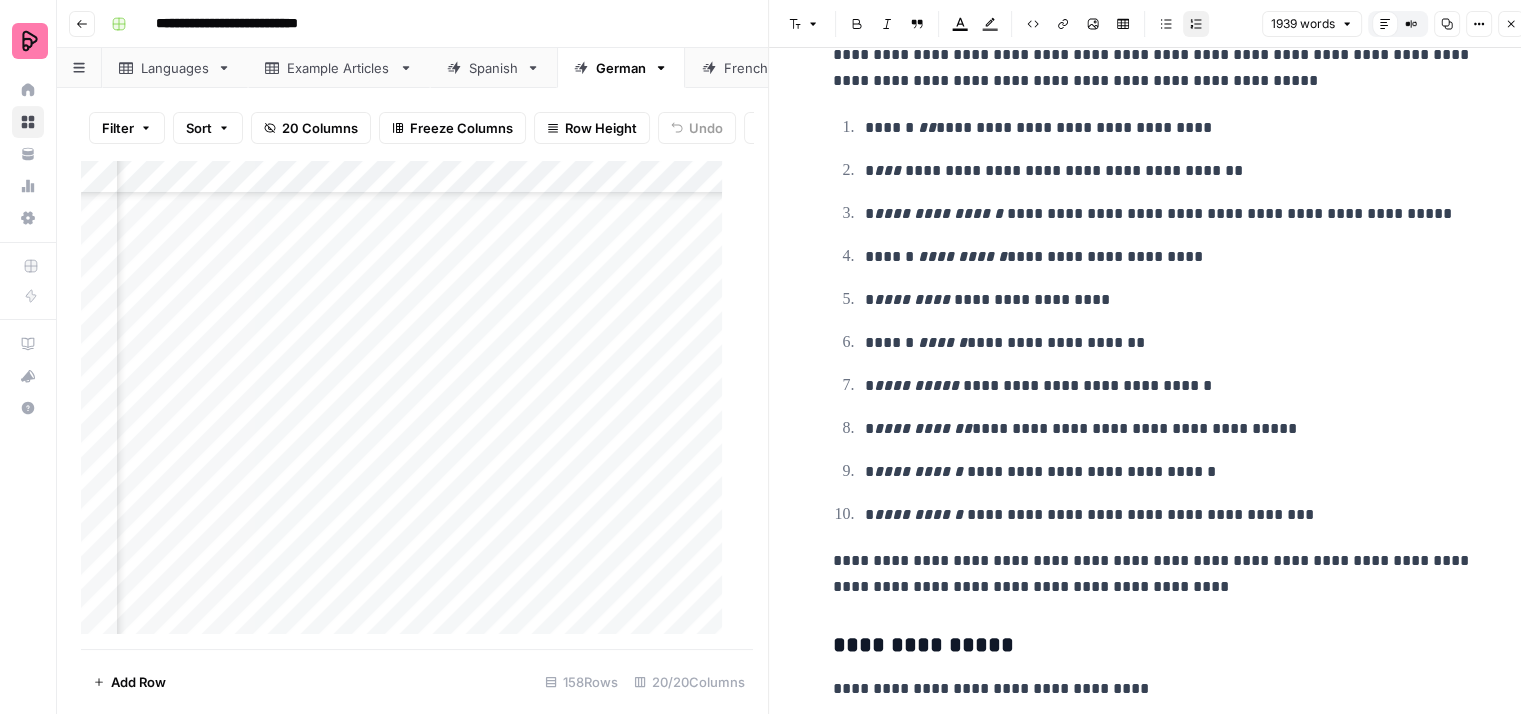click on "**********" at bounding box center [1153, 321] 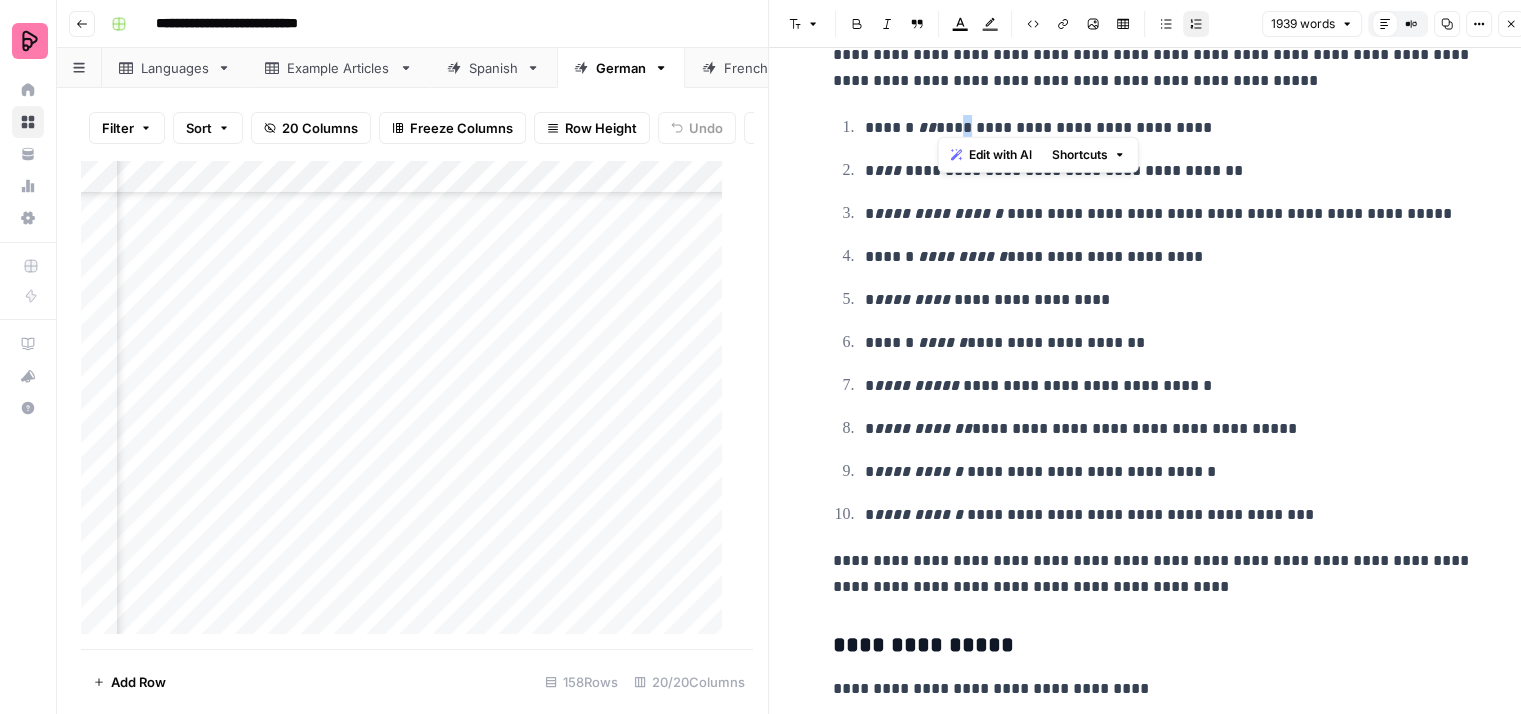 click on "**********" at bounding box center (1169, 128) 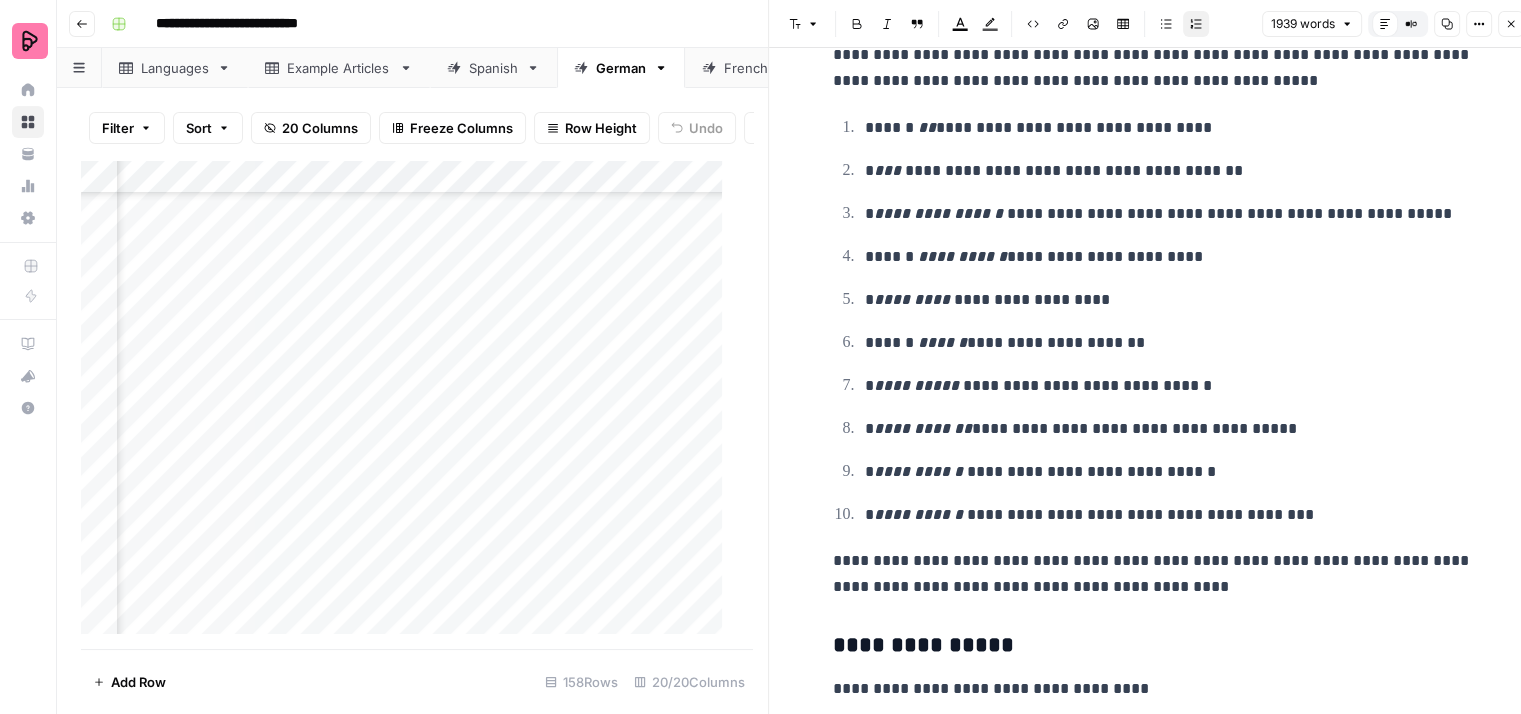 click on "**********" at bounding box center (1169, 128) 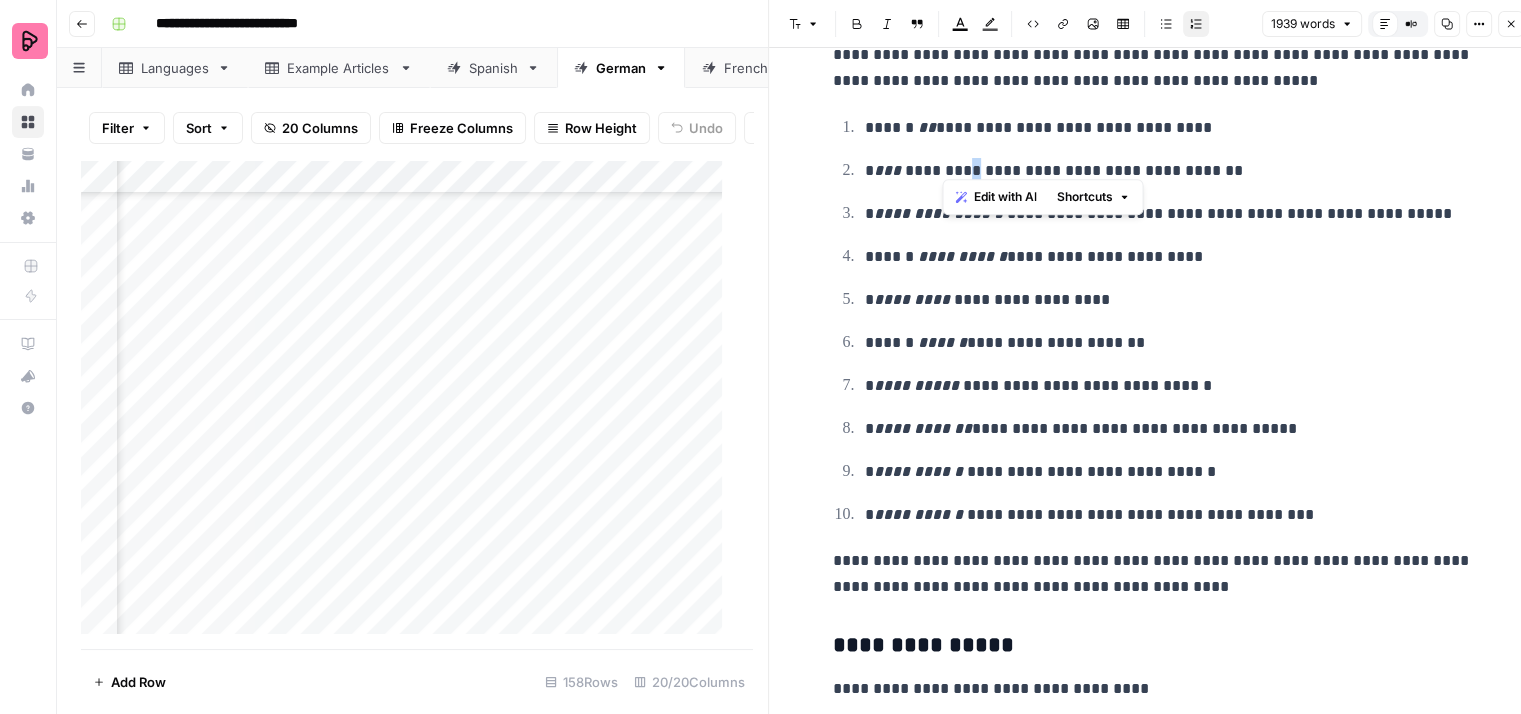 click on "**********" at bounding box center [1169, 171] 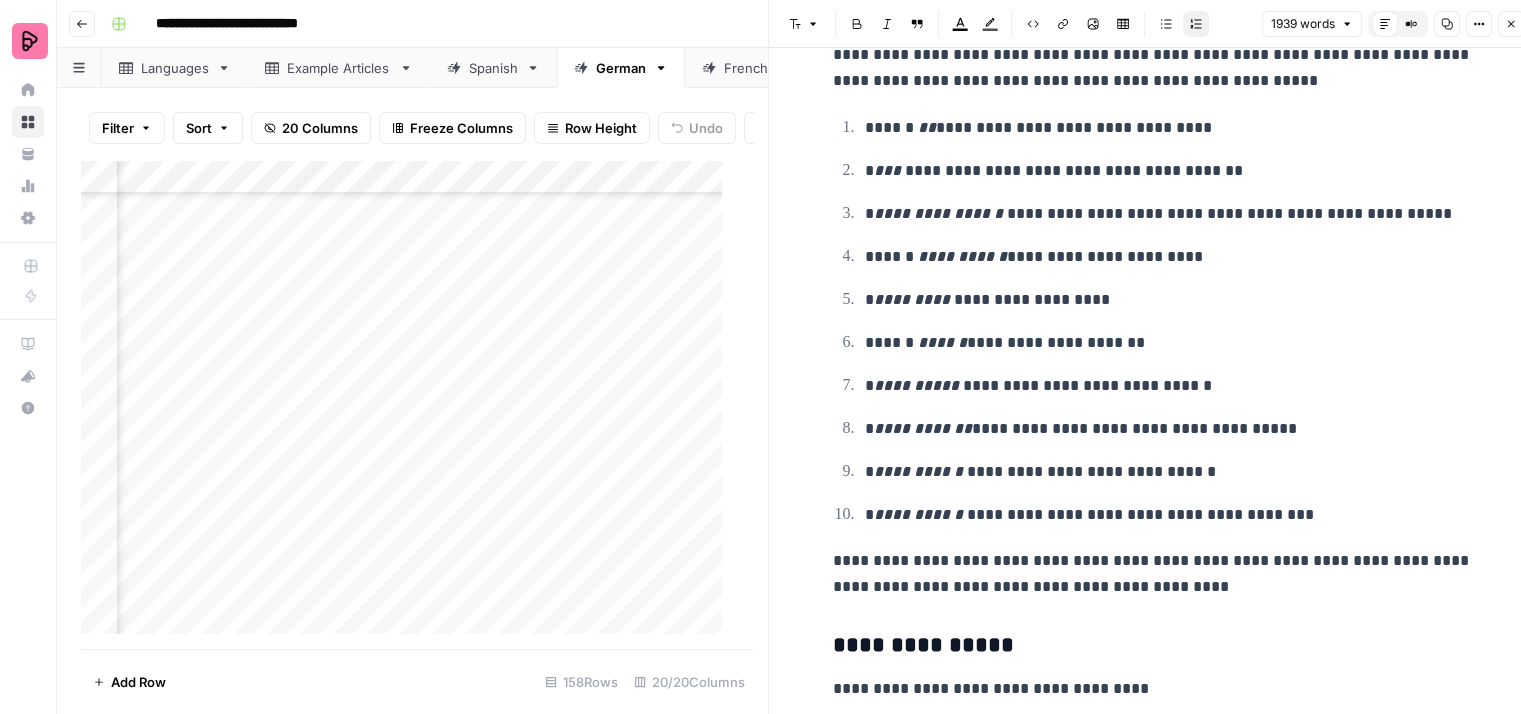 click on "**********" at bounding box center (1169, 171) 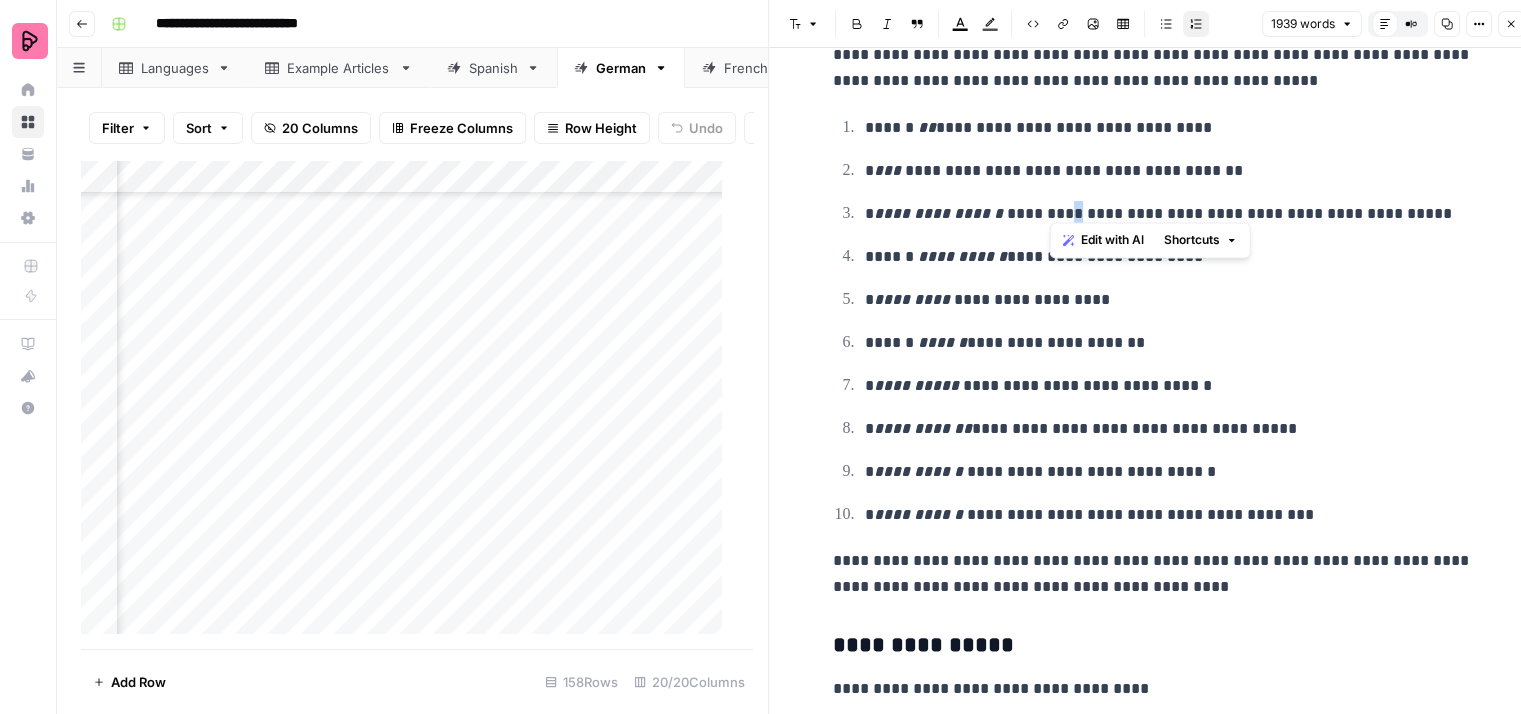 click on "**********" at bounding box center (1169, 214) 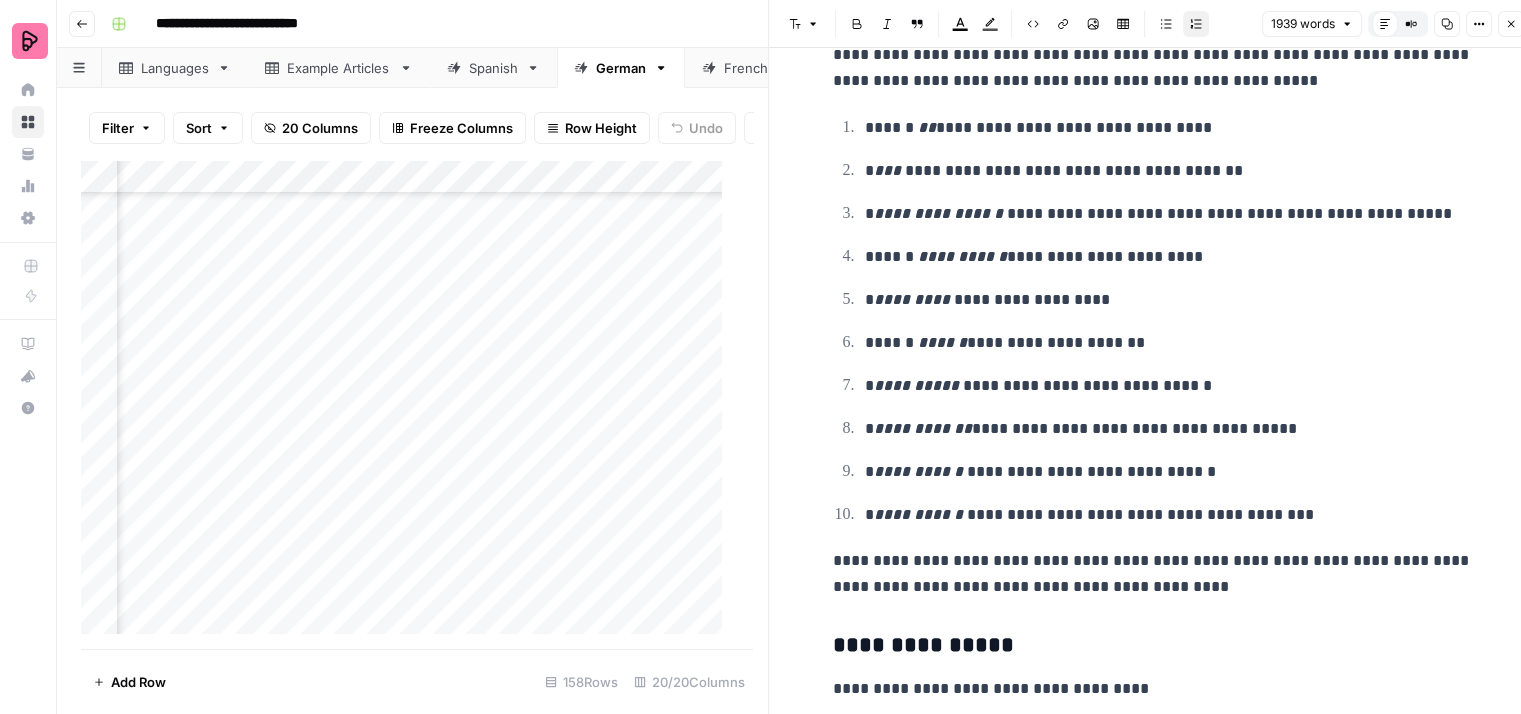 click on "**********" at bounding box center (1169, 257) 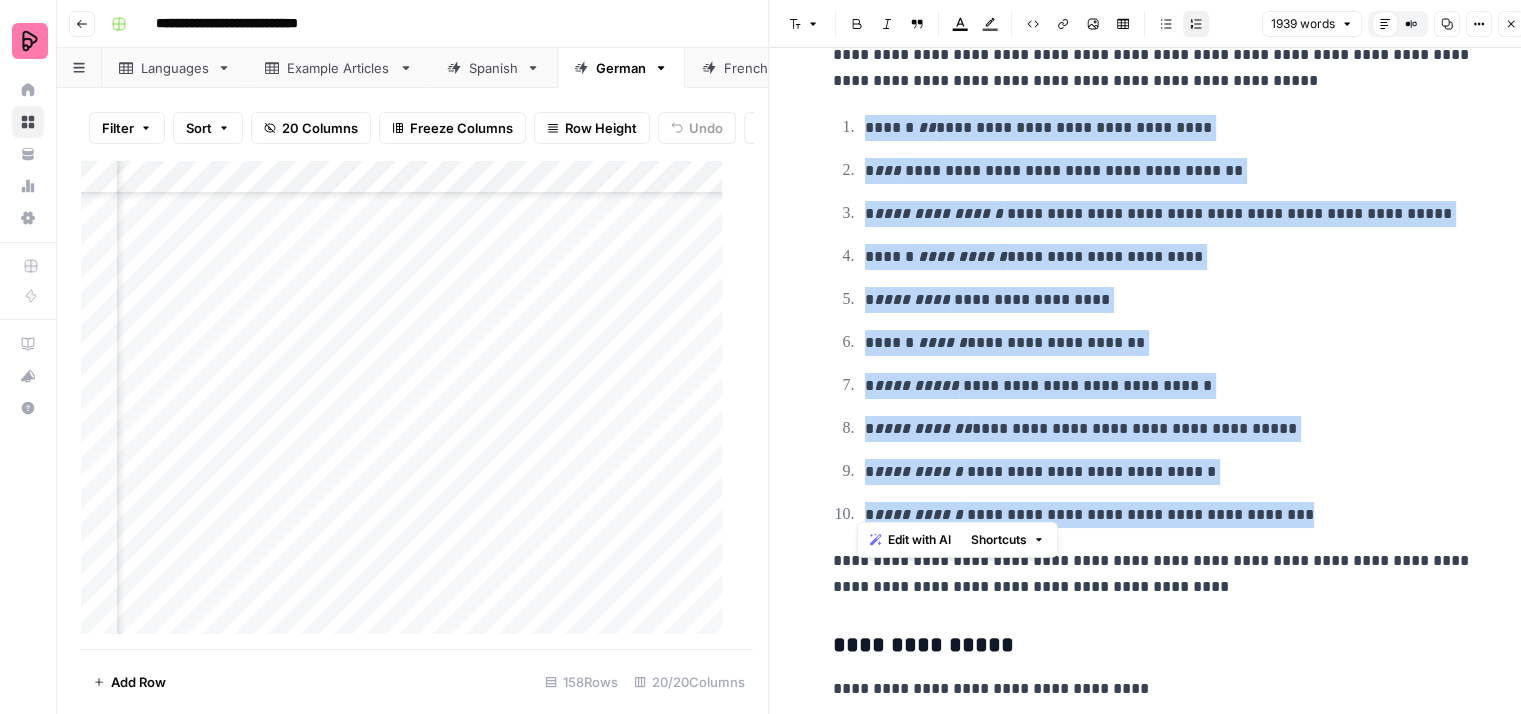drag, startPoint x: 1327, startPoint y: 502, endPoint x: 855, endPoint y: 120, distance: 607.2133 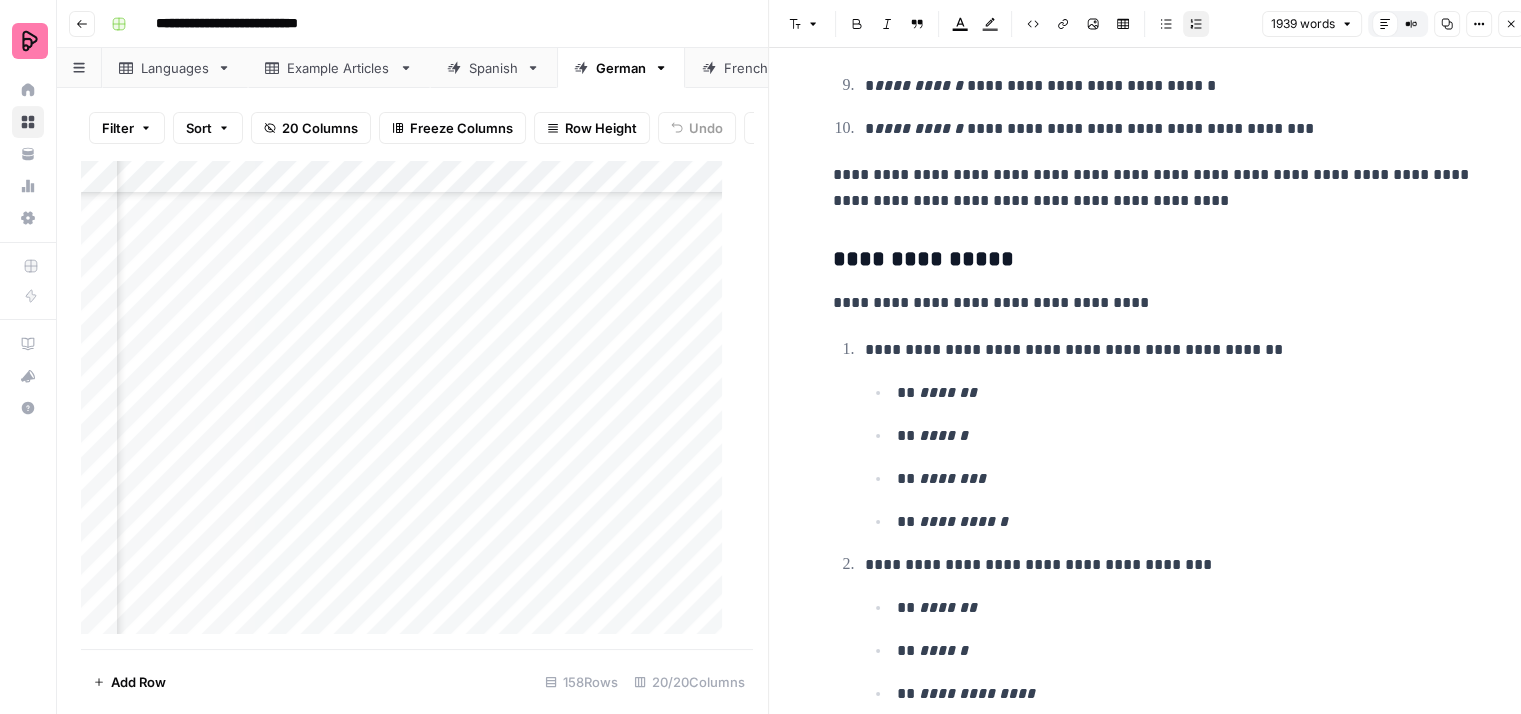scroll, scrollTop: 5400, scrollLeft: 0, axis: vertical 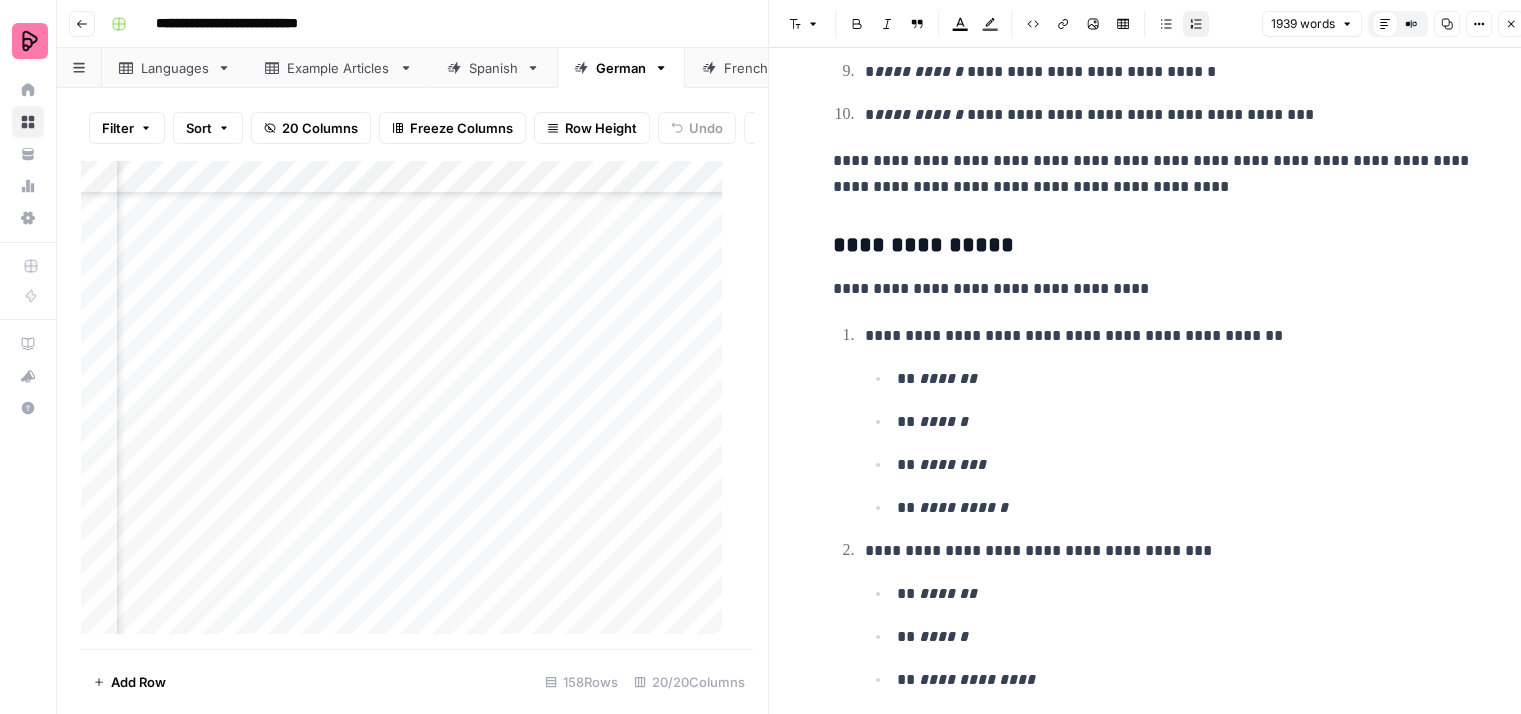 click on "**********" at bounding box center [1153, 174] 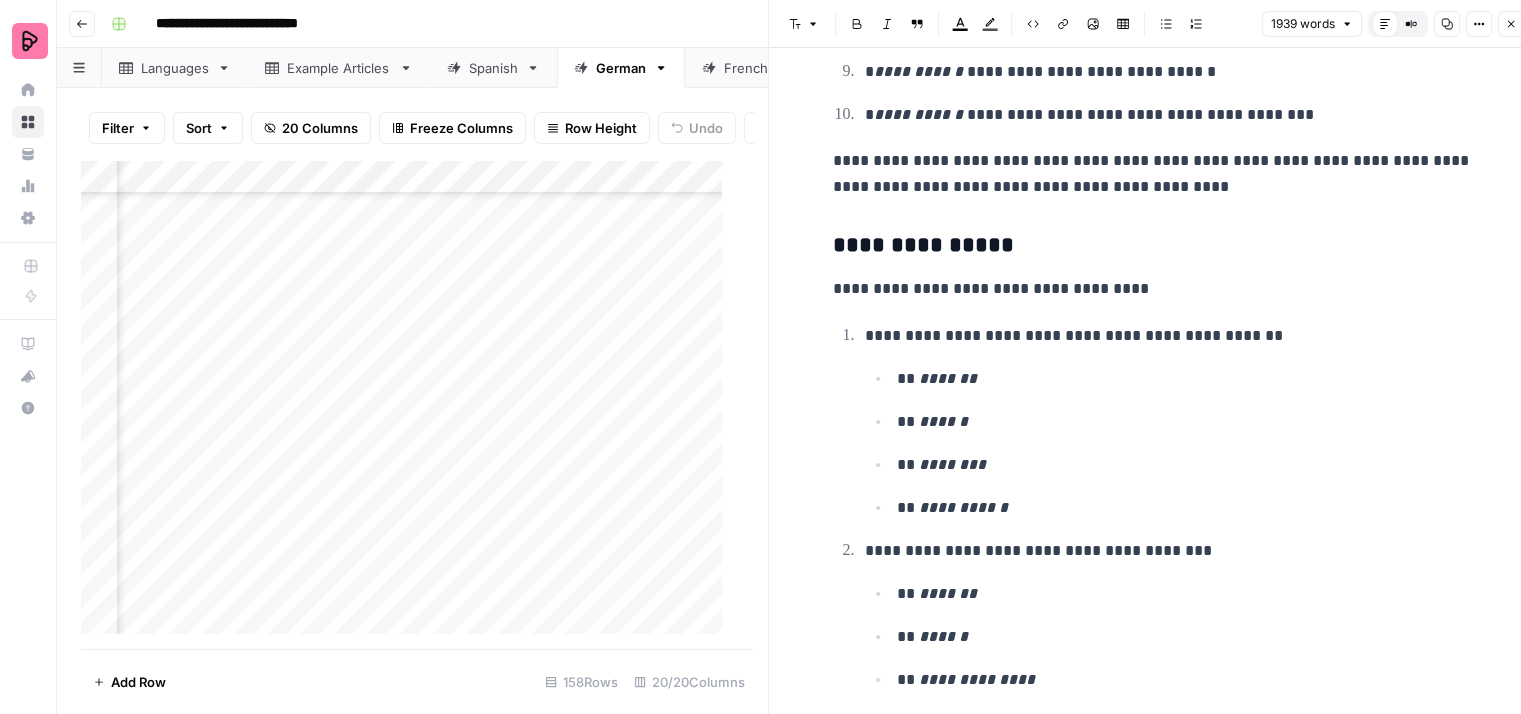 click on "**********" at bounding box center [1153, -265] 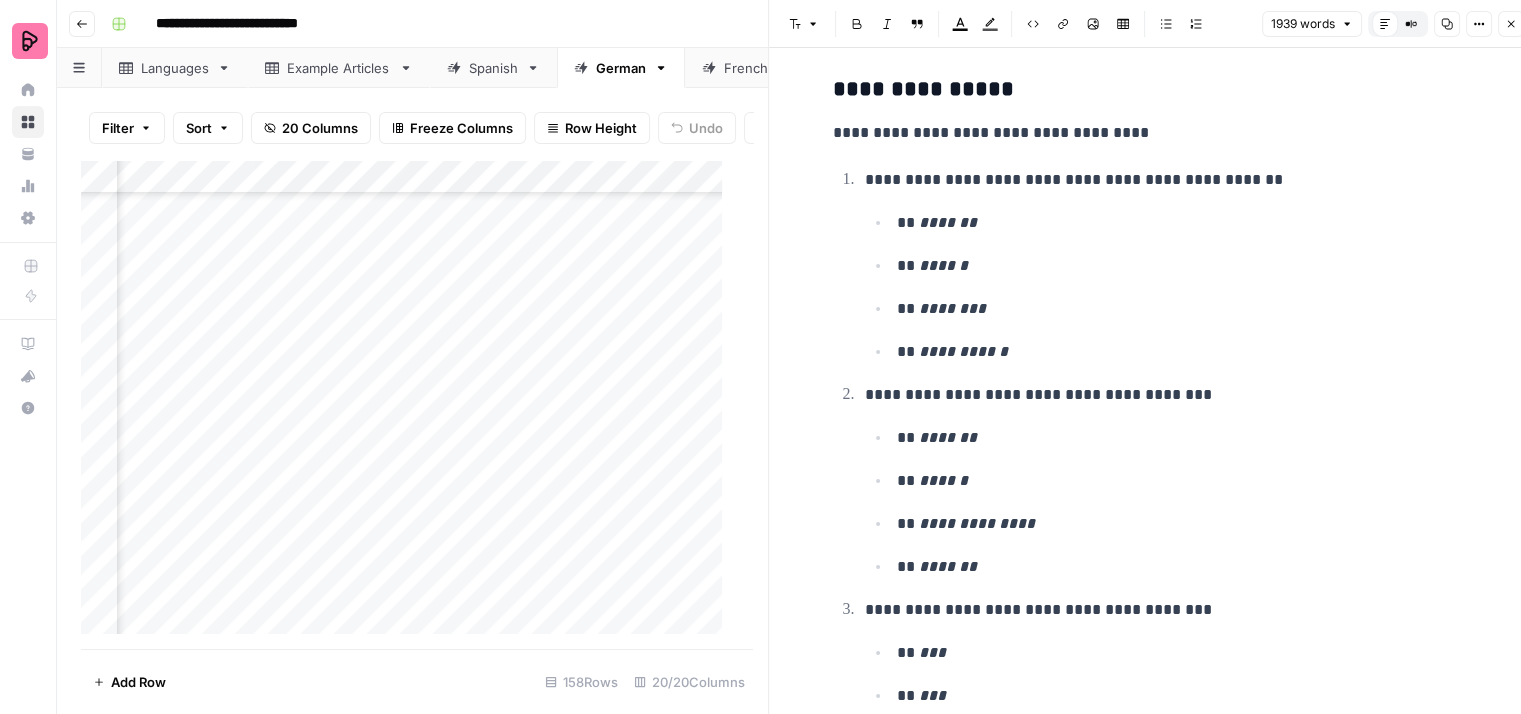 scroll, scrollTop: 5600, scrollLeft: 0, axis: vertical 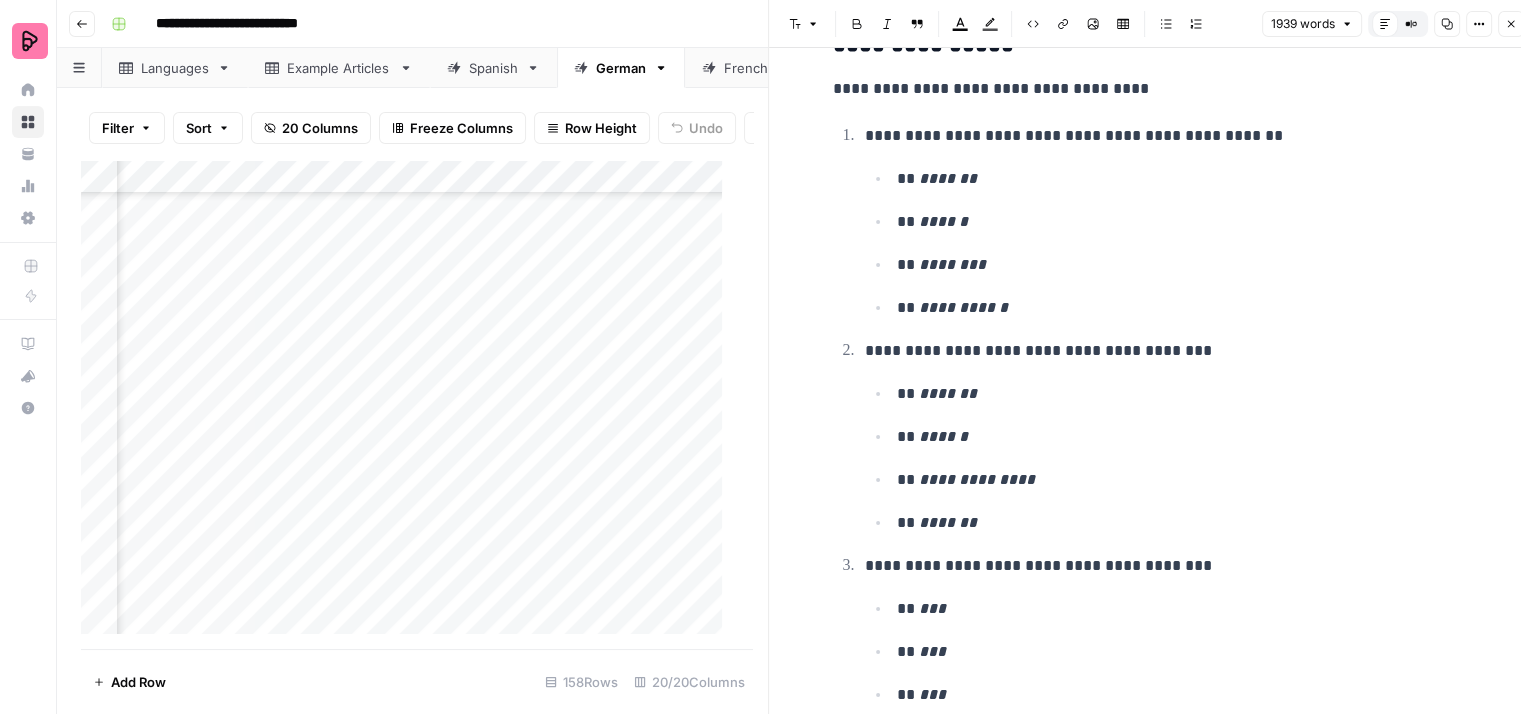 click on "**********" at bounding box center [1169, 351] 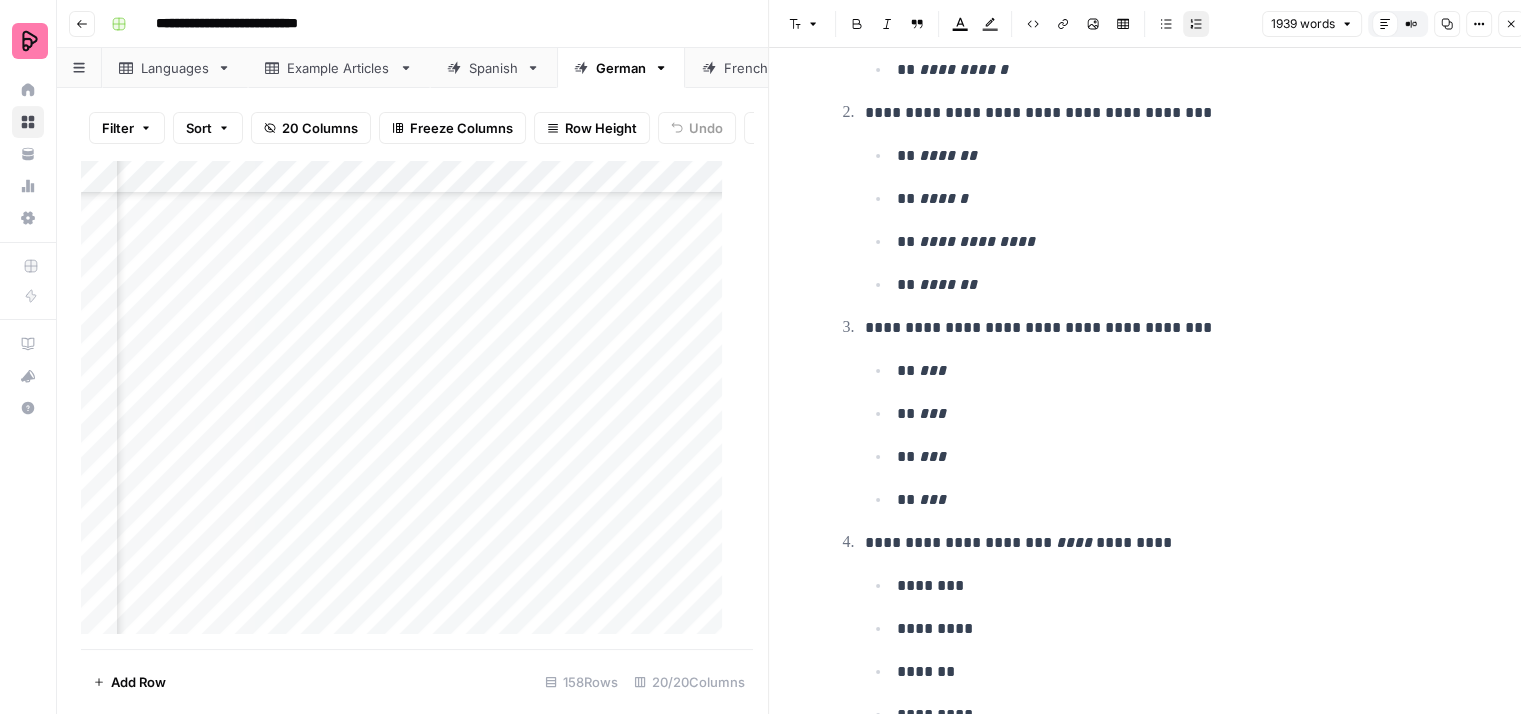 scroll, scrollTop: 5900, scrollLeft: 0, axis: vertical 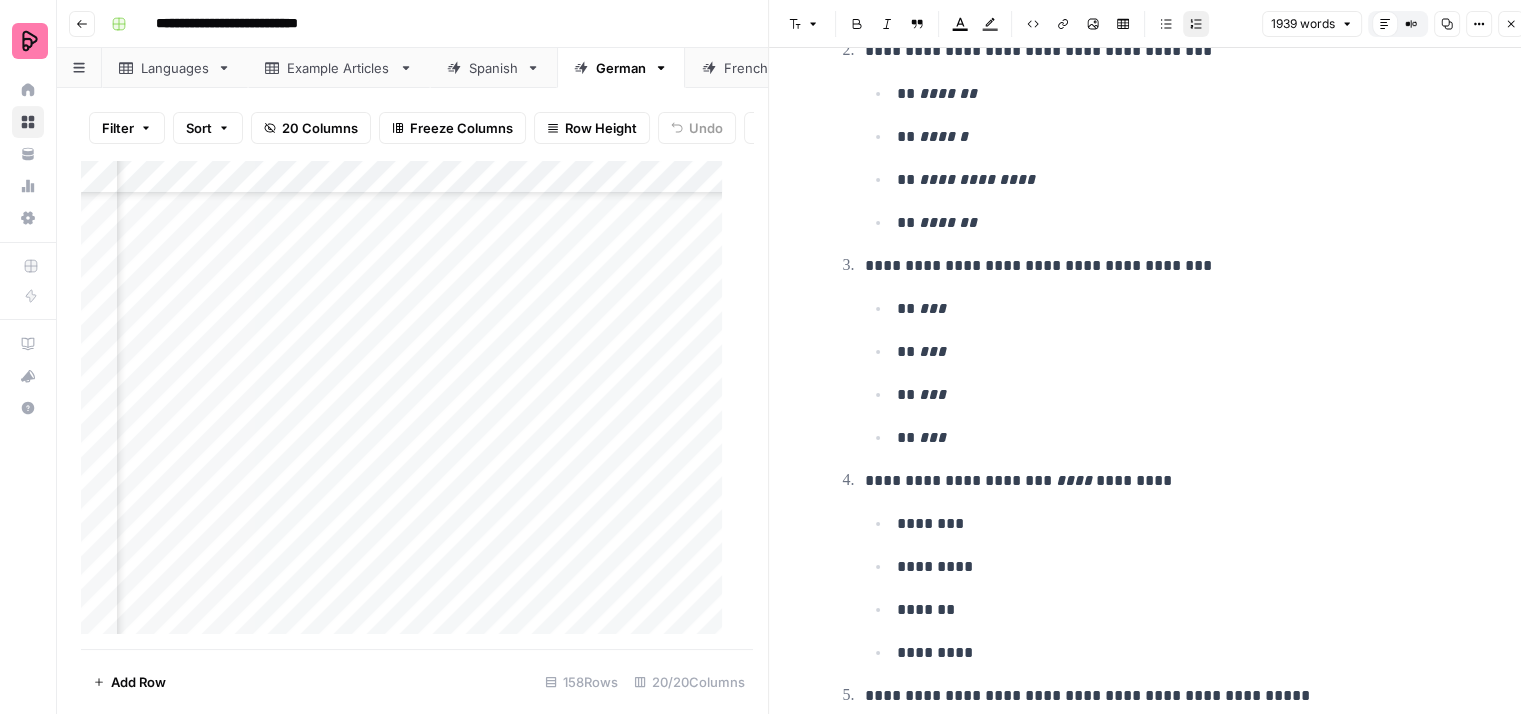 click on "**********" at bounding box center [1169, 266] 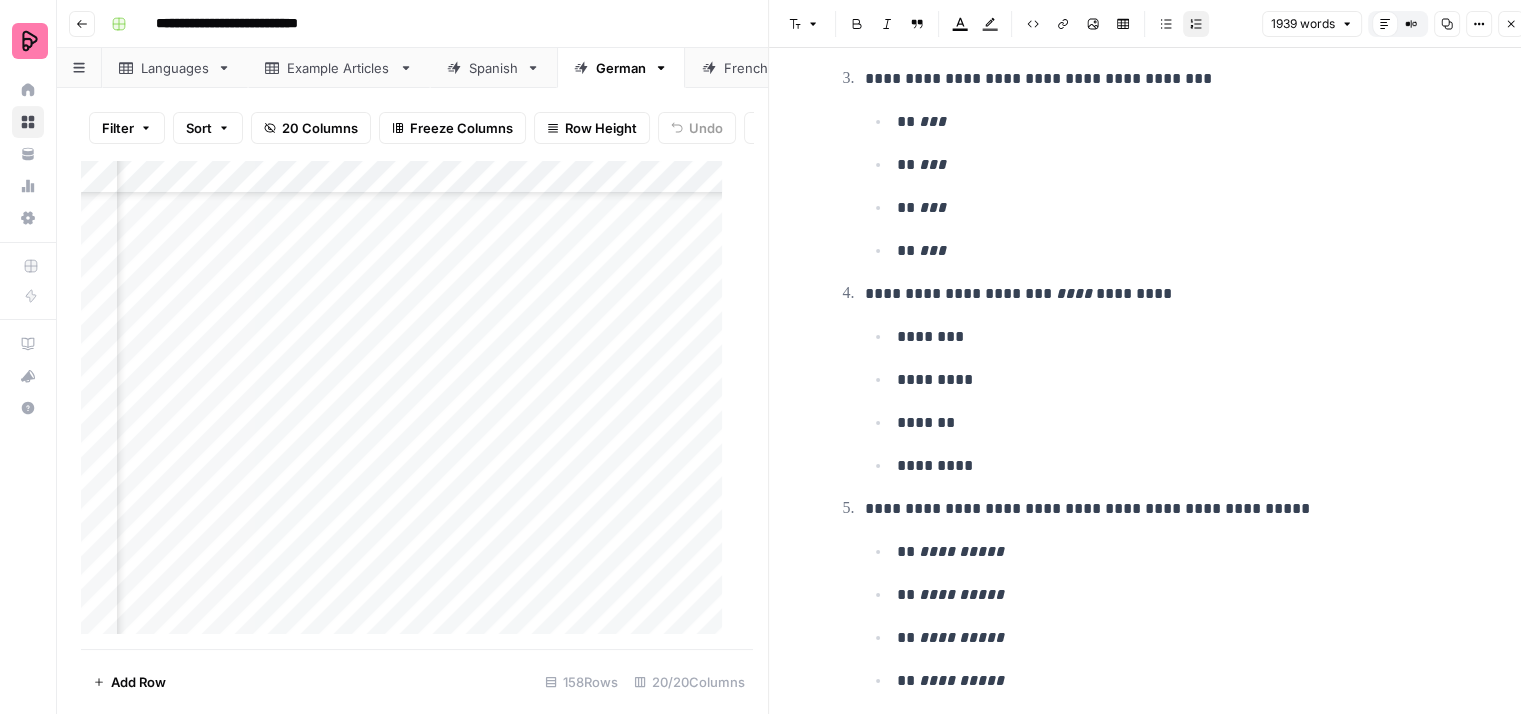 scroll, scrollTop: 6100, scrollLeft: 0, axis: vertical 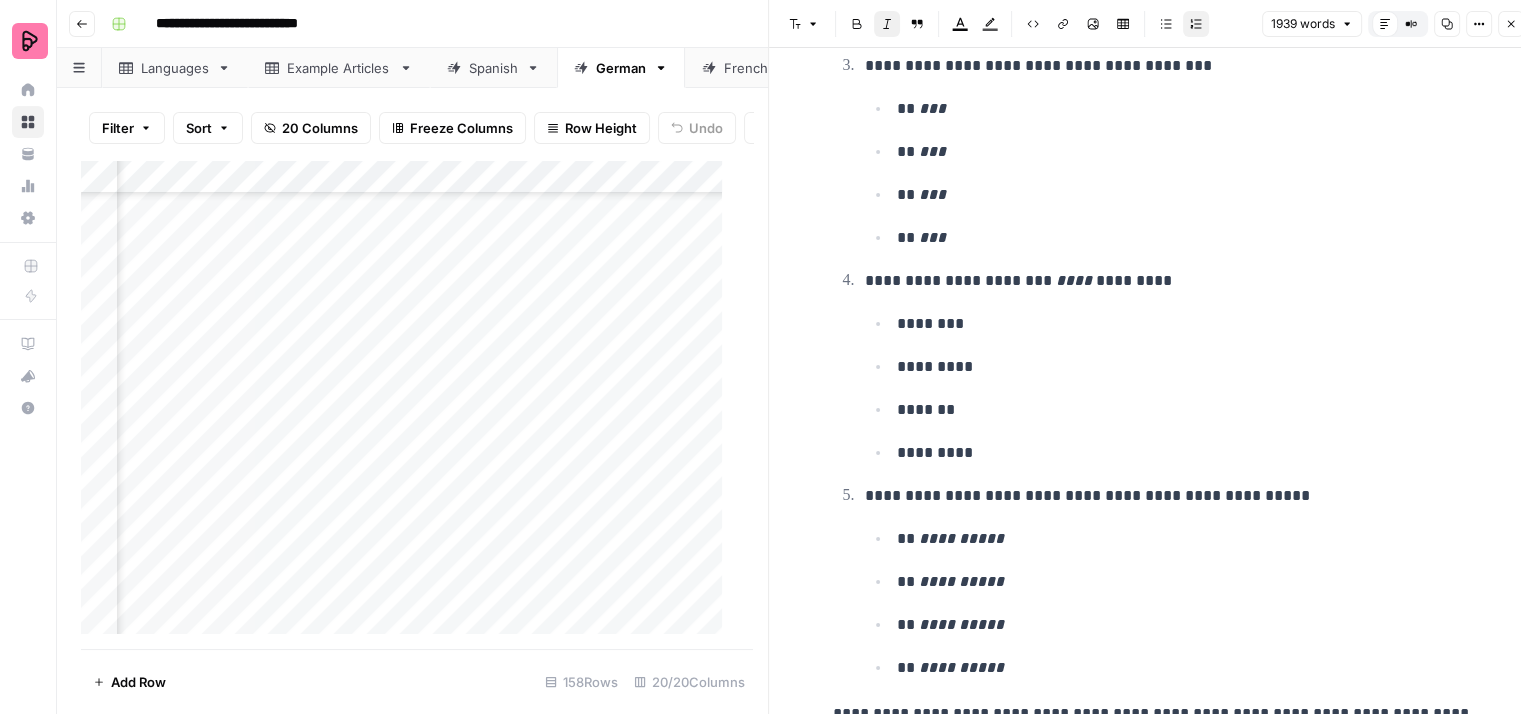 click on "****" at bounding box center (1074, 280) 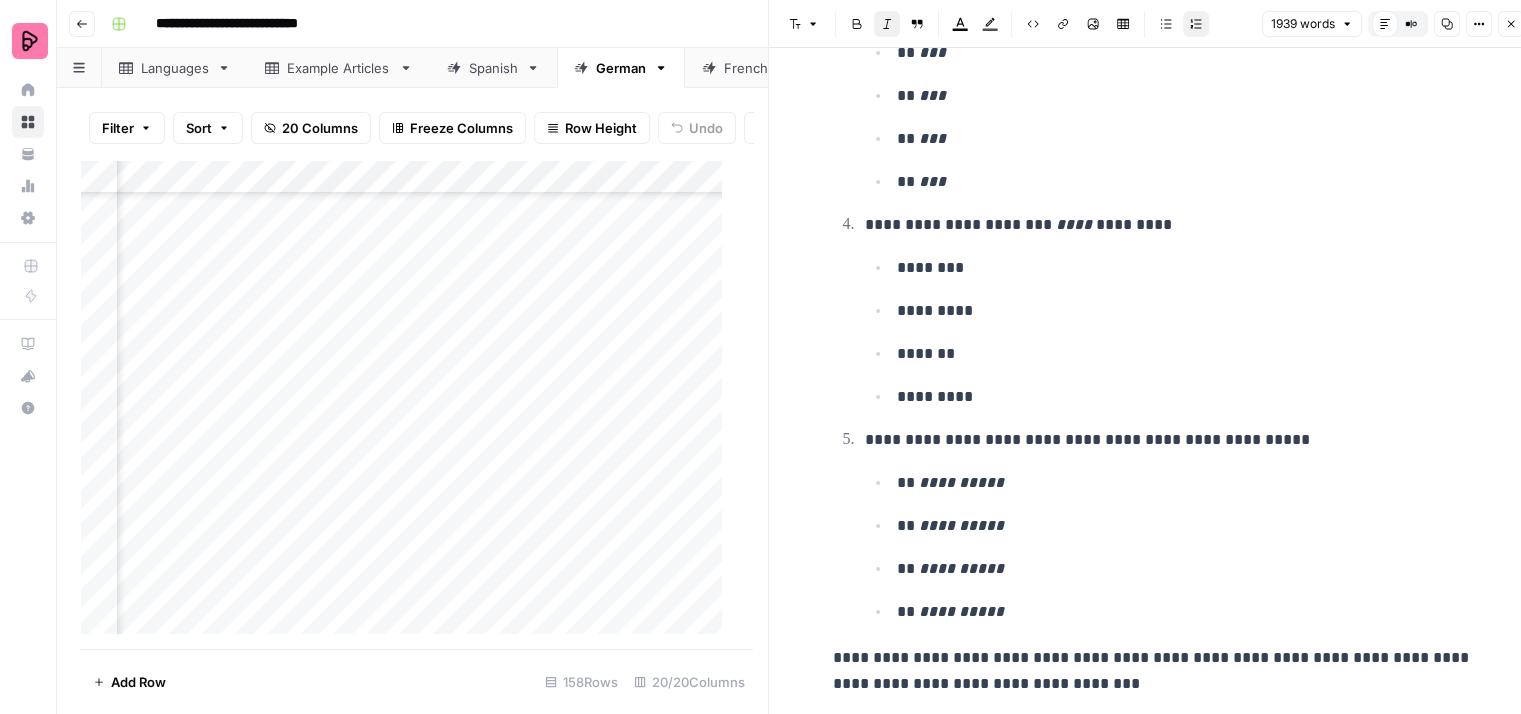 scroll, scrollTop: 6100, scrollLeft: 0, axis: vertical 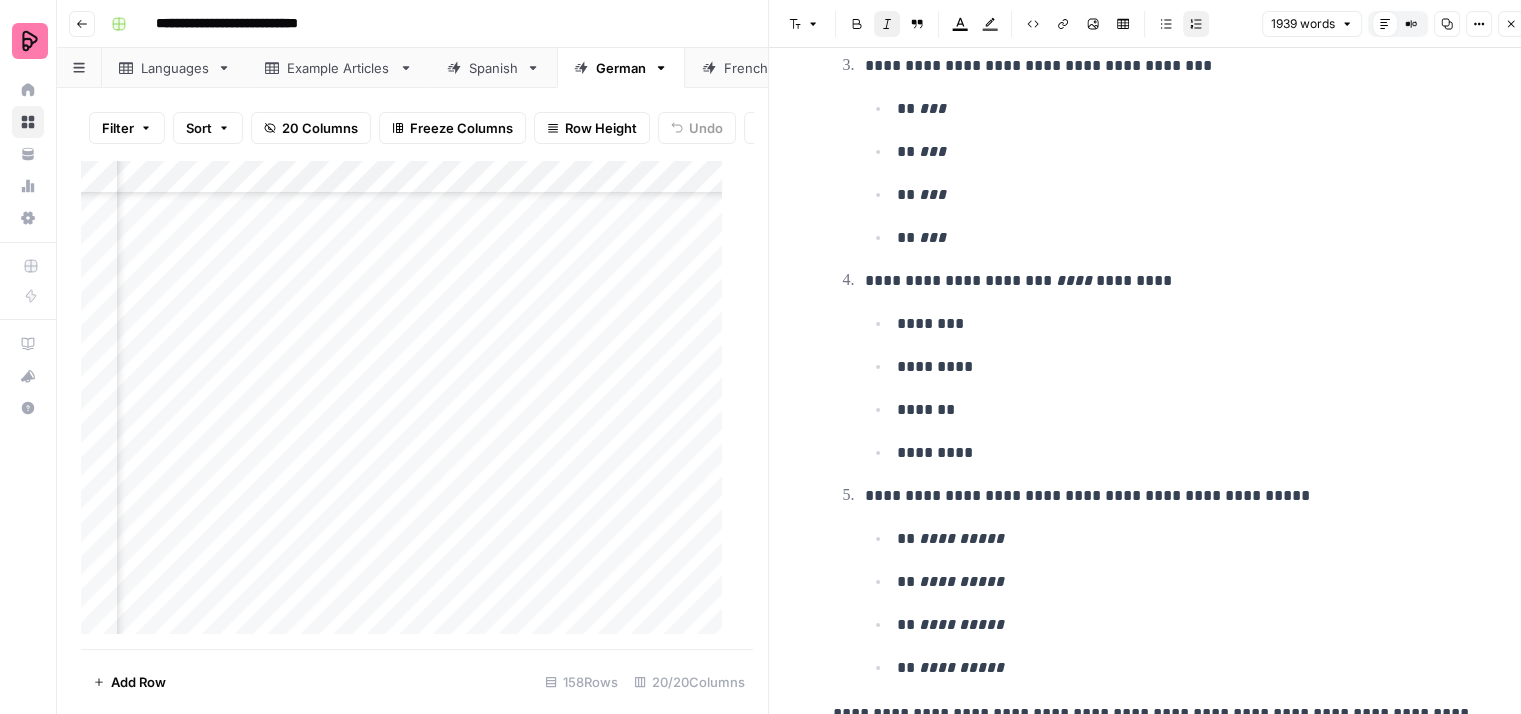 click on "**********" at bounding box center [1169, 281] 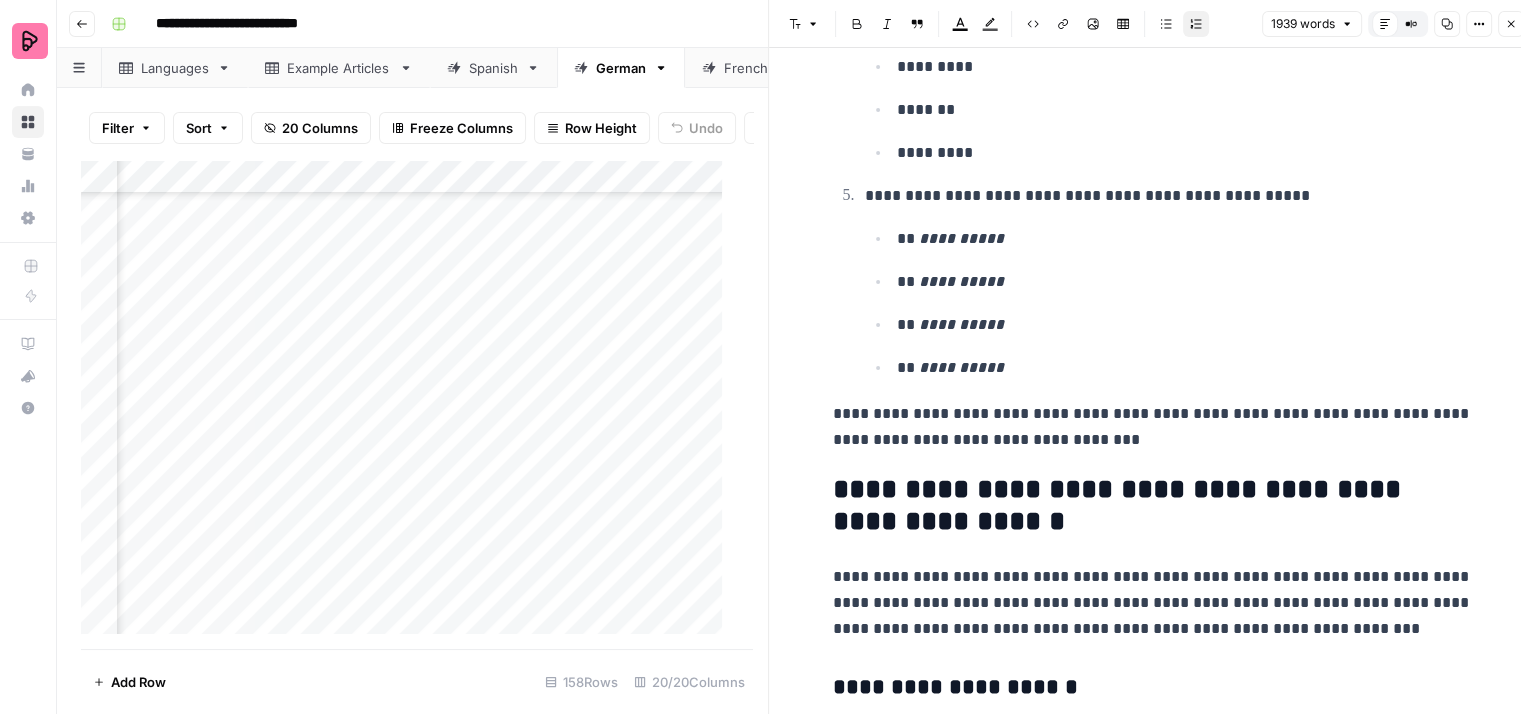 scroll, scrollTop: 6500, scrollLeft: 0, axis: vertical 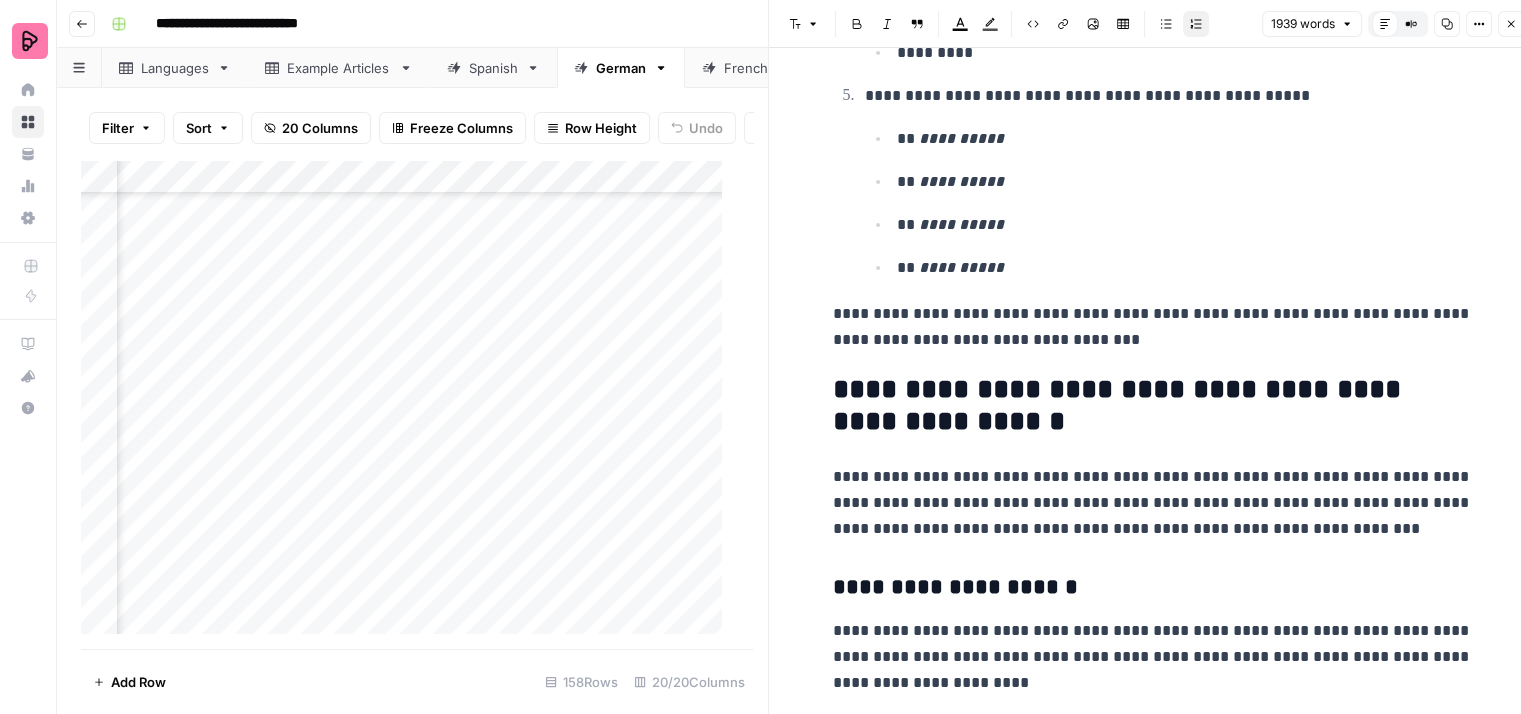 click on "**********" at bounding box center [1153, 327] 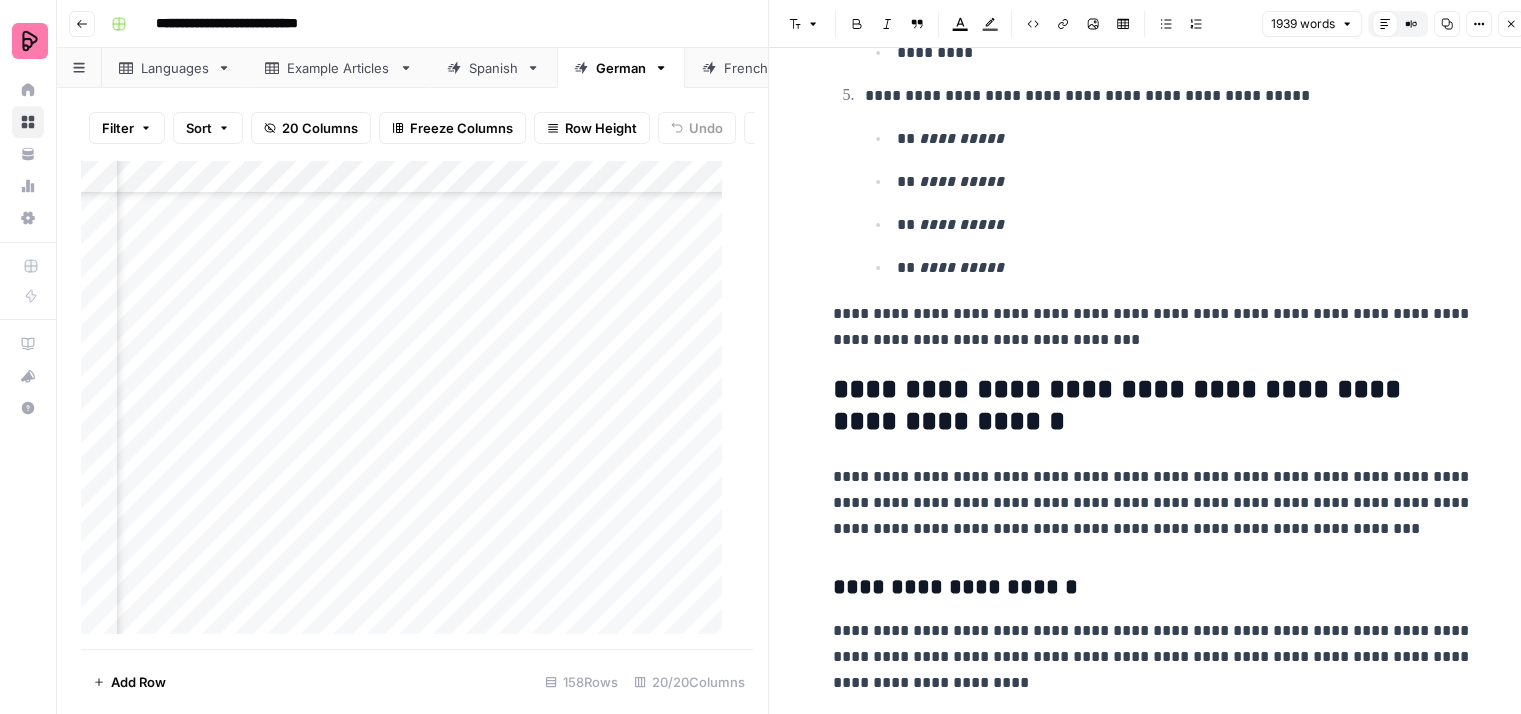 click on "**********" at bounding box center [1153, 327] 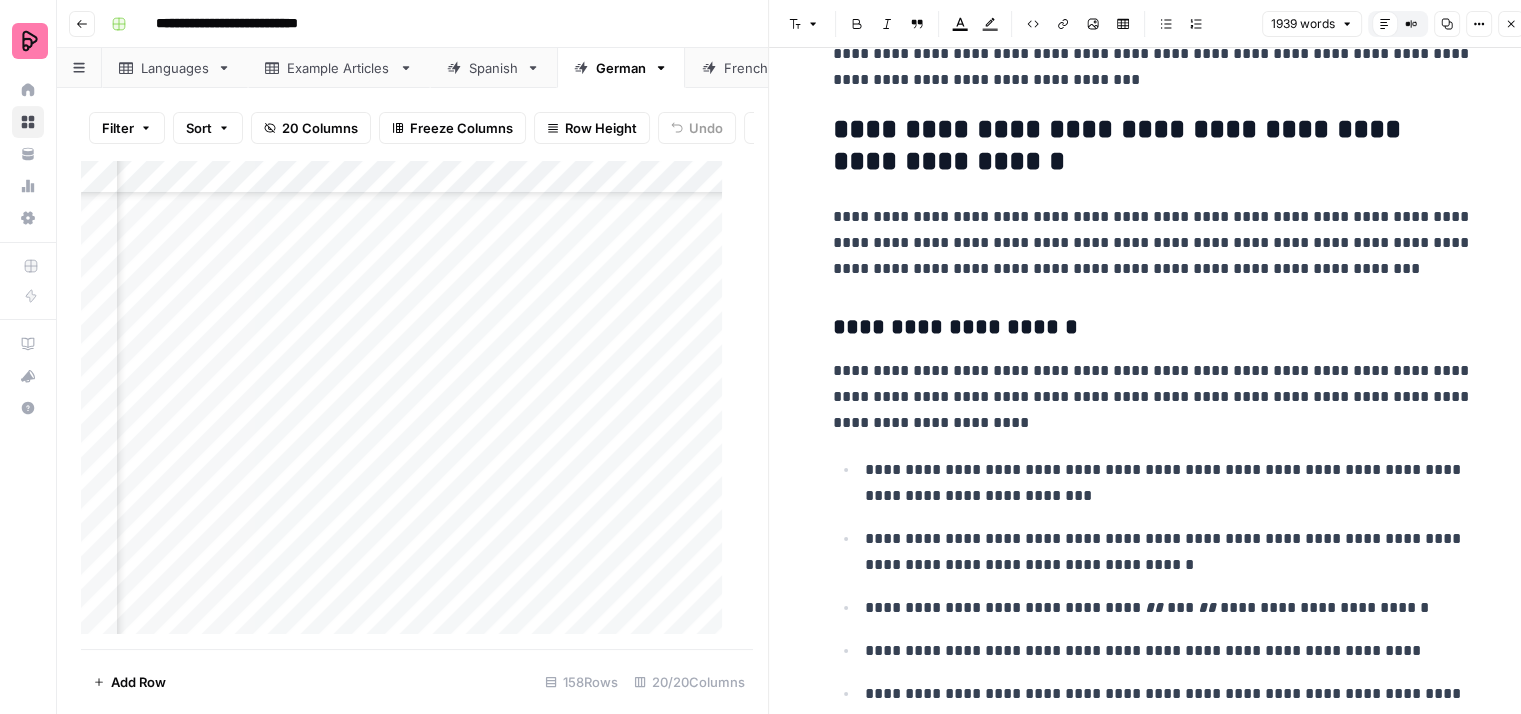 scroll, scrollTop: 6800, scrollLeft: 0, axis: vertical 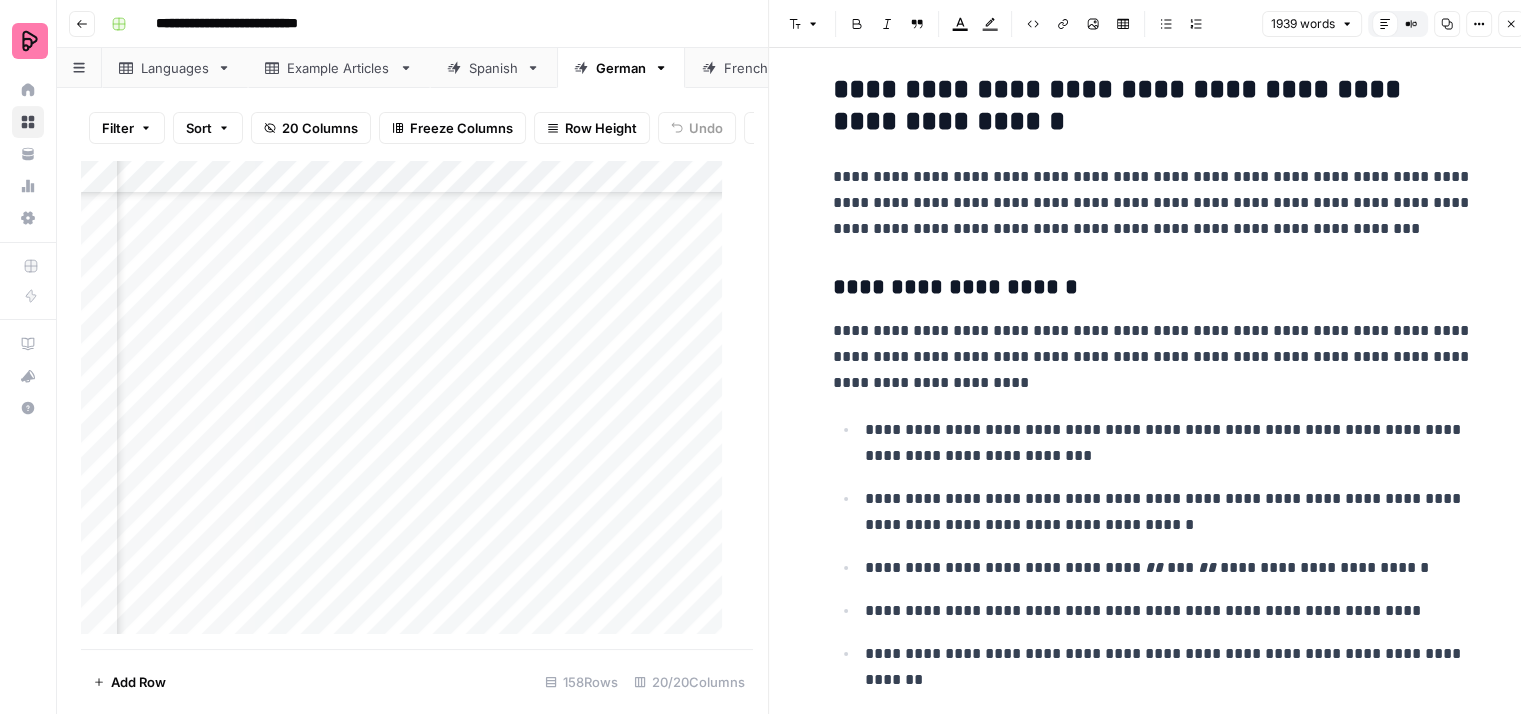 click on "**********" at bounding box center (1153, -1665) 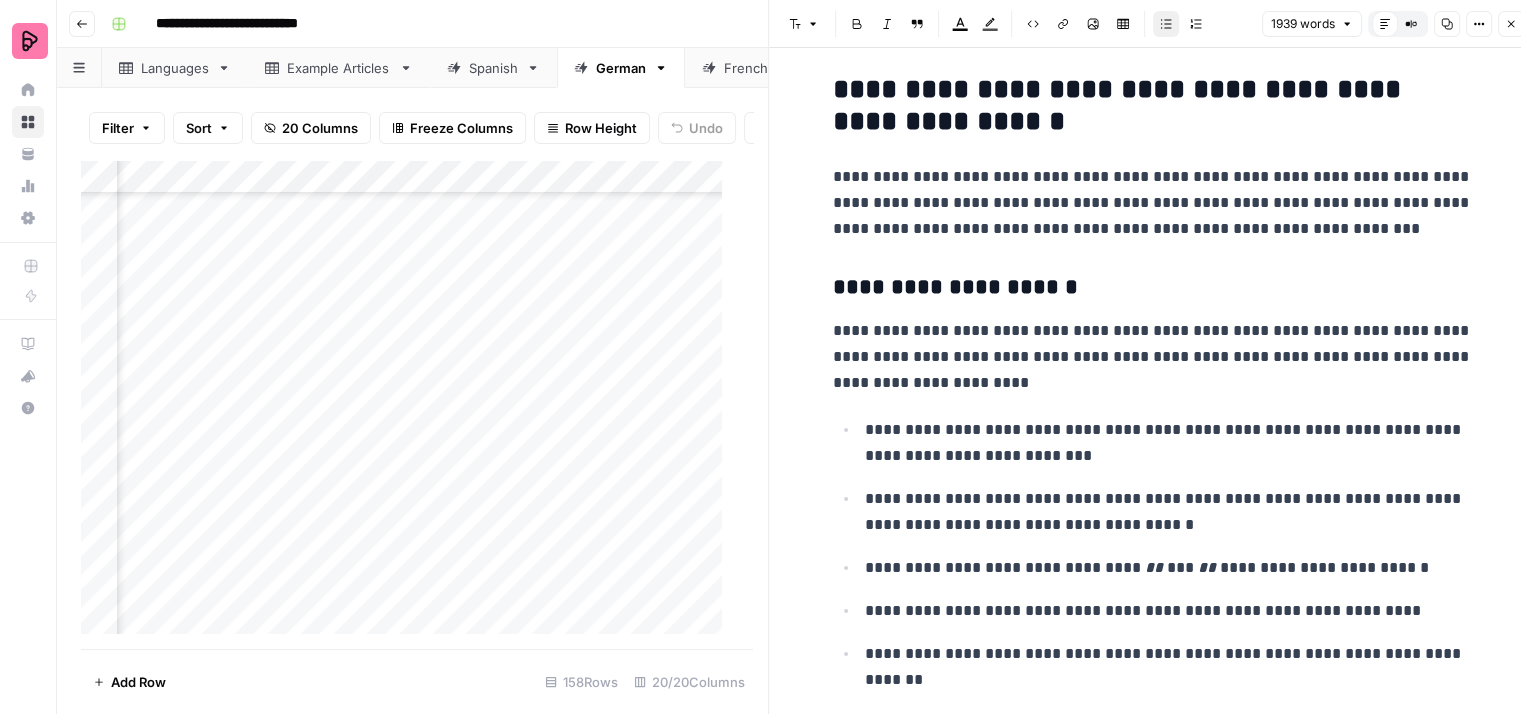 click on "**********" at bounding box center [1169, 443] 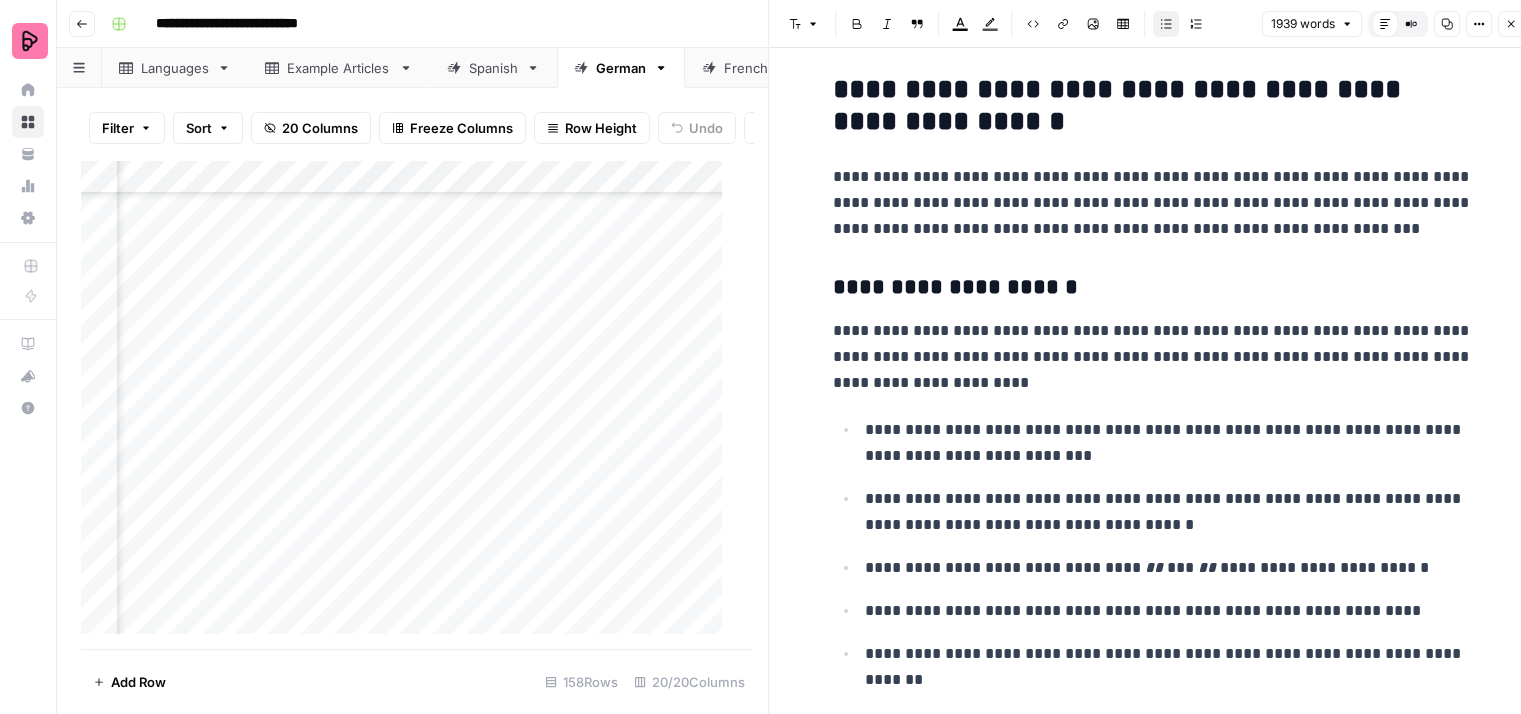click on "**********" at bounding box center [1169, 443] 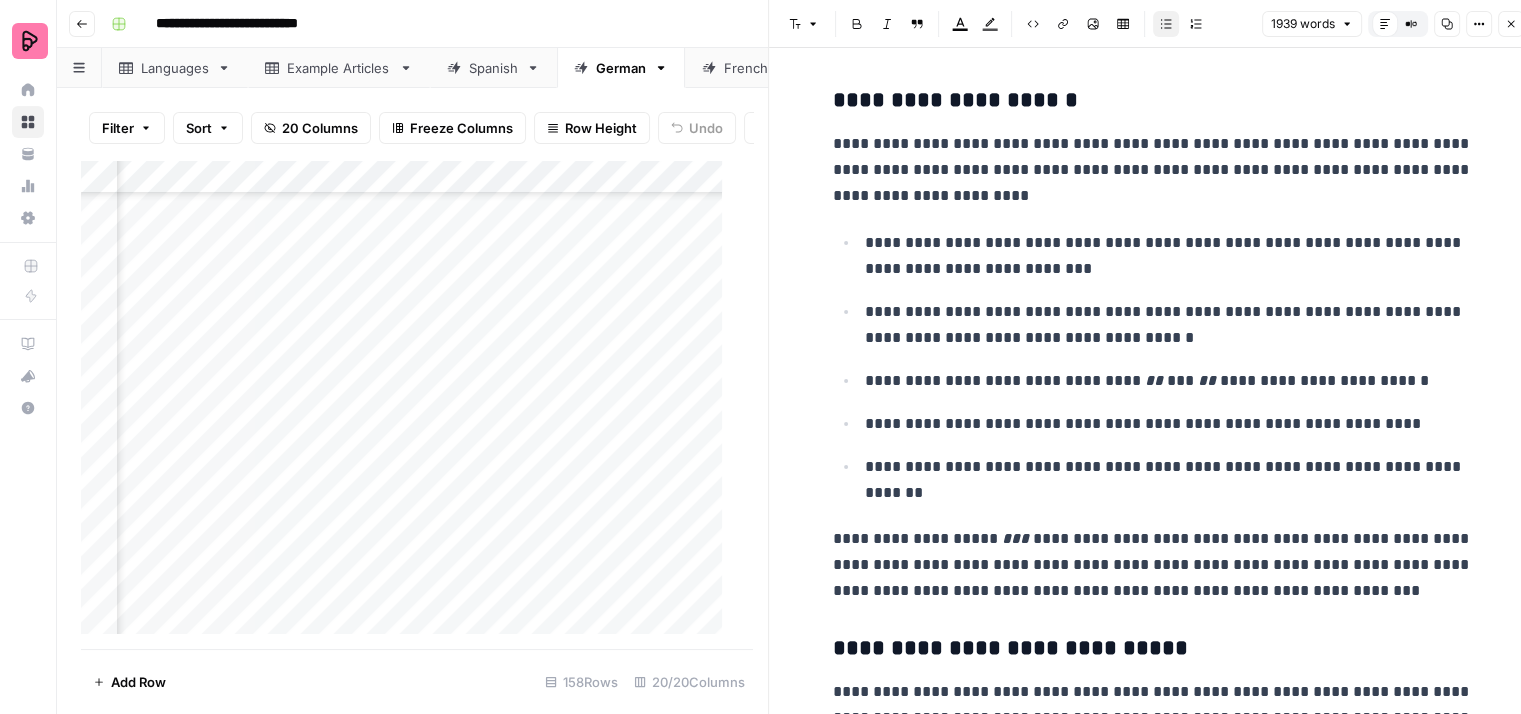scroll, scrollTop: 7000, scrollLeft: 0, axis: vertical 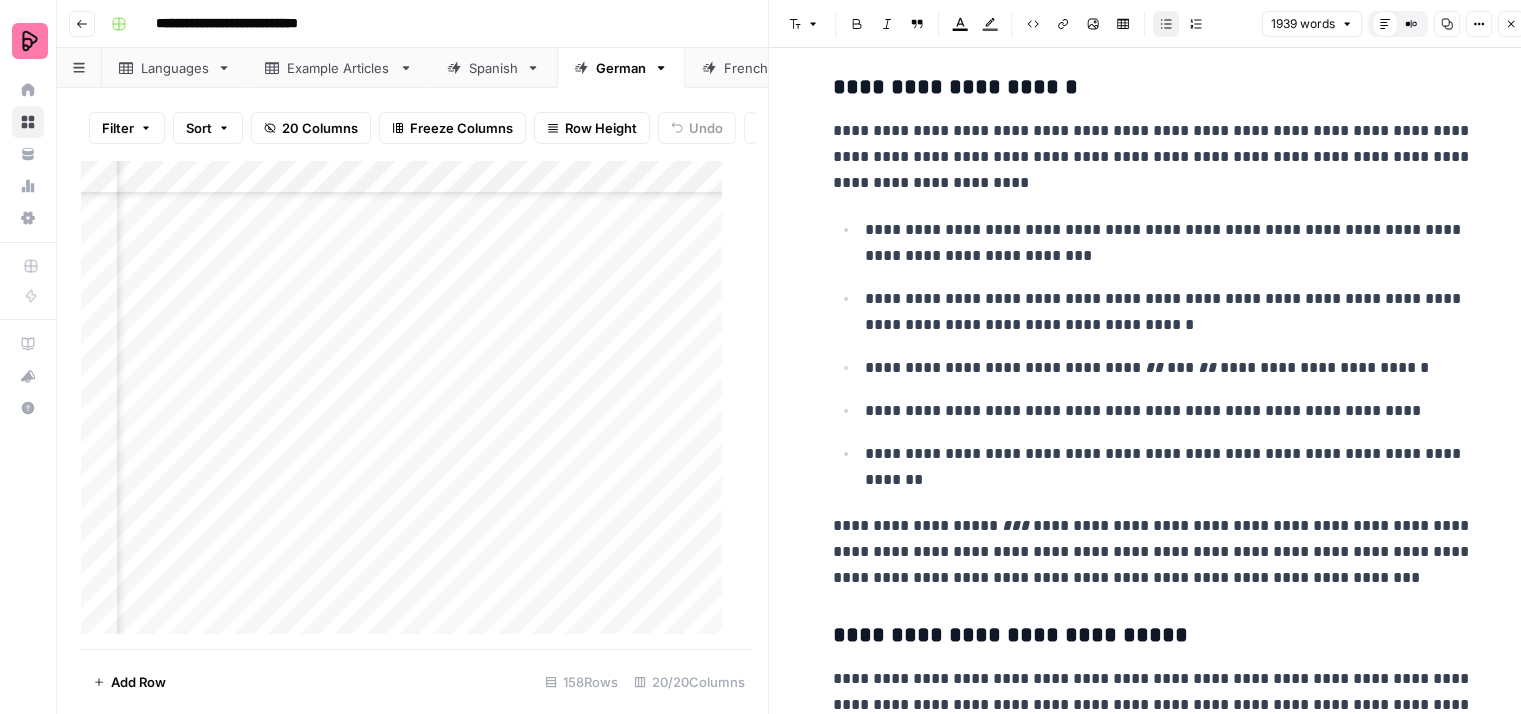 click on "**********" at bounding box center [1169, 312] 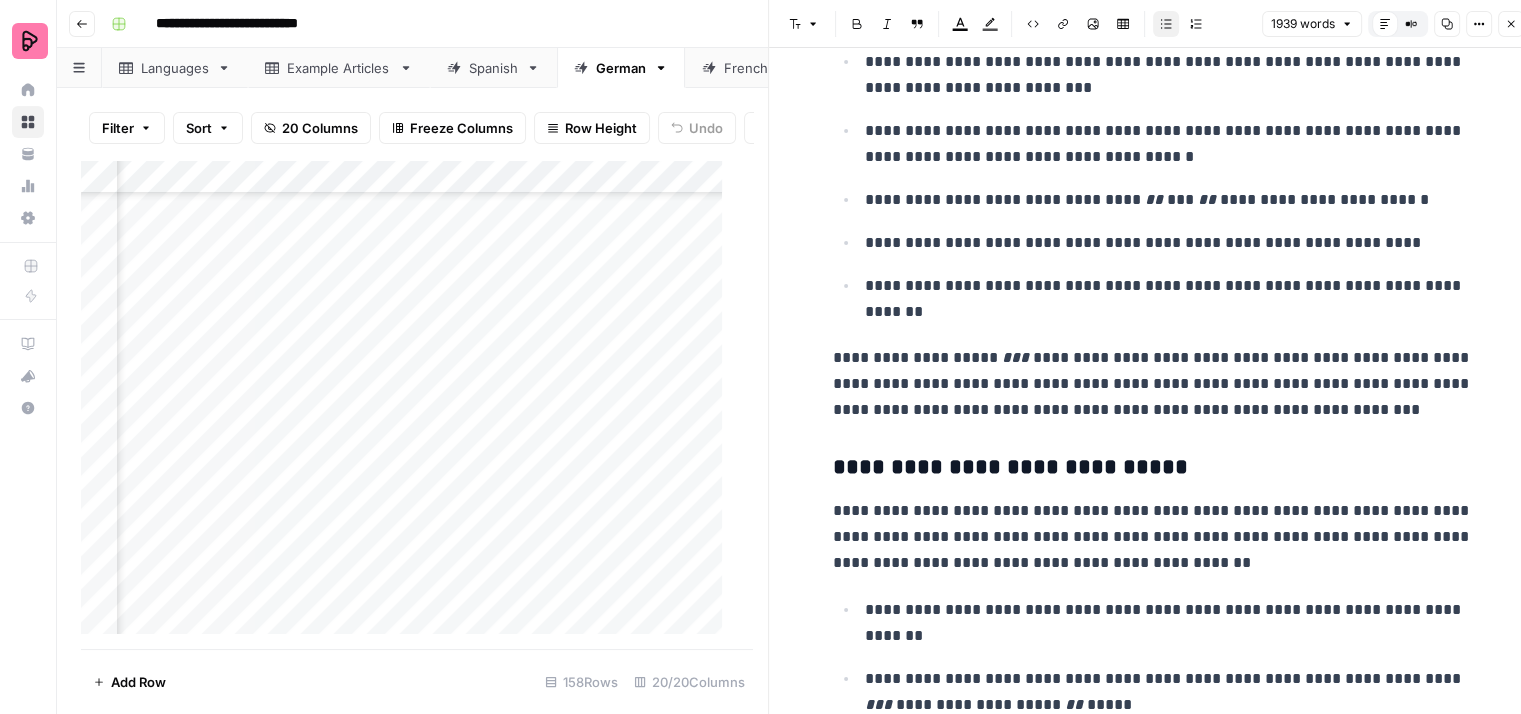 scroll, scrollTop: 7200, scrollLeft: 0, axis: vertical 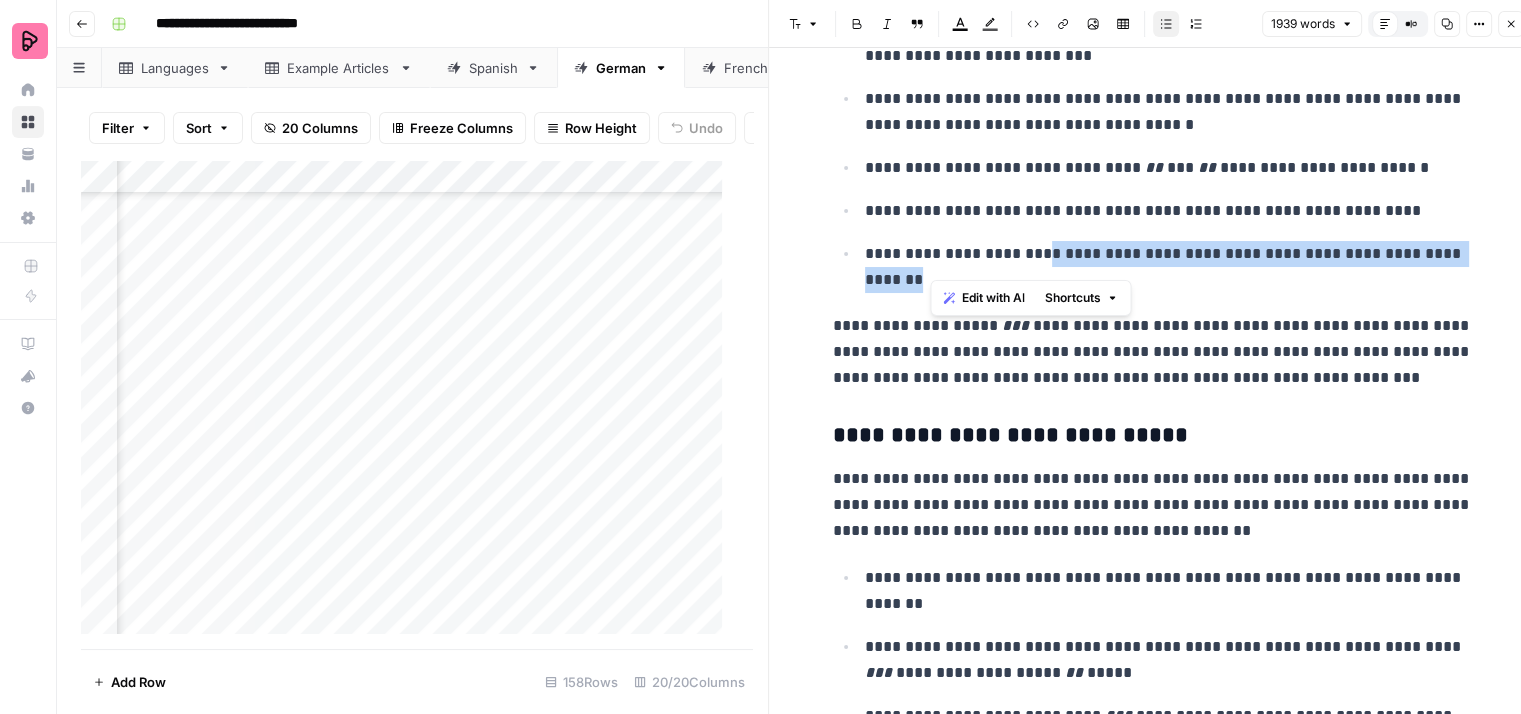 drag, startPoint x: 1018, startPoint y: 264, endPoint x: 1038, endPoint y: 239, distance: 32.01562 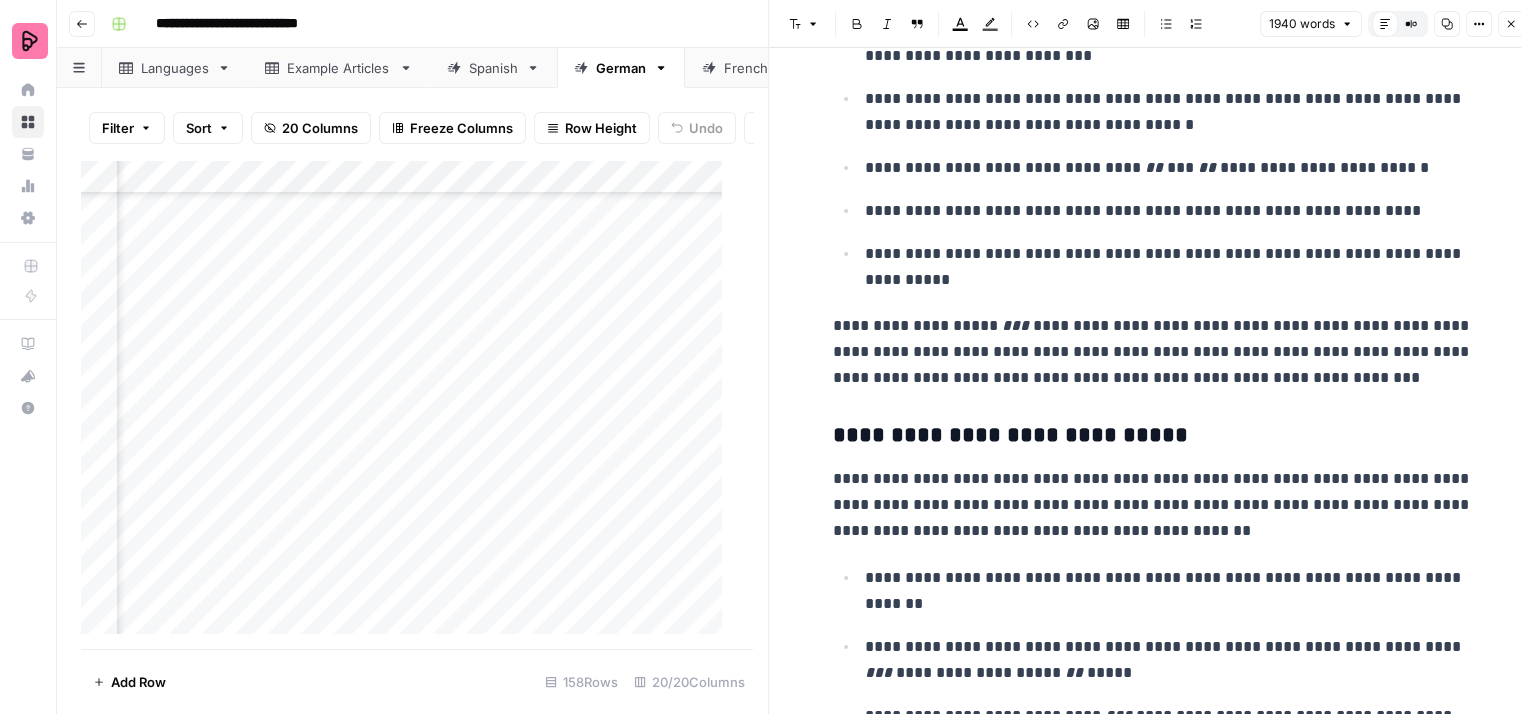 click on "**********" at bounding box center [1153, 352] 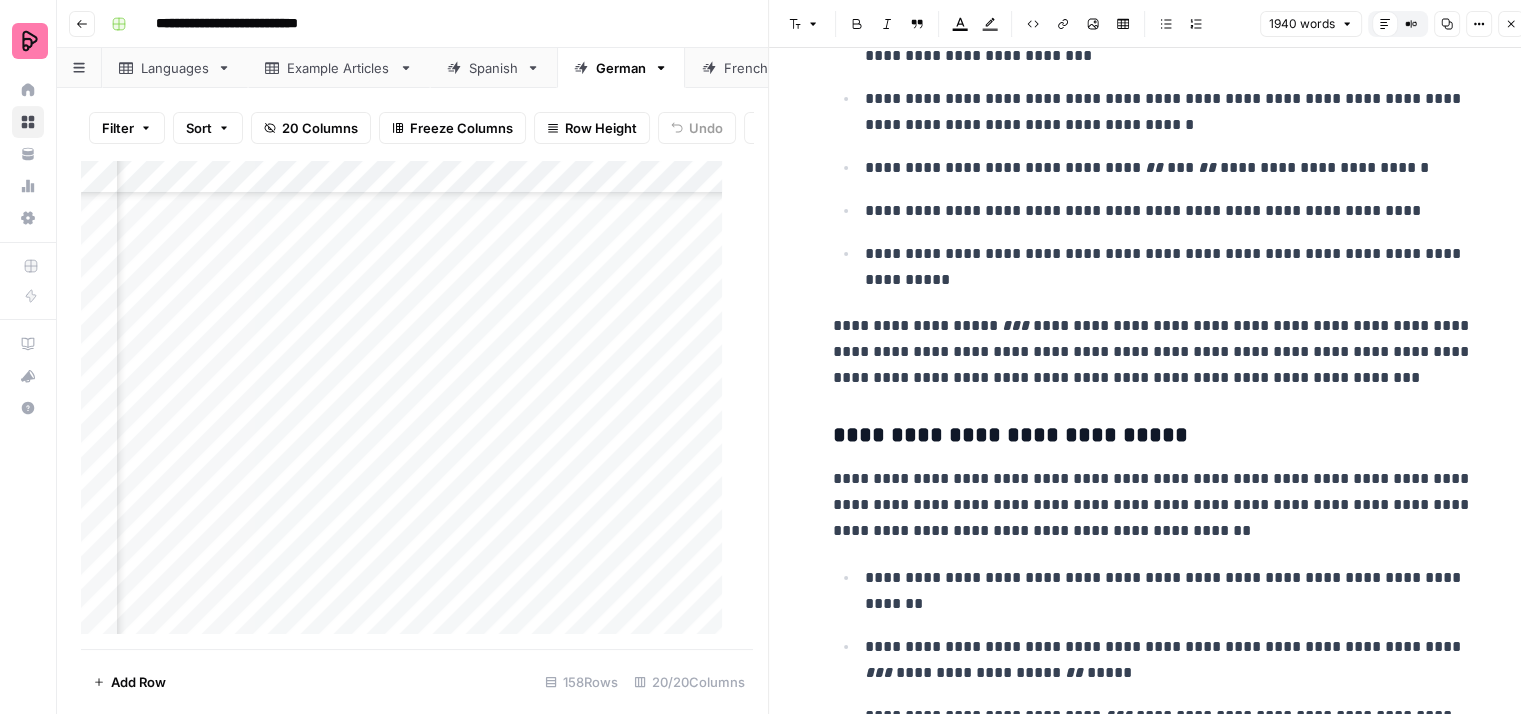 click on "**********" at bounding box center (1153, 352) 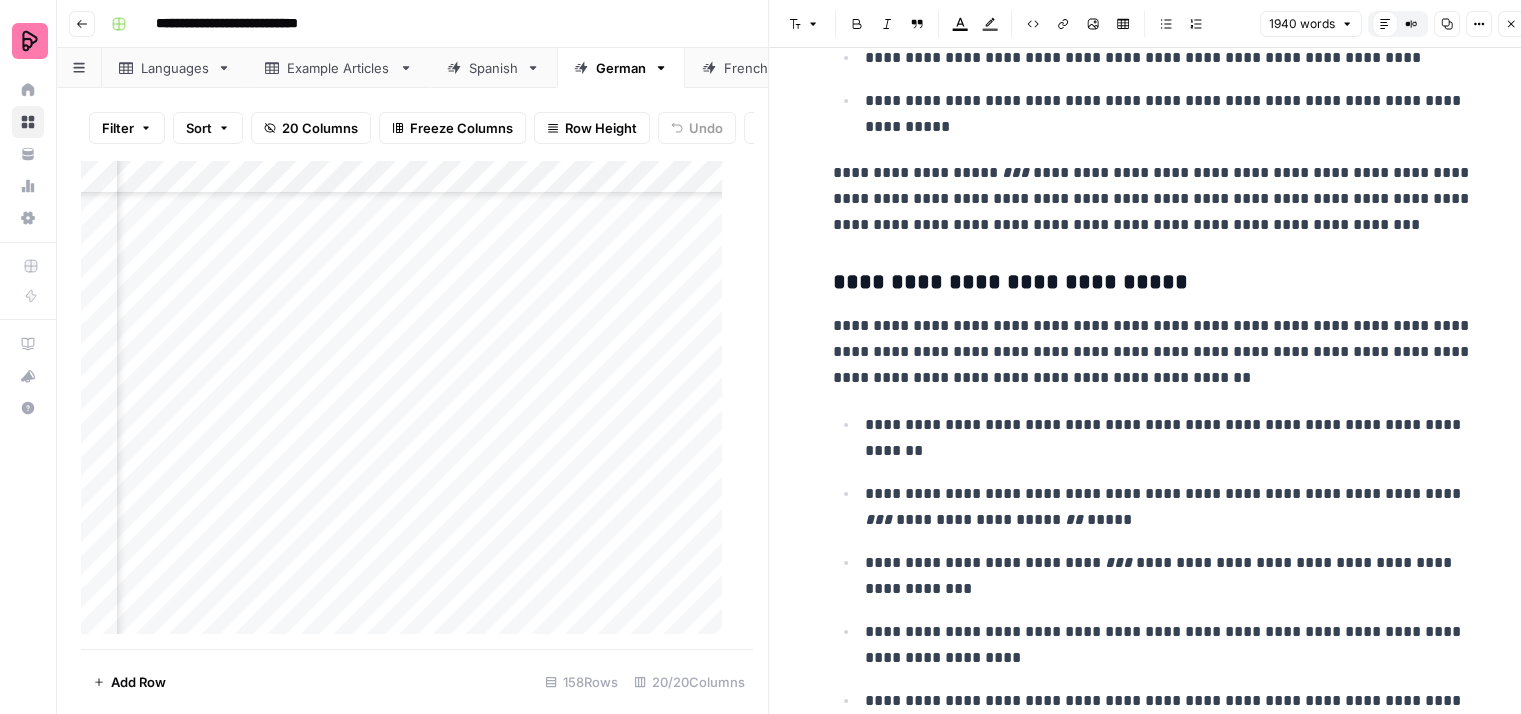 scroll, scrollTop: 7400, scrollLeft: 0, axis: vertical 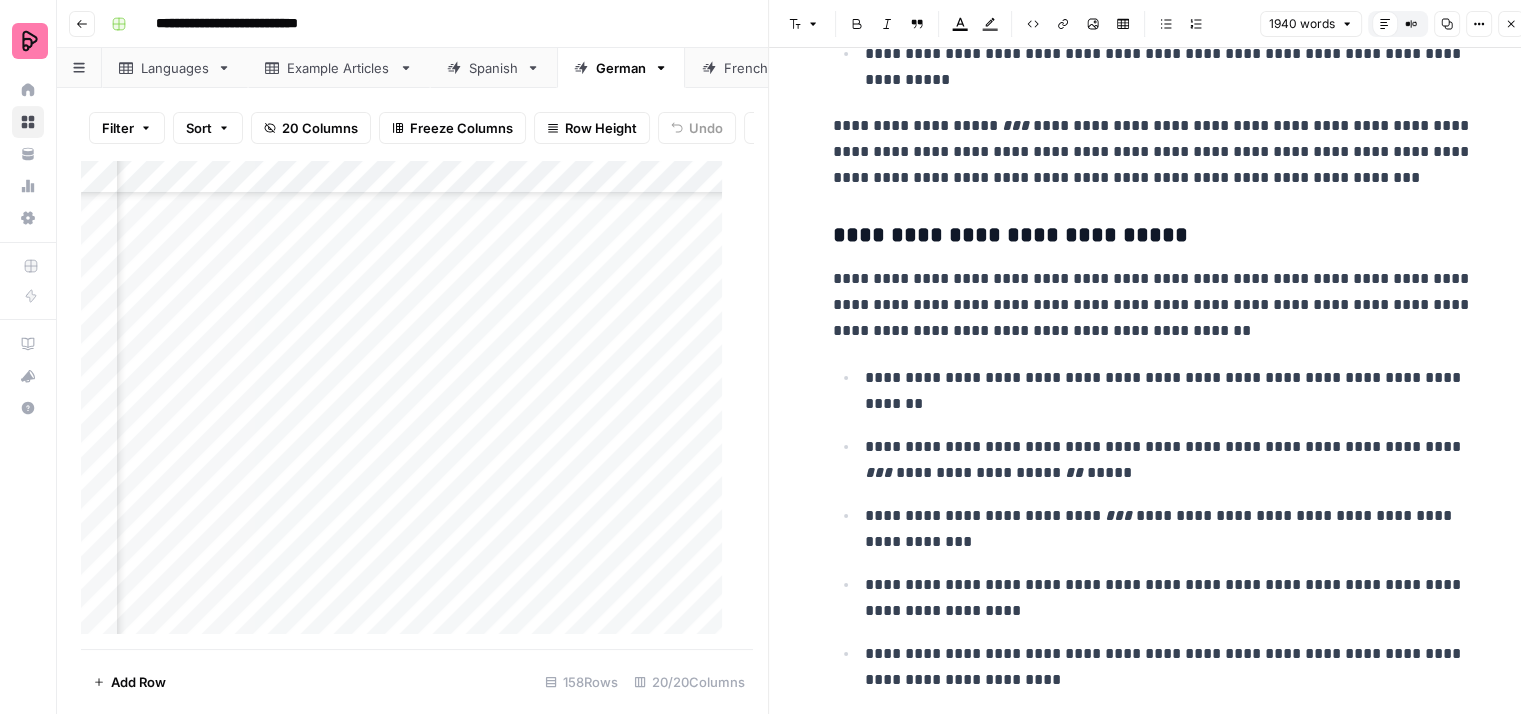 click on "**********" at bounding box center [1153, 305] 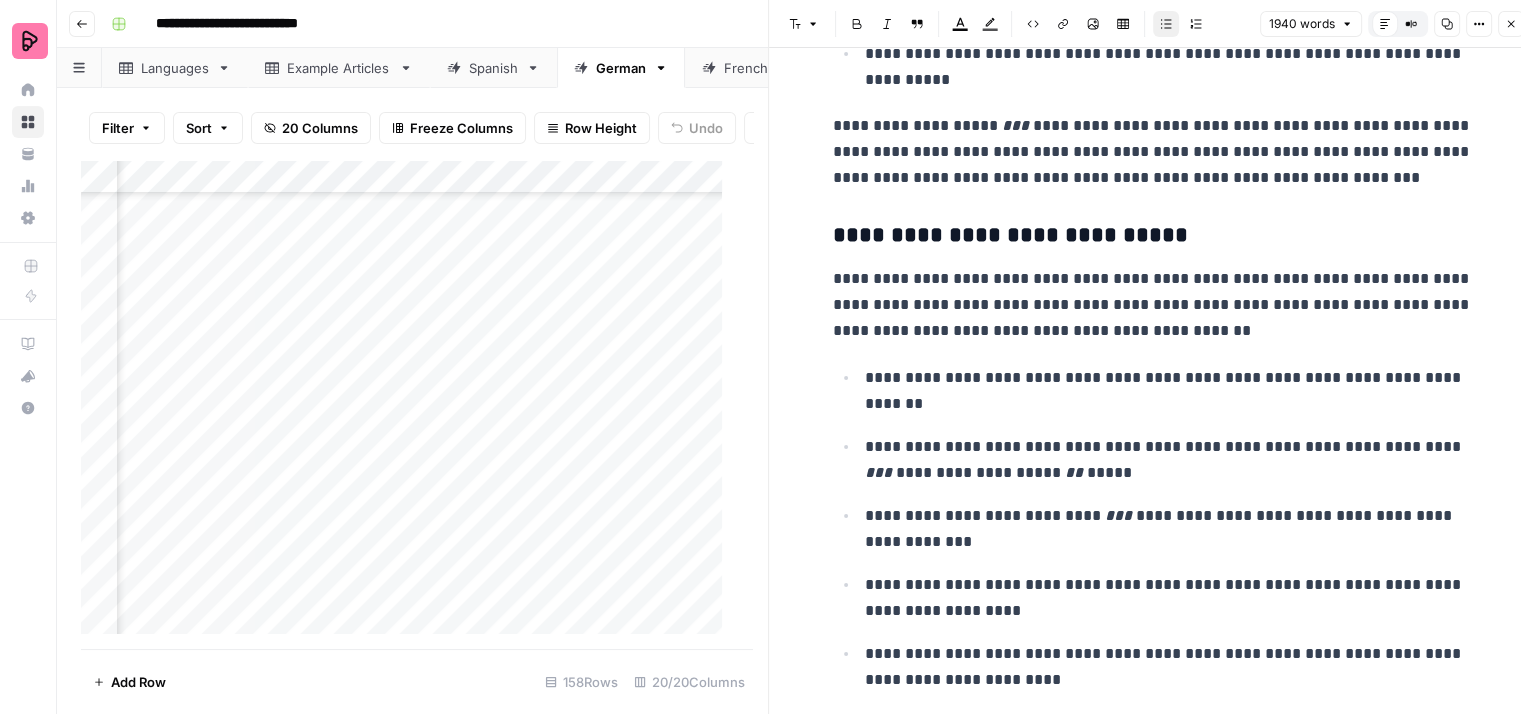 click on "**********" at bounding box center [1153, -2265] 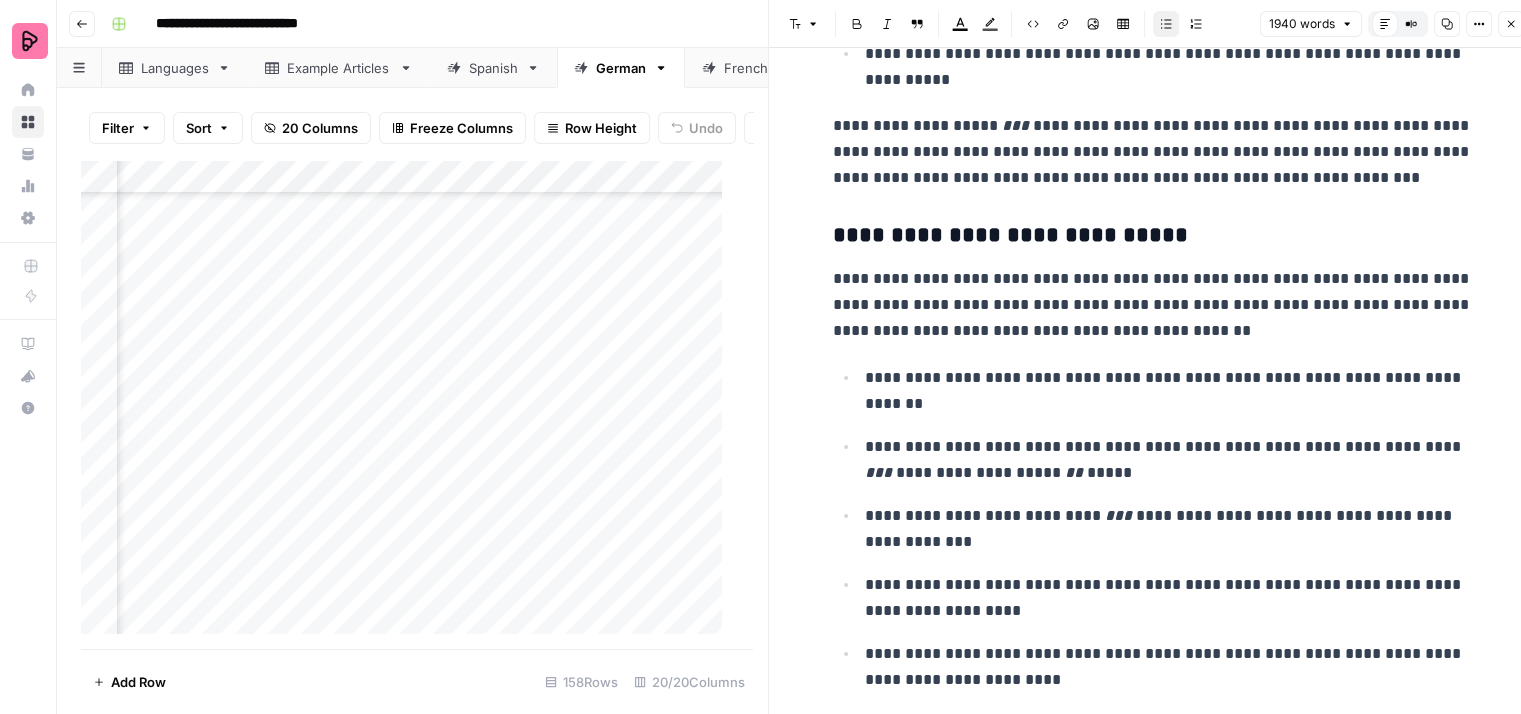 click on "**********" at bounding box center [1153, -2265] 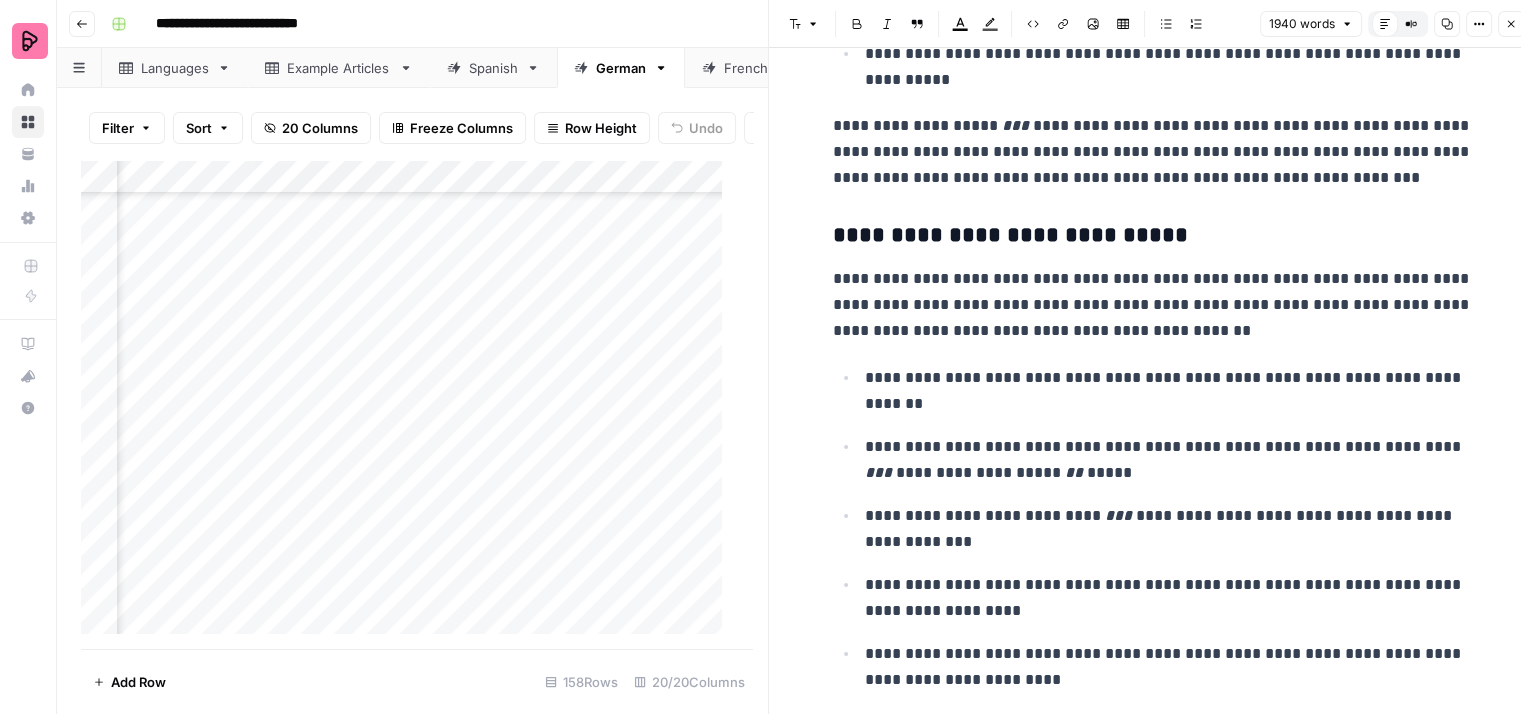 click on "**********" at bounding box center [1153, 305] 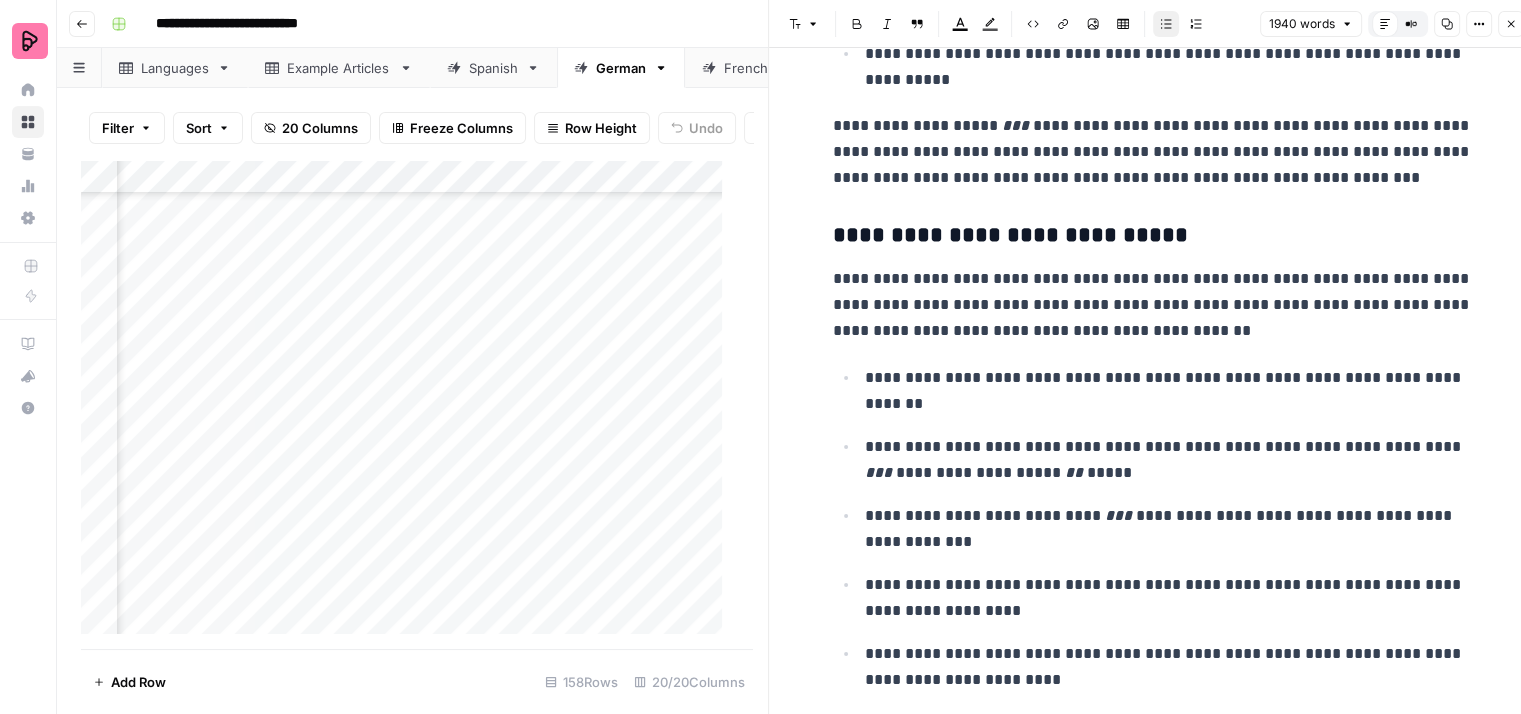 click on "**********" at bounding box center [1169, 391] 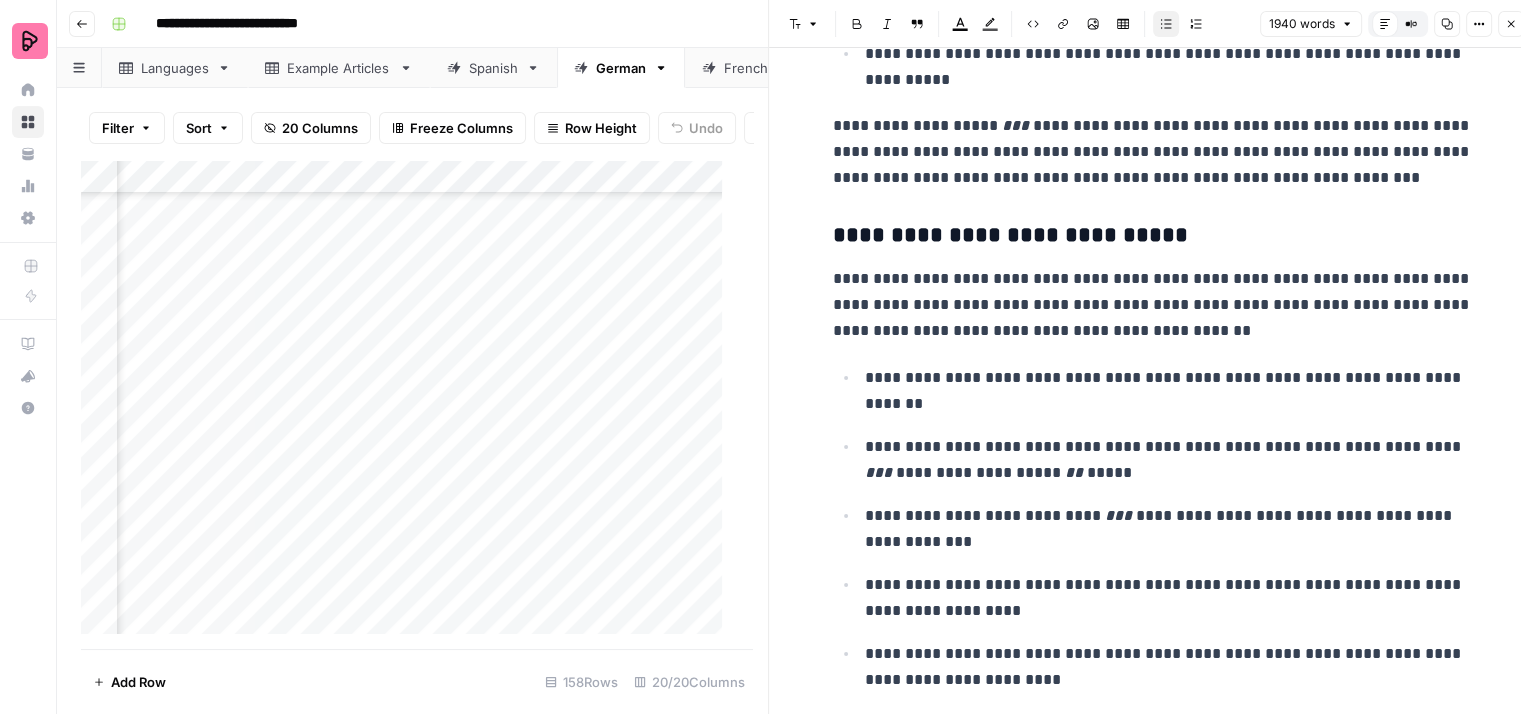 click on "**********" at bounding box center [1169, 391] 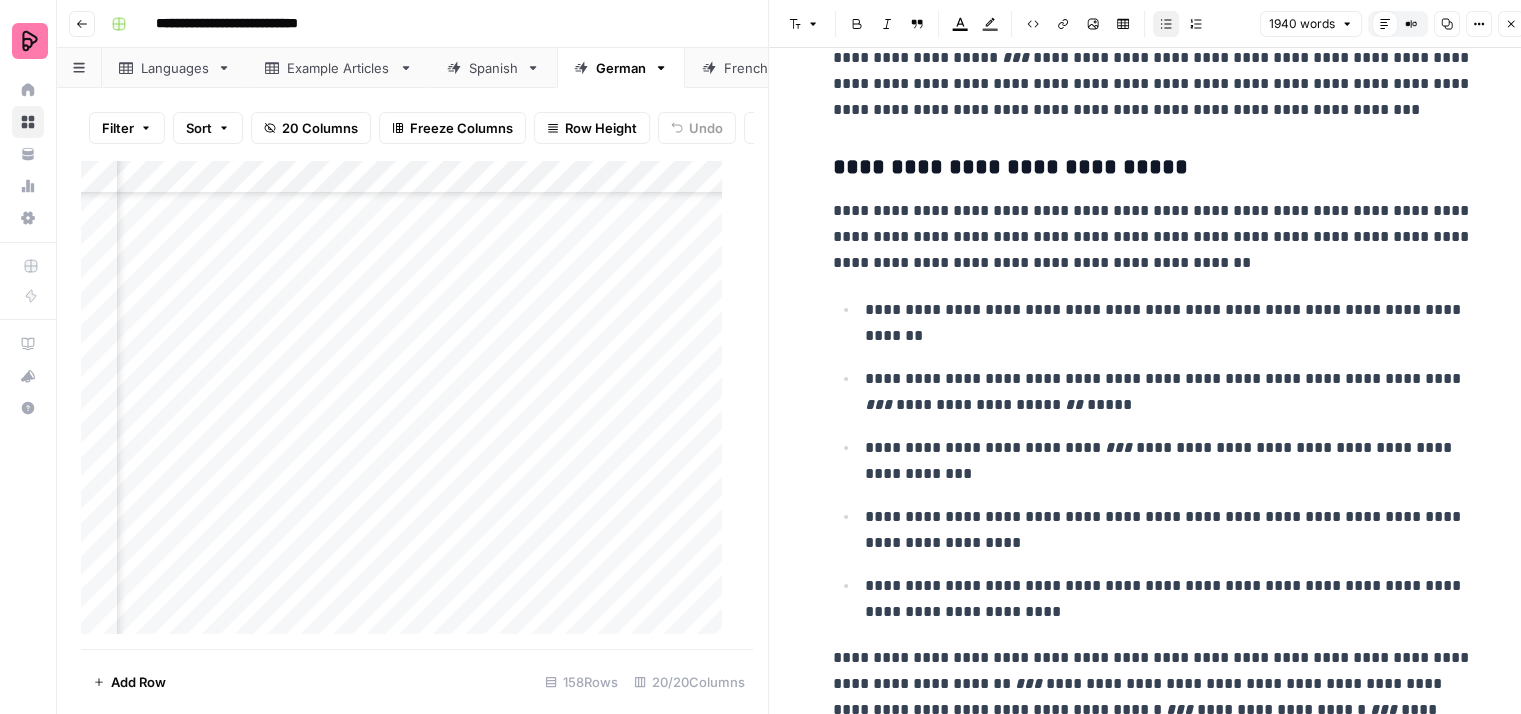 scroll, scrollTop: 7500, scrollLeft: 0, axis: vertical 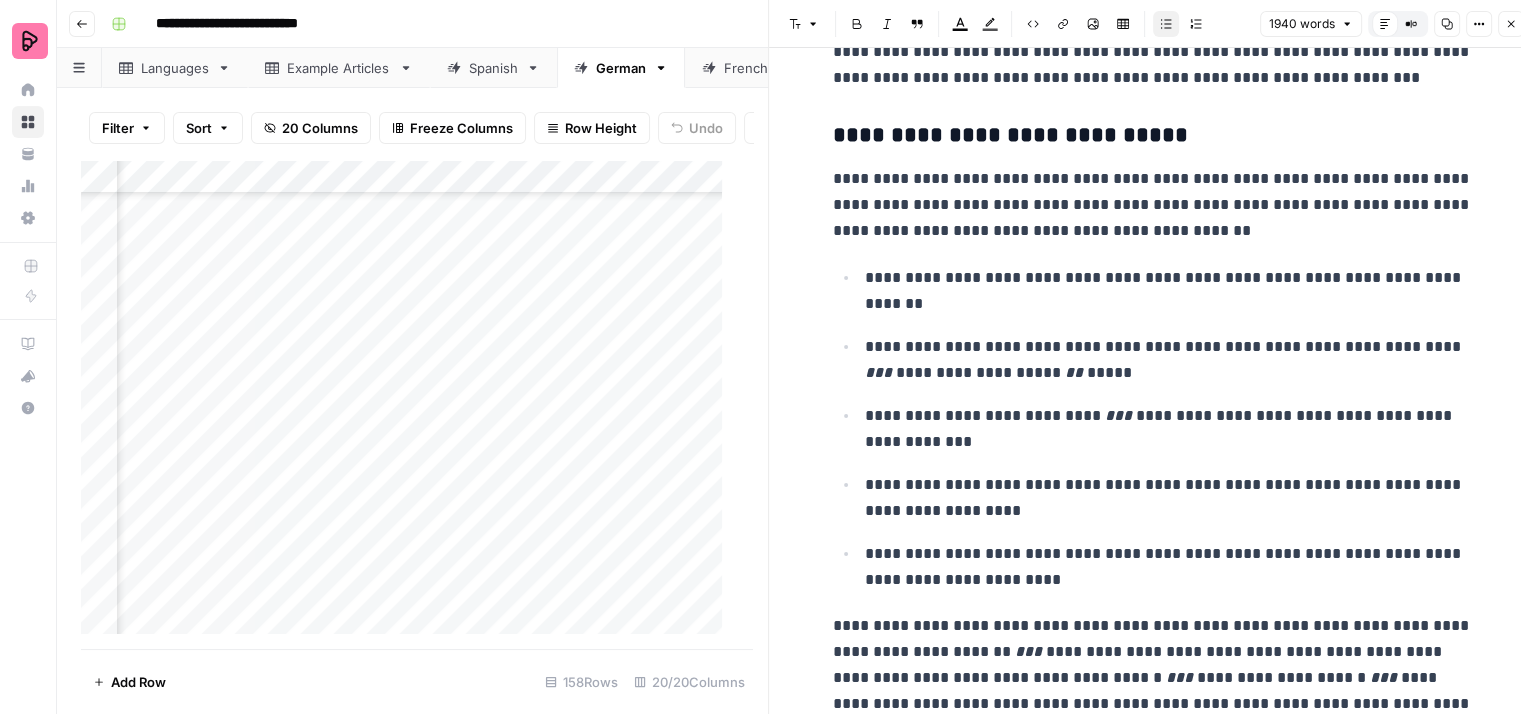 click on "**********" at bounding box center (1169, 360) 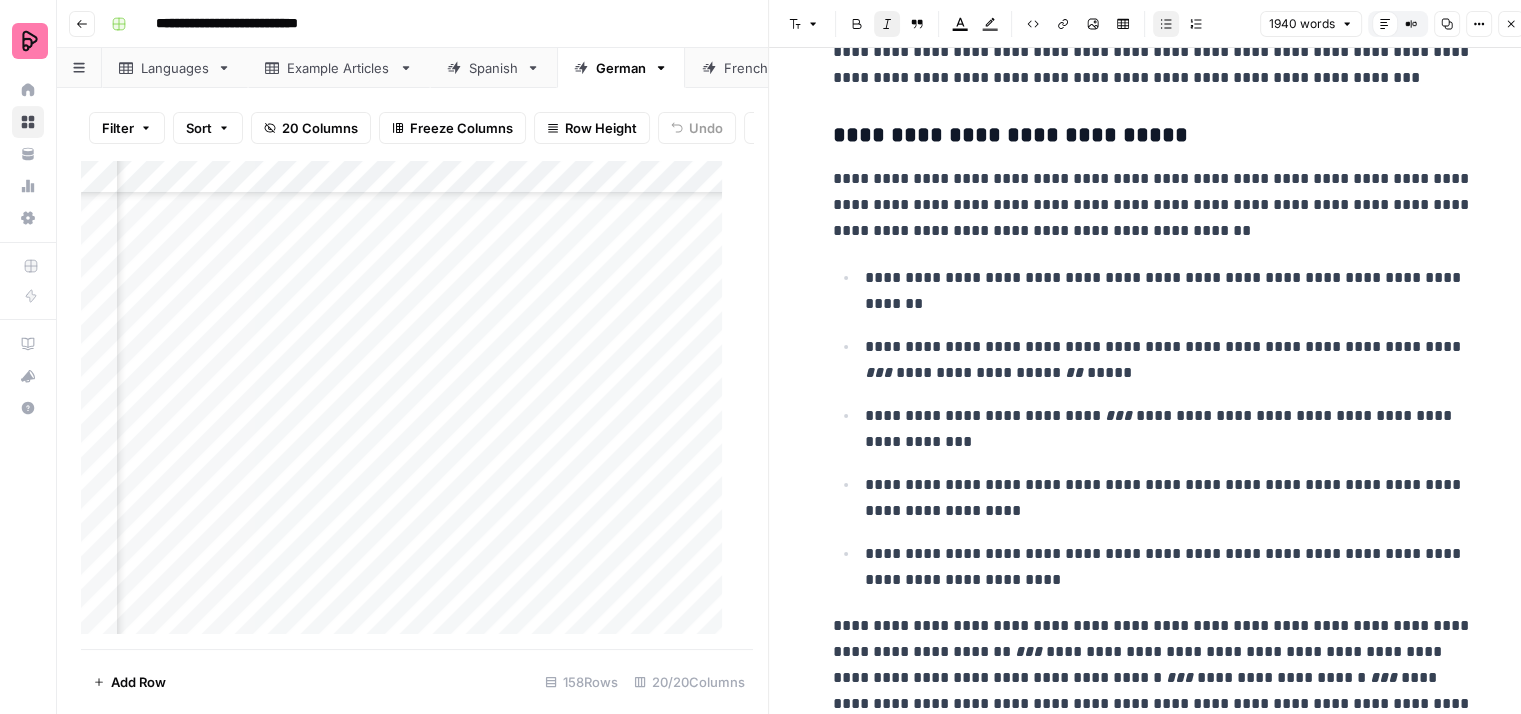 click on "**" at bounding box center [1074, 372] 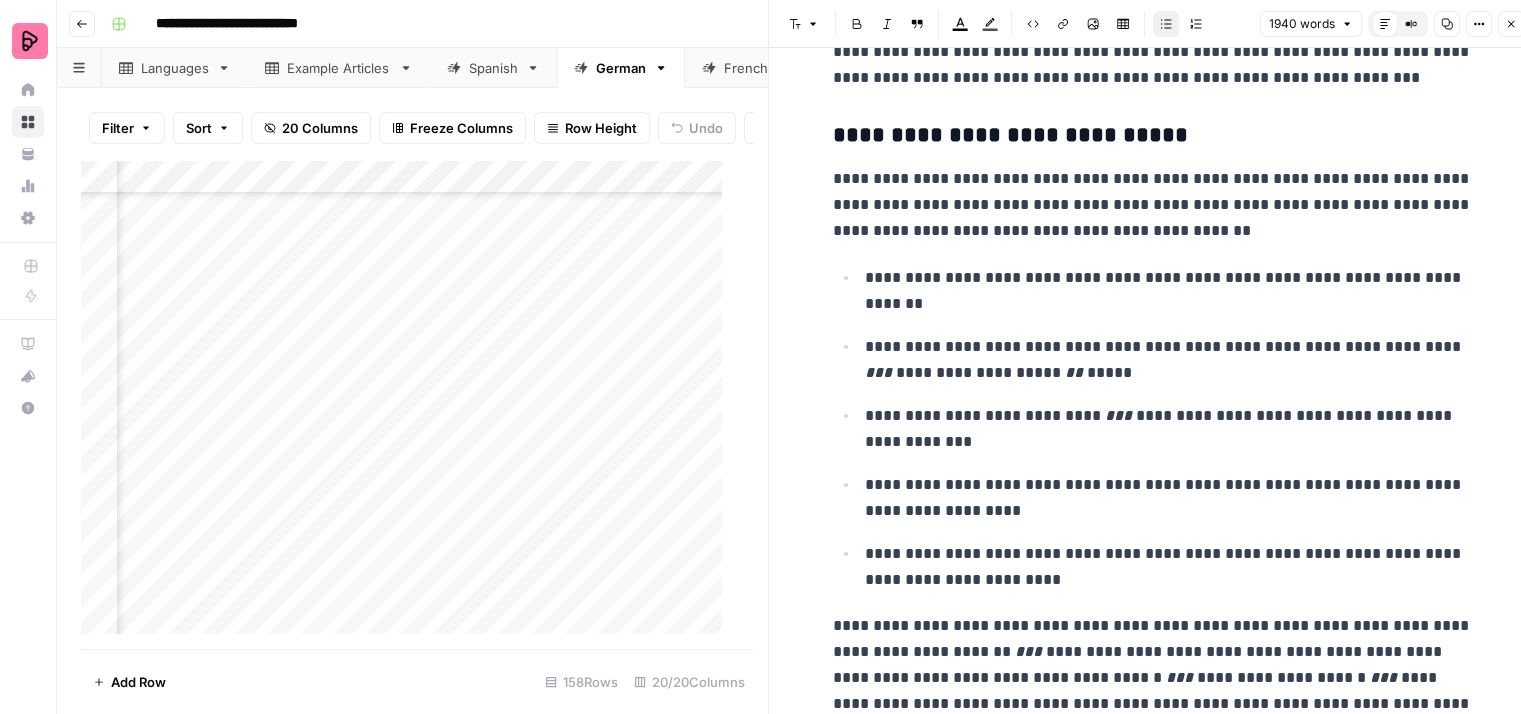 click on "**********" at bounding box center (1169, 429) 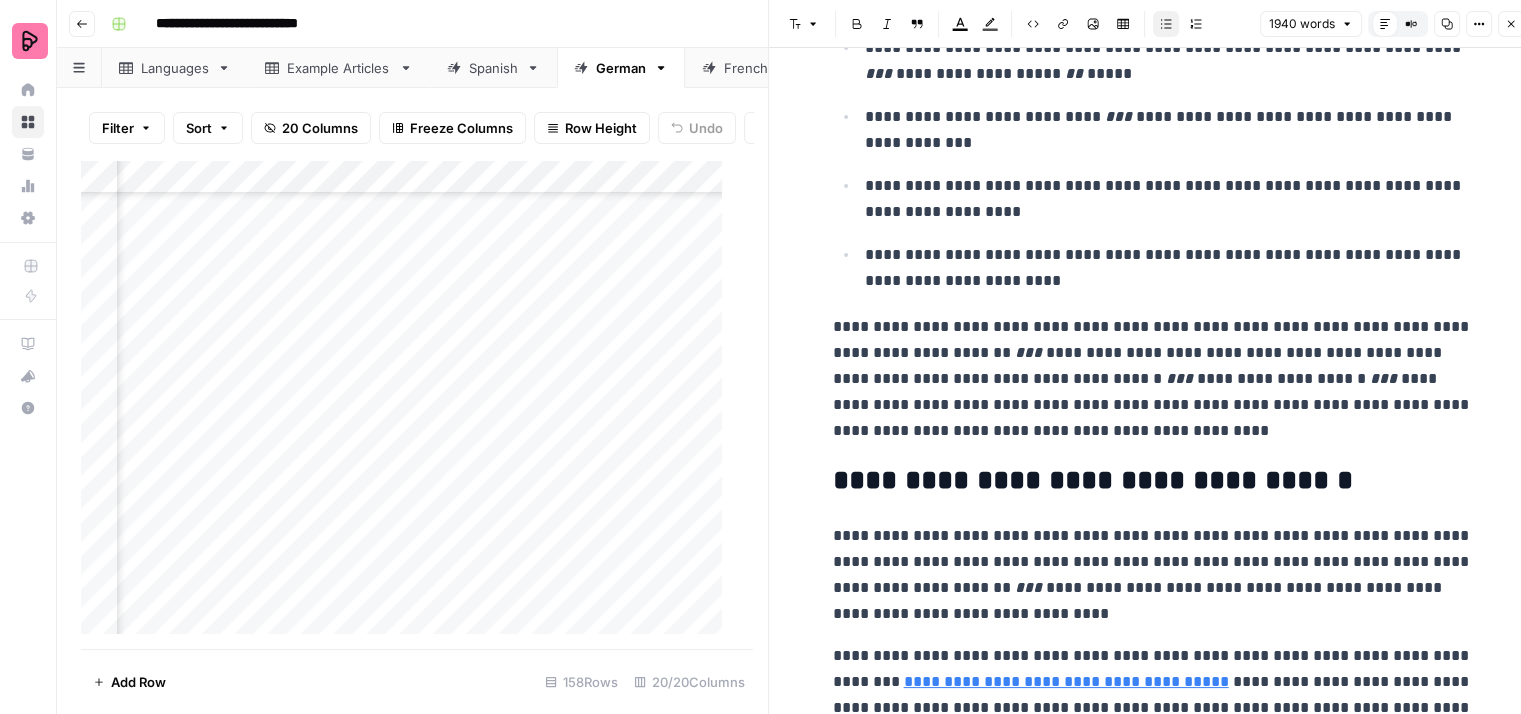 scroll, scrollTop: 7800, scrollLeft: 0, axis: vertical 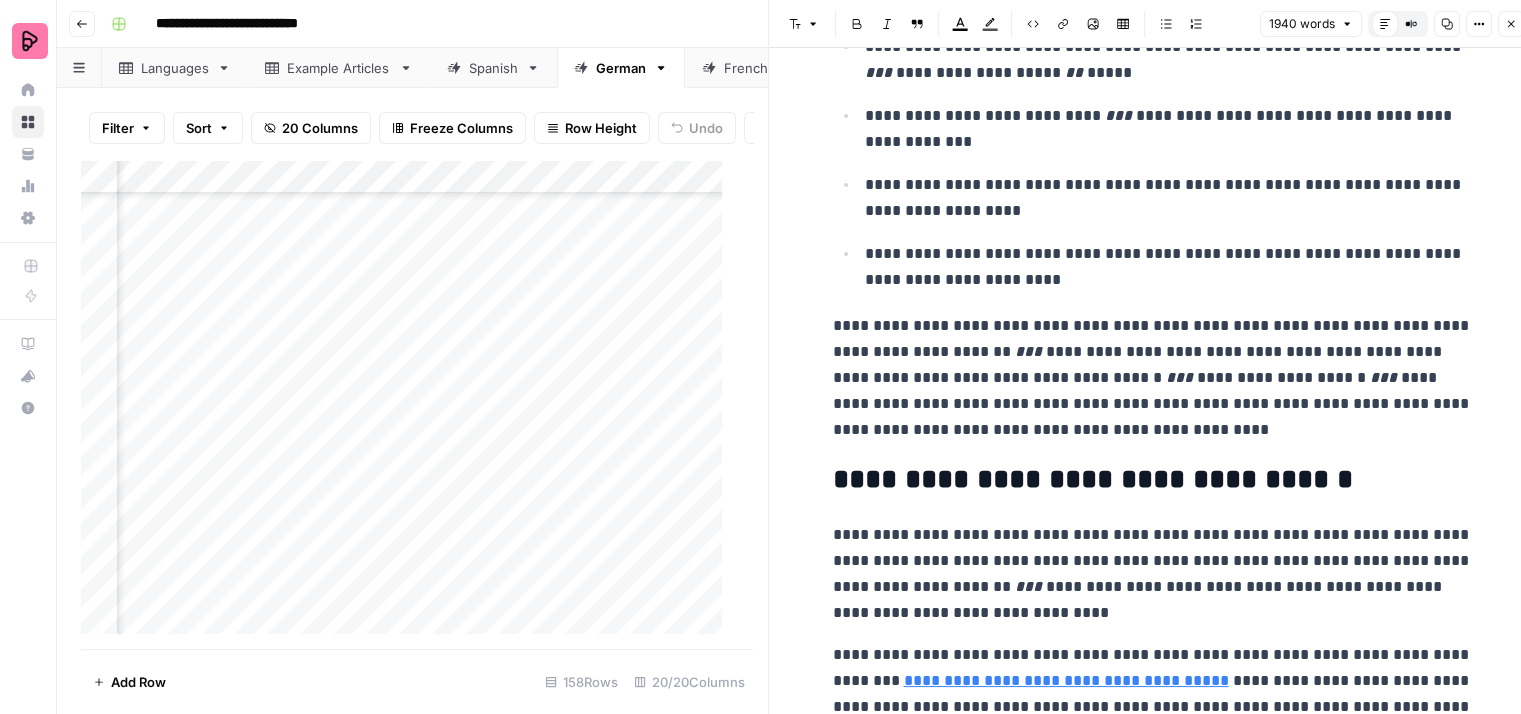click on "**********" at bounding box center [1153, 378] 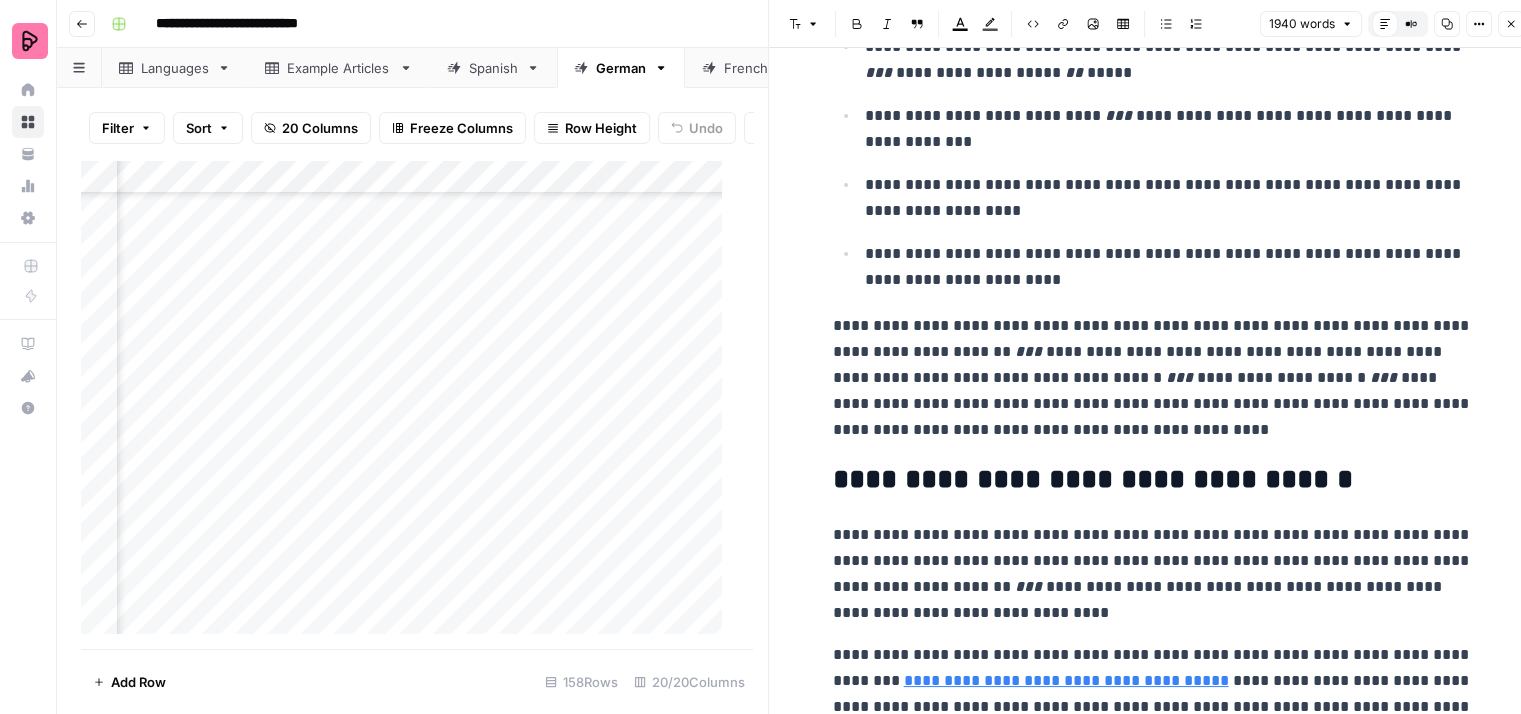 click on "**********" at bounding box center (1153, 378) 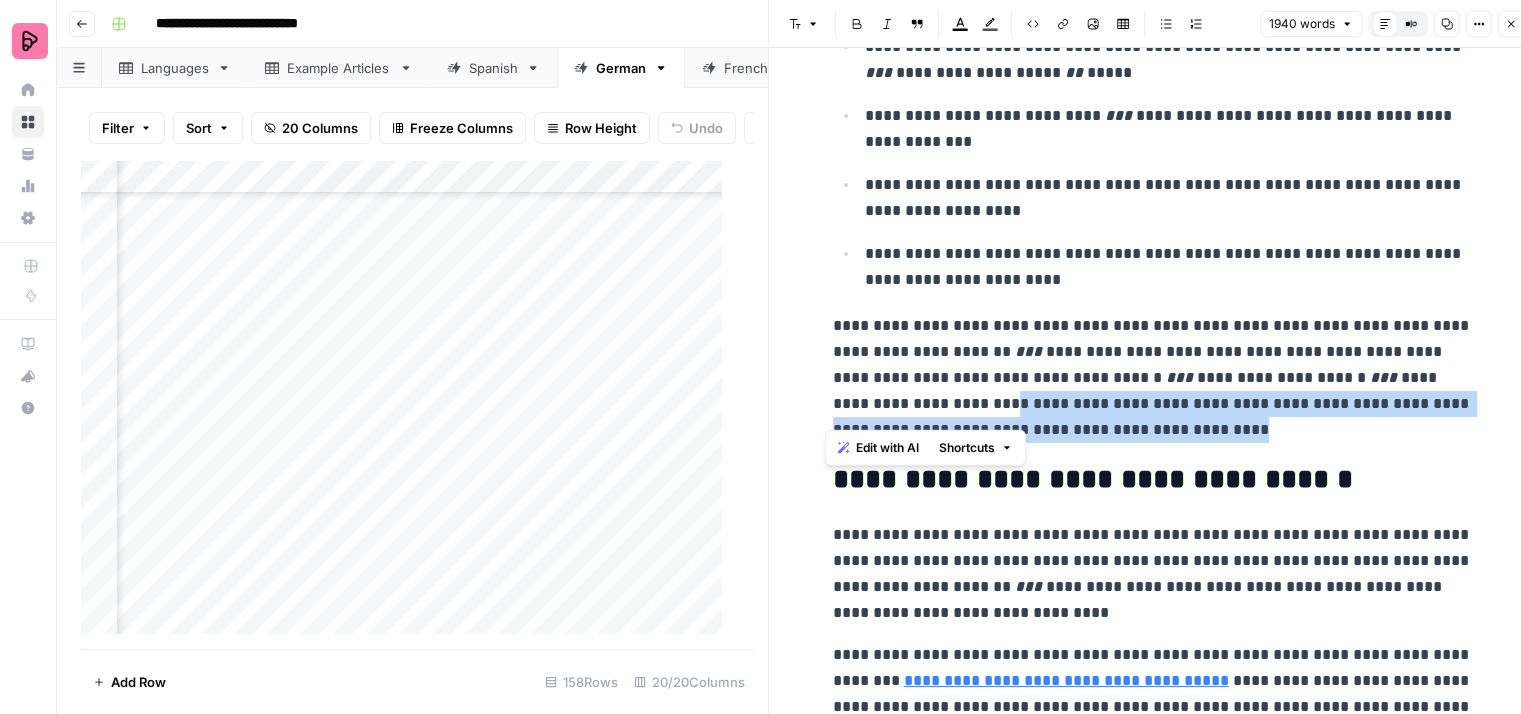 drag, startPoint x: 1013, startPoint y: 409, endPoint x: 814, endPoint y: 390, distance: 199.90498 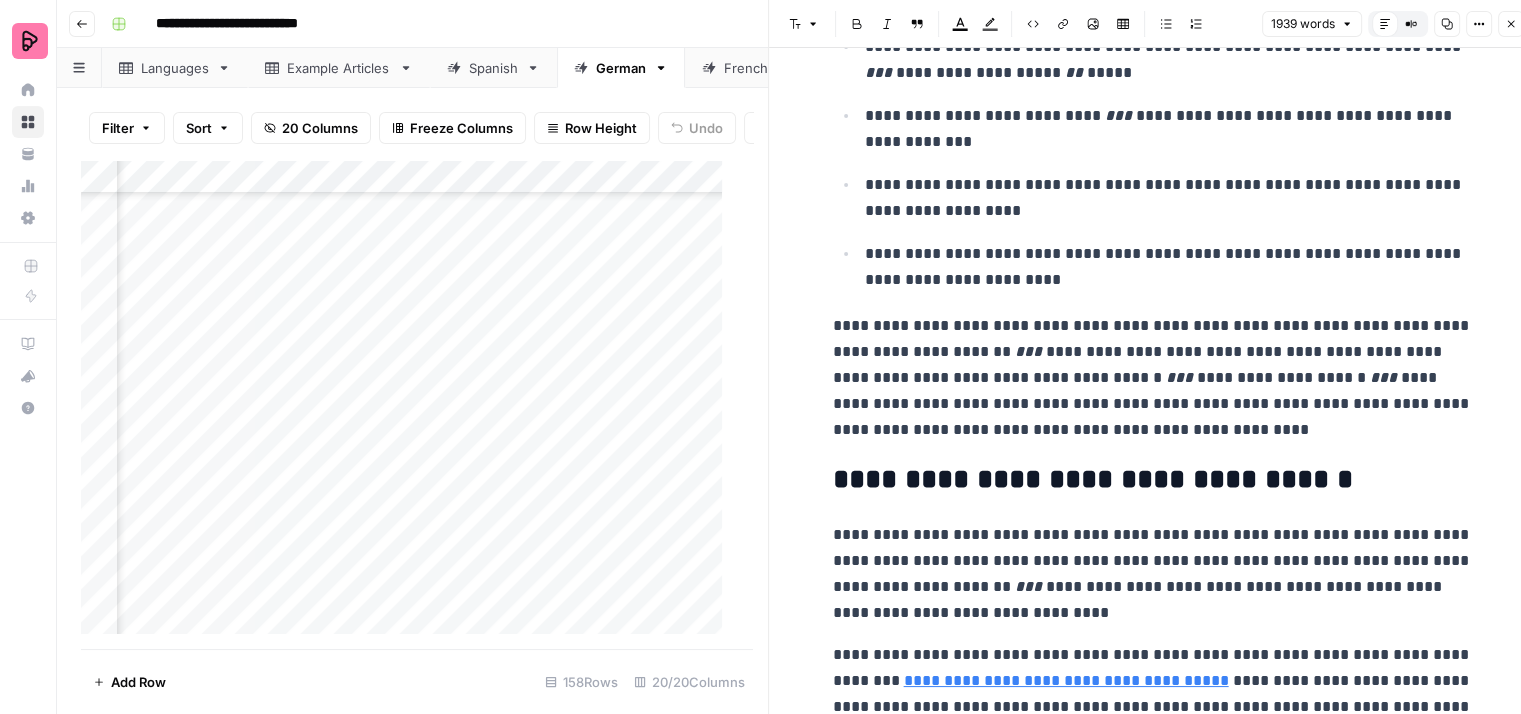 click on "**********" at bounding box center (1153, 378) 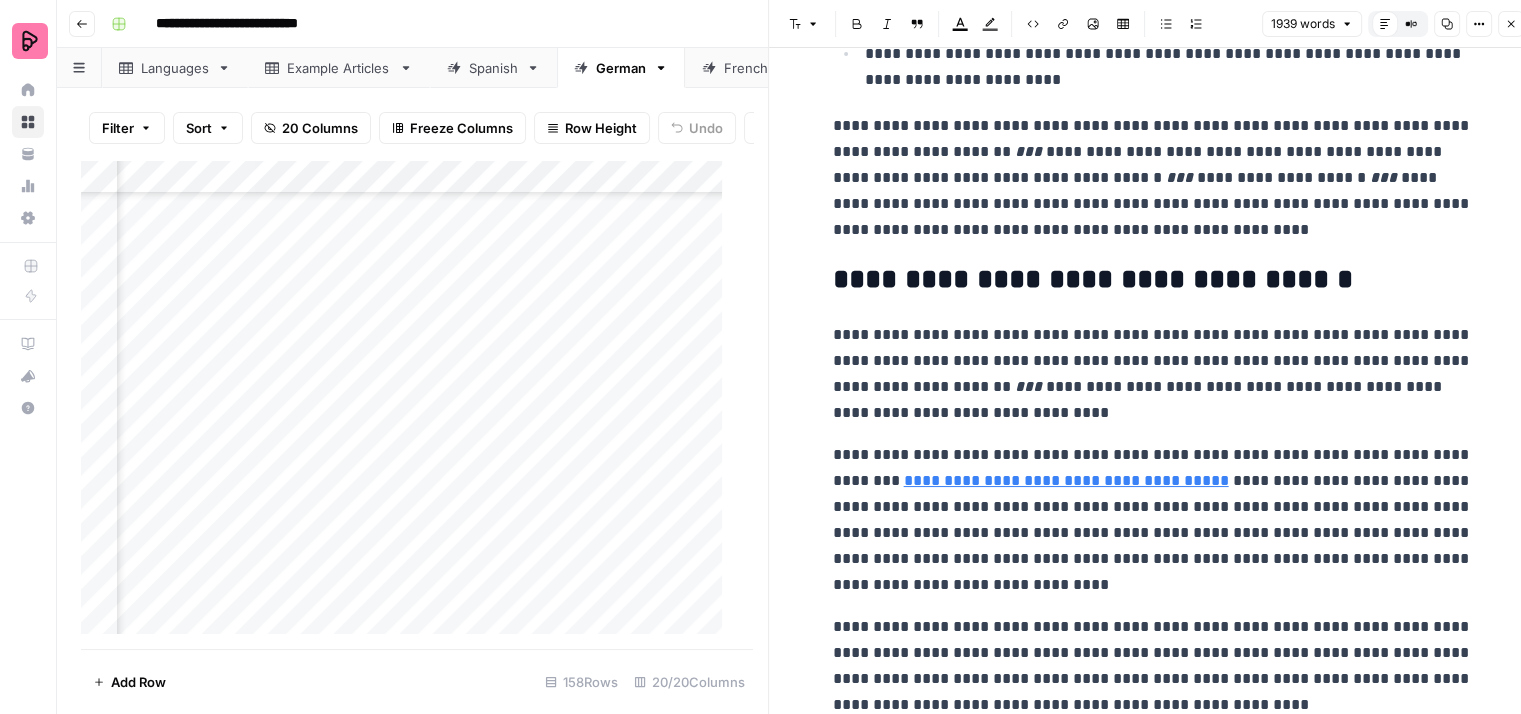 scroll, scrollTop: 8100, scrollLeft: 0, axis: vertical 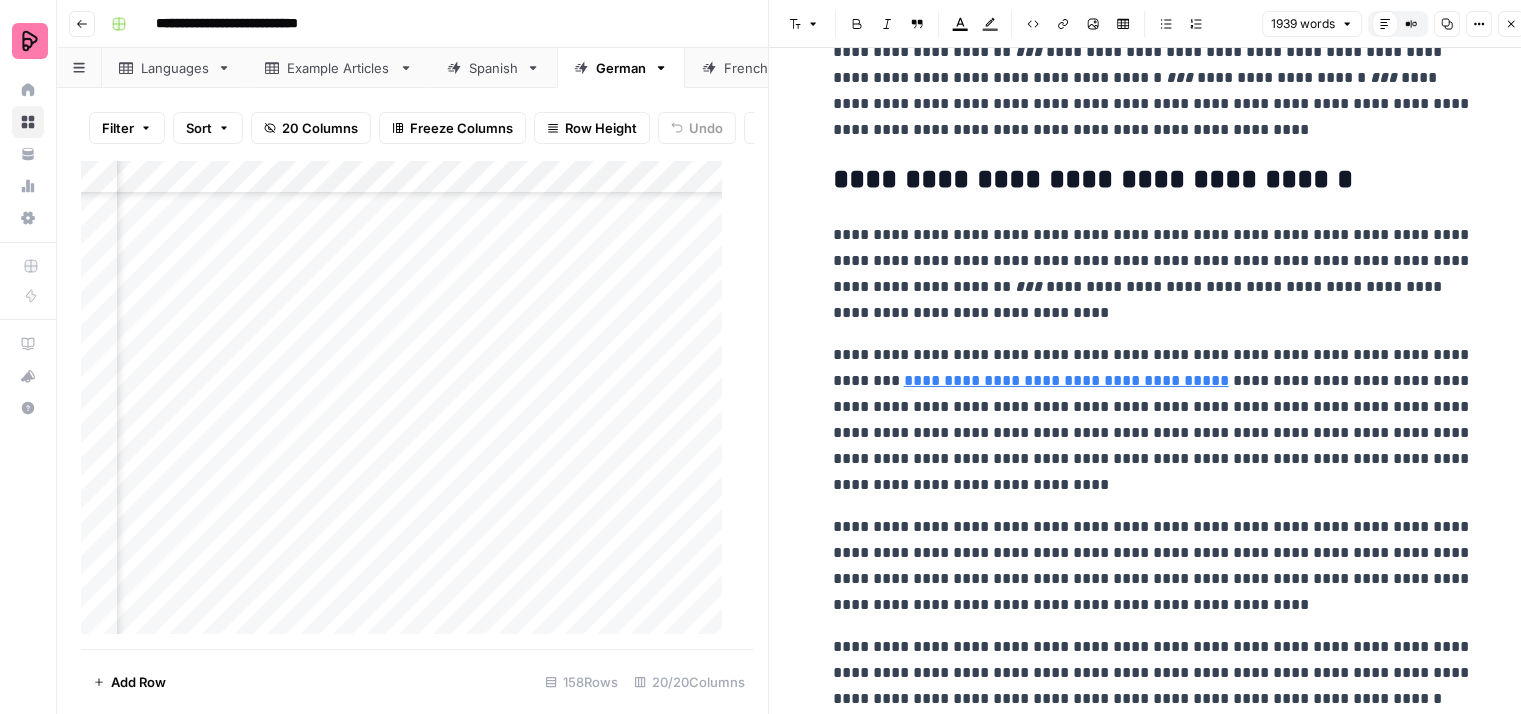 click on "**********" at bounding box center (1153, 274) 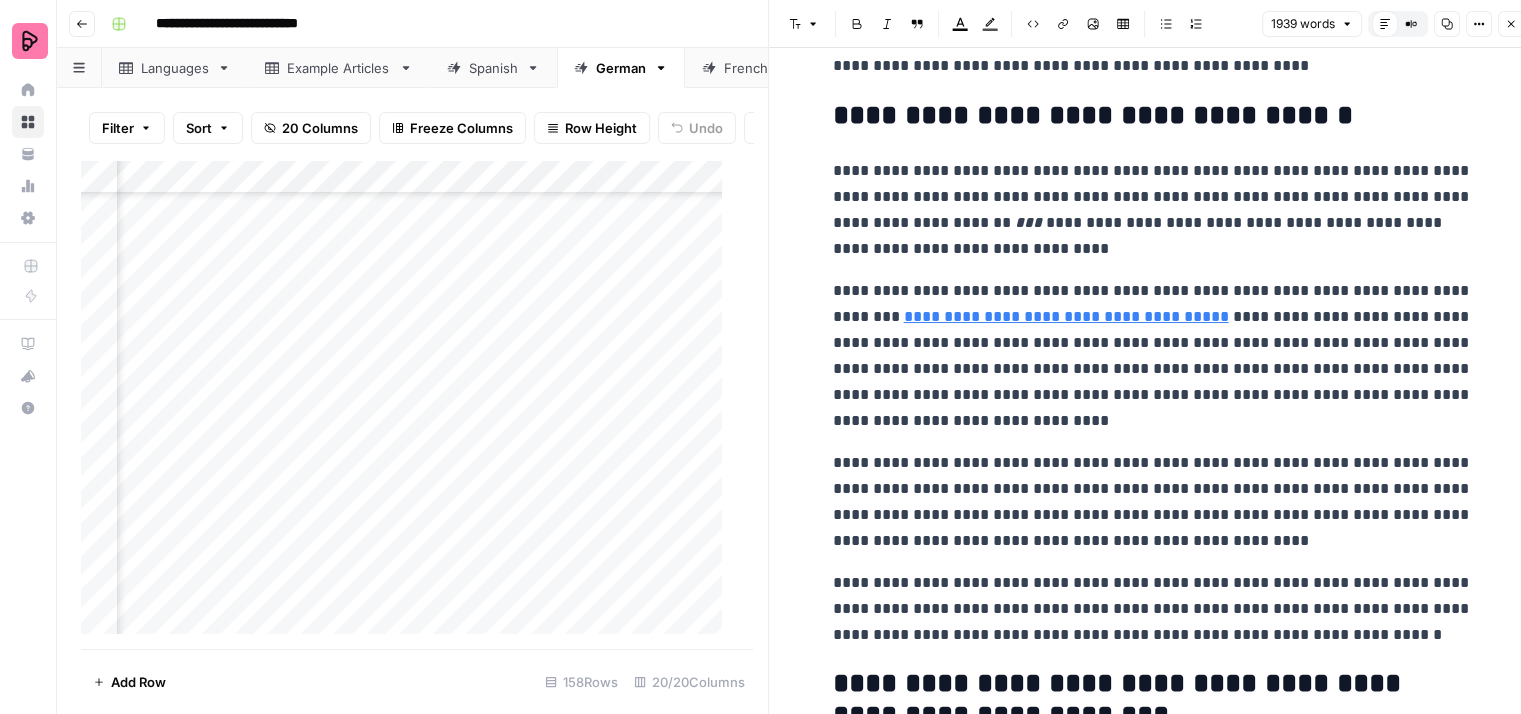 scroll, scrollTop: 8200, scrollLeft: 0, axis: vertical 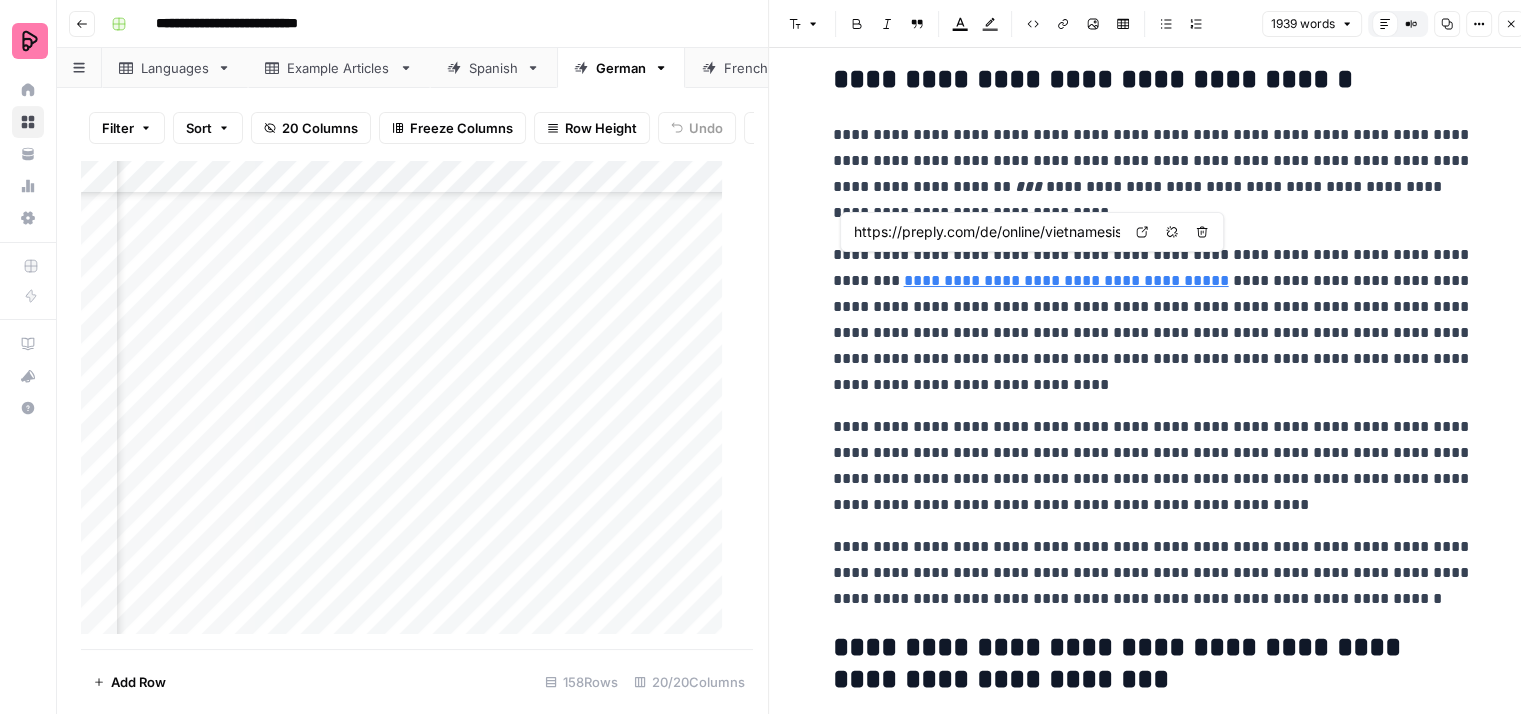 click on "**********" at bounding box center [1066, 280] 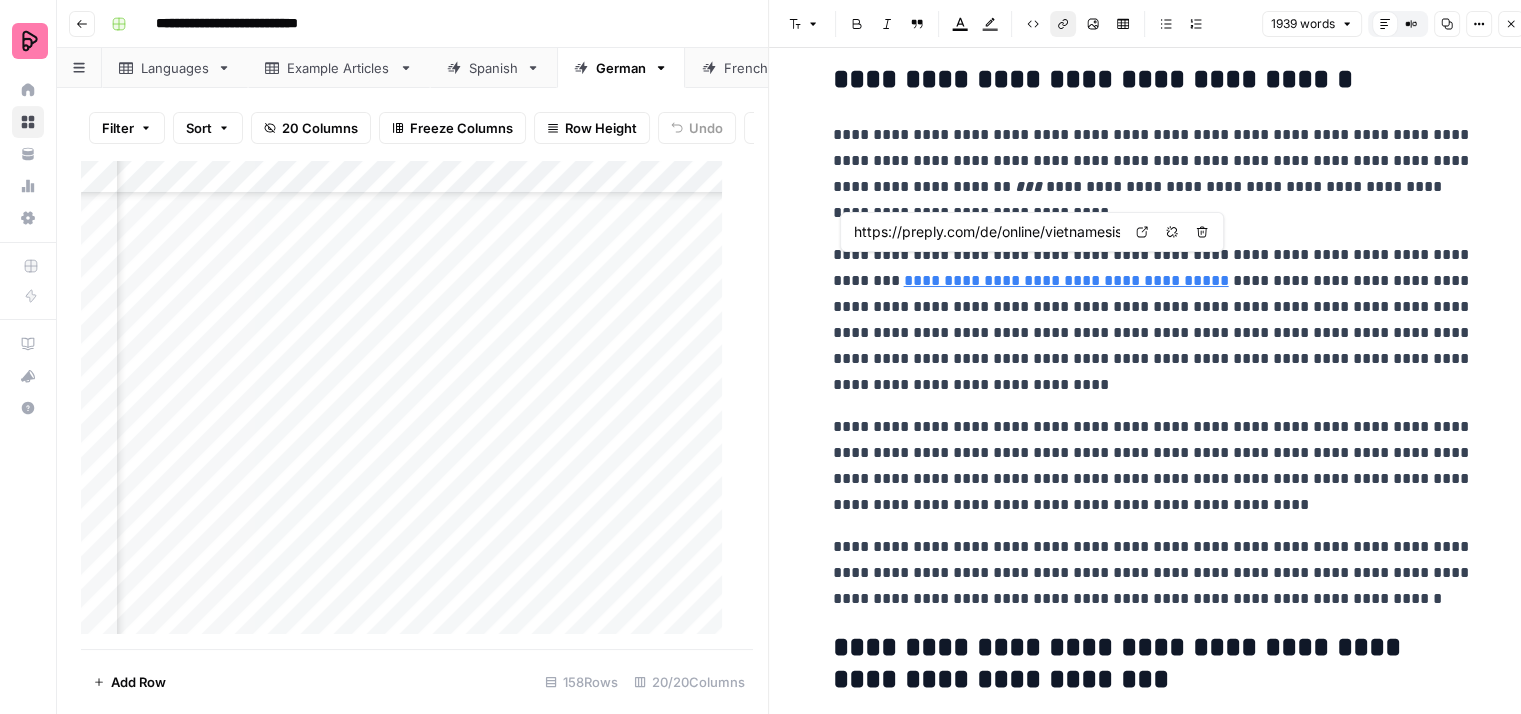 click on "https://preply.com/de/online/vietnamesisch-Nachhilfe" at bounding box center (987, 232) 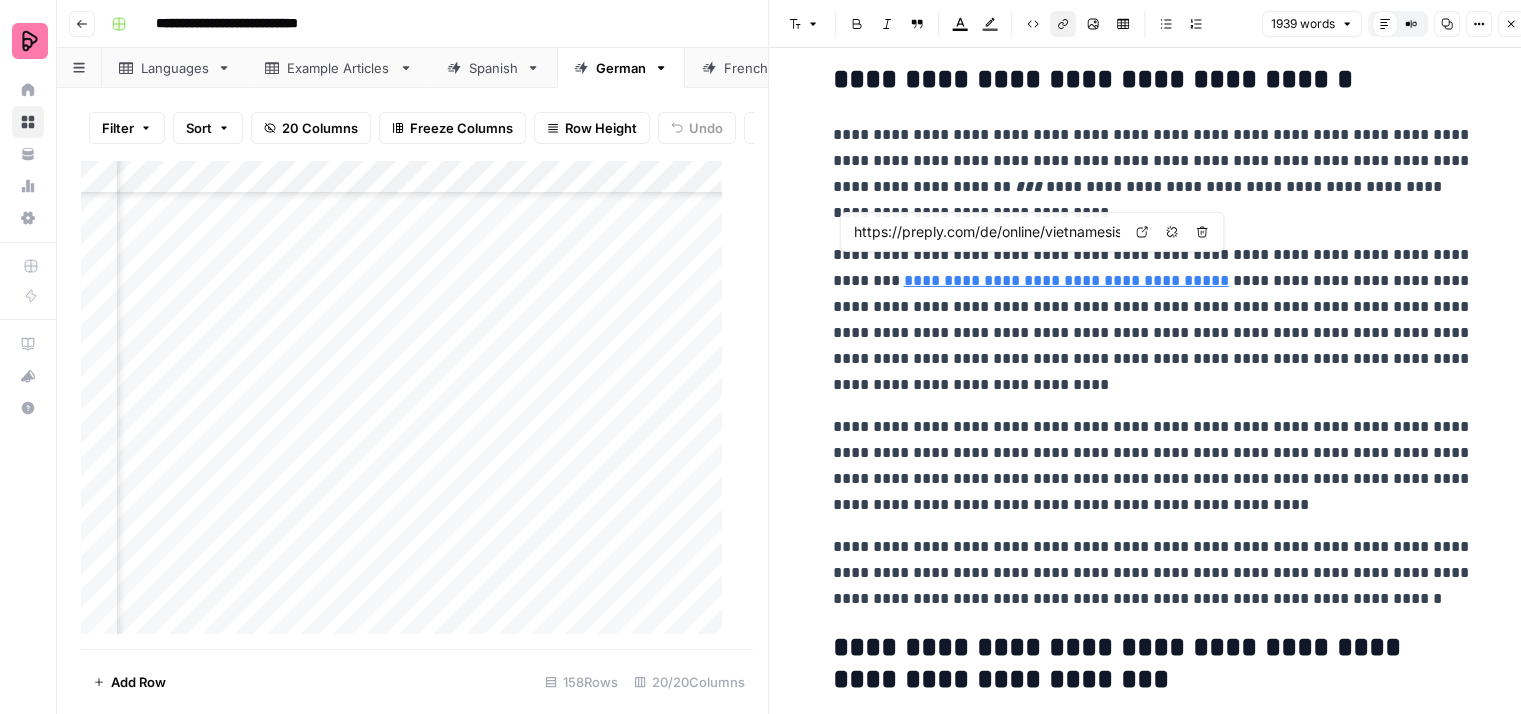 click on "**********" at bounding box center [1153, 320] 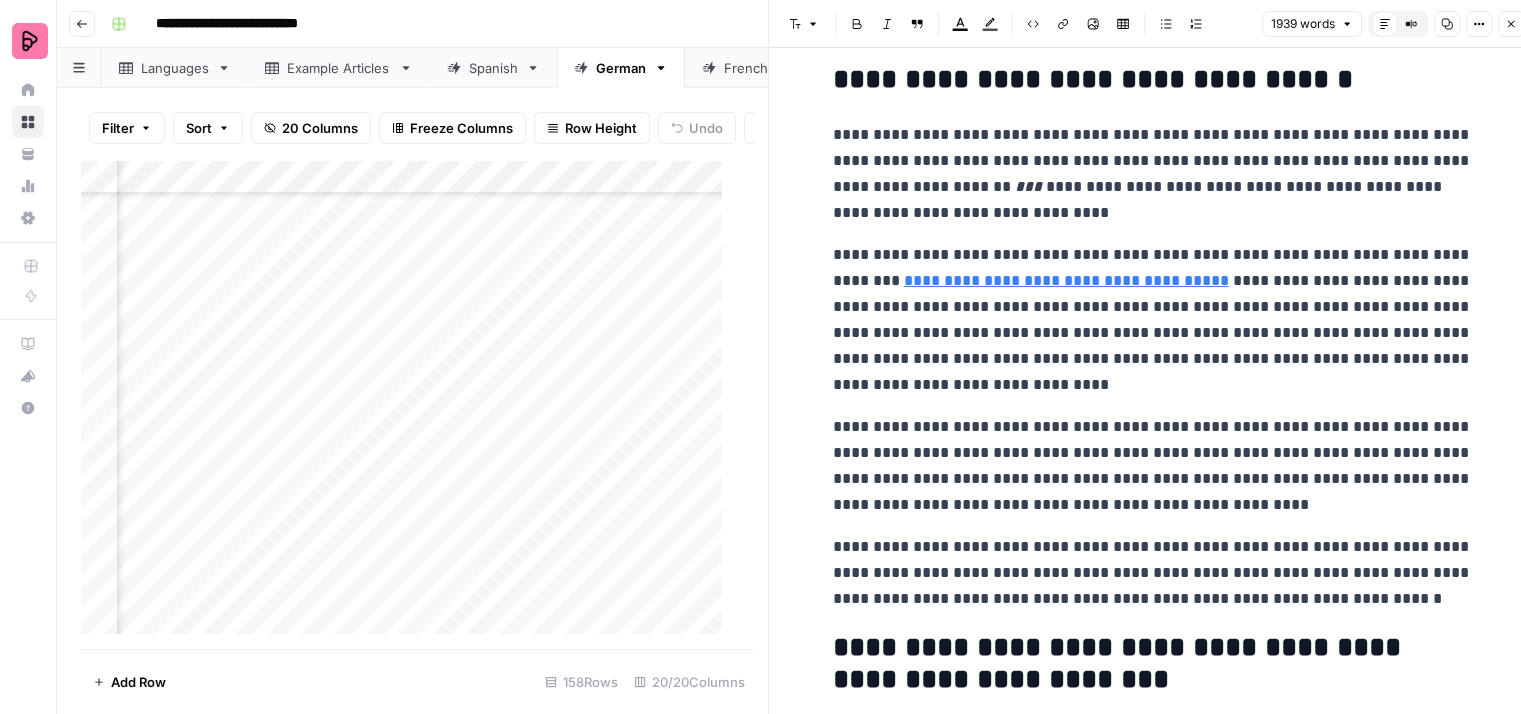 click on "**********" at bounding box center (1153, 320) 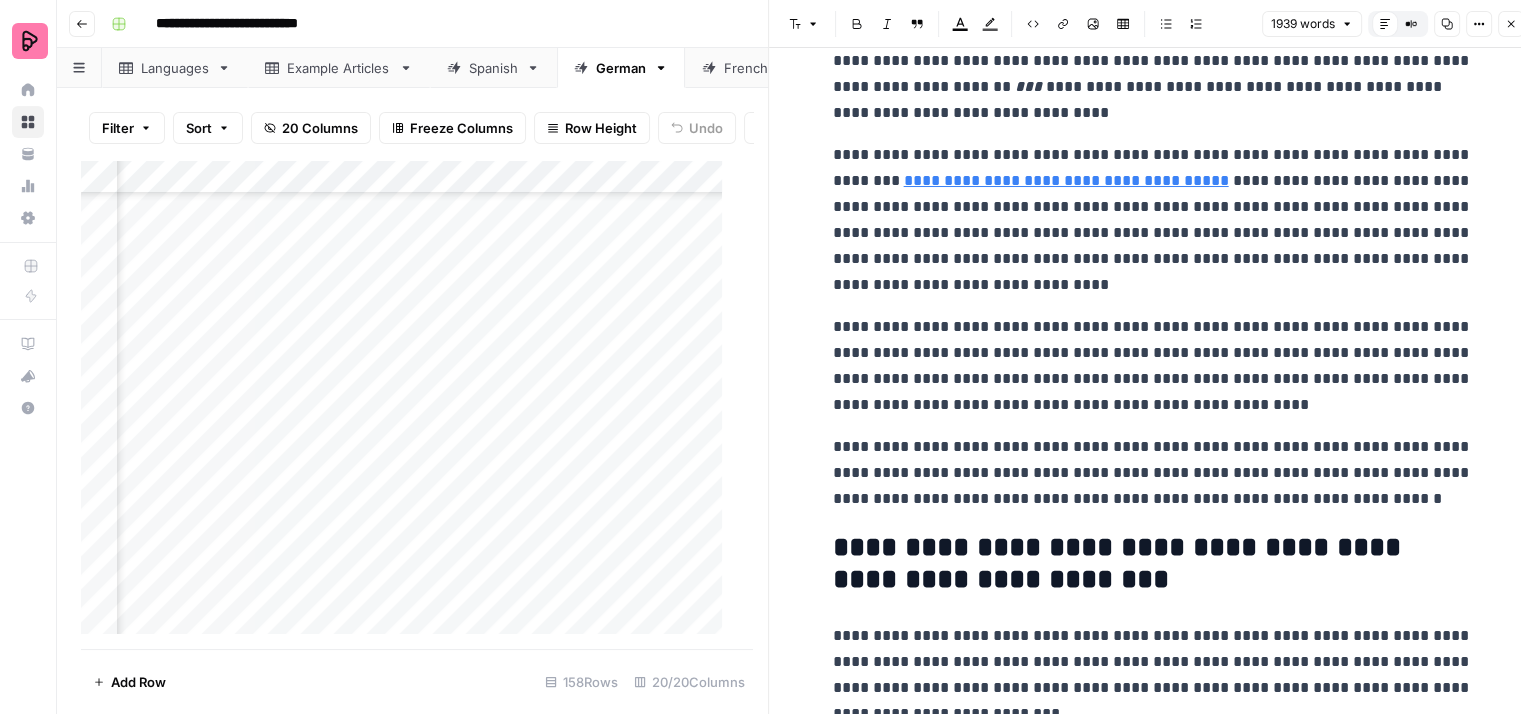 click on "**********" at bounding box center [1153, 366] 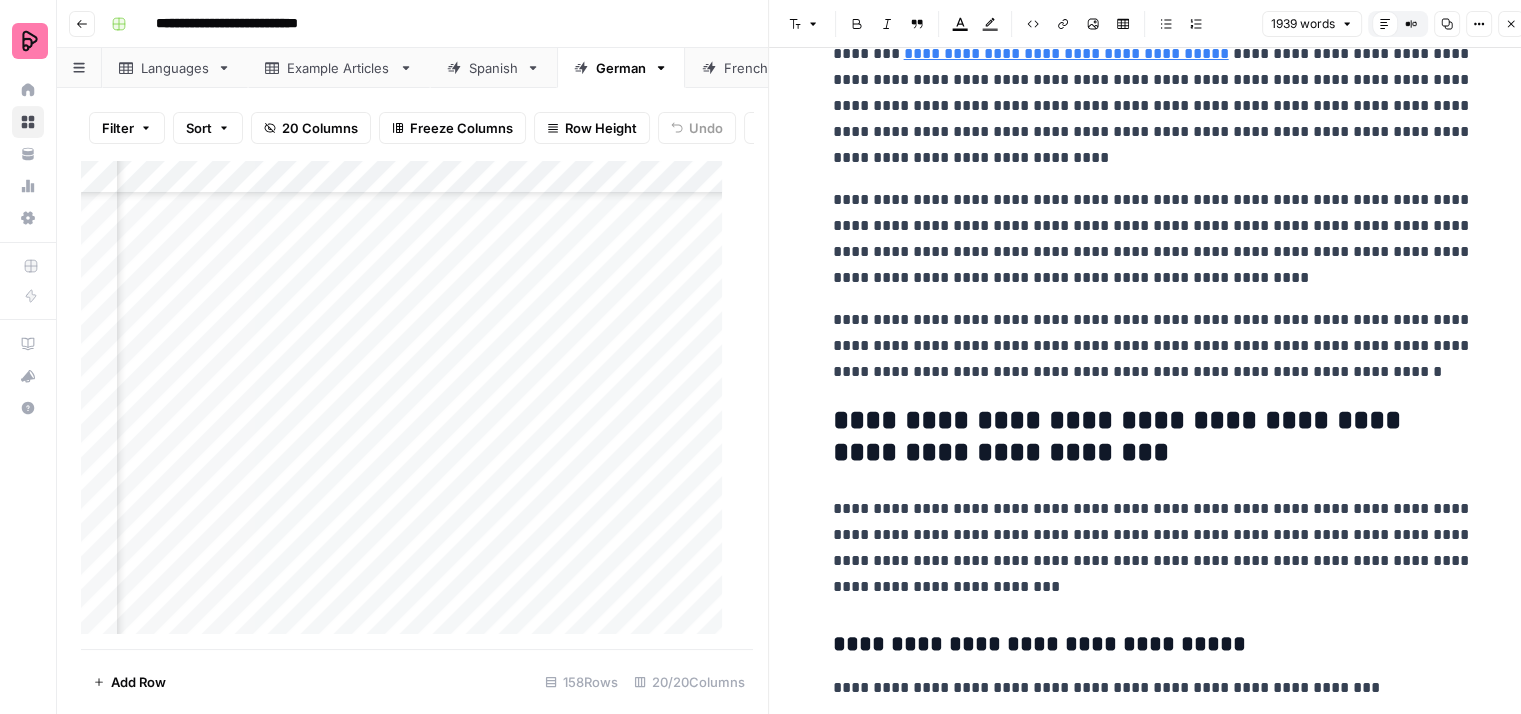 scroll, scrollTop: 8500, scrollLeft: 0, axis: vertical 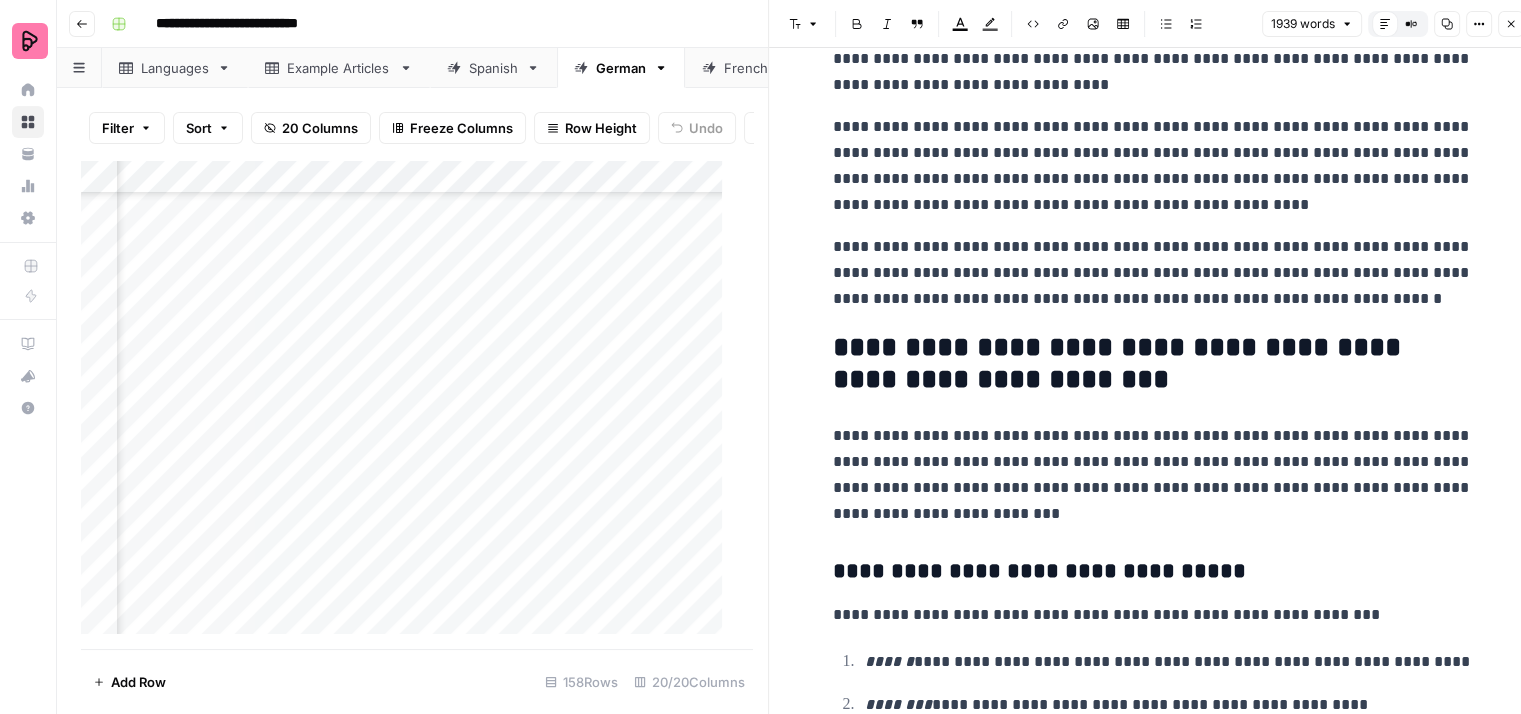 click on "**********" at bounding box center (1153, 273) 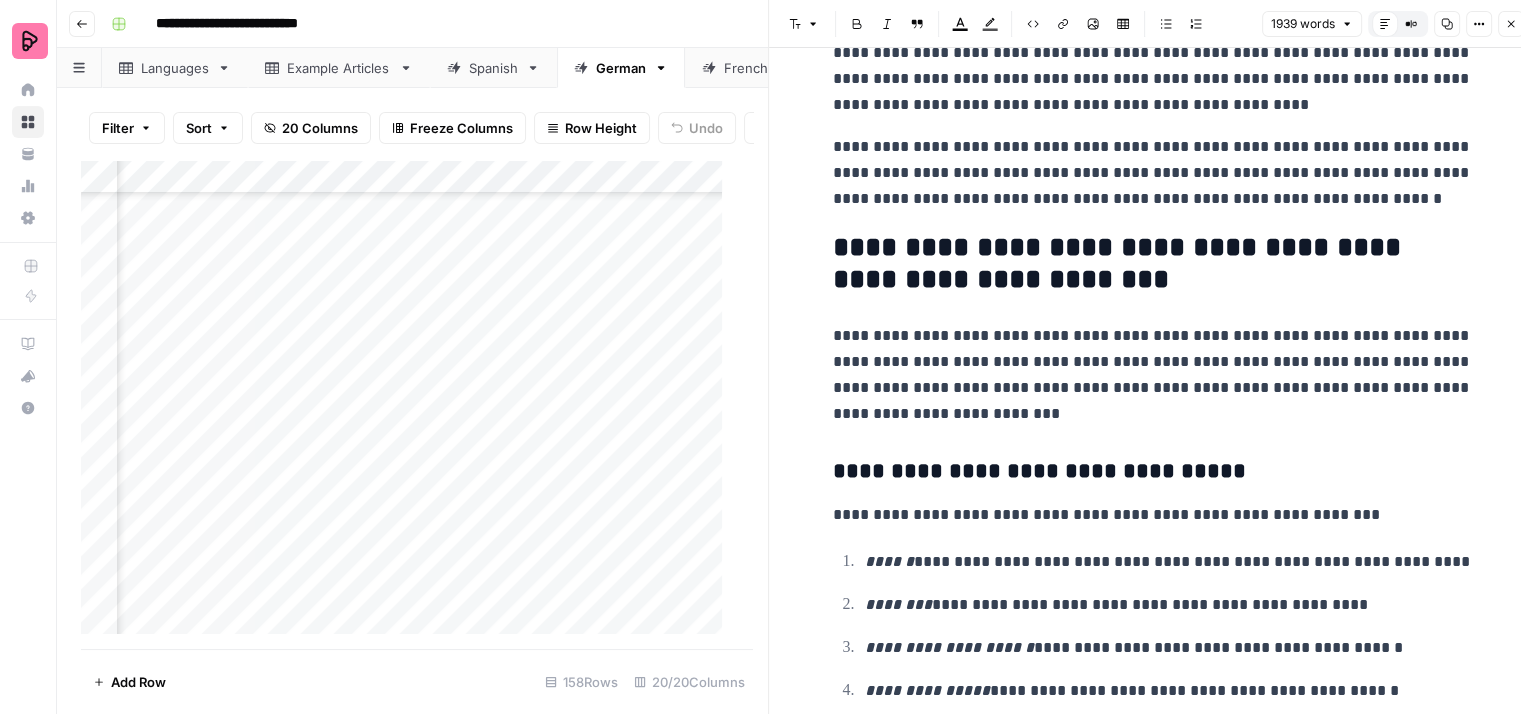scroll, scrollTop: 8700, scrollLeft: 0, axis: vertical 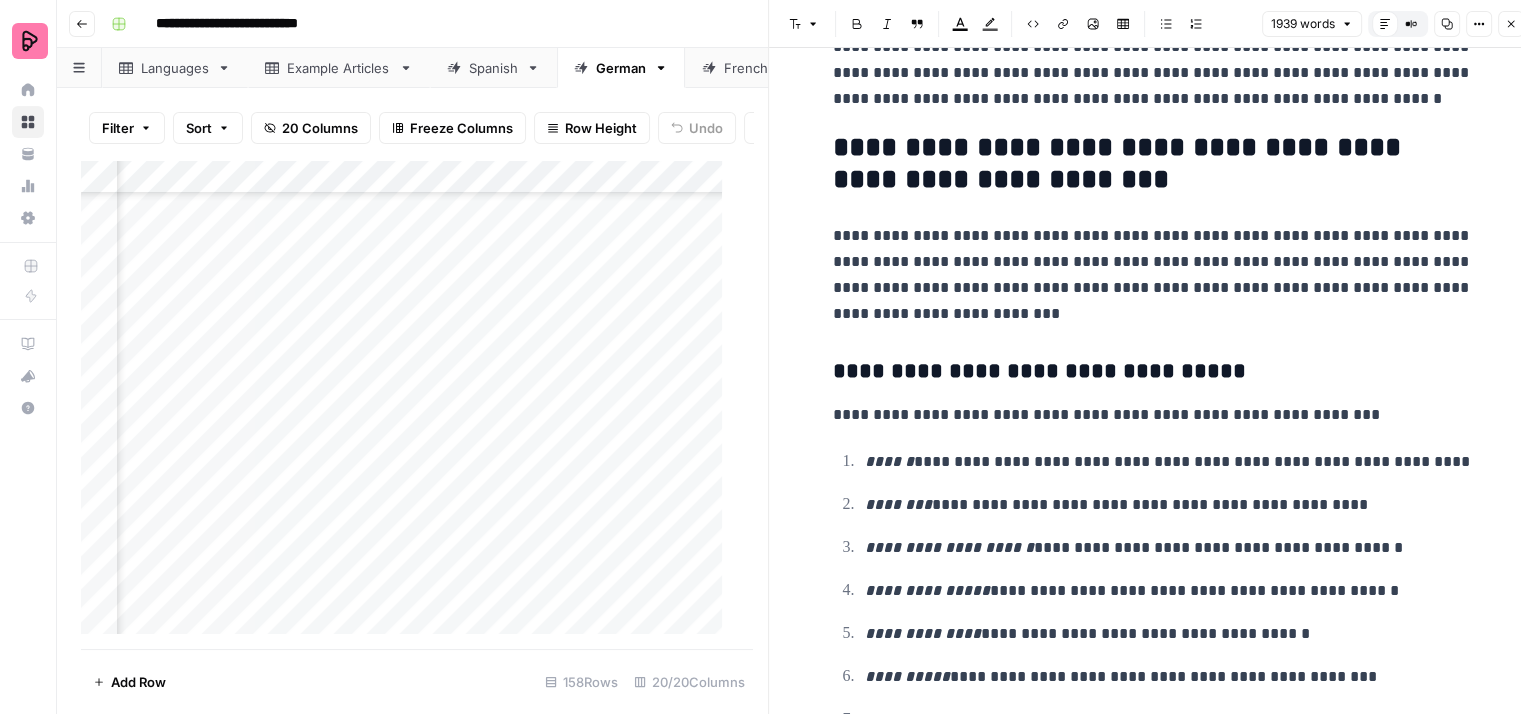 click on "**********" at bounding box center (1153, 275) 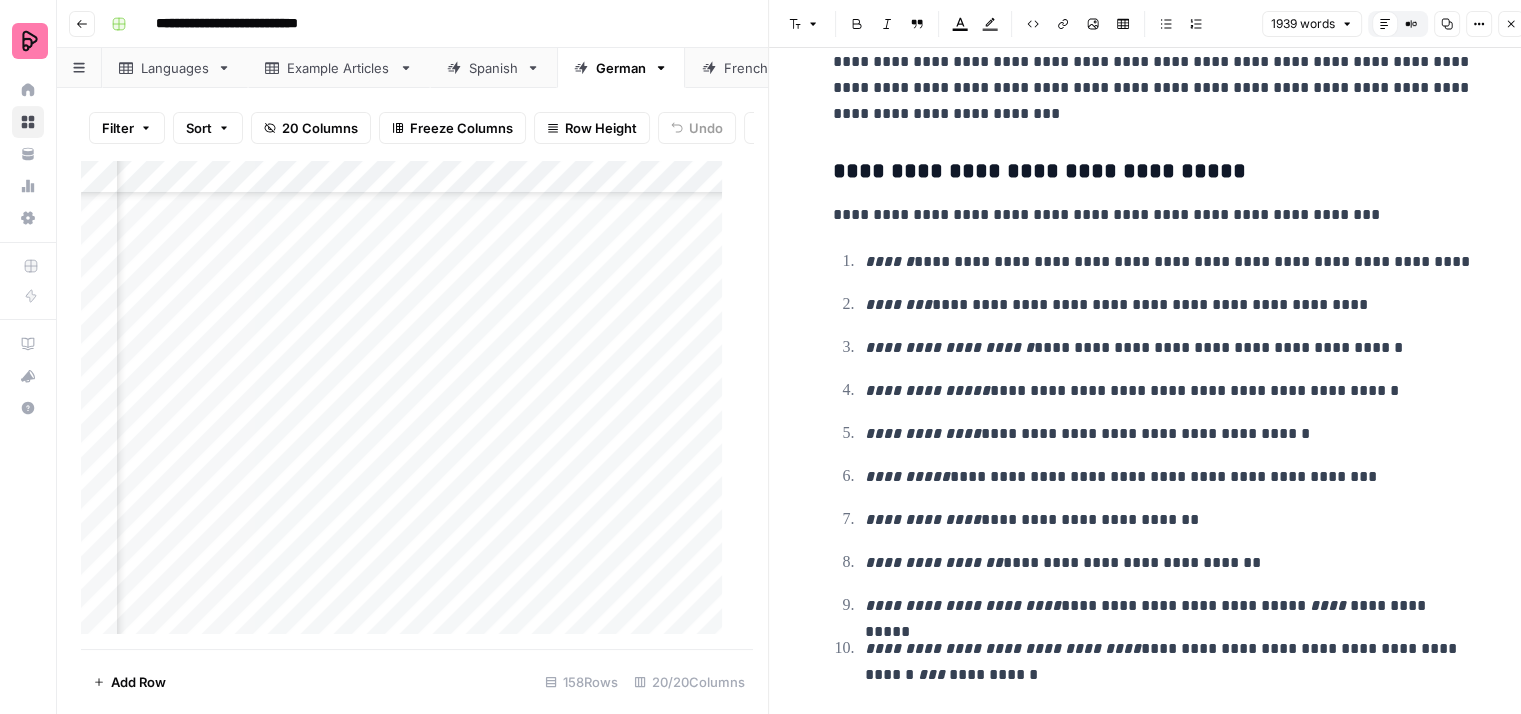 scroll, scrollTop: 9000, scrollLeft: 0, axis: vertical 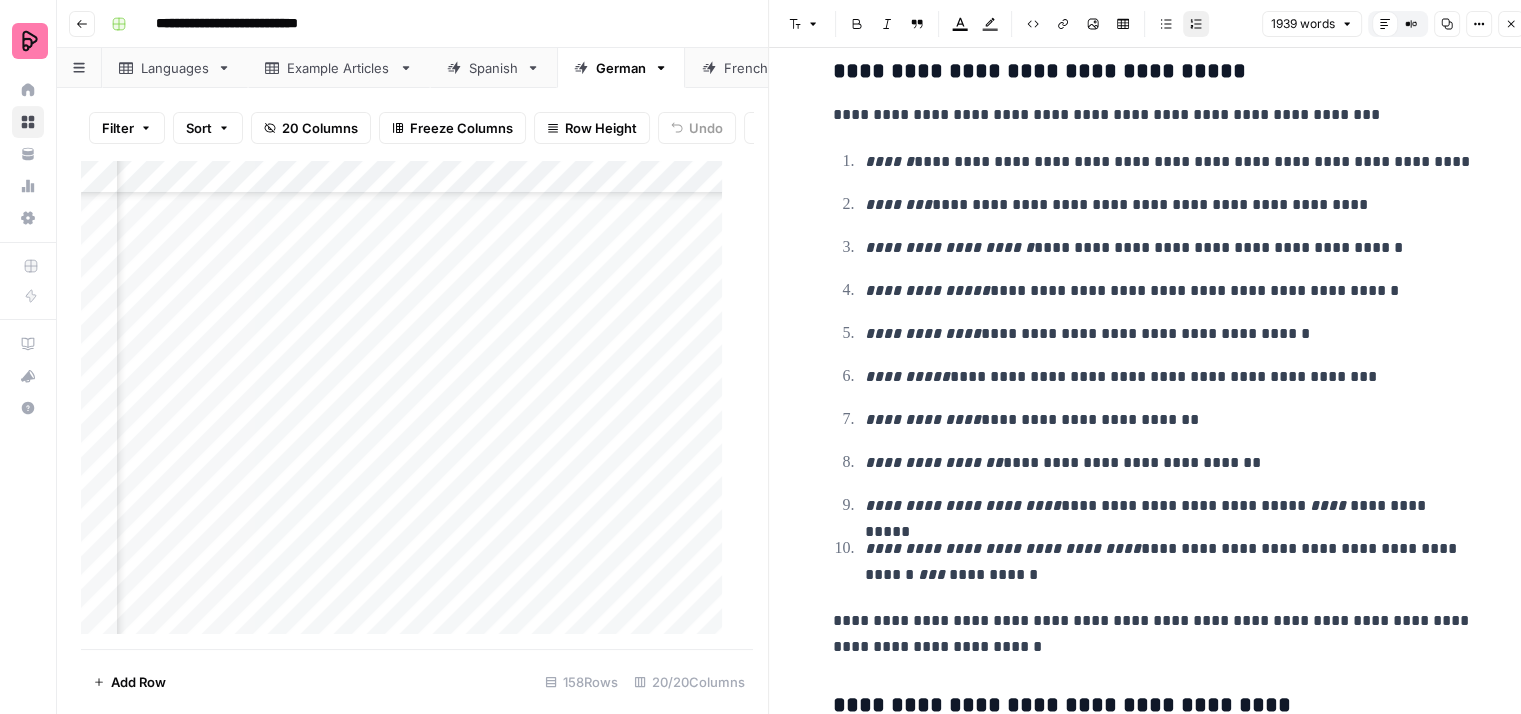 click on "**********" at bounding box center (1169, 205) 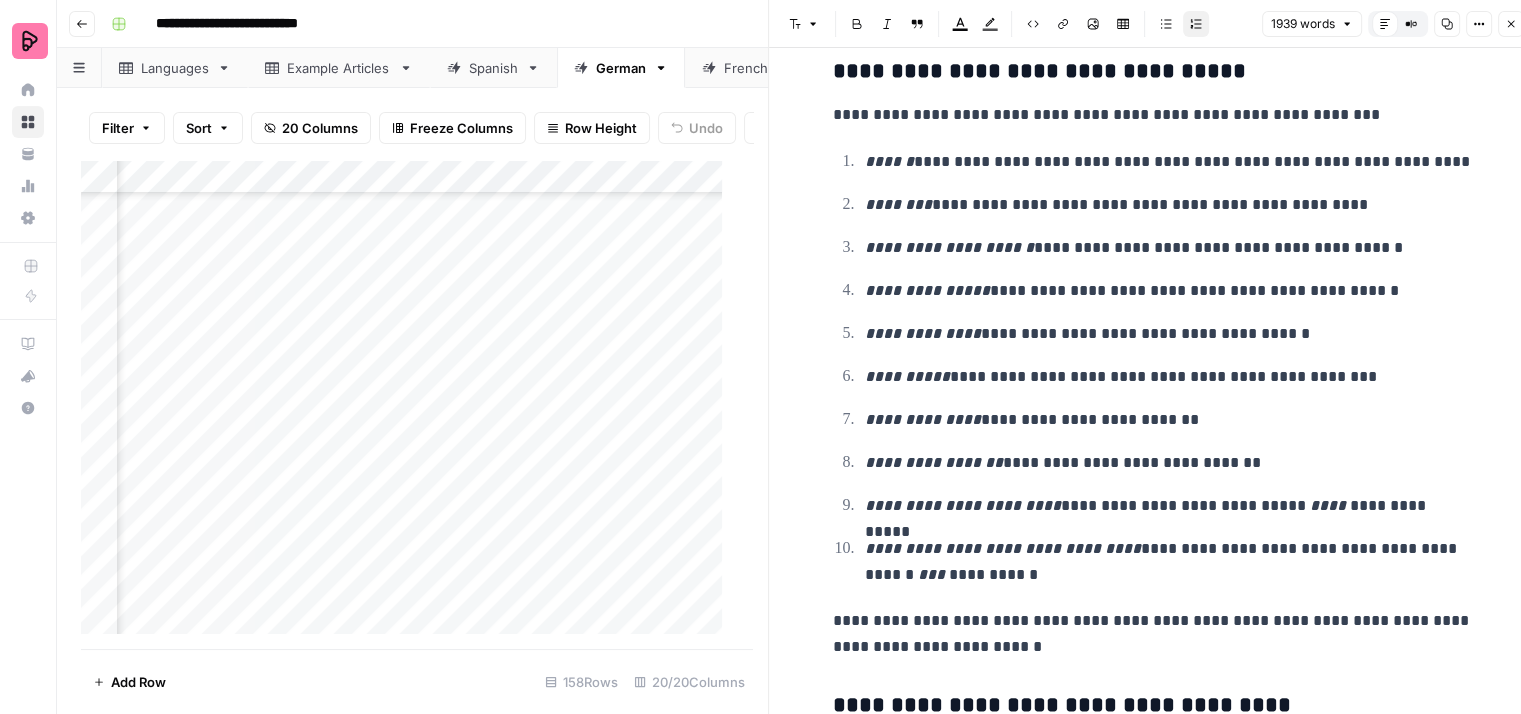 click on "**********" at bounding box center [1169, 420] 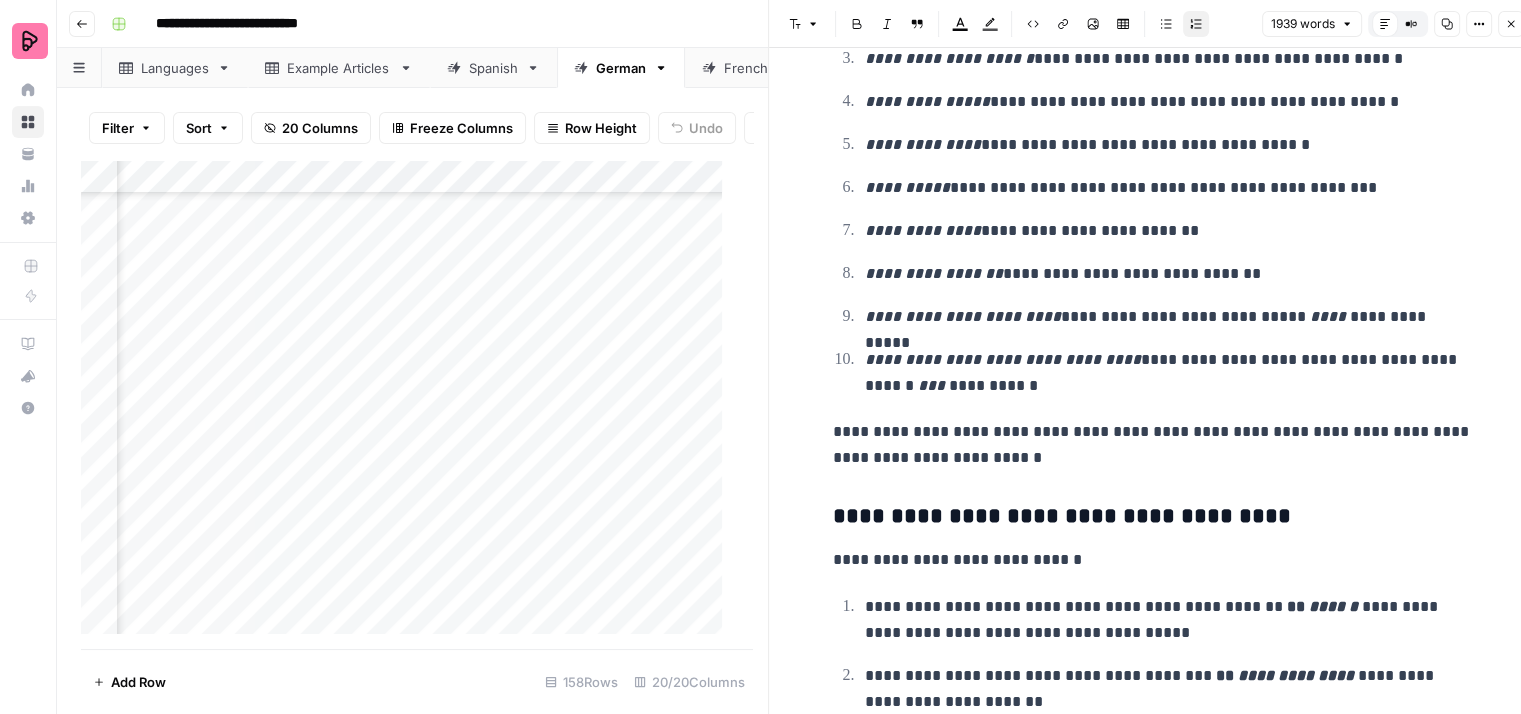 scroll, scrollTop: 9200, scrollLeft: 0, axis: vertical 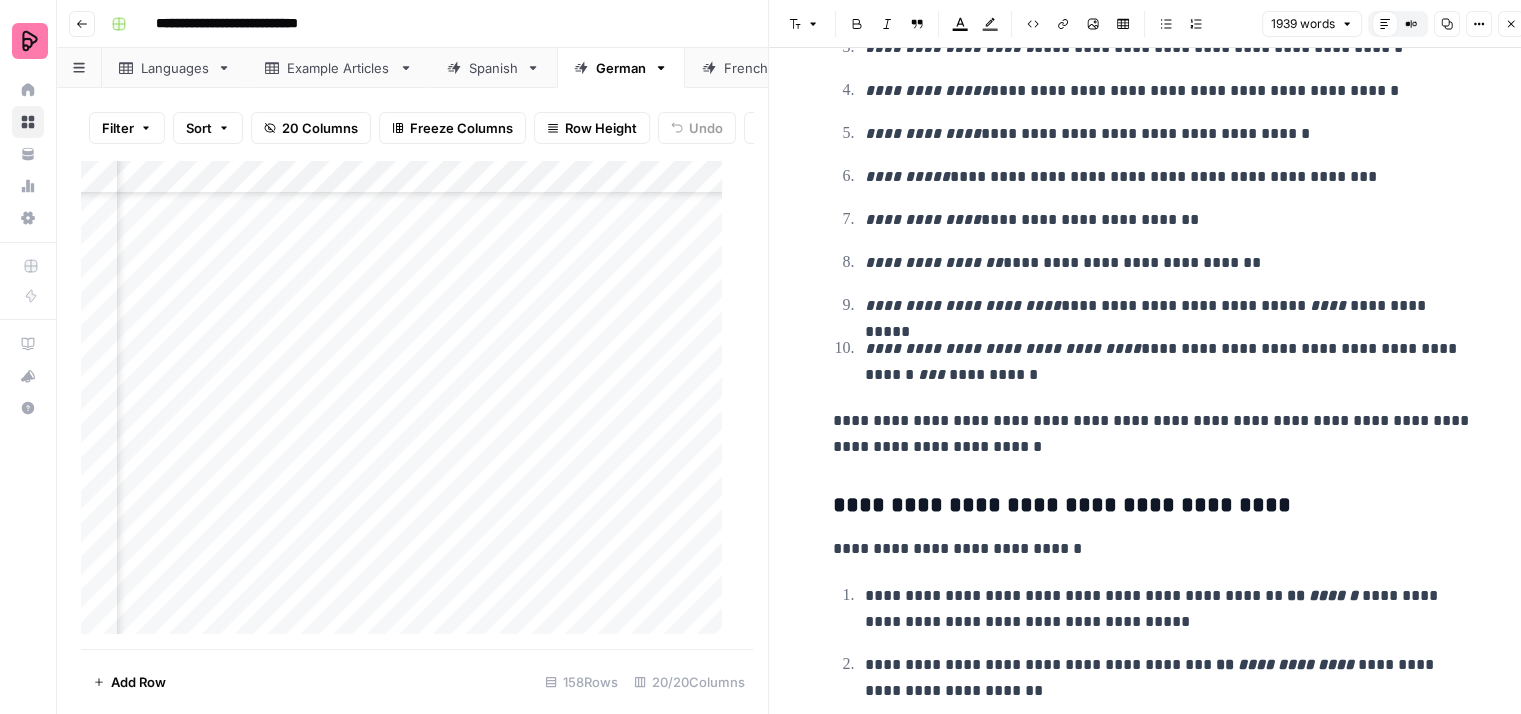 click on "**********" at bounding box center (1153, 434) 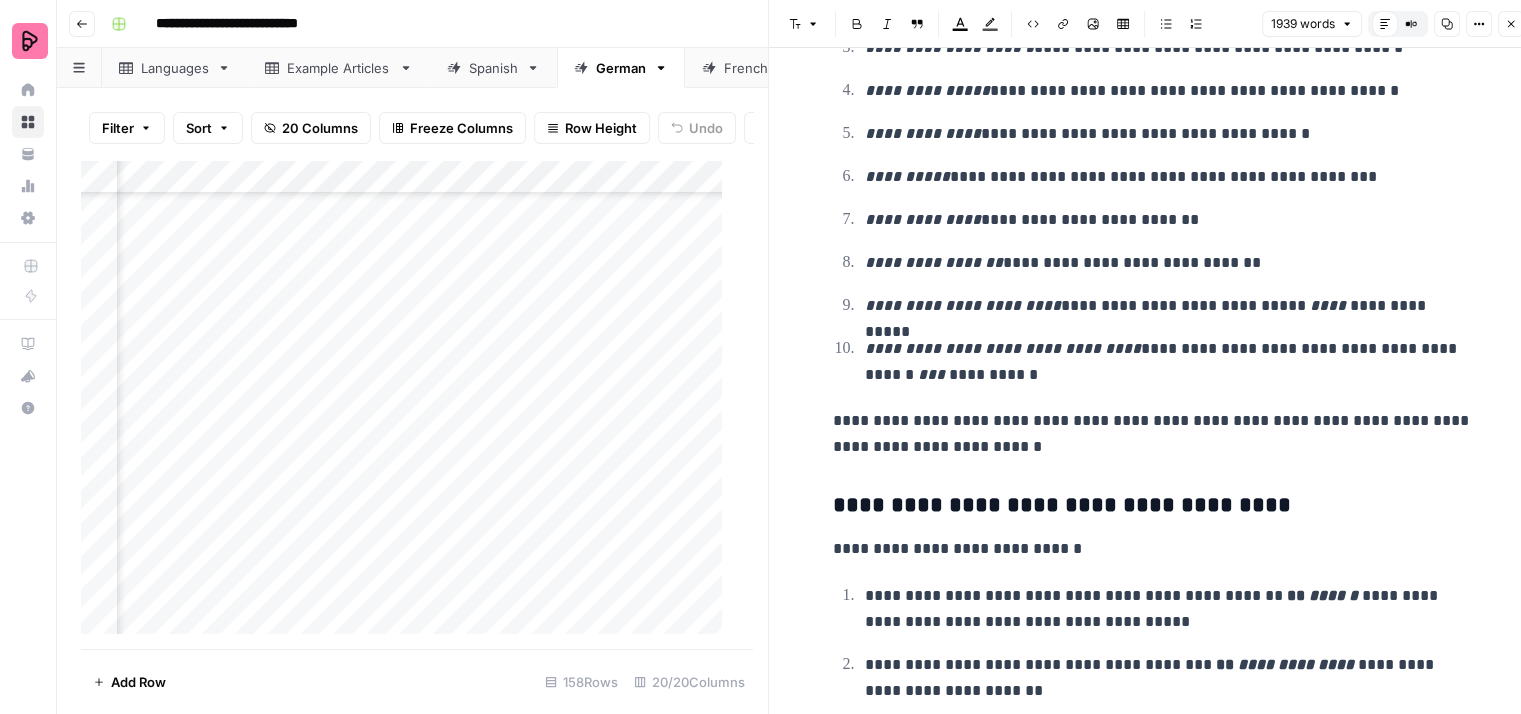 click on "**********" at bounding box center (1169, 362) 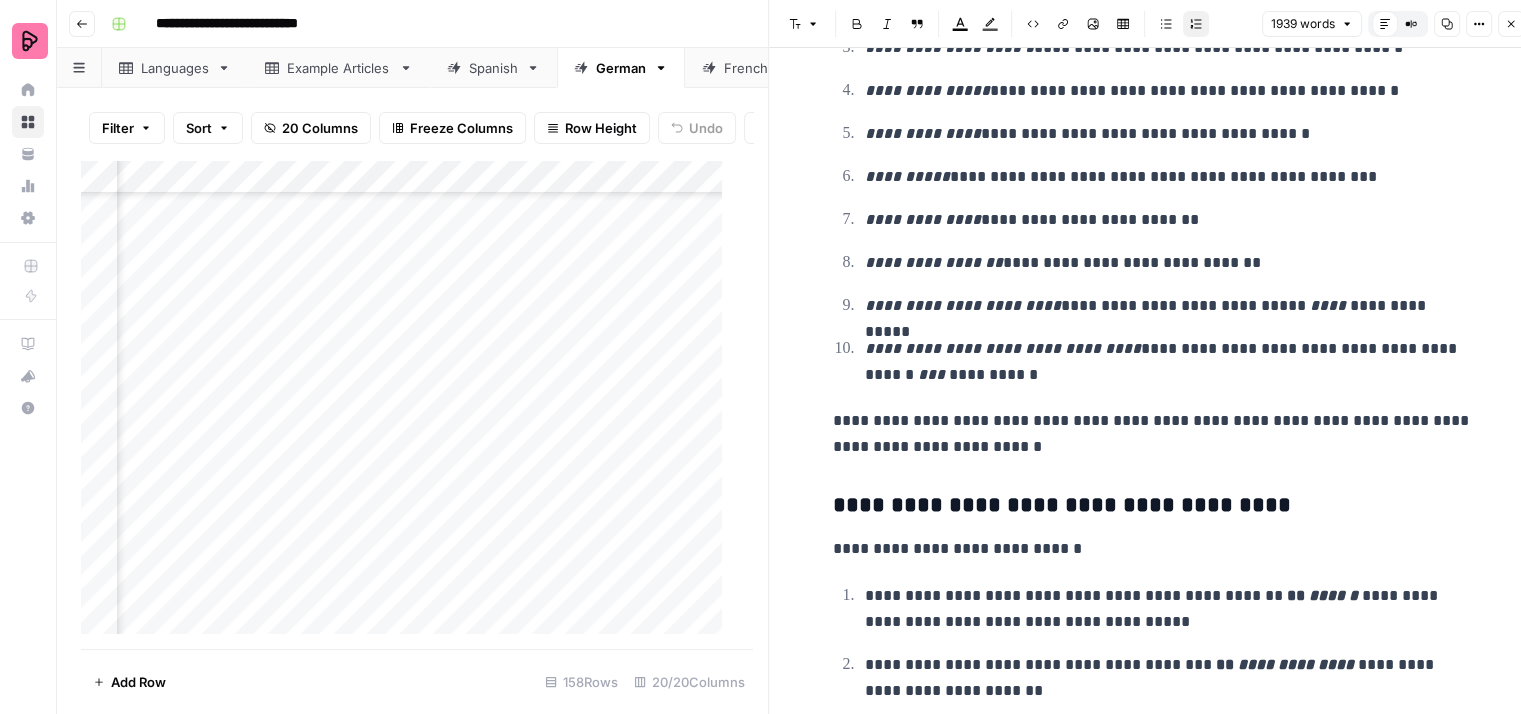 click on "**********" at bounding box center (1169, 362) 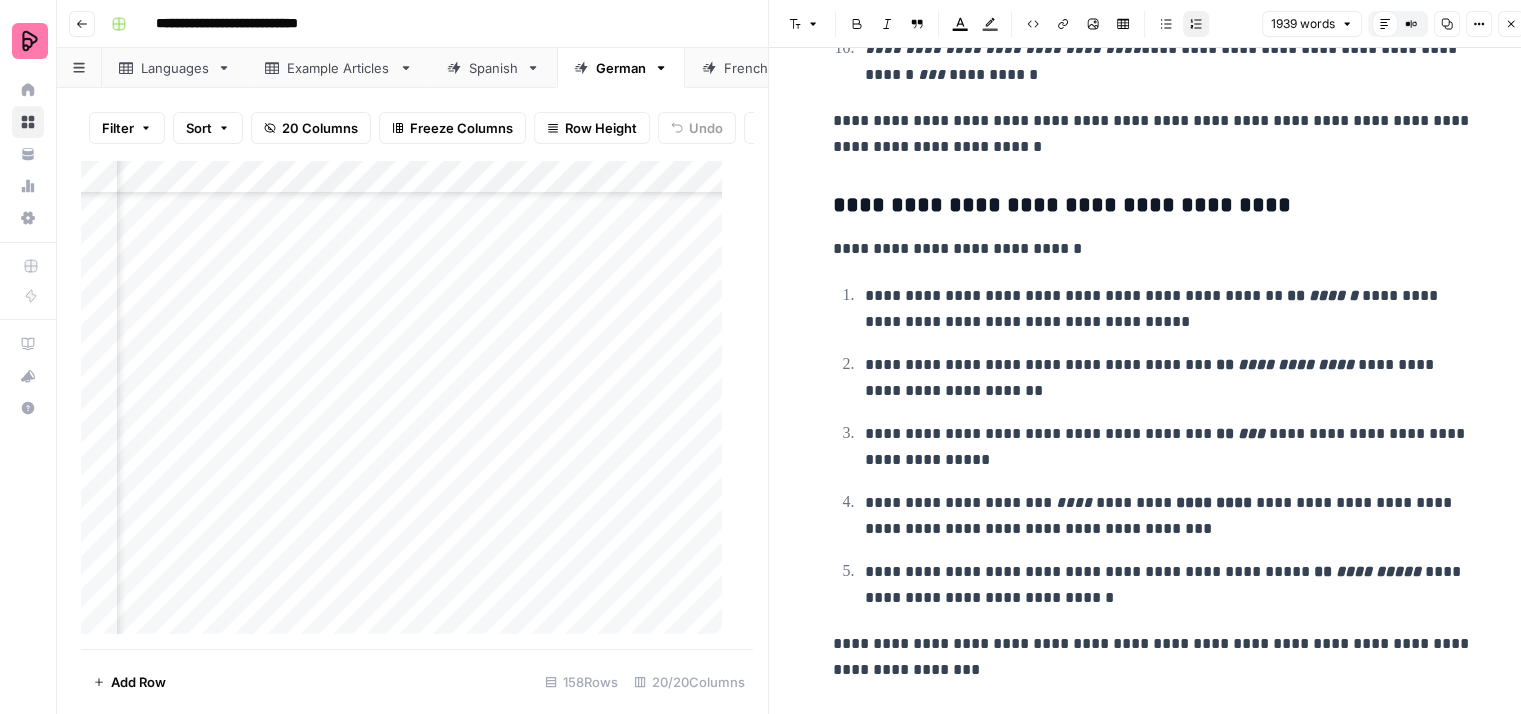 scroll, scrollTop: 9501, scrollLeft: 0, axis: vertical 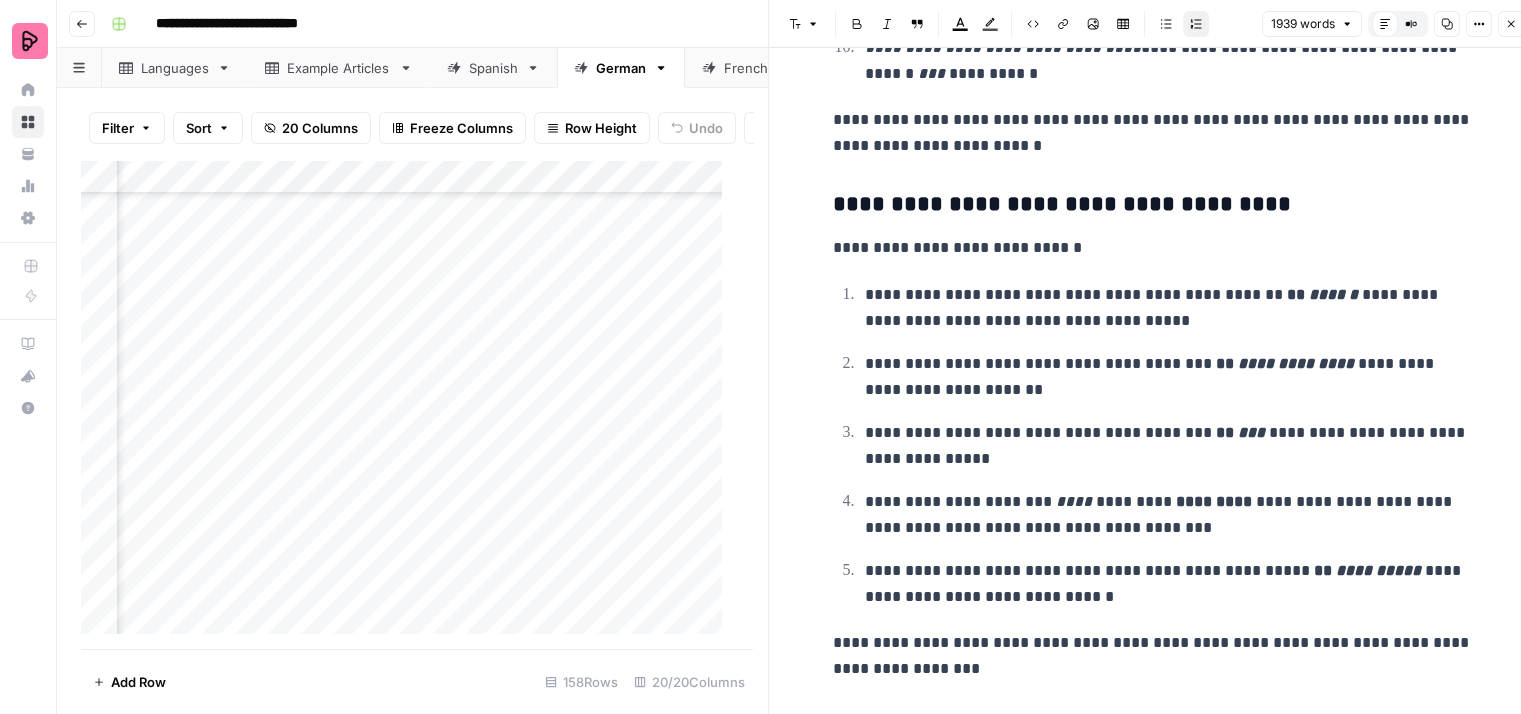 click on "**********" at bounding box center [1169, 377] 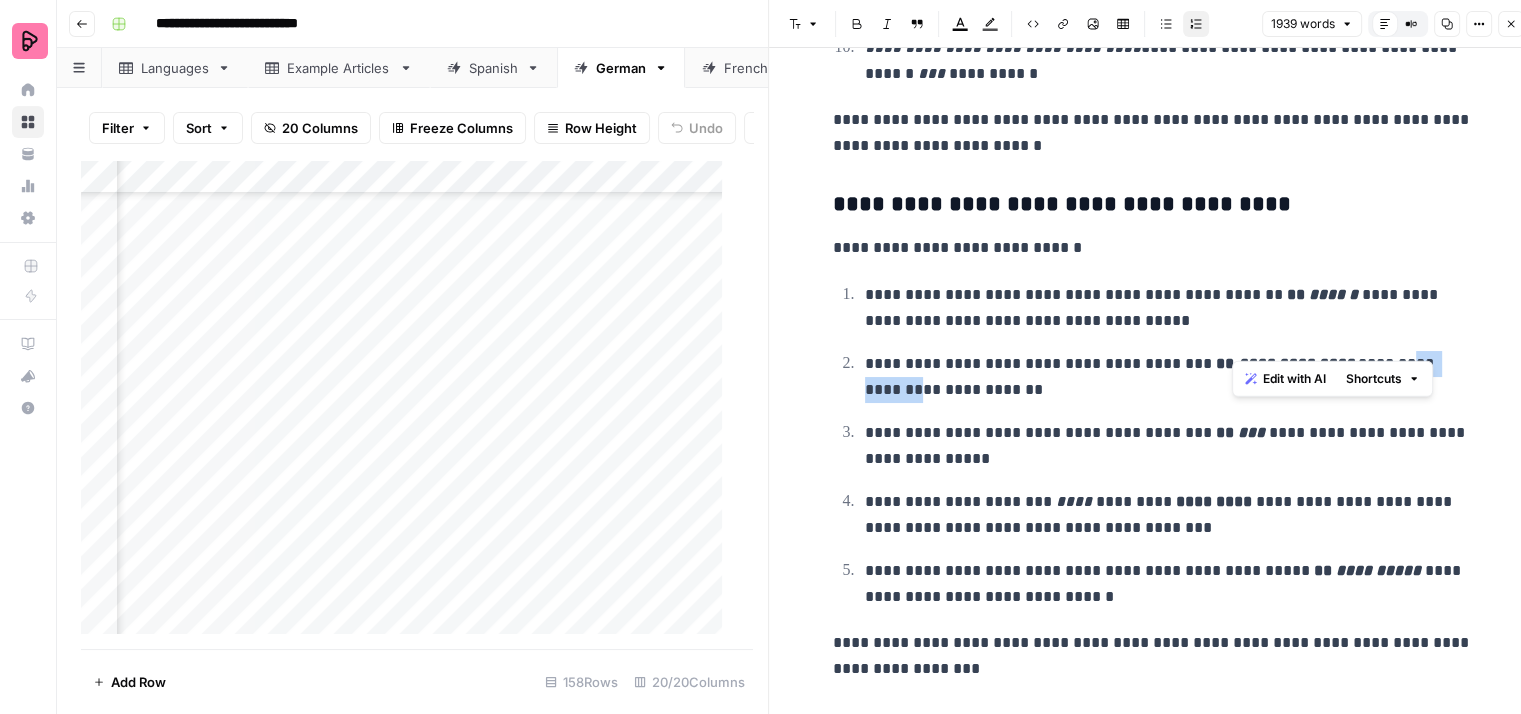 click on "**********" at bounding box center (1169, 377) 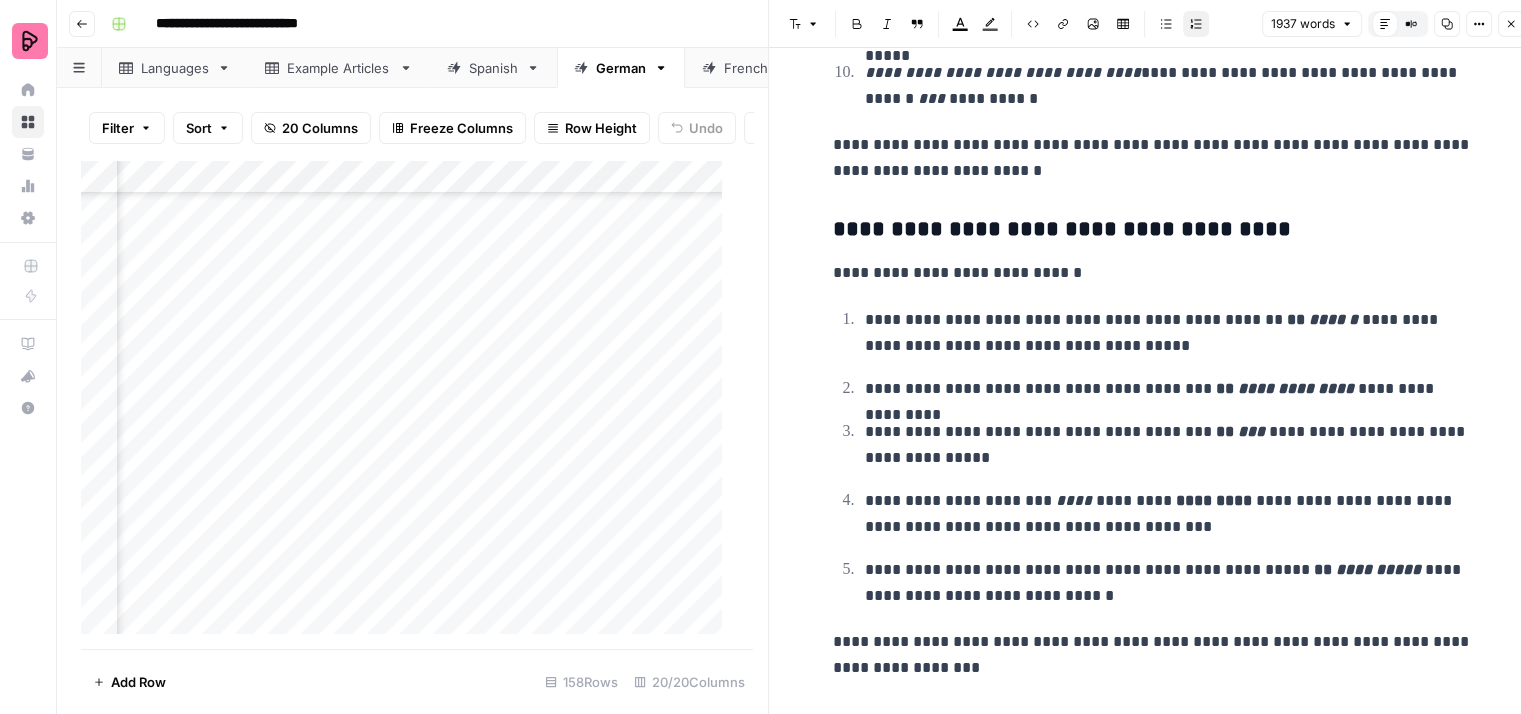 scroll, scrollTop: 9501, scrollLeft: 0, axis: vertical 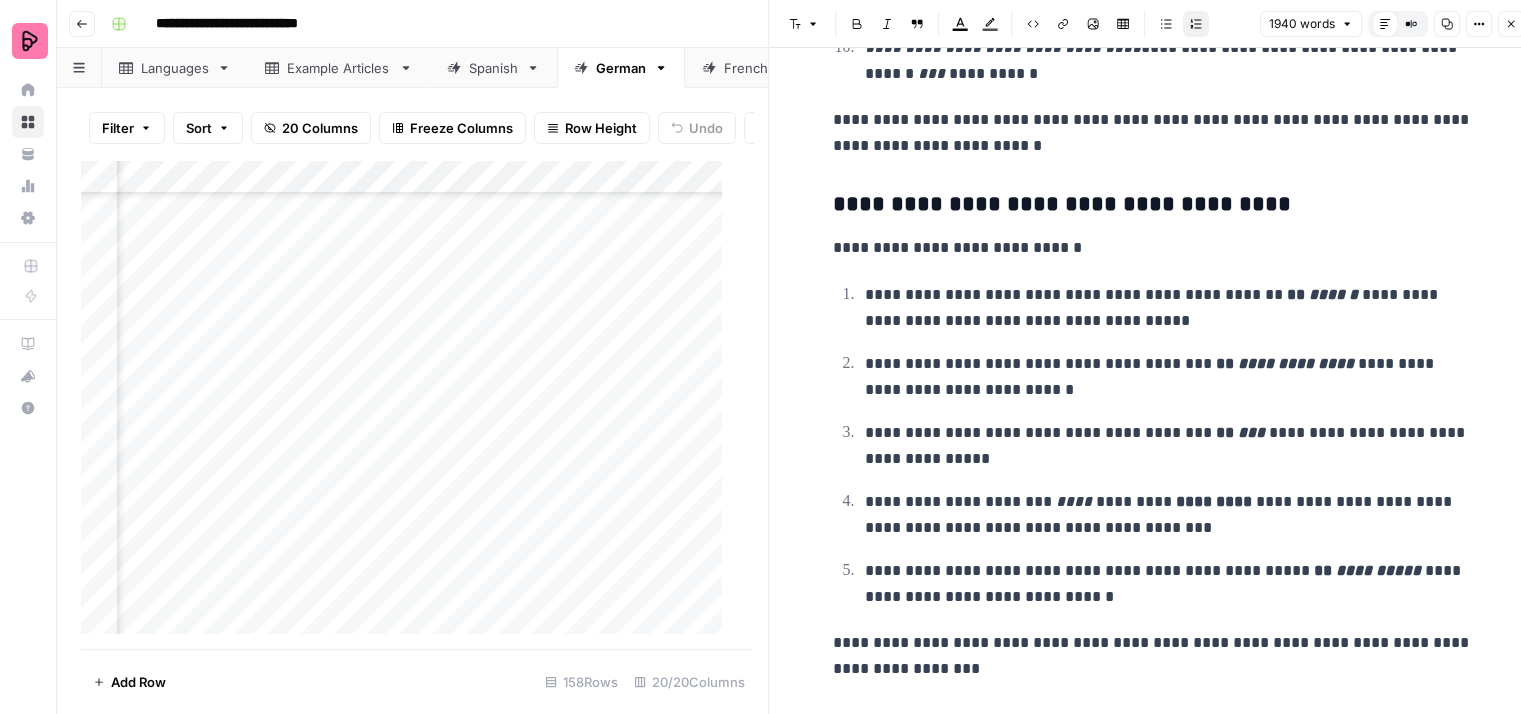 click on "**********" at bounding box center [1169, 377] 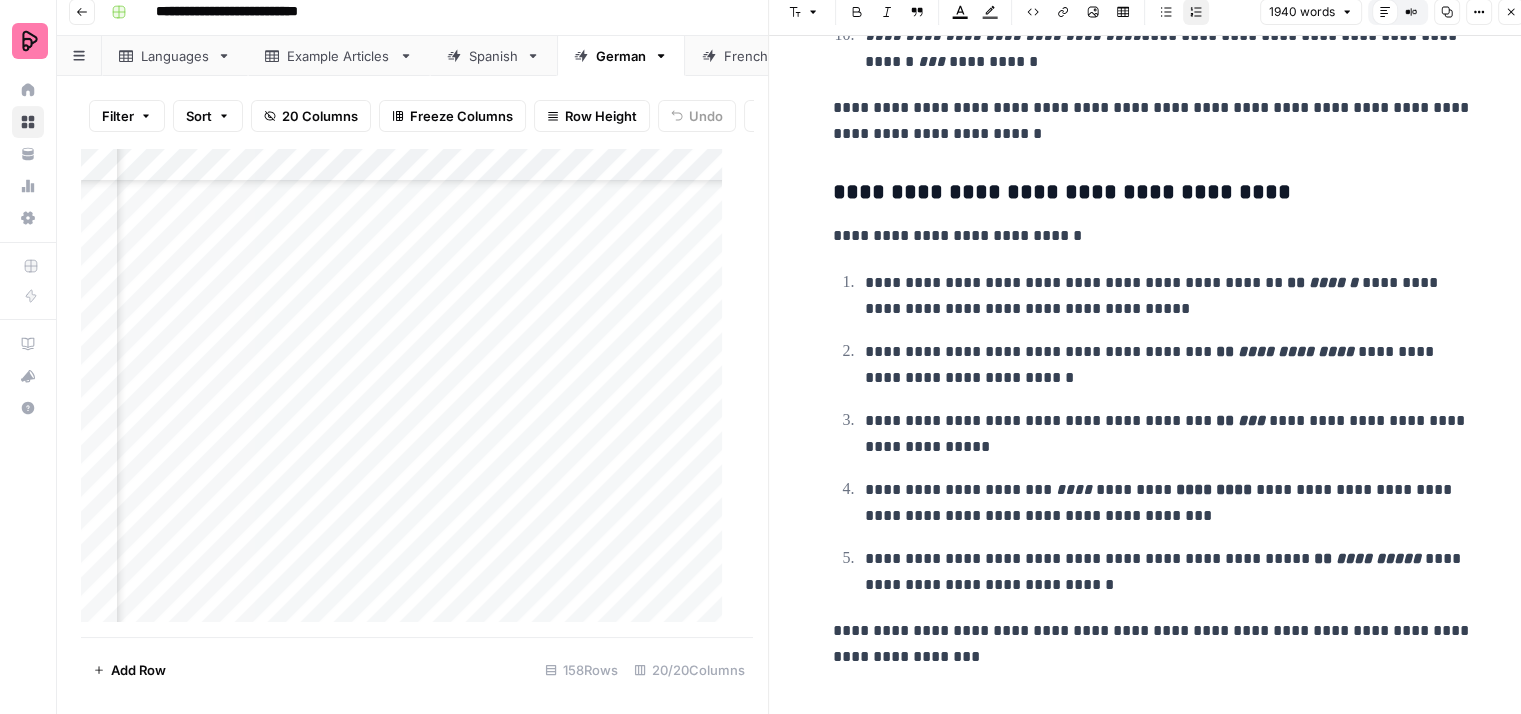 scroll, scrollTop: 16, scrollLeft: 0, axis: vertical 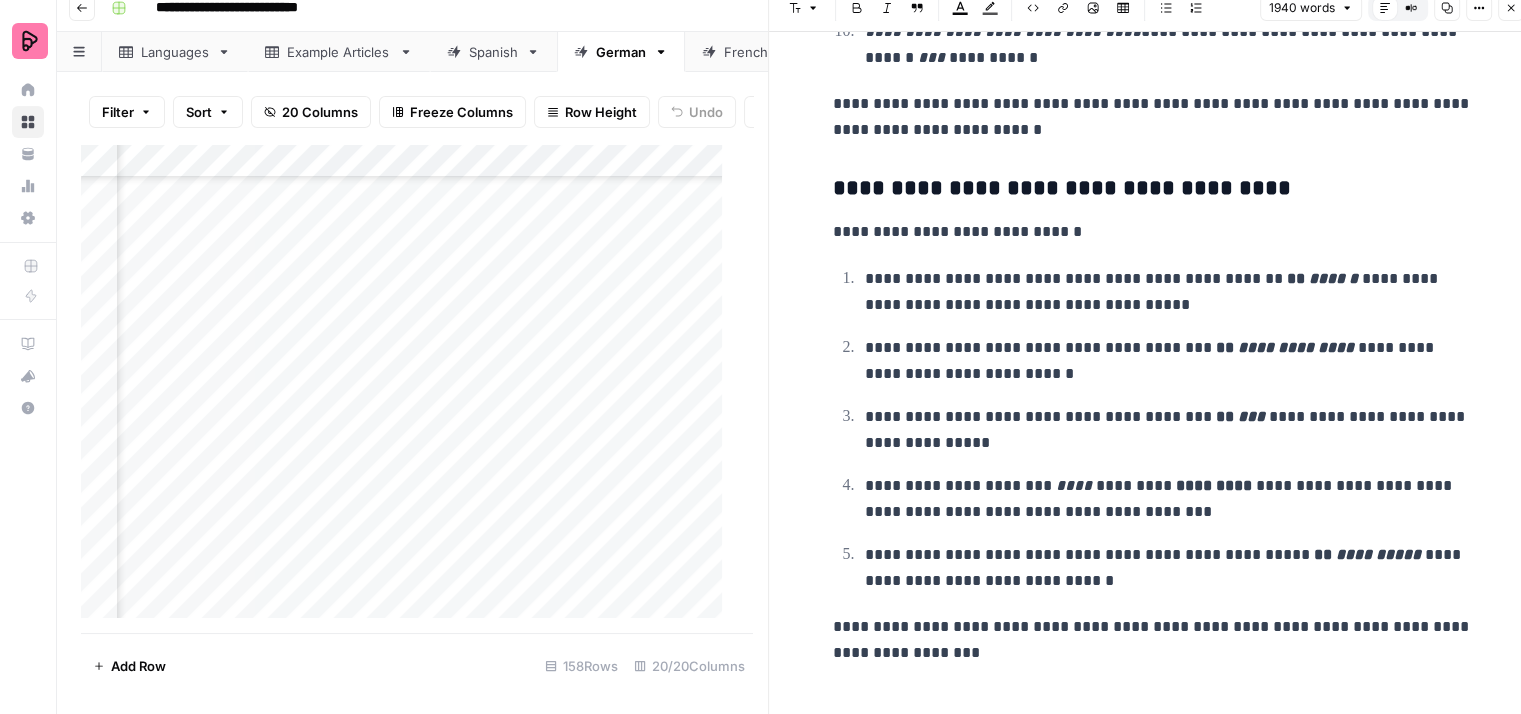 click on "**********" at bounding box center [1153, 640] 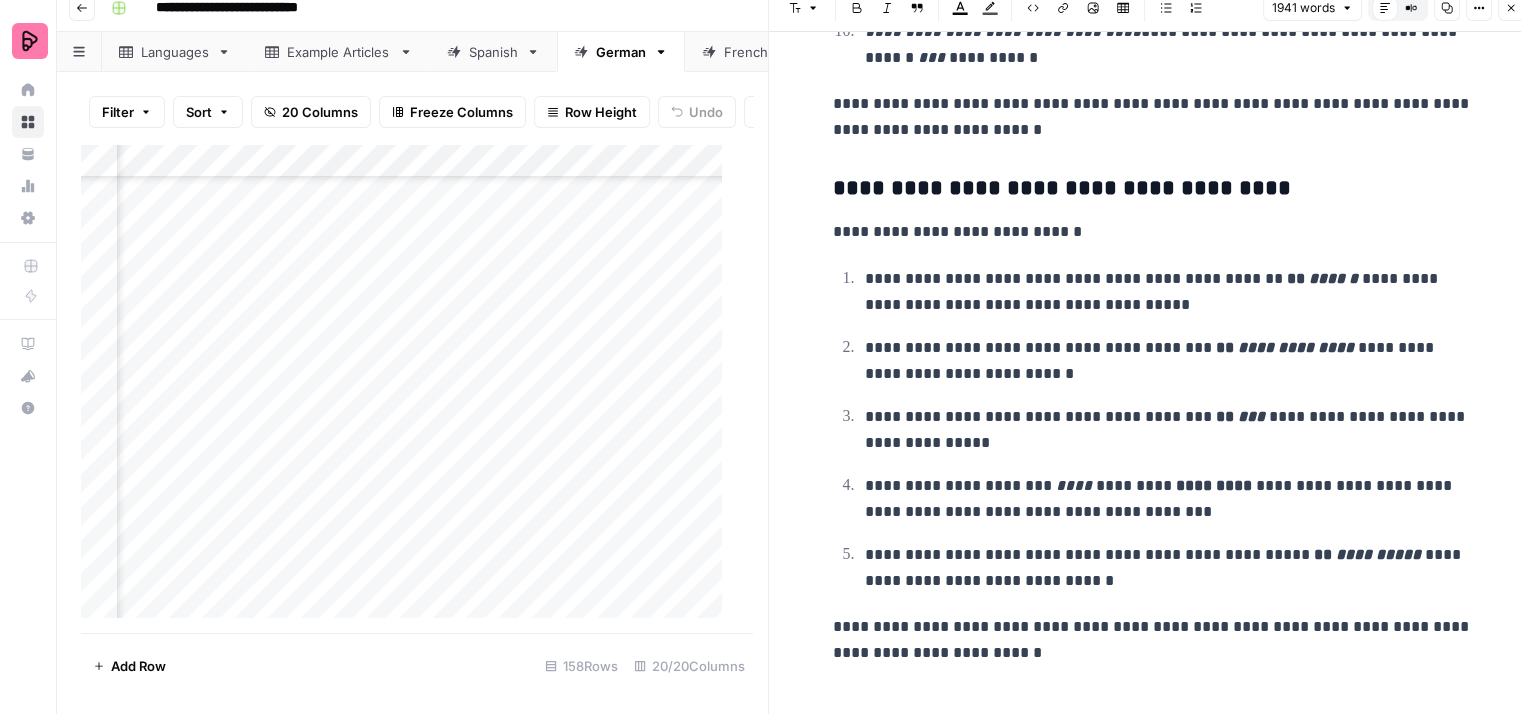click on "**********" at bounding box center [1153, 640] 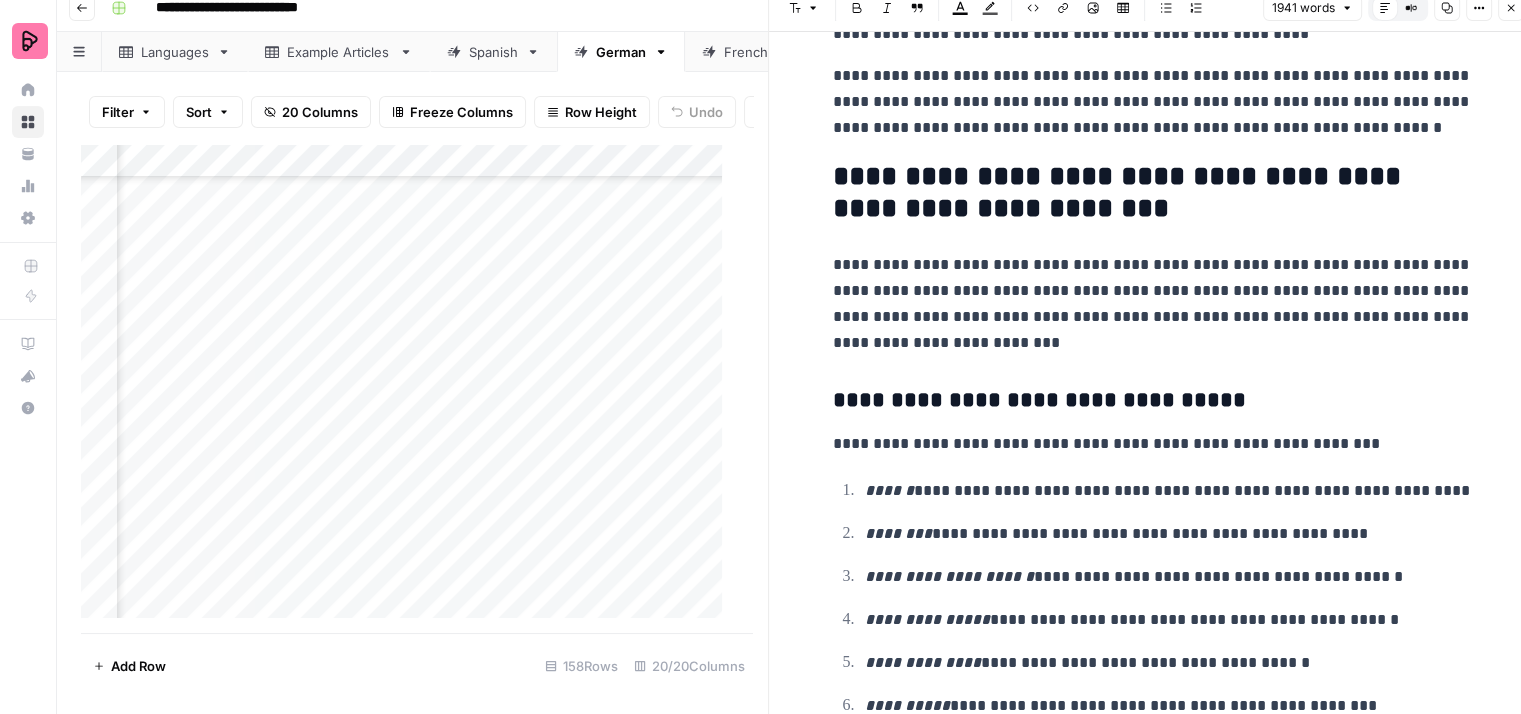 scroll, scrollTop: 8601, scrollLeft: 0, axis: vertical 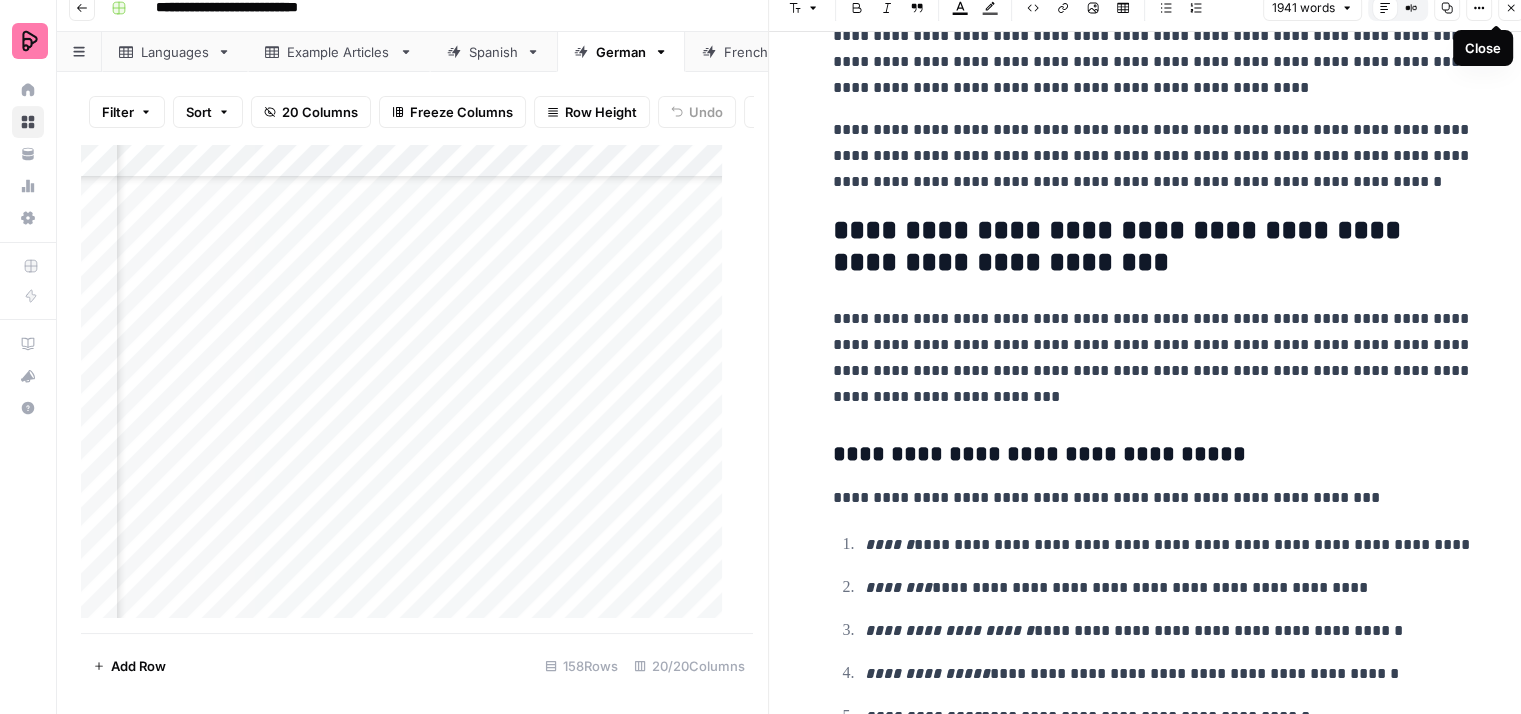 click on "Close" at bounding box center (1511, 8) 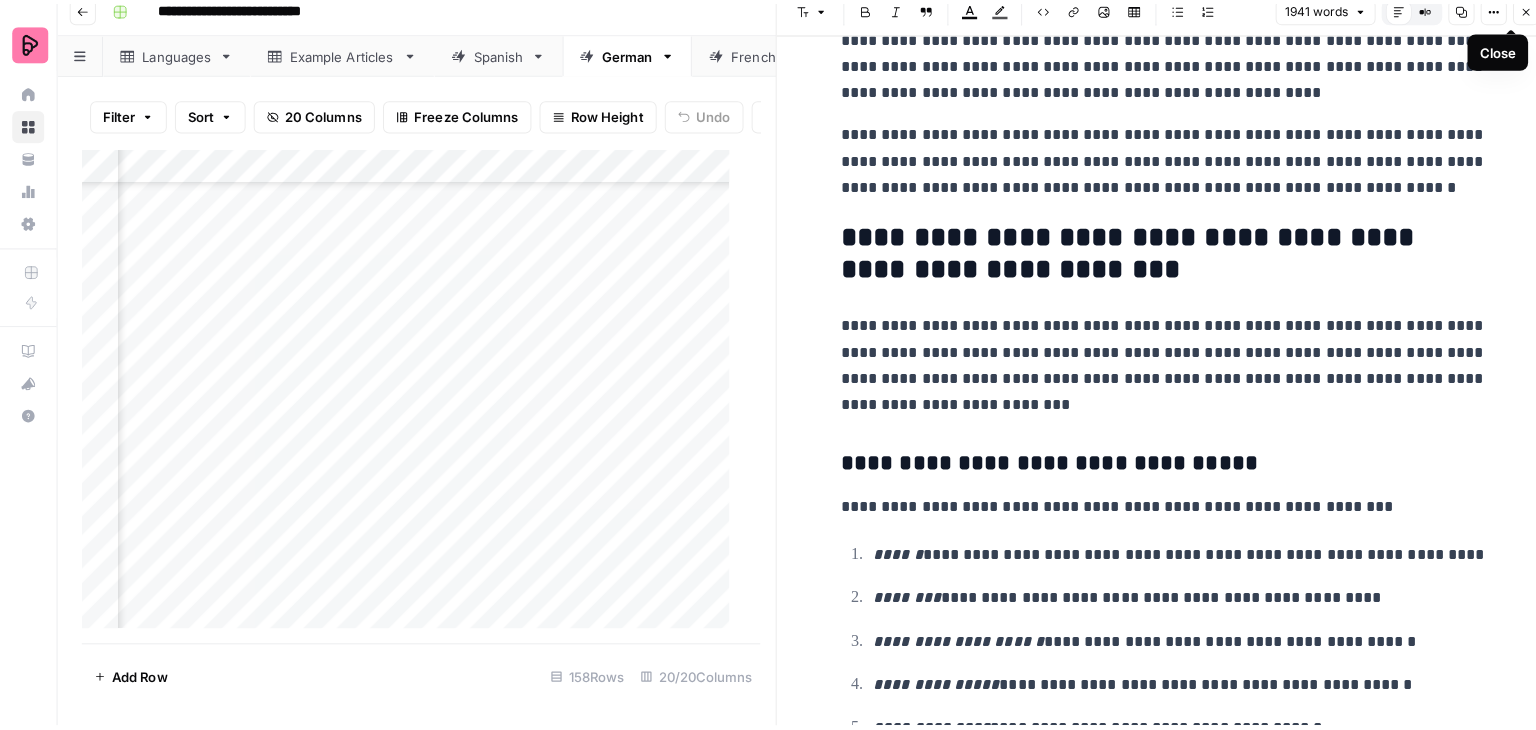 scroll, scrollTop: 0, scrollLeft: 0, axis: both 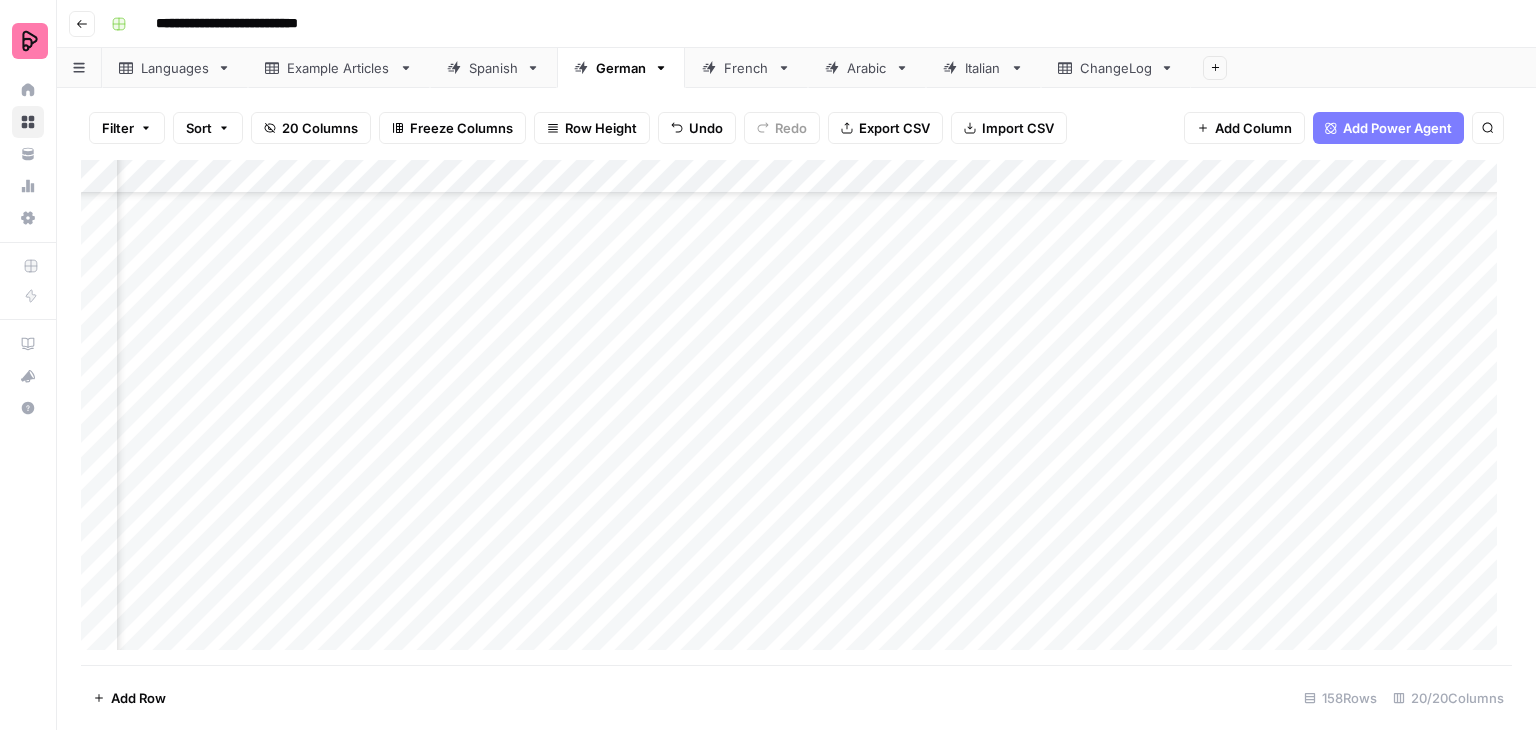 click on "Add Column" at bounding box center (796, 412) 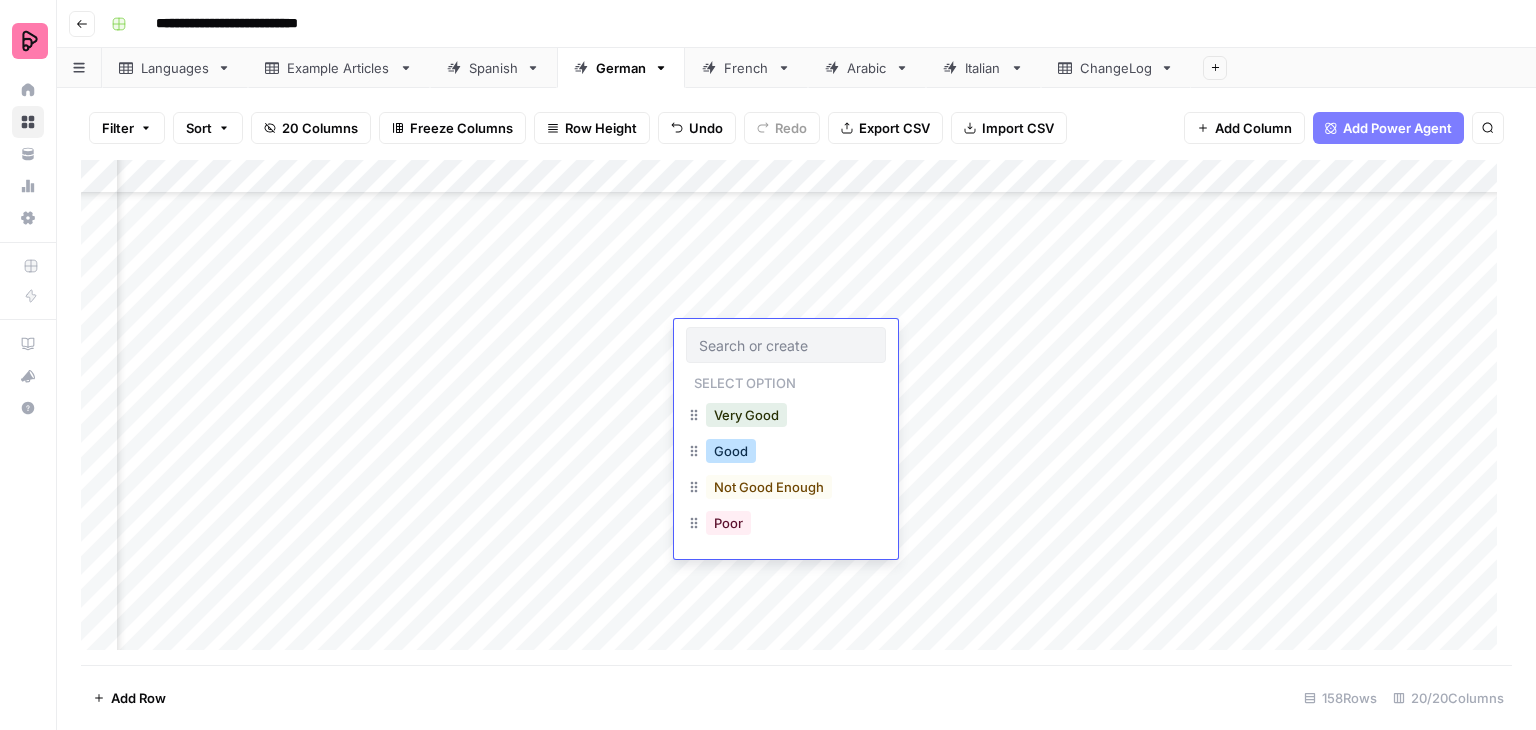 click on "Good" at bounding box center [731, 451] 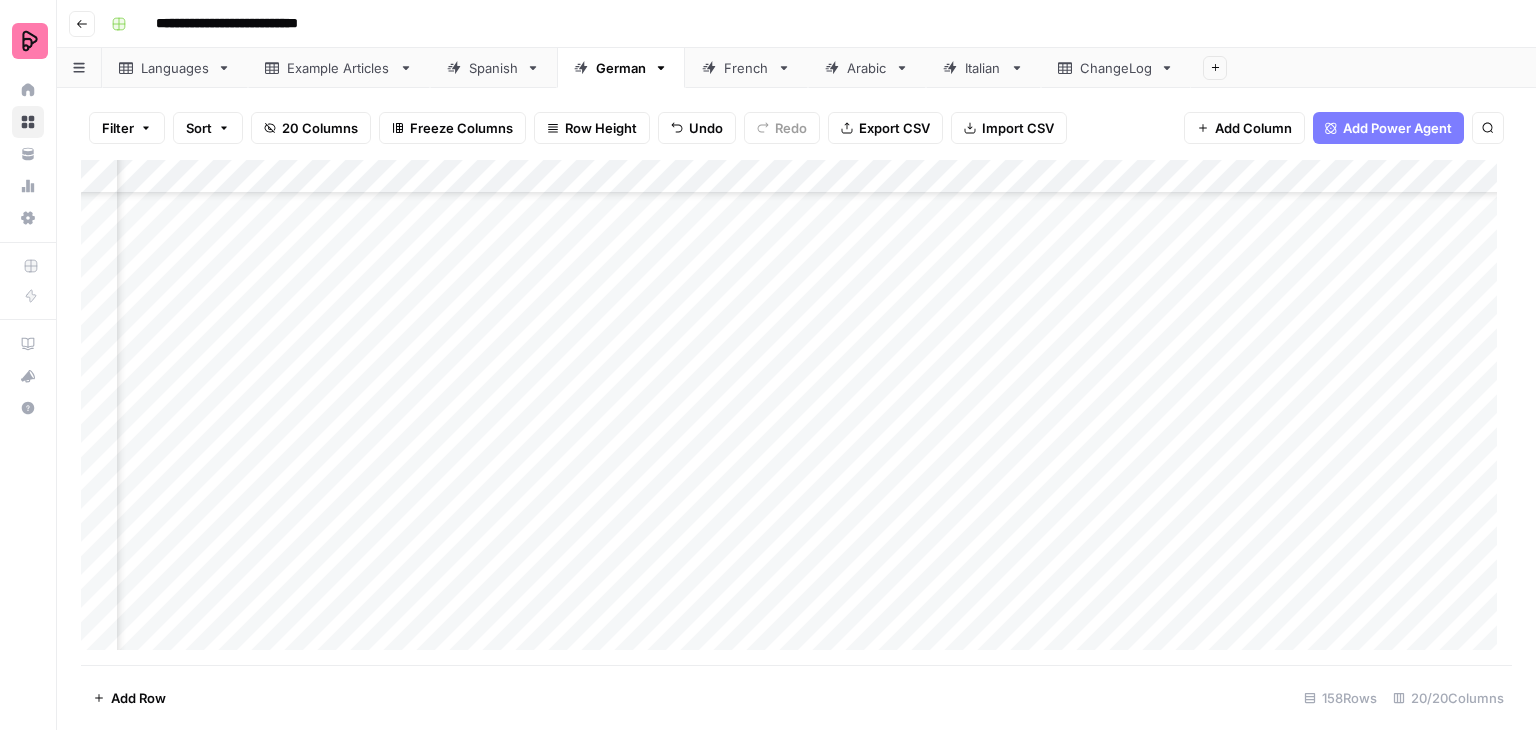 click on "Add Column" at bounding box center [796, 412] 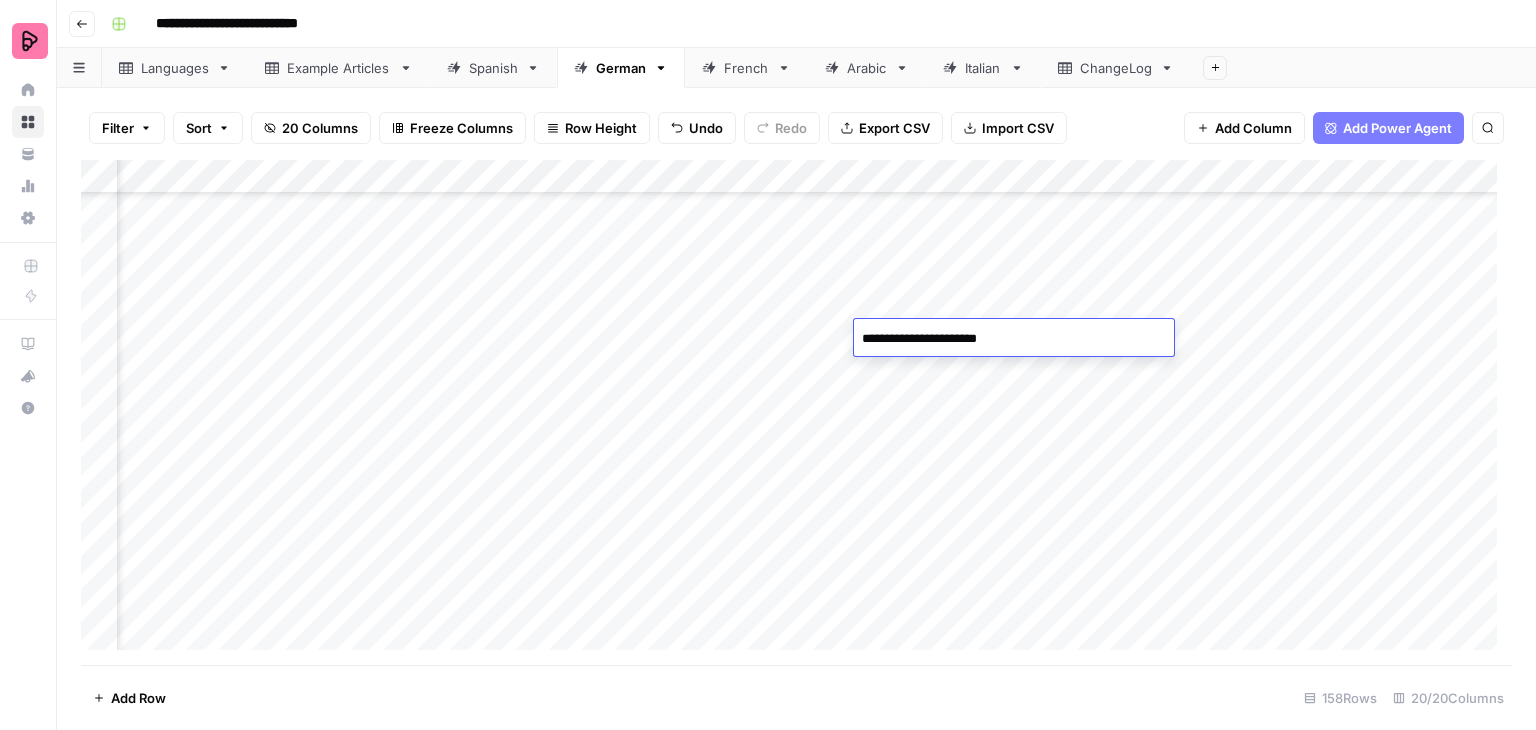 type on "**********" 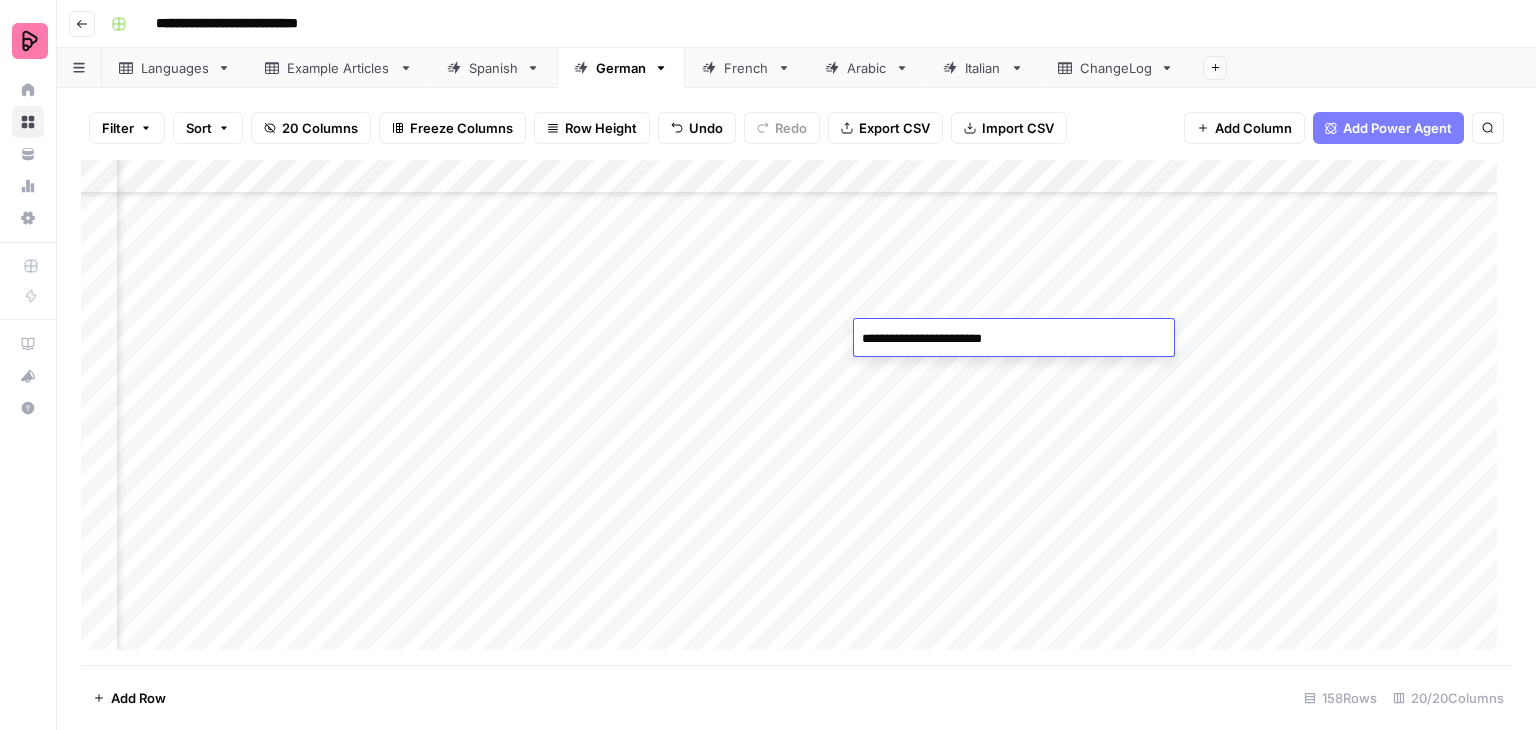 click on "Add Column" at bounding box center (796, 412) 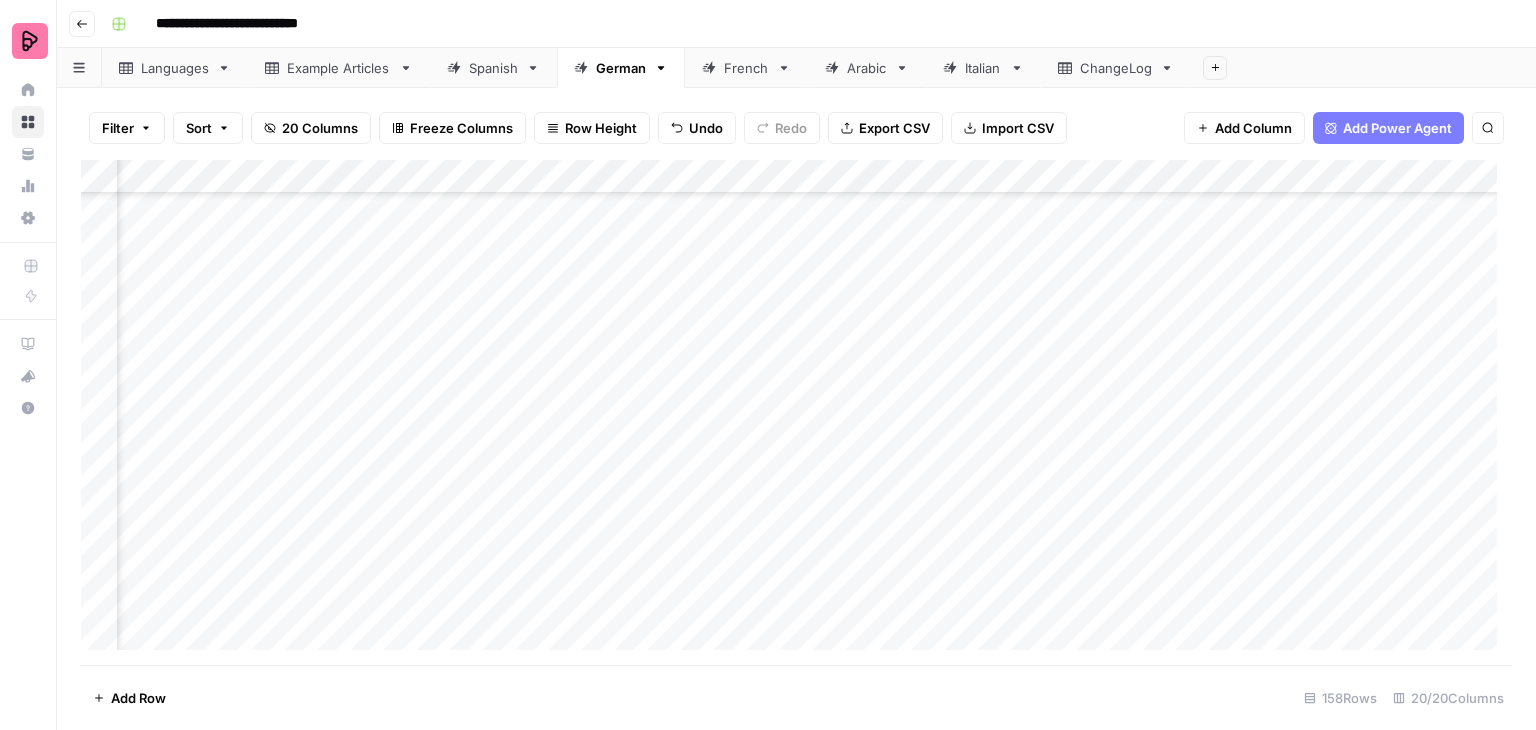 click on "Add Column" at bounding box center [796, 412] 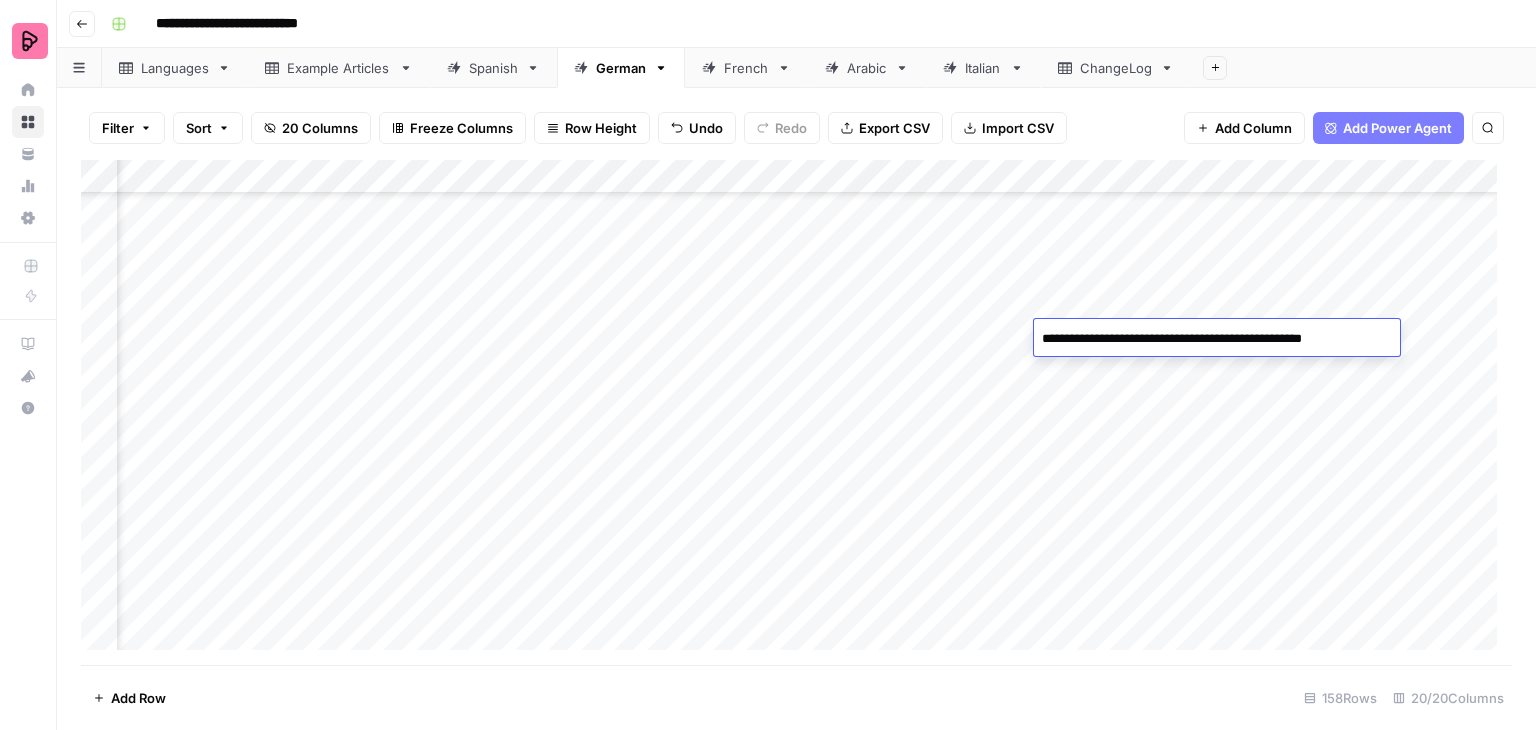 drag, startPoint x: 1384, startPoint y: 338, endPoint x: 1309, endPoint y: 334, distance: 75.10659 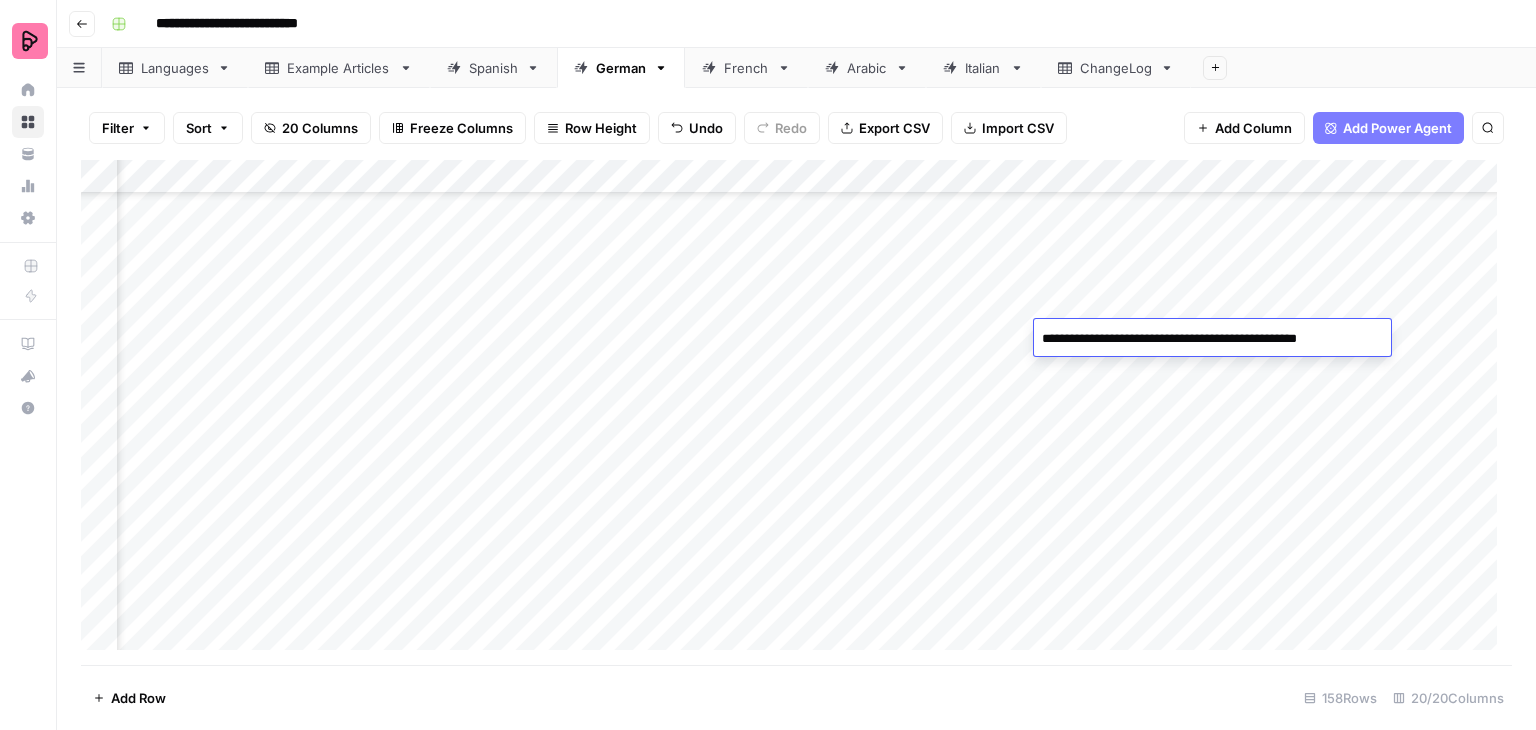 type on "**********" 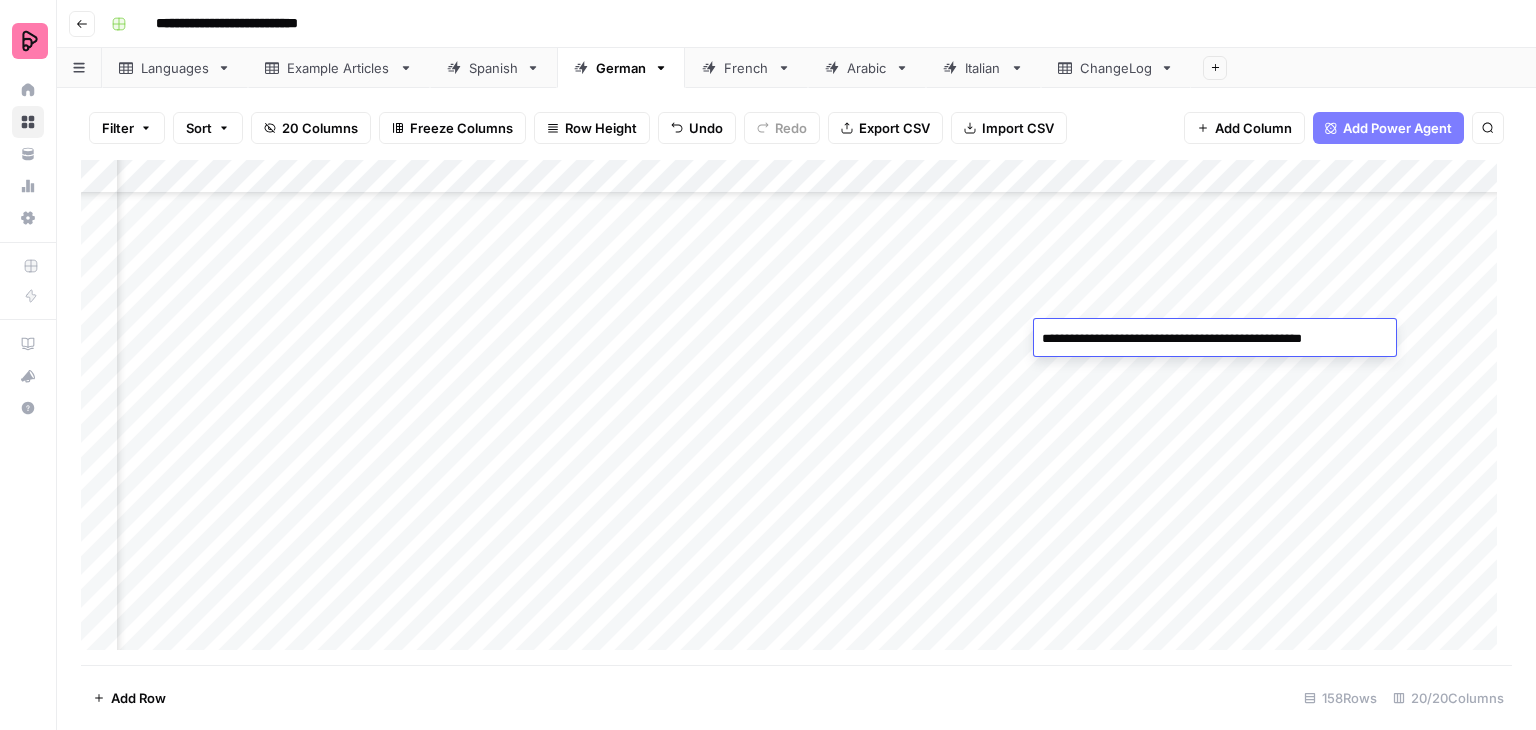 click on "Add Column" at bounding box center [796, 412] 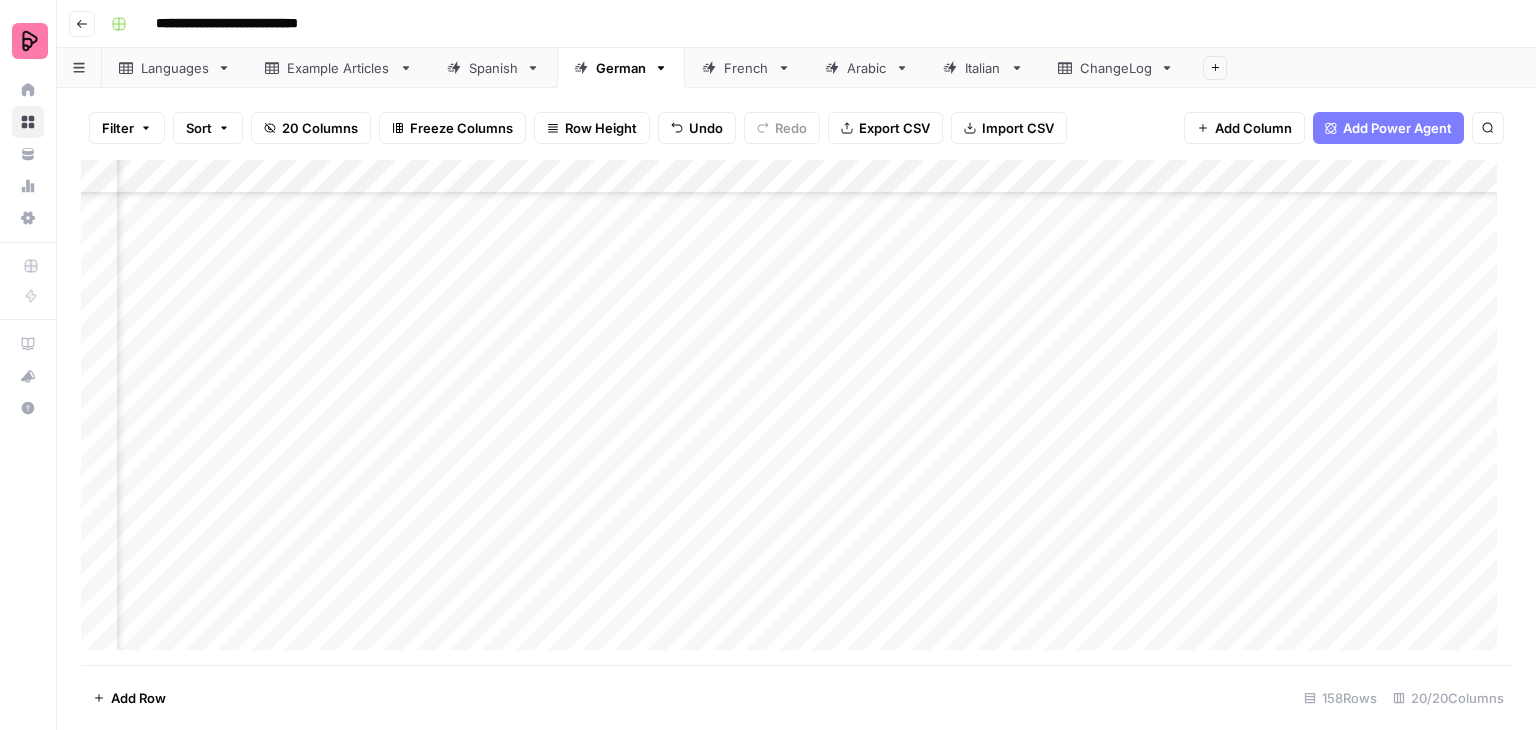 click on "Add Column" at bounding box center [796, 412] 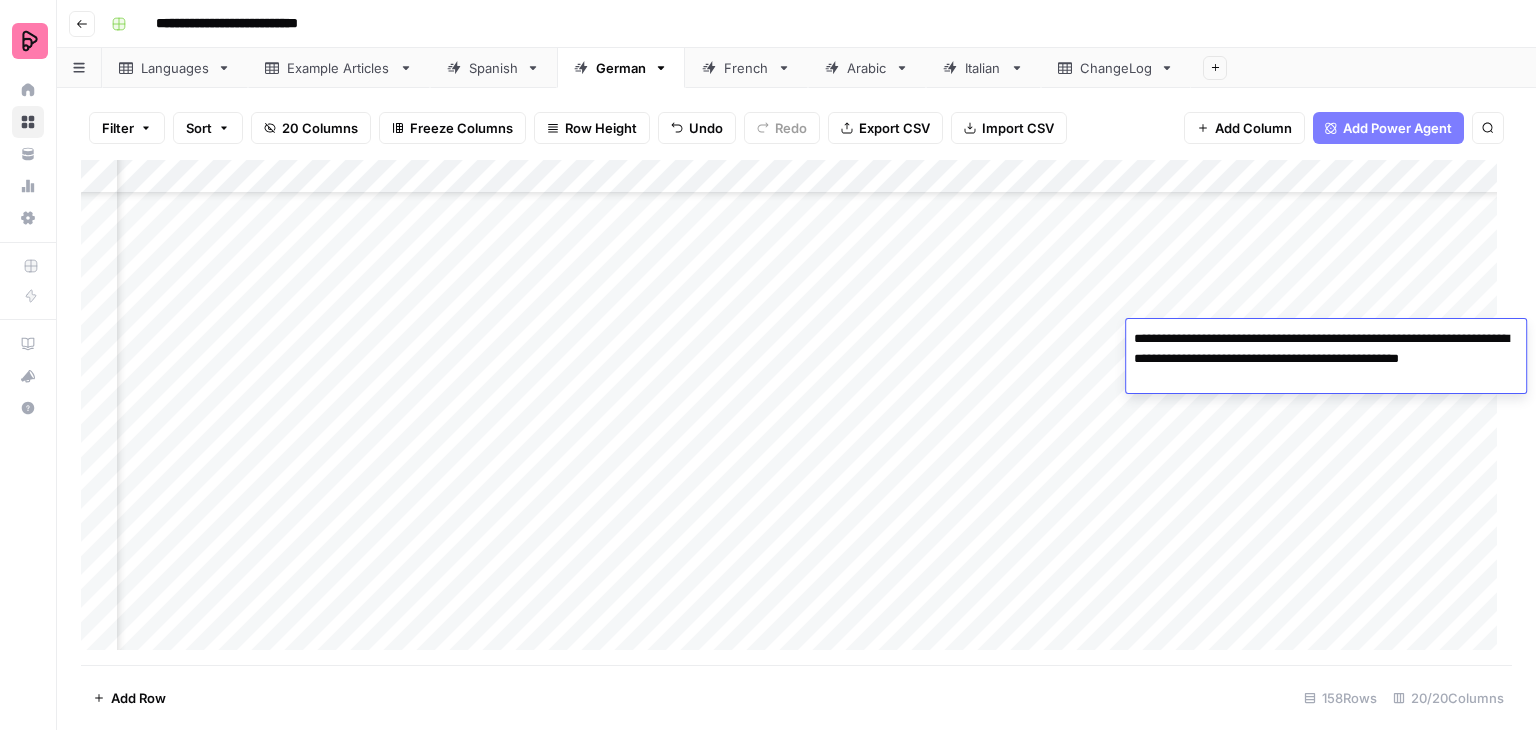 click on "**********" at bounding box center (1326, 359) 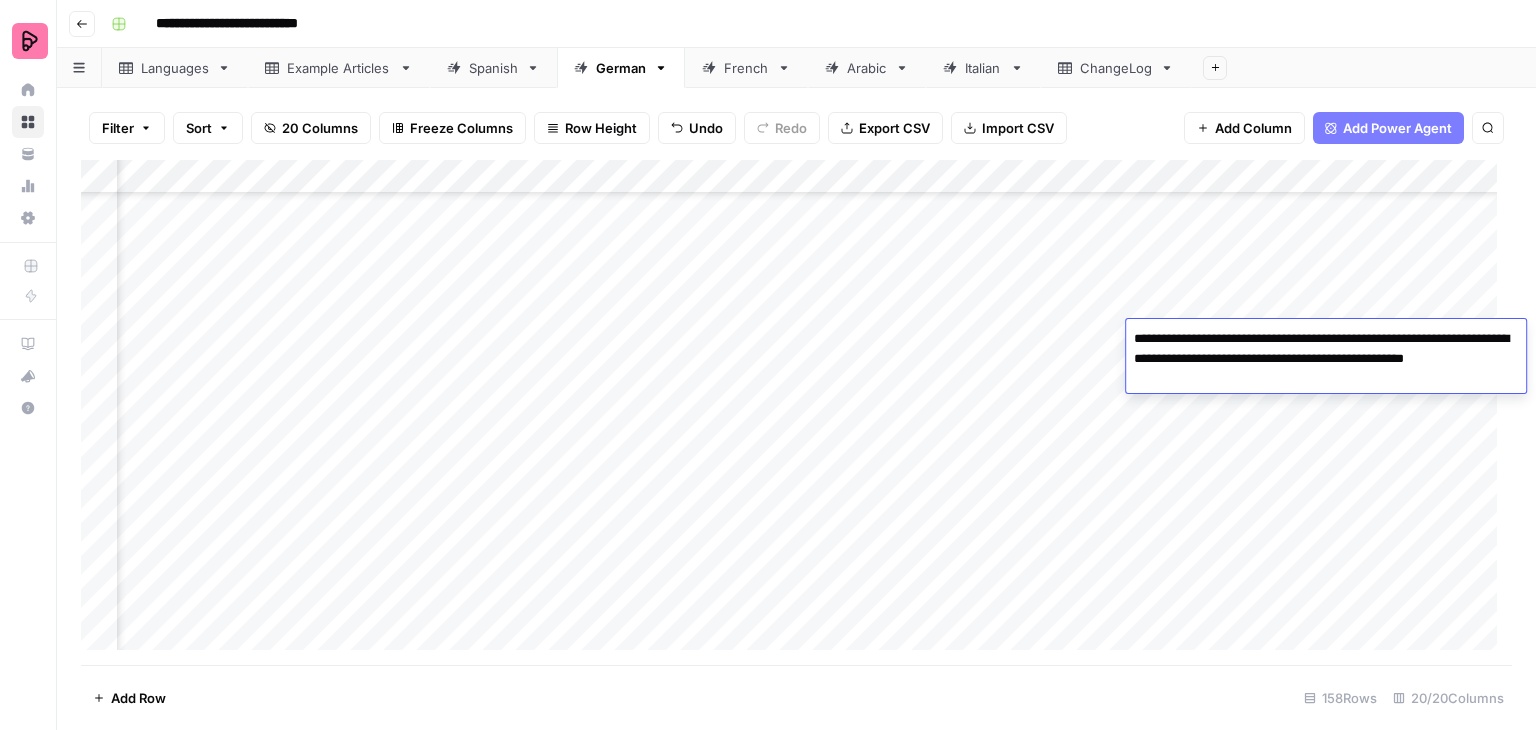 type on "**********" 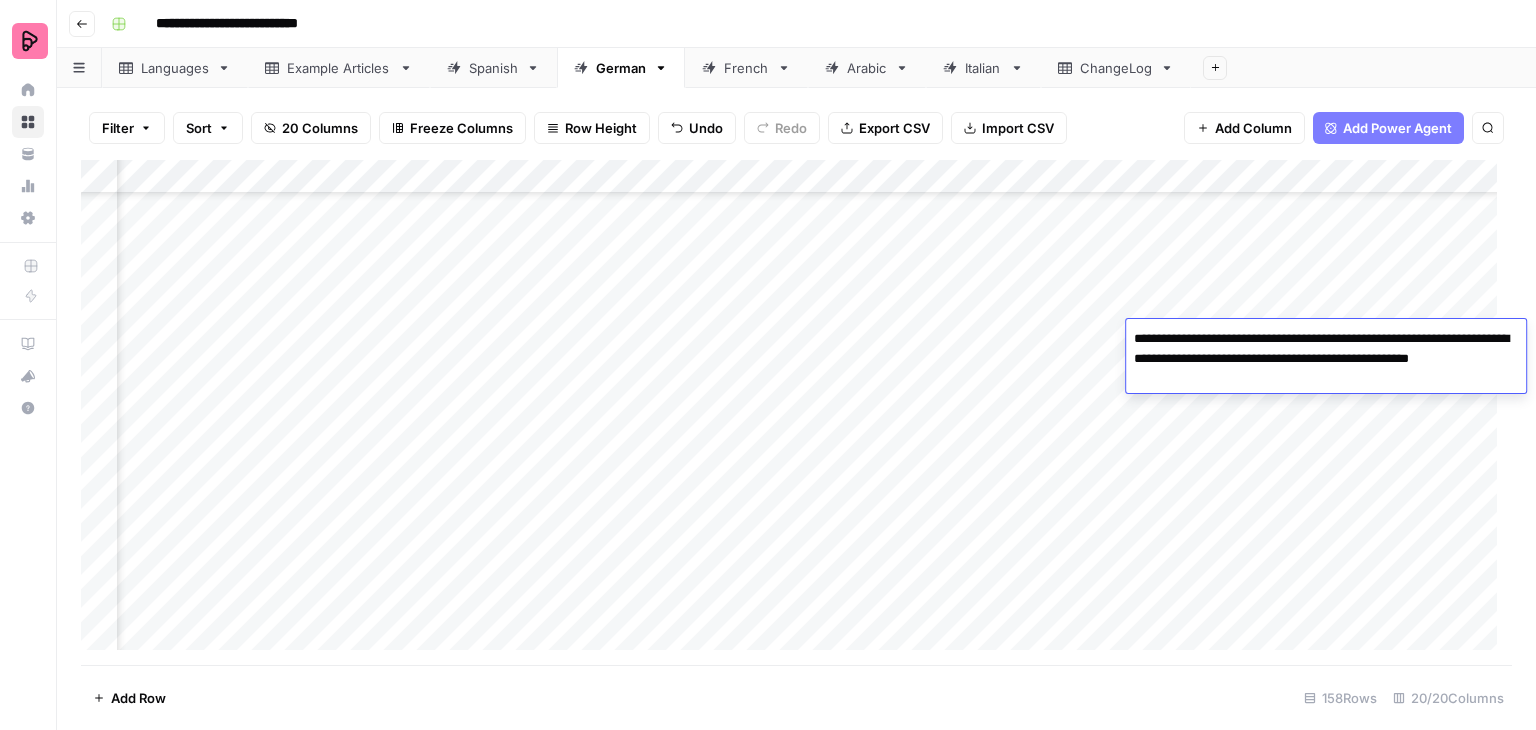 click on "Add Column" at bounding box center [796, 412] 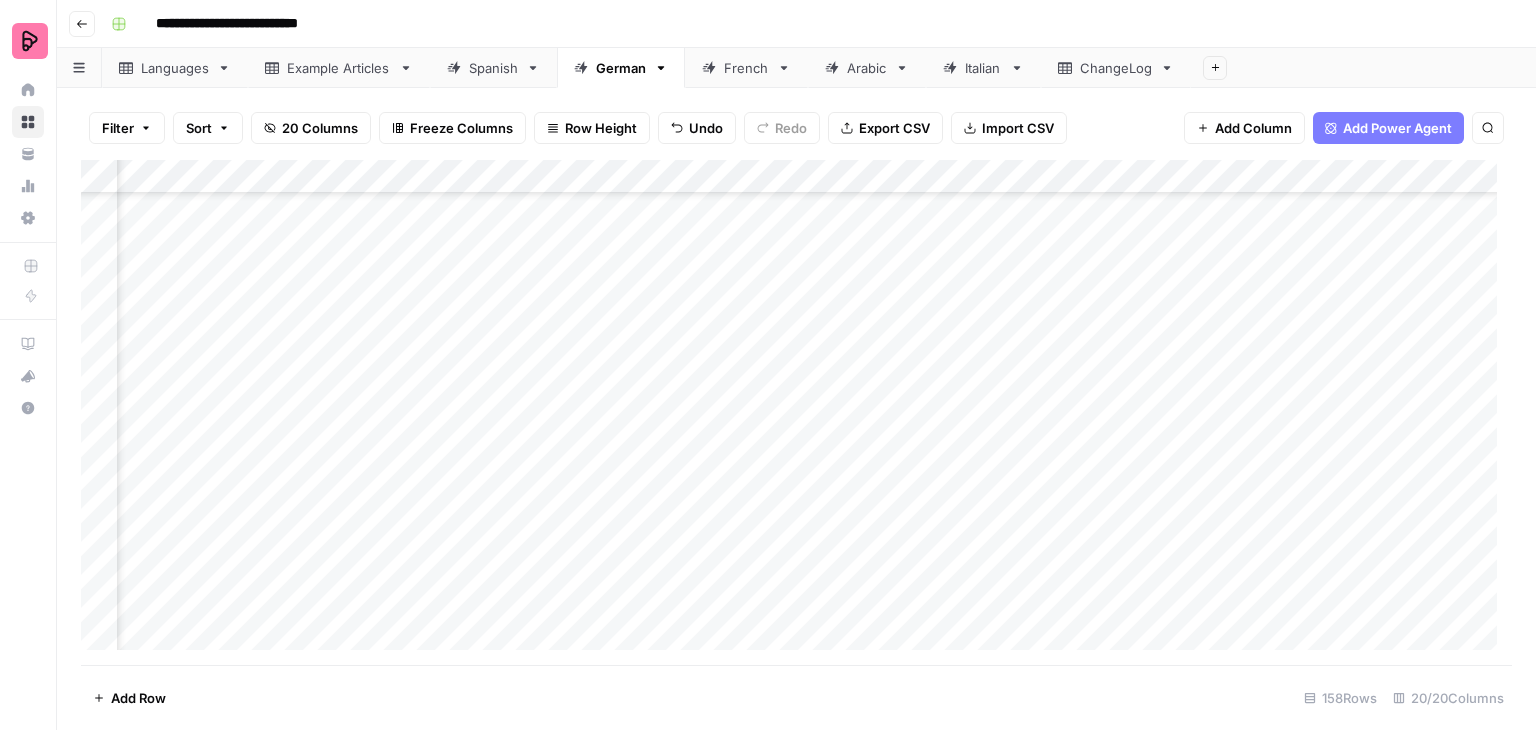 scroll, scrollTop: 4700, scrollLeft: 2186, axis: both 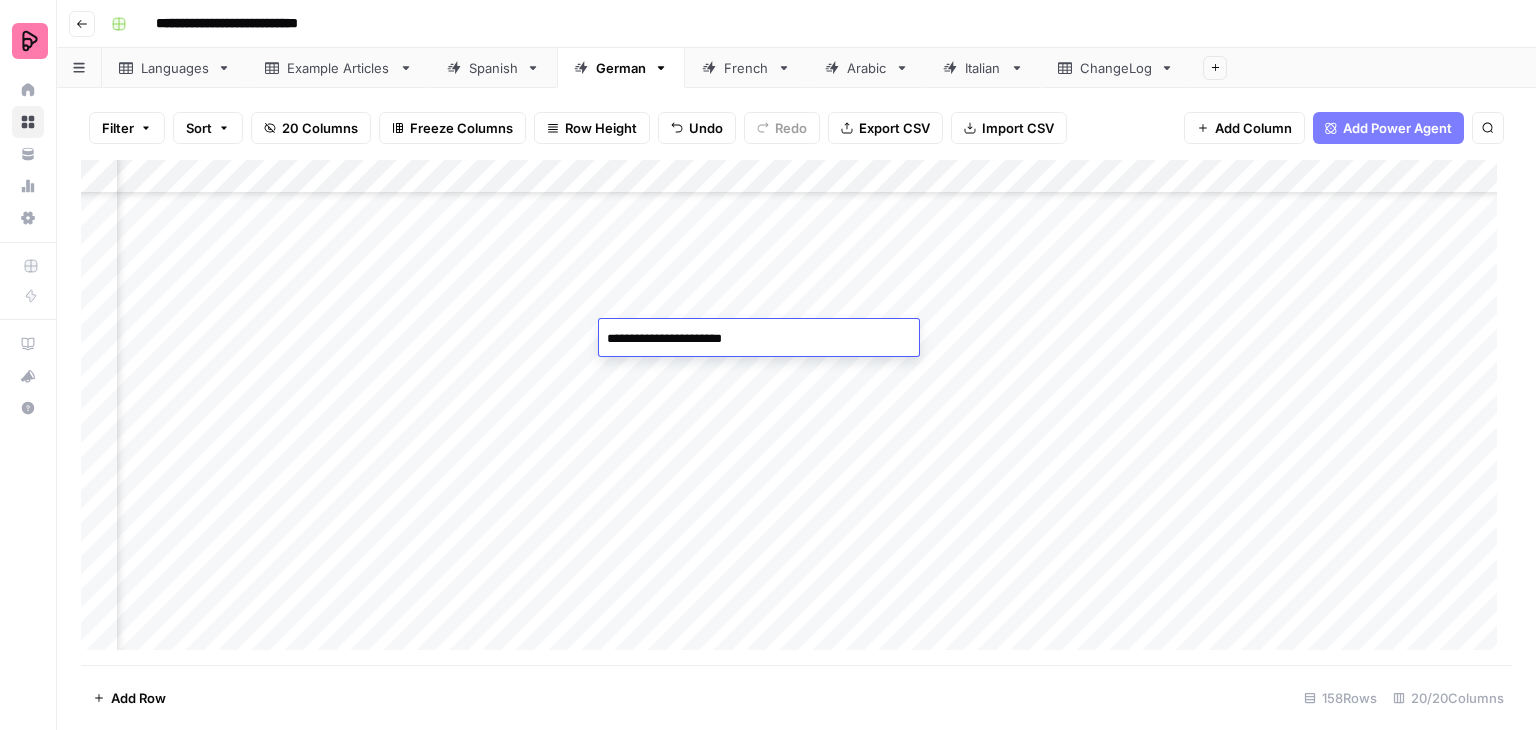 click on "Add Column" at bounding box center [796, 412] 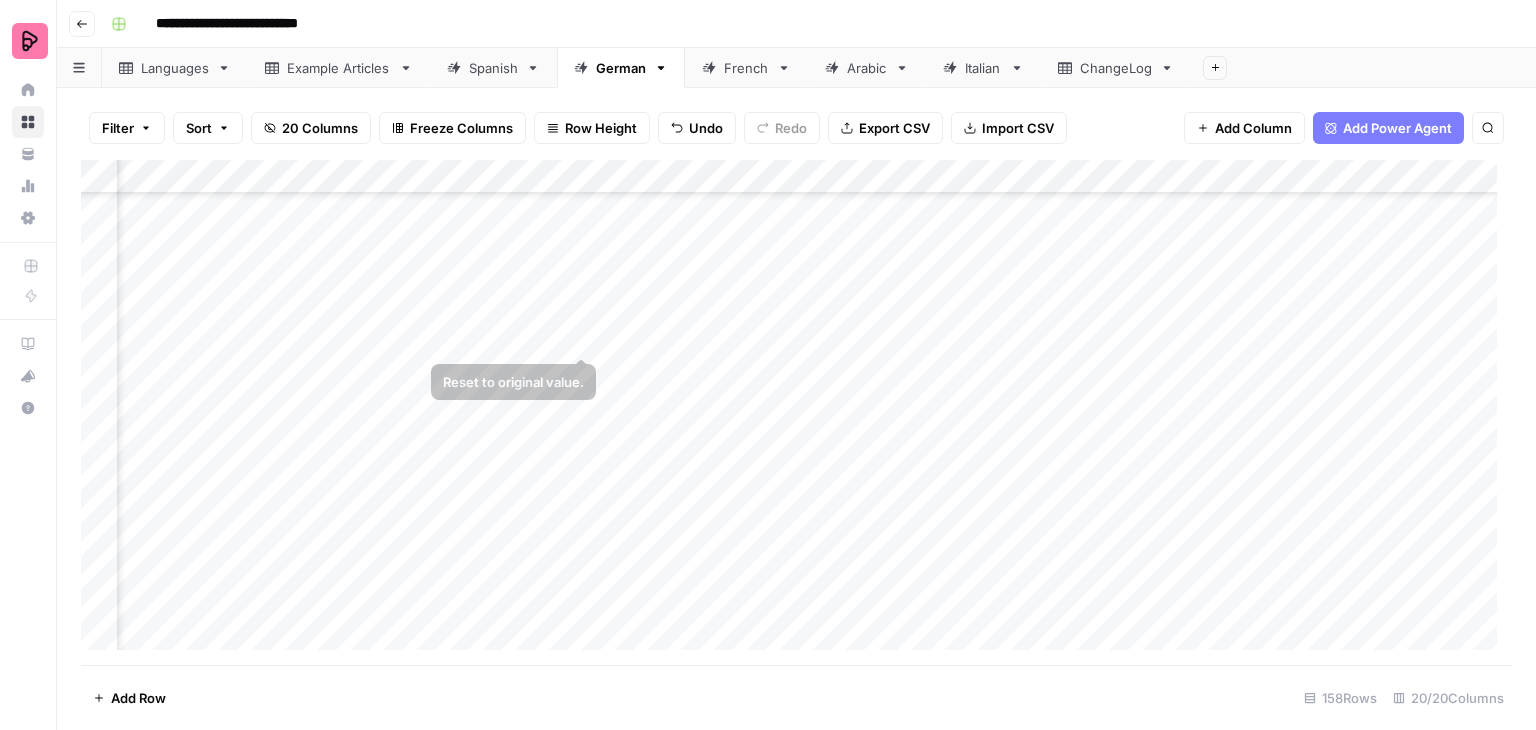 click on "Add Column" at bounding box center (796, 412) 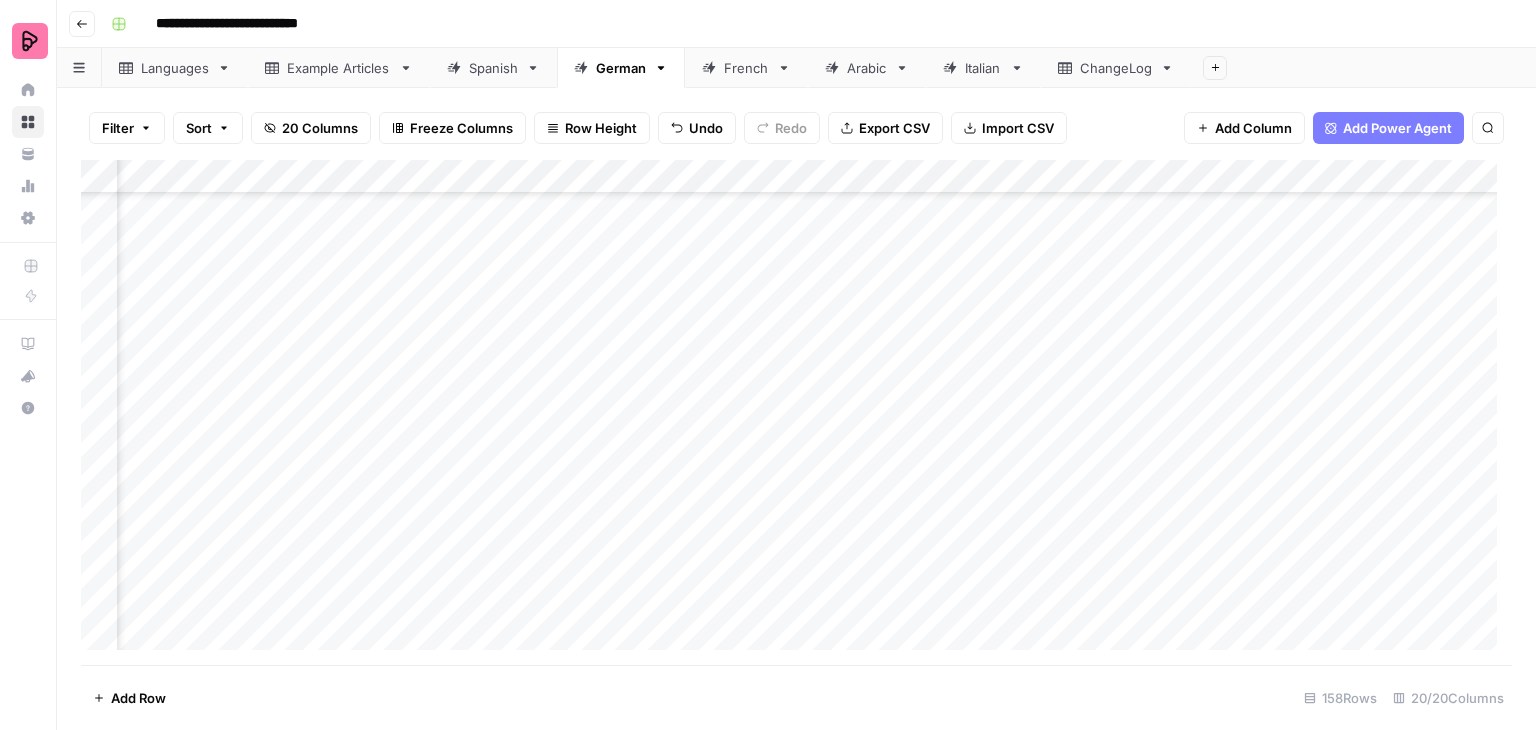 click on "Add Column" at bounding box center (796, 412) 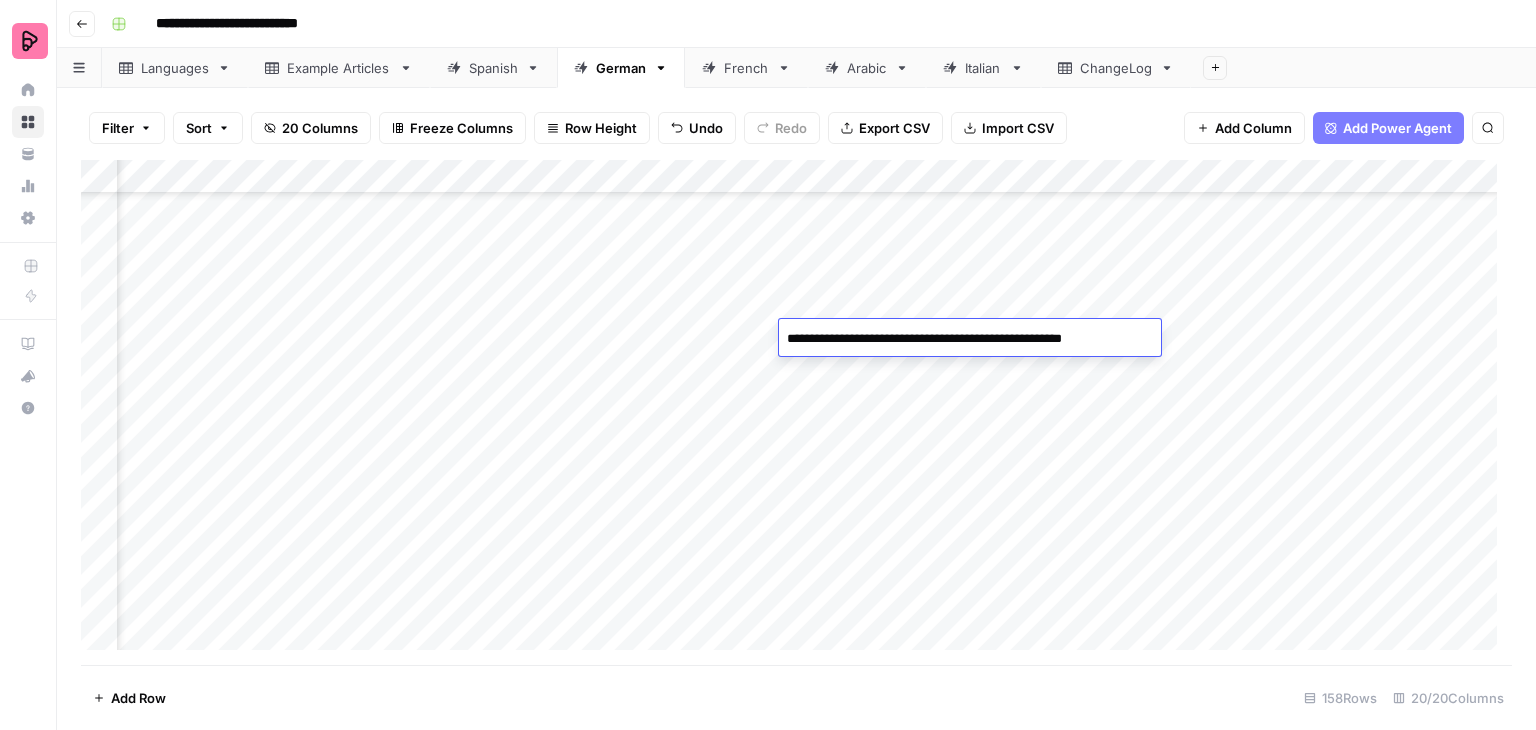 drag, startPoint x: 723, startPoint y: 338, endPoint x: 799, endPoint y: 330, distance: 76.41989 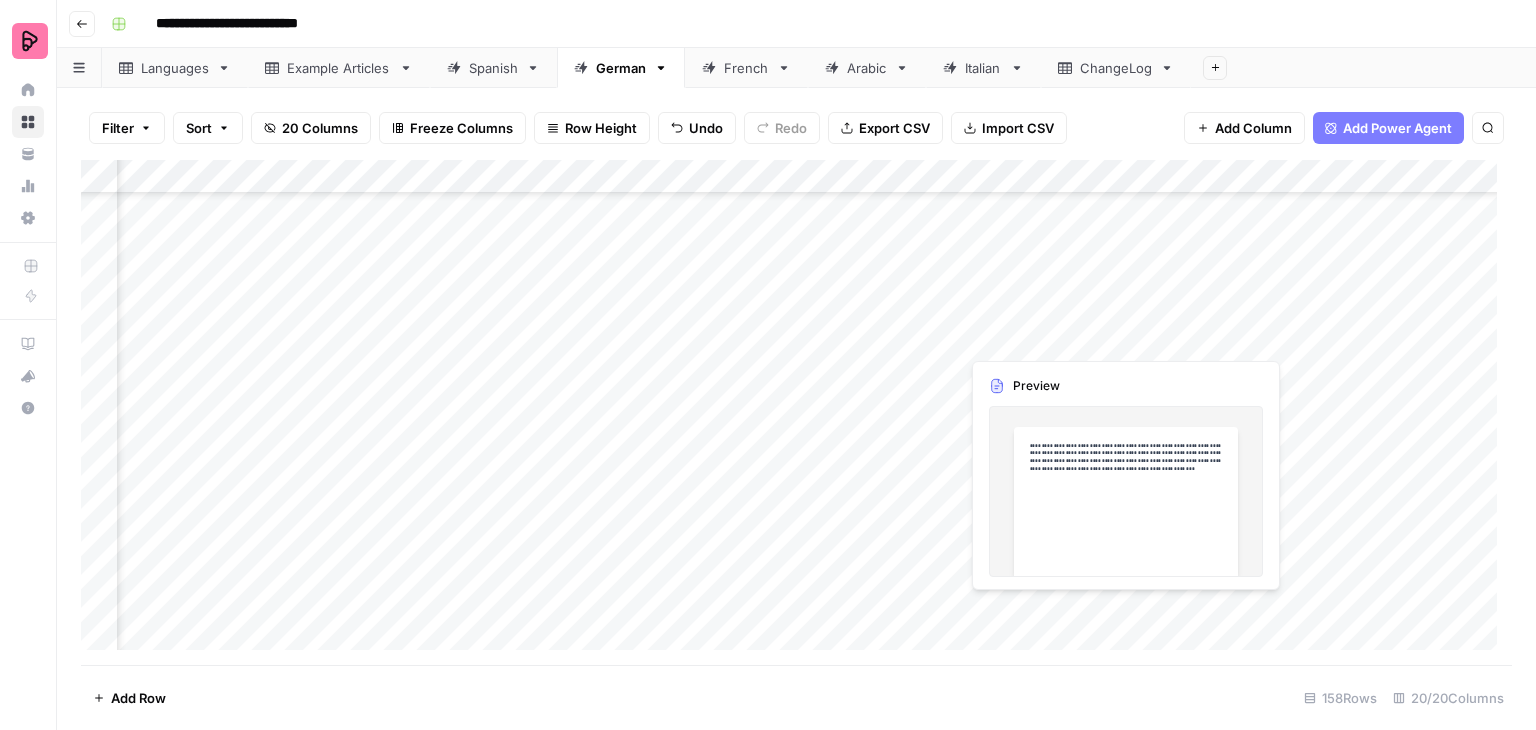 click on "Add Column" at bounding box center [796, 412] 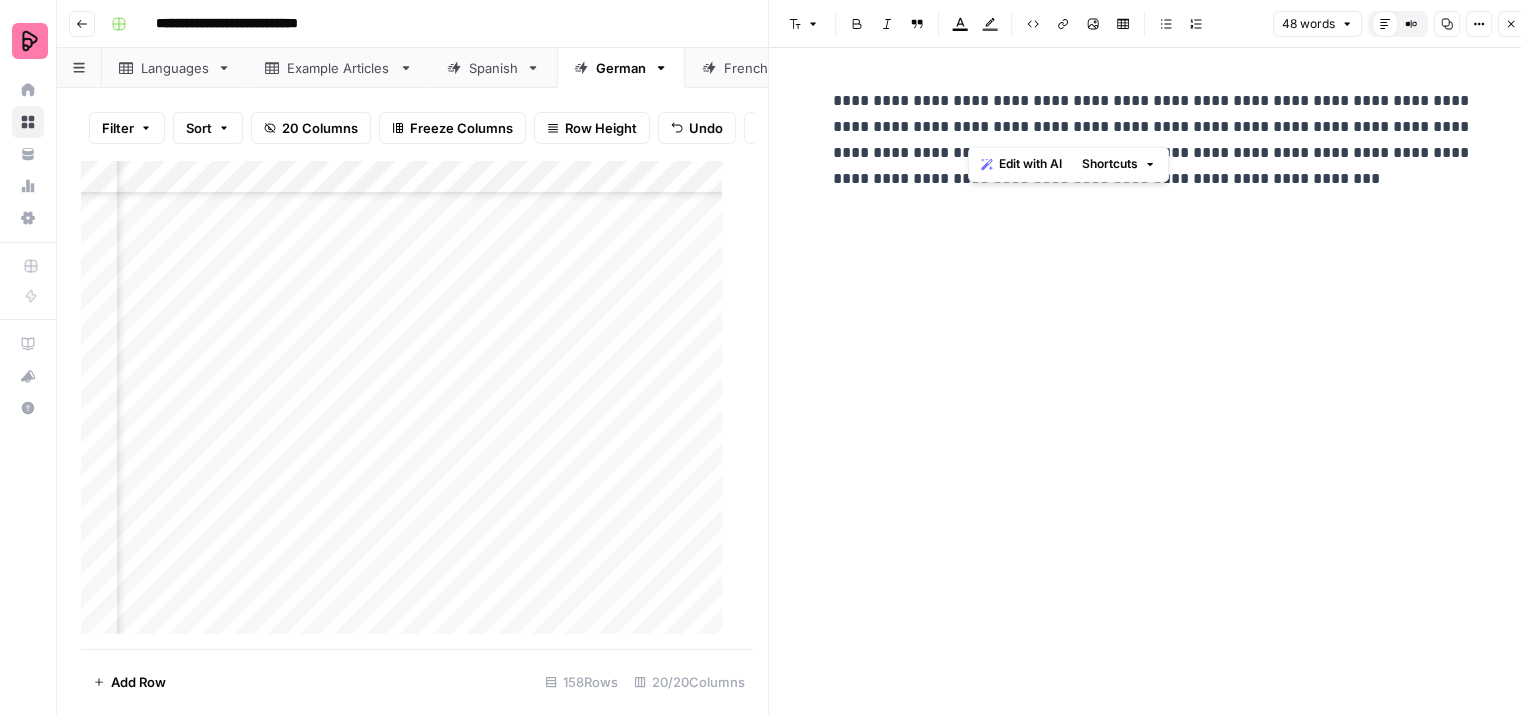 drag, startPoint x: 1016, startPoint y: 132, endPoint x: 968, endPoint y: 138, distance: 48.373547 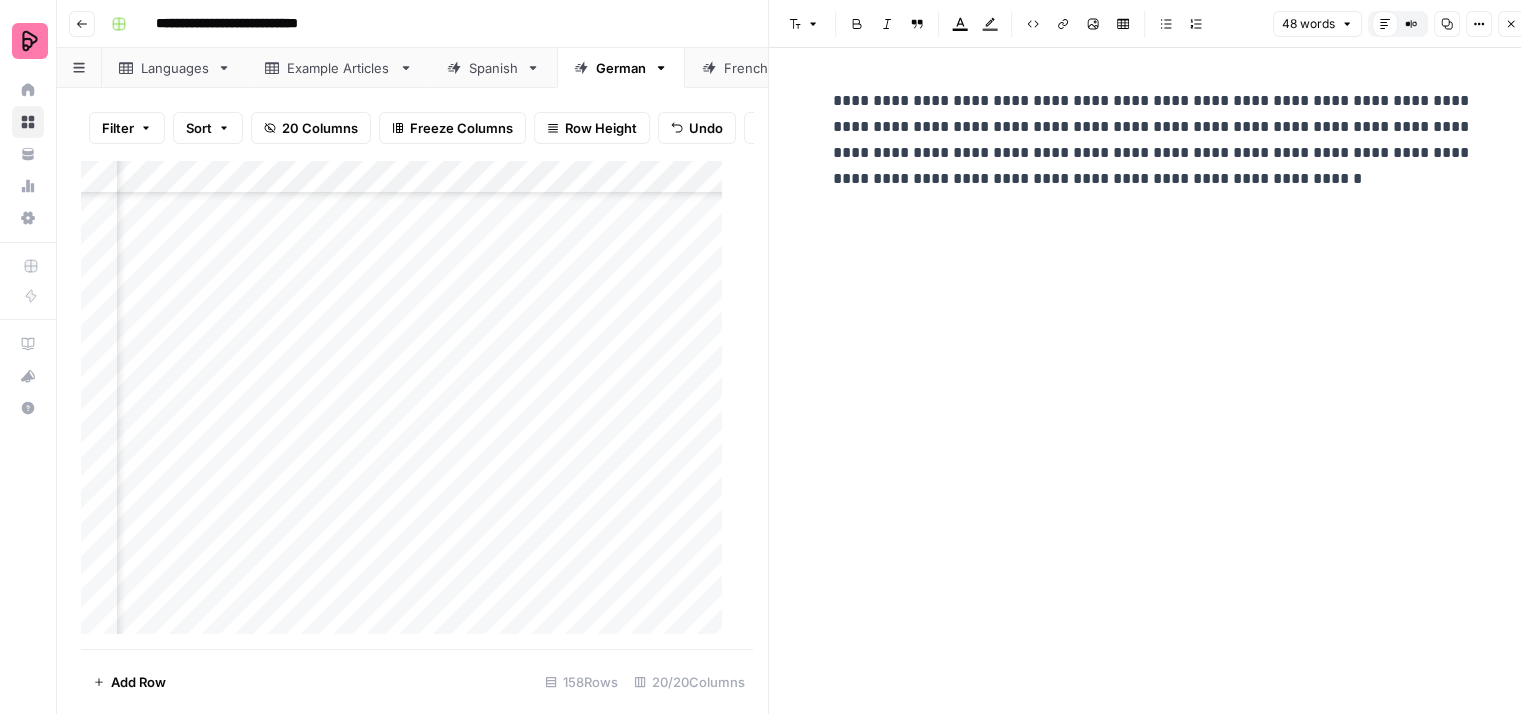 click on "**********" at bounding box center (1153, 140) 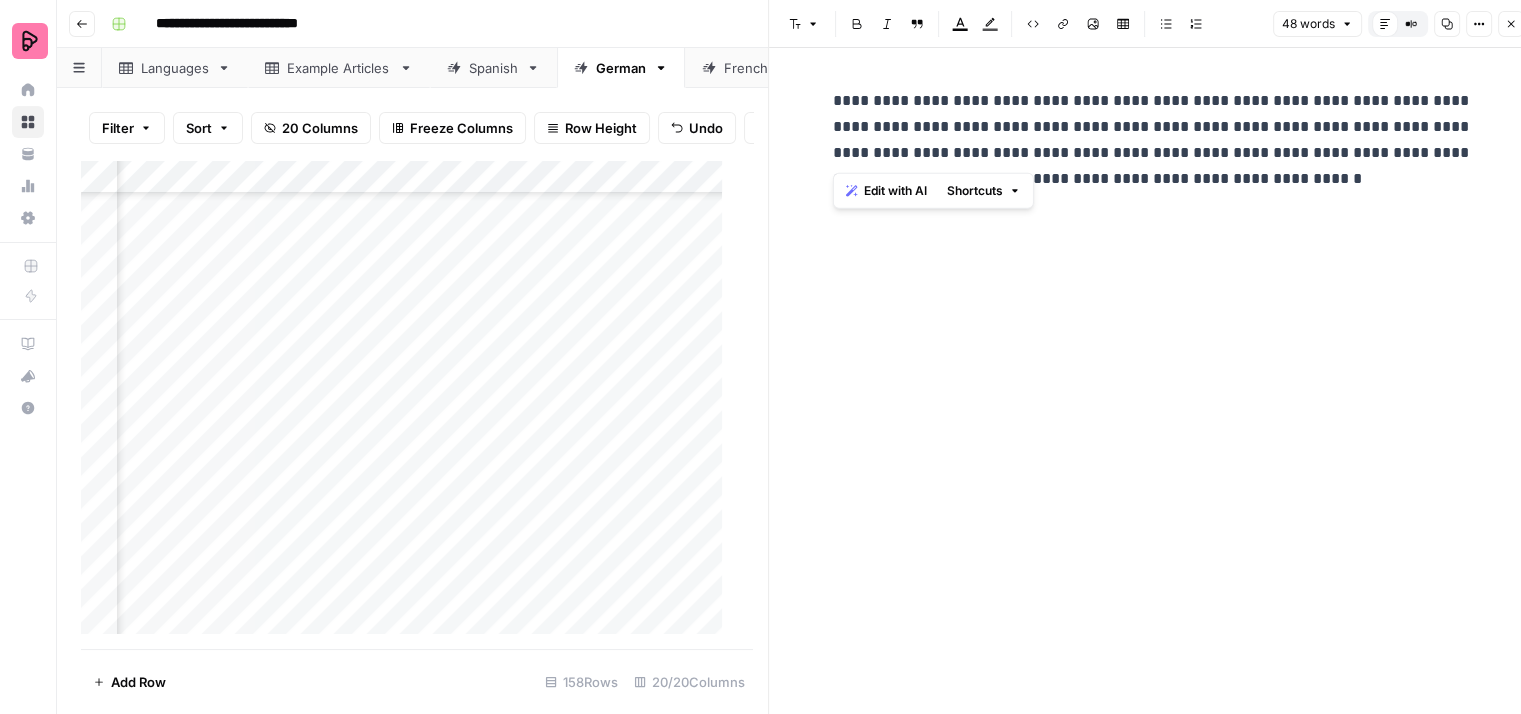drag, startPoint x: 1038, startPoint y: 151, endPoint x: 836, endPoint y: 98, distance: 208.83725 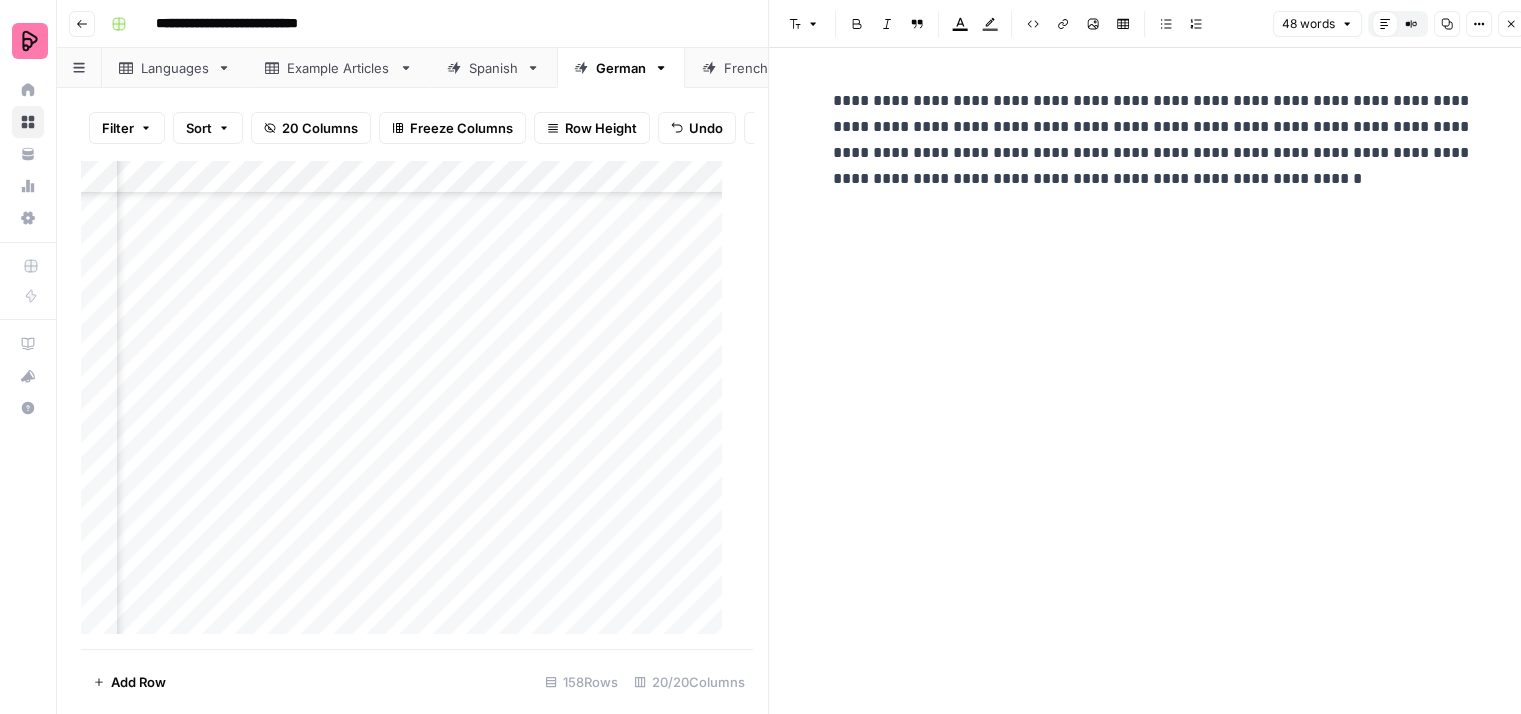 click on "**********" at bounding box center [1153, 140] 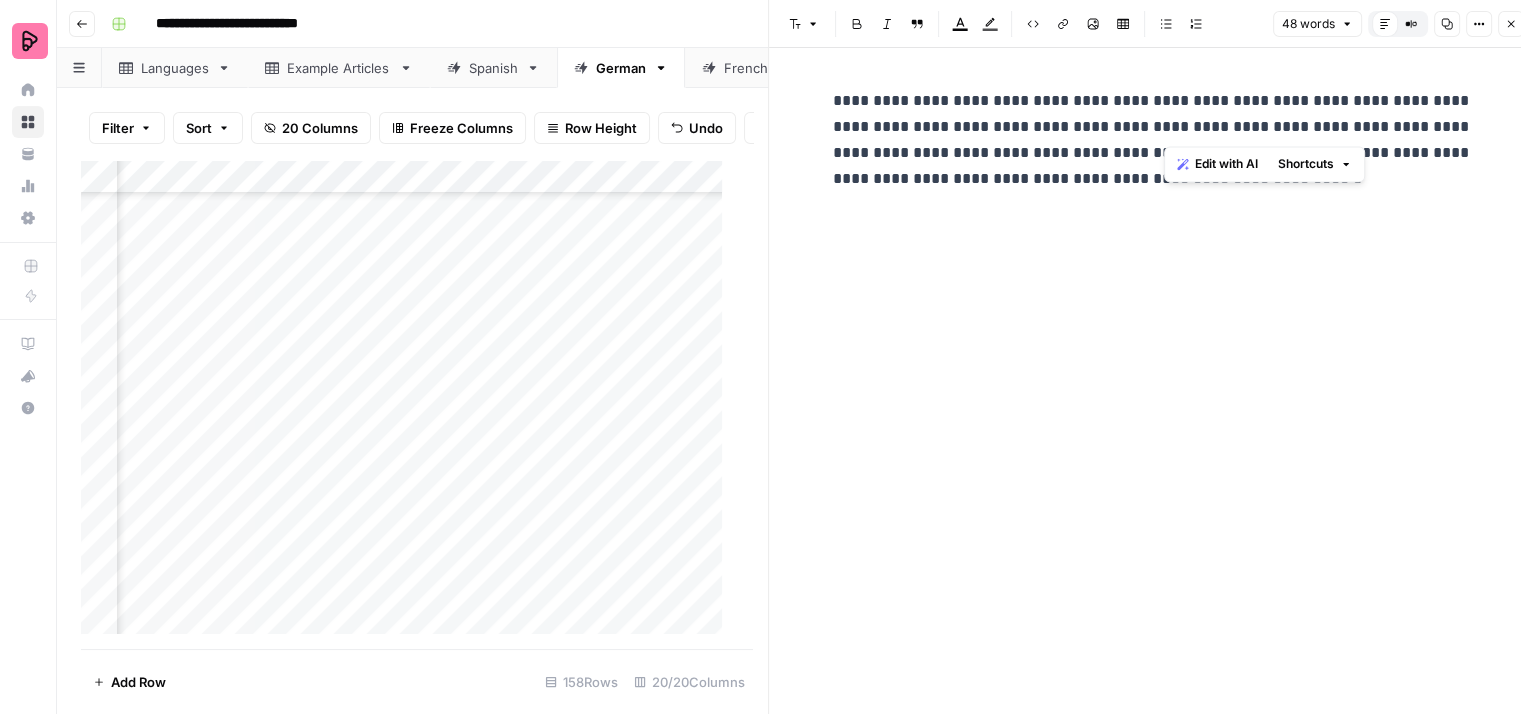 click on "**********" at bounding box center (1153, 140) 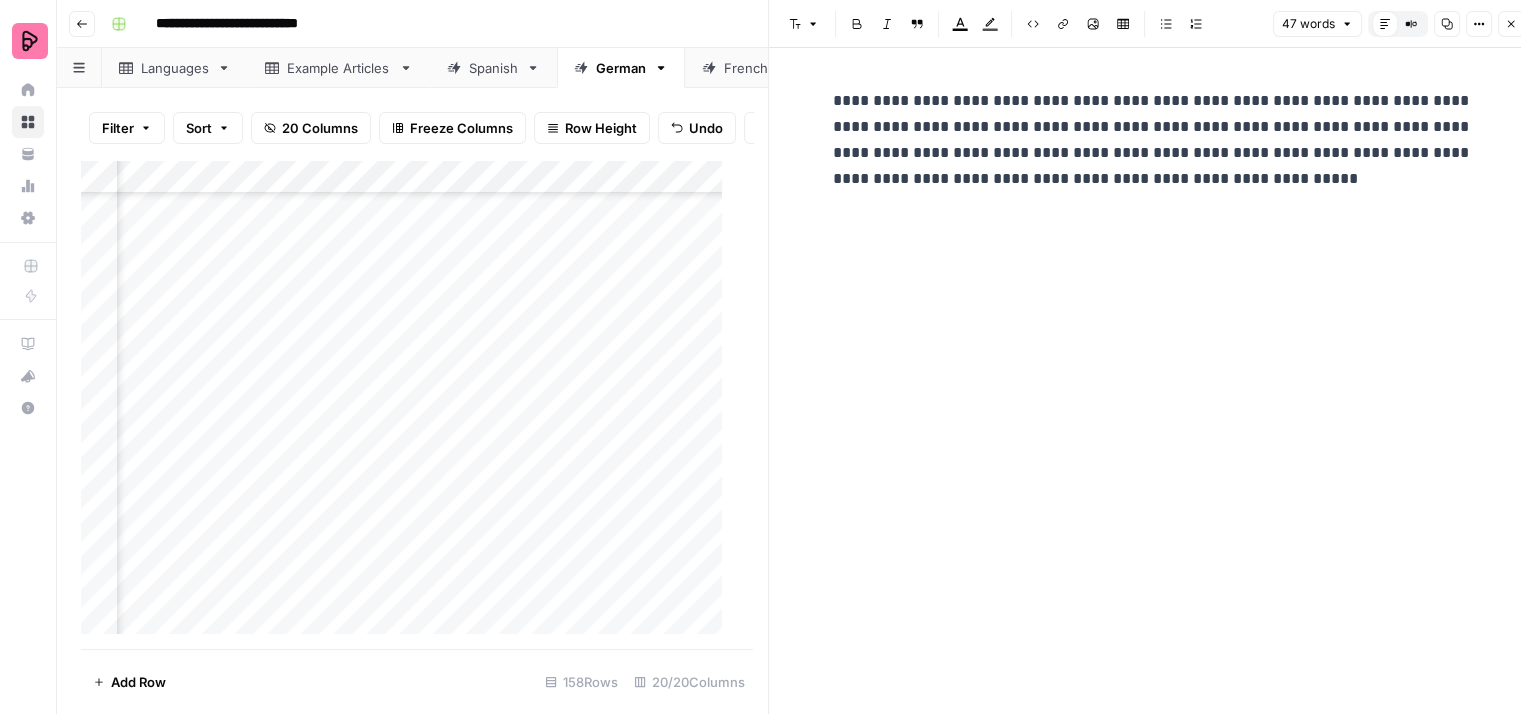 click on "**********" at bounding box center [1153, 140] 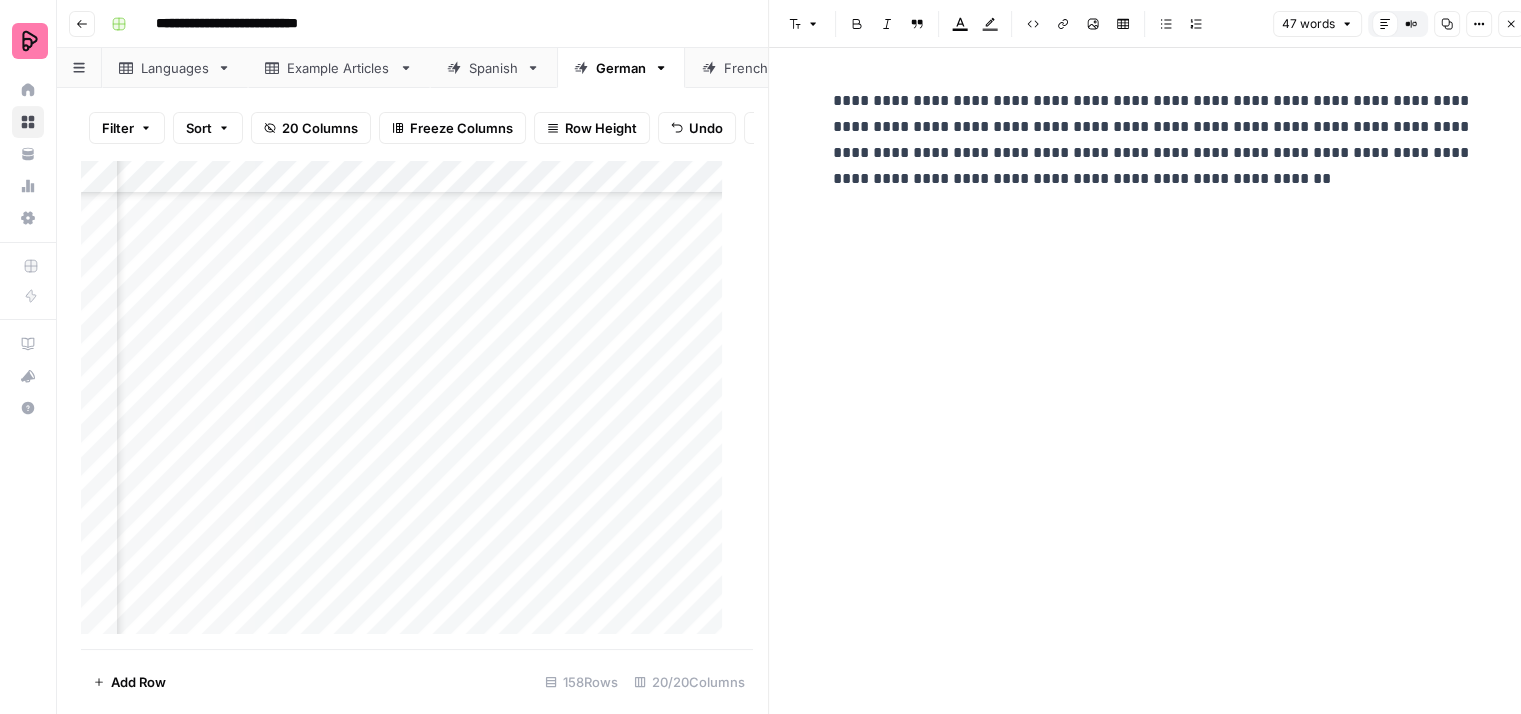 click on "**********" at bounding box center (1153, 140) 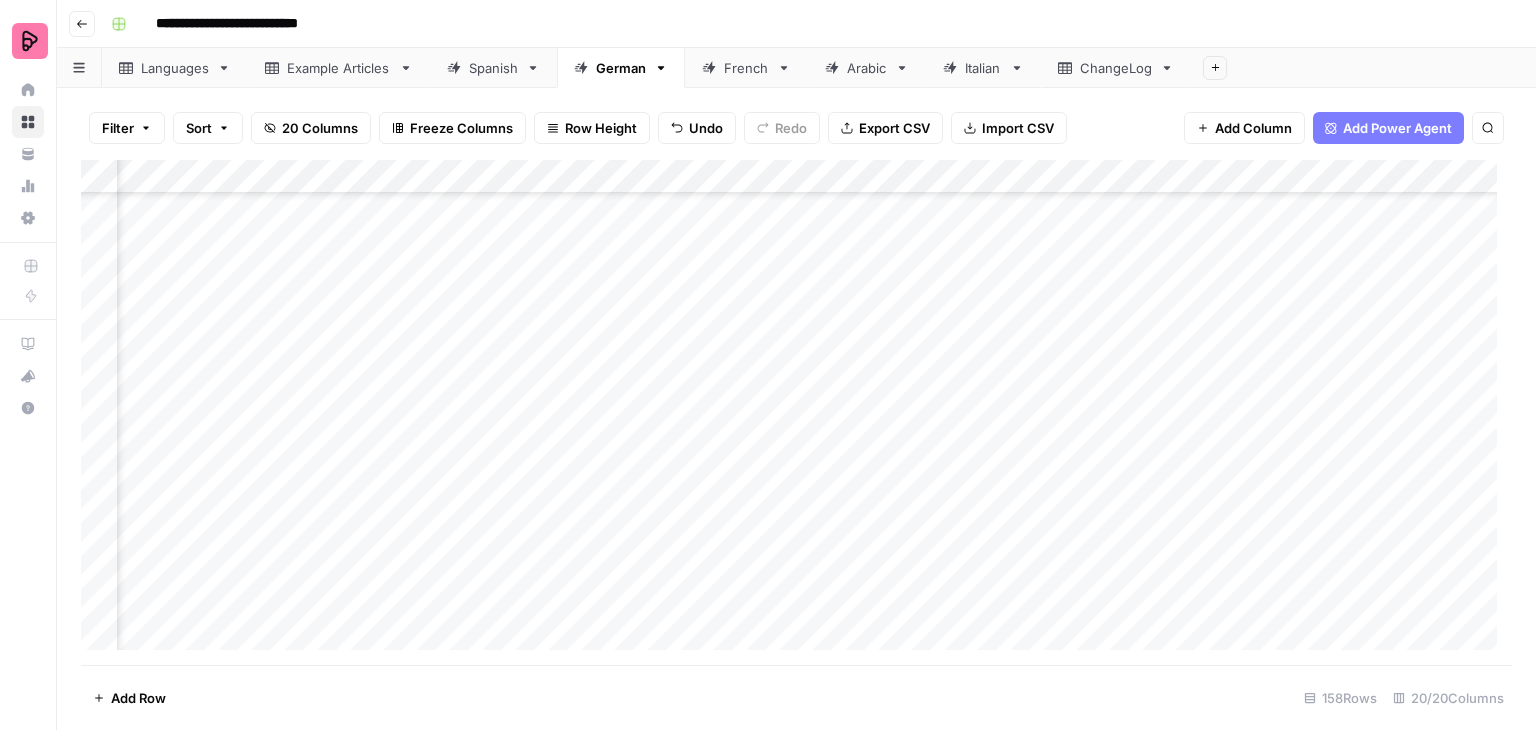 click on "Add Column" at bounding box center [796, 412] 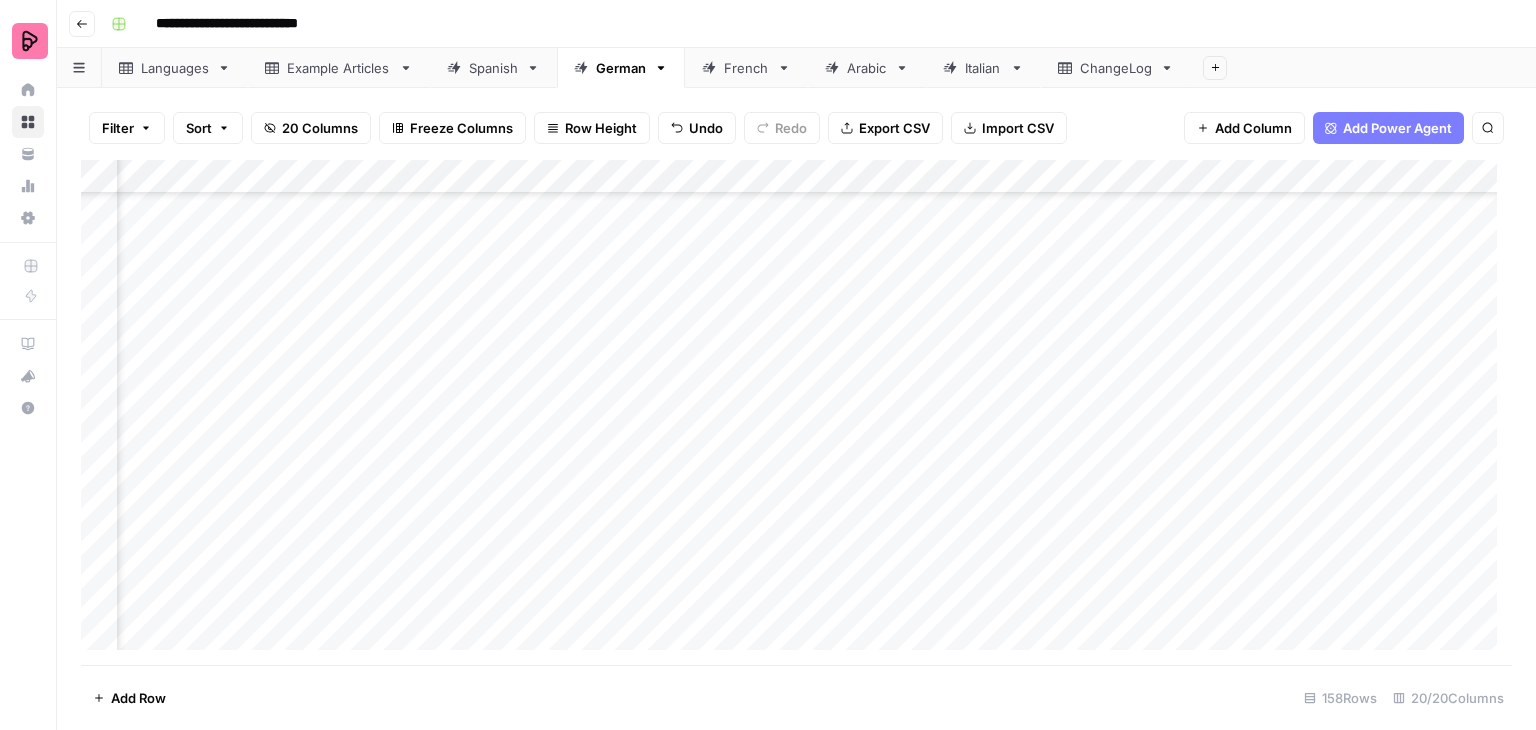 click on "Add Column" at bounding box center (796, 412) 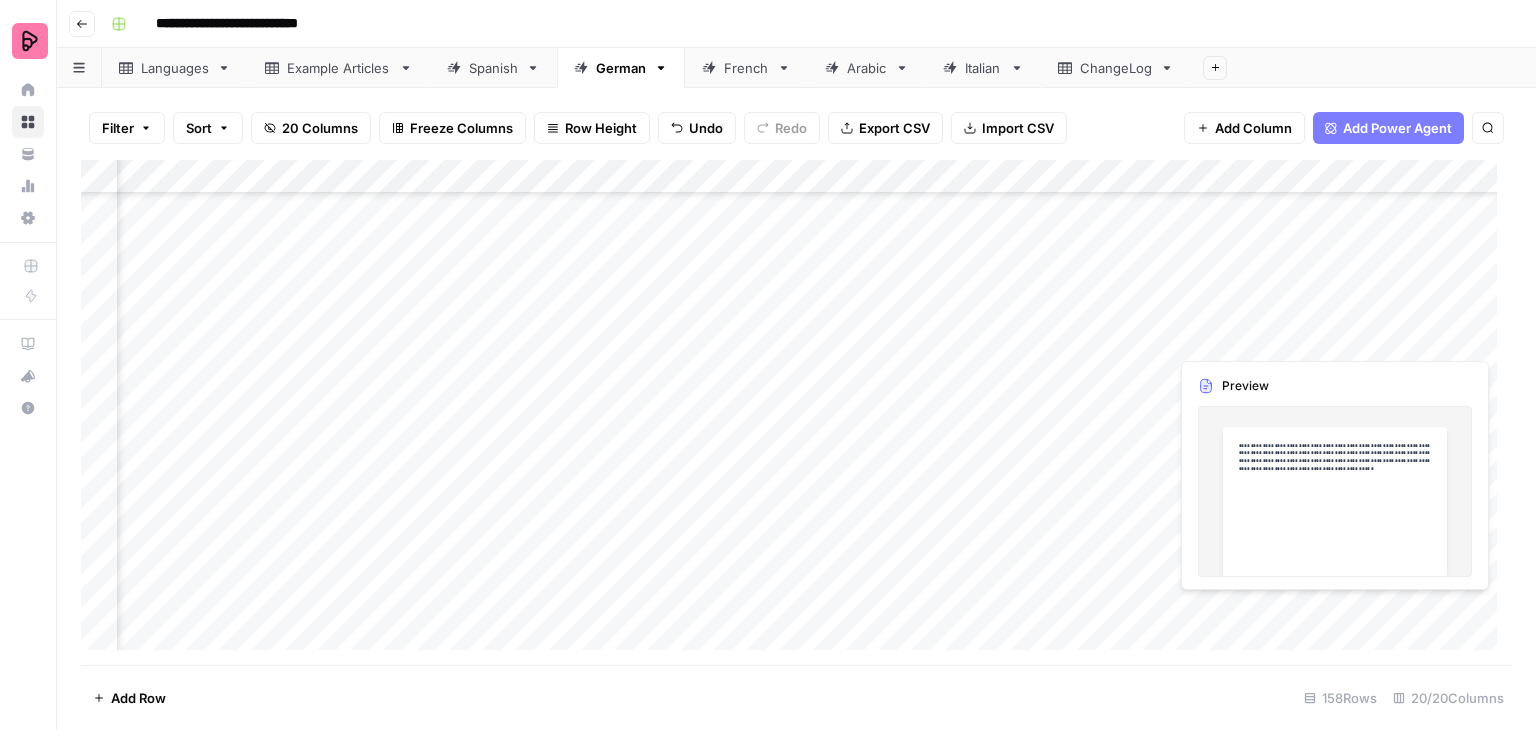 click on "Add Column" at bounding box center (796, 412) 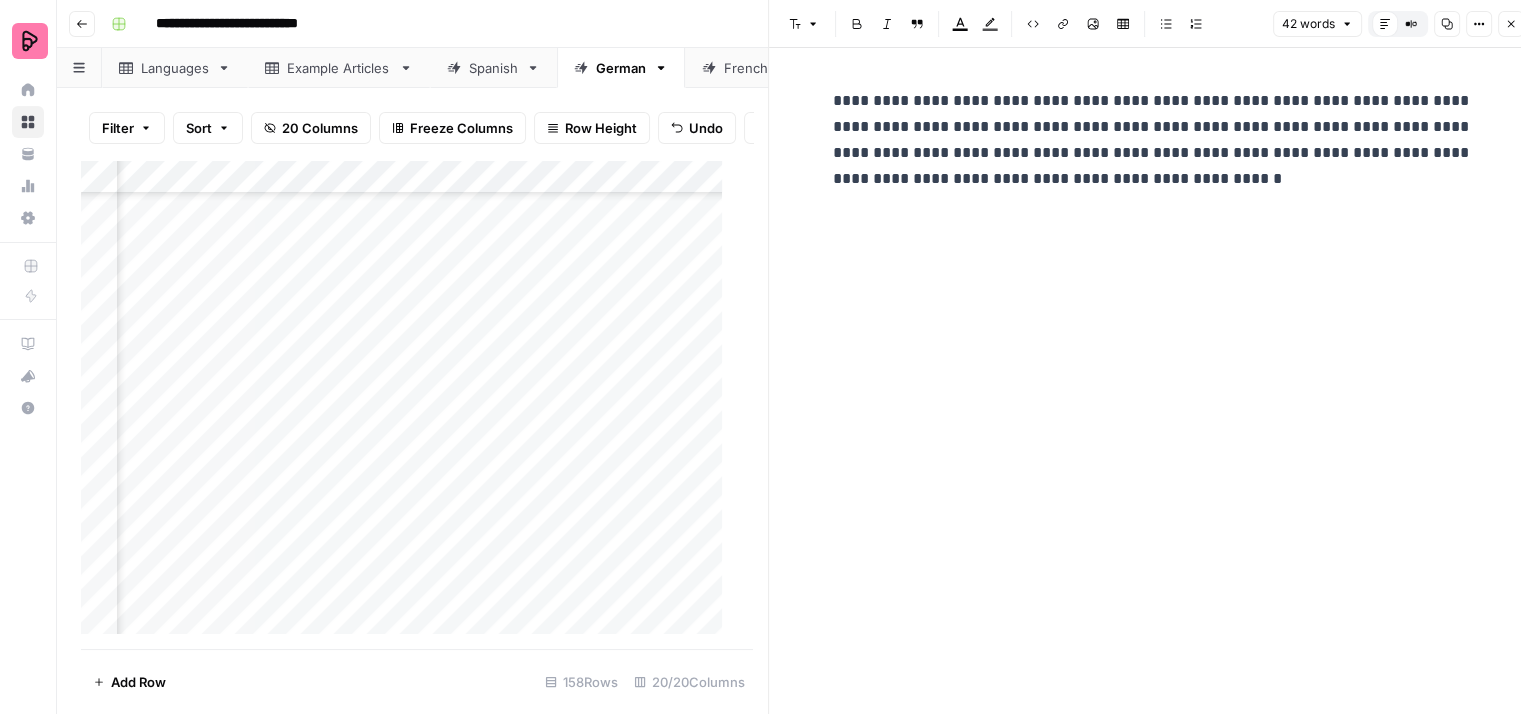 click on "**********" at bounding box center (1153, 140) 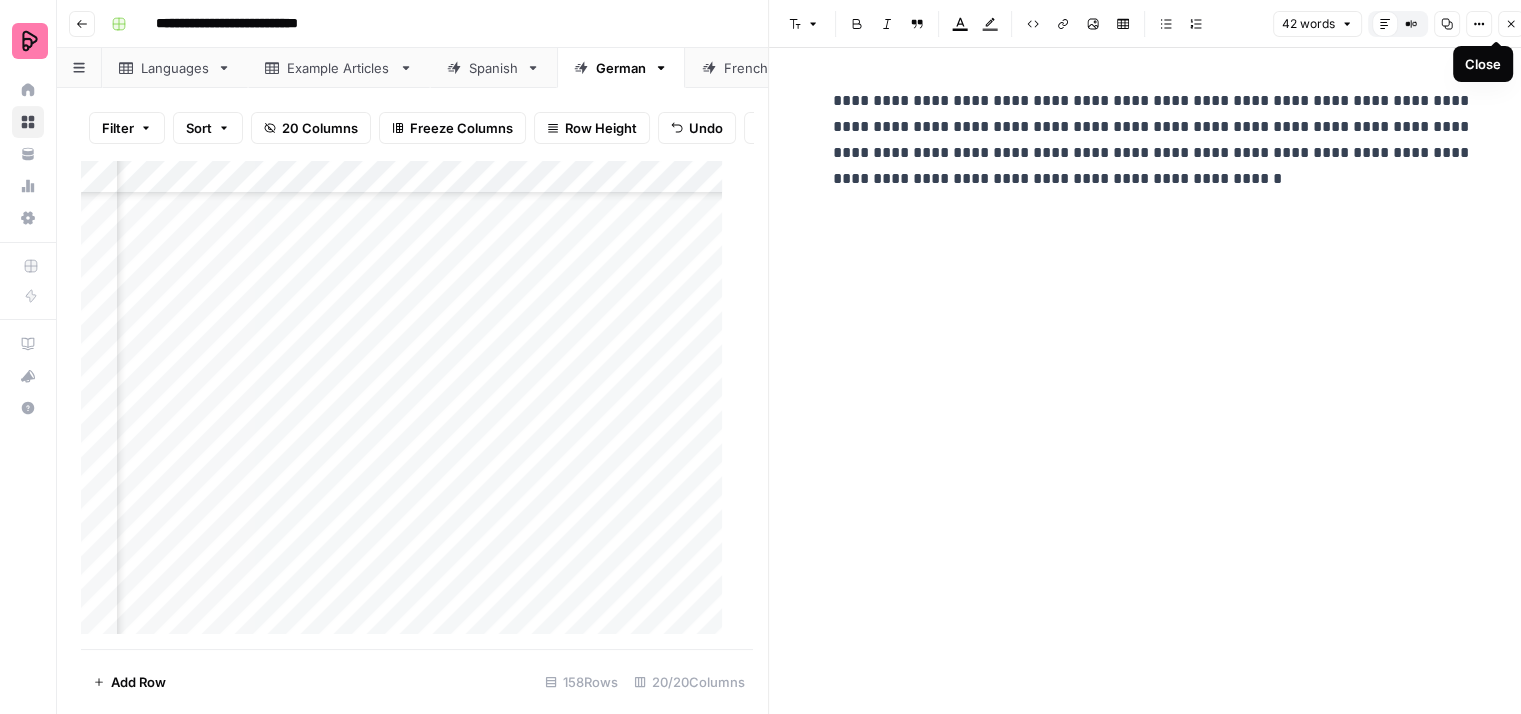 click 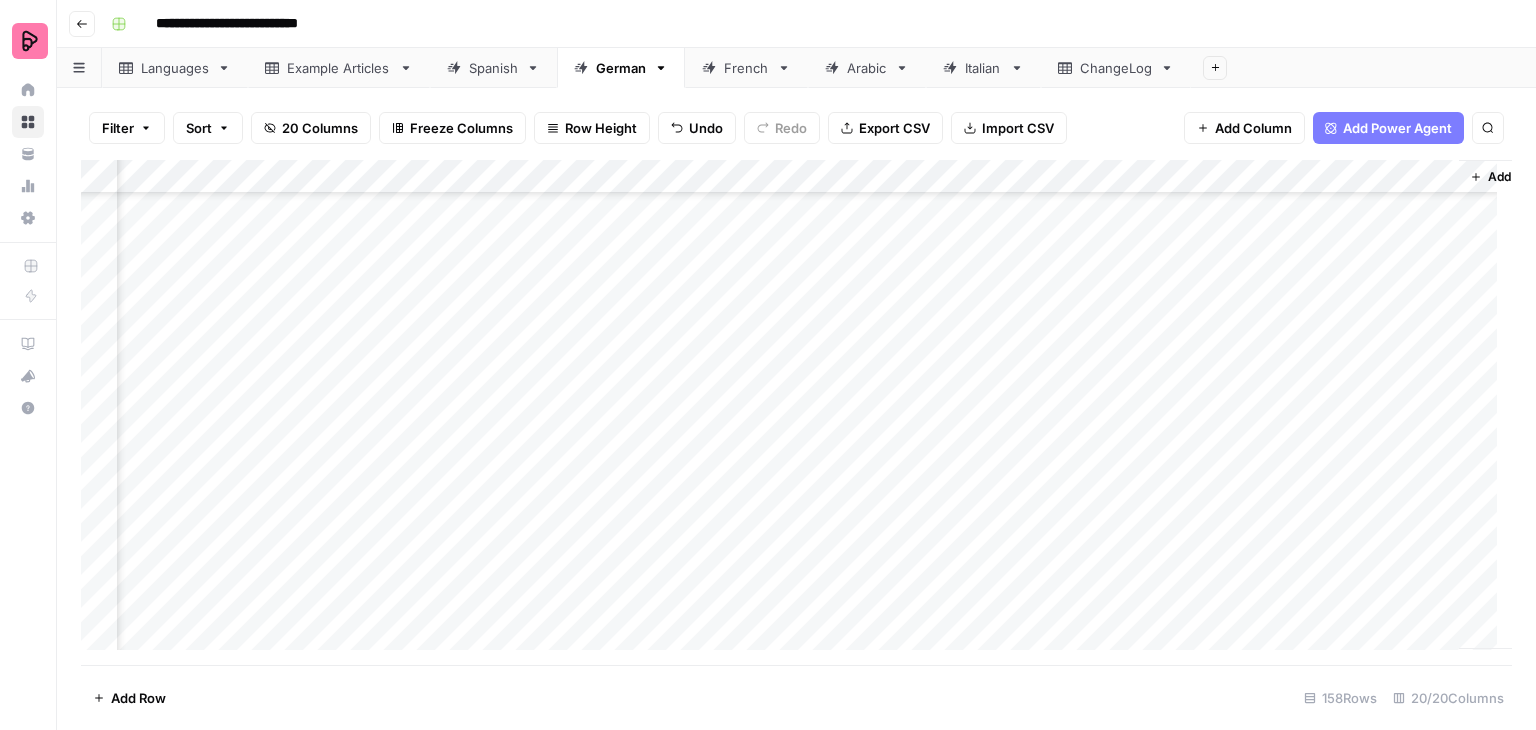 scroll, scrollTop: 4700, scrollLeft: 2661, axis: both 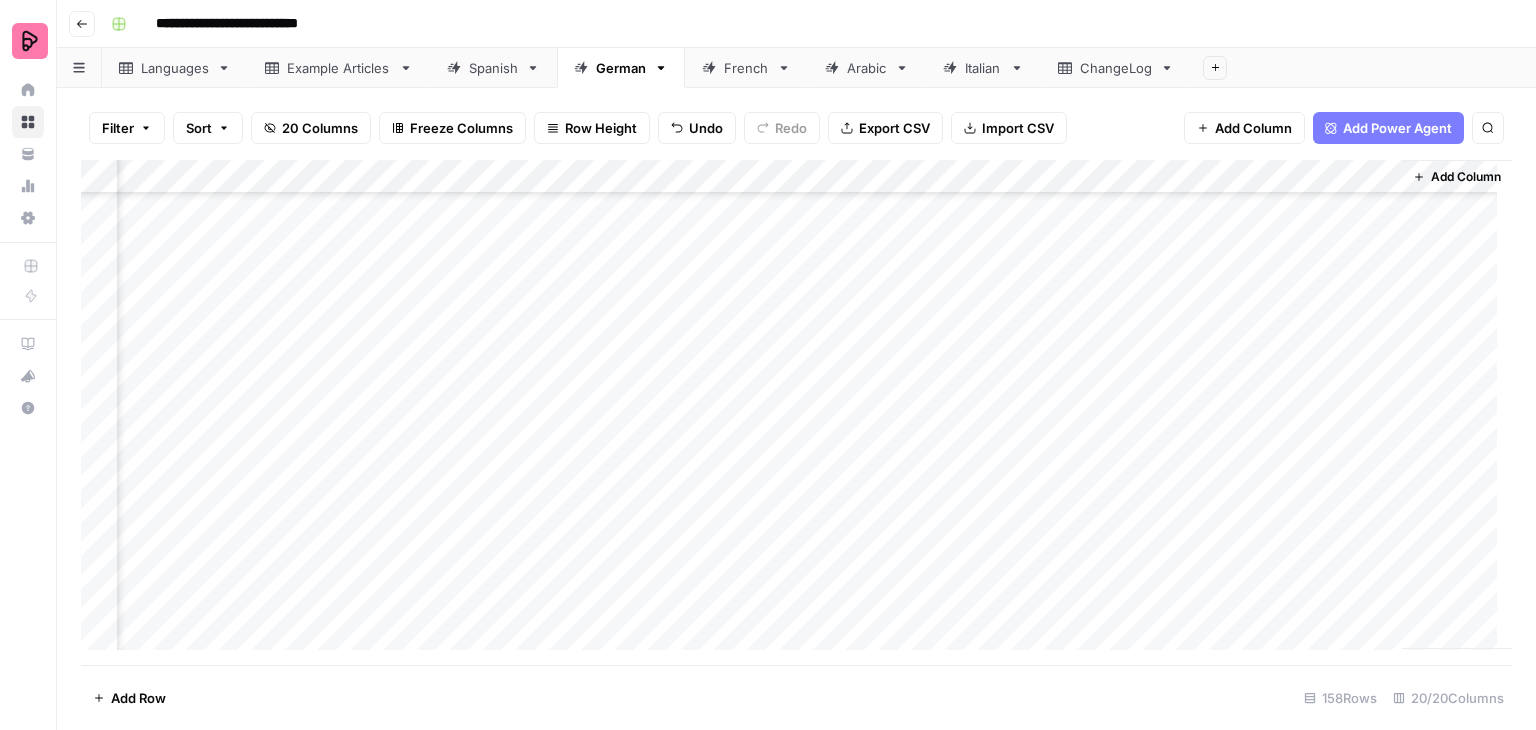 click on "Add Column" at bounding box center [796, 412] 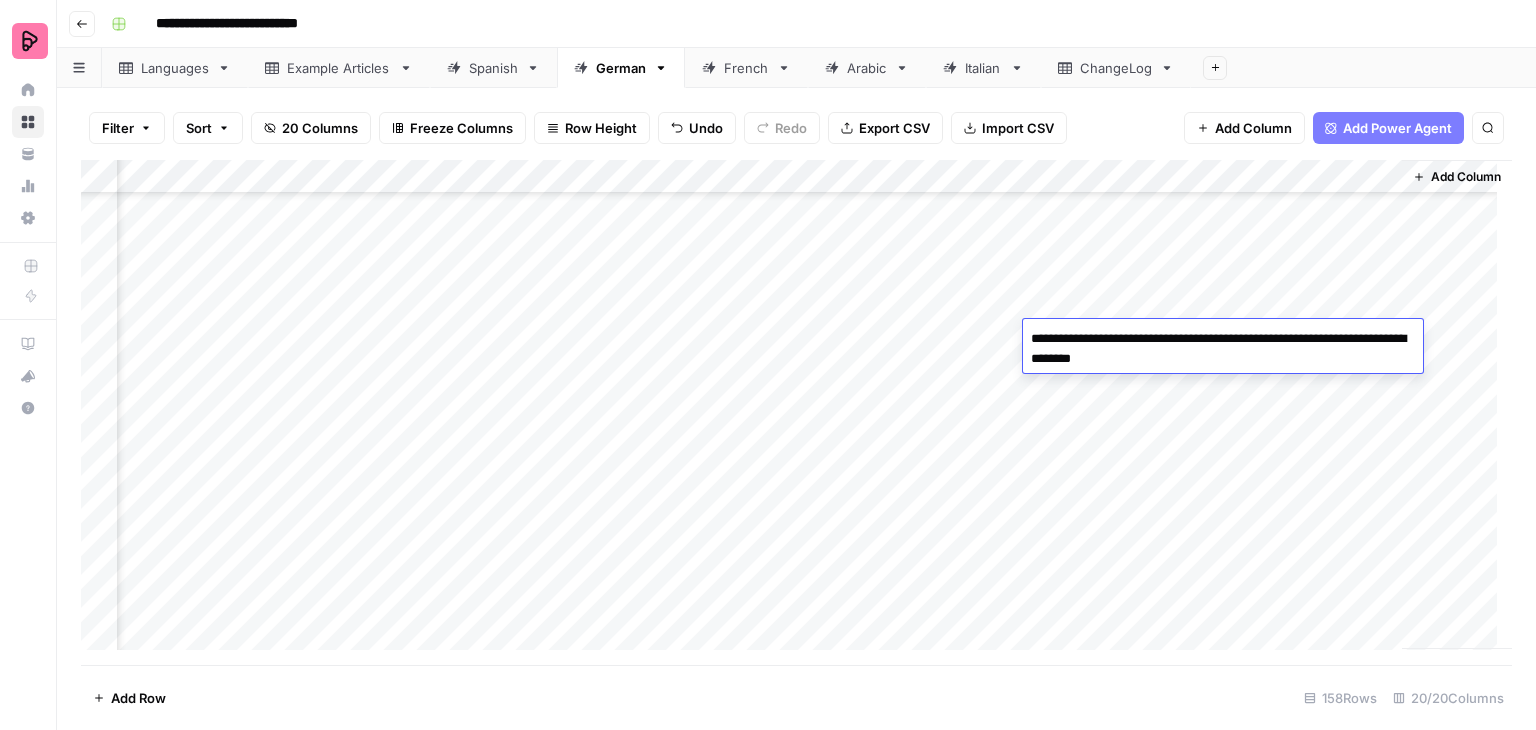 drag, startPoint x: 924, startPoint y: 338, endPoint x: 944, endPoint y: 337, distance: 20.024984 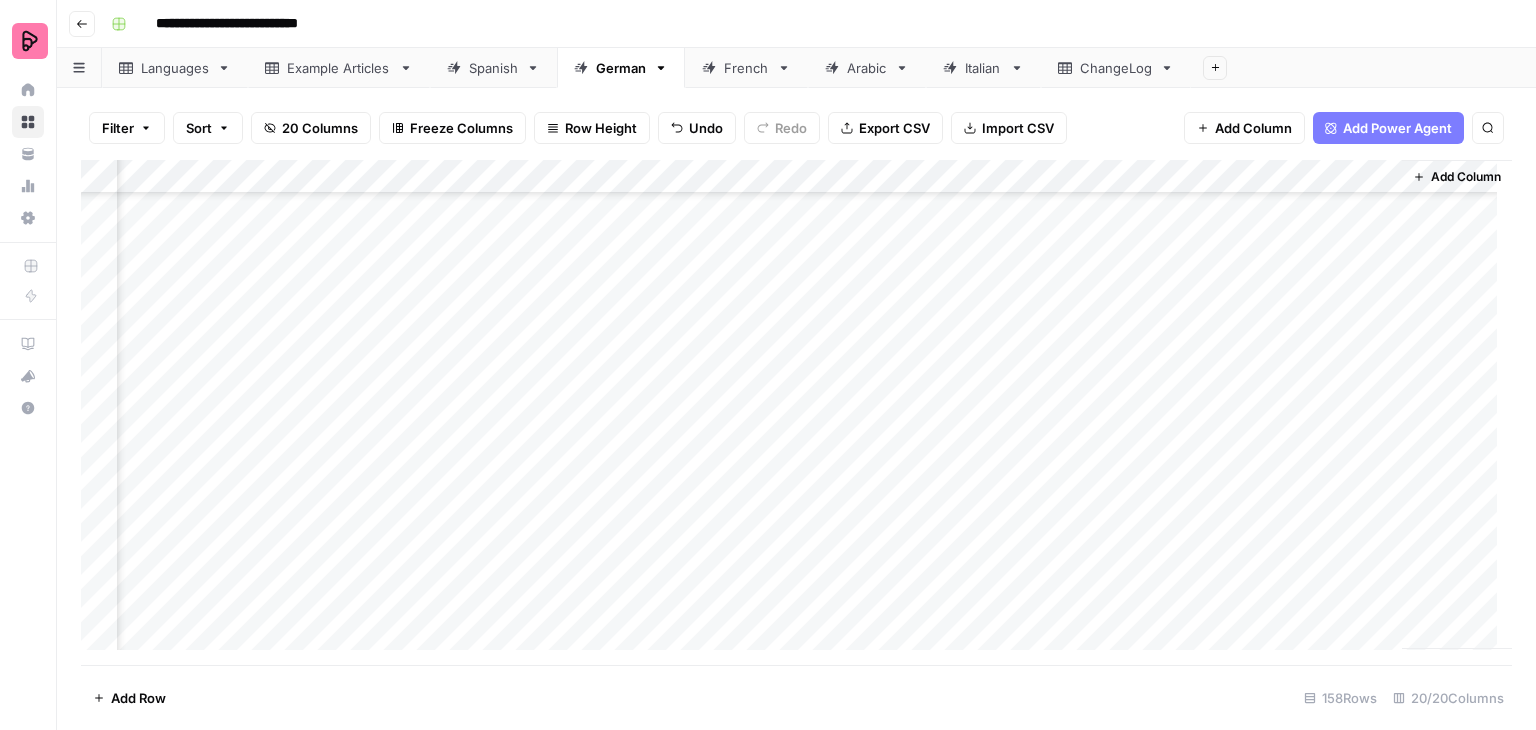 click on "Add Column" at bounding box center [796, 412] 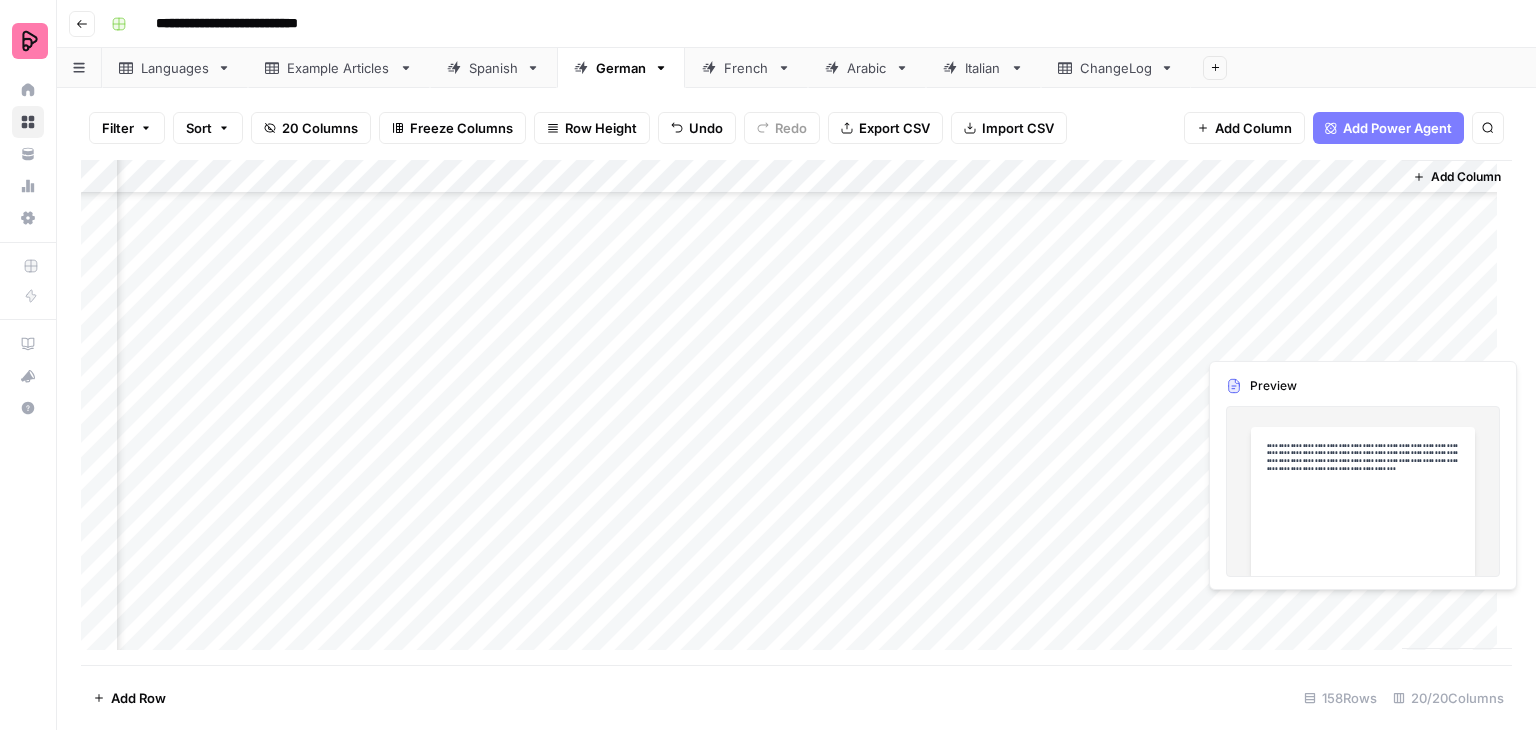 click on "Add Column" at bounding box center [796, 412] 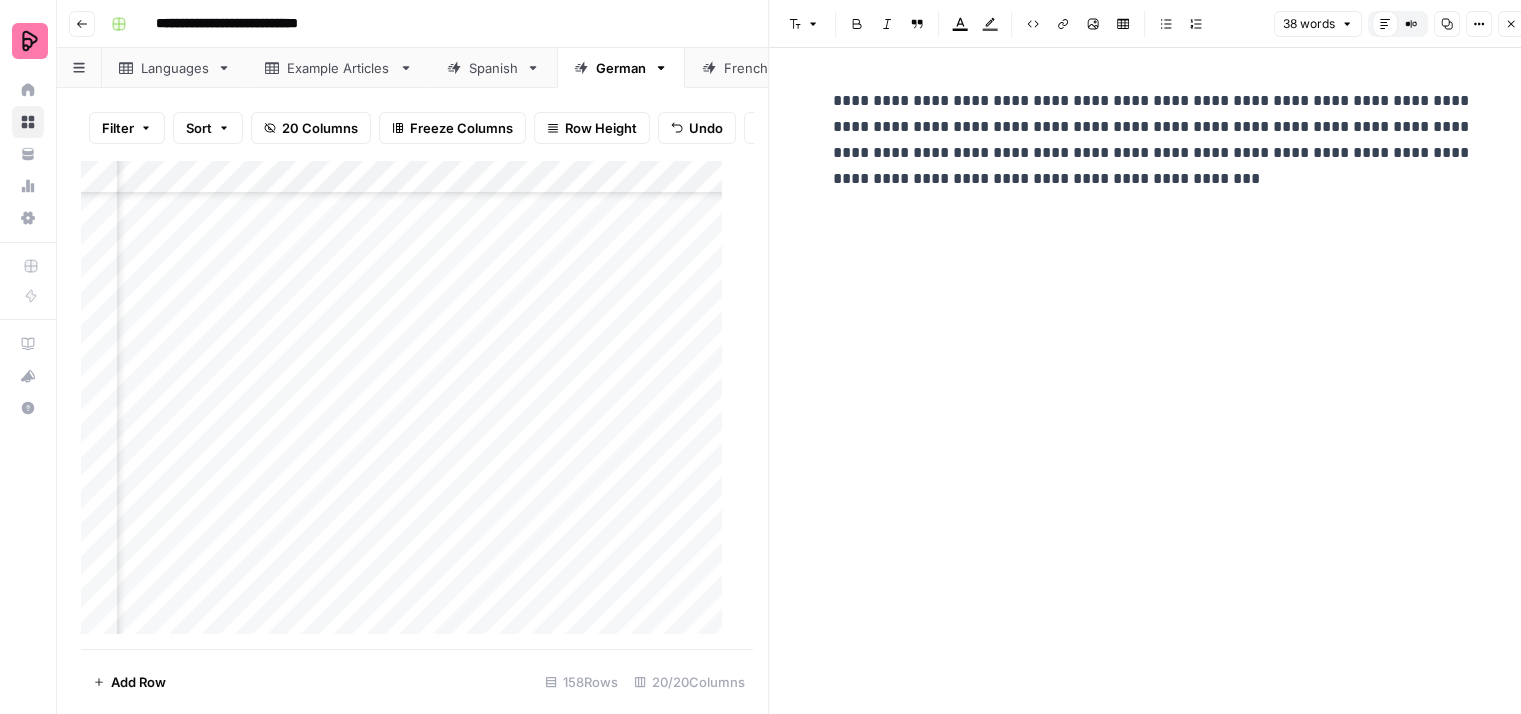 click on "**********" at bounding box center (1153, 140) 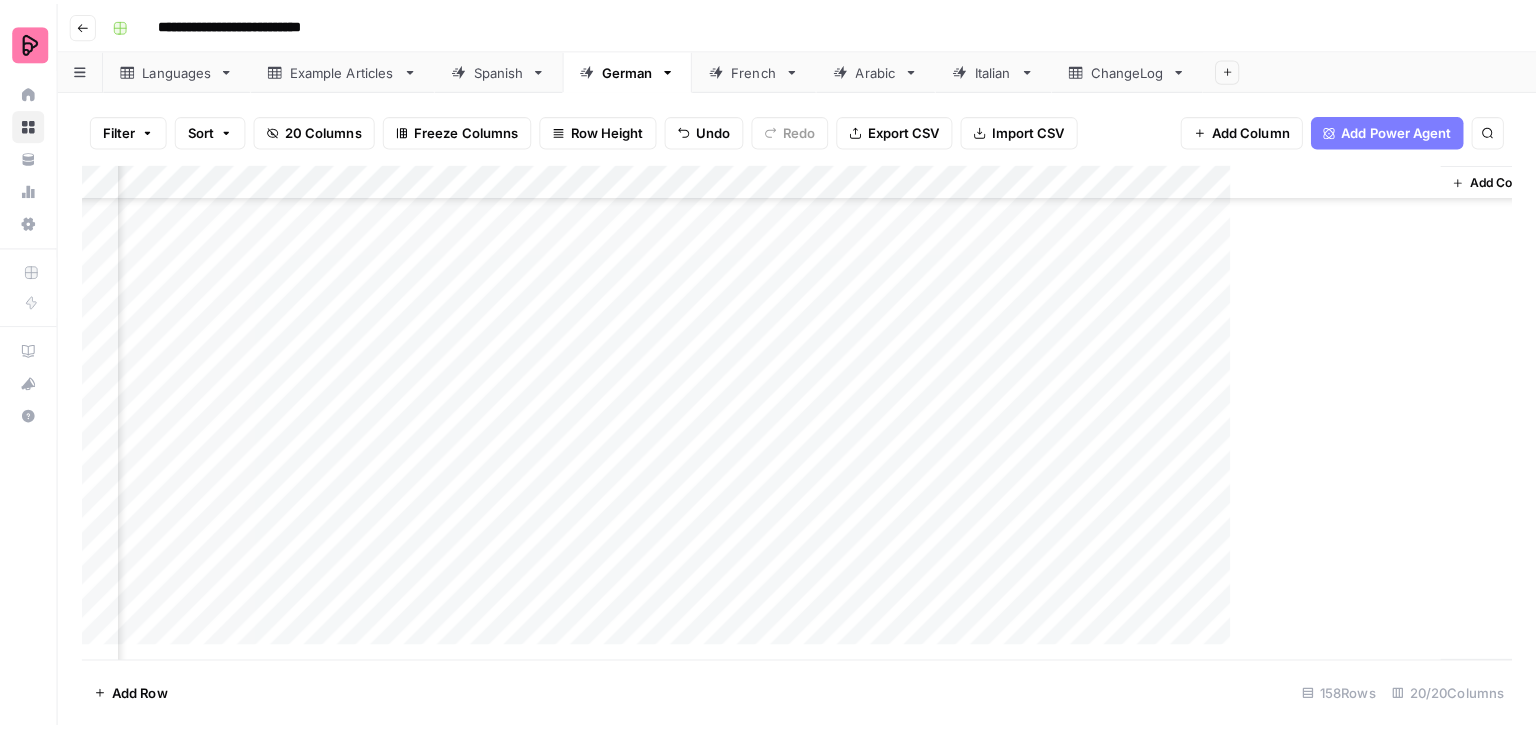 scroll, scrollTop: 4700, scrollLeft: 2637, axis: both 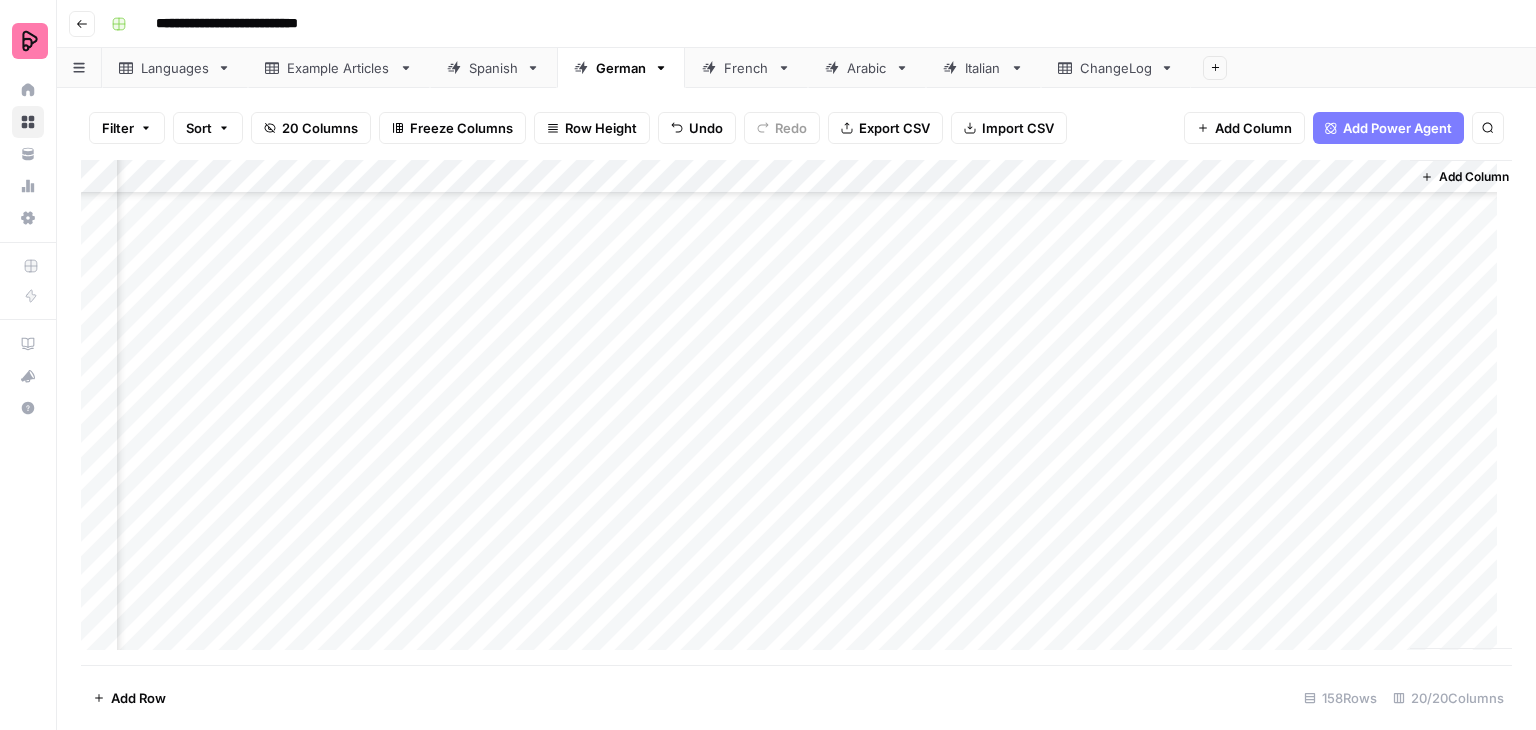 click on "Add Column" at bounding box center [796, 412] 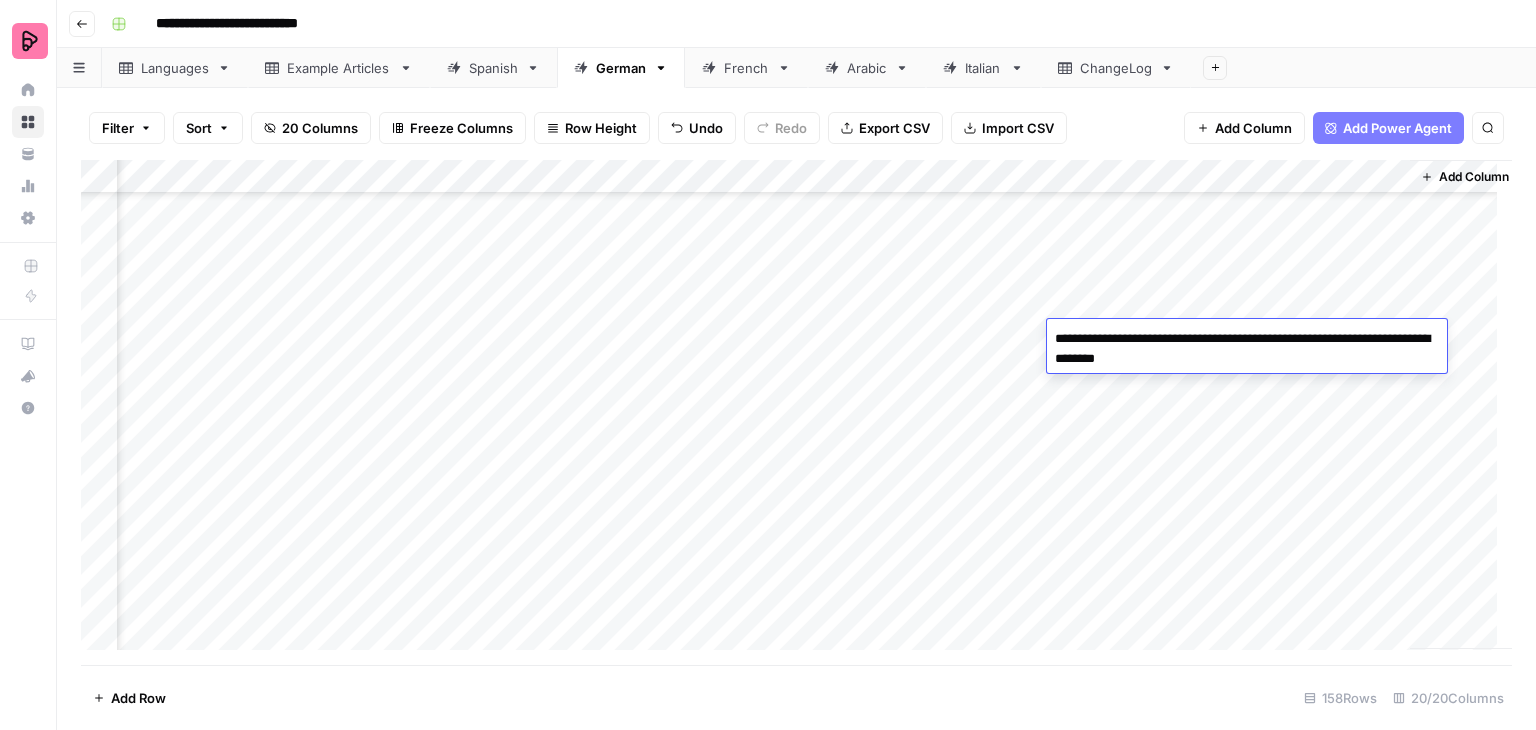 click on "Add Column" at bounding box center [796, 412] 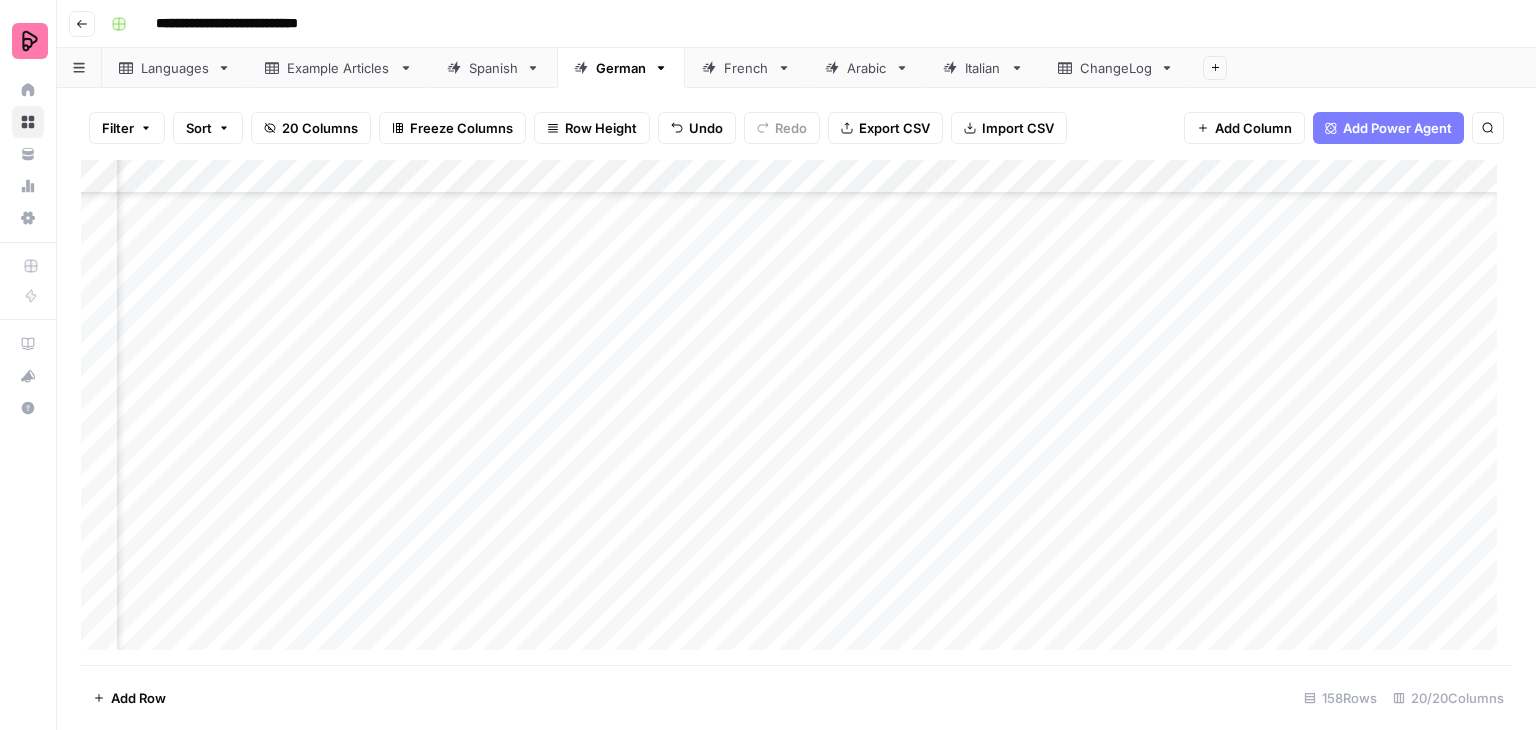 scroll, scrollTop: 4700, scrollLeft: 792, axis: both 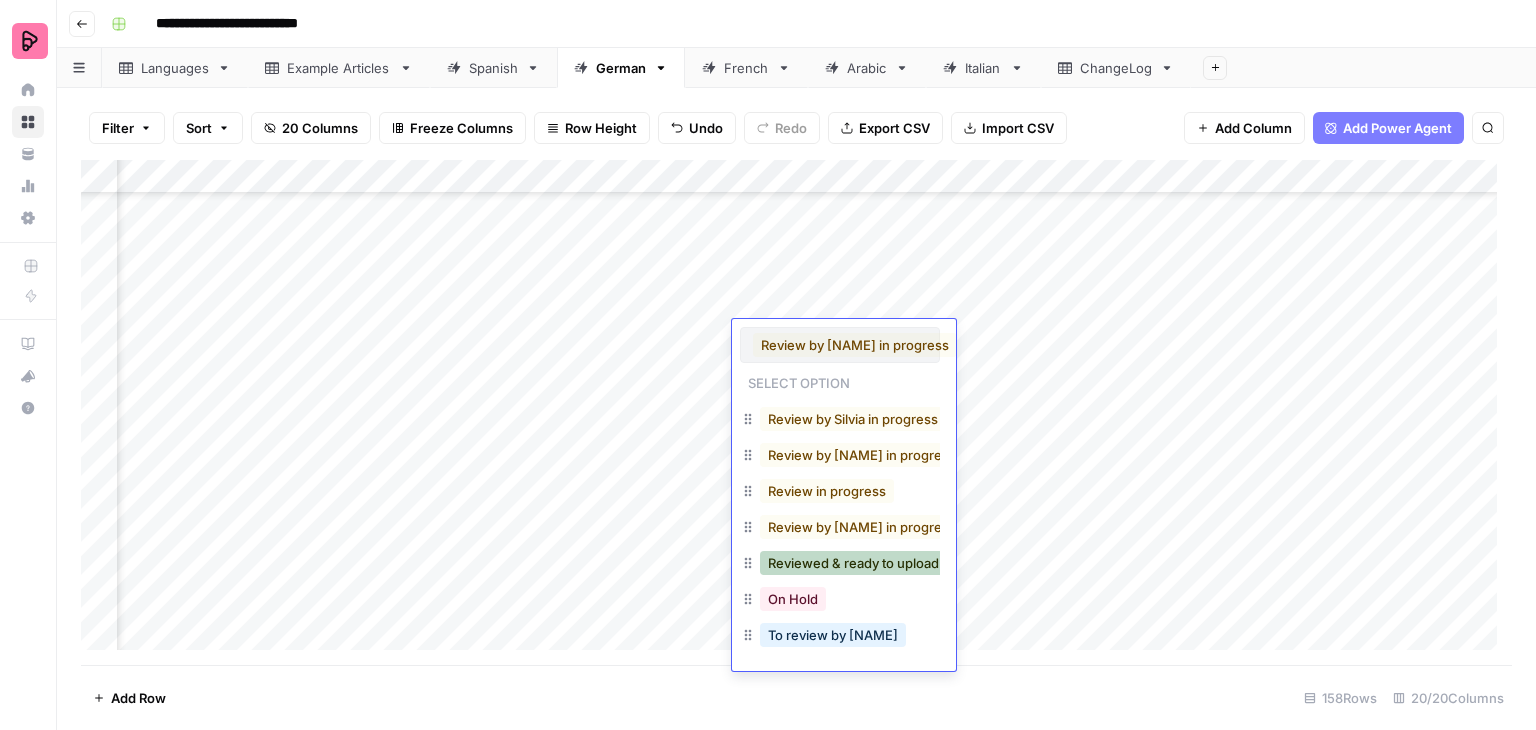 click on "Reviewed & ready to upload" at bounding box center (853, 563) 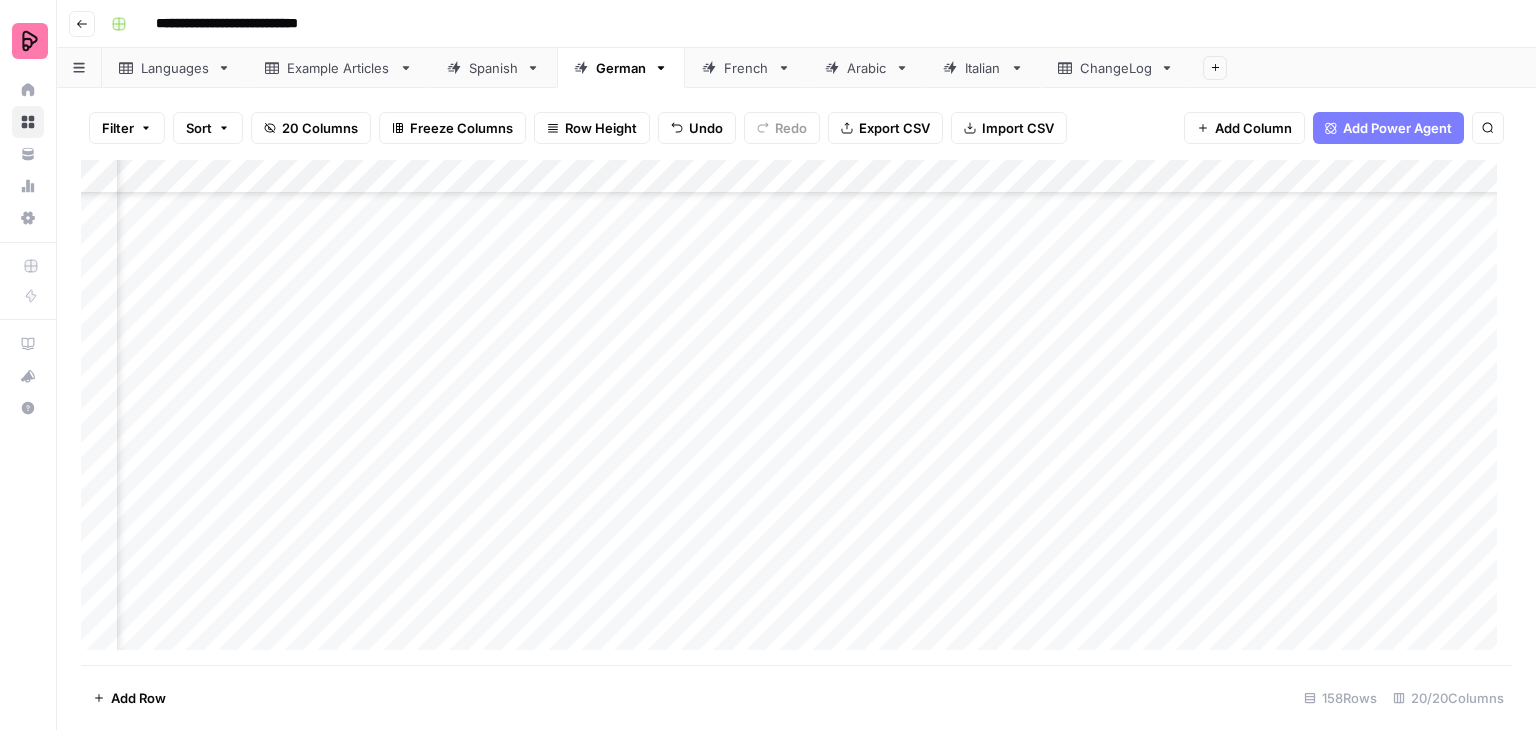 click on "Add Column" at bounding box center (796, 412) 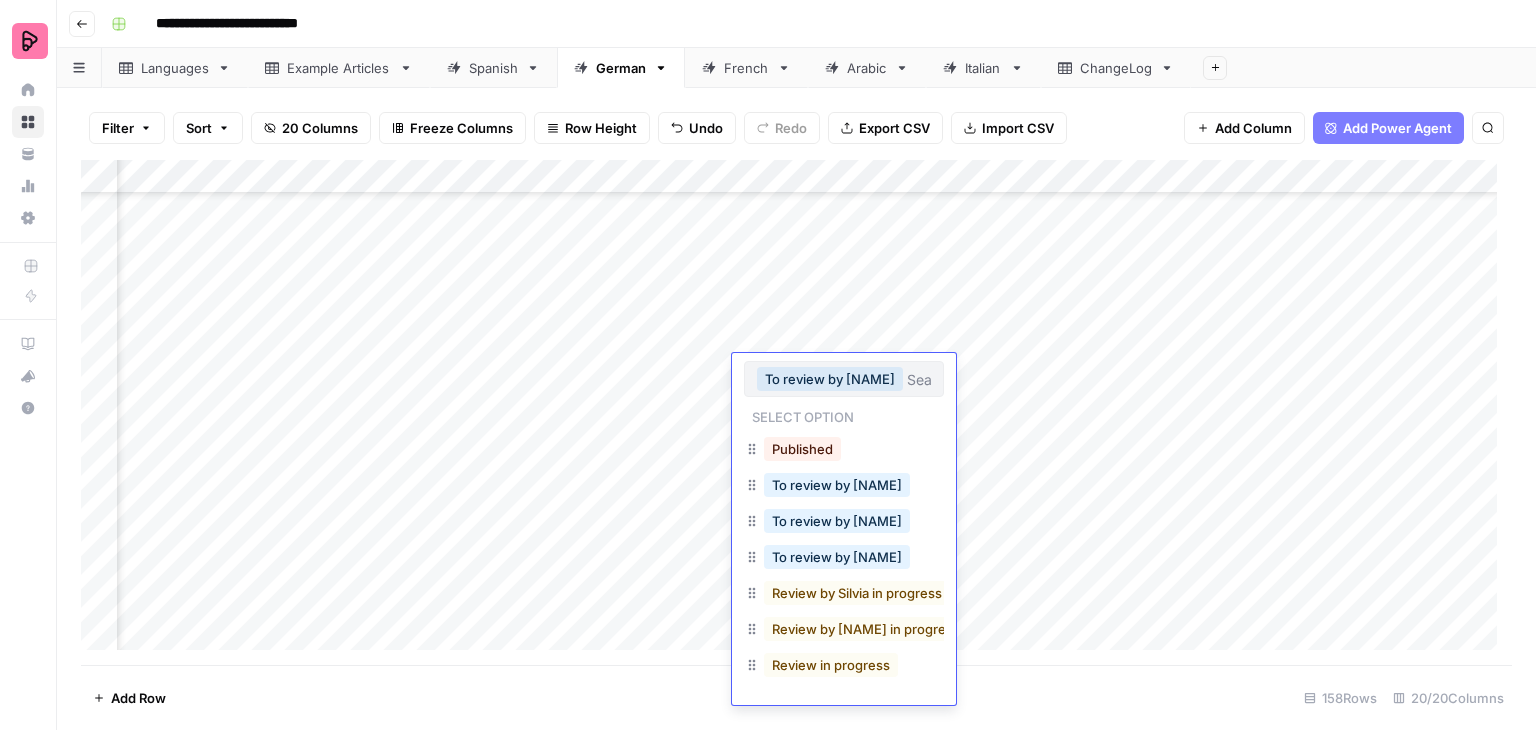 scroll, scrollTop: 155, scrollLeft: 0, axis: vertical 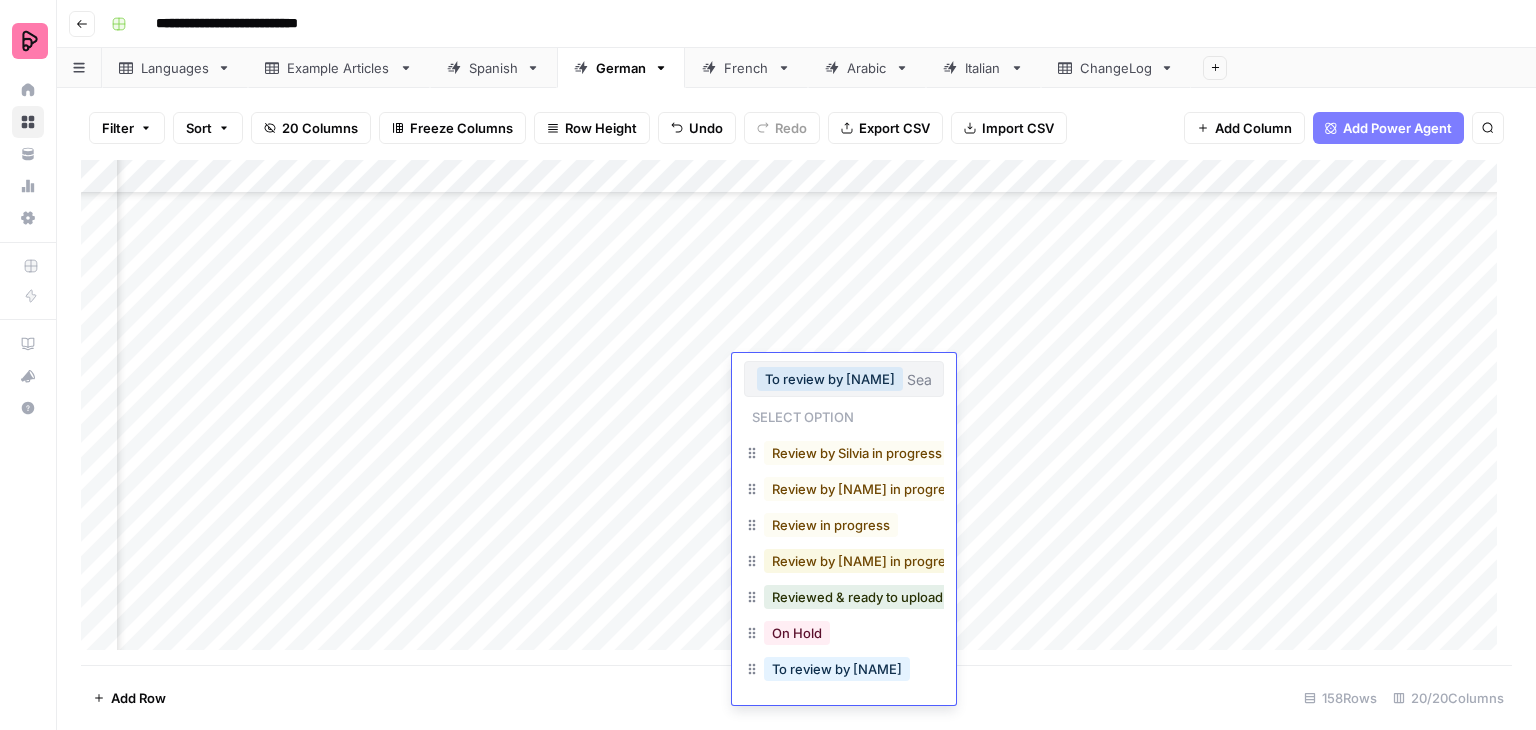 click on "Review by [NAME] in progress" at bounding box center (866, 561) 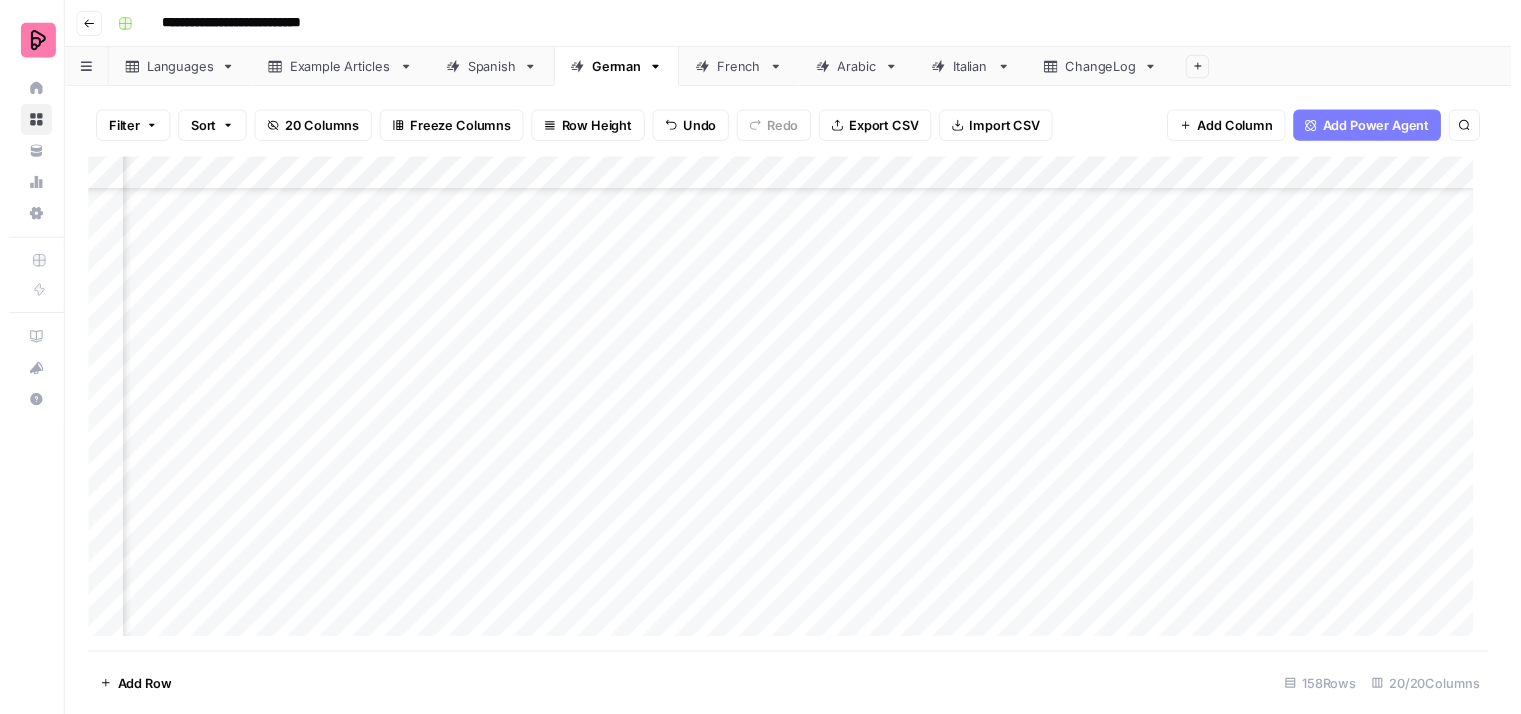 scroll, scrollTop: 4748, scrollLeft: 792, axis: both 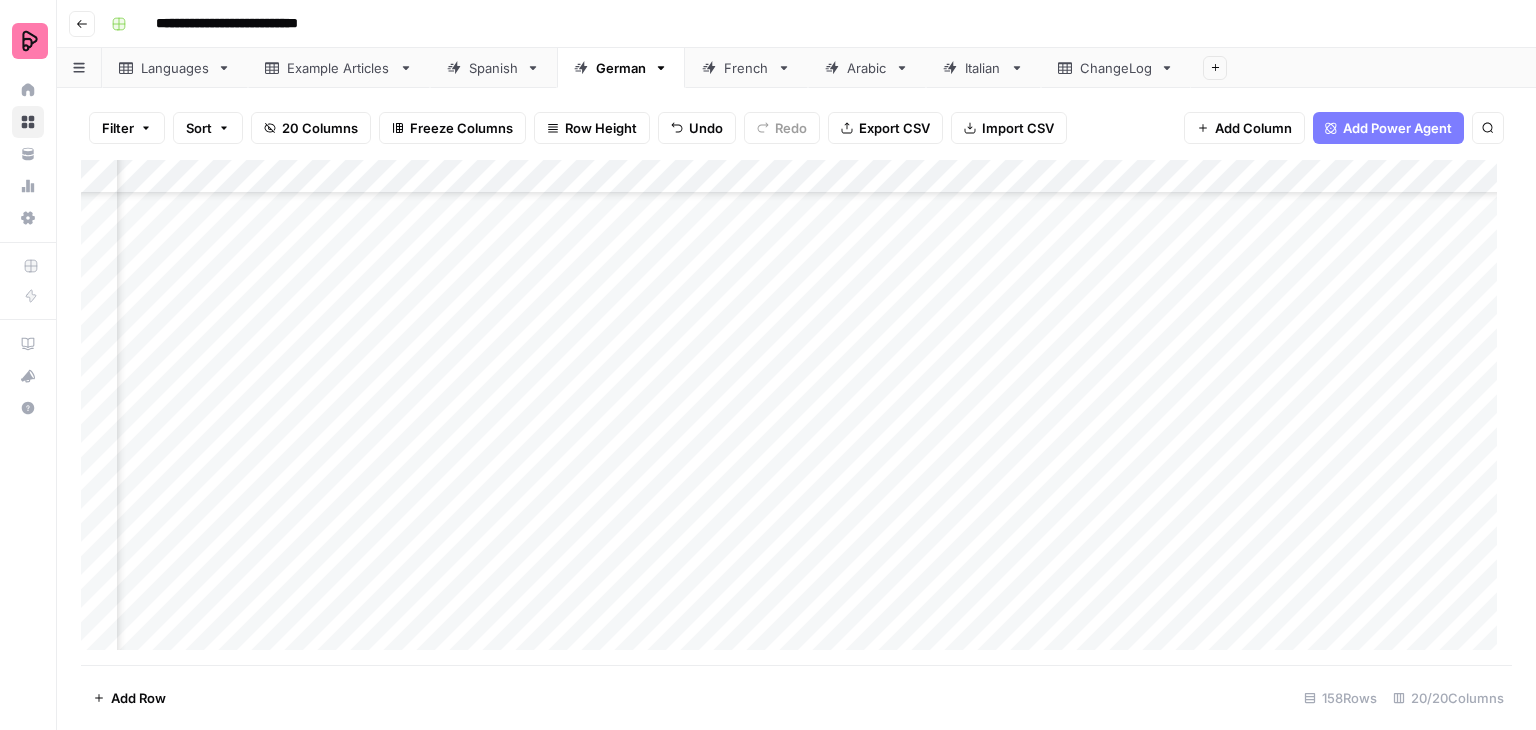 click on "Add Column" at bounding box center (796, 412) 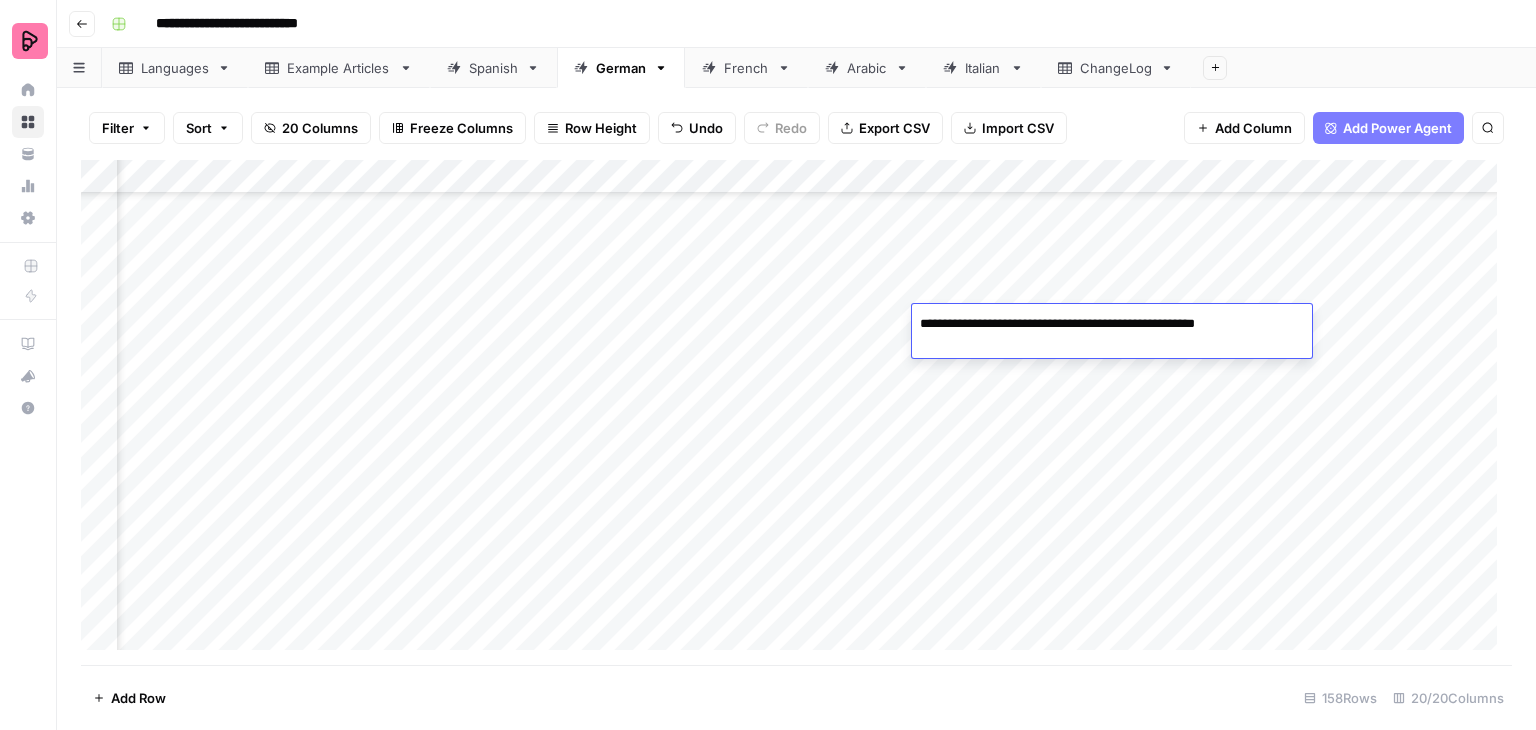 click on "Add Column" at bounding box center (796, 412) 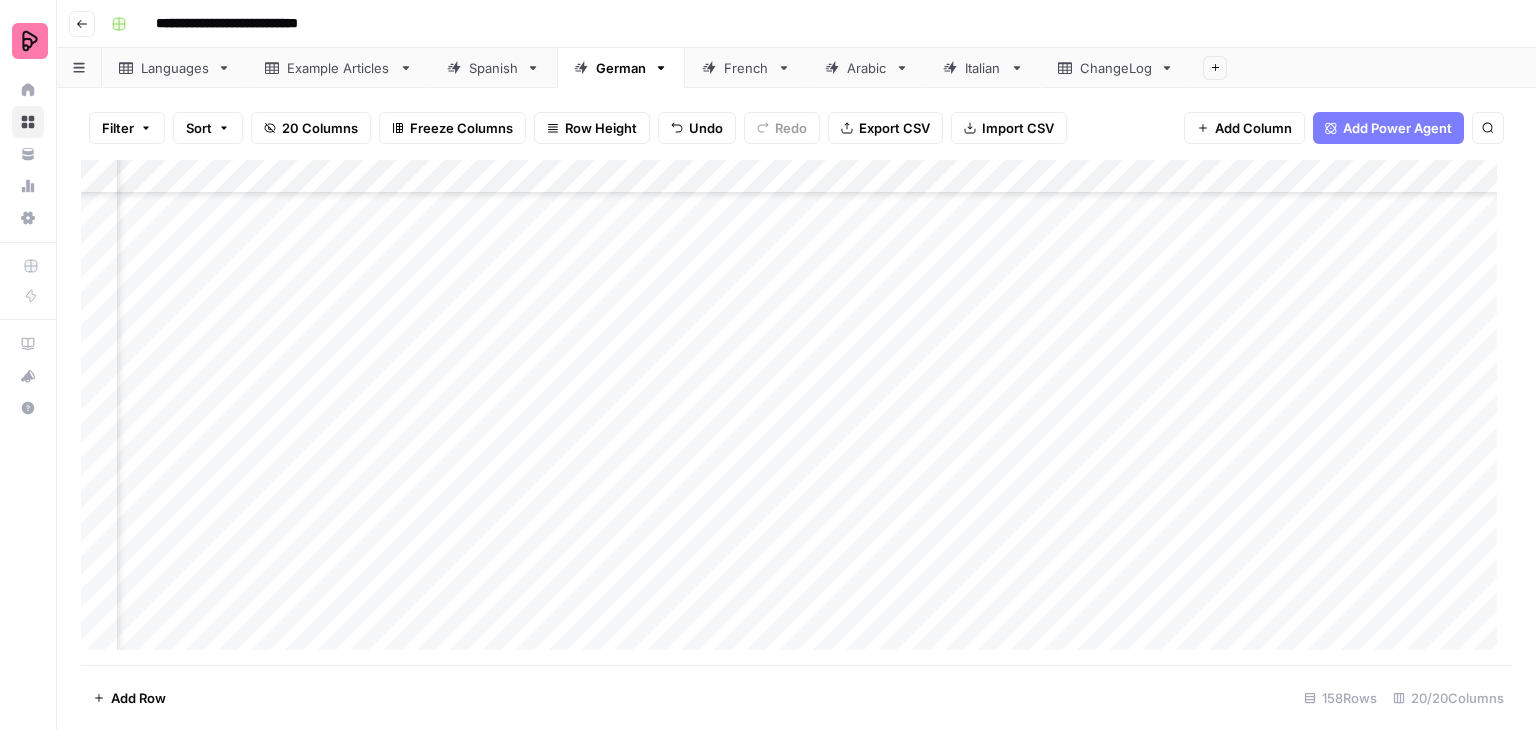click on "Add Column" at bounding box center [796, 412] 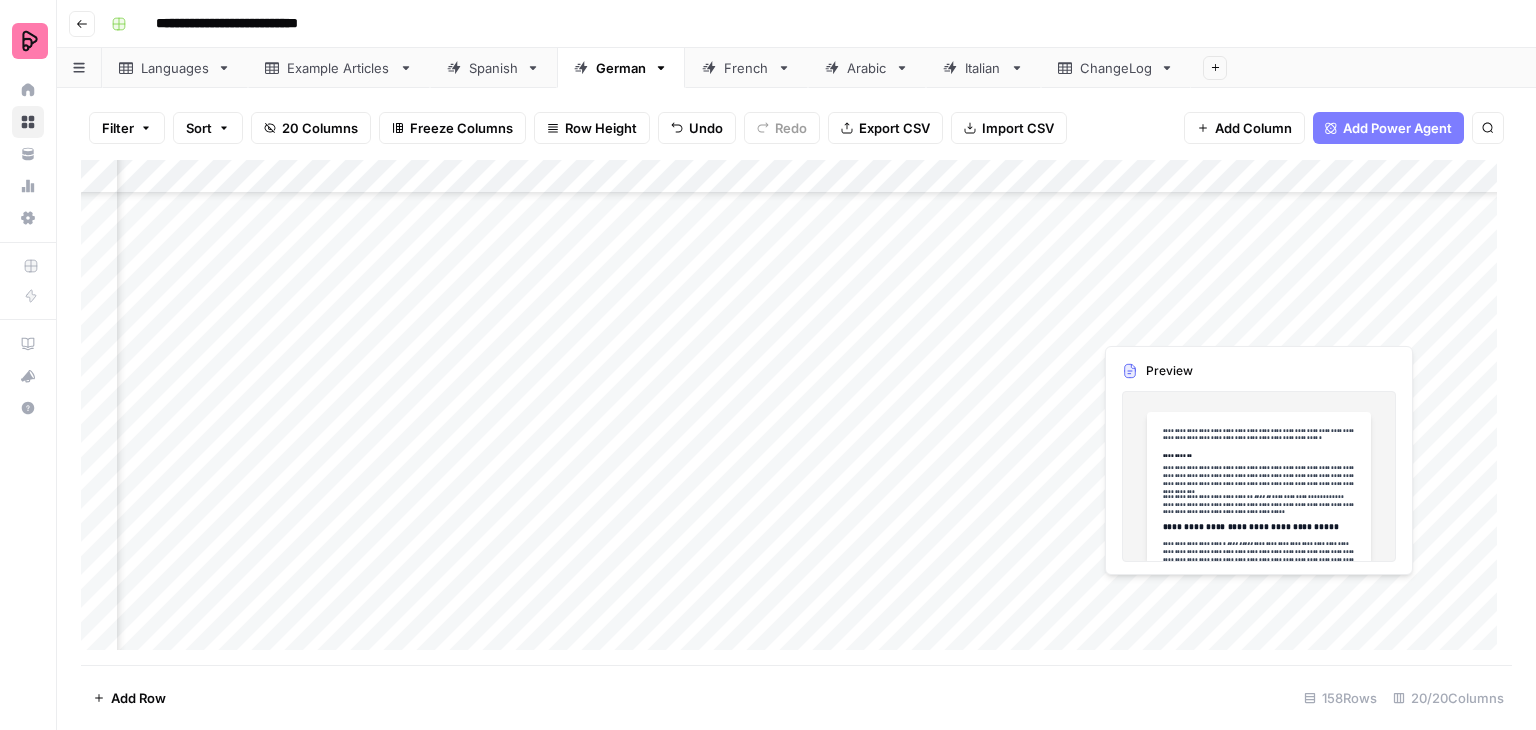 click on "Add Column" at bounding box center [796, 412] 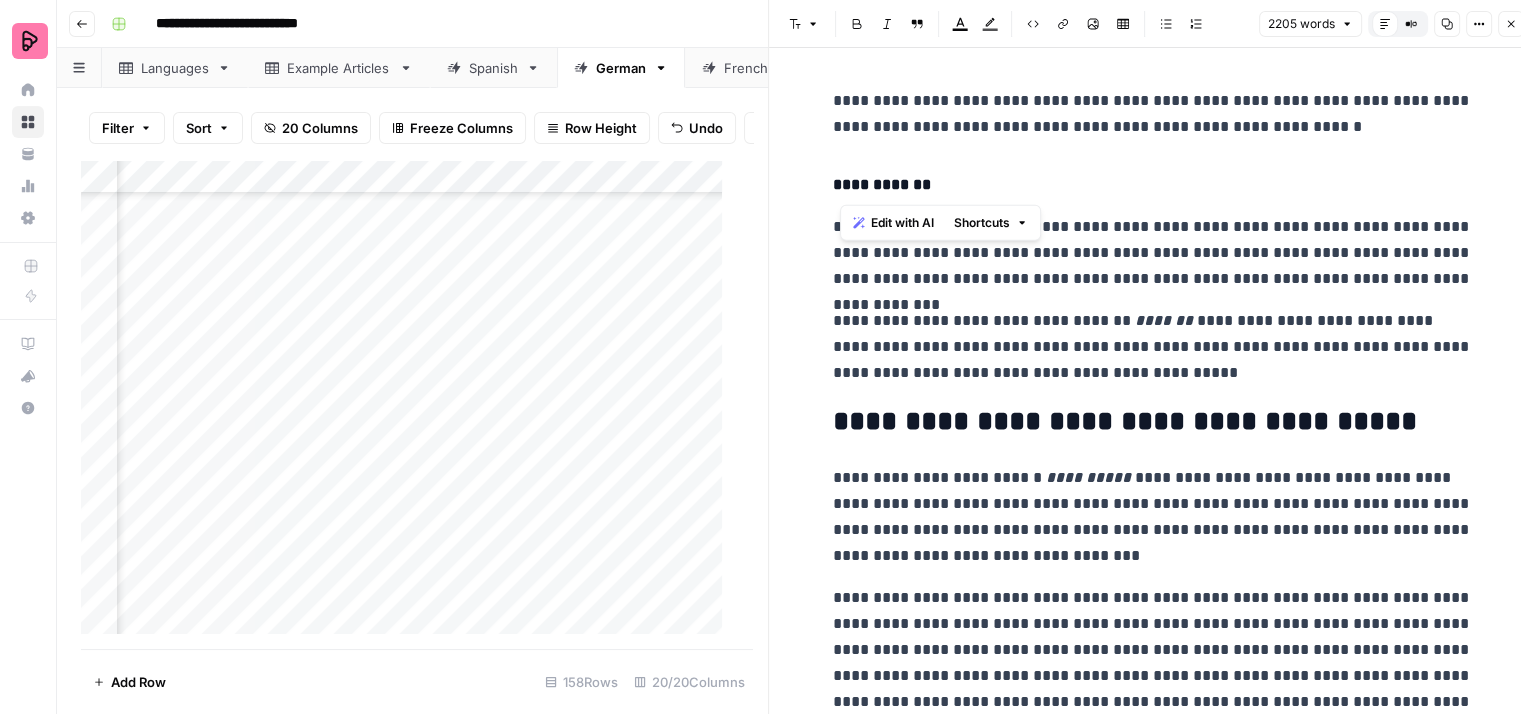 drag, startPoint x: 948, startPoint y: 188, endPoint x: 808, endPoint y: 188, distance: 140 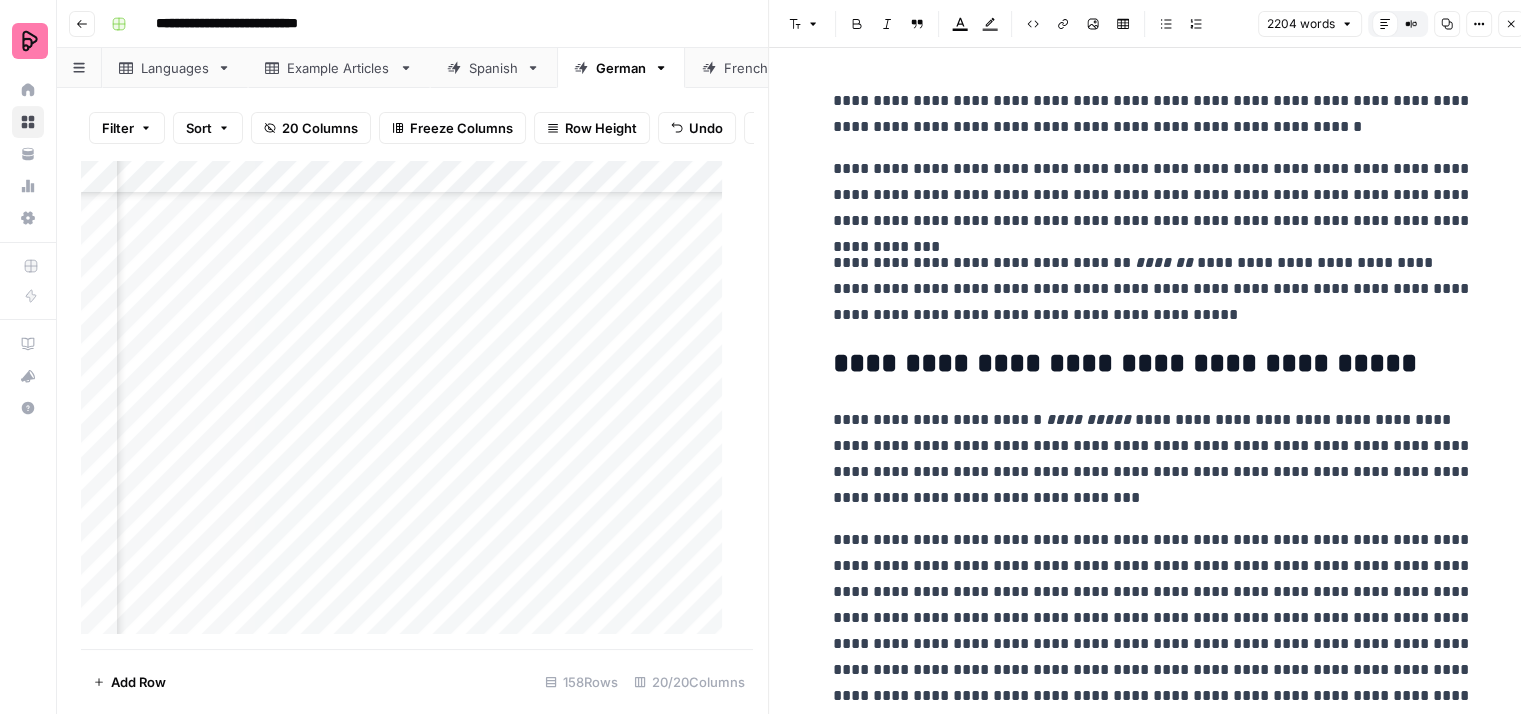 click on "**********" at bounding box center (1153, 114) 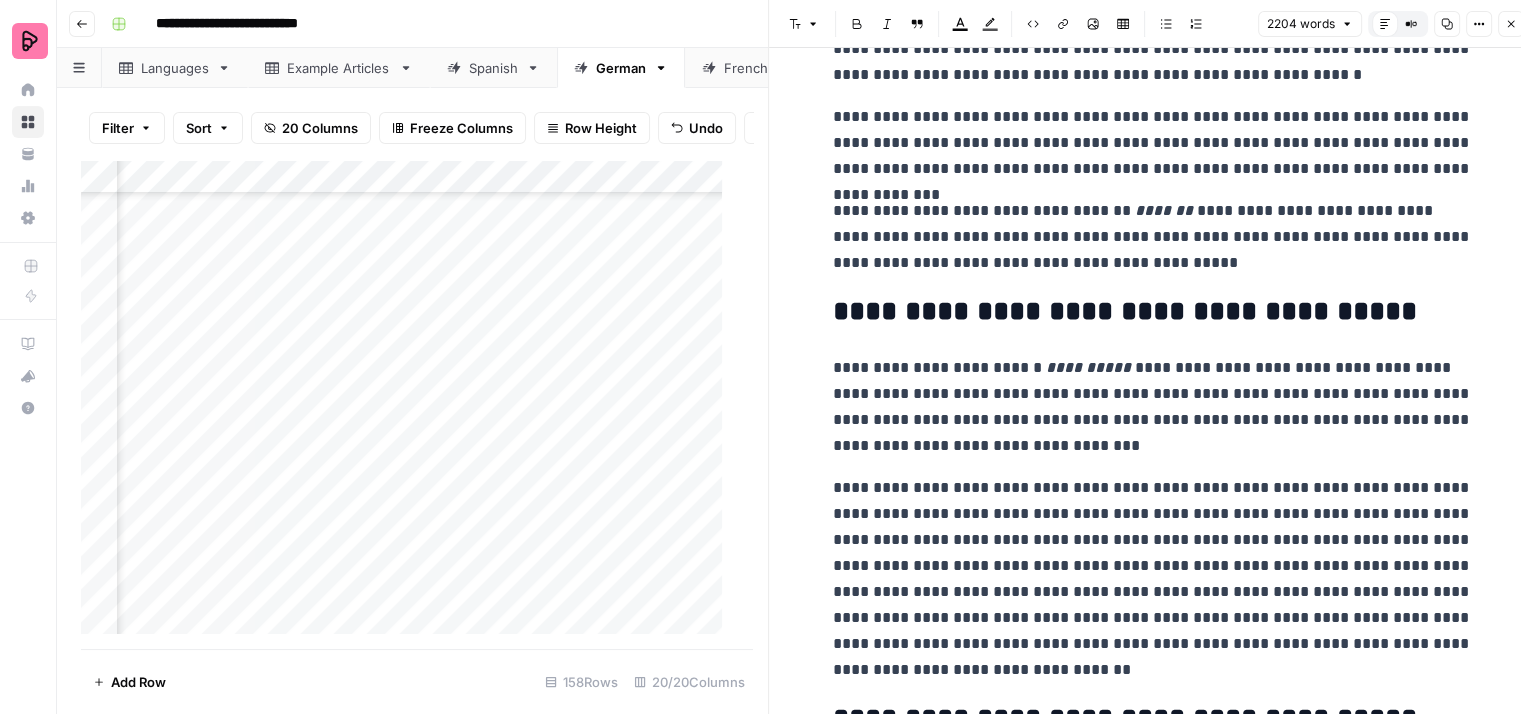 scroll, scrollTop: 200, scrollLeft: 0, axis: vertical 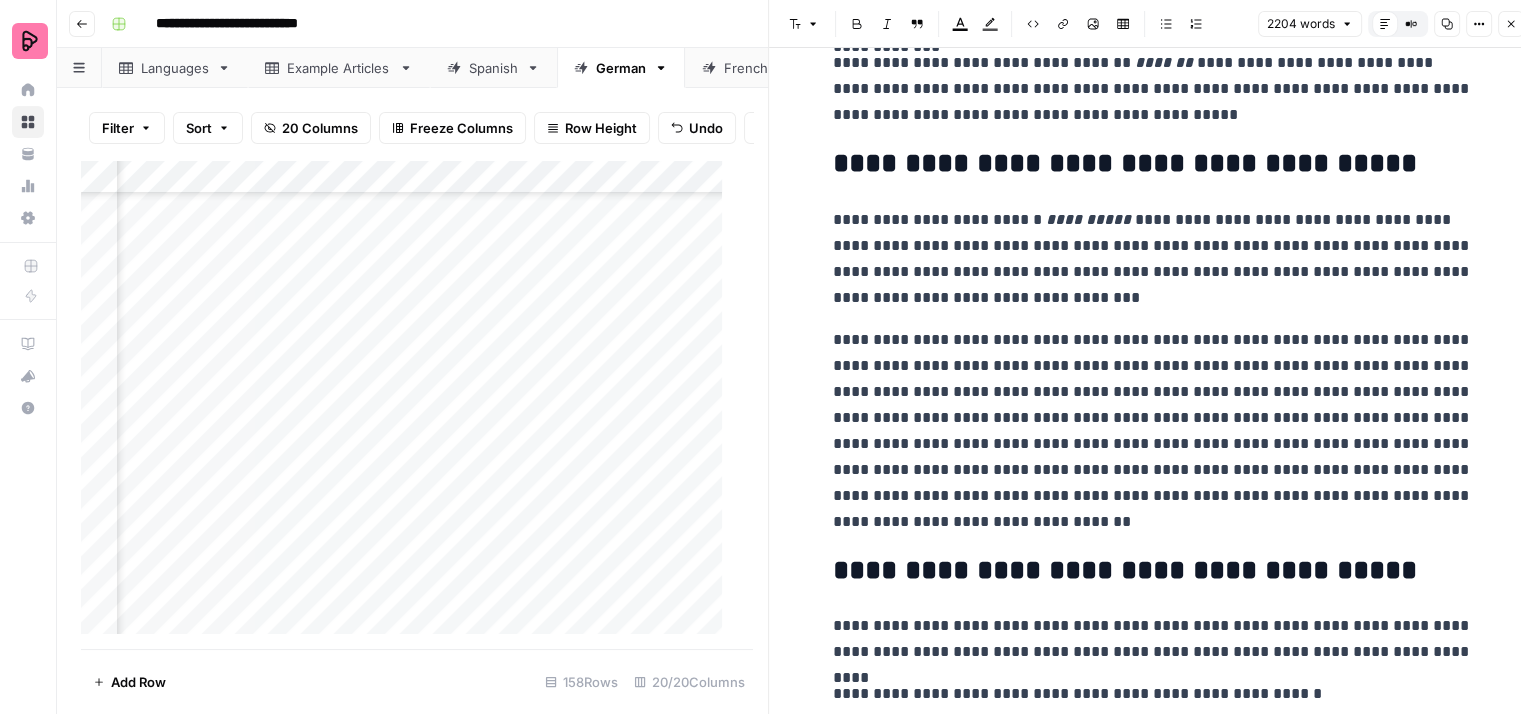 click on "**********" at bounding box center [1153, 259] 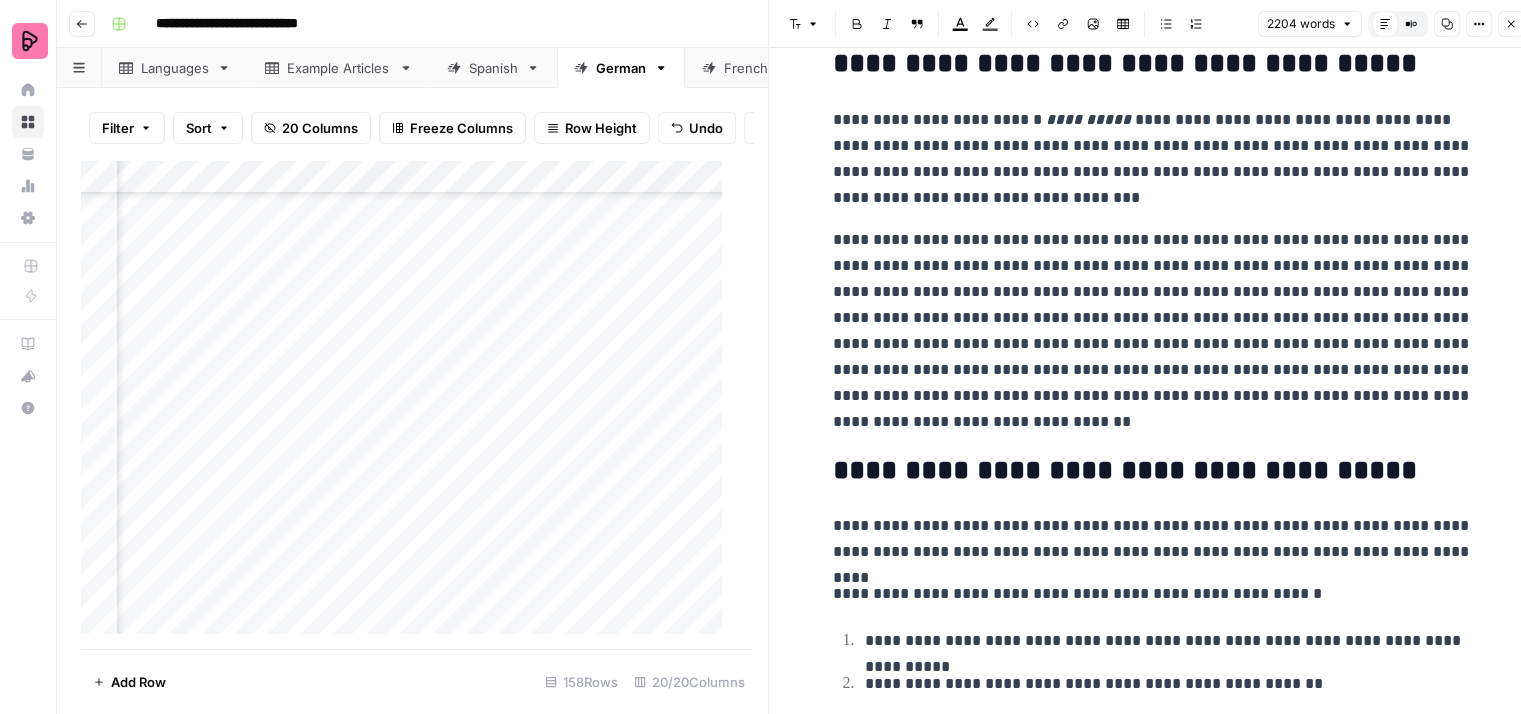 click on "**********" at bounding box center (1153, 331) 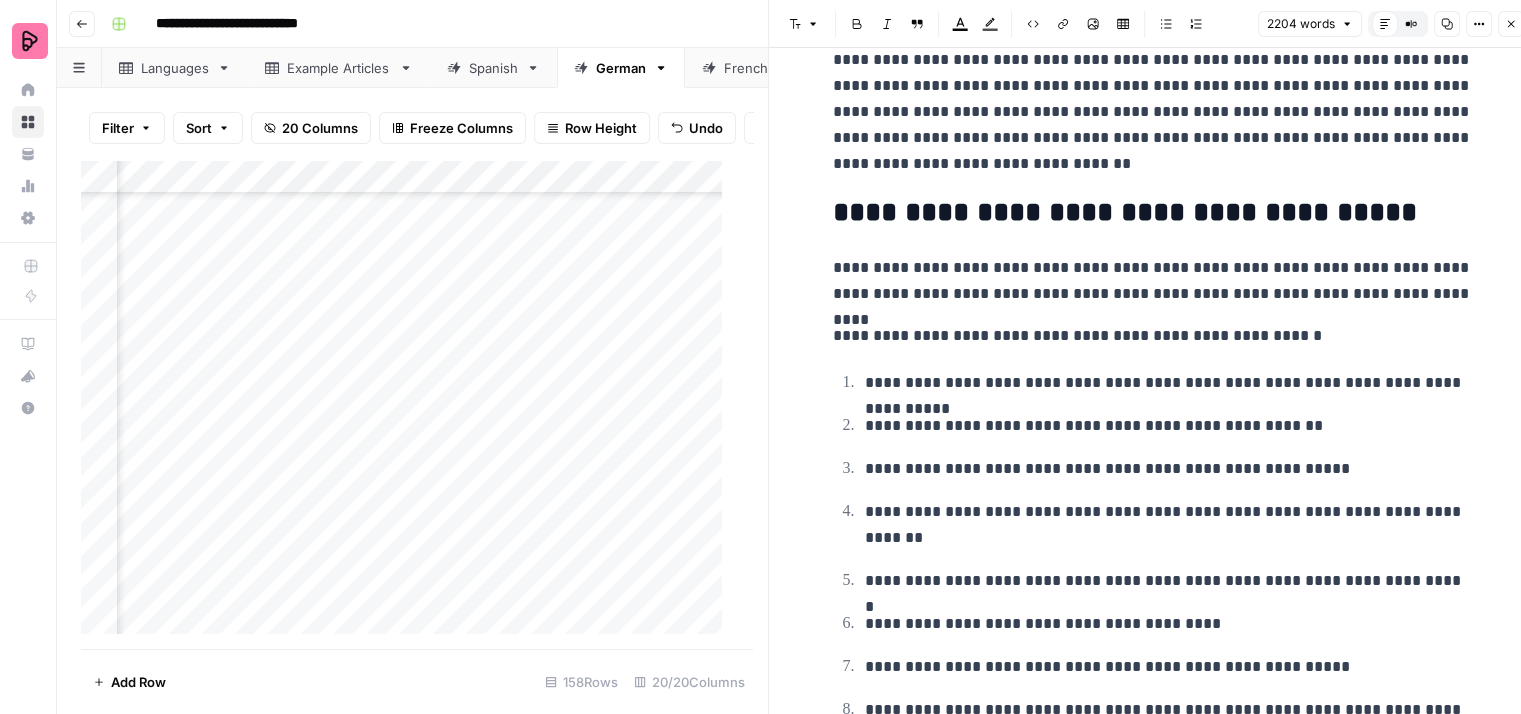 scroll, scrollTop: 600, scrollLeft: 0, axis: vertical 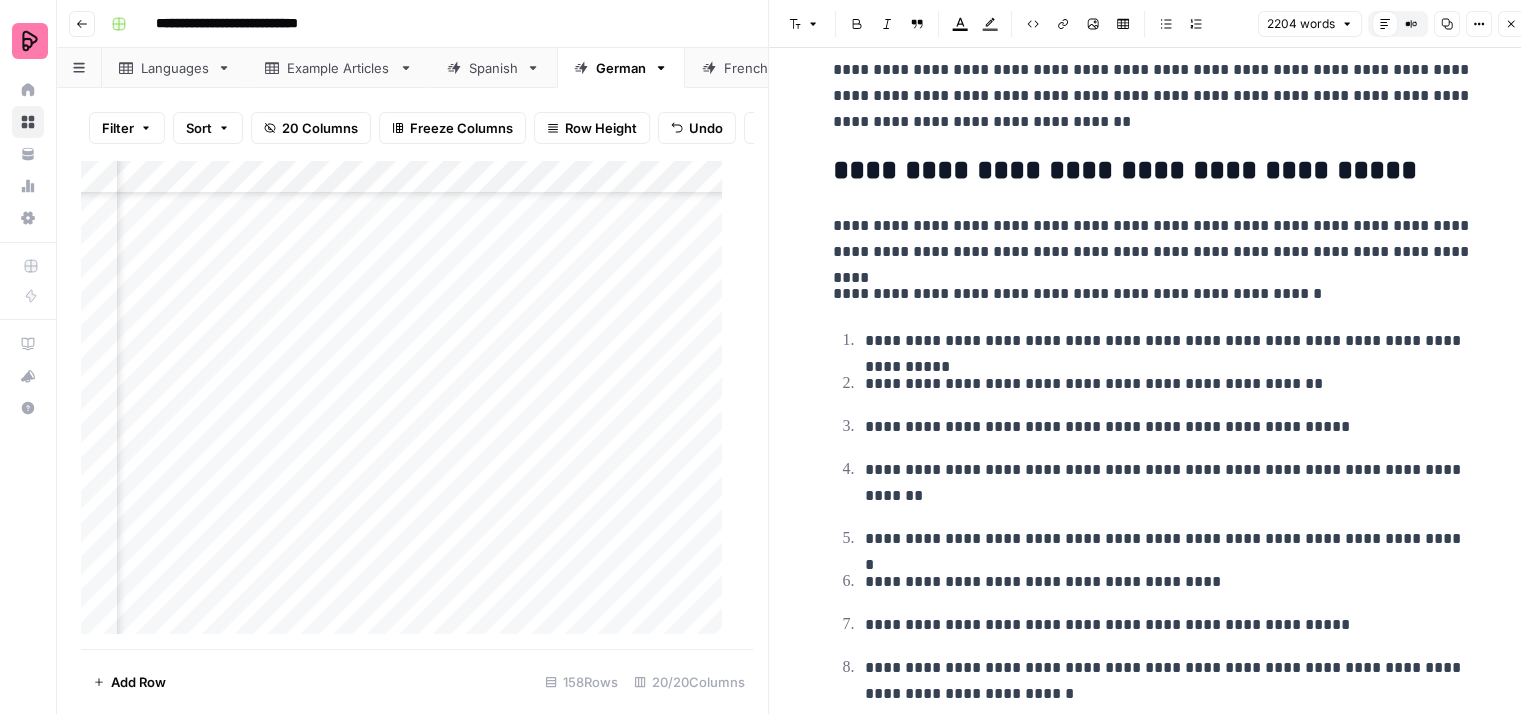 click on "**********" at bounding box center [1153, 239] 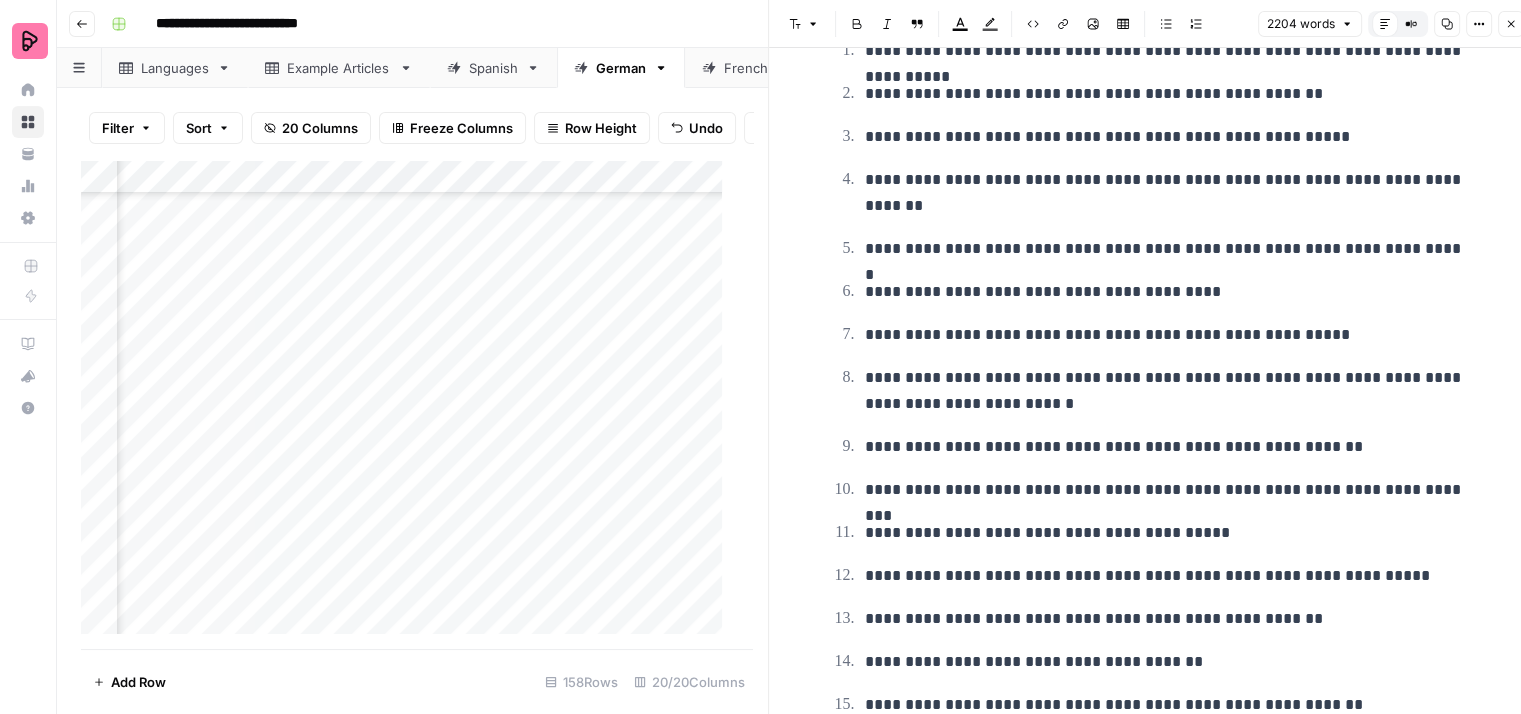 scroll, scrollTop: 800, scrollLeft: 0, axis: vertical 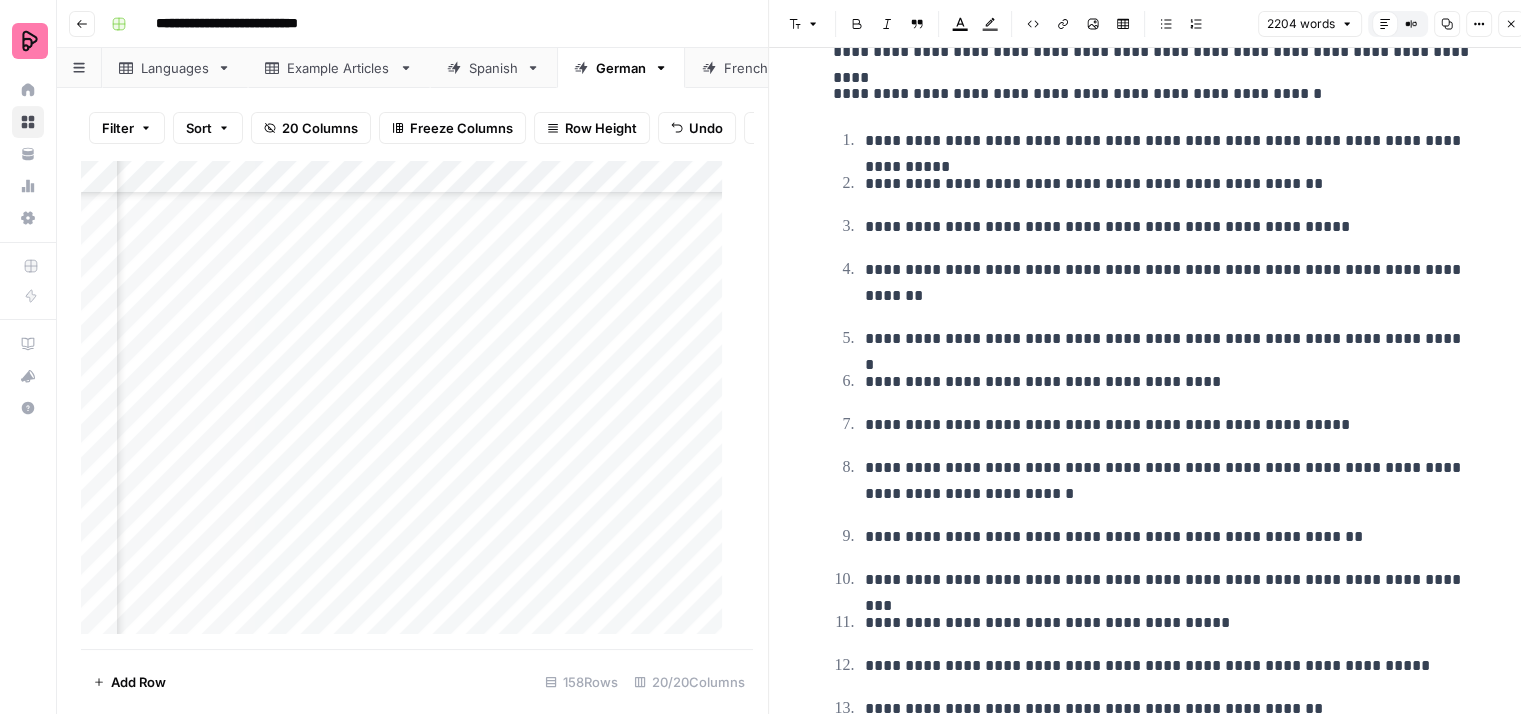 click on "**********" at bounding box center [1169, 184] 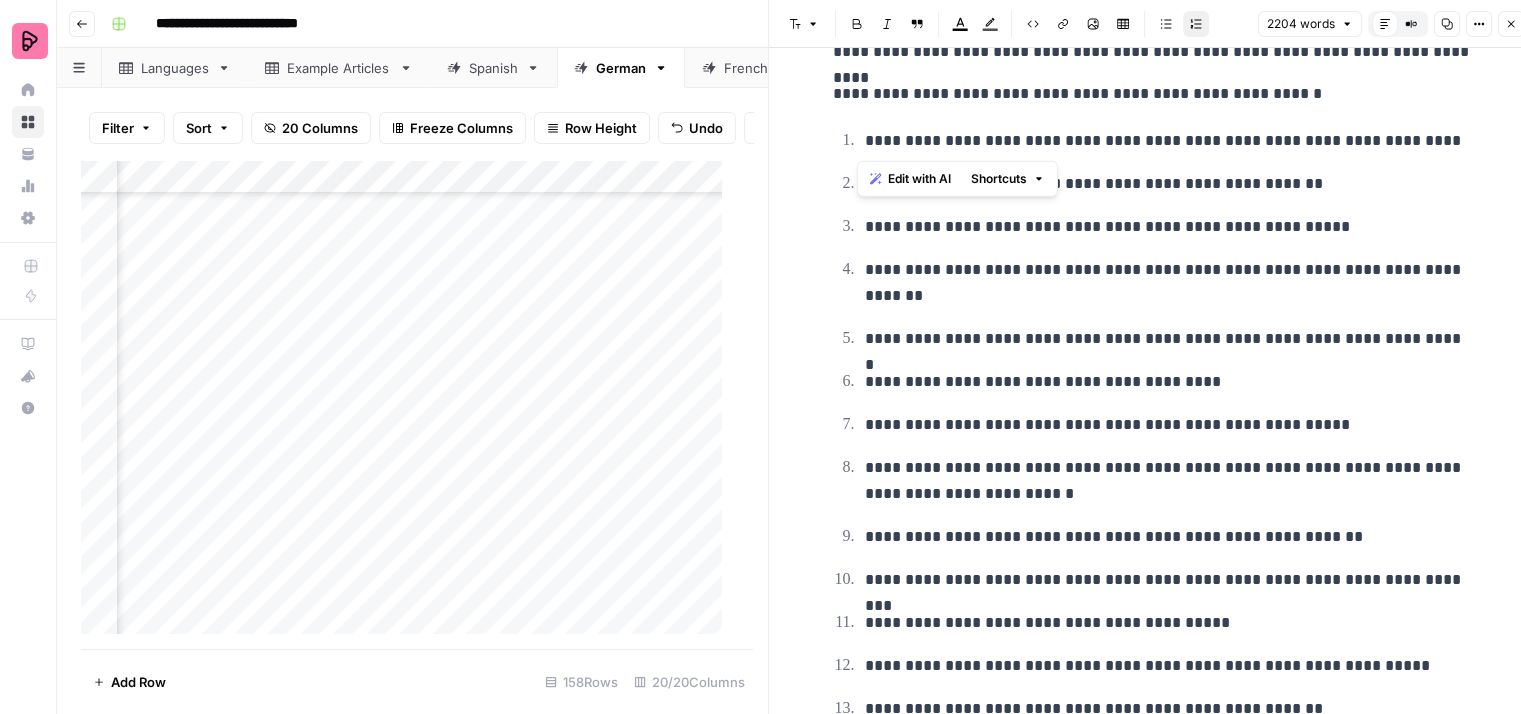 drag, startPoint x: 1460, startPoint y: 137, endPoint x: 977, endPoint y: 124, distance: 483.17493 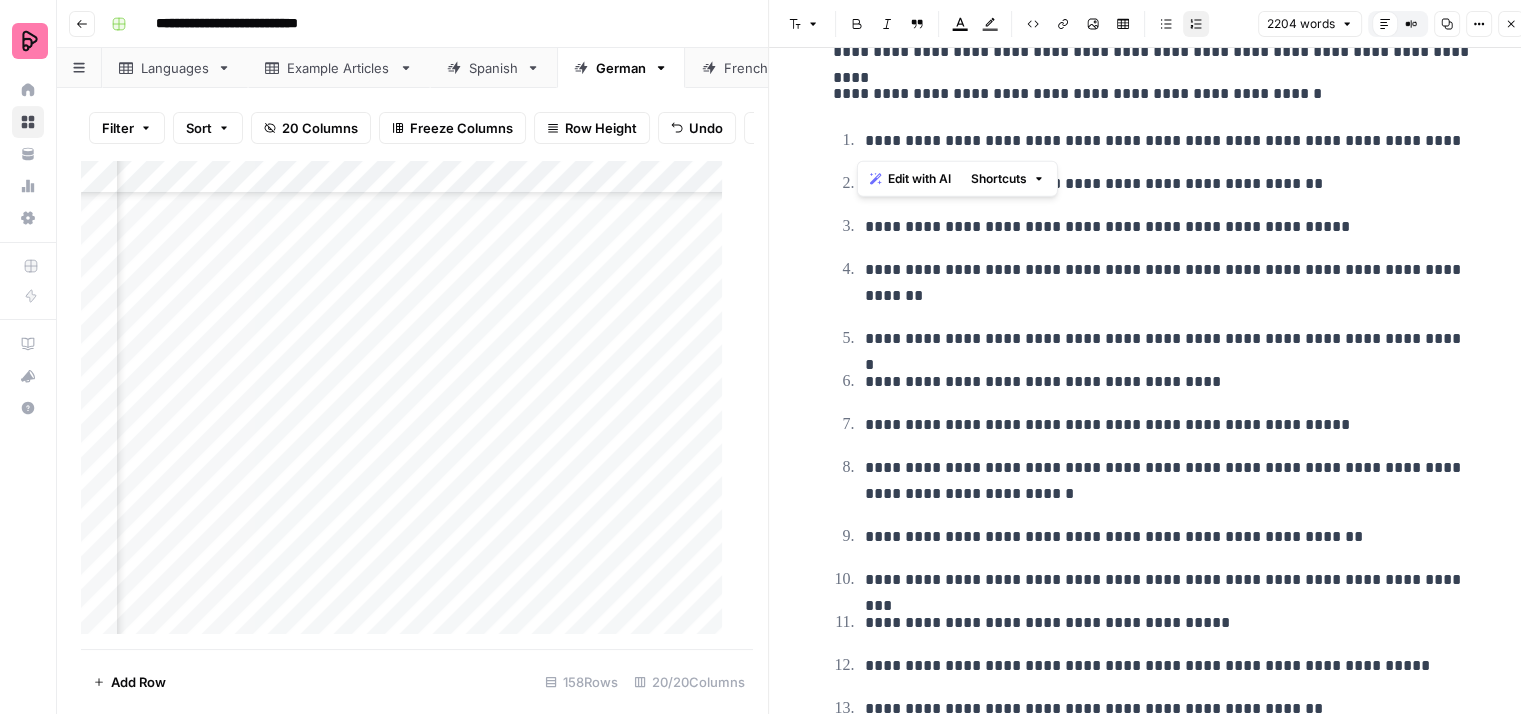 drag, startPoint x: 1450, startPoint y: 137, endPoint x: 842, endPoint y: 141, distance: 608.0132 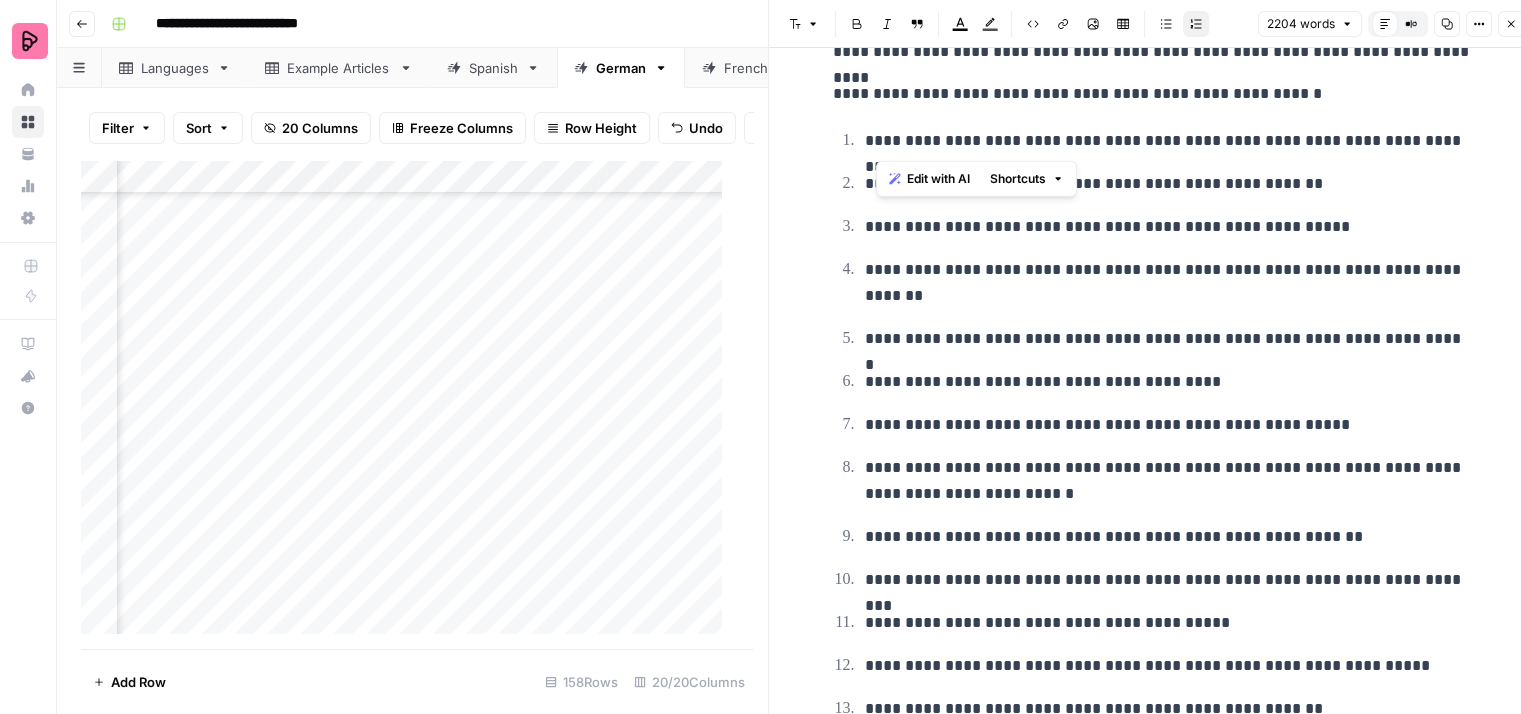 drag, startPoint x: 1458, startPoint y: 137, endPoint x: 874, endPoint y: 145, distance: 584.0548 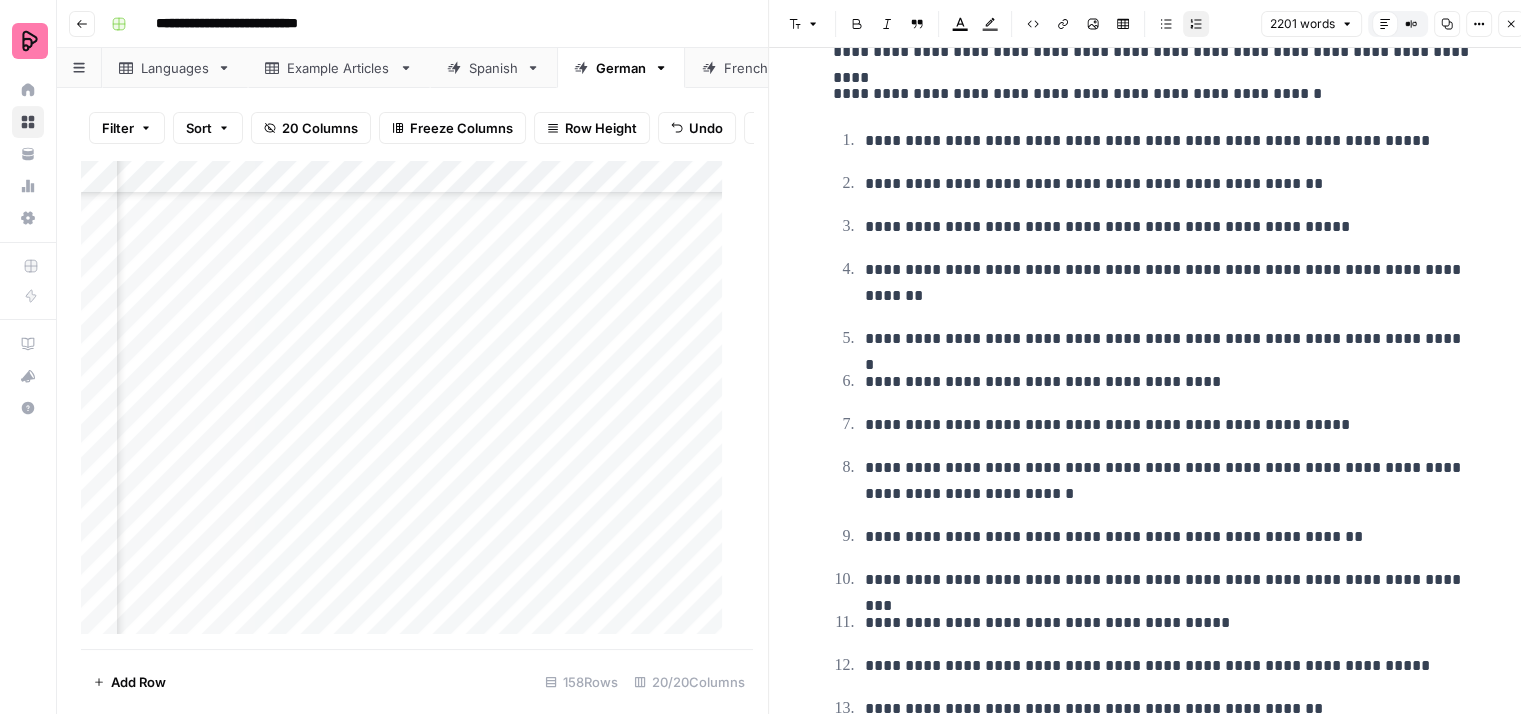 click on "**********" at bounding box center [1153, 532] 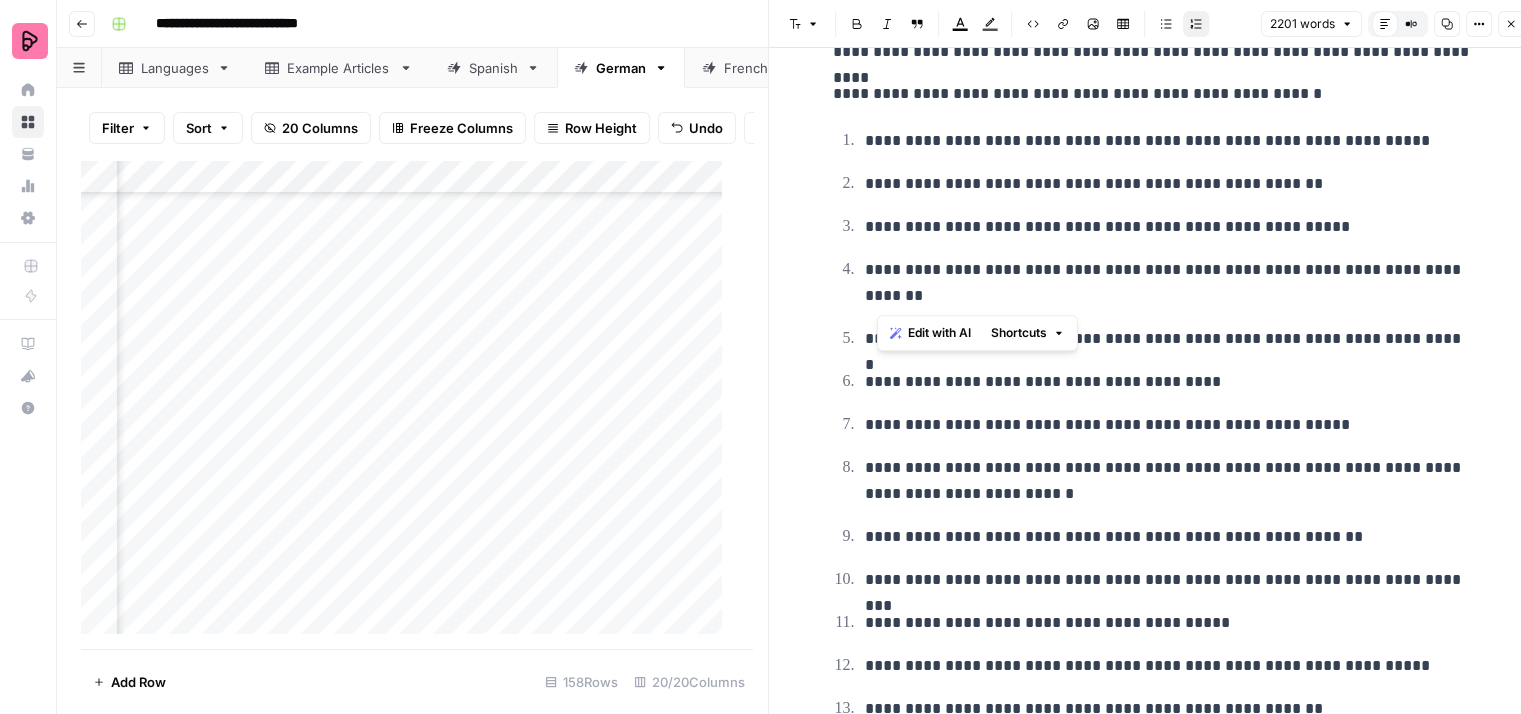 drag, startPoint x: 1009, startPoint y: 301, endPoint x: 876, endPoint y: 275, distance: 135.51753 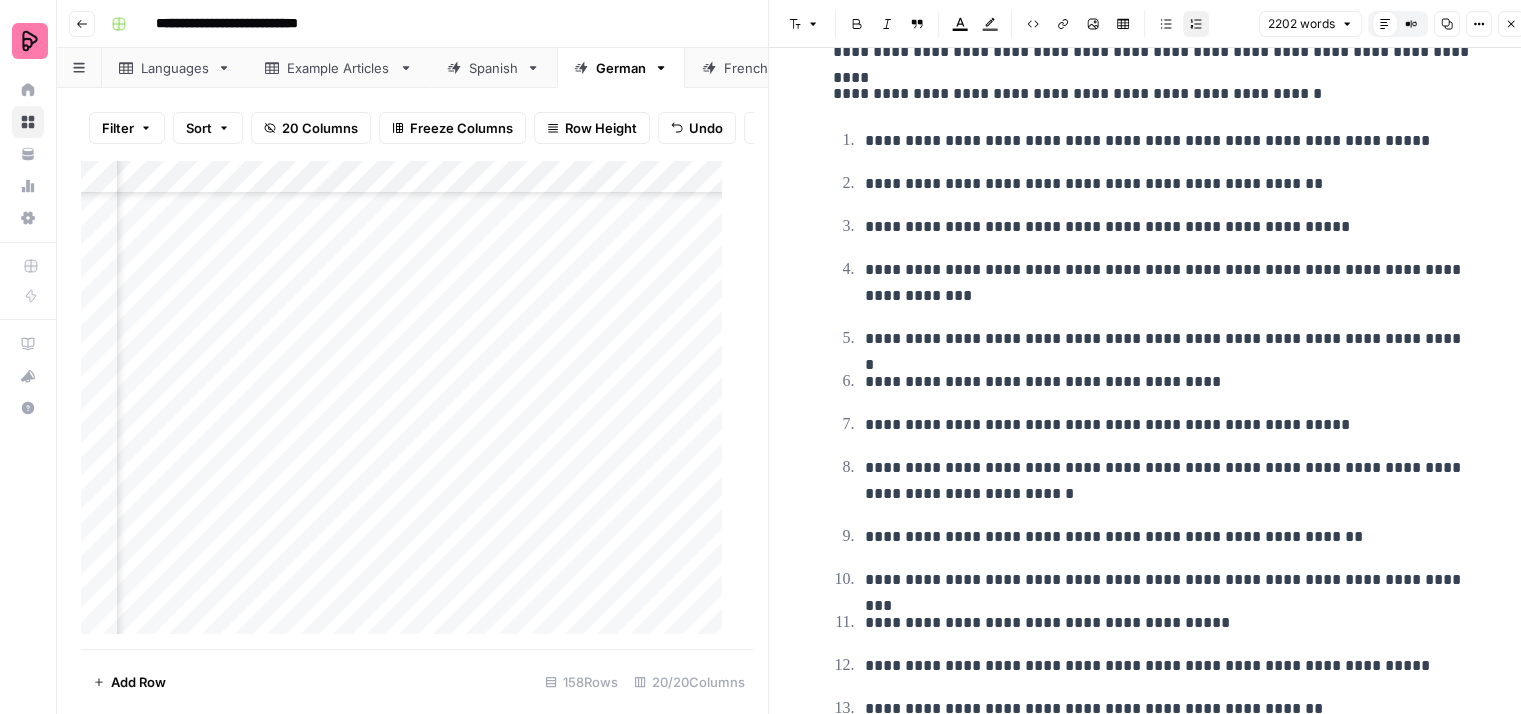click on "**********" at bounding box center (1169, 283) 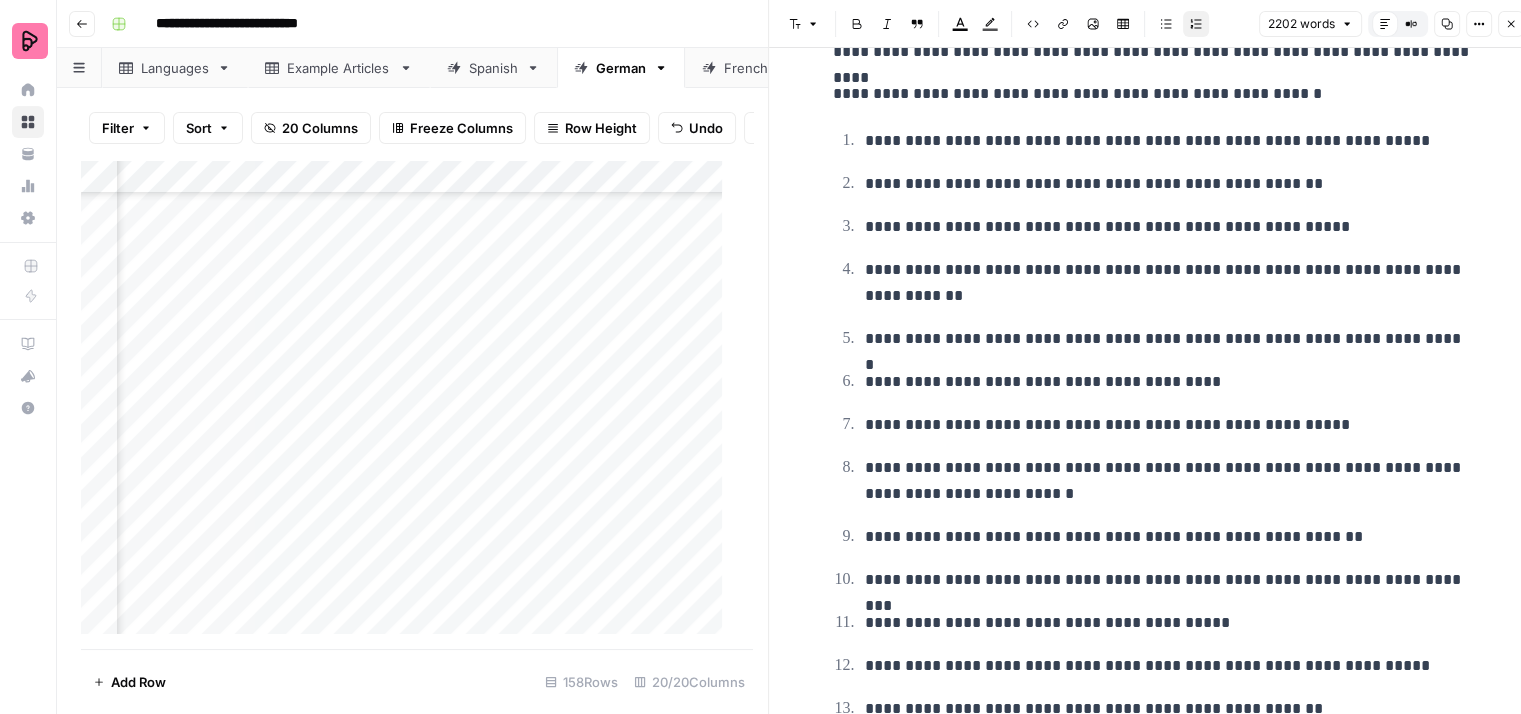 click on "**********" at bounding box center [1169, 283] 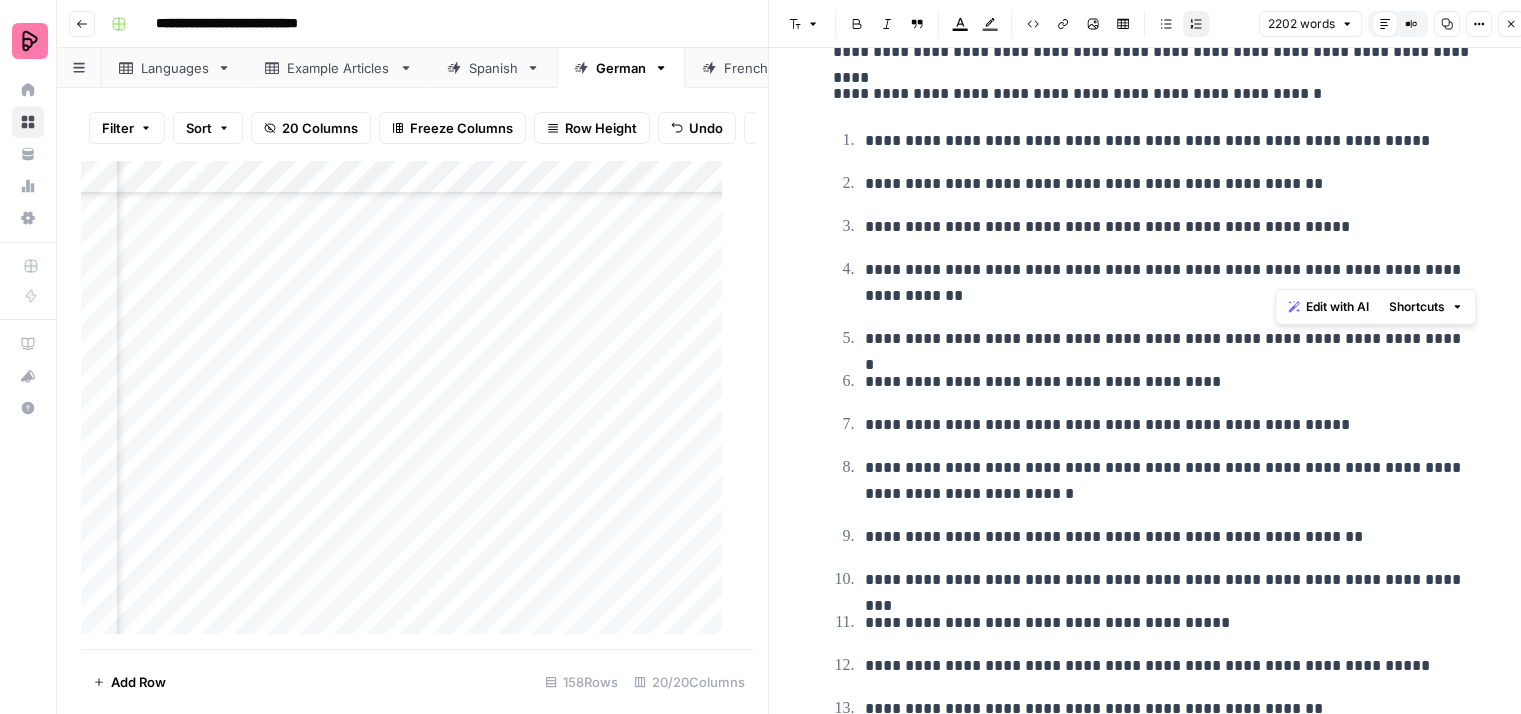 drag, startPoint x: 1318, startPoint y: 267, endPoint x: 1275, endPoint y: 277, distance: 44.14748 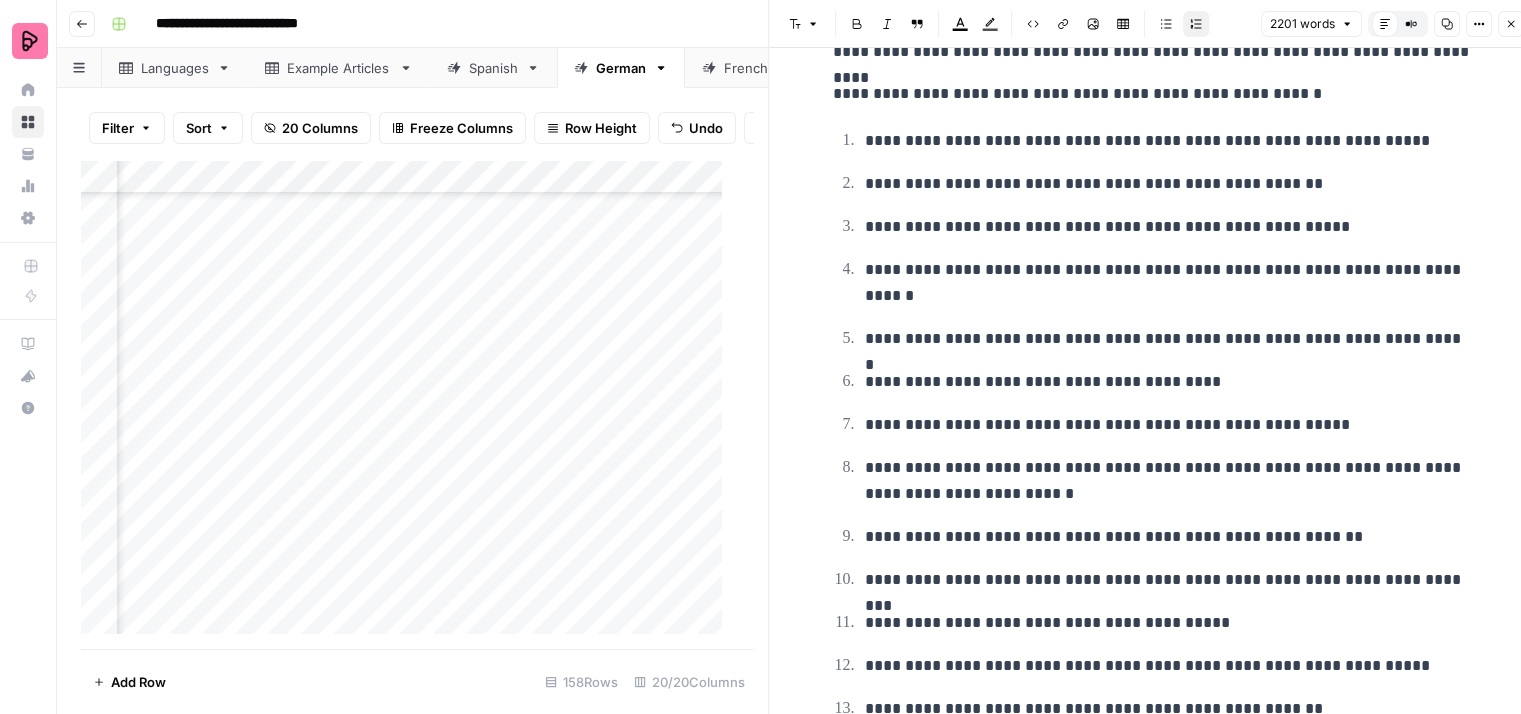 click on "**********" at bounding box center (1169, 283) 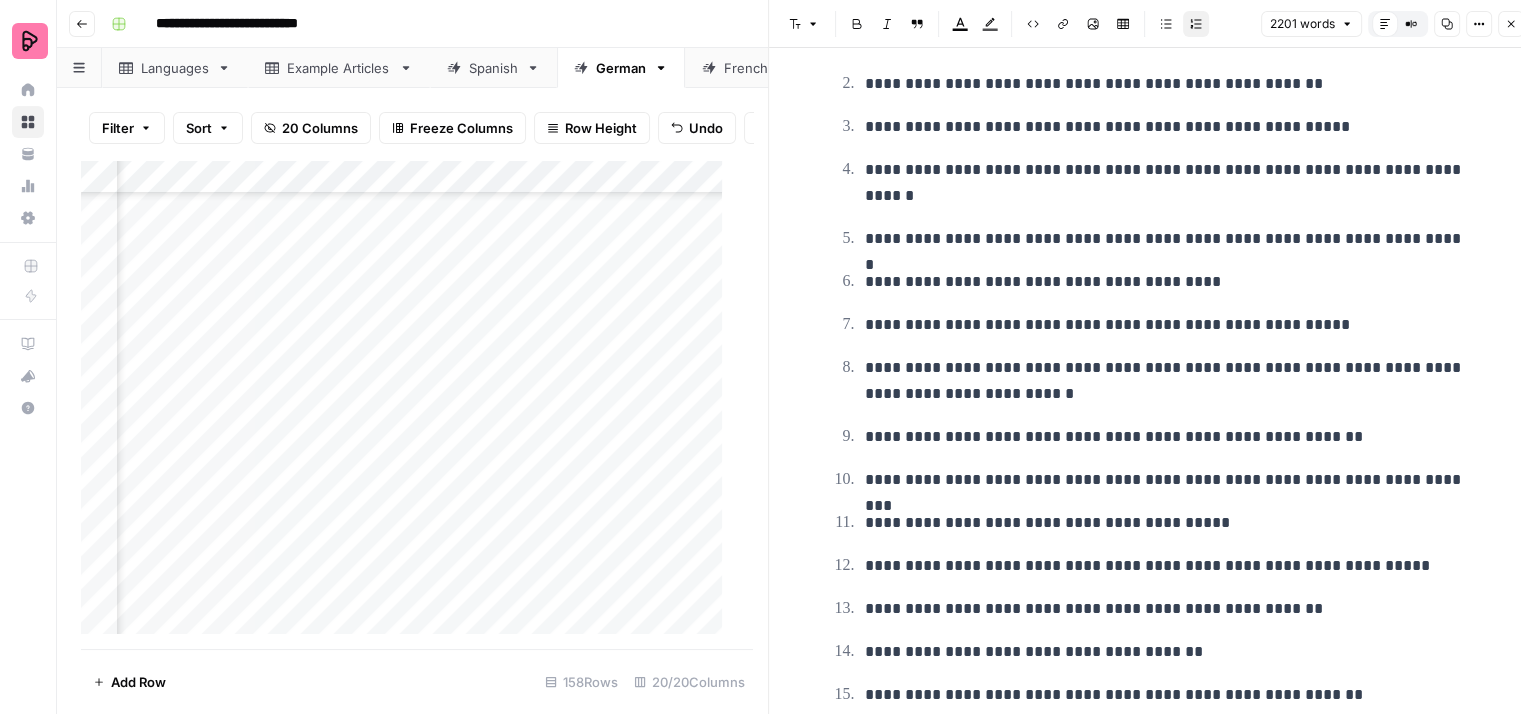 click on "**********" at bounding box center (1169, 381) 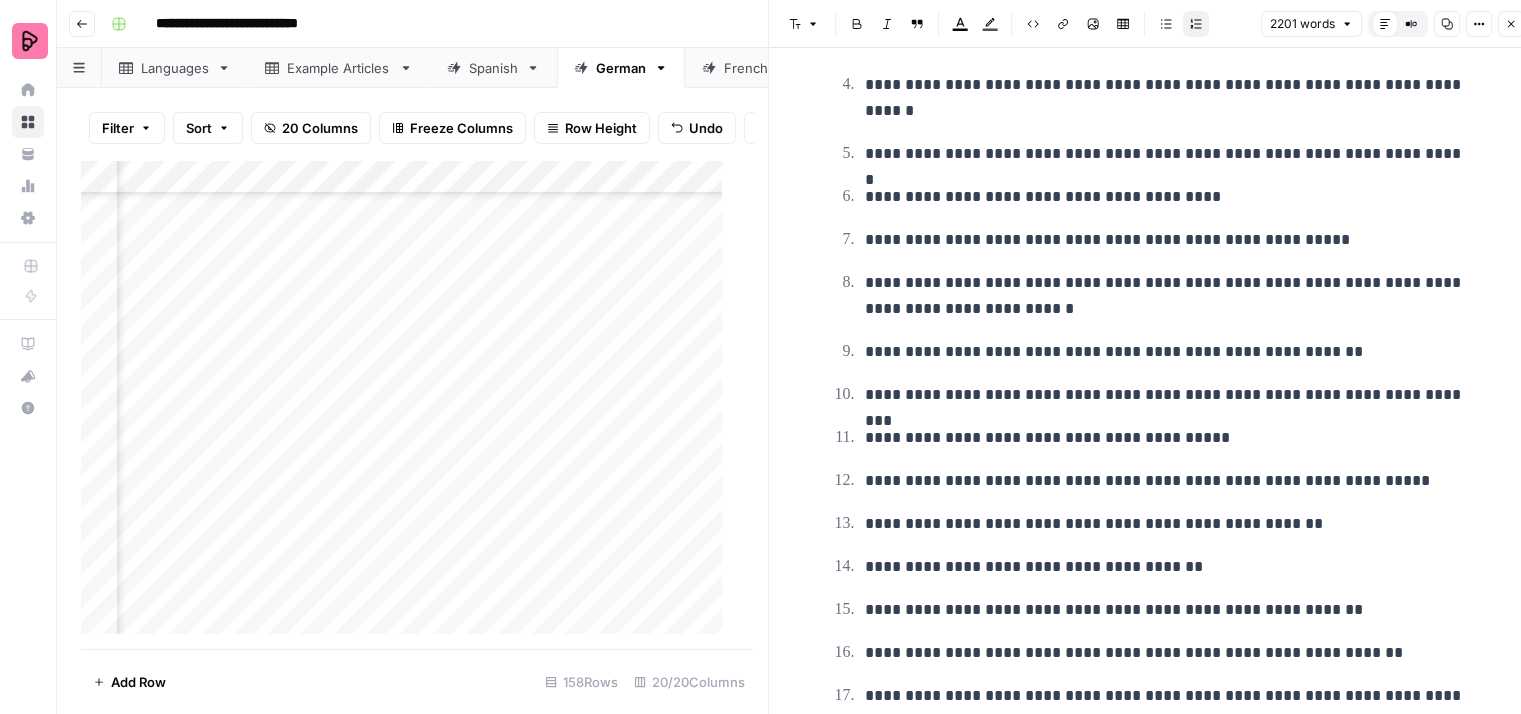 scroll, scrollTop: 1100, scrollLeft: 0, axis: vertical 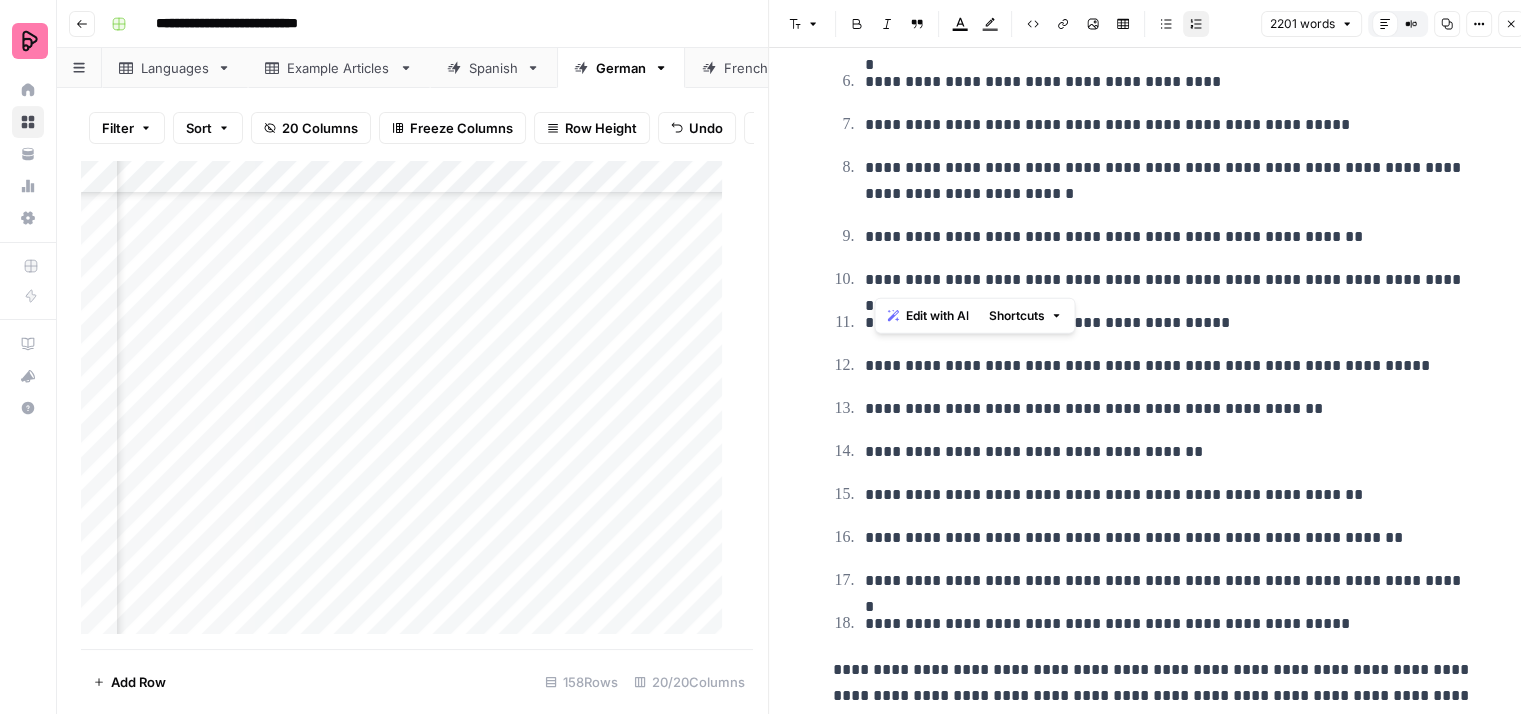 click on "**********" at bounding box center [1169, 280] 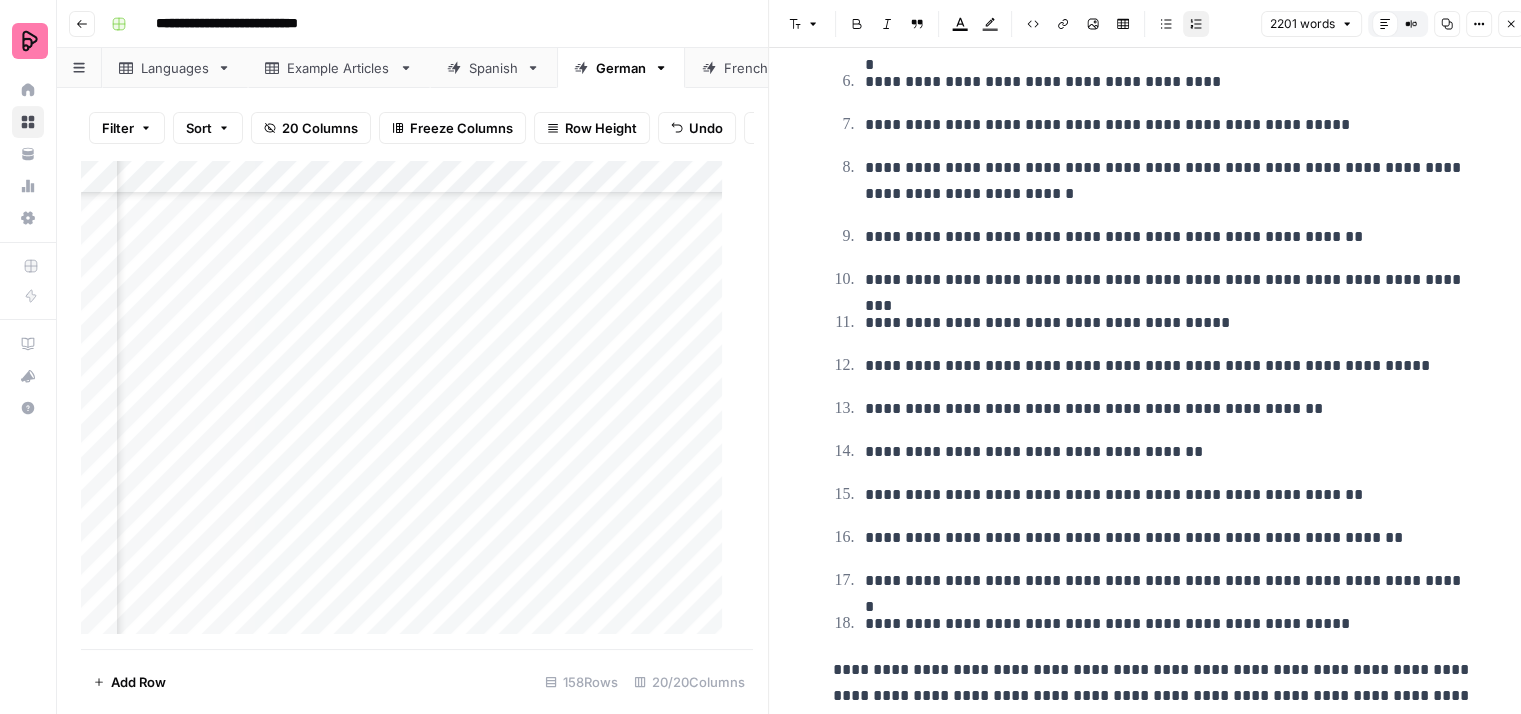 click on "**********" at bounding box center [1169, 280] 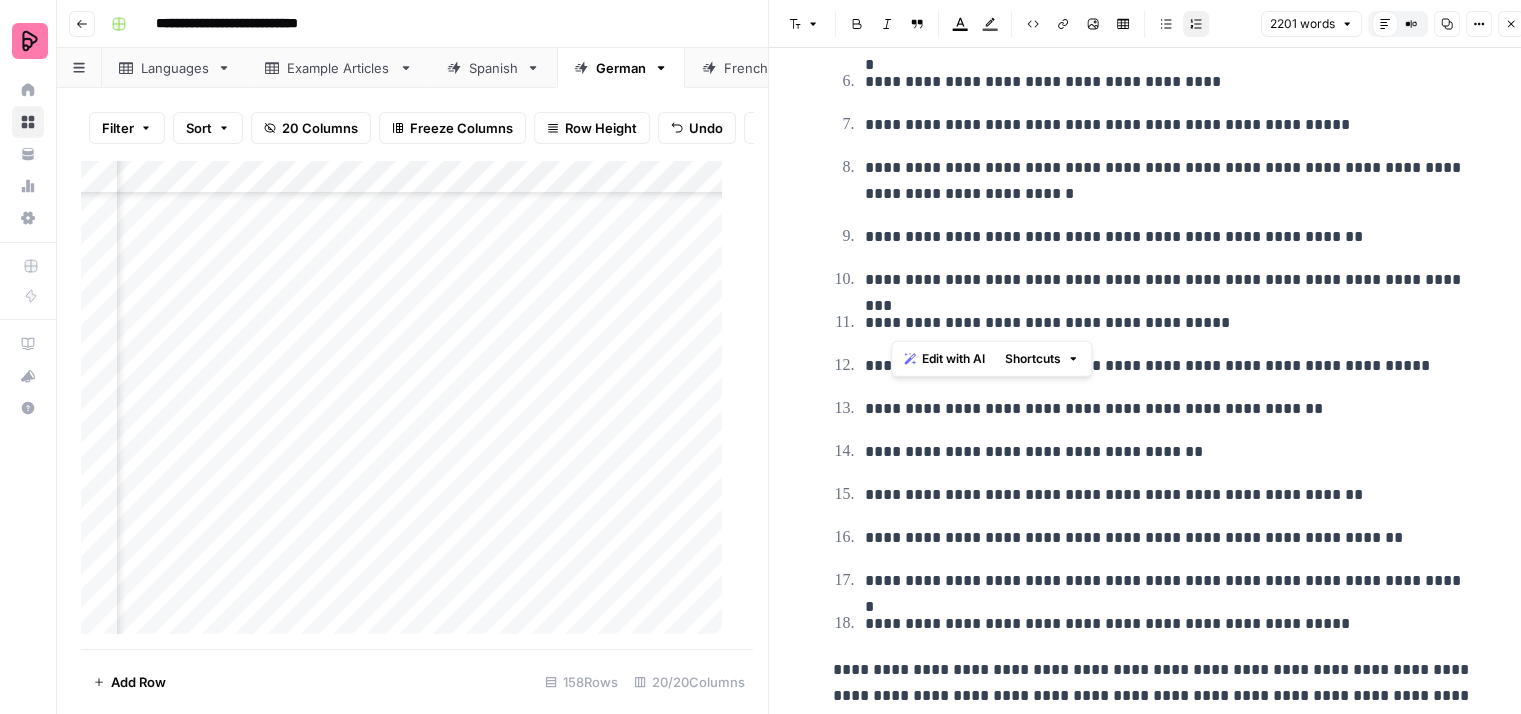 drag, startPoint x: 1217, startPoint y: 319, endPoint x: 885, endPoint y: 319, distance: 332 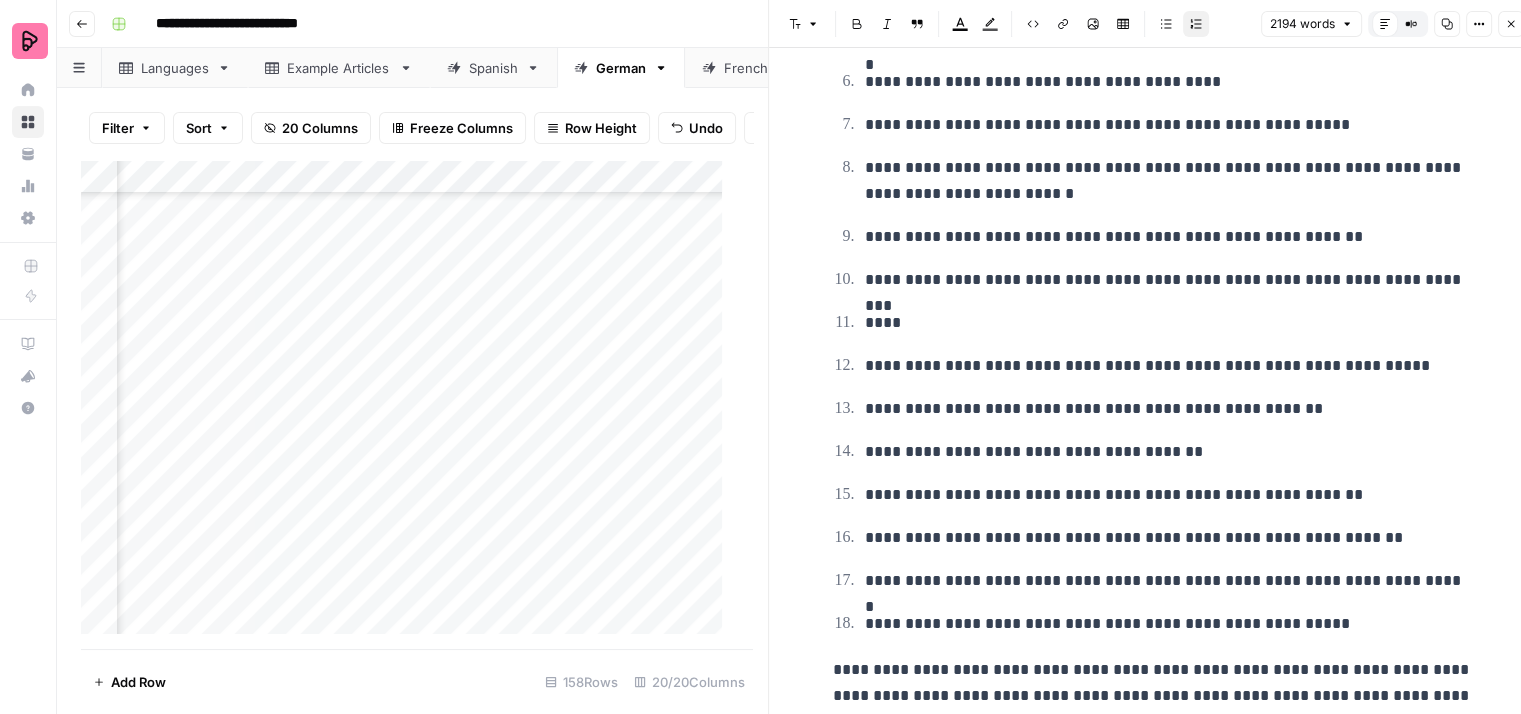 click on "****" at bounding box center [1169, 323] 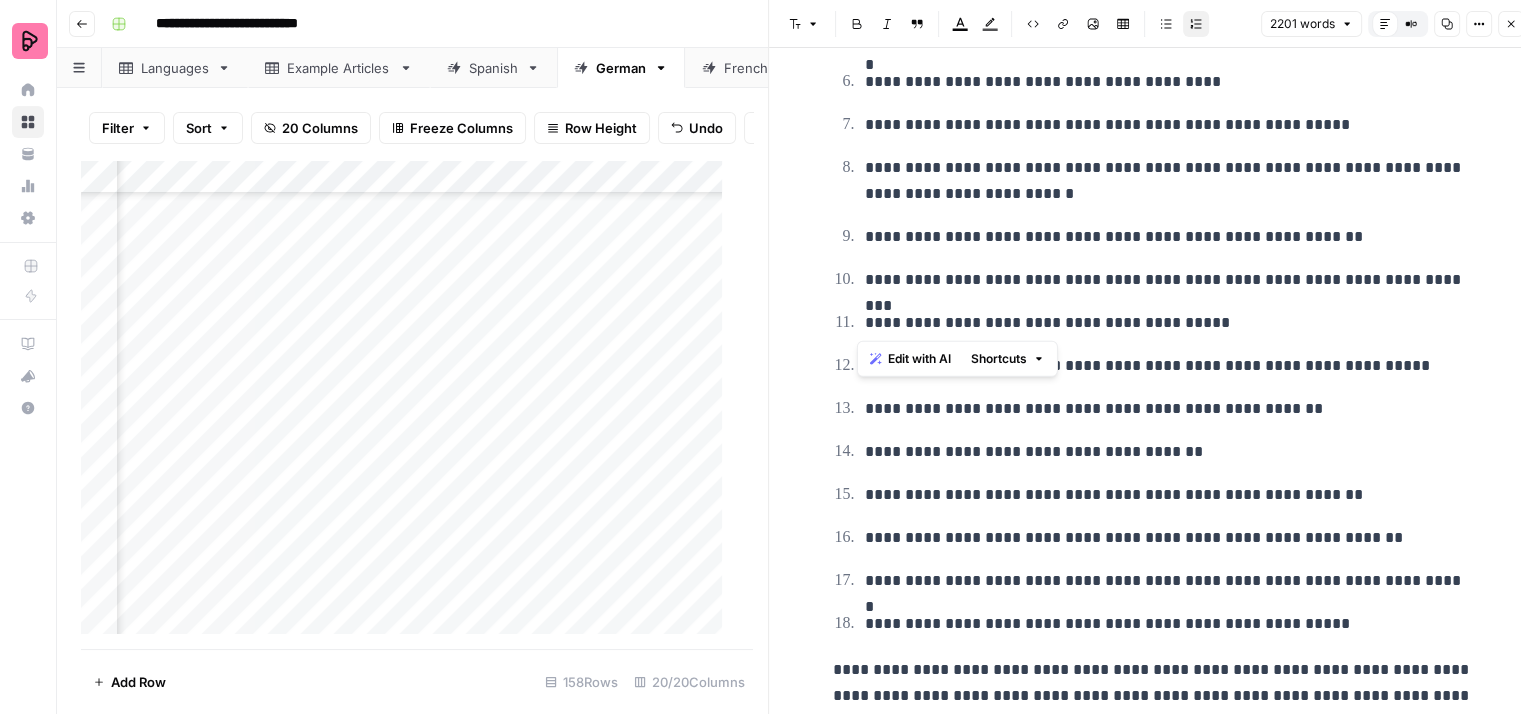 drag, startPoint x: 1223, startPoint y: 313, endPoint x: 860, endPoint y: 317, distance: 363.02203 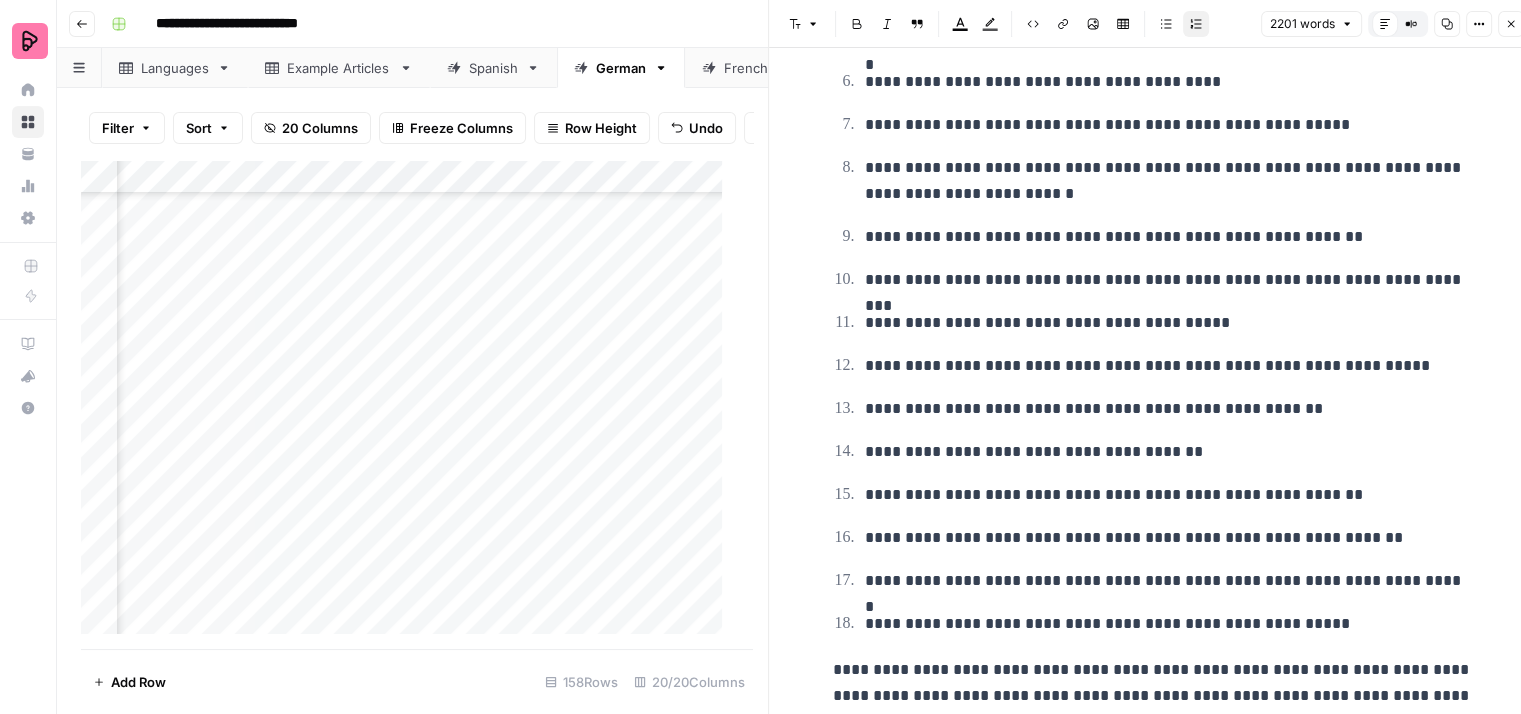 click on "**********" at bounding box center [1153, 232] 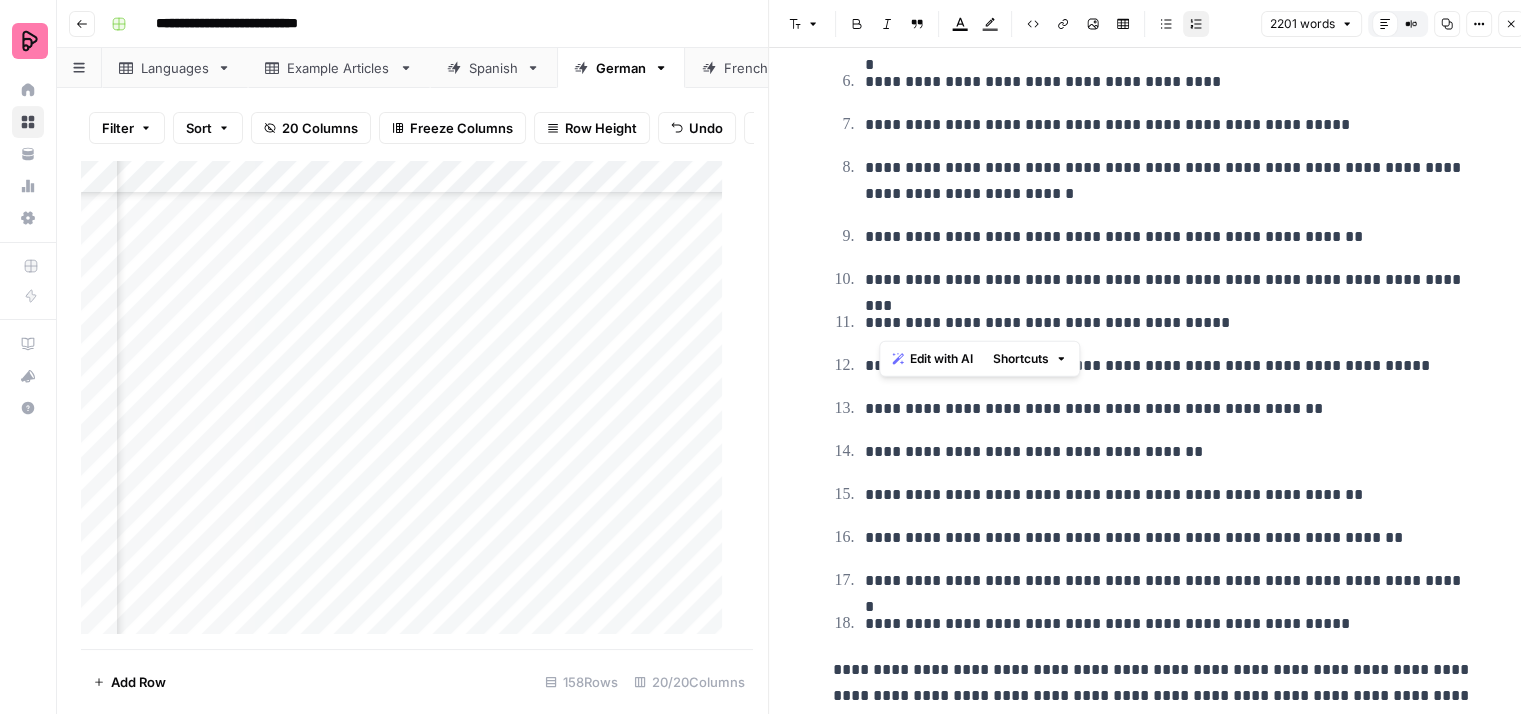 drag, startPoint x: 1212, startPoint y: 314, endPoint x: 881, endPoint y: 318, distance: 331.02417 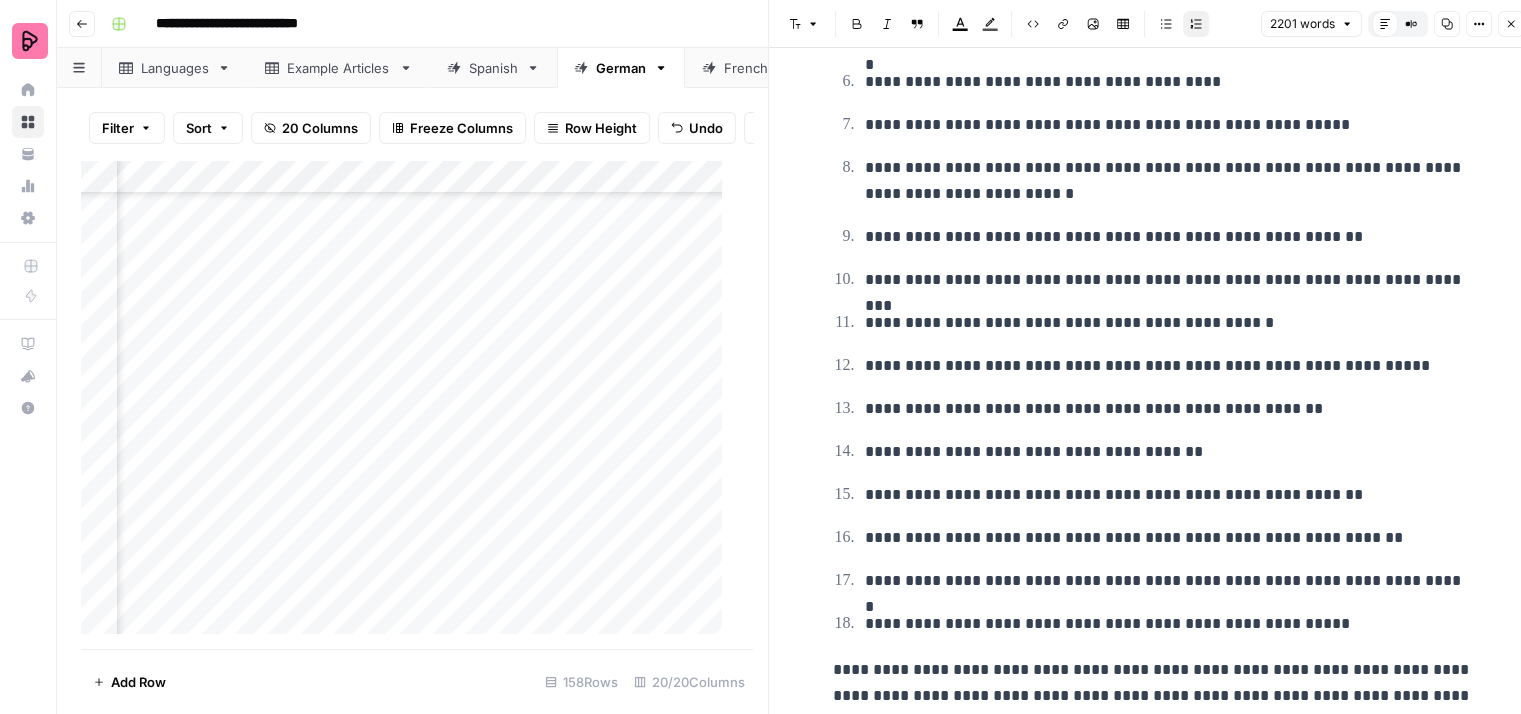 click on "**********" at bounding box center [1169, 323] 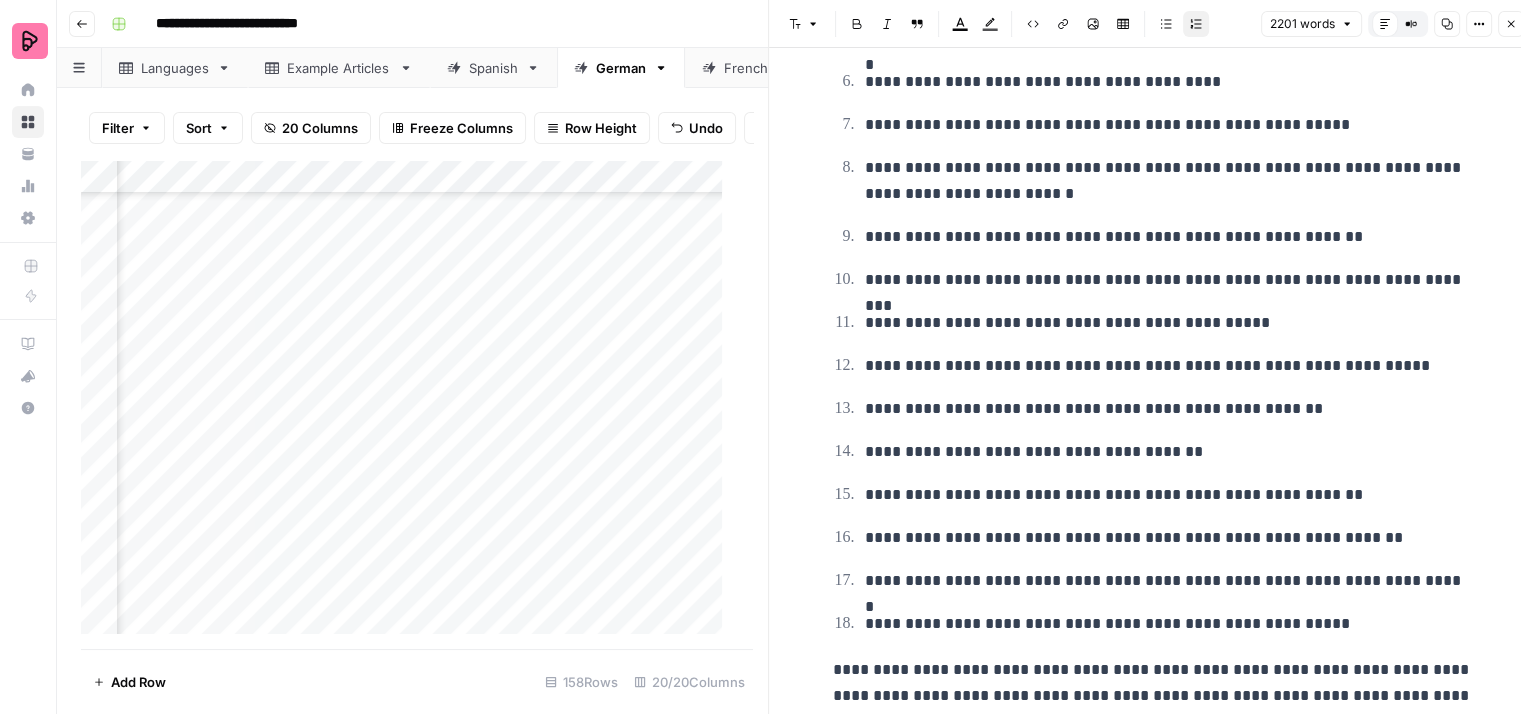 click on "**********" at bounding box center [1153, 232] 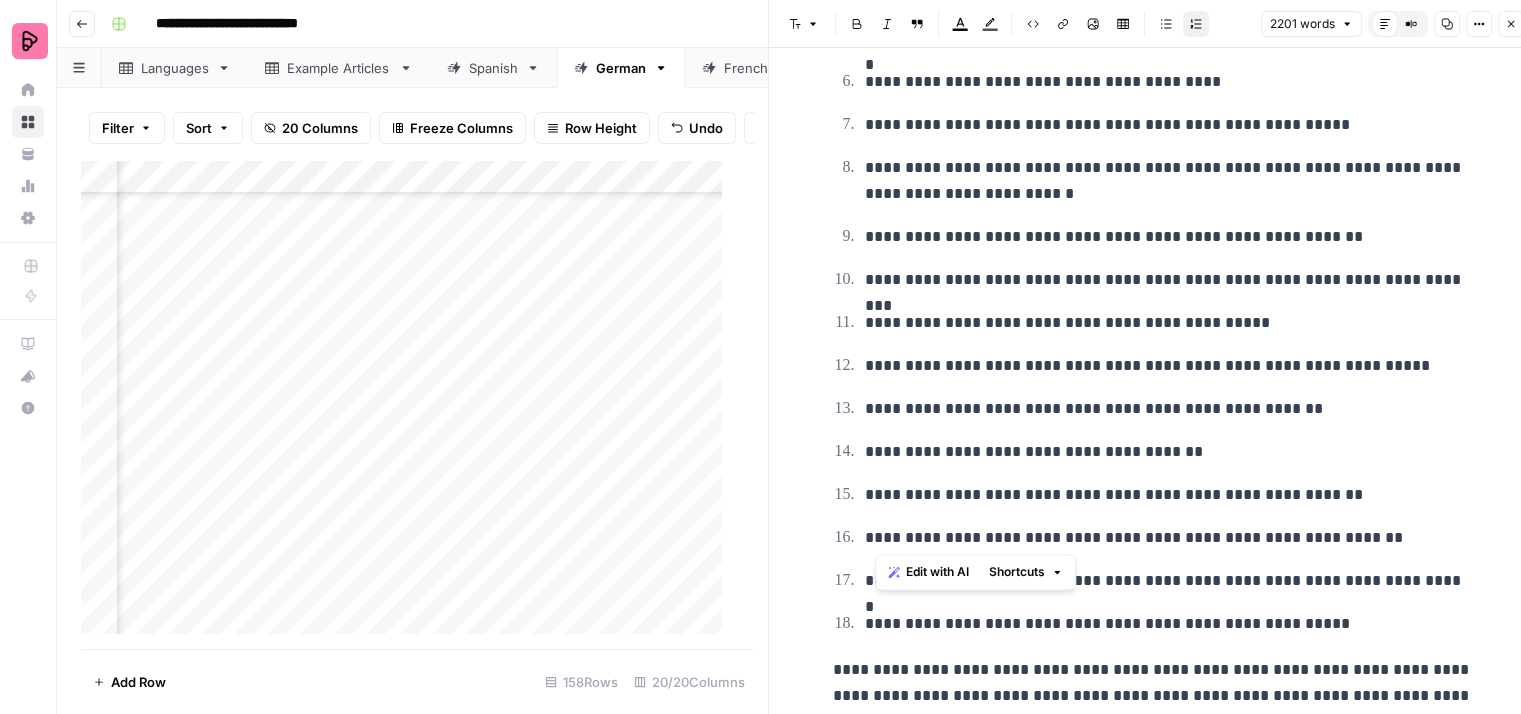 drag, startPoint x: 1372, startPoint y: 537, endPoint x: 880, endPoint y: 542, distance: 492.0254 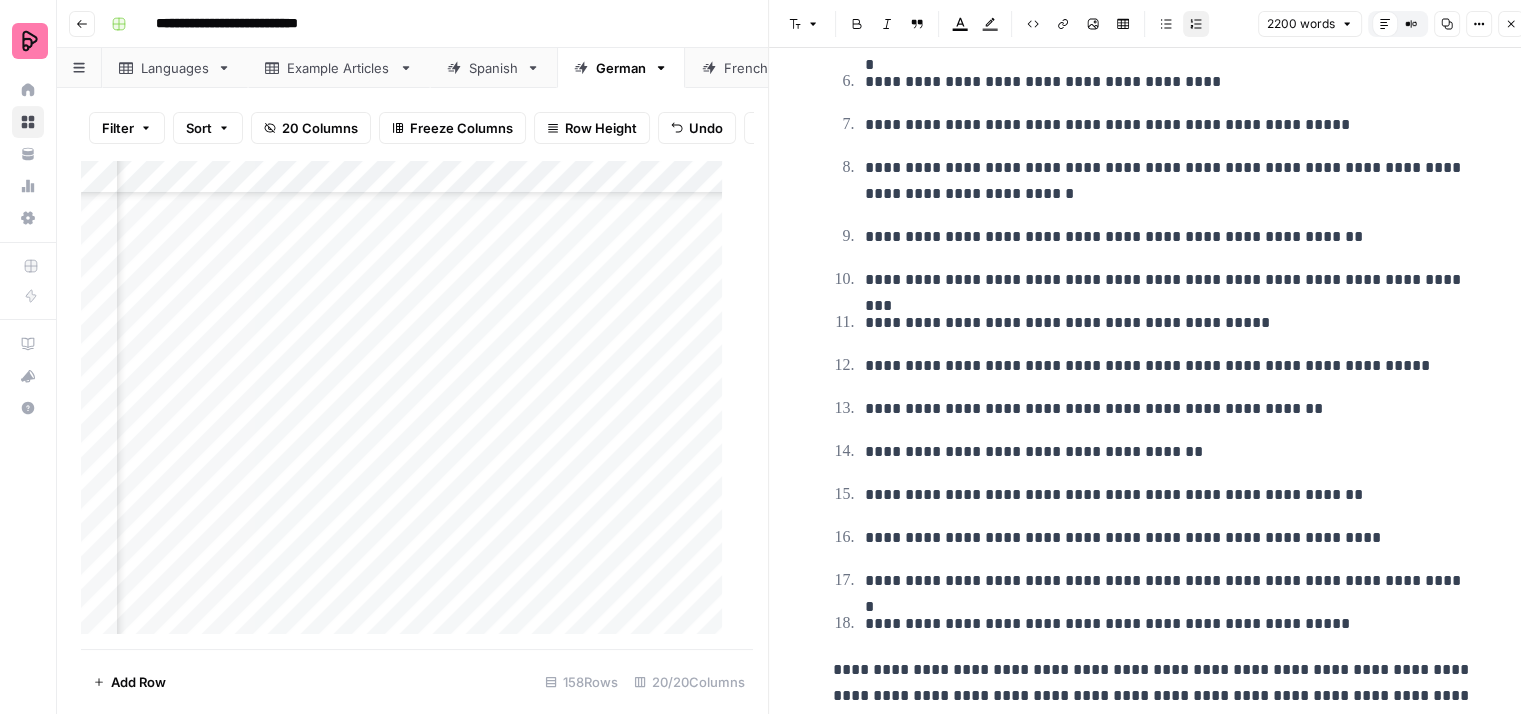 click on "**********" at bounding box center (1169, 538) 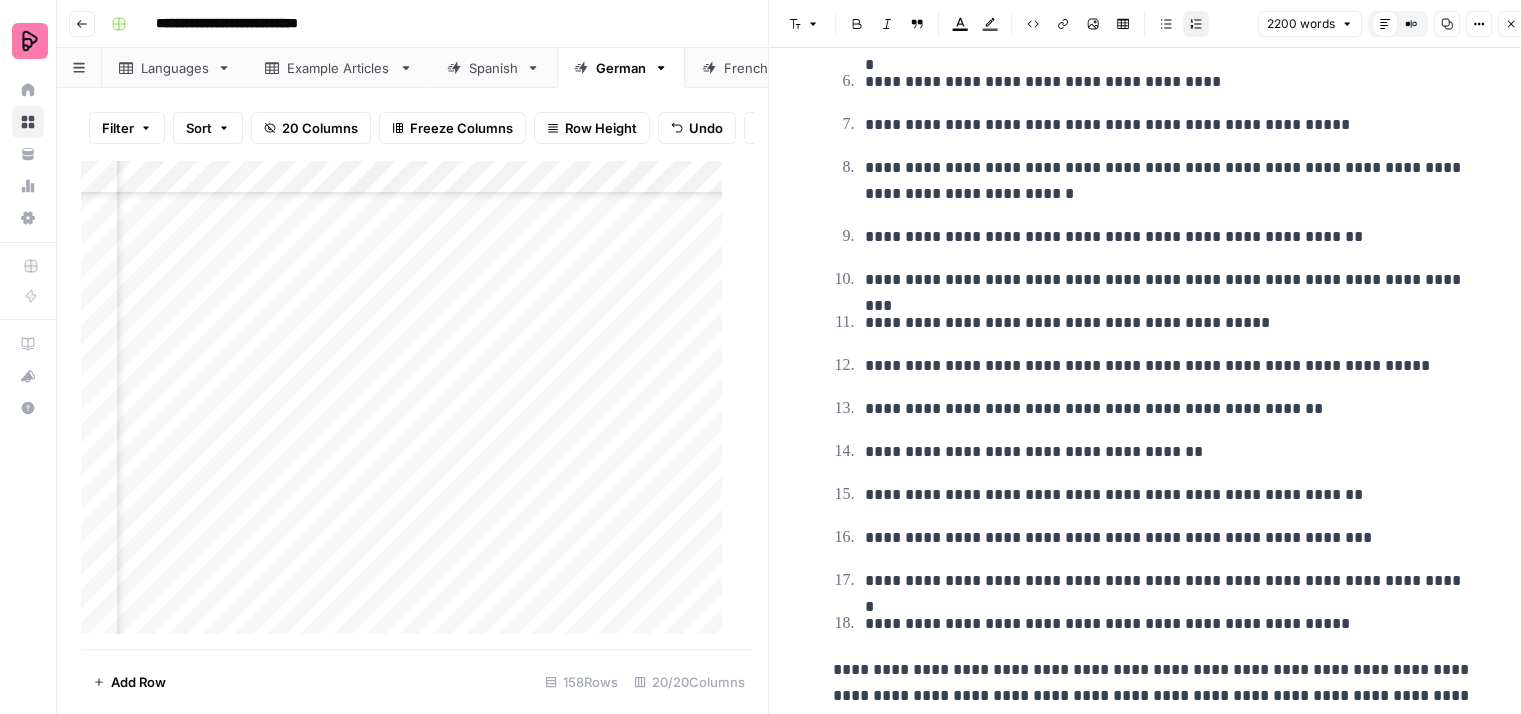 click on "**********" at bounding box center [1169, 581] 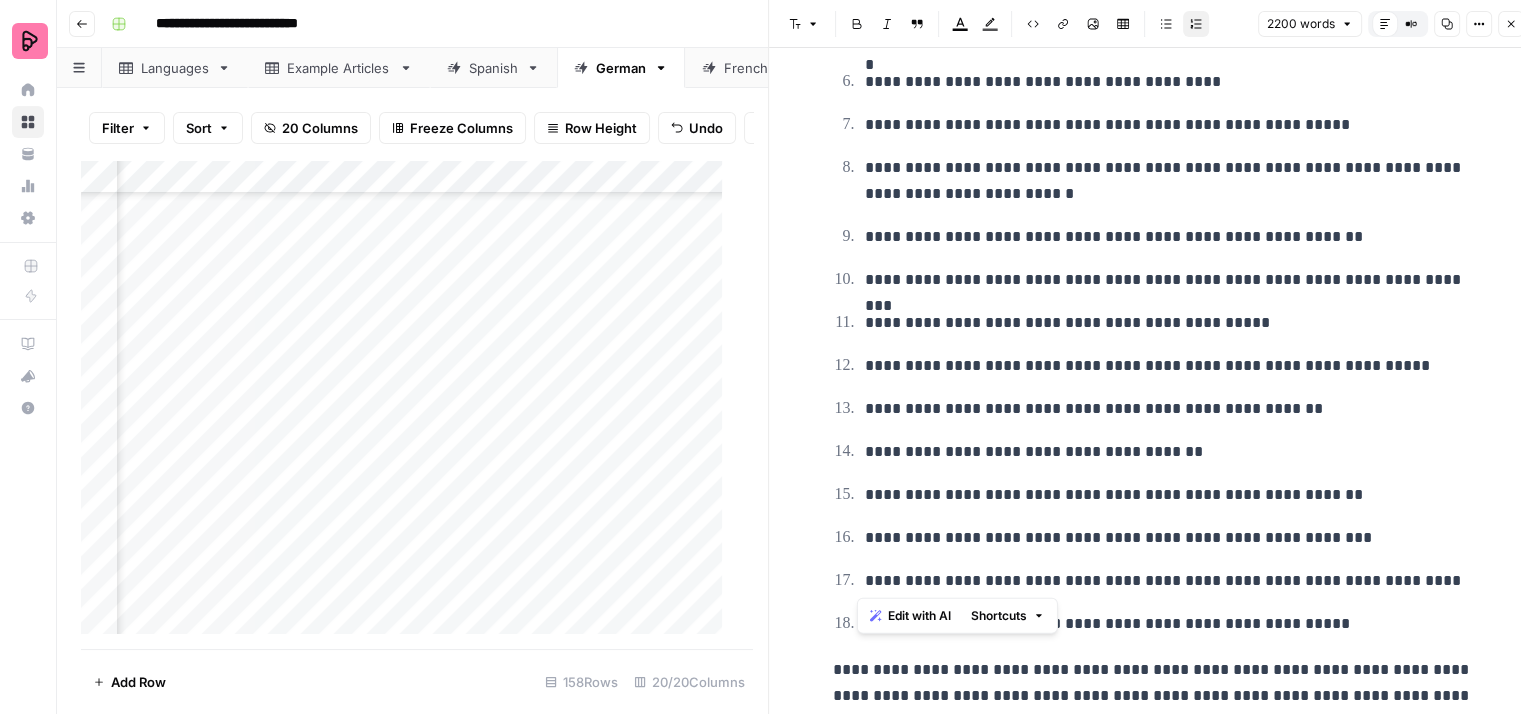 drag, startPoint x: 1422, startPoint y: 573, endPoint x: 848, endPoint y: 576, distance: 574.0078 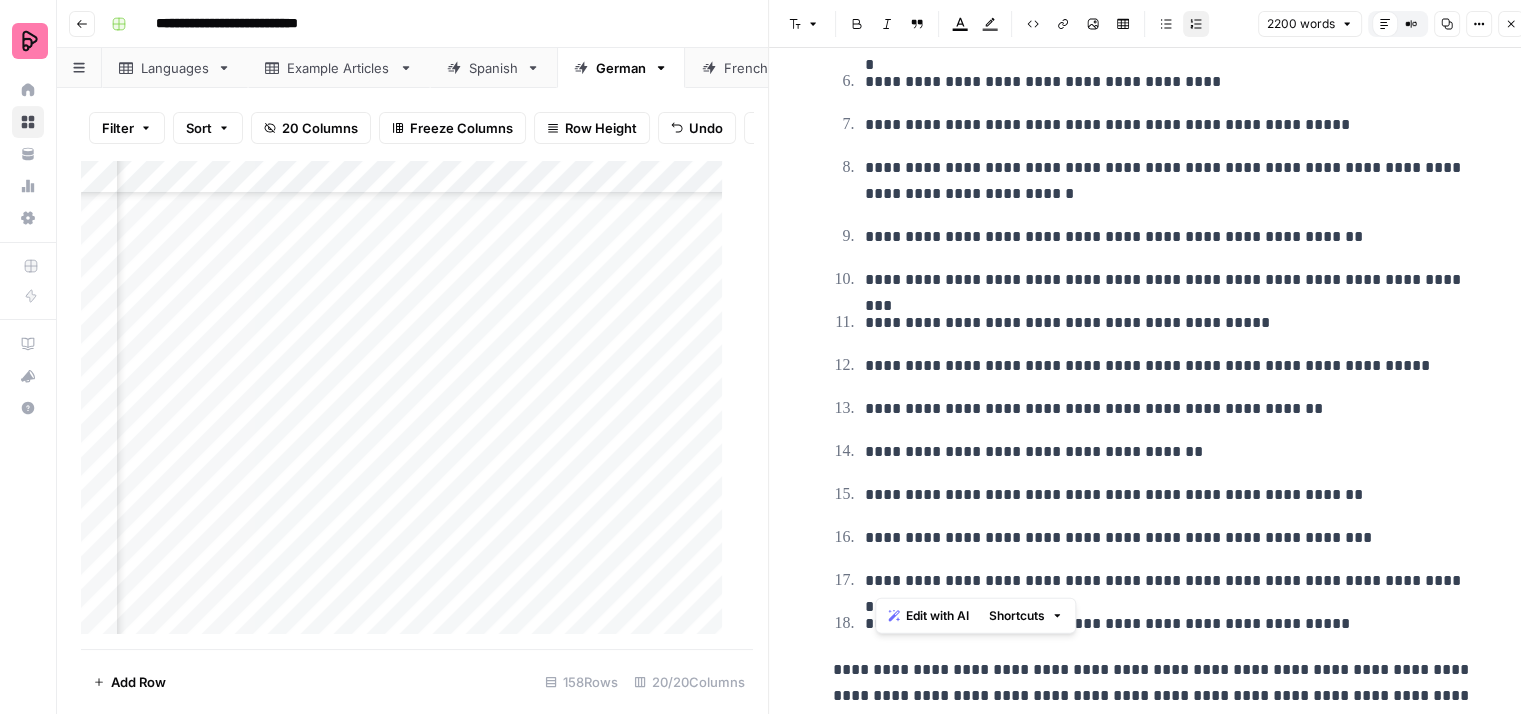 drag, startPoint x: 1447, startPoint y: 576, endPoint x: 876, endPoint y: 585, distance: 571.0709 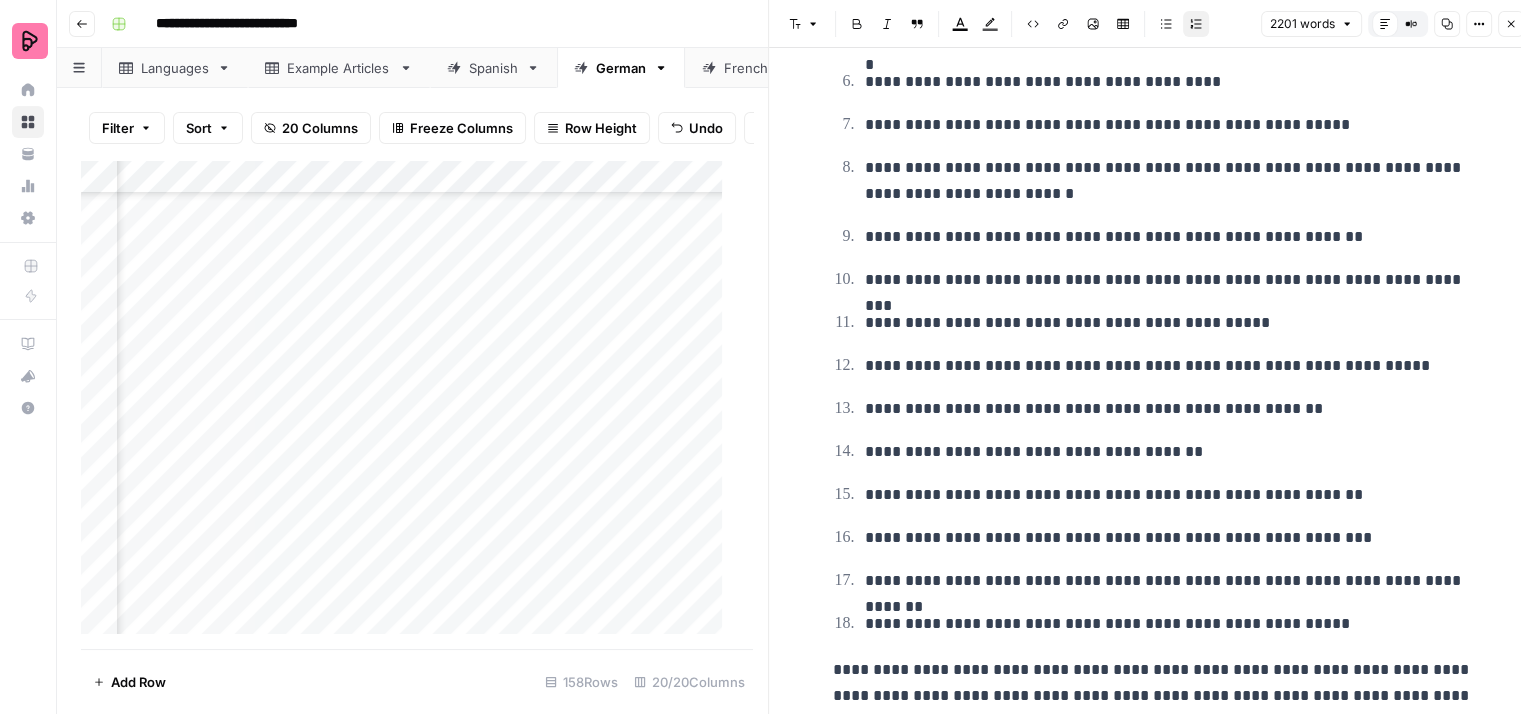 click on "**********" at bounding box center (1169, 581) 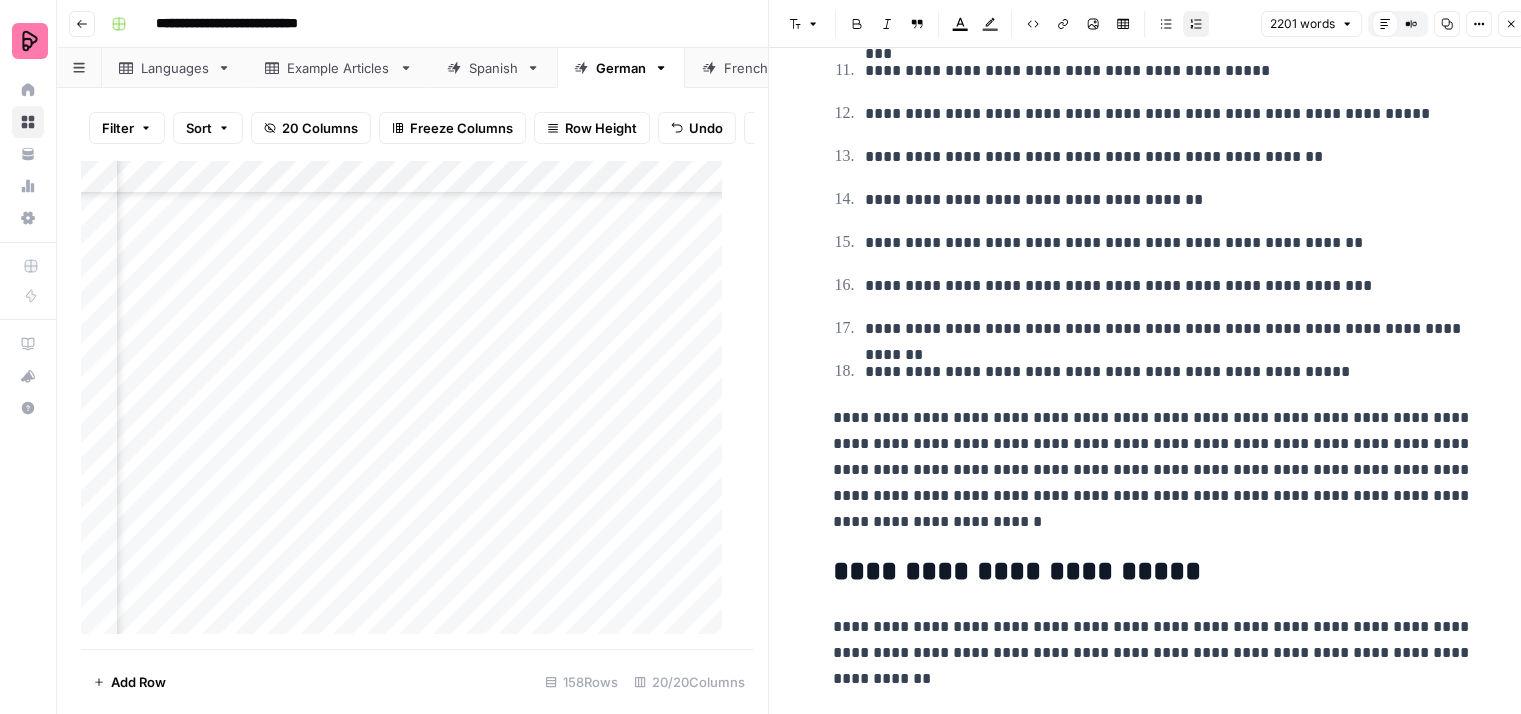 scroll, scrollTop: 1400, scrollLeft: 0, axis: vertical 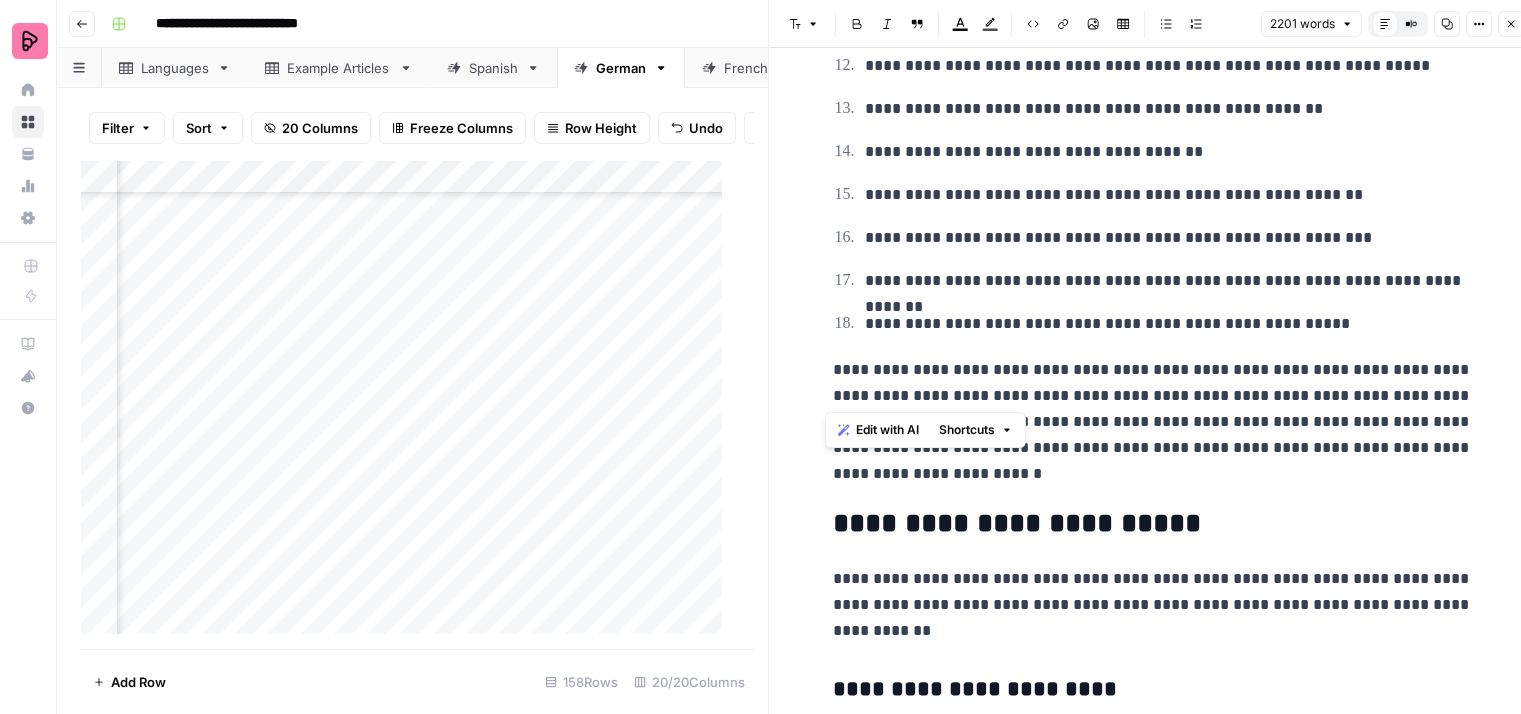 drag, startPoint x: 1363, startPoint y: 394, endPoint x: 808, endPoint y: 373, distance: 555.39716 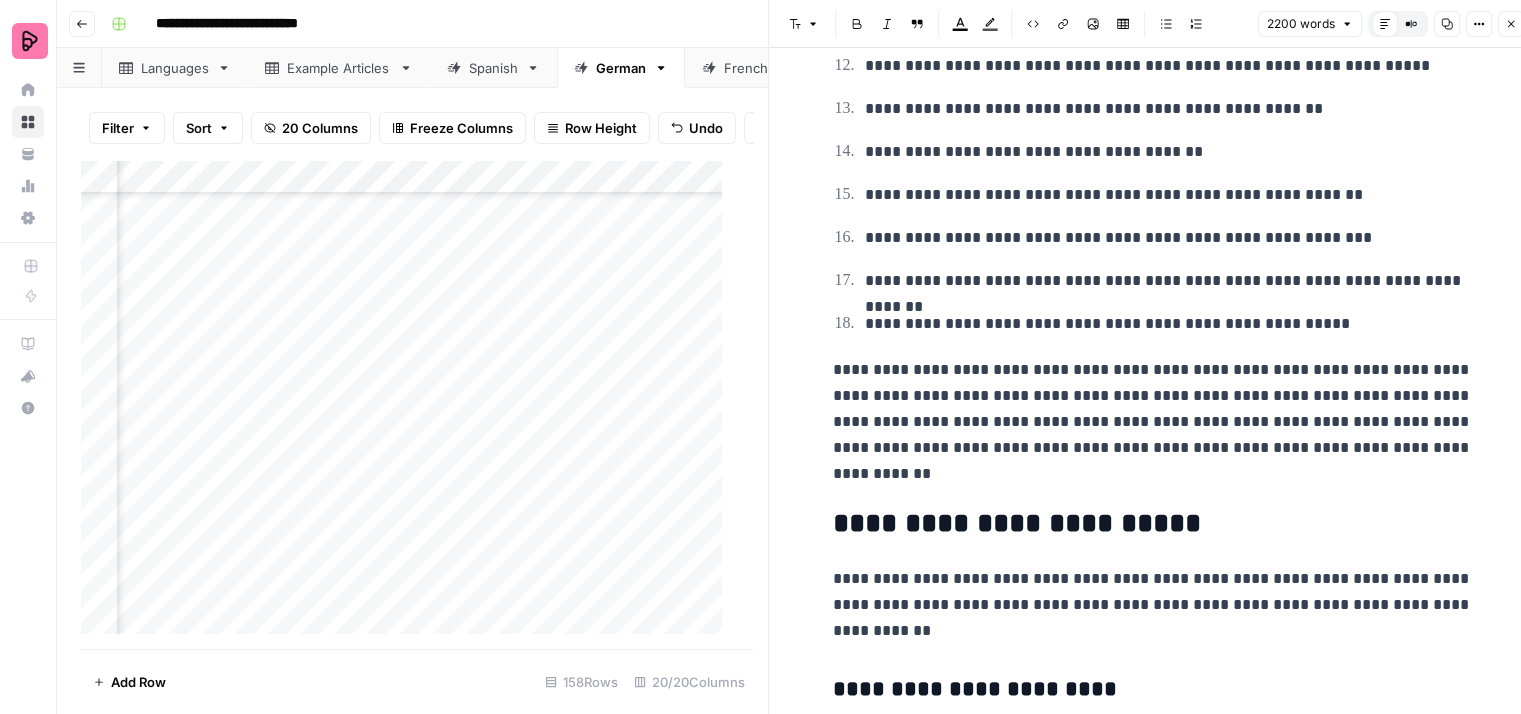 click on "**********" at bounding box center (1153, 422) 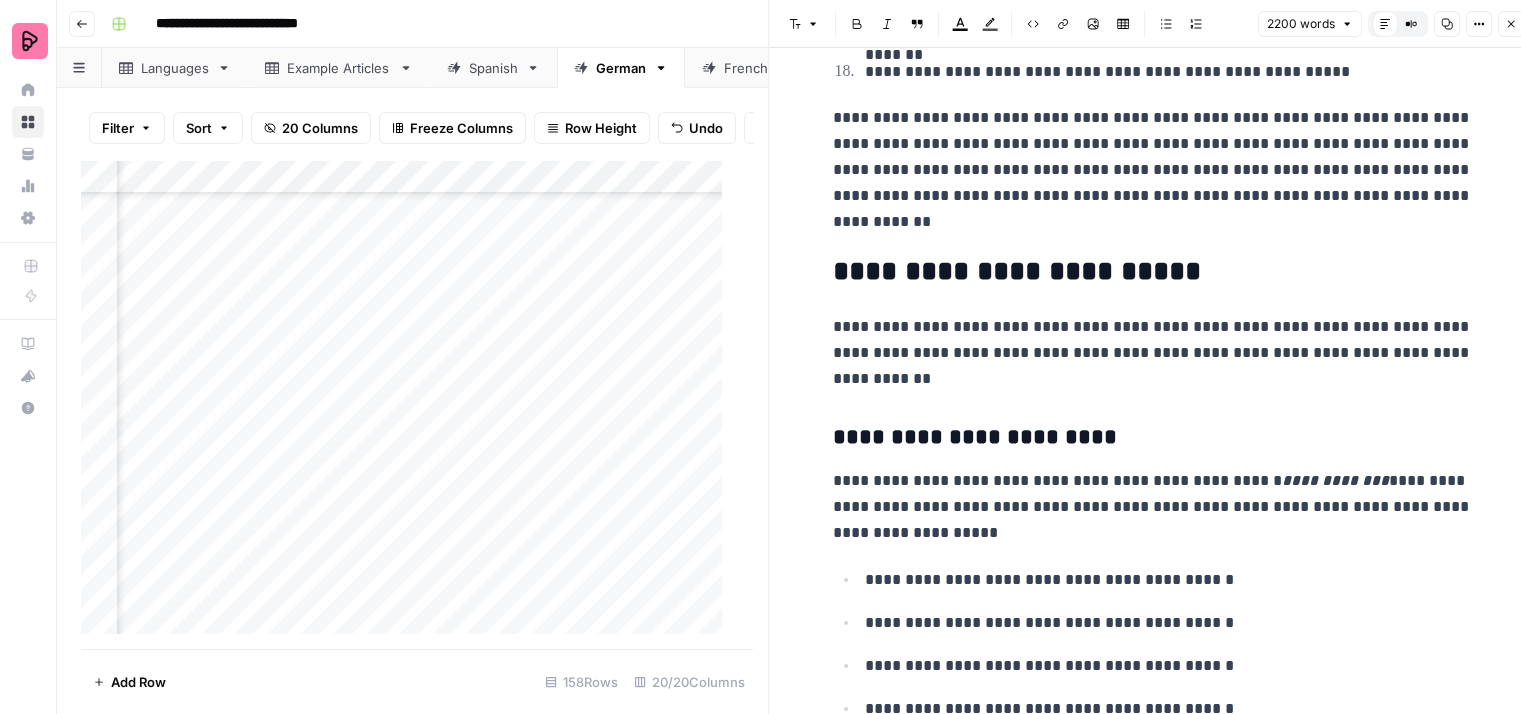 scroll, scrollTop: 1700, scrollLeft: 0, axis: vertical 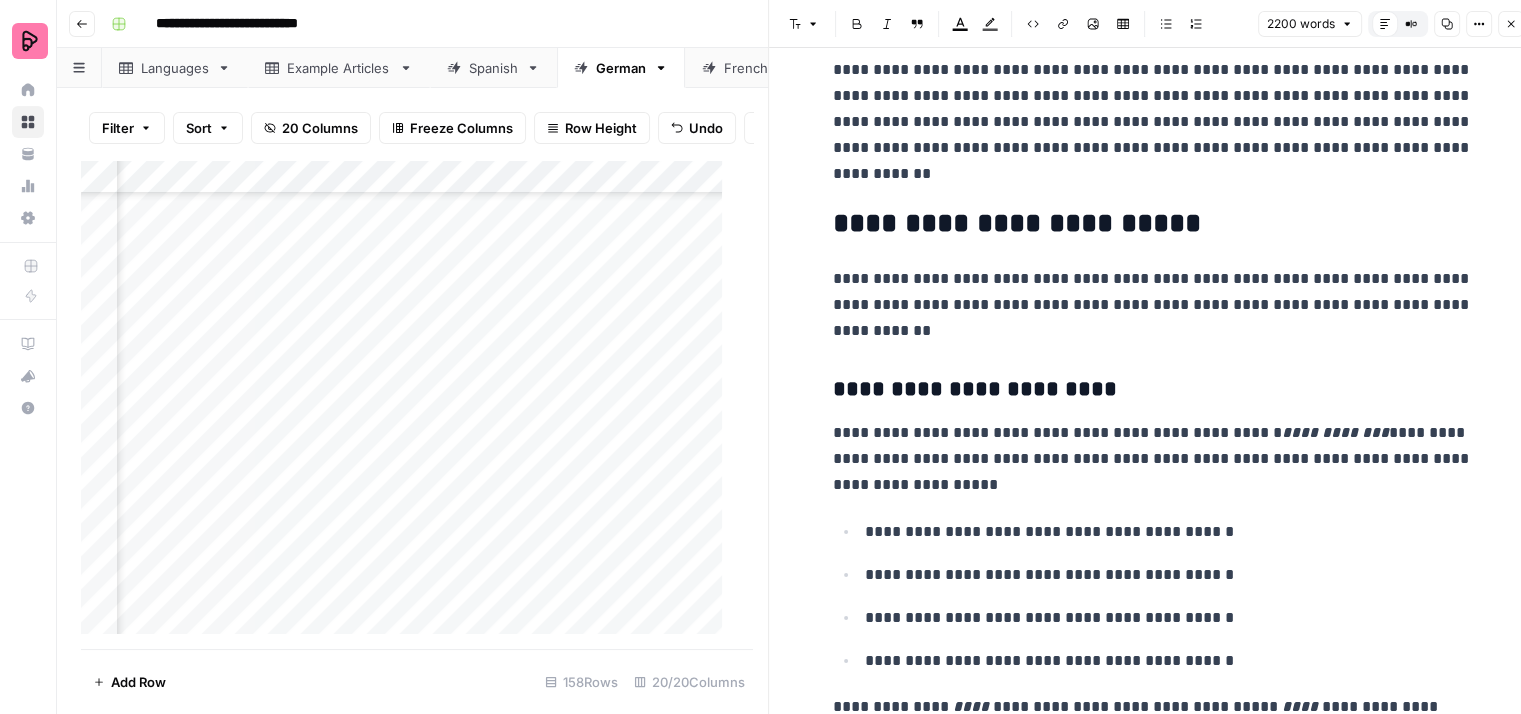 click on "**********" at bounding box center (1153, 459) 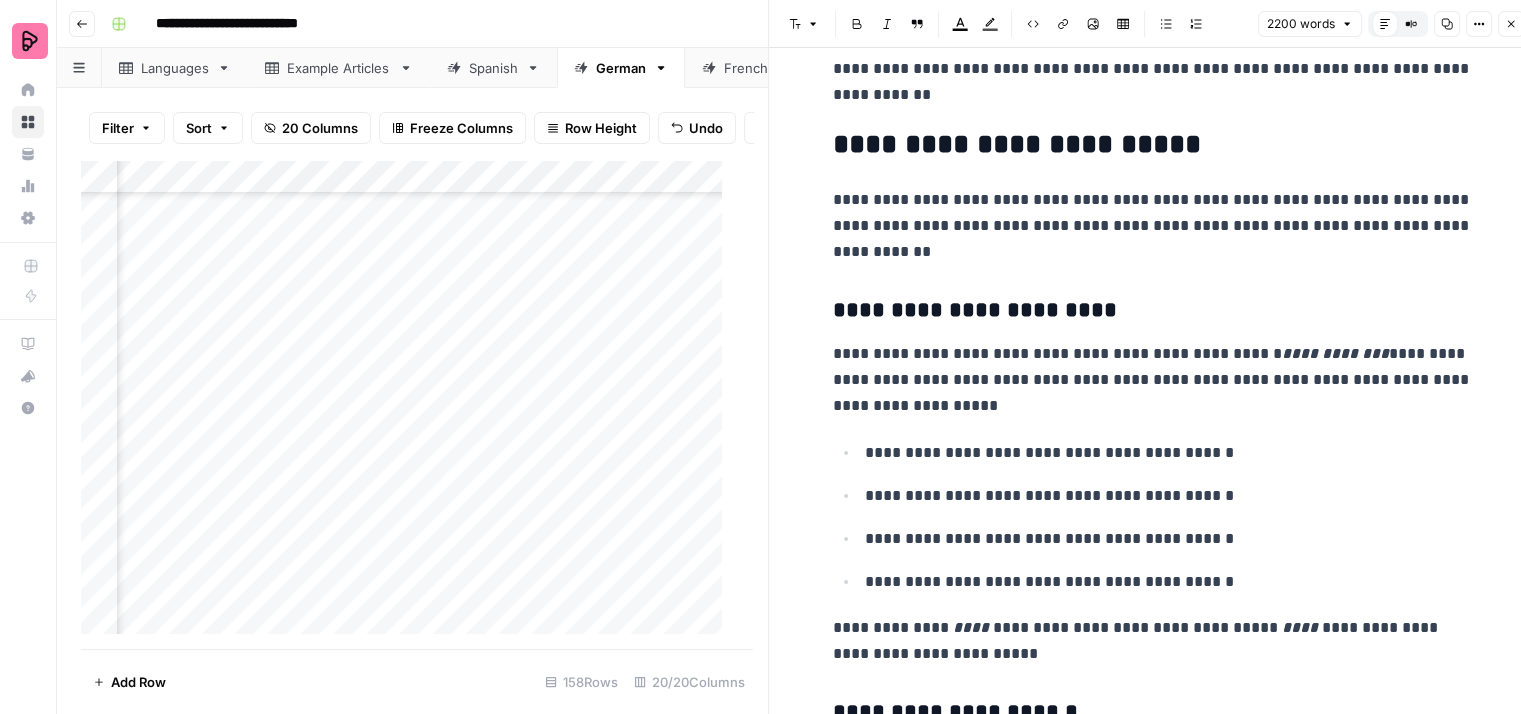 scroll, scrollTop: 1800, scrollLeft: 0, axis: vertical 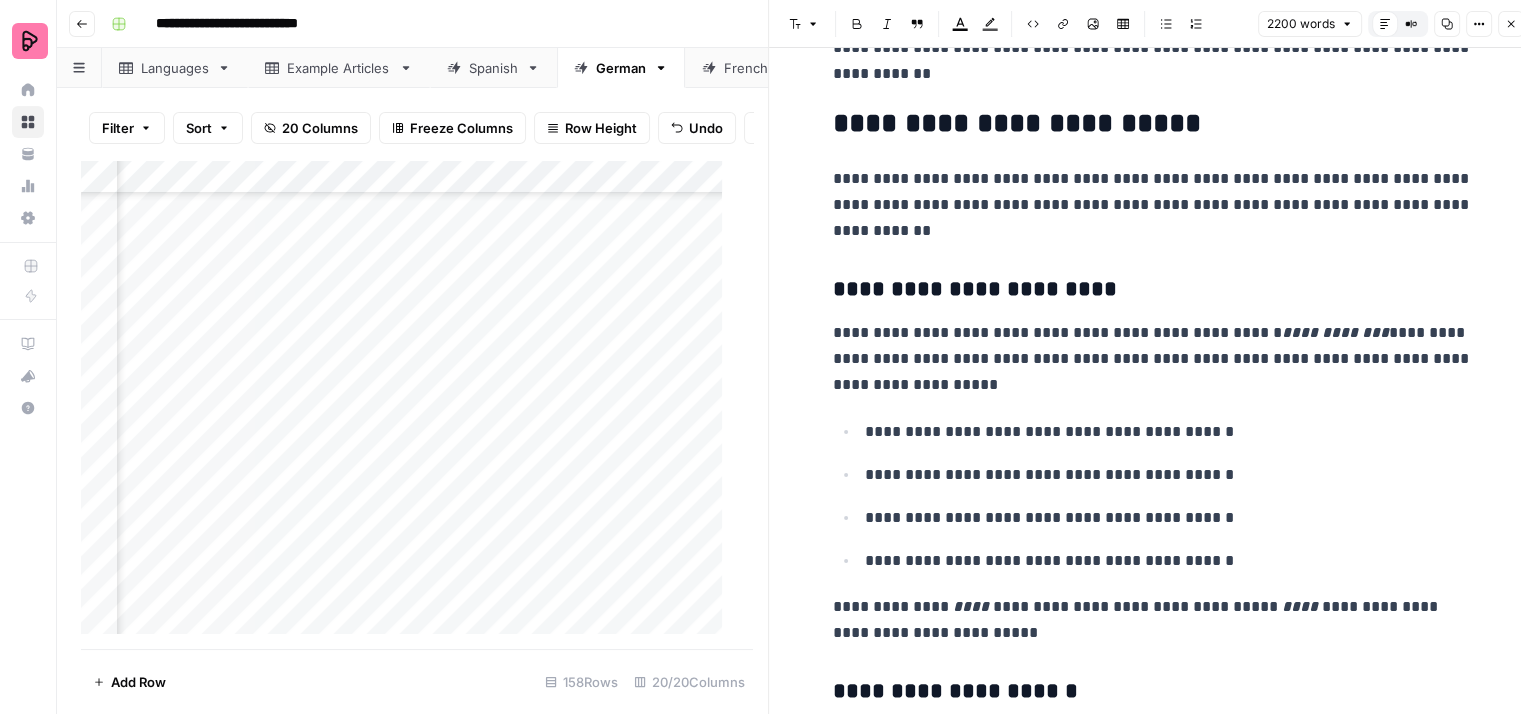 click on "**********" at bounding box center [1153, 359] 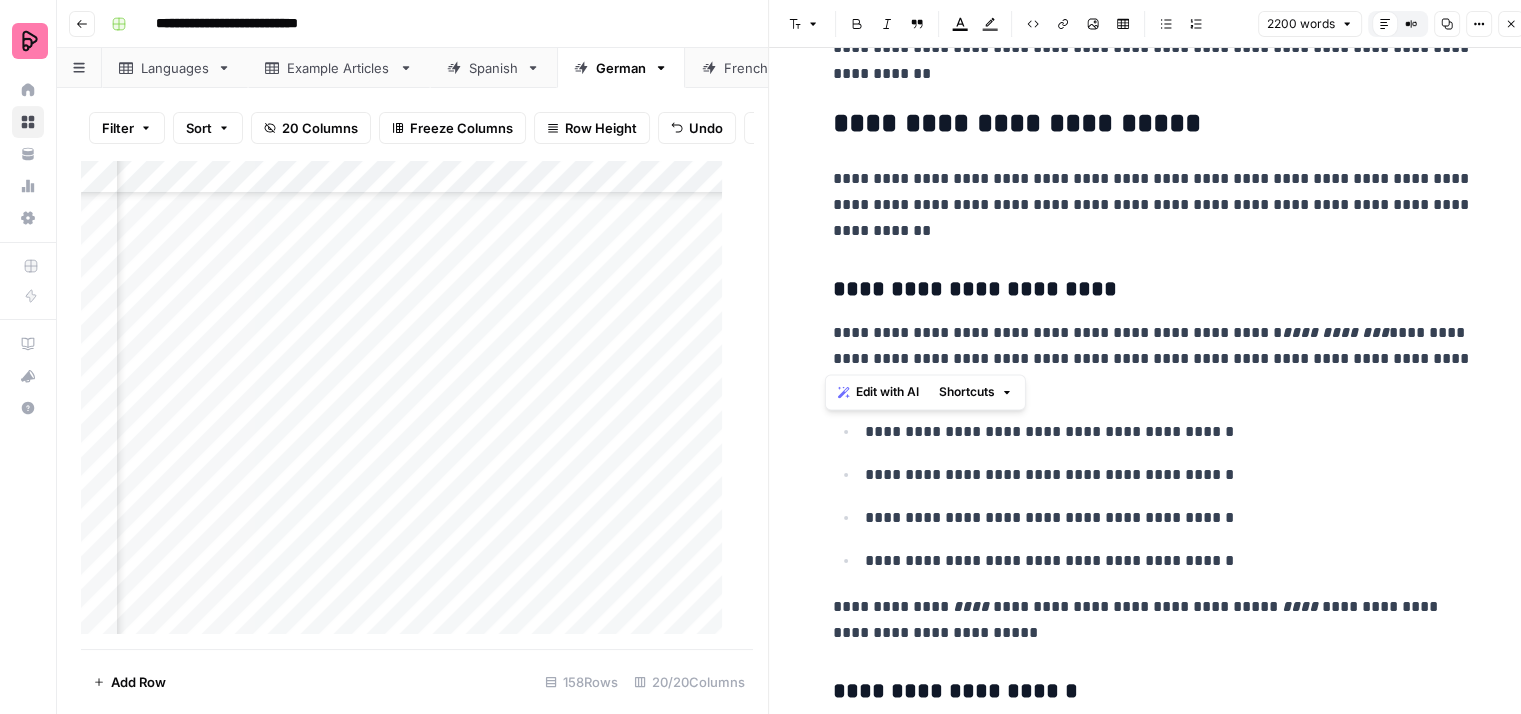drag, startPoint x: 905, startPoint y: 353, endPoint x: 826, endPoint y: 334, distance: 81.25269 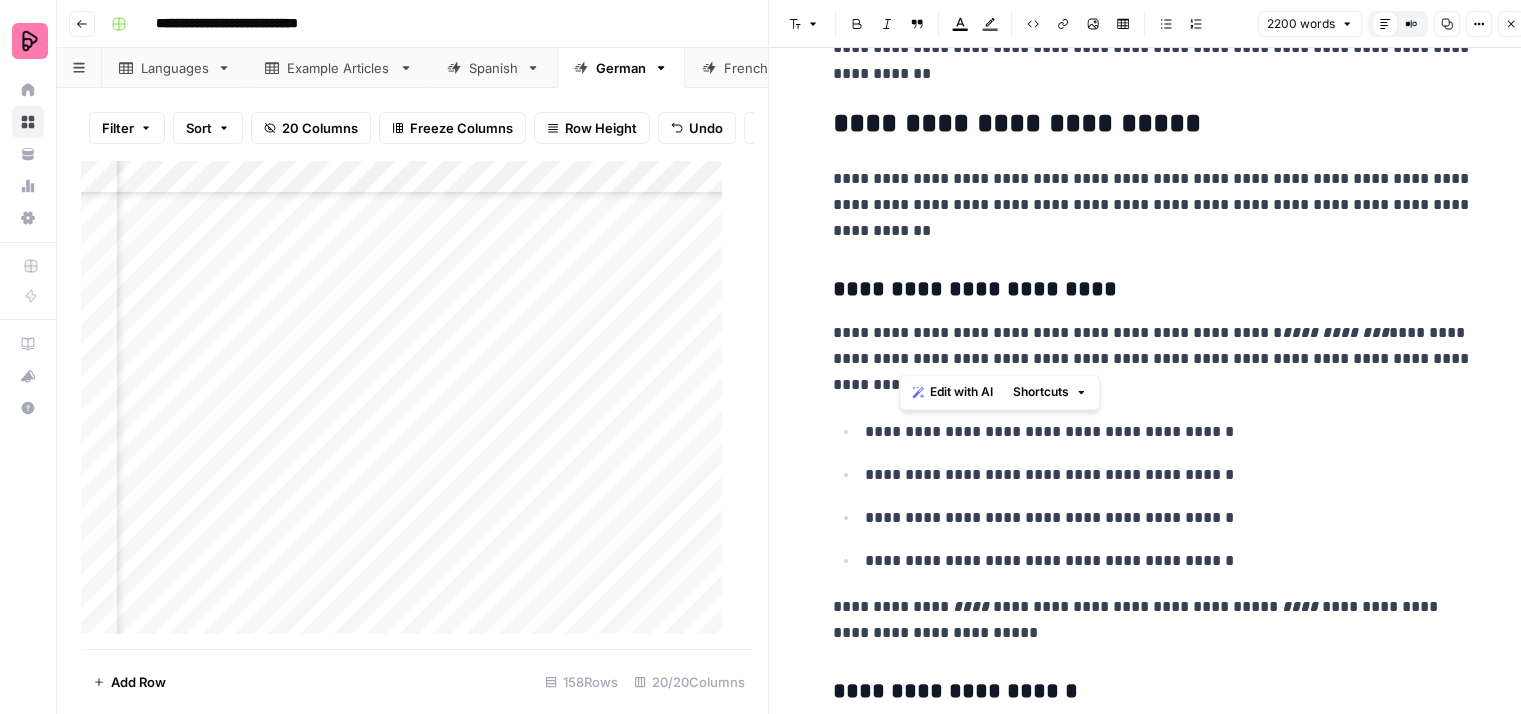 drag, startPoint x: 898, startPoint y: 353, endPoint x: 1276, endPoint y: 330, distance: 378.6991 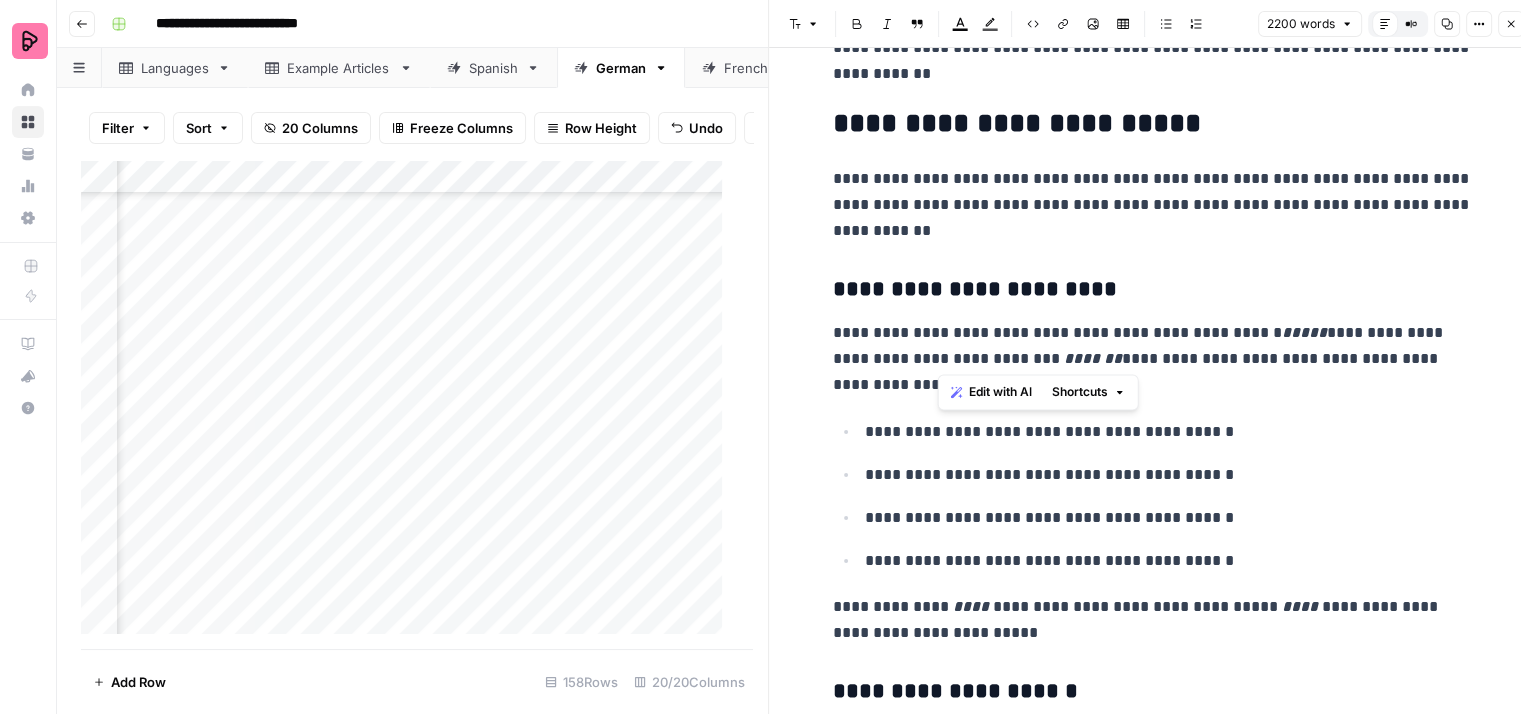drag, startPoint x: 1333, startPoint y: 329, endPoint x: 1114, endPoint y: 346, distance: 219.65883 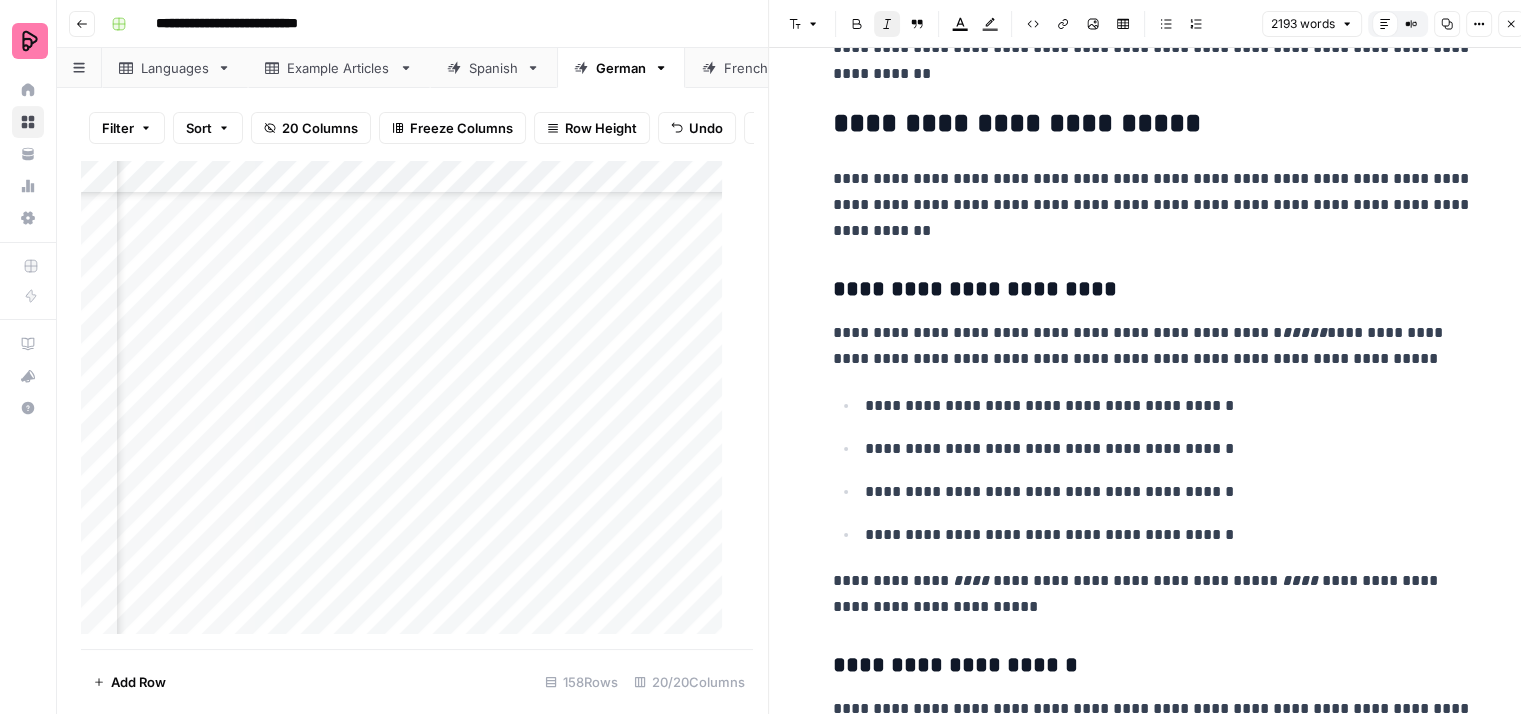 click on "**********" at bounding box center (1153, 346) 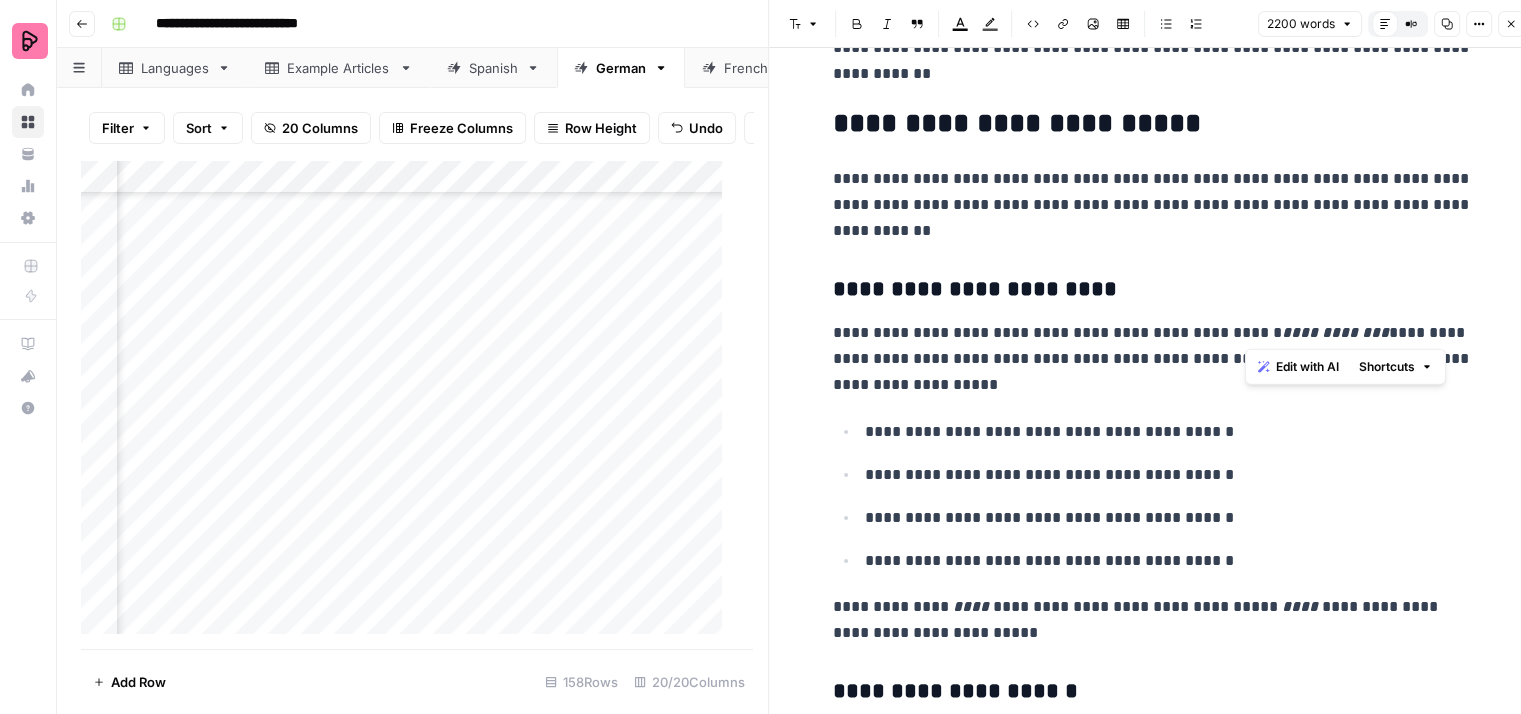 drag, startPoint x: 1456, startPoint y: 329, endPoint x: 1316, endPoint y: 333, distance: 140.05713 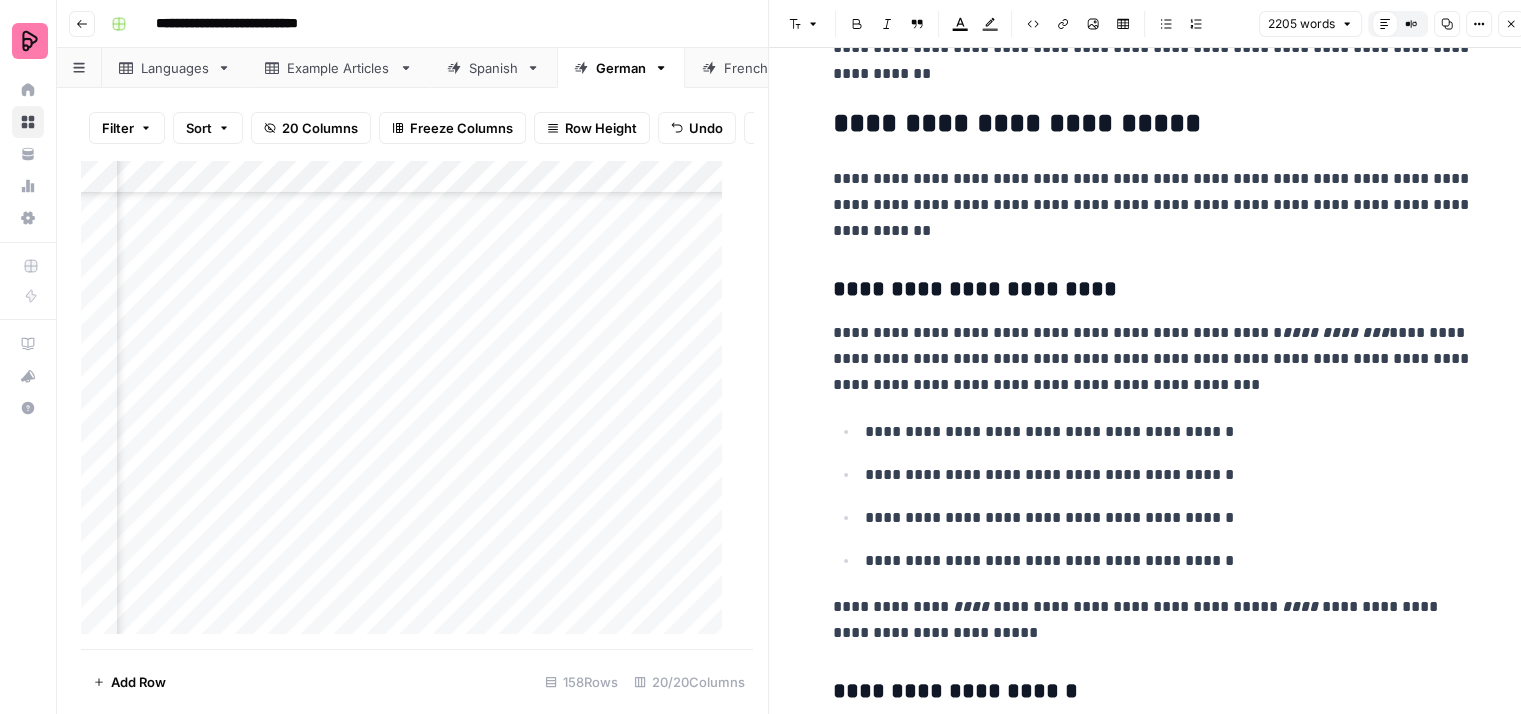 click on "**********" at bounding box center (1153, 359) 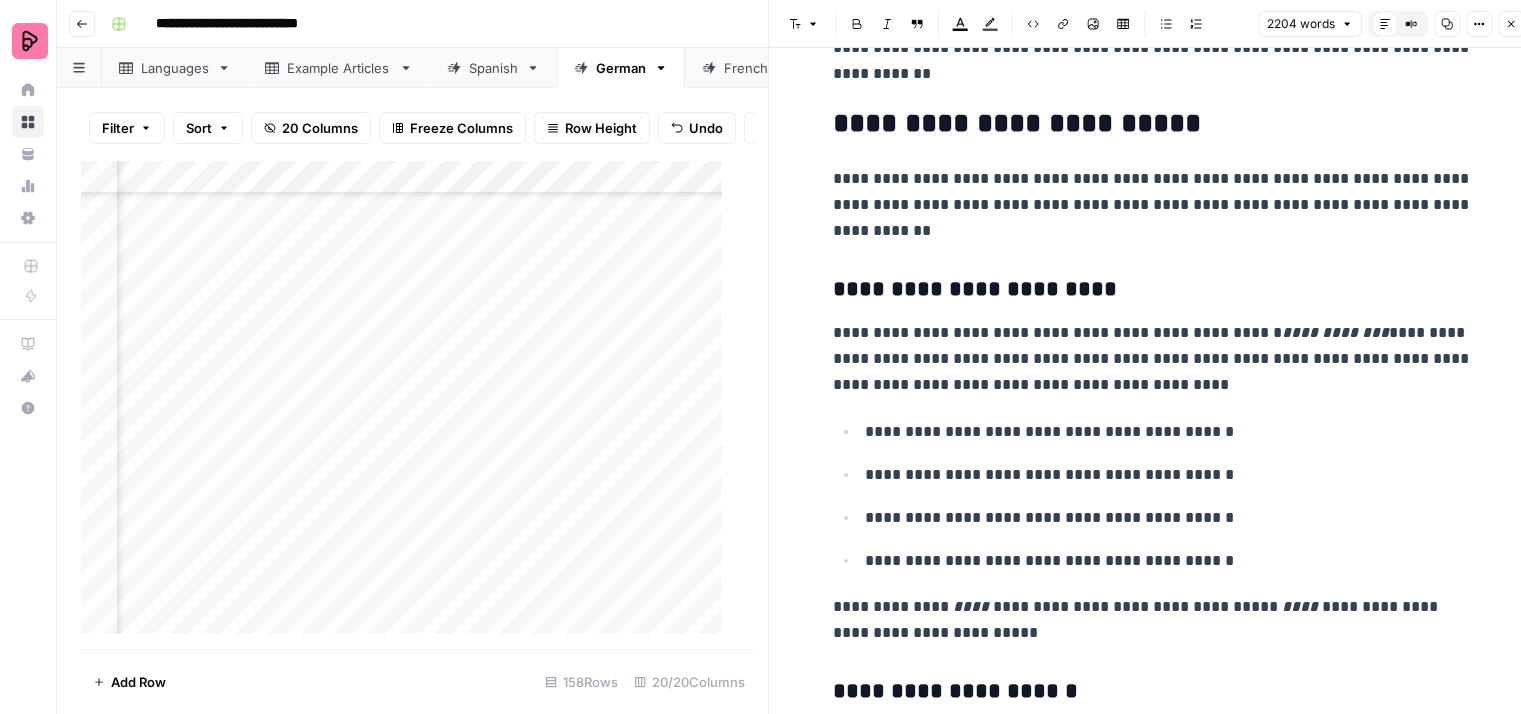 click on "**********" at bounding box center [1153, 359] 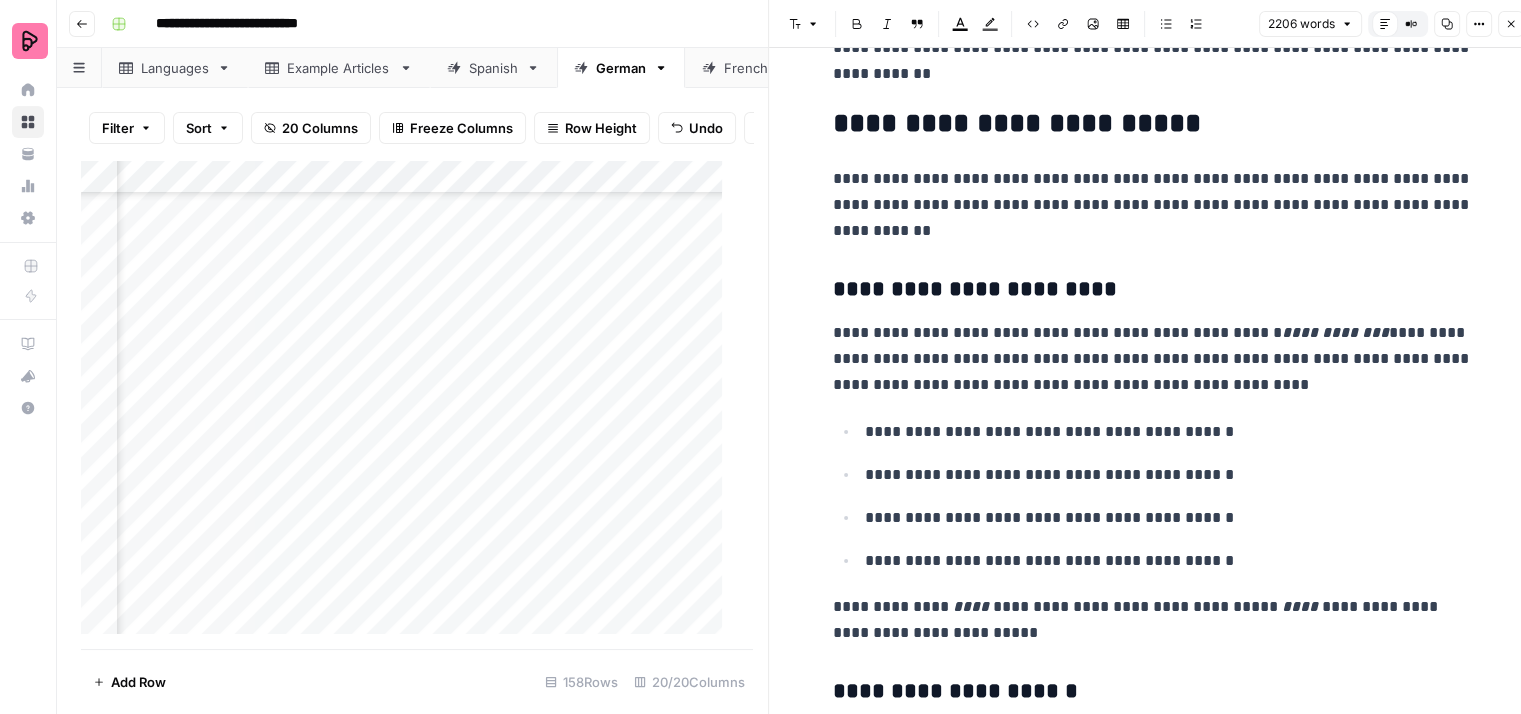 click on "**********" at bounding box center (1153, 359) 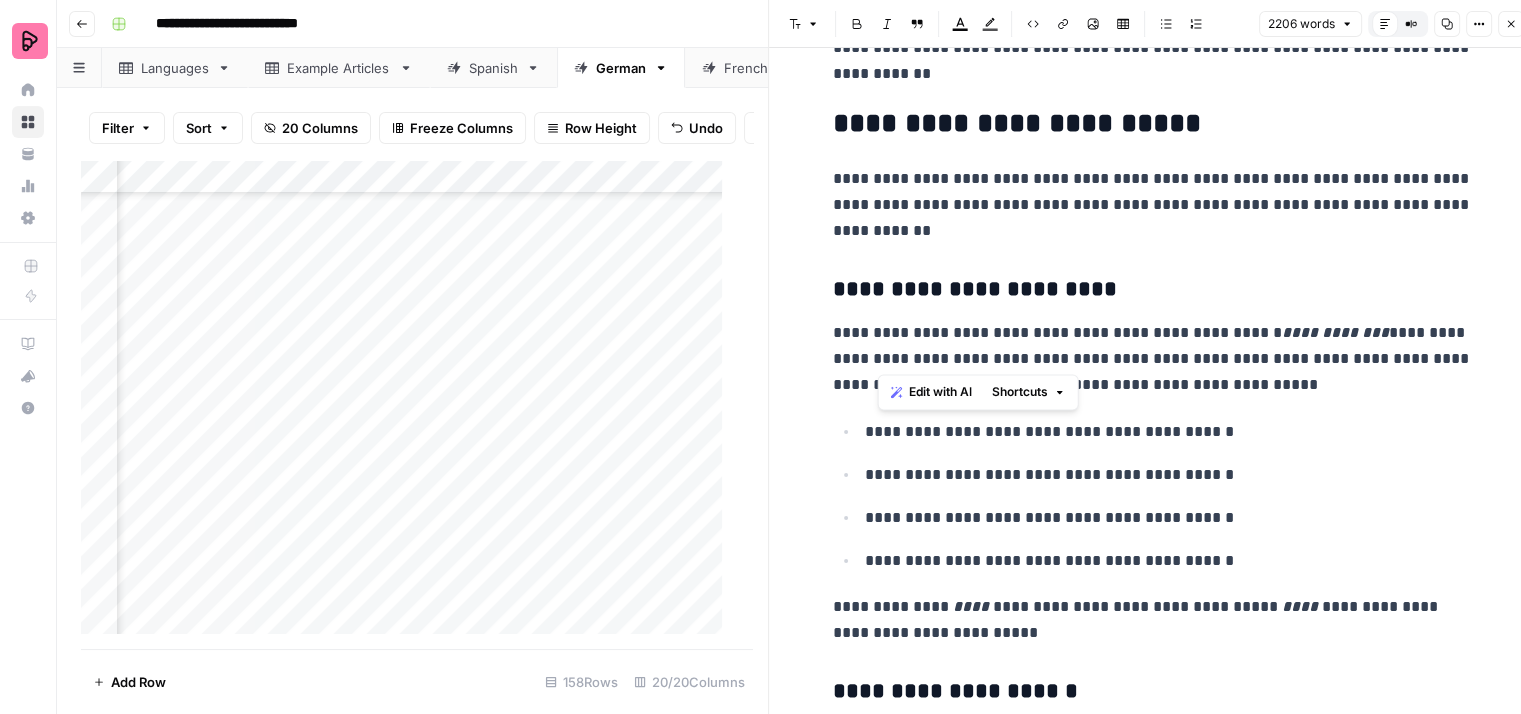 drag, startPoint x: 876, startPoint y: 357, endPoint x: 1108, endPoint y: 356, distance: 232.00215 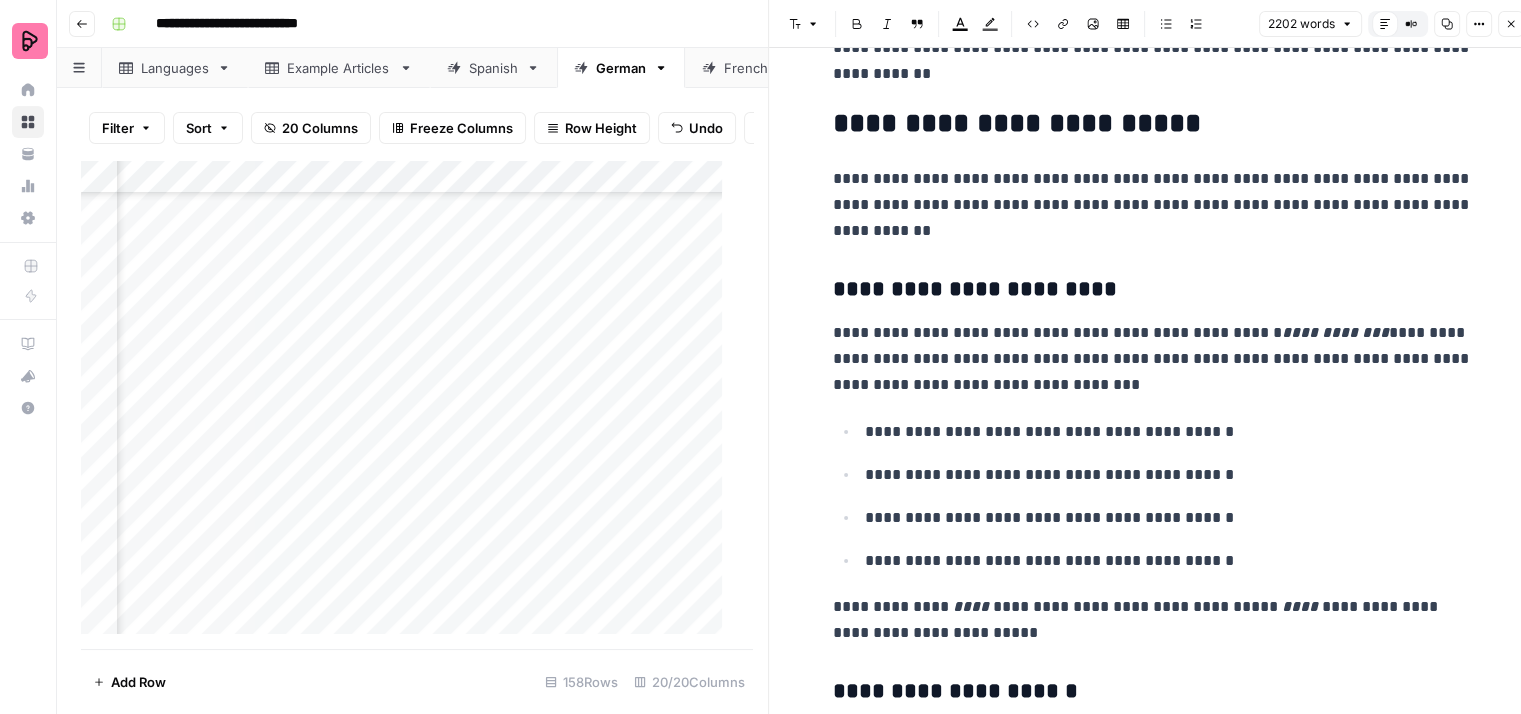 click on "**********" at bounding box center (1153, 359) 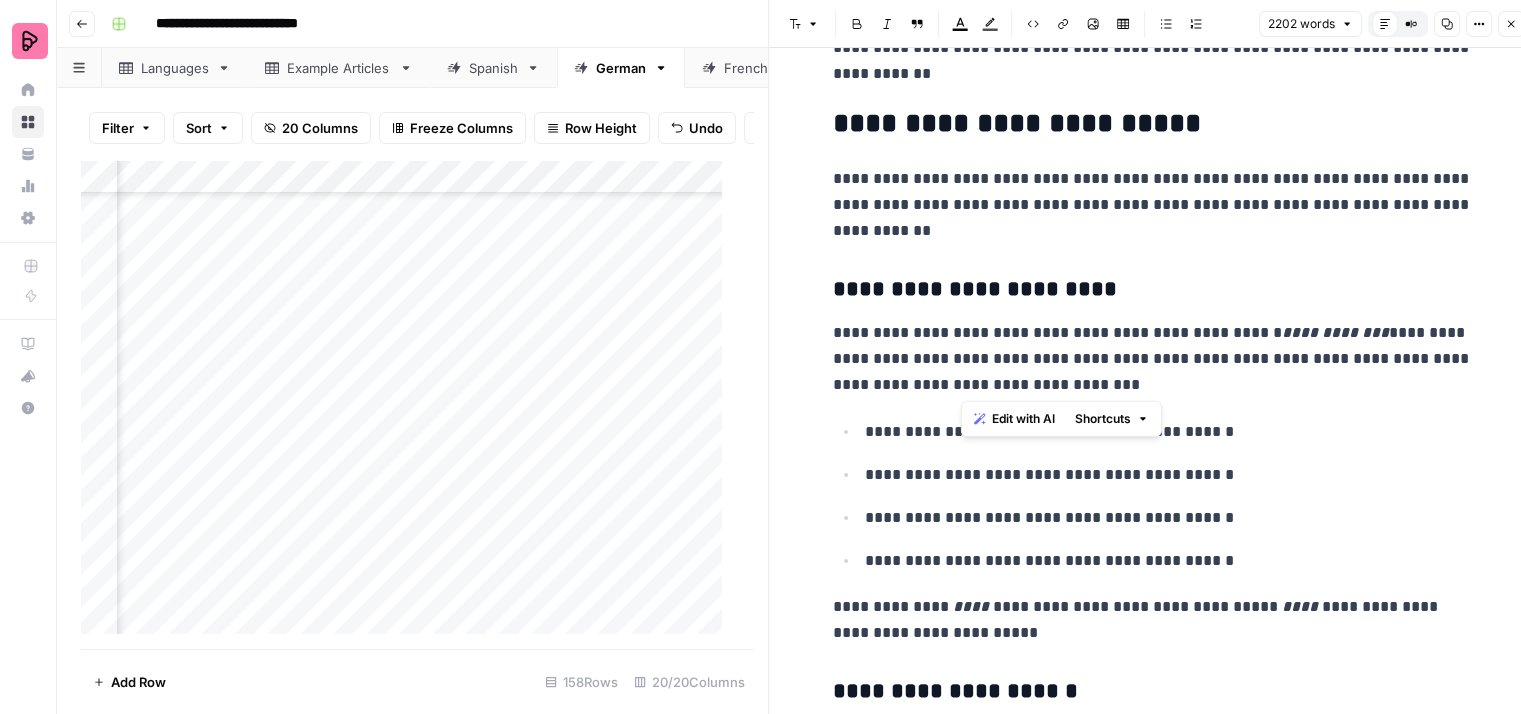 drag, startPoint x: 996, startPoint y: 378, endPoint x: 964, endPoint y: 361, distance: 36.23534 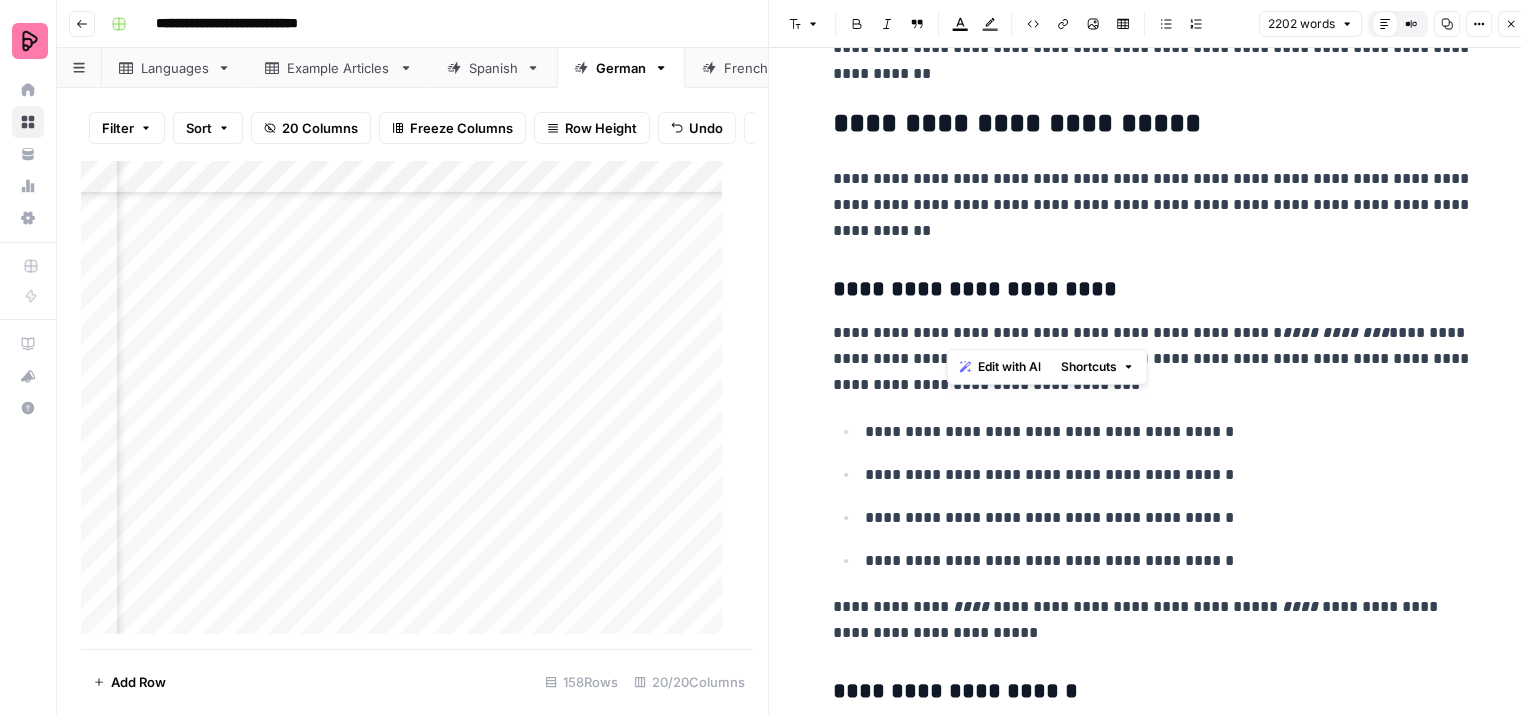 click on "**********" at bounding box center (1153, 359) 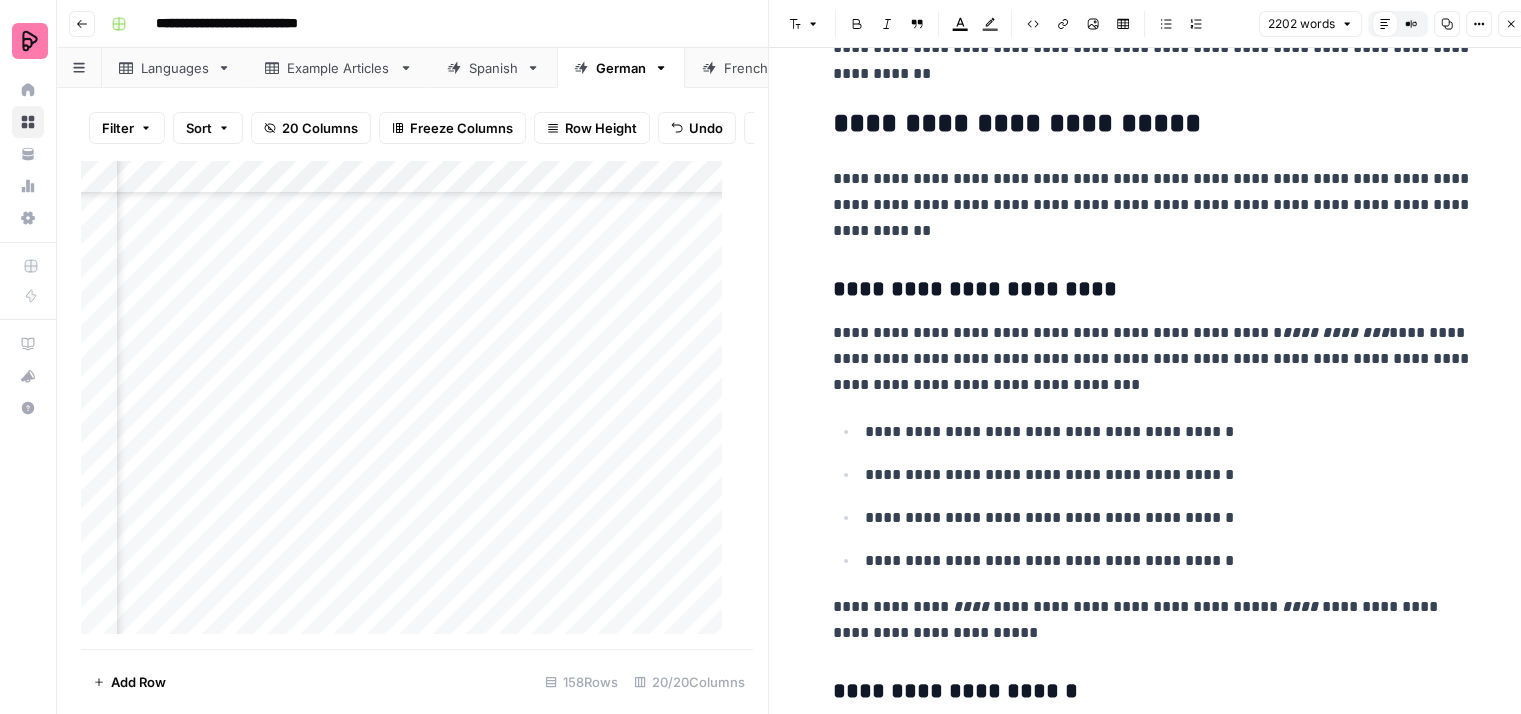 click on "**********" at bounding box center [1153, 359] 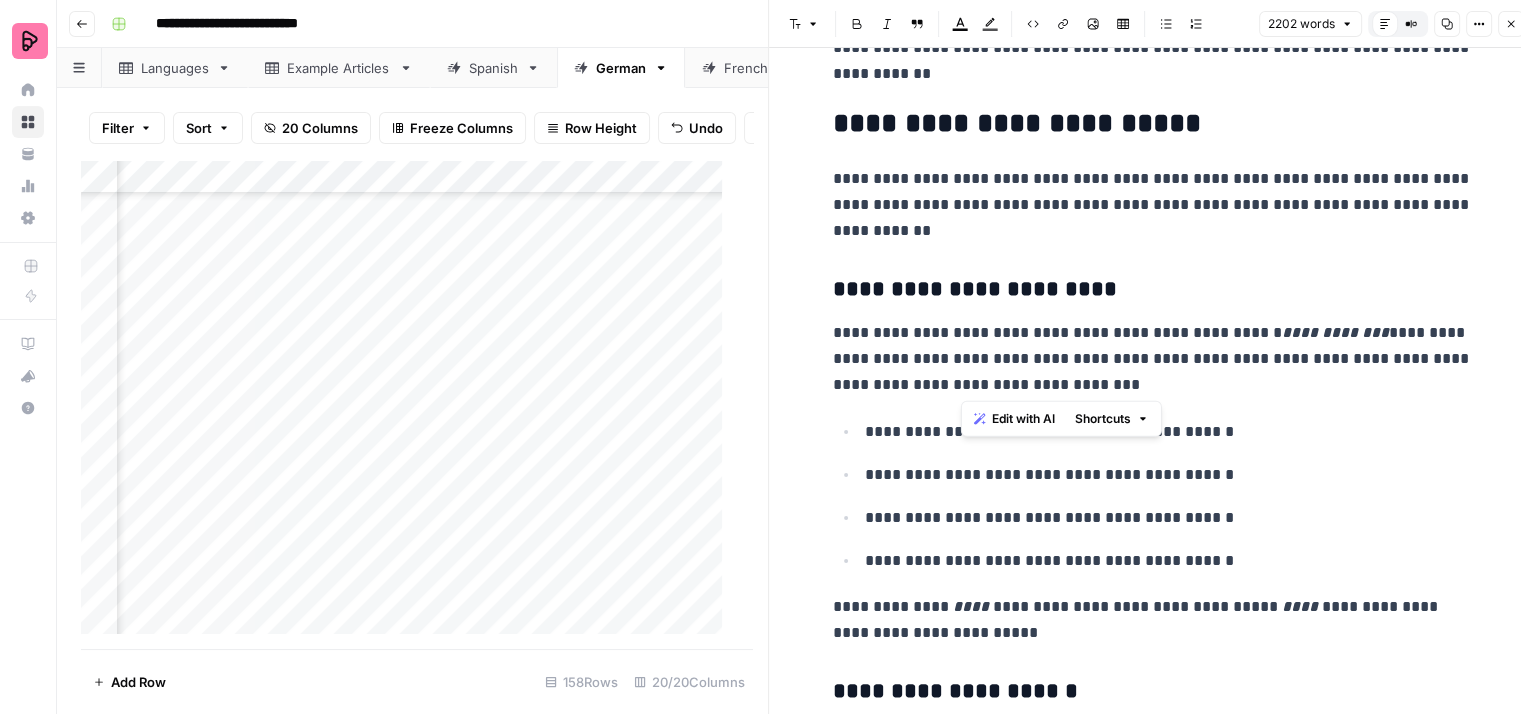 drag, startPoint x: 1001, startPoint y: 381, endPoint x: 961, endPoint y: 355, distance: 47.707443 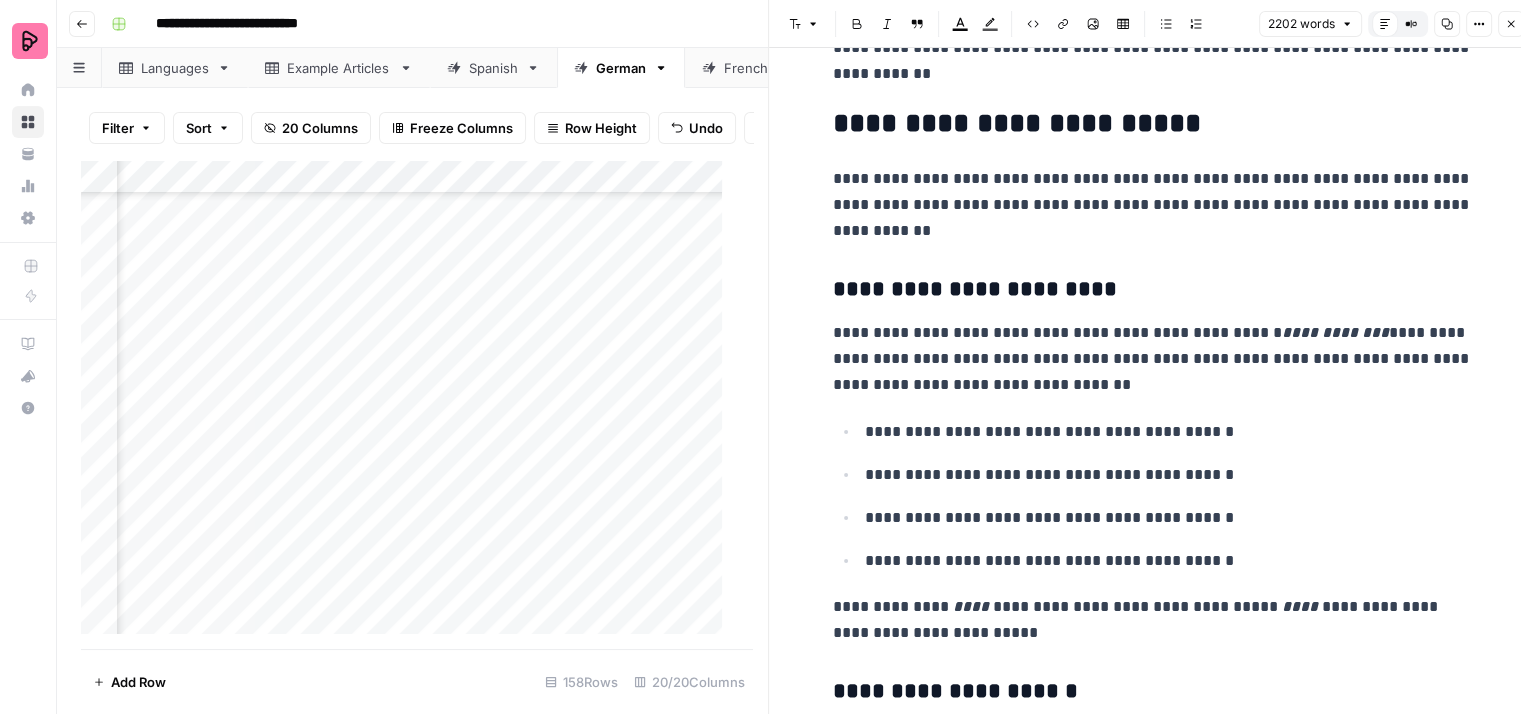 click on "**********" at bounding box center (1153, 359) 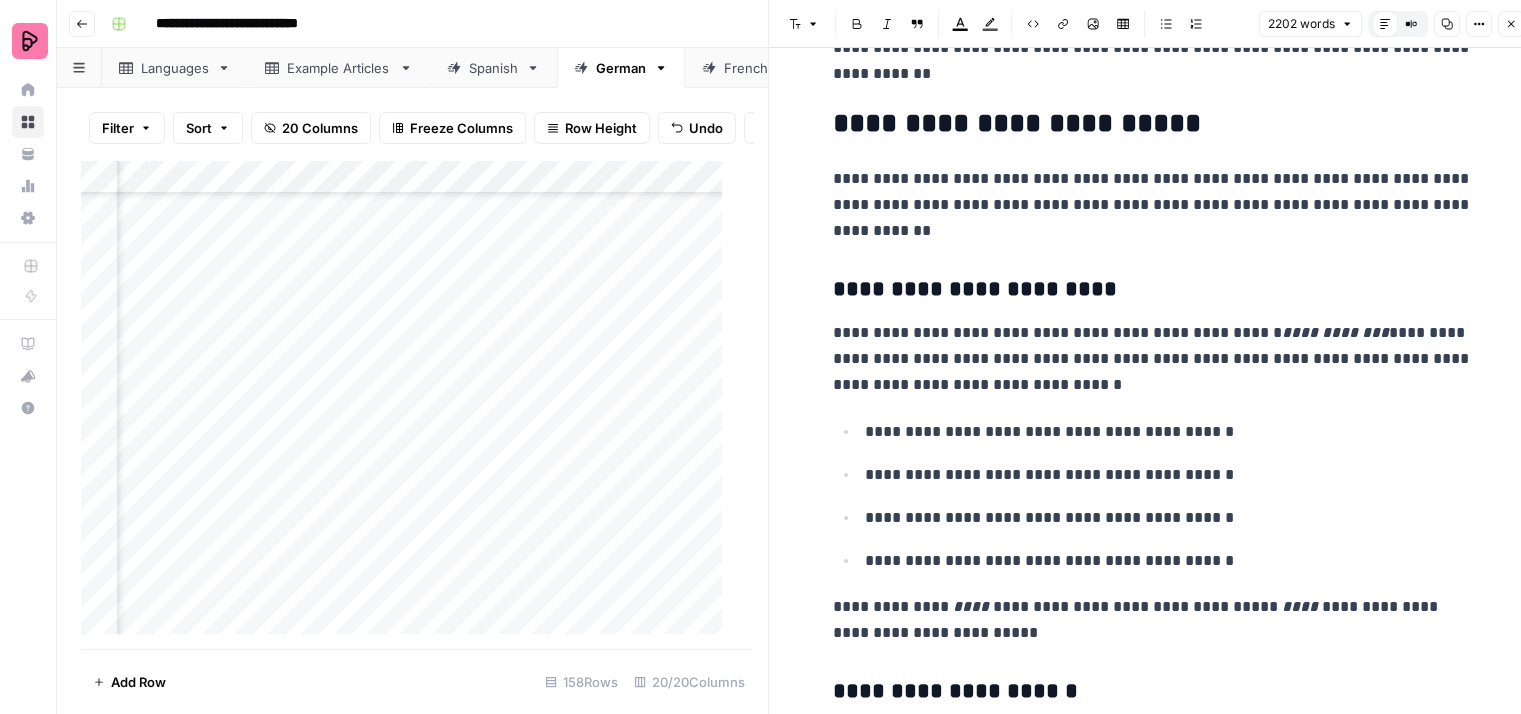 click on "**********" at bounding box center [1153, 359] 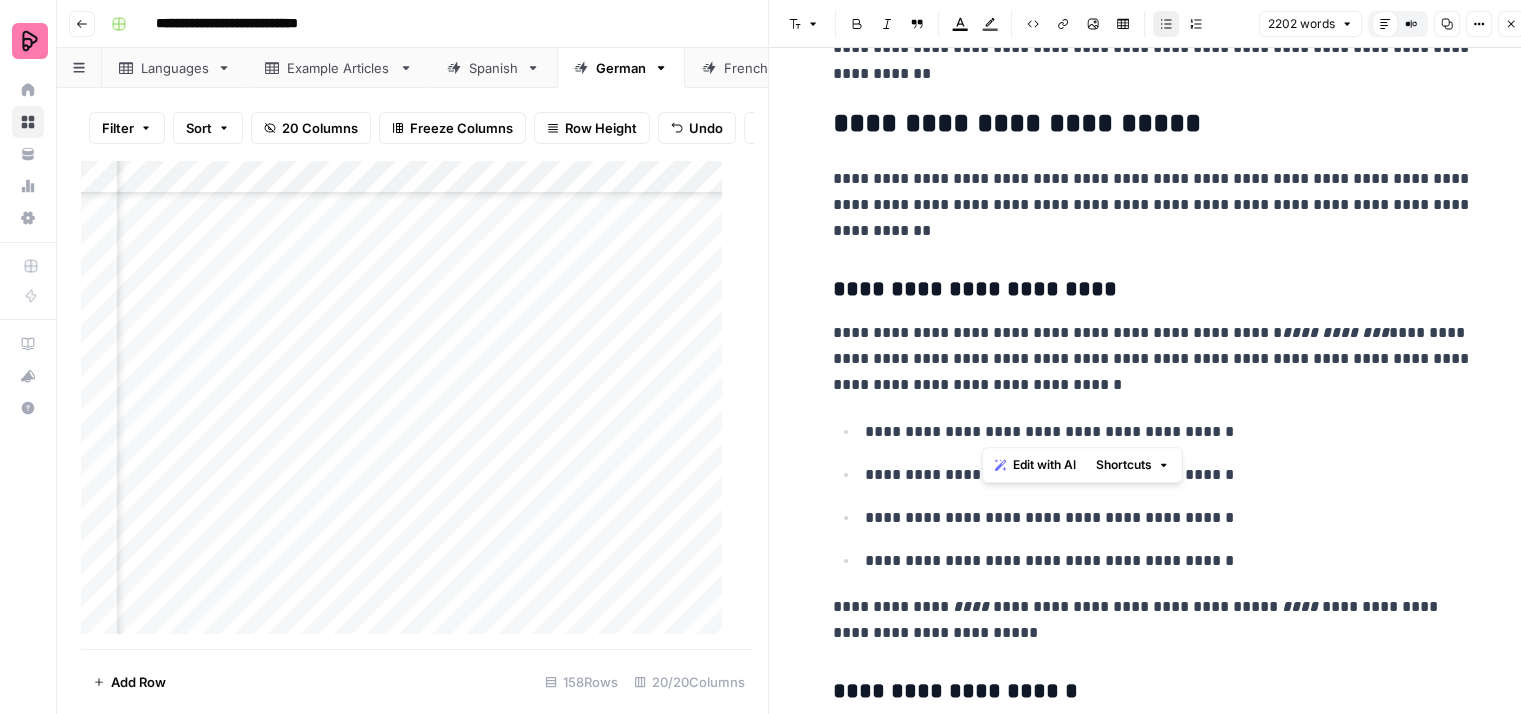 click on "**********" at bounding box center (1169, 432) 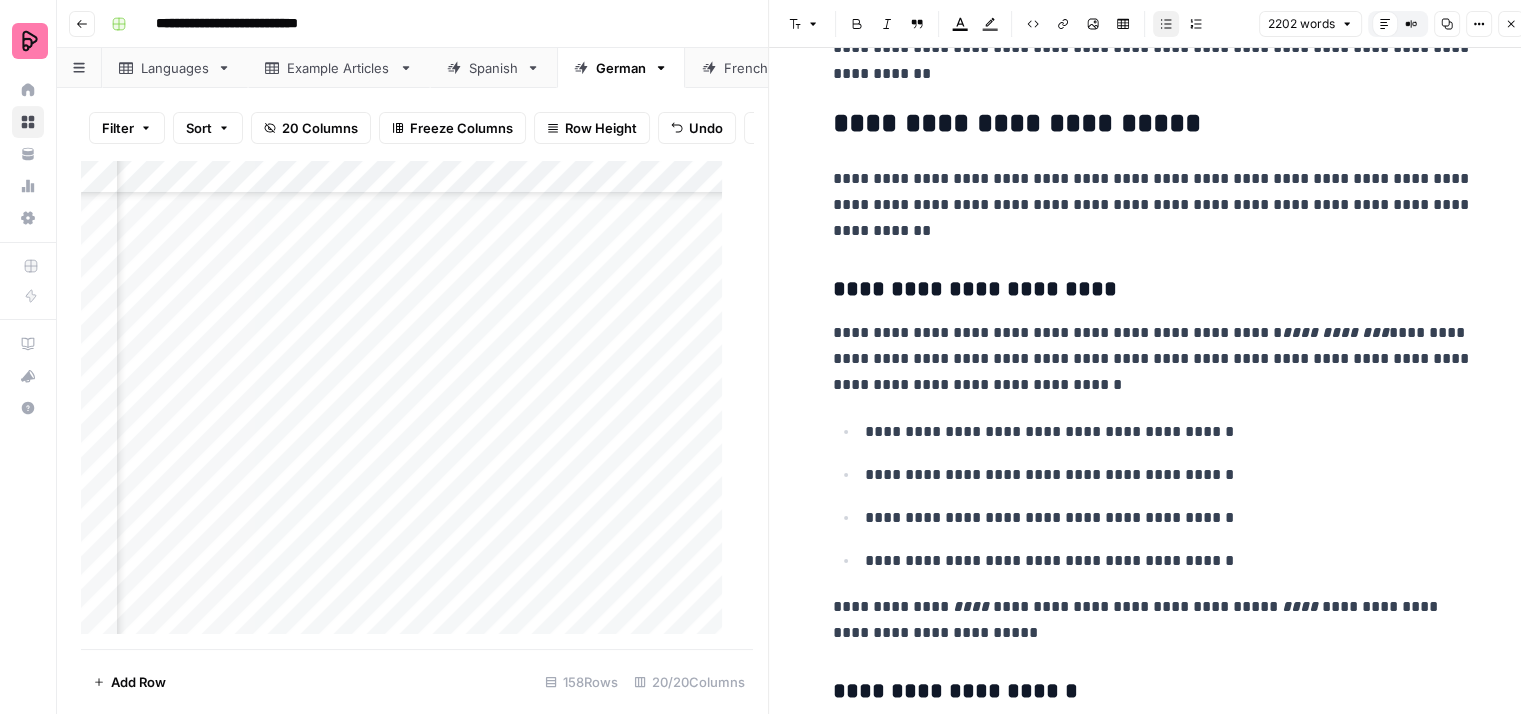 click on "**********" at bounding box center (1153, 3407) 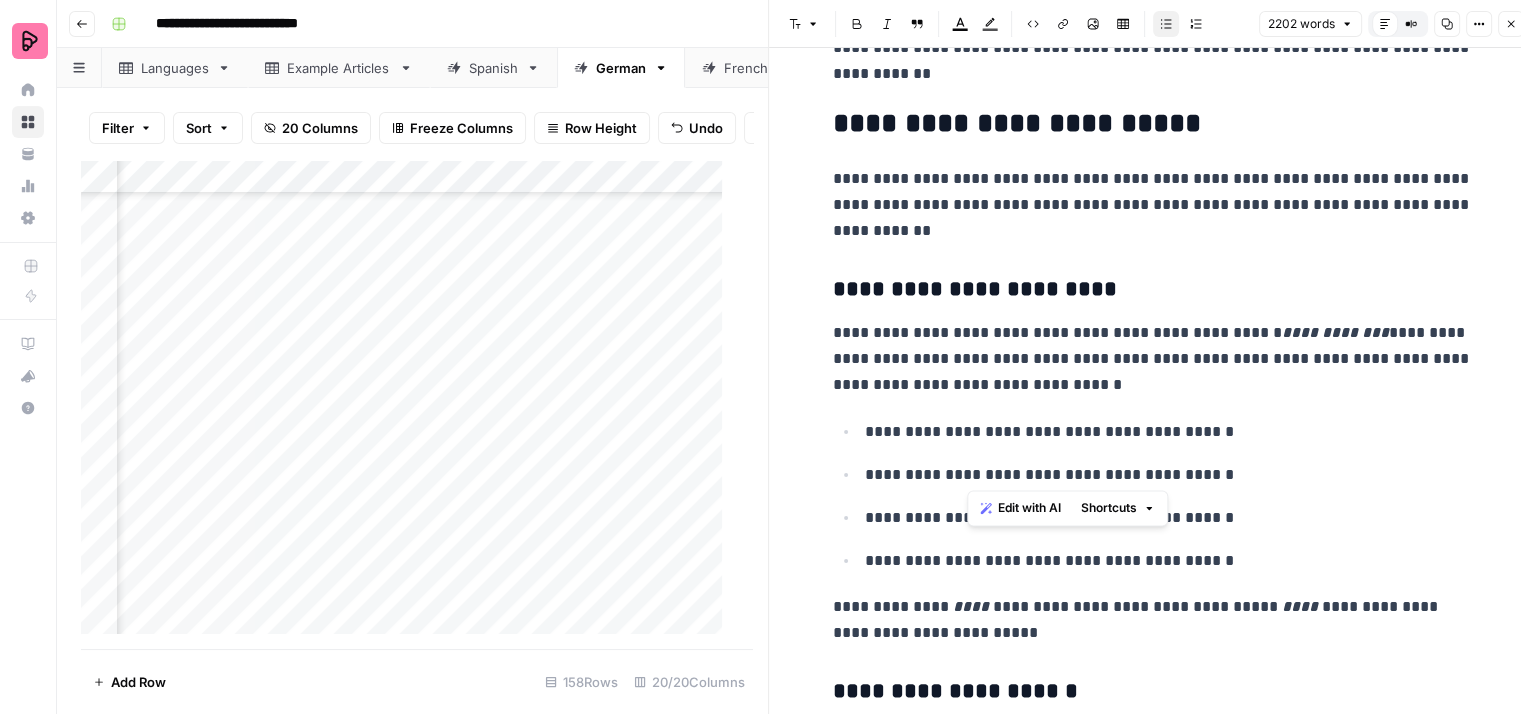 click on "**********" at bounding box center [1169, 475] 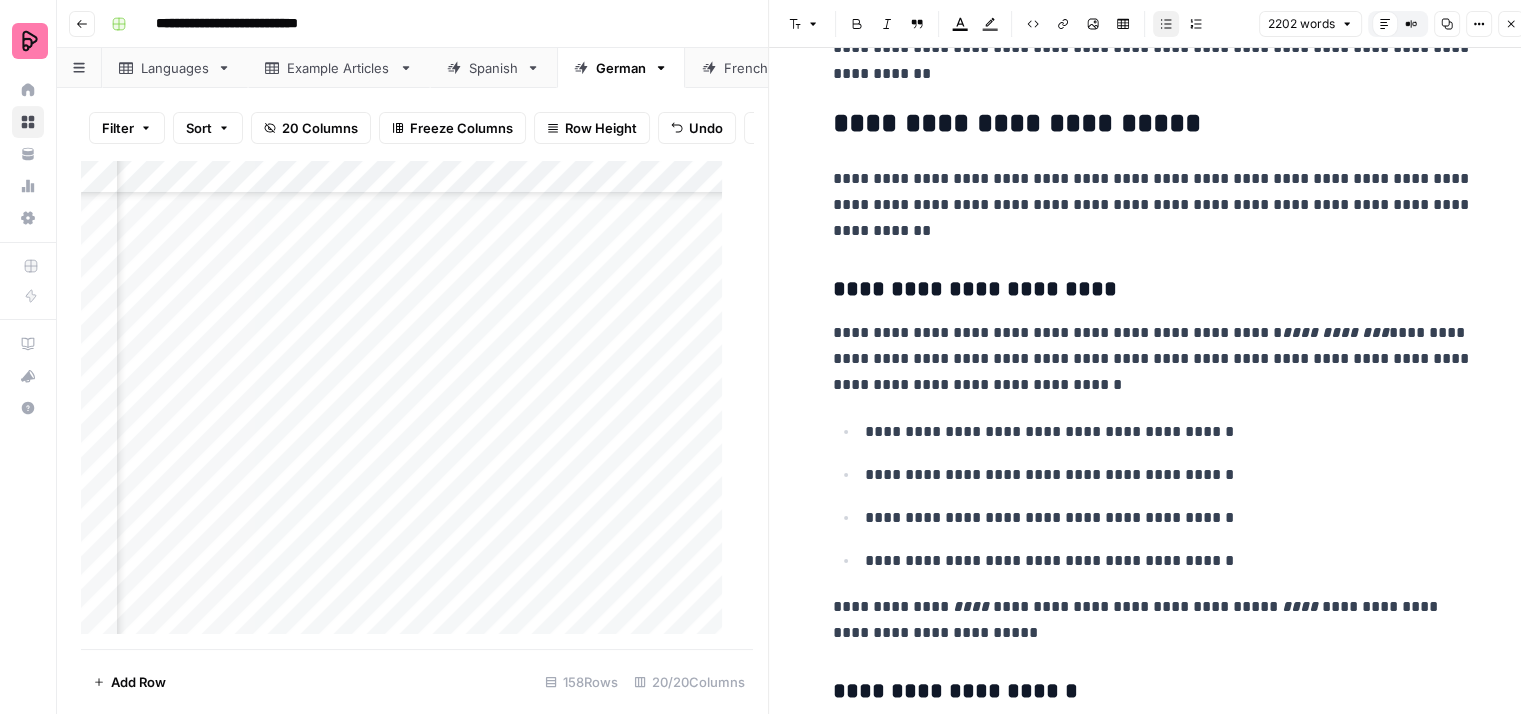 click on "**********" at bounding box center [1169, 475] 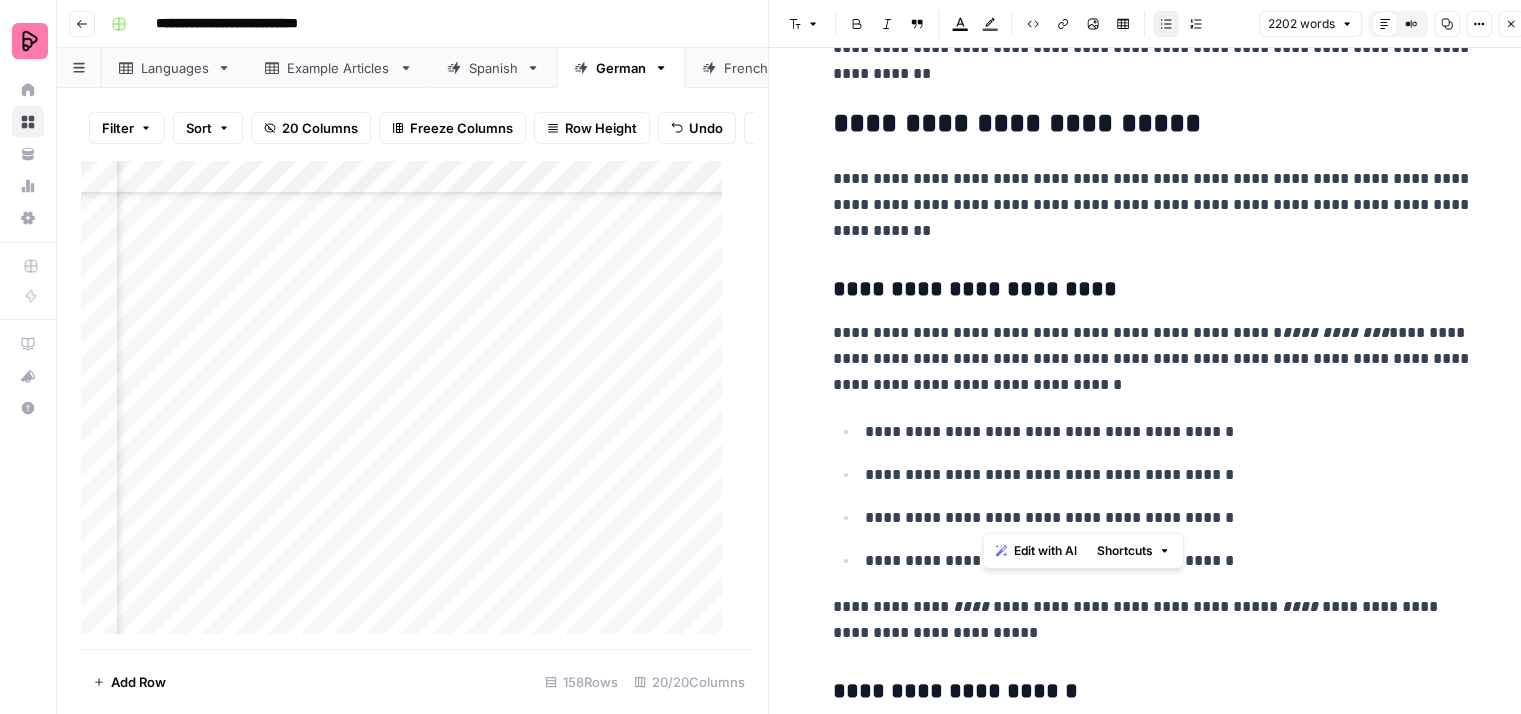 click on "**********" at bounding box center (1169, 518) 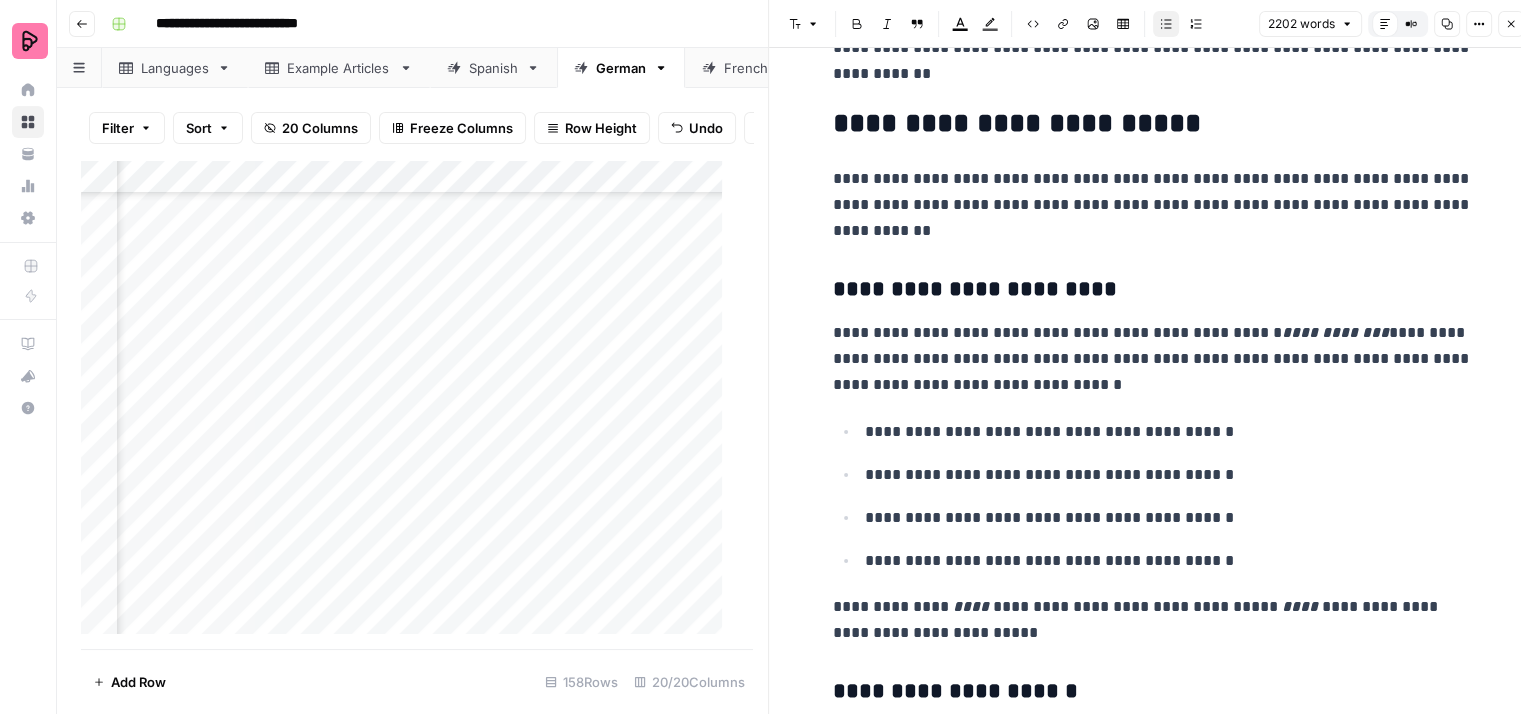 click on "**********" at bounding box center [1169, 475] 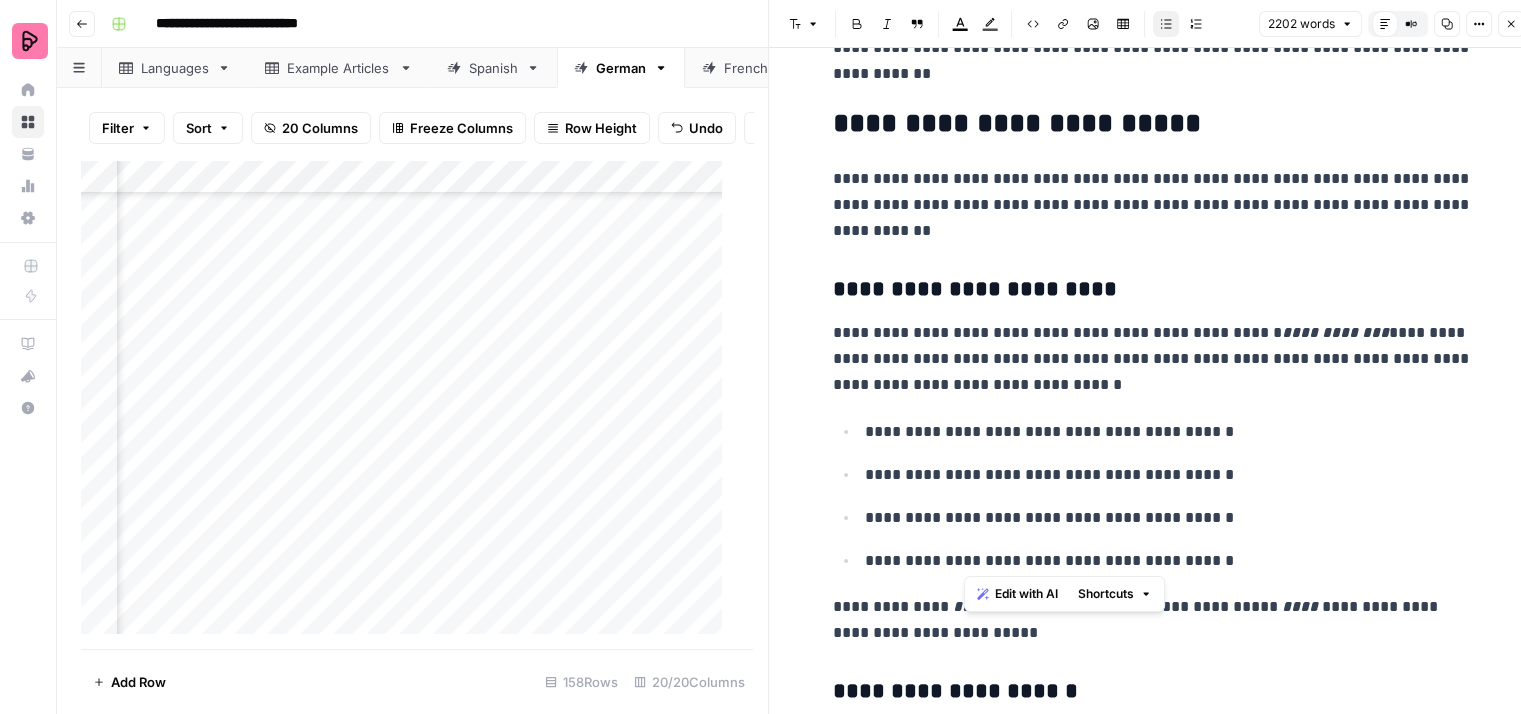 click on "**********" at bounding box center [1169, 561] 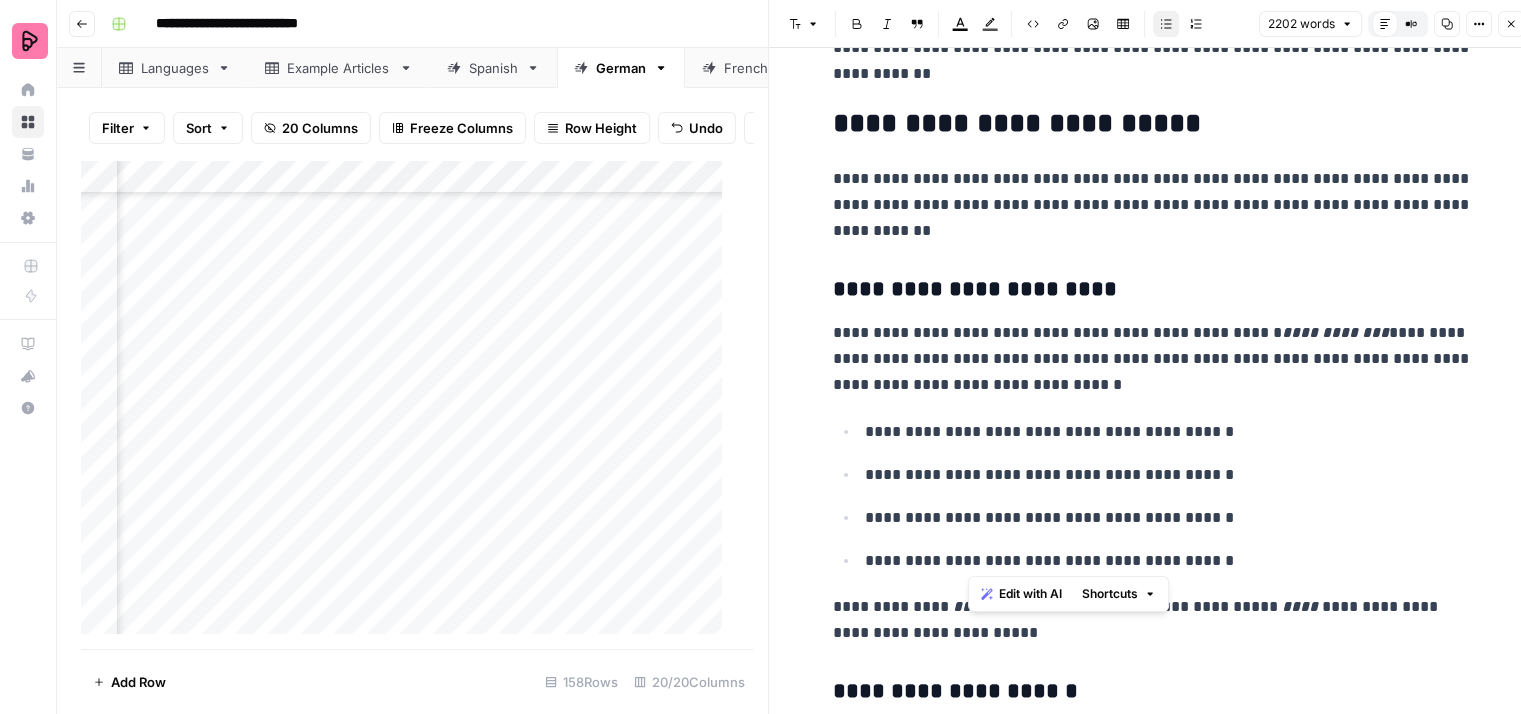 click on "**********" at bounding box center (1169, 561) 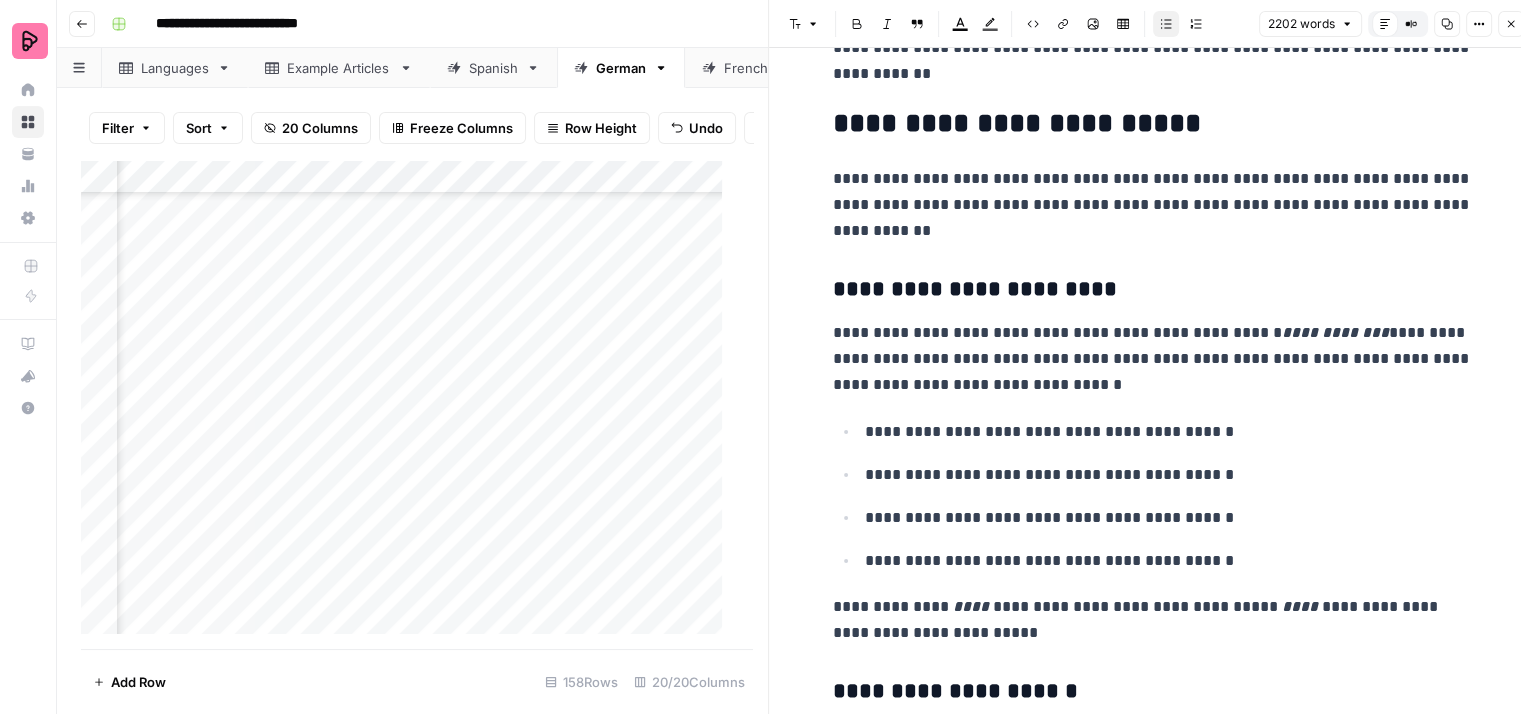 click on "**********" at bounding box center (1169, 518) 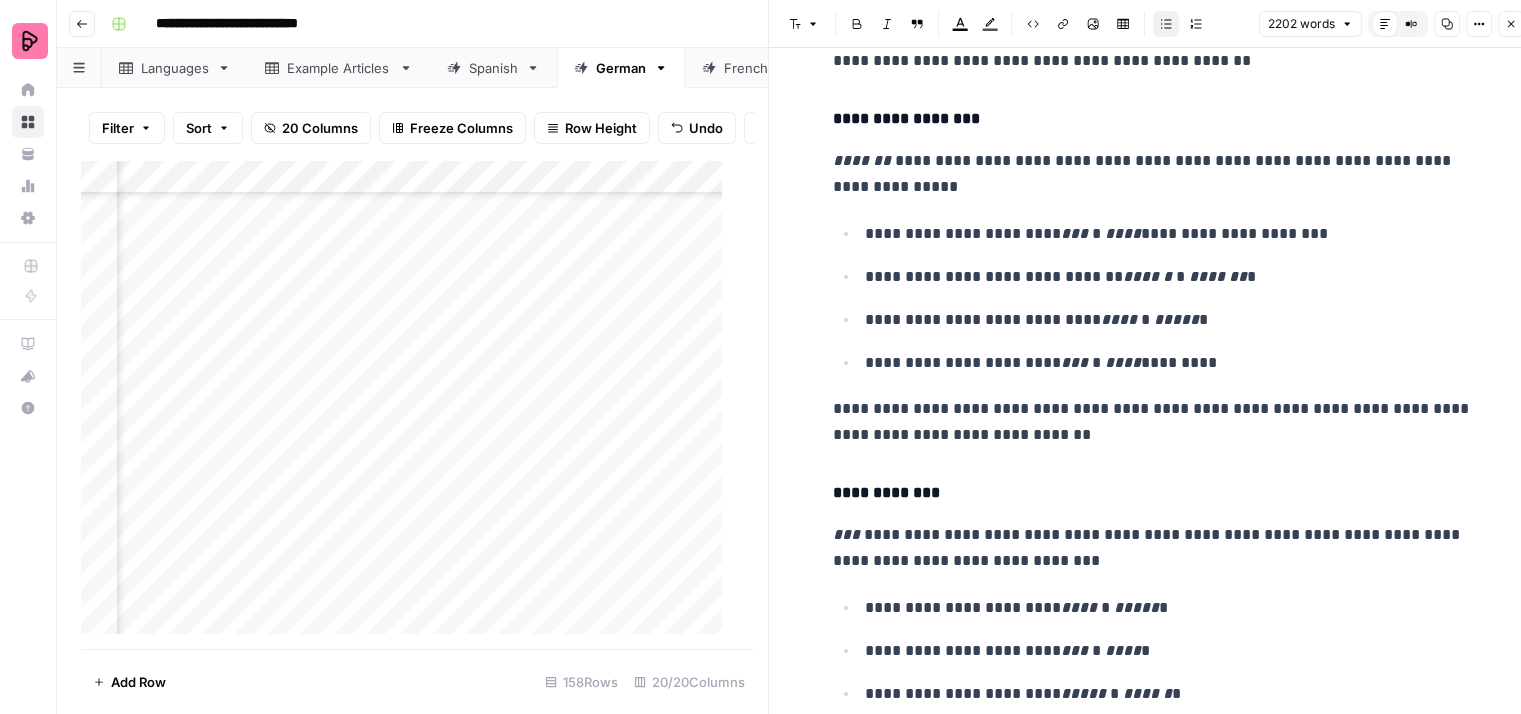 scroll, scrollTop: 2400, scrollLeft: 0, axis: vertical 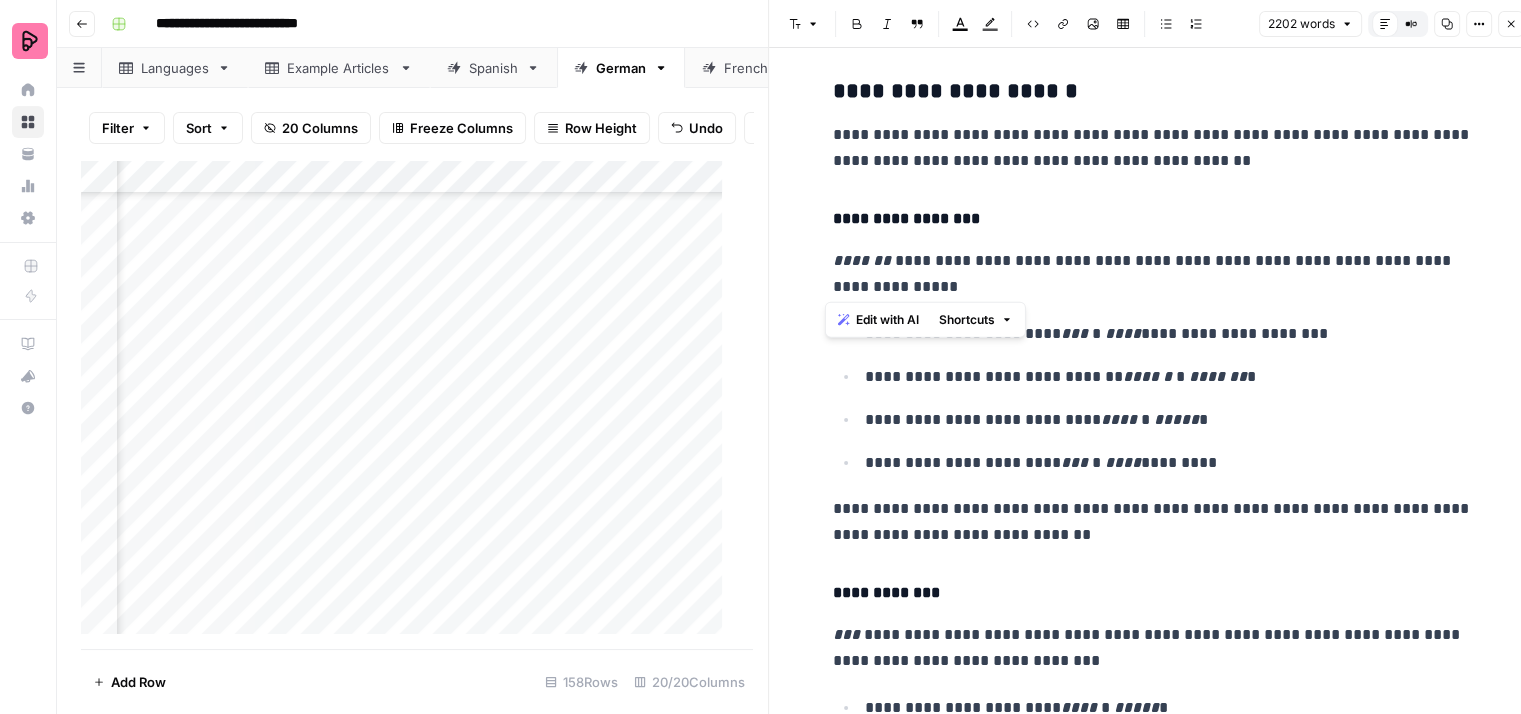 drag, startPoint x: 964, startPoint y: 276, endPoint x: 827, endPoint y: 255, distance: 138.60014 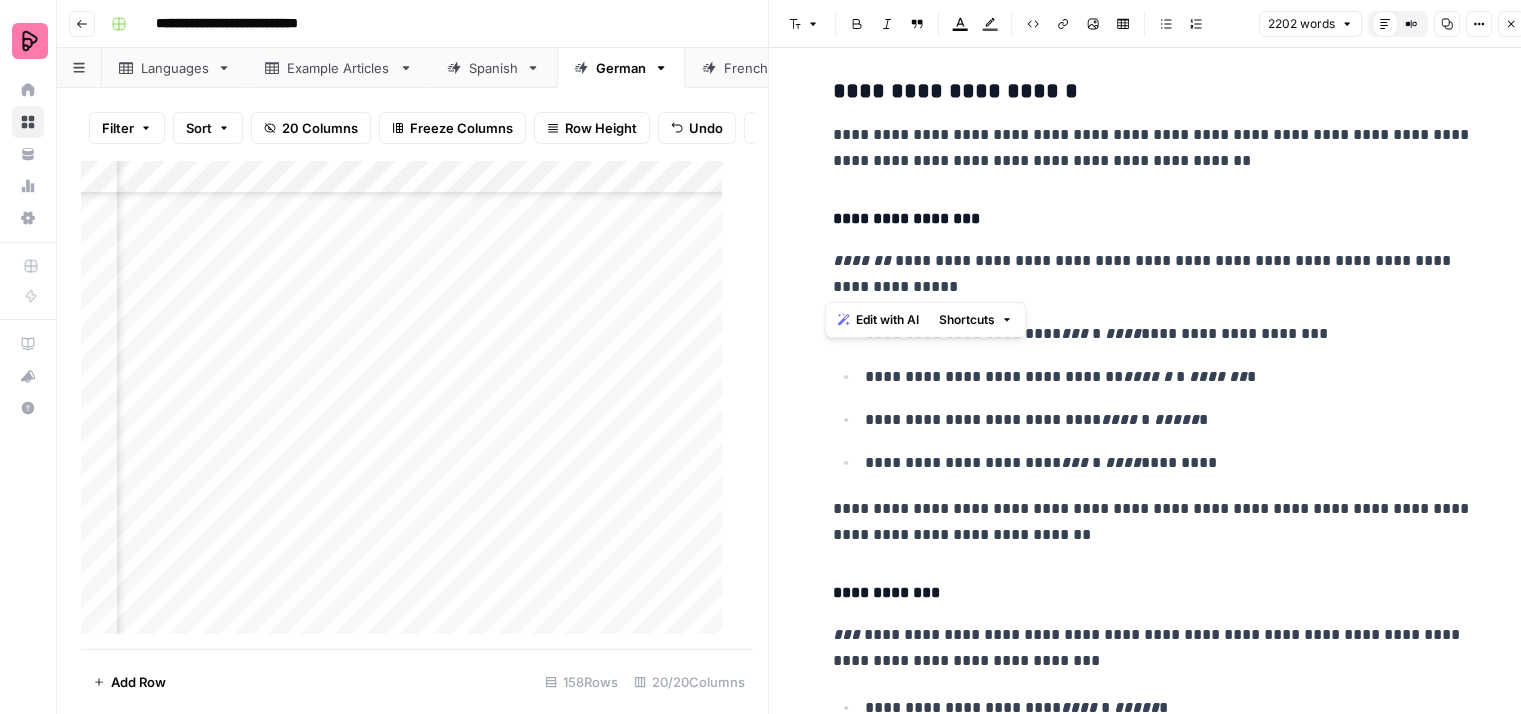 click on "**********" at bounding box center [1153, 274] 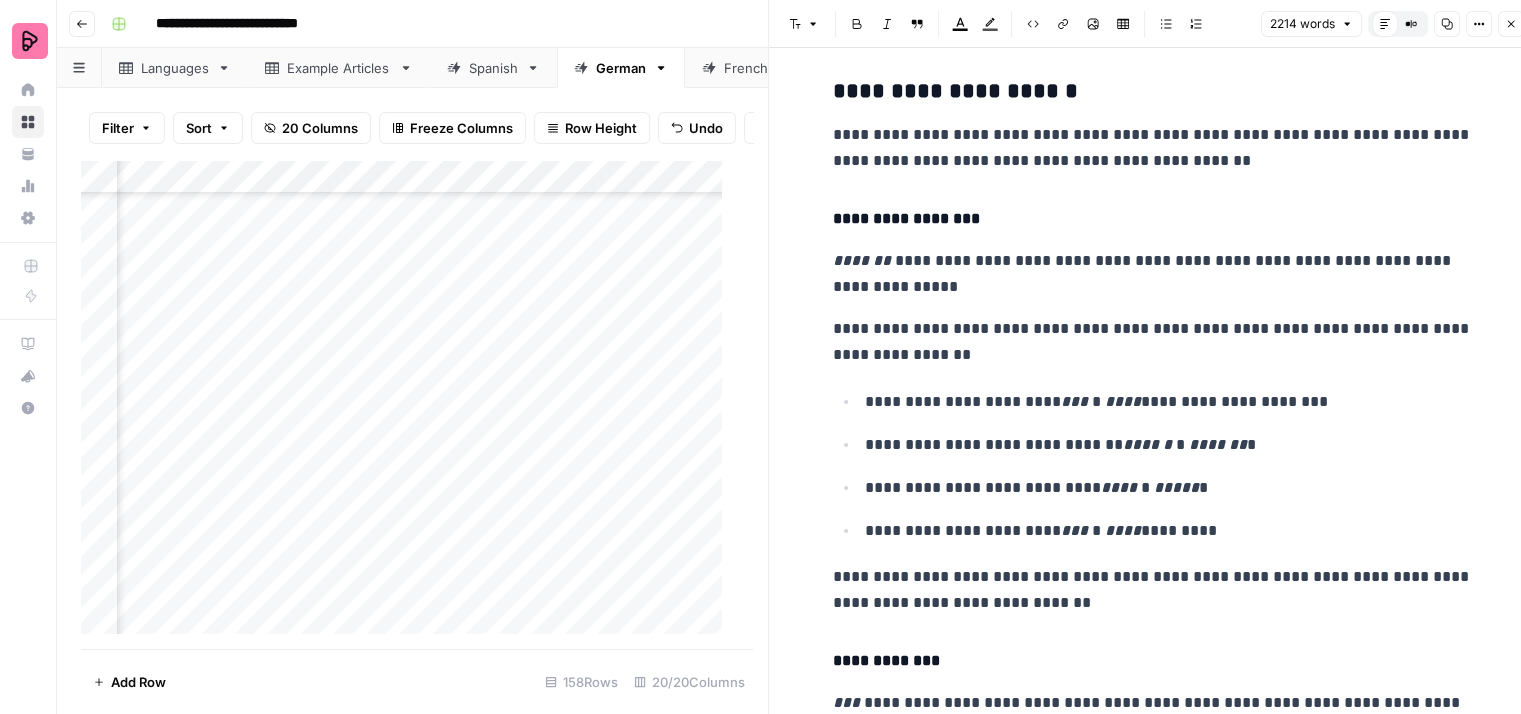 click on "**********" at bounding box center [1153, 342] 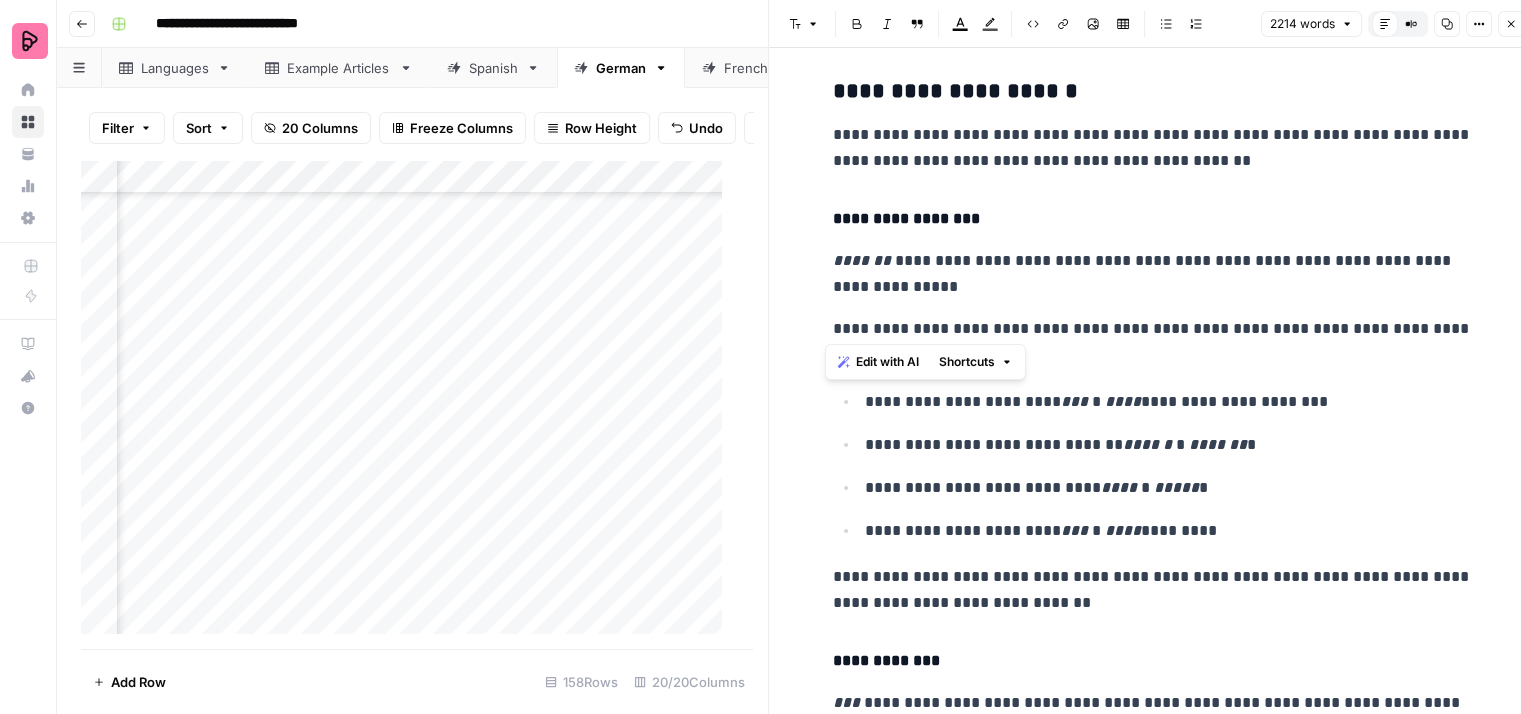 click on "Italic" at bounding box center (887, 24) 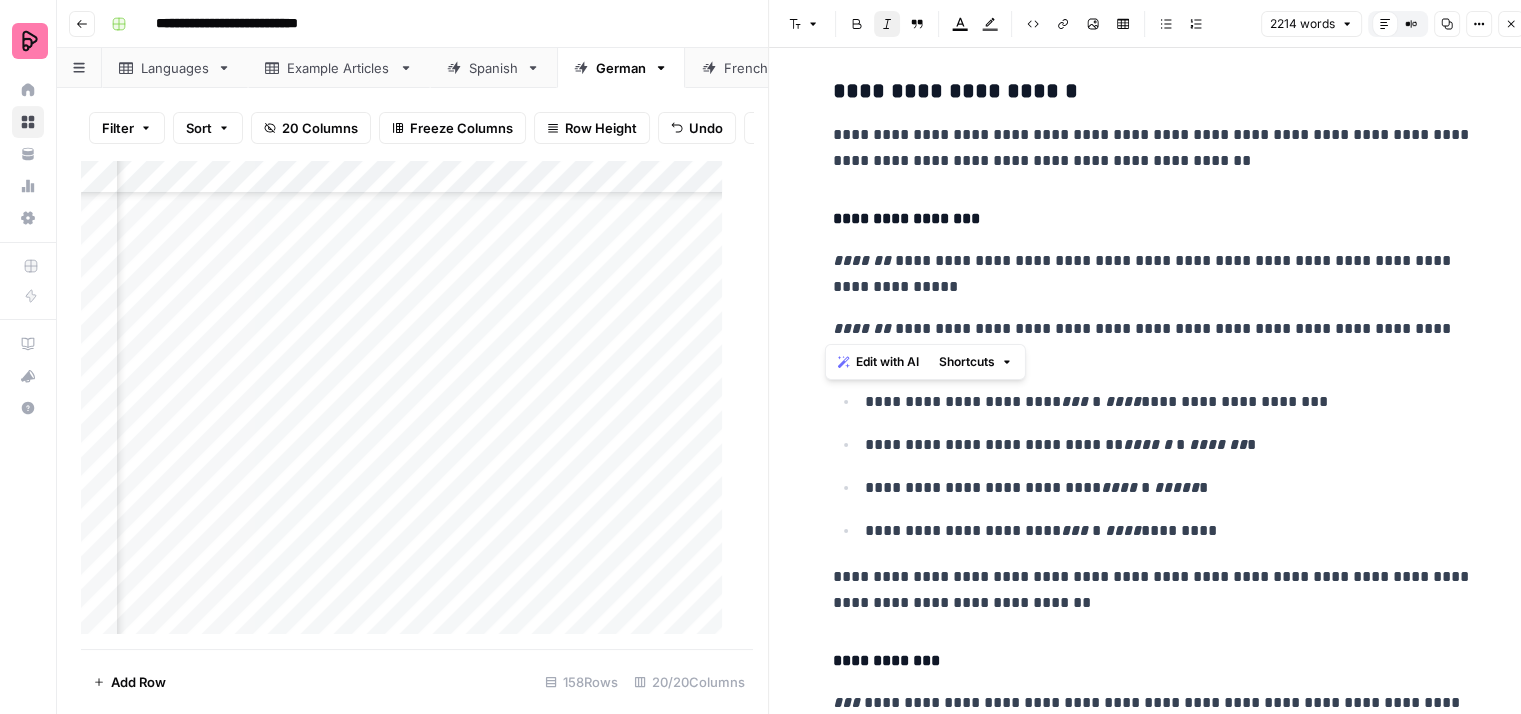 click on "**********" at bounding box center [1153, 342] 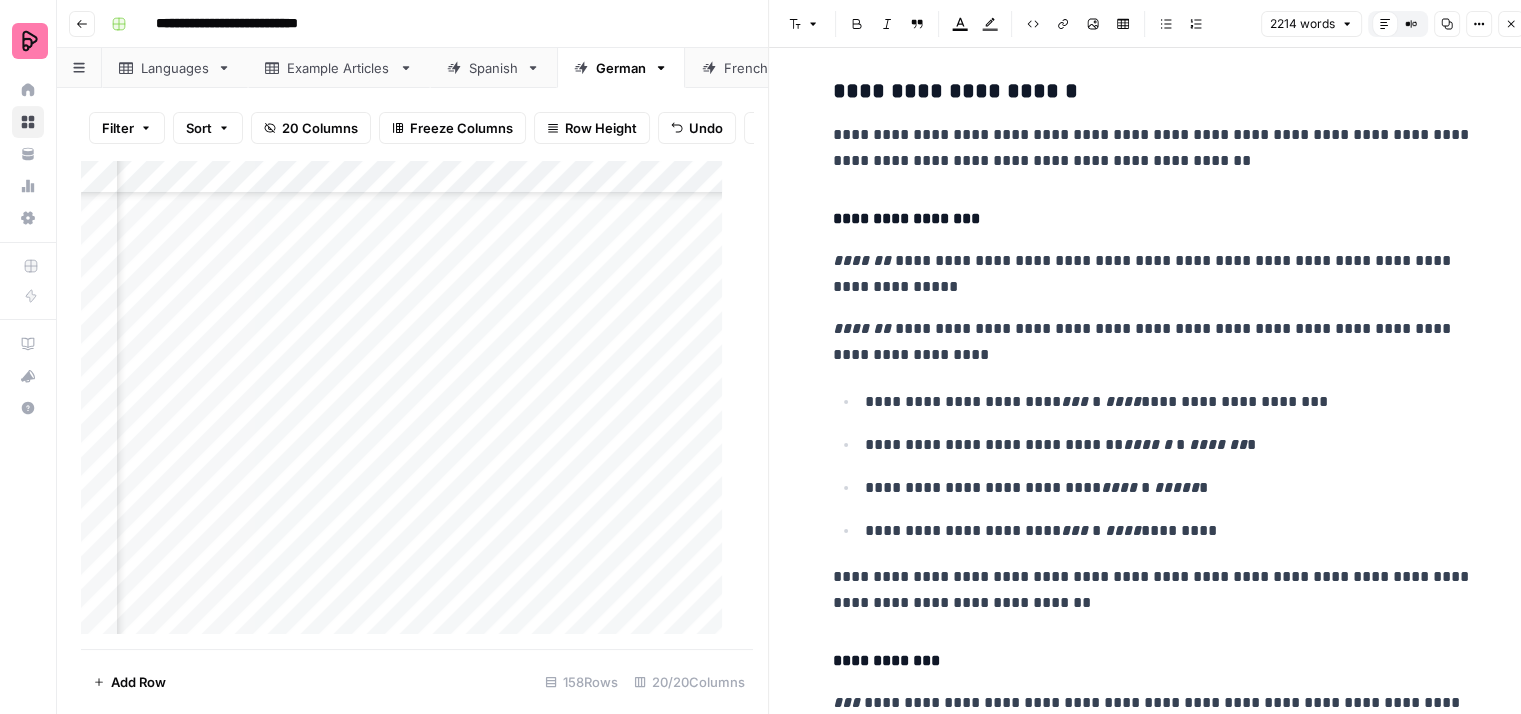 click on "**********" at bounding box center (1153, 342) 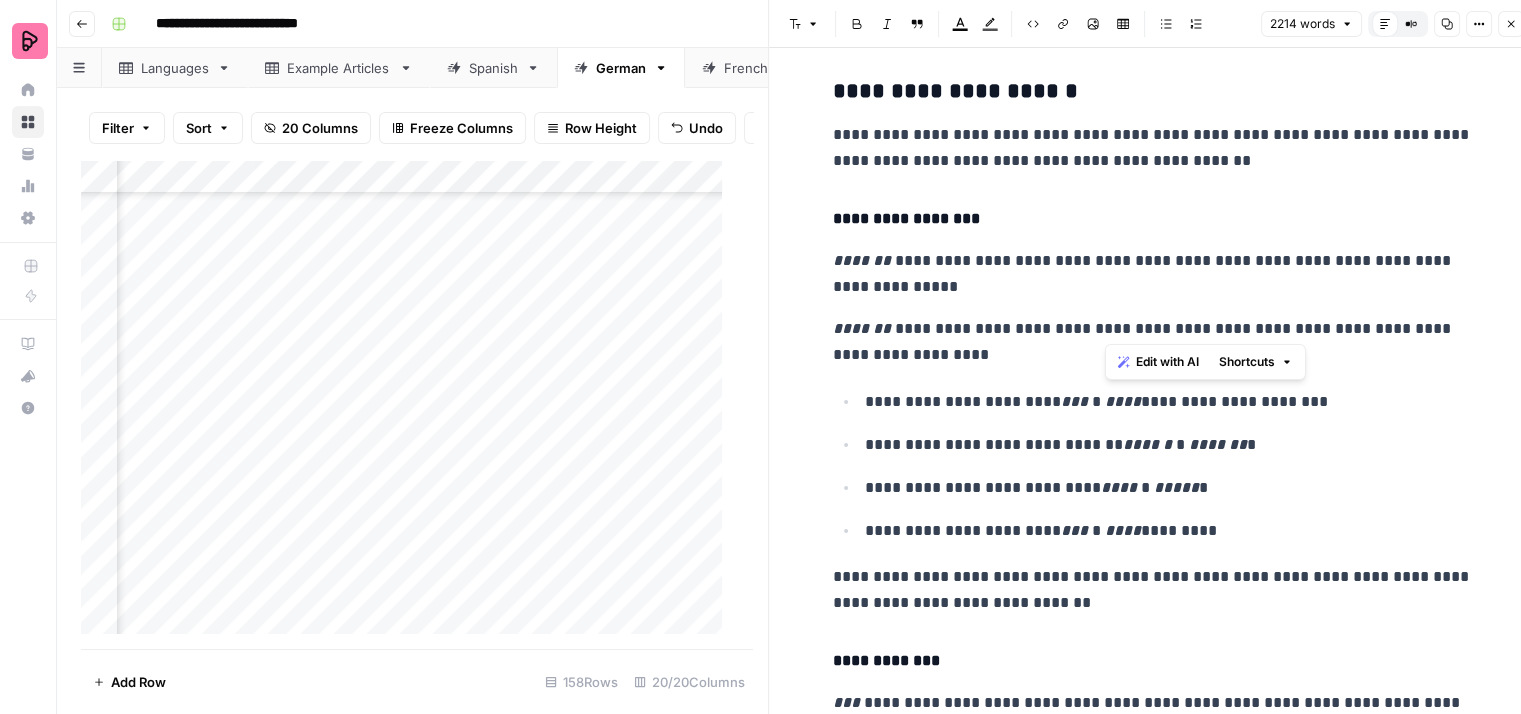 click on "**********" at bounding box center [1153, 342] 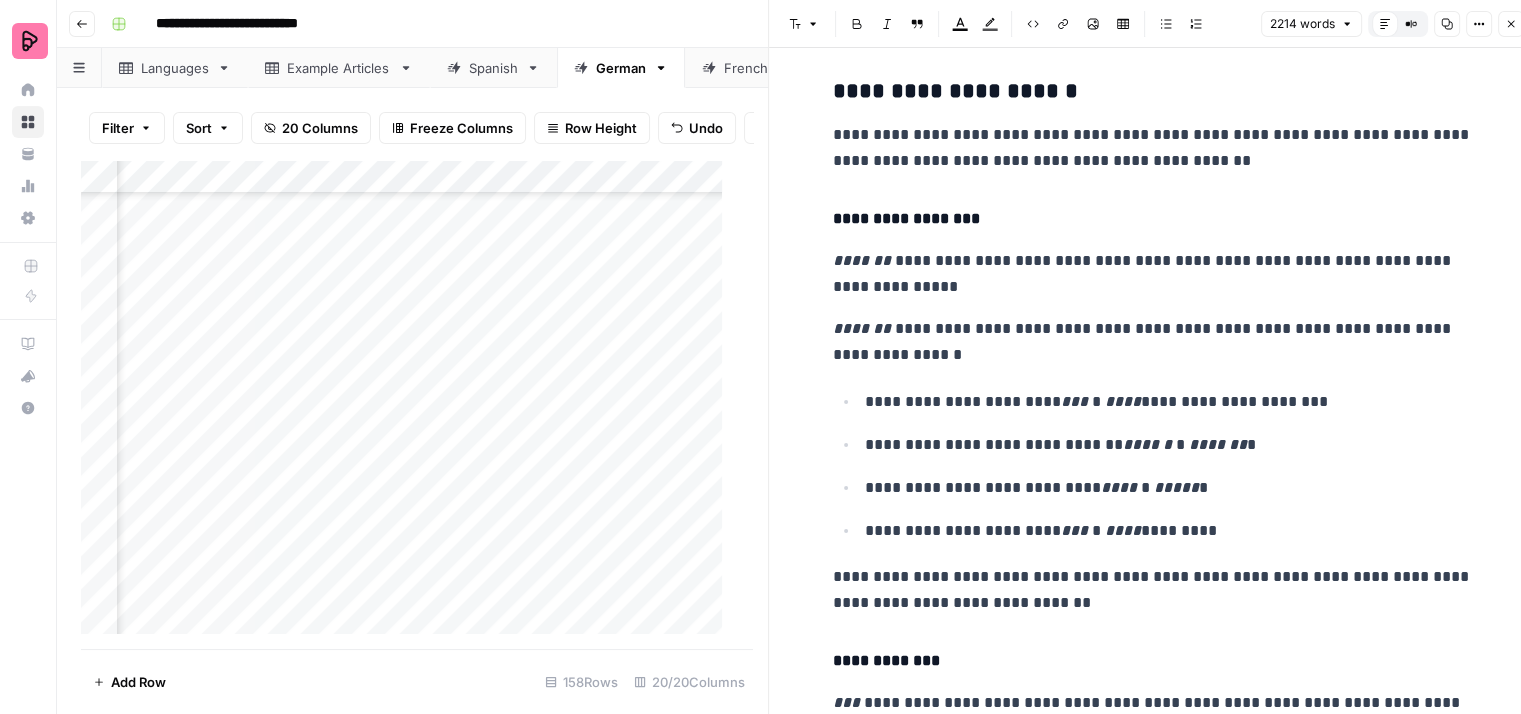 click on "**********" at bounding box center [1153, 342] 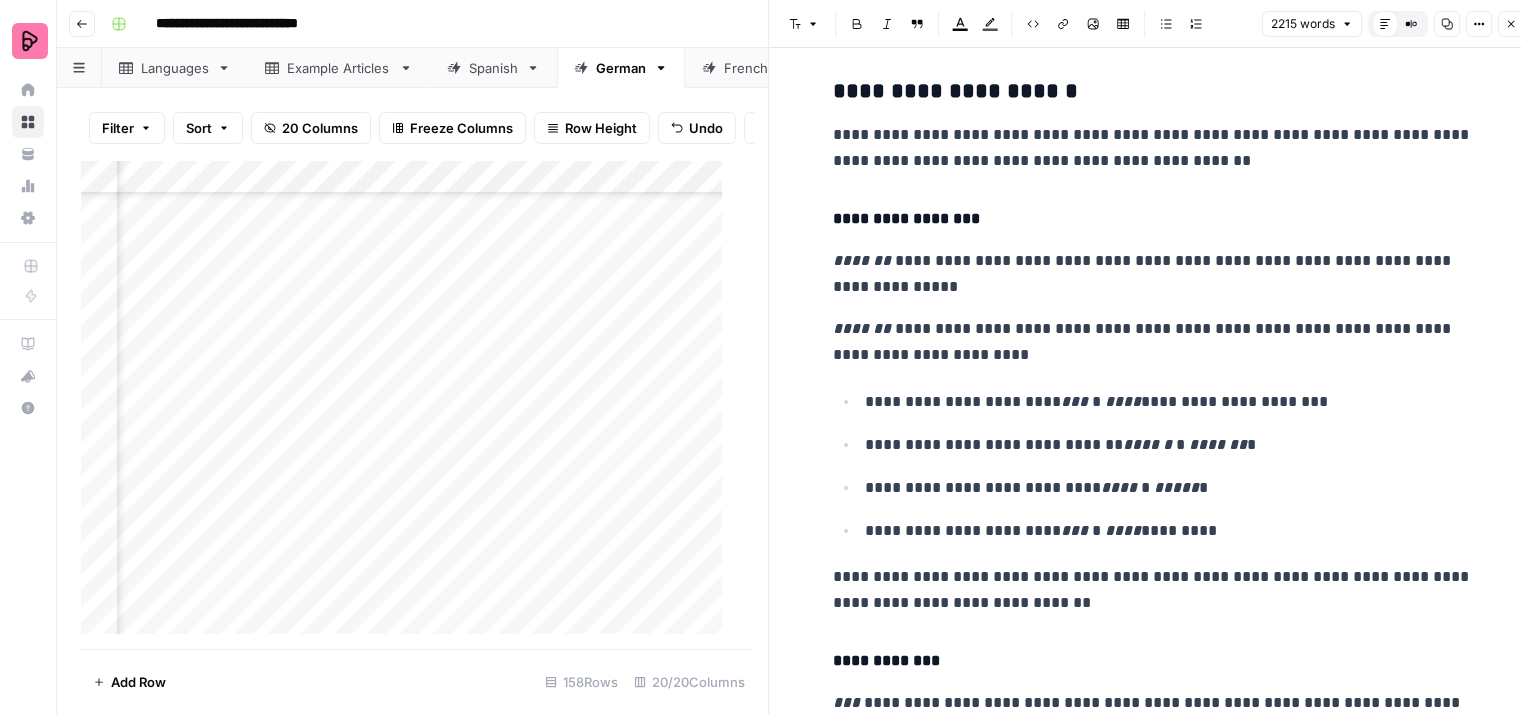 click on "**********" at bounding box center (1153, 342) 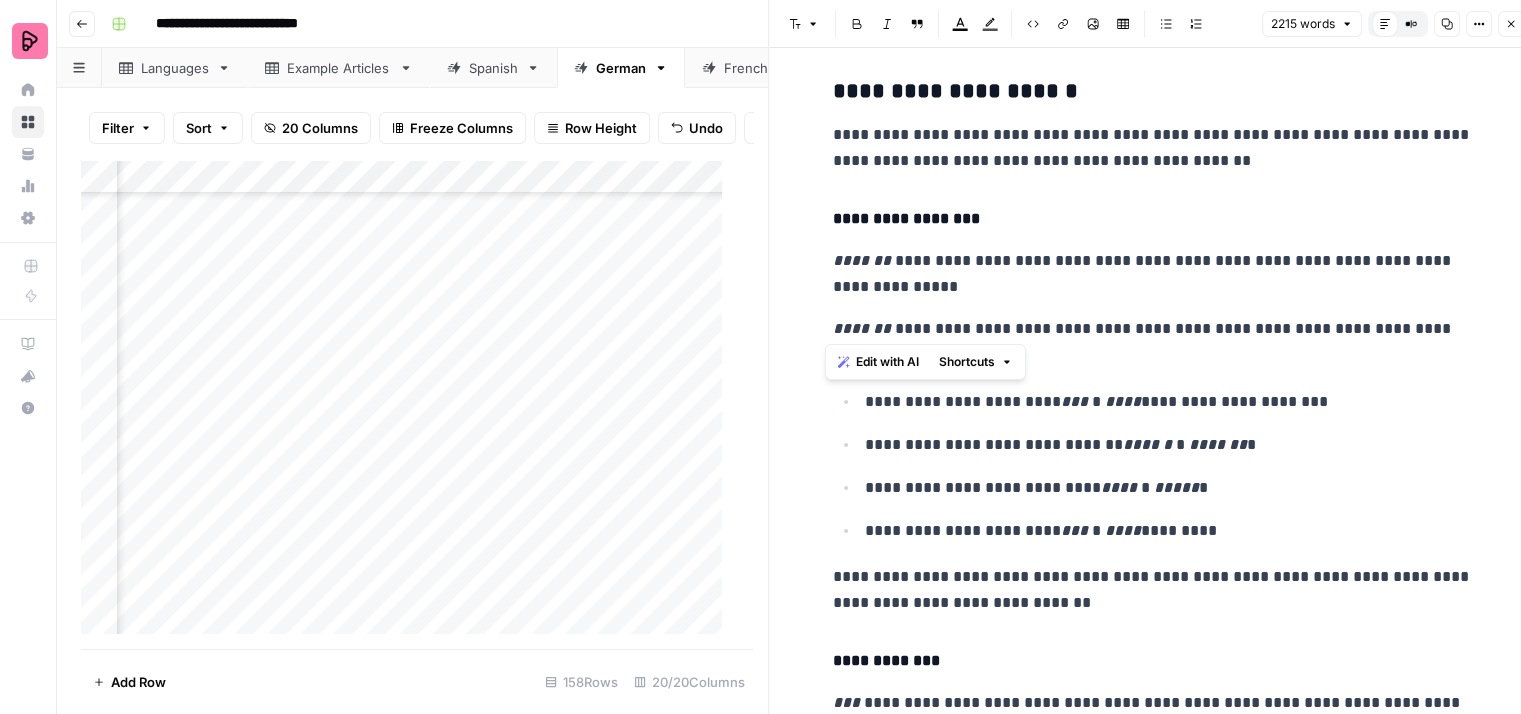 drag, startPoint x: 947, startPoint y: 305, endPoint x: 809, endPoint y: 258, distance: 145.78409 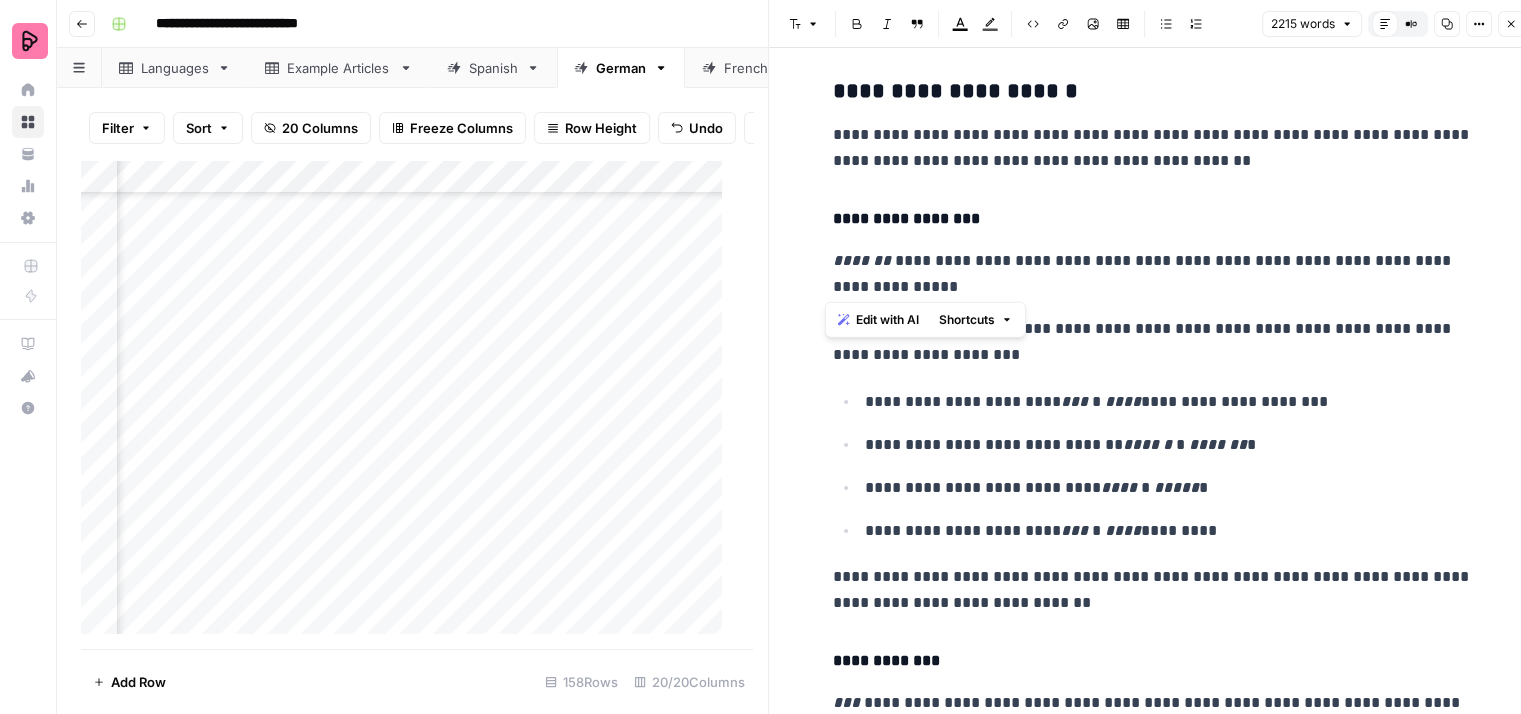 drag, startPoint x: 937, startPoint y: 286, endPoint x: 821, endPoint y: 258, distance: 119.331474 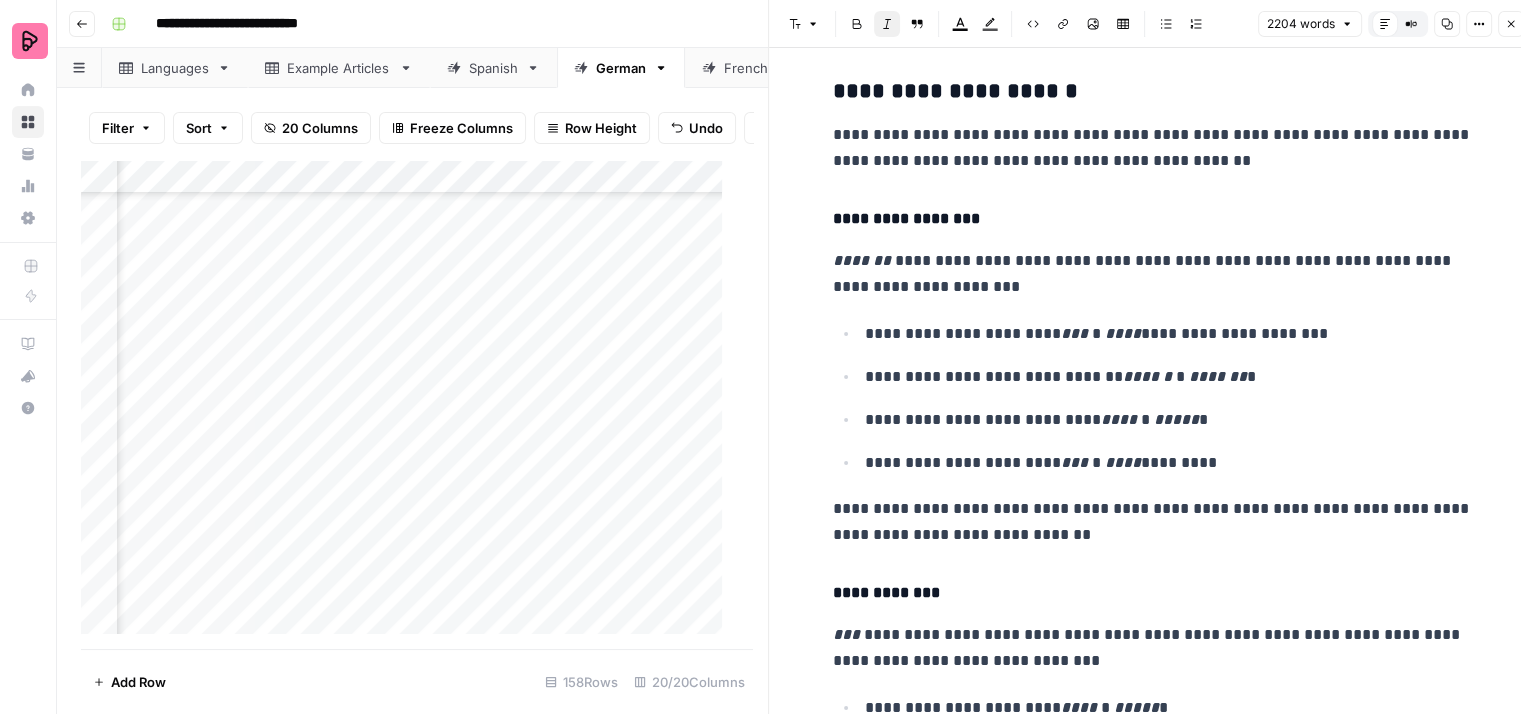 click on "**********" at bounding box center [1153, 274] 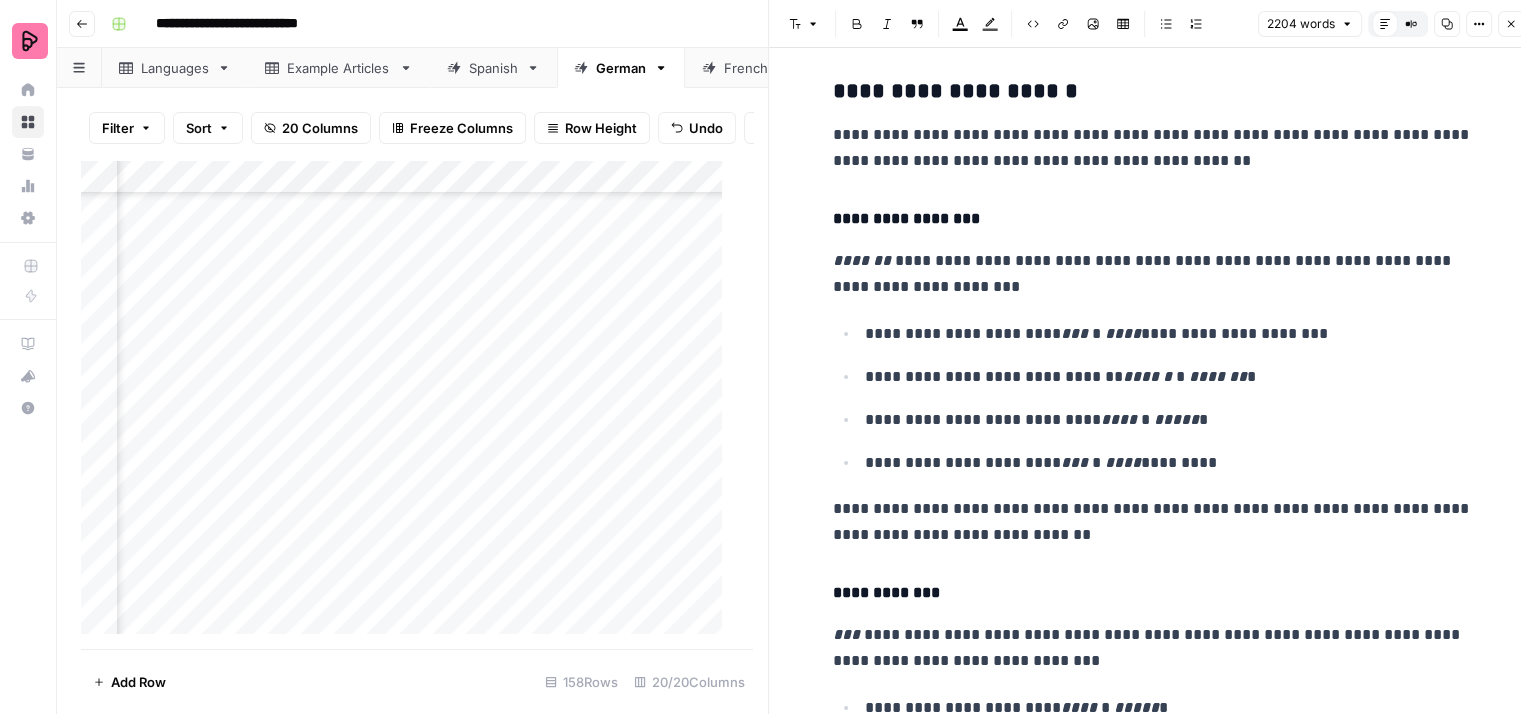 click on "**********" at bounding box center (1153, 274) 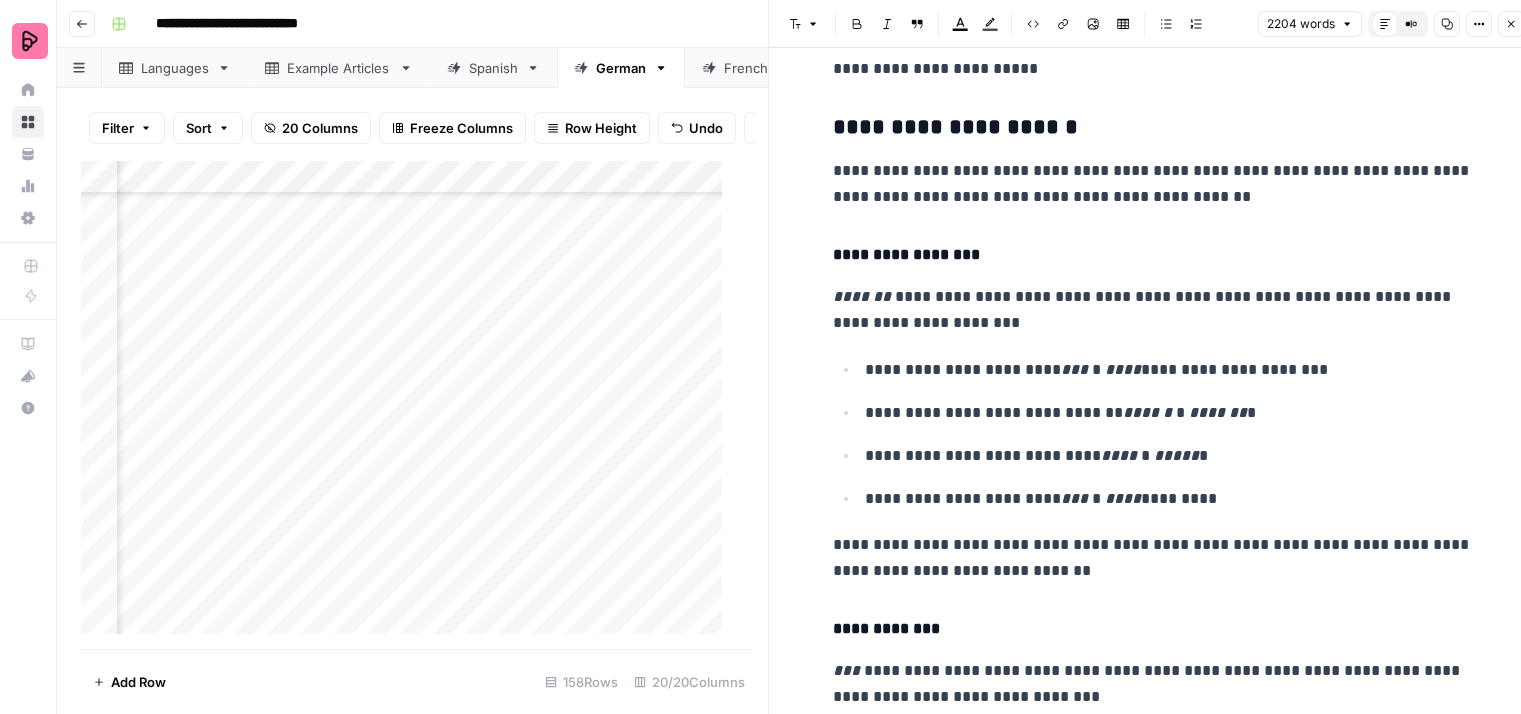 scroll, scrollTop: 2400, scrollLeft: 0, axis: vertical 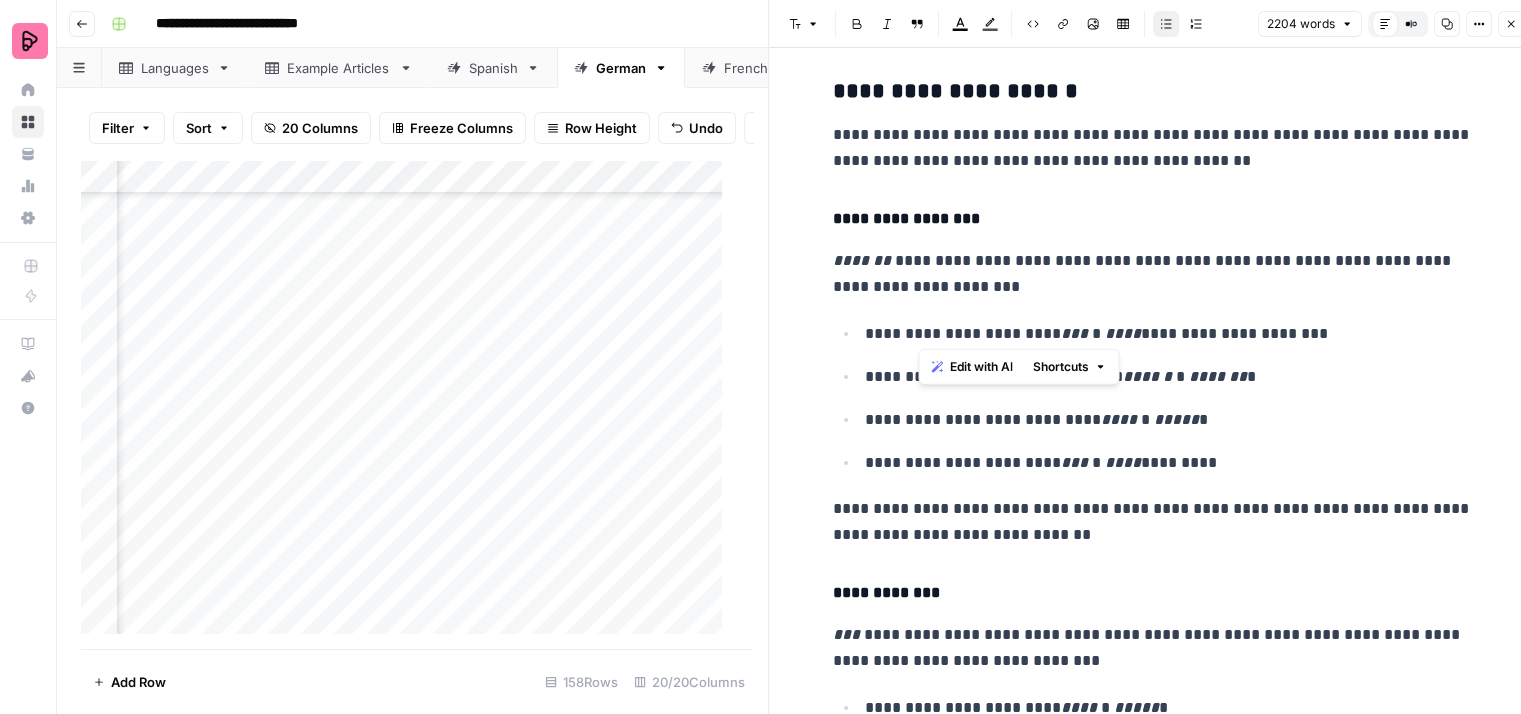 click on "**********" at bounding box center [1169, 334] 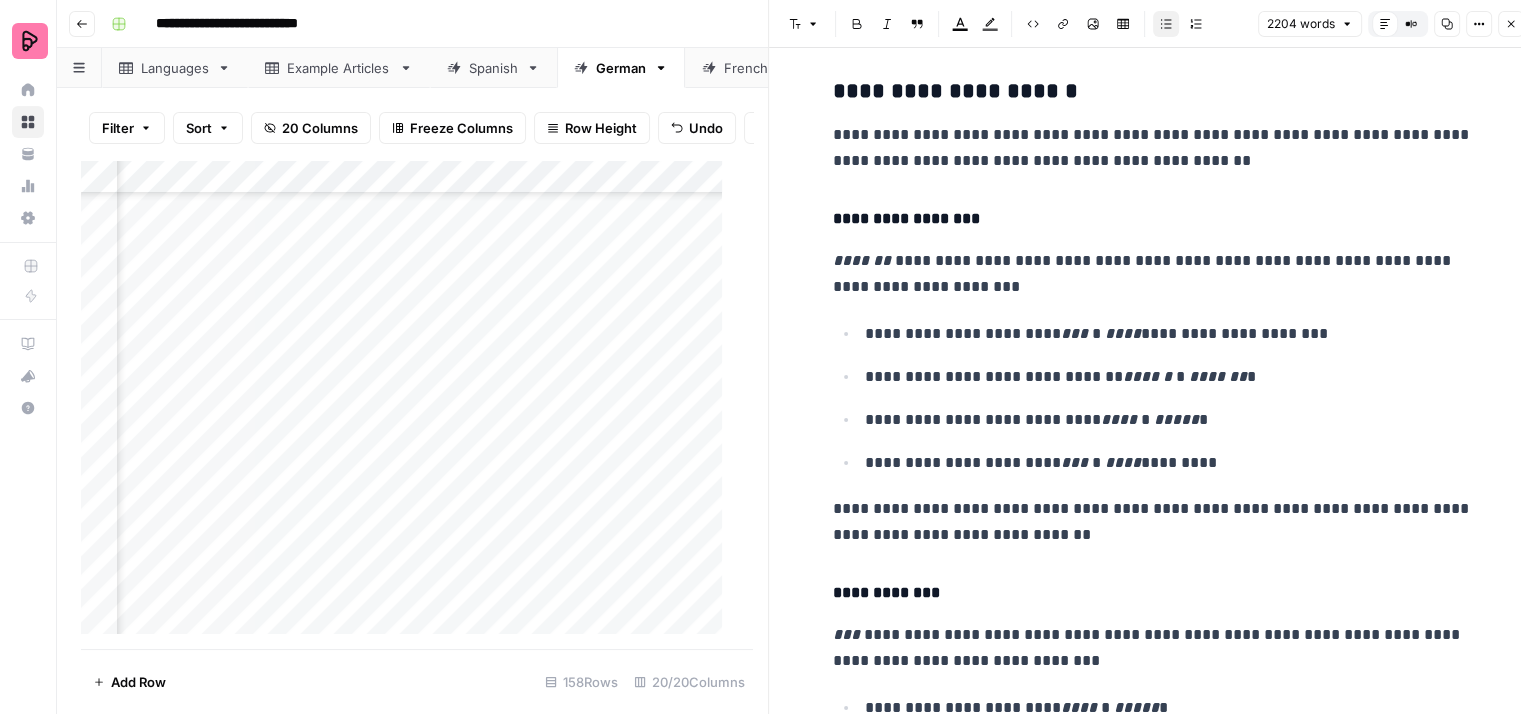 click on "***" at bounding box center [1074, 333] 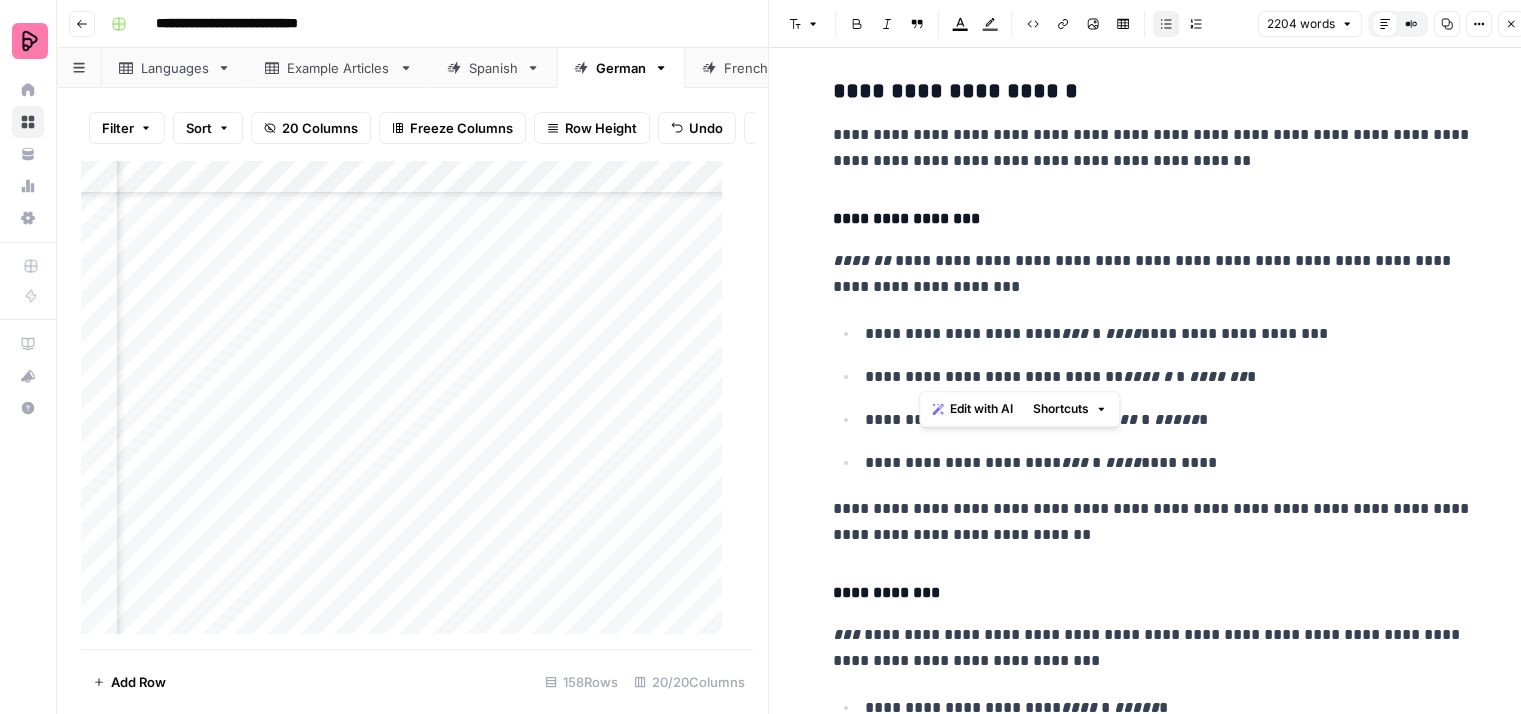 click on "**********" at bounding box center (1169, 377) 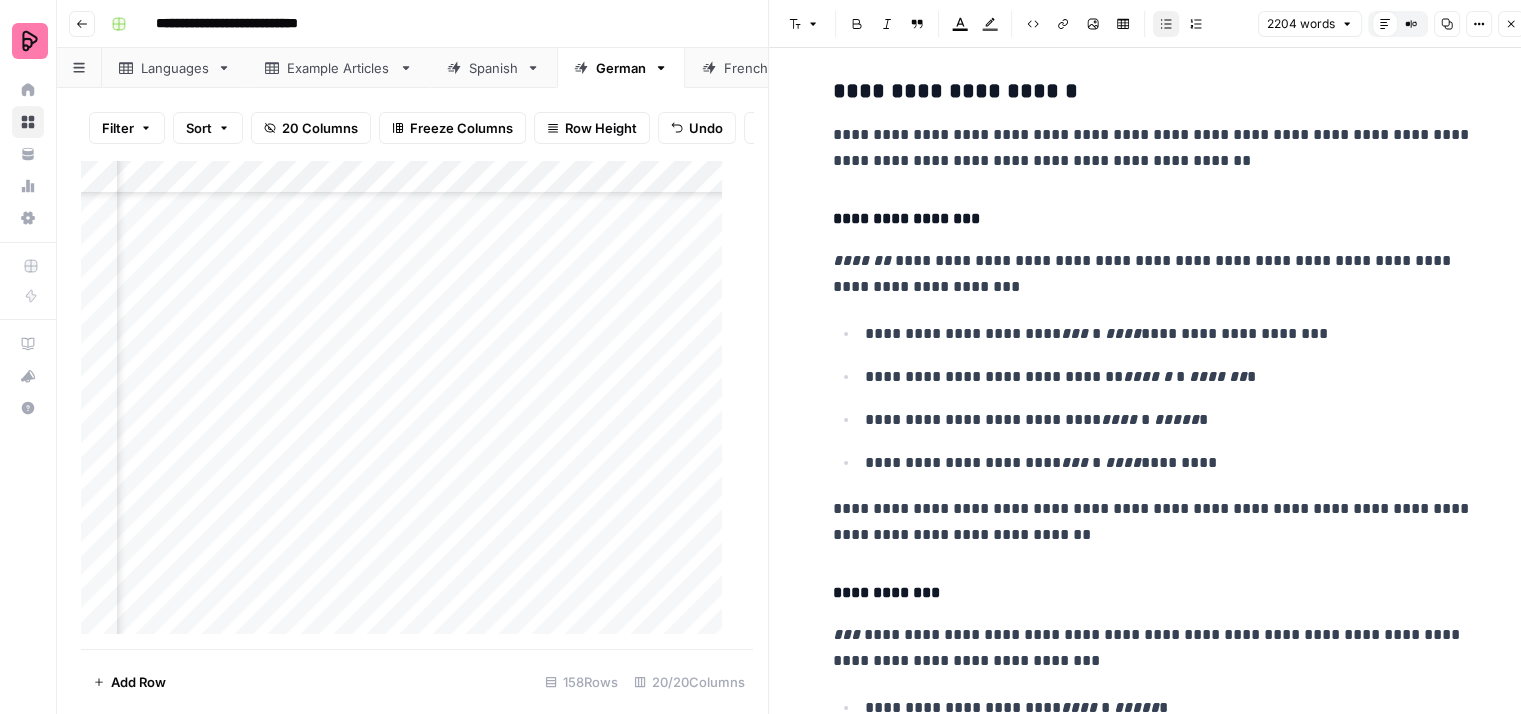 click on "**********" at bounding box center (1169, 420) 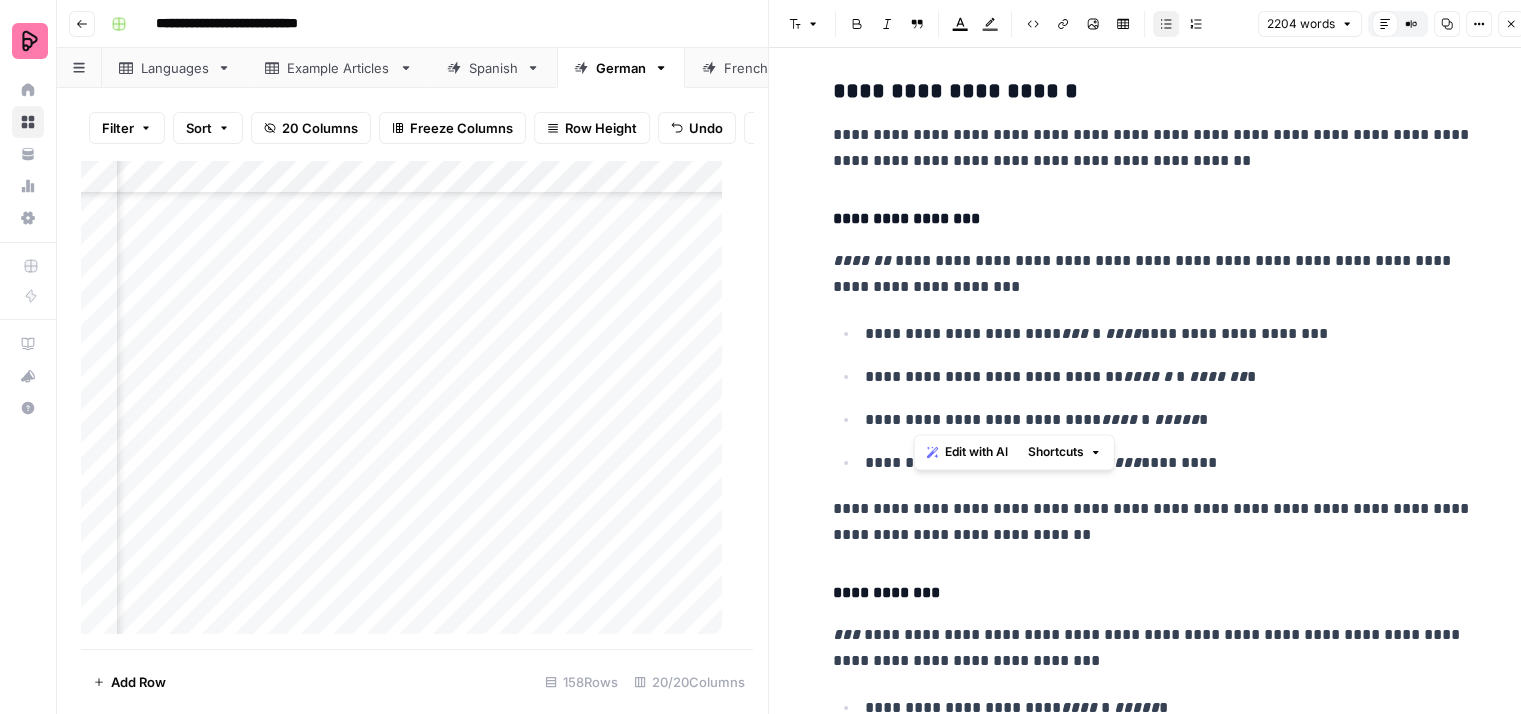 click on "**********" at bounding box center (1169, 420) 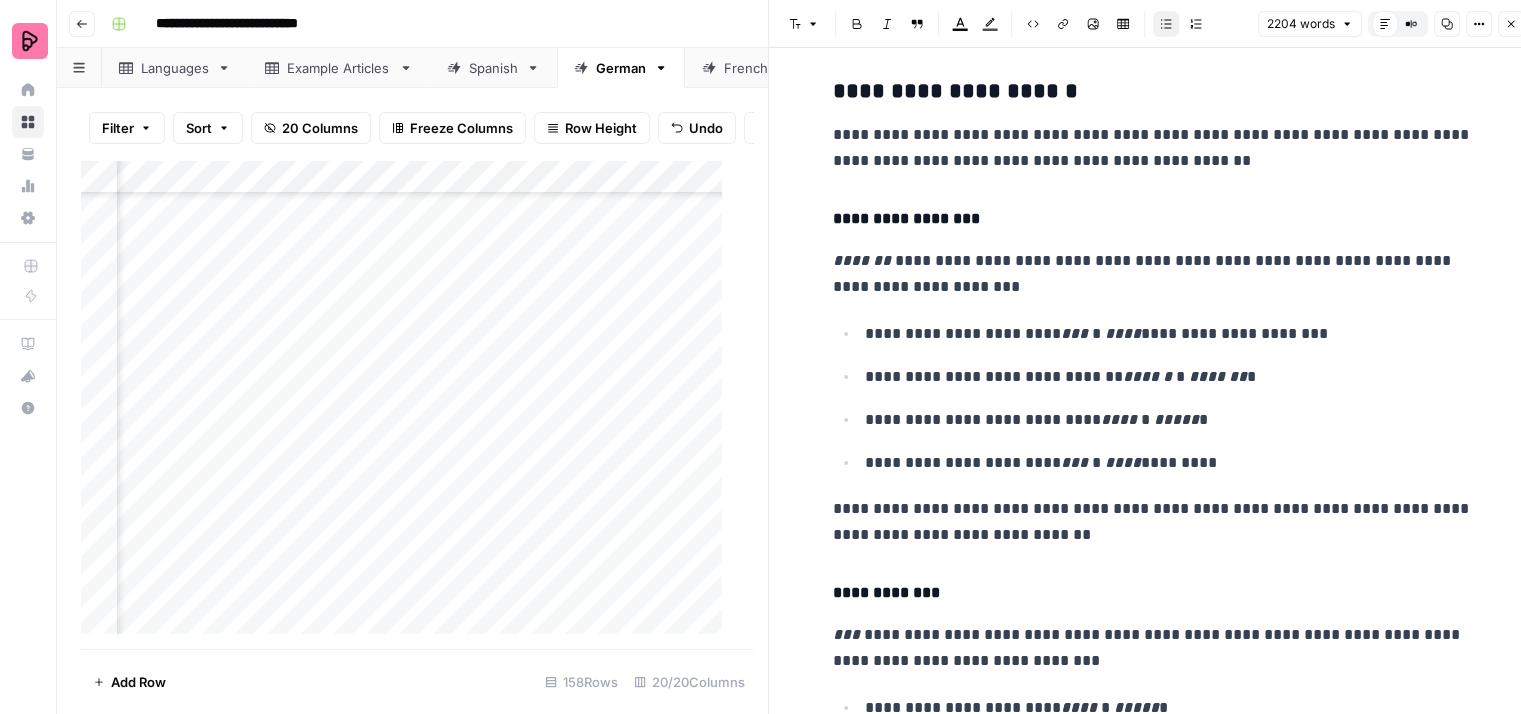 click on "**********" at bounding box center [1169, 463] 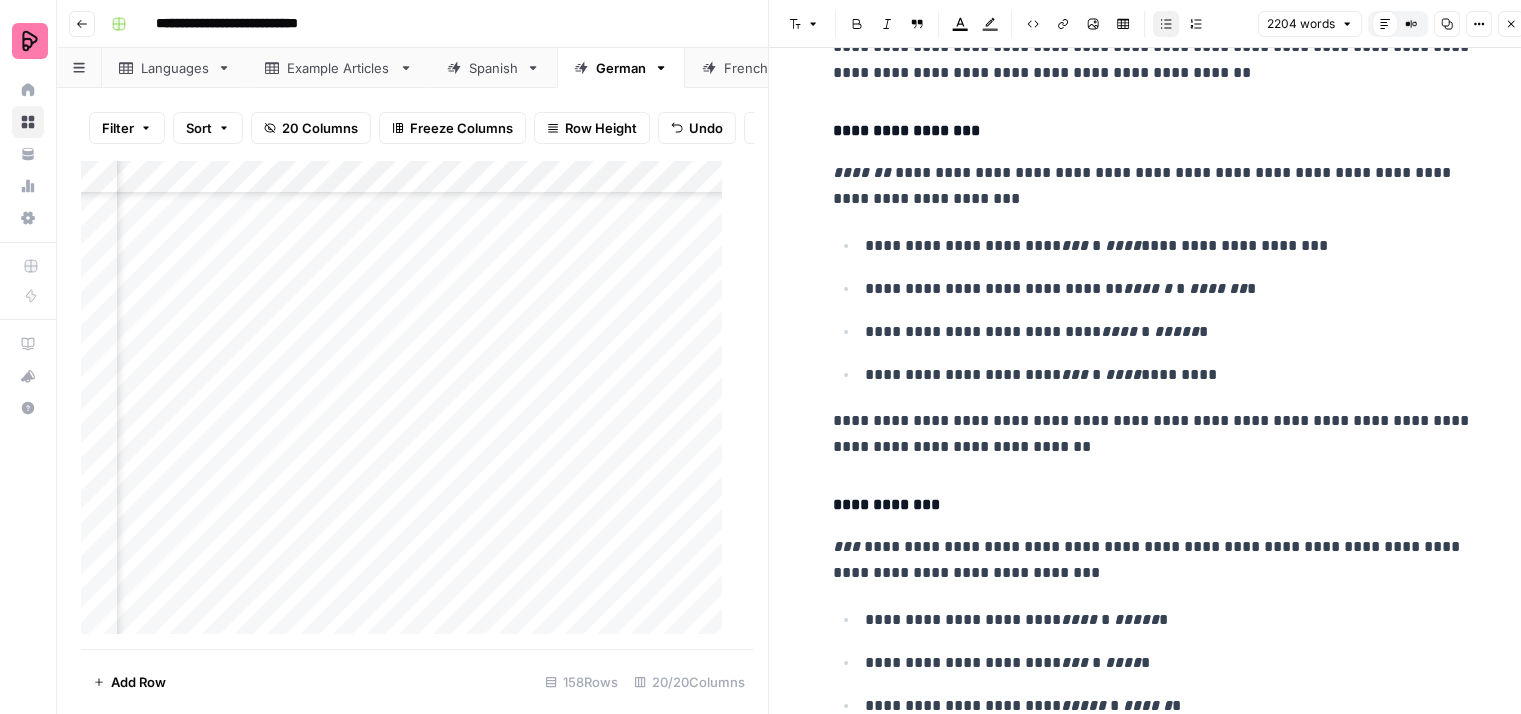scroll, scrollTop: 2500, scrollLeft: 0, axis: vertical 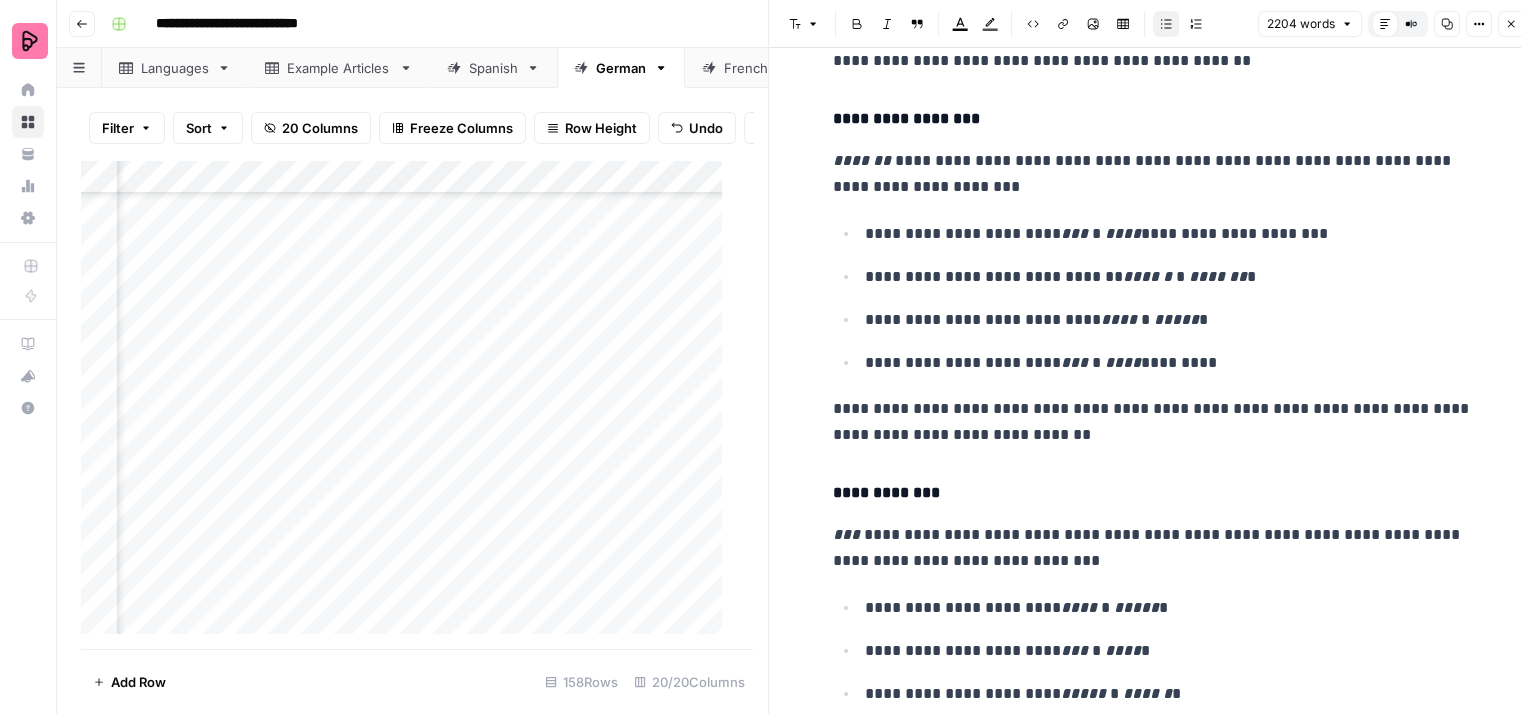click on "**********" at bounding box center [1153, 422] 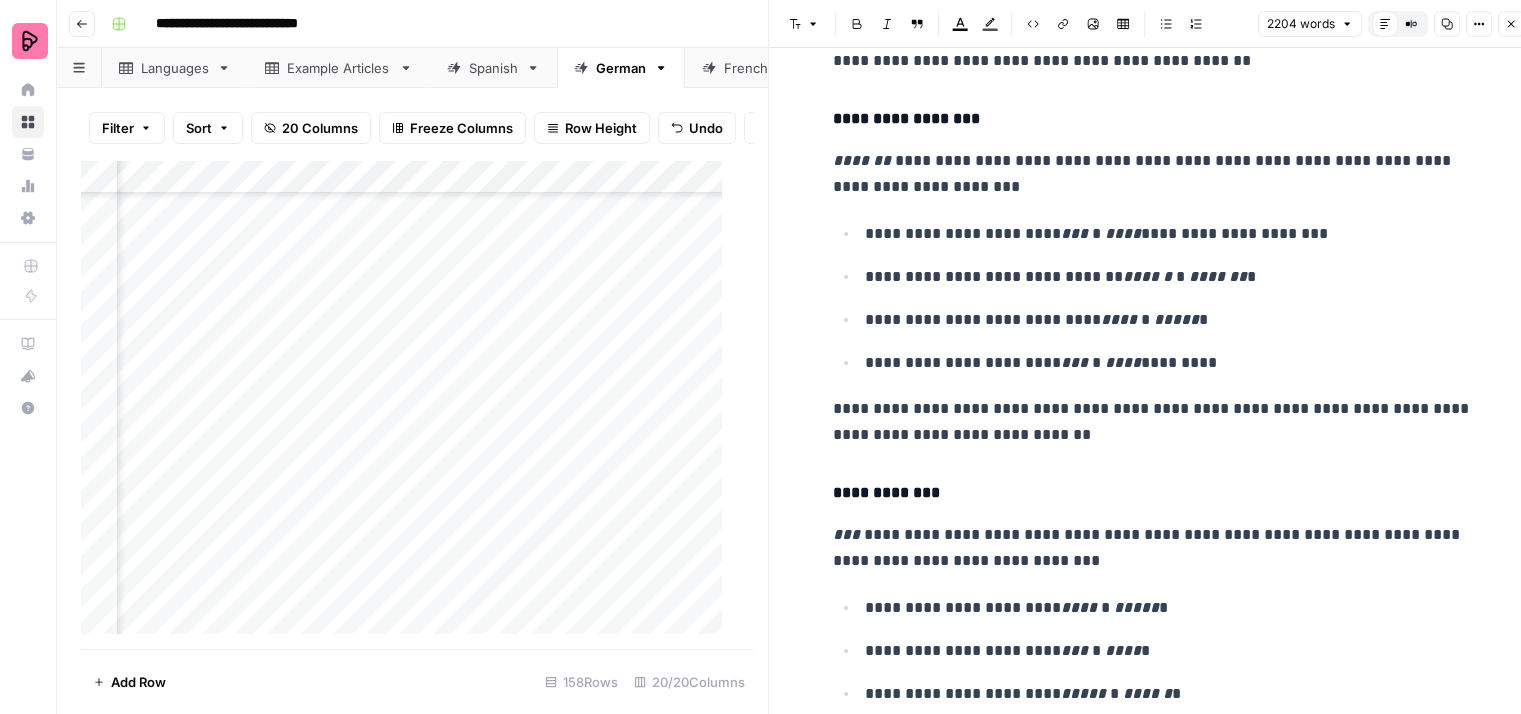 click on "**********" at bounding box center [1153, 422] 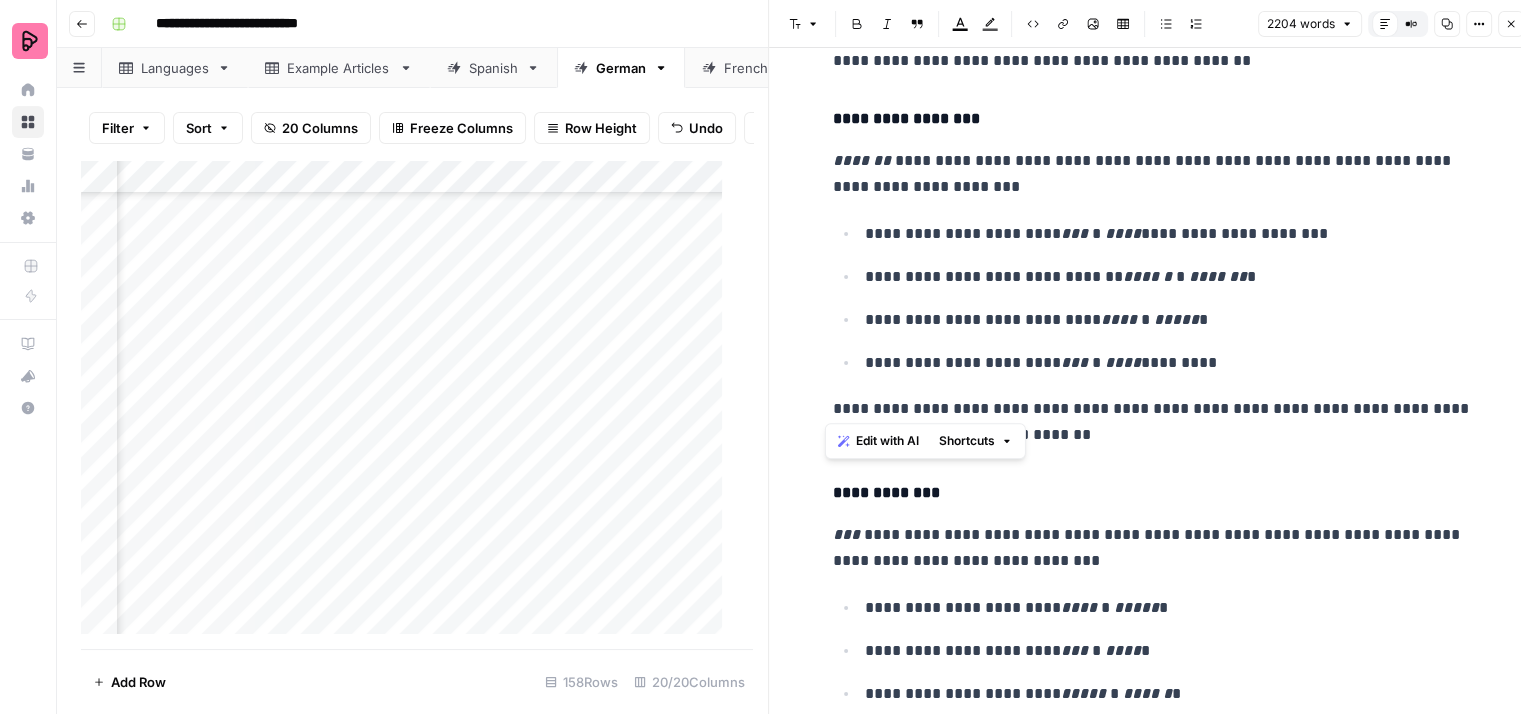 click on "**********" at bounding box center (1153, 422) 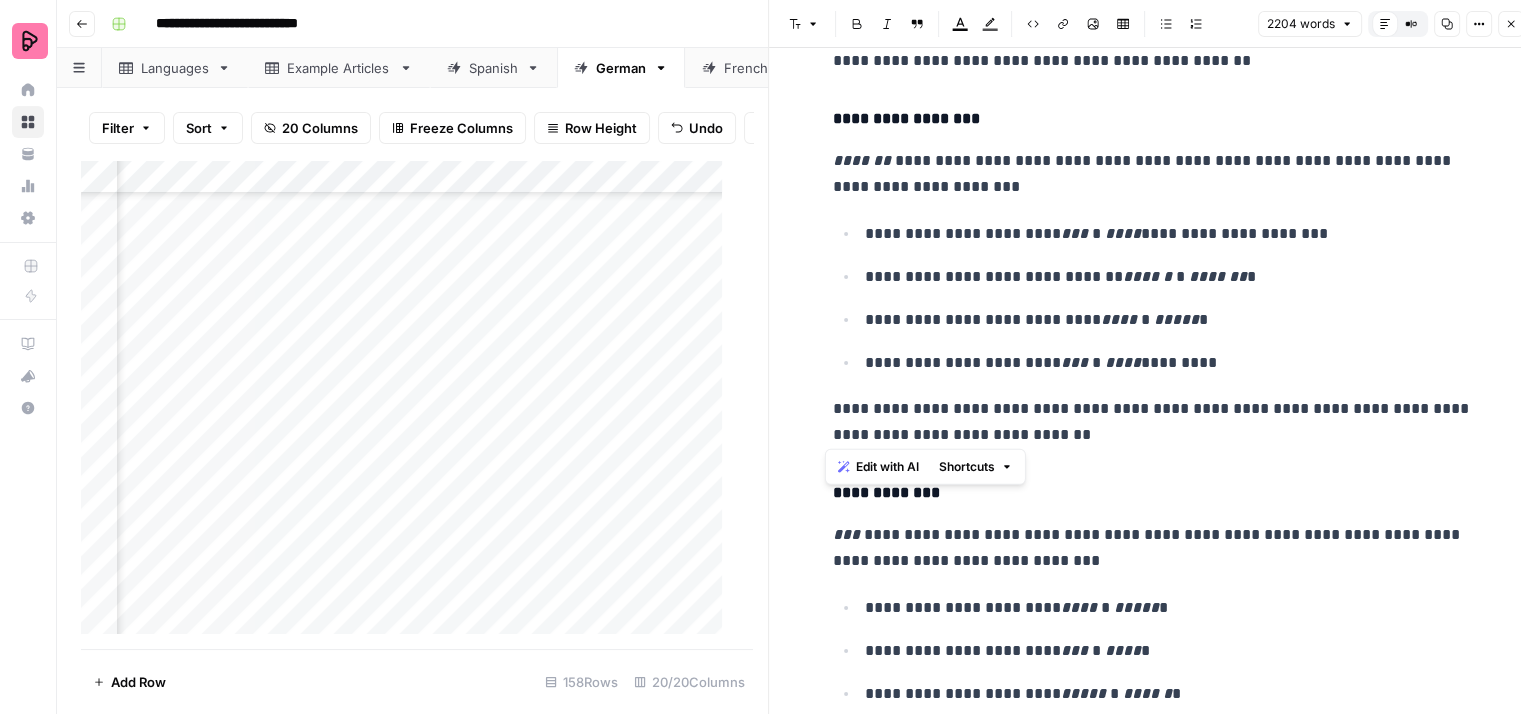 drag, startPoint x: 1079, startPoint y: 434, endPoint x: 812, endPoint y: 409, distance: 268.16785 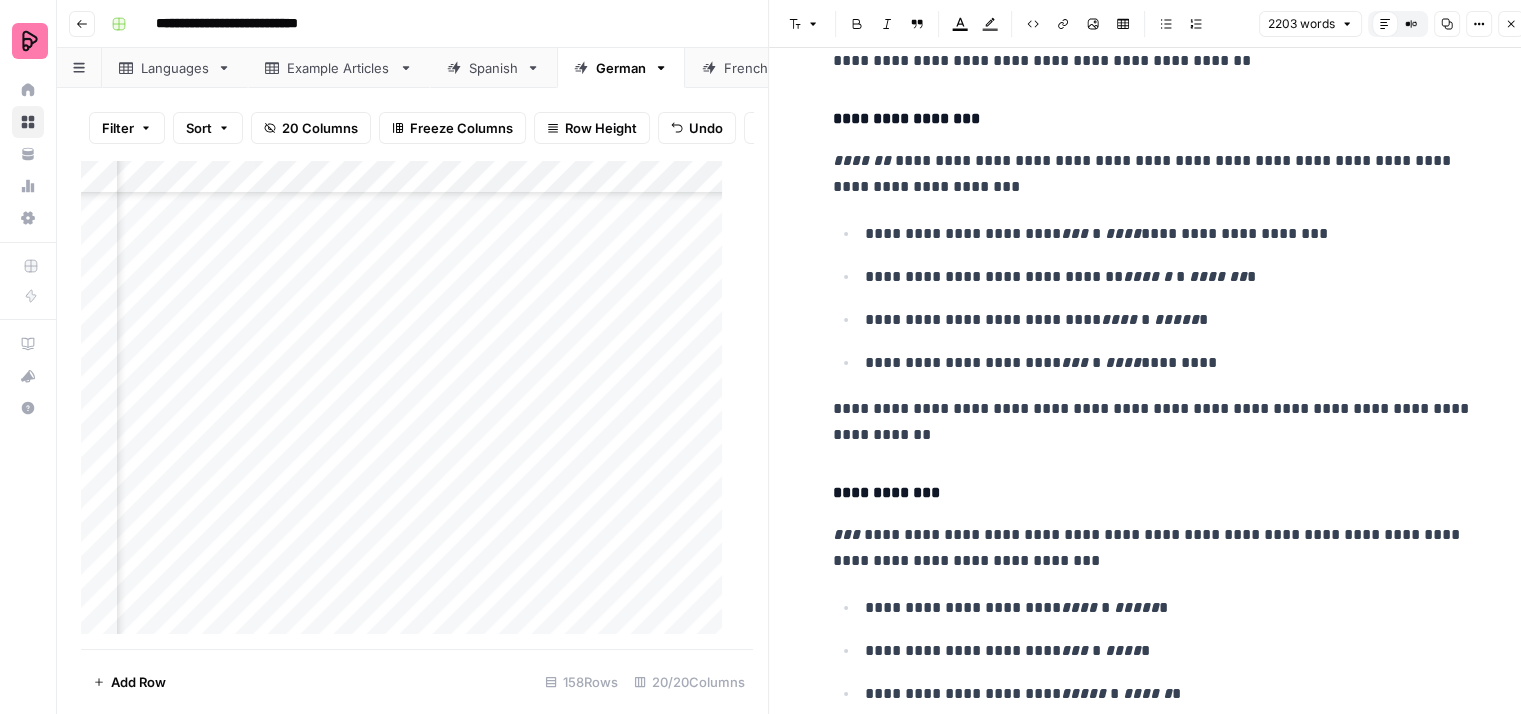 click on "**********" at bounding box center [1153, 422] 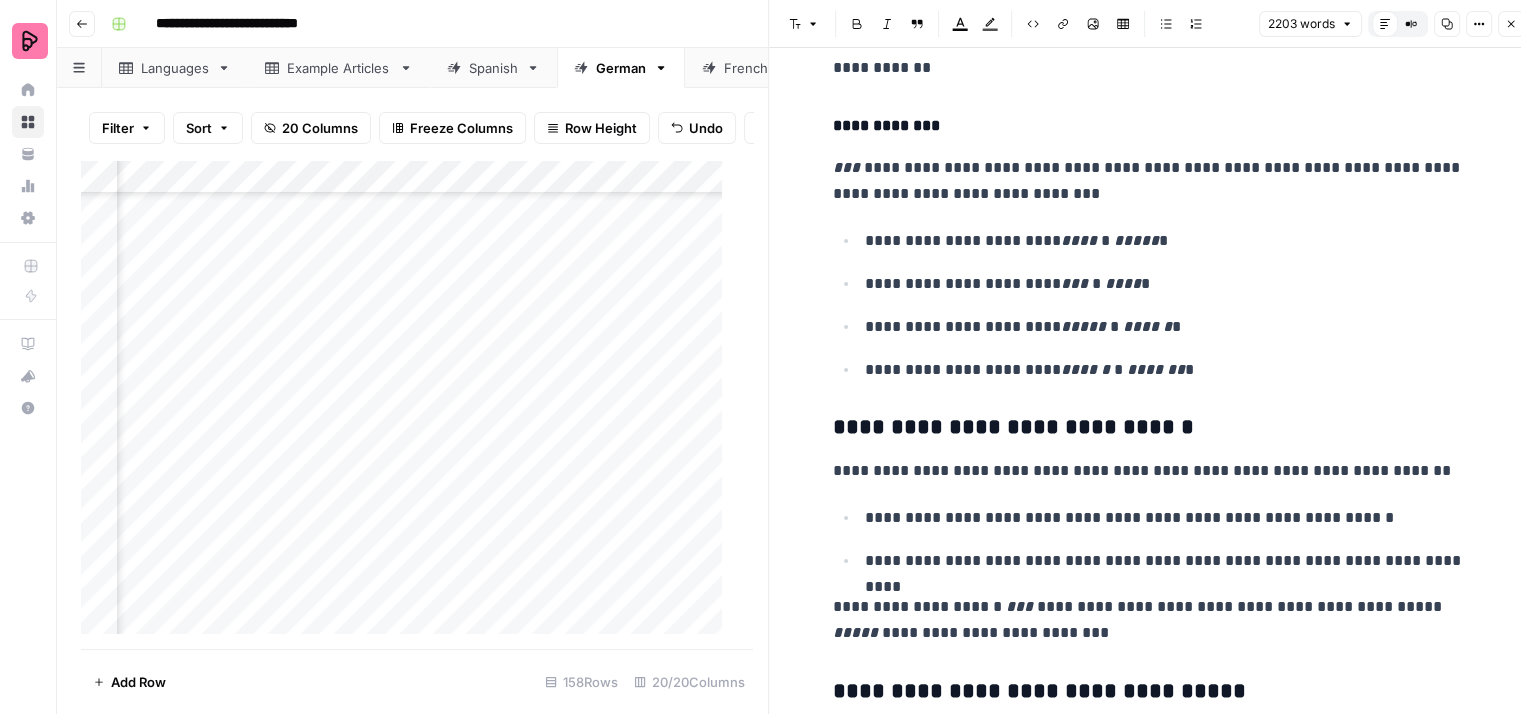 scroll, scrollTop: 2900, scrollLeft: 0, axis: vertical 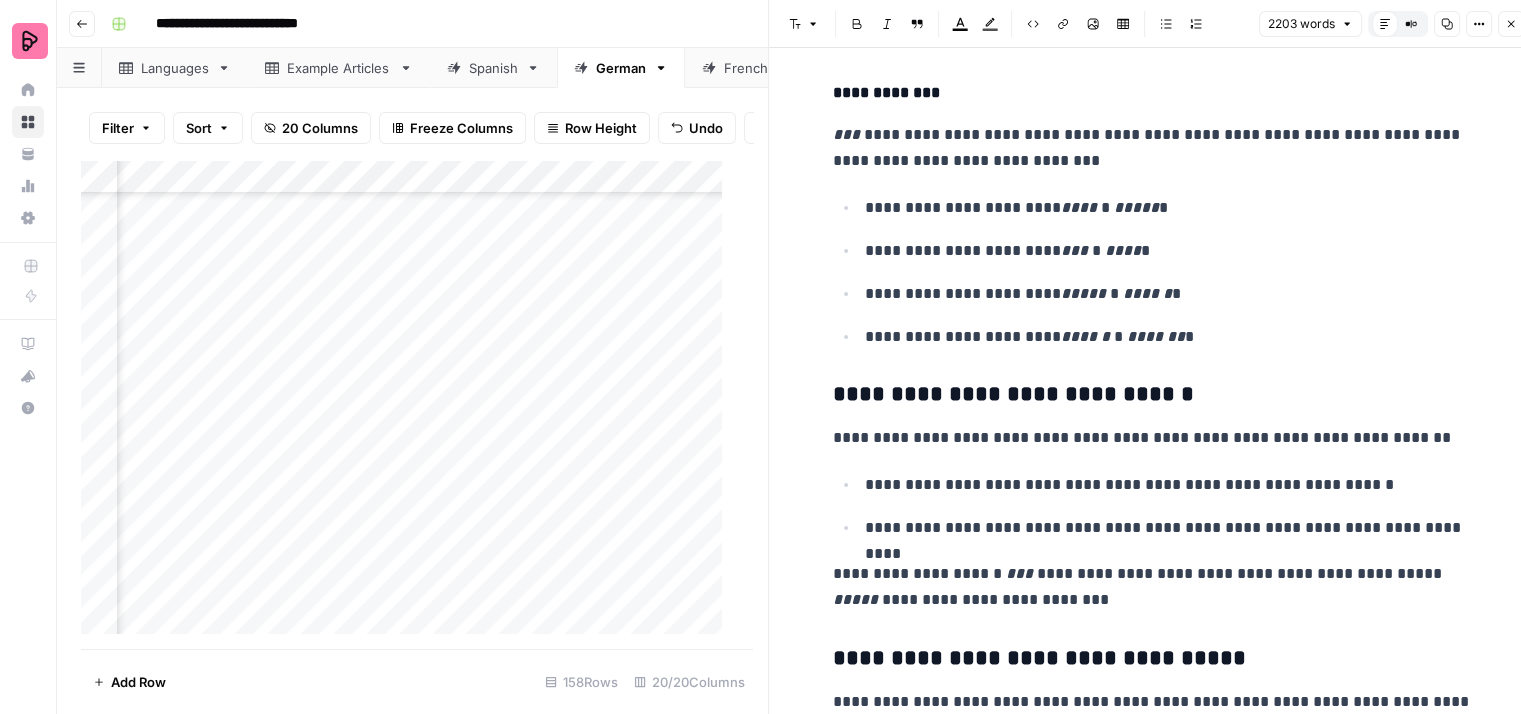 click on "**********" at bounding box center (1153, 148) 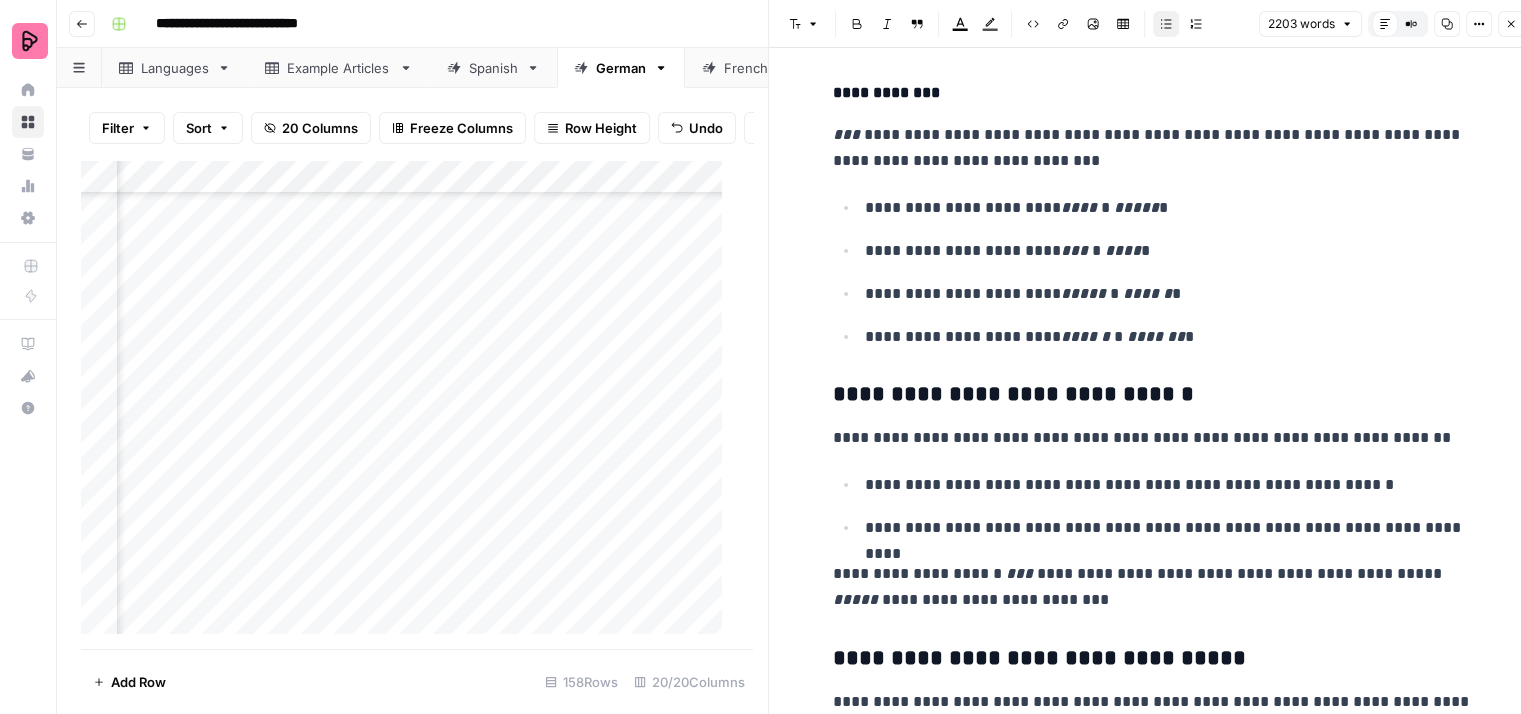 click on "**********" at bounding box center [1169, 208] 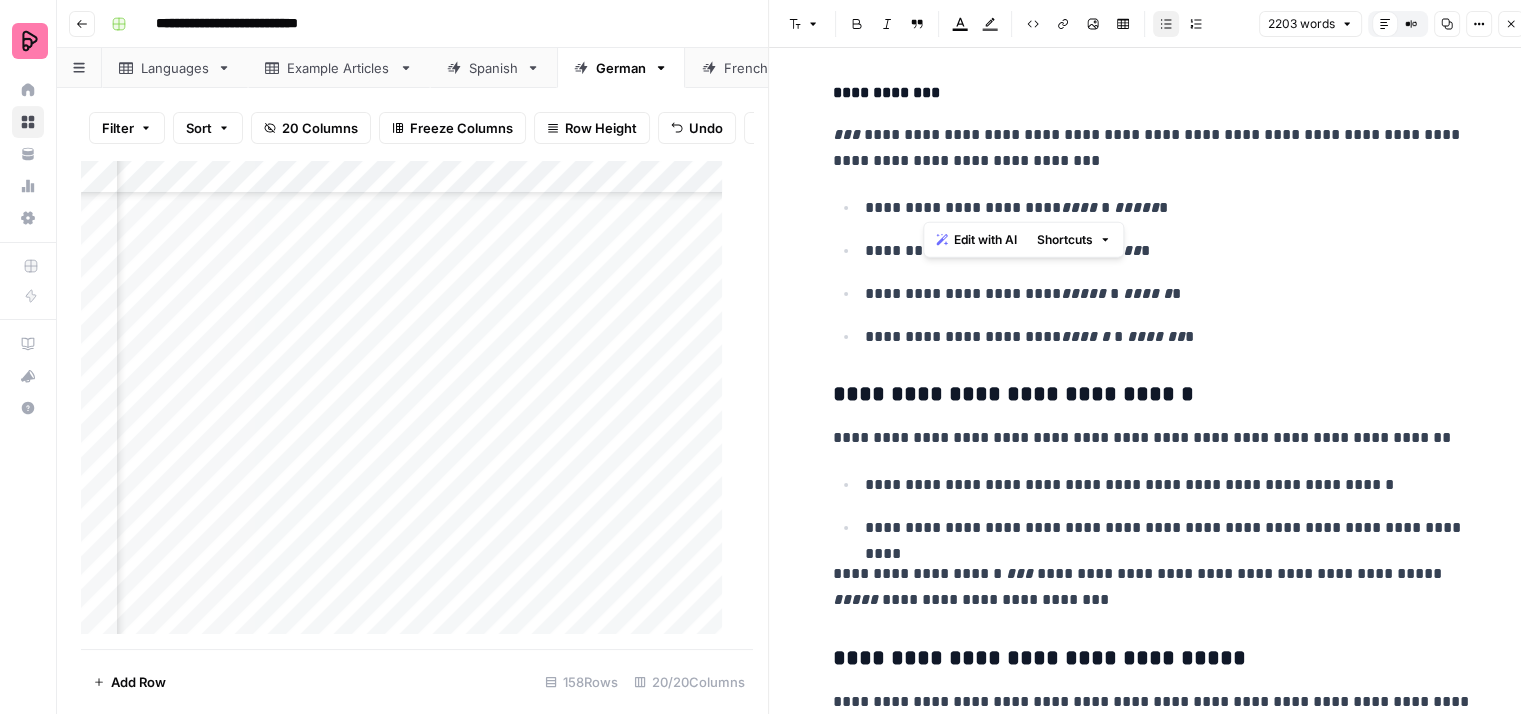 click on "**********" at bounding box center (1169, 208) 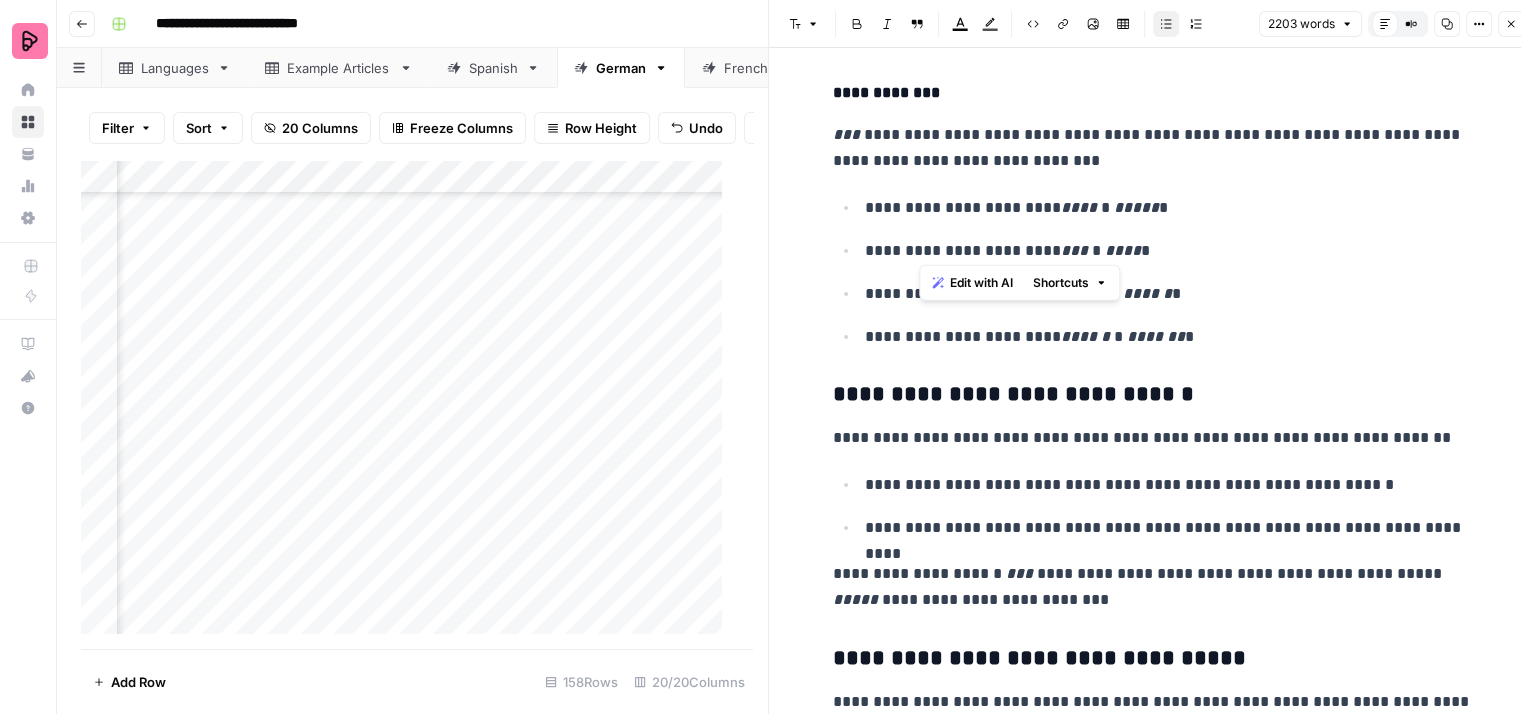 click on "**********" at bounding box center (1169, 251) 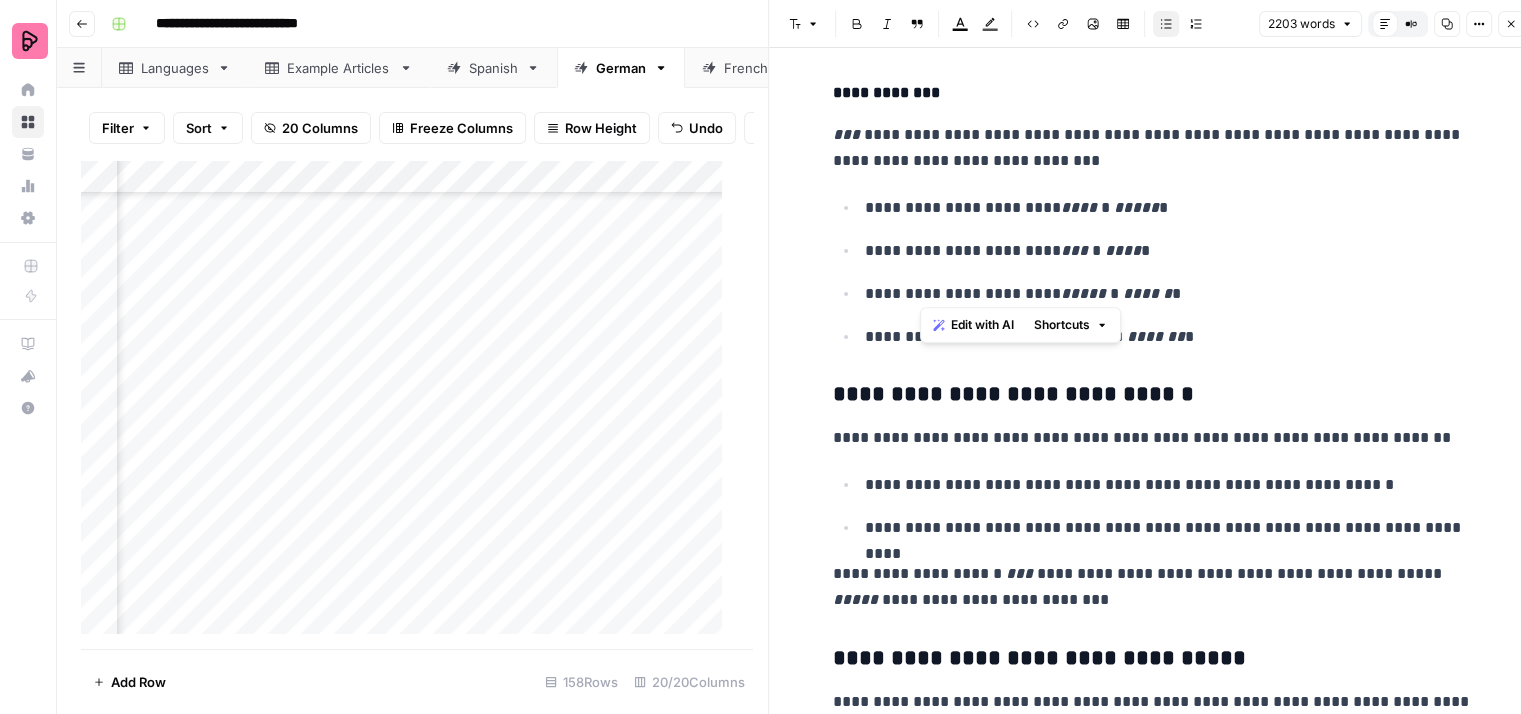 click on "**********" at bounding box center (1169, 294) 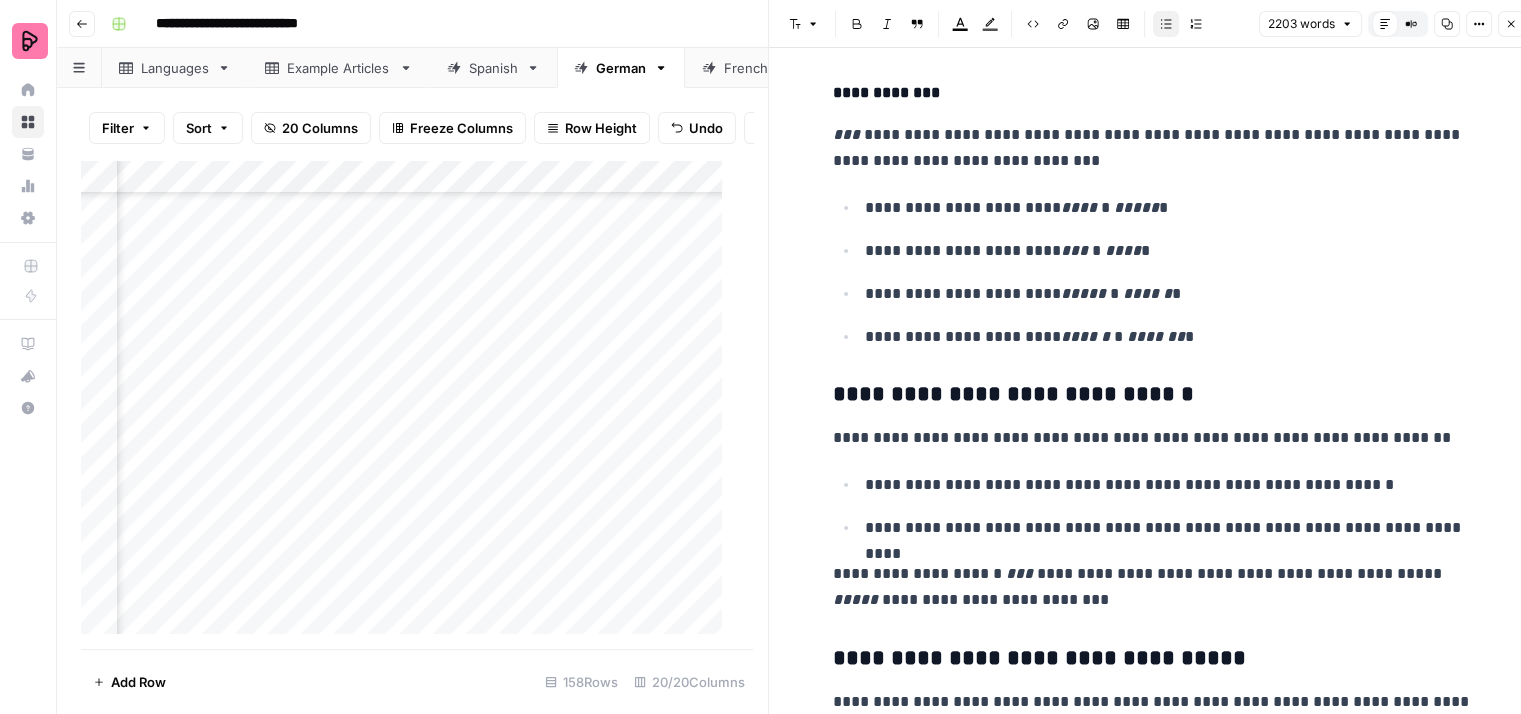 click on "**********" at bounding box center (1169, 337) 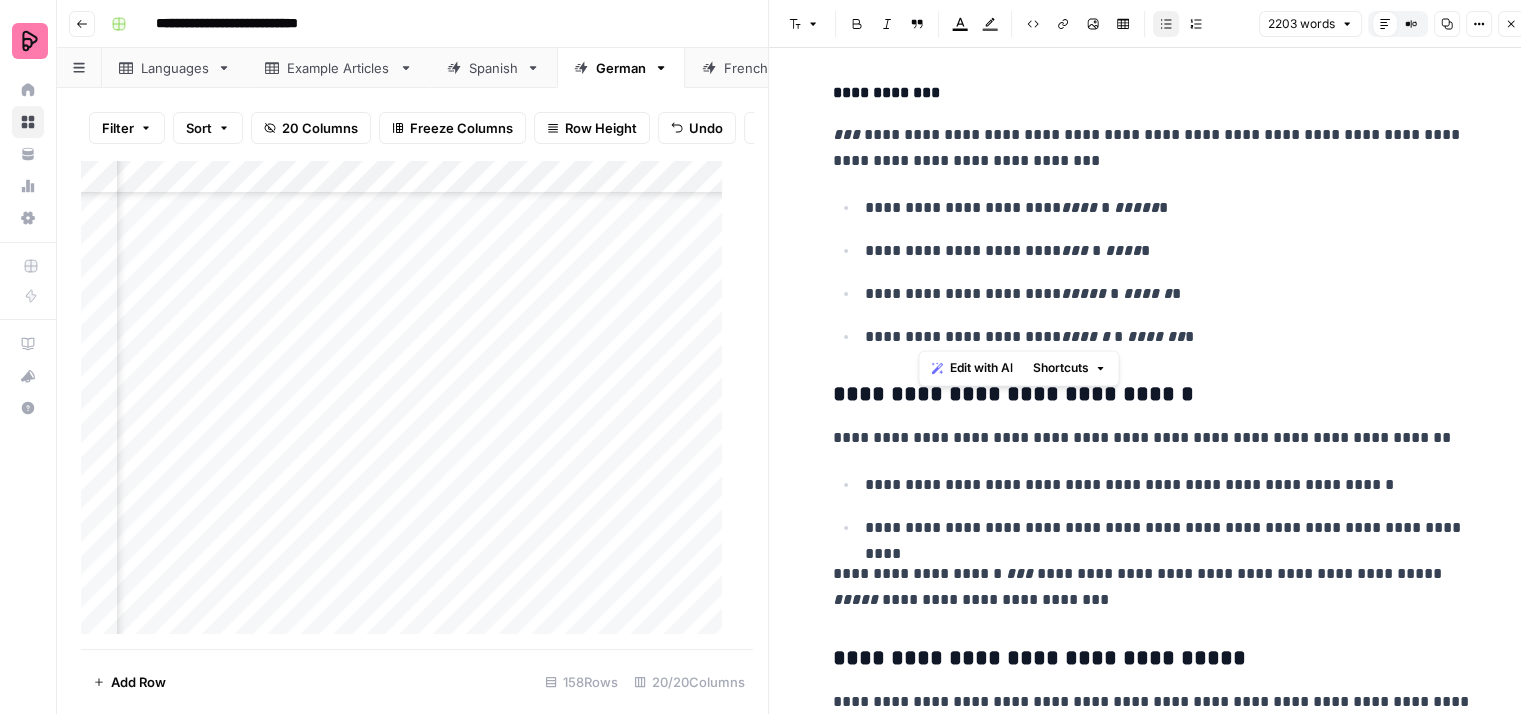 click on "**********" at bounding box center (1169, 337) 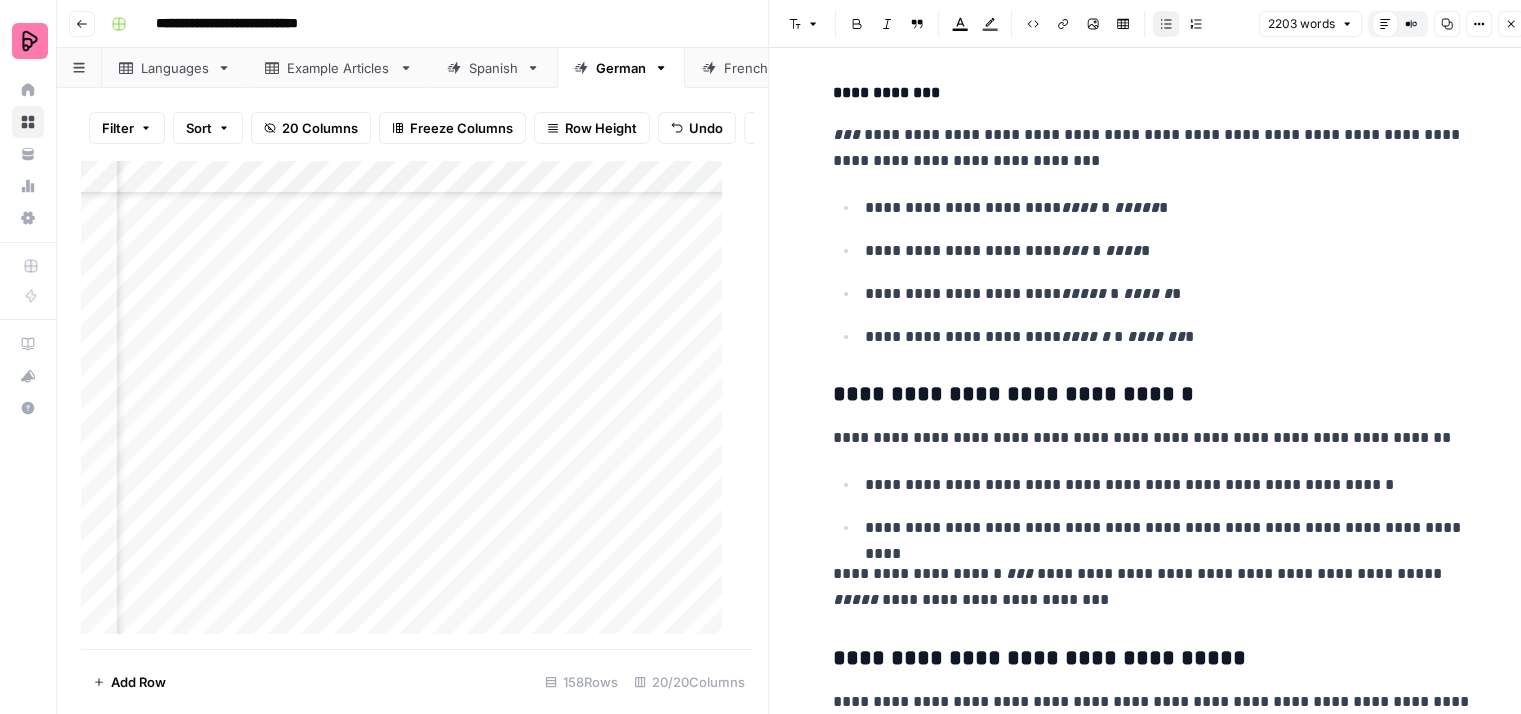 click on "**********" at bounding box center (1153, 272) 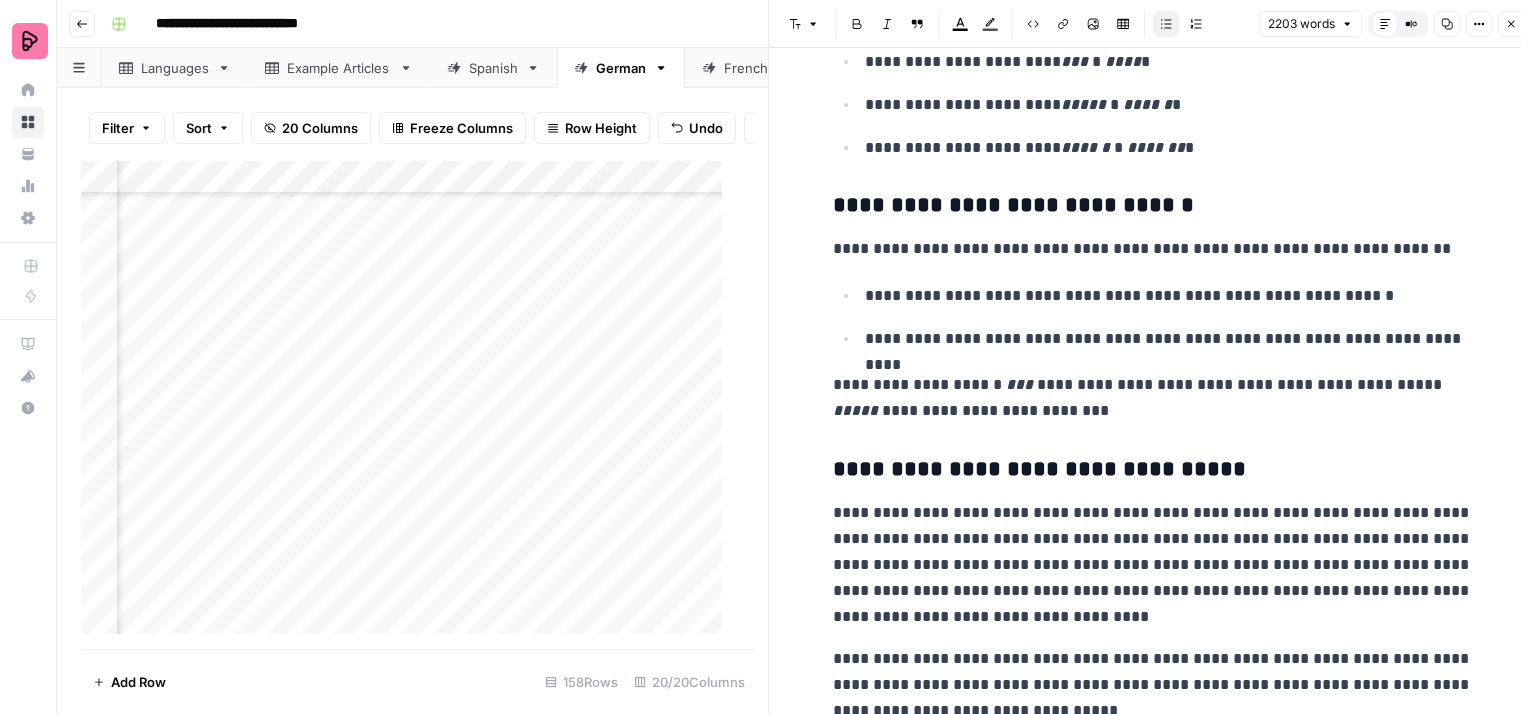 scroll, scrollTop: 3200, scrollLeft: 0, axis: vertical 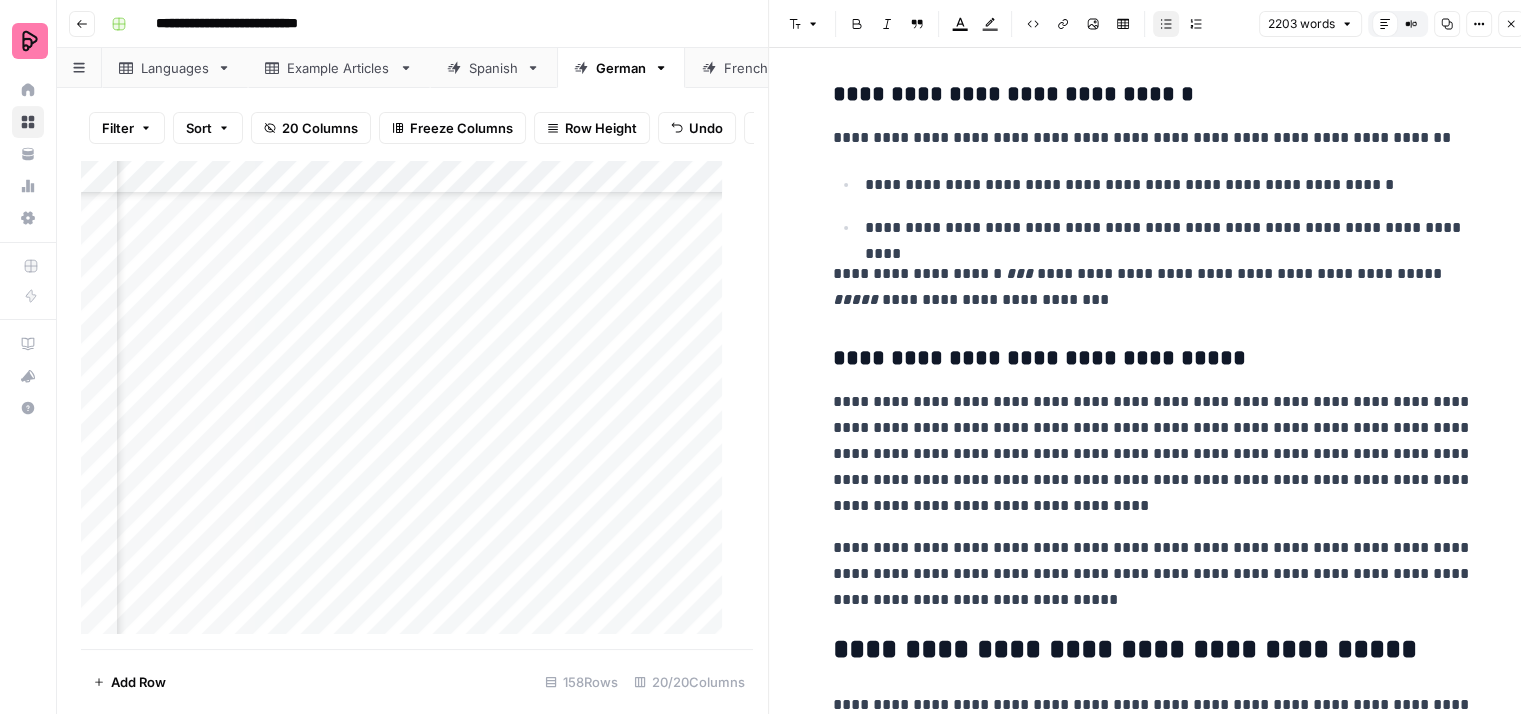 click on "**********" at bounding box center [1153, 287] 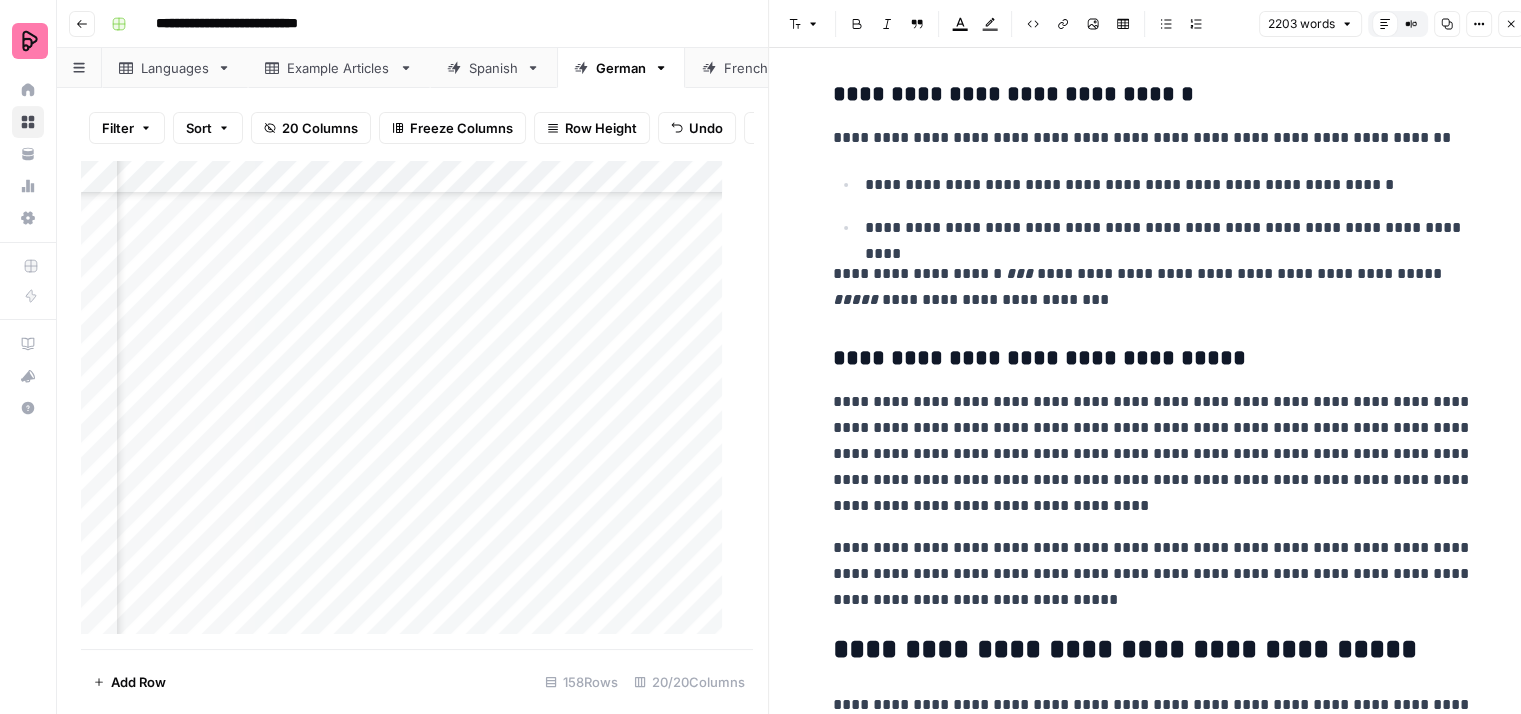 click on "**********" at bounding box center [1153, 287] 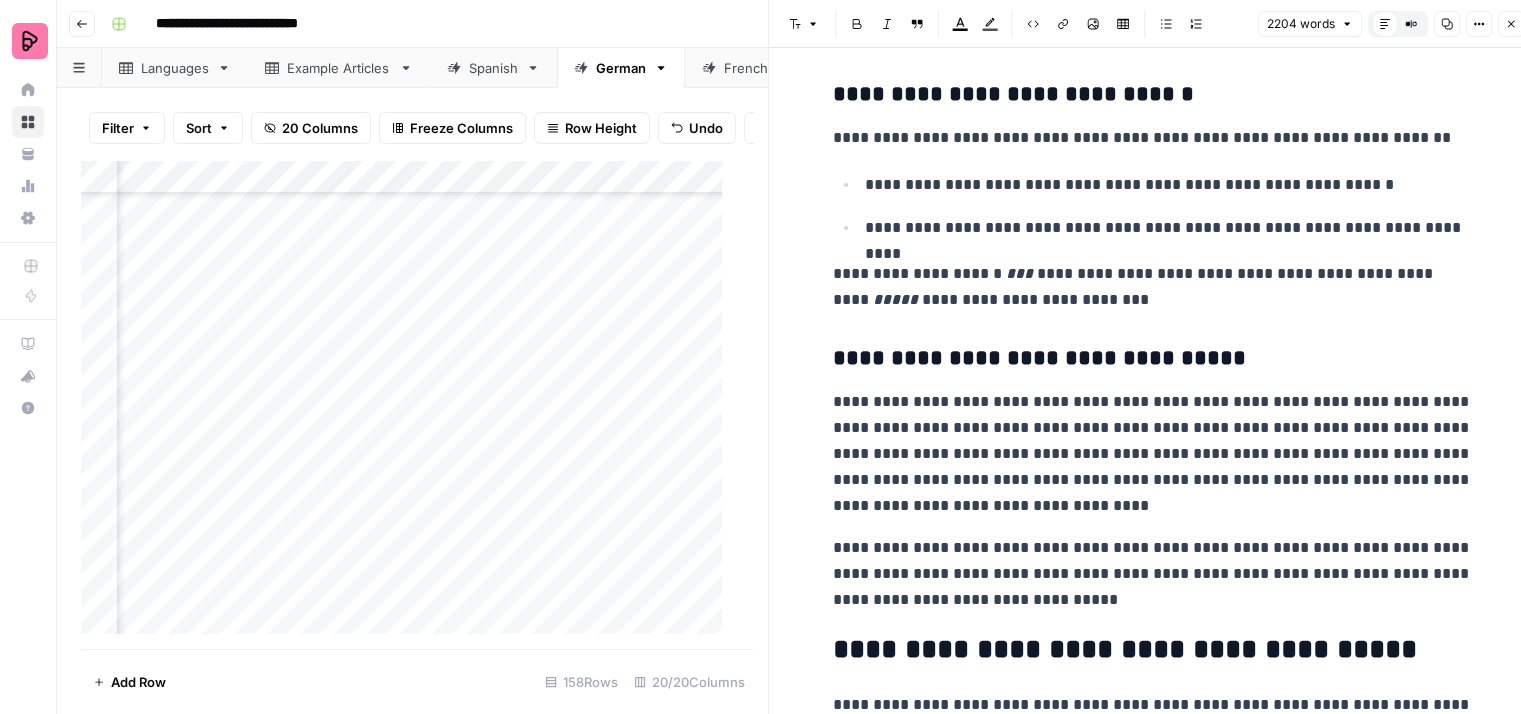 click on "**********" at bounding box center [1153, 287] 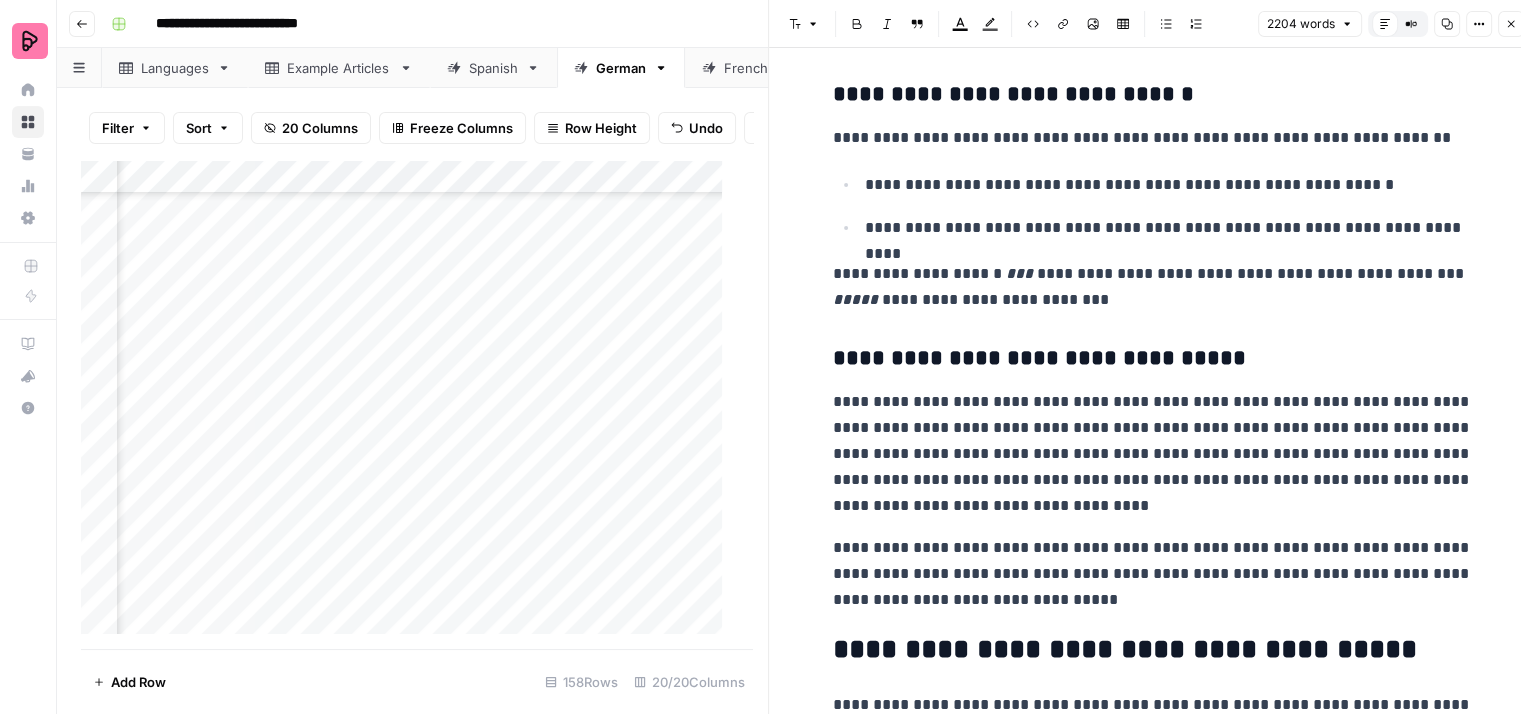 click on "**********" at bounding box center (1153, 287) 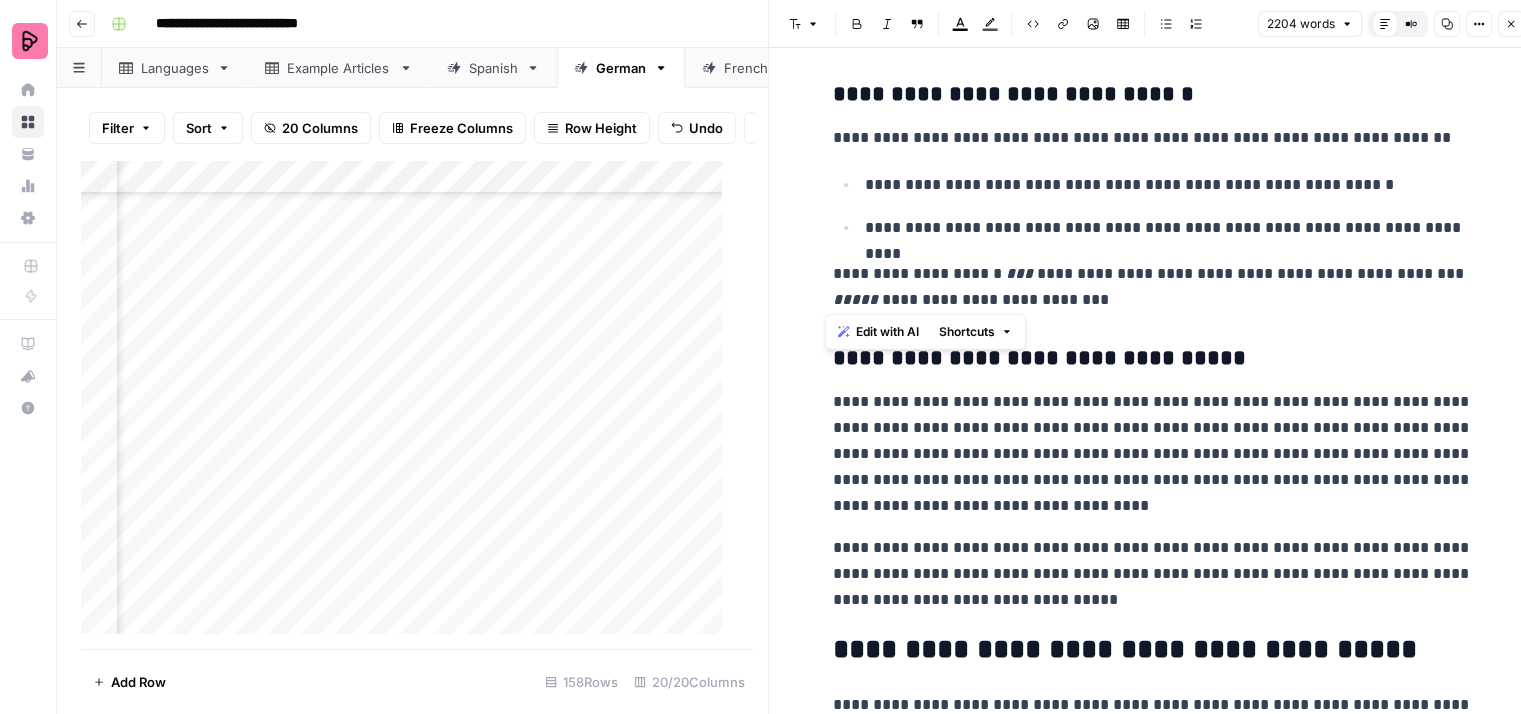 drag, startPoint x: 1056, startPoint y: 288, endPoint x: 815, endPoint y: 265, distance: 242.09502 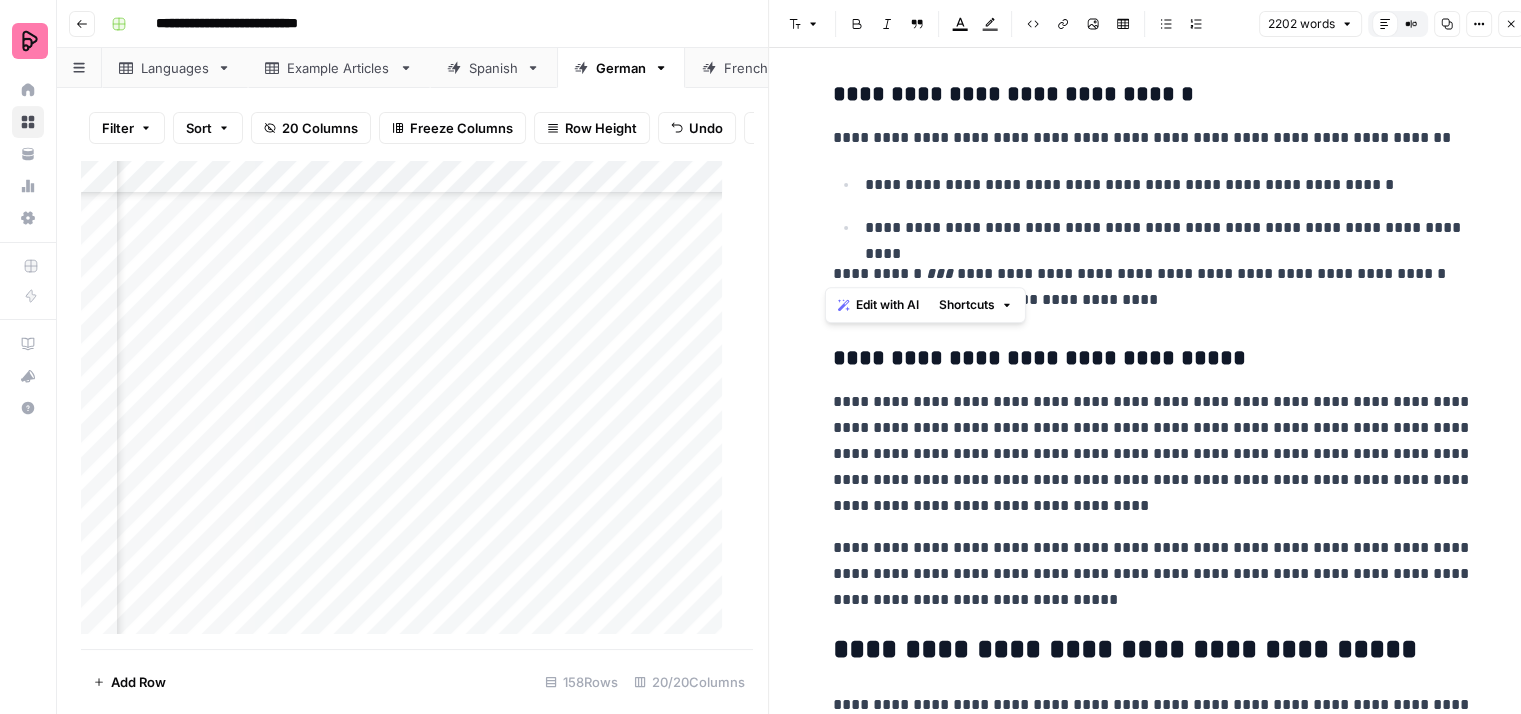 click on "**********" at bounding box center (1153, 287) 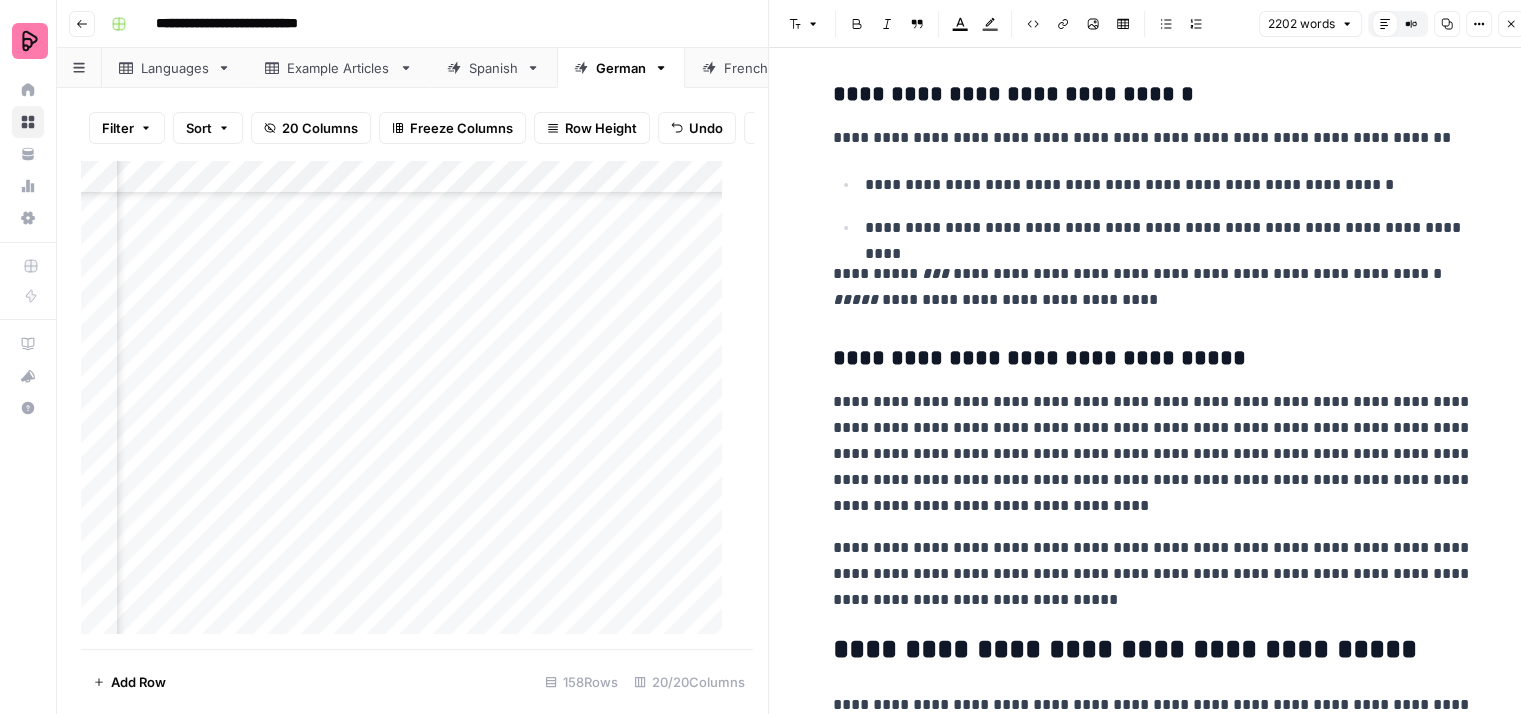 click on "**********" at bounding box center (1153, 287) 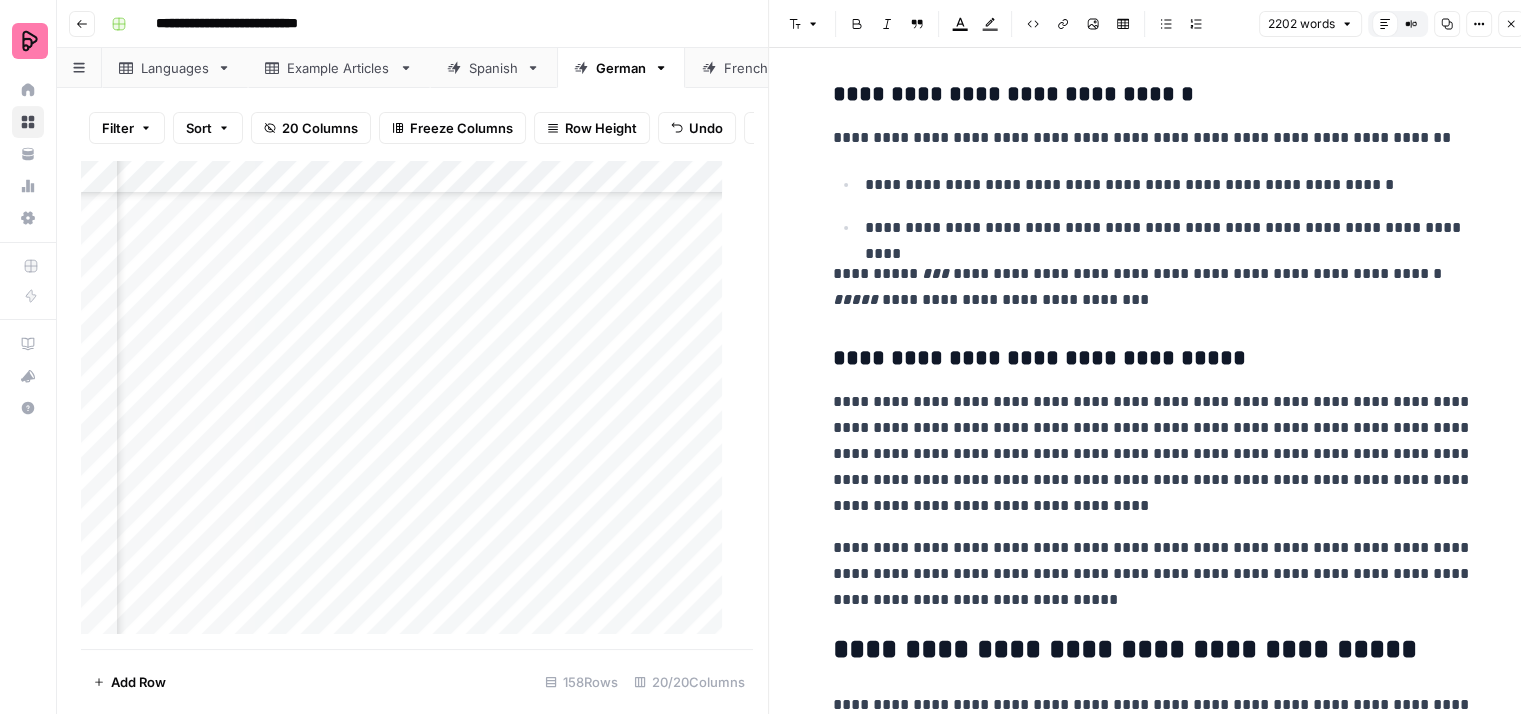 click on "**********" at bounding box center [1153, 287] 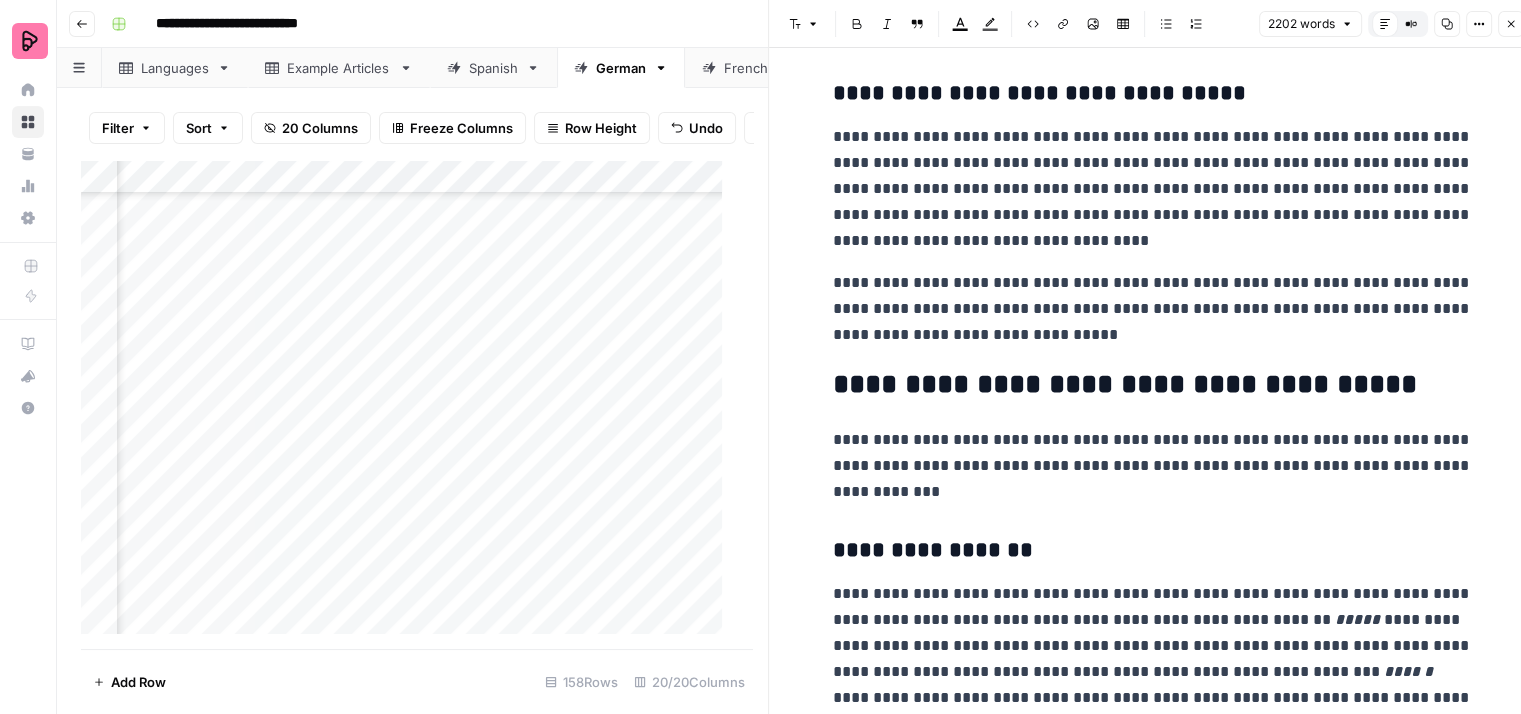 scroll, scrollTop: 3500, scrollLeft: 0, axis: vertical 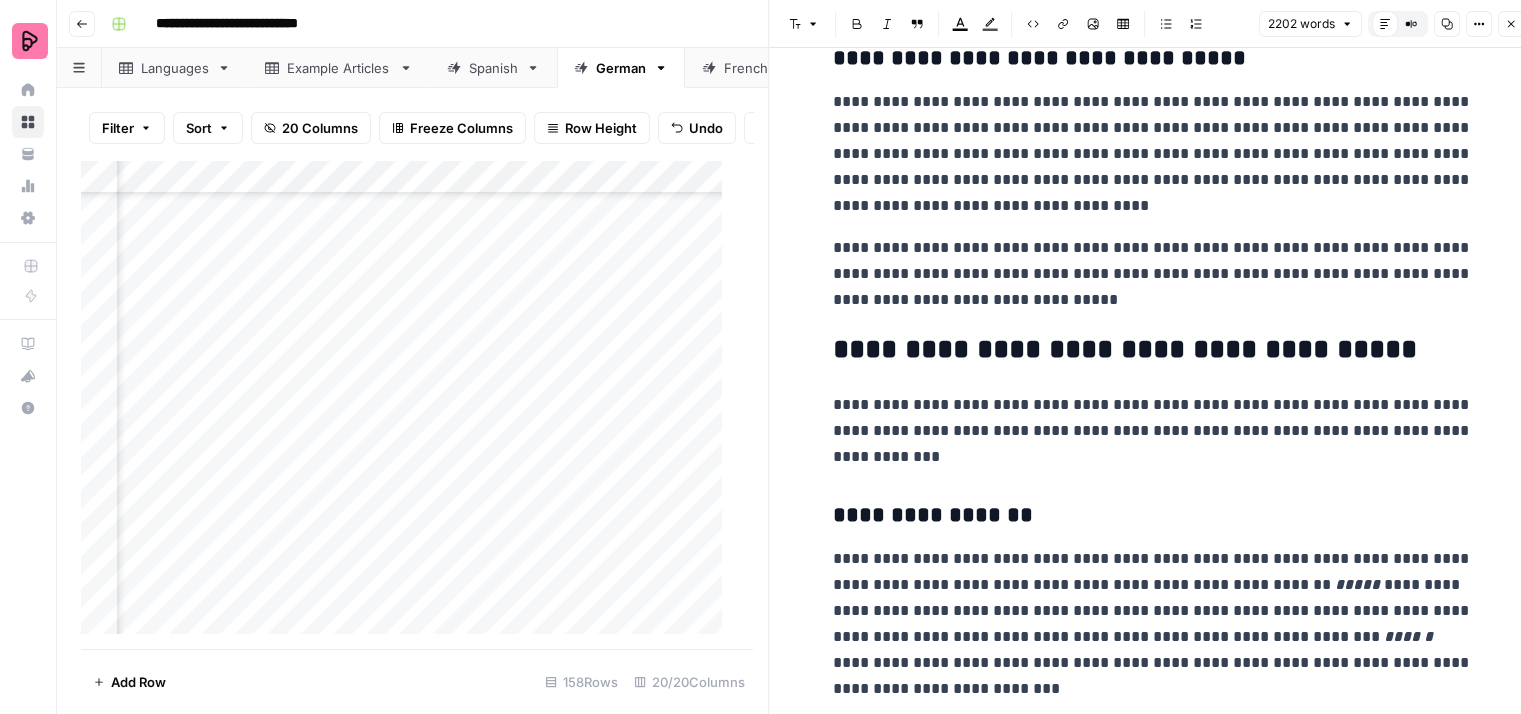 click on "**********" at bounding box center [1153, 154] 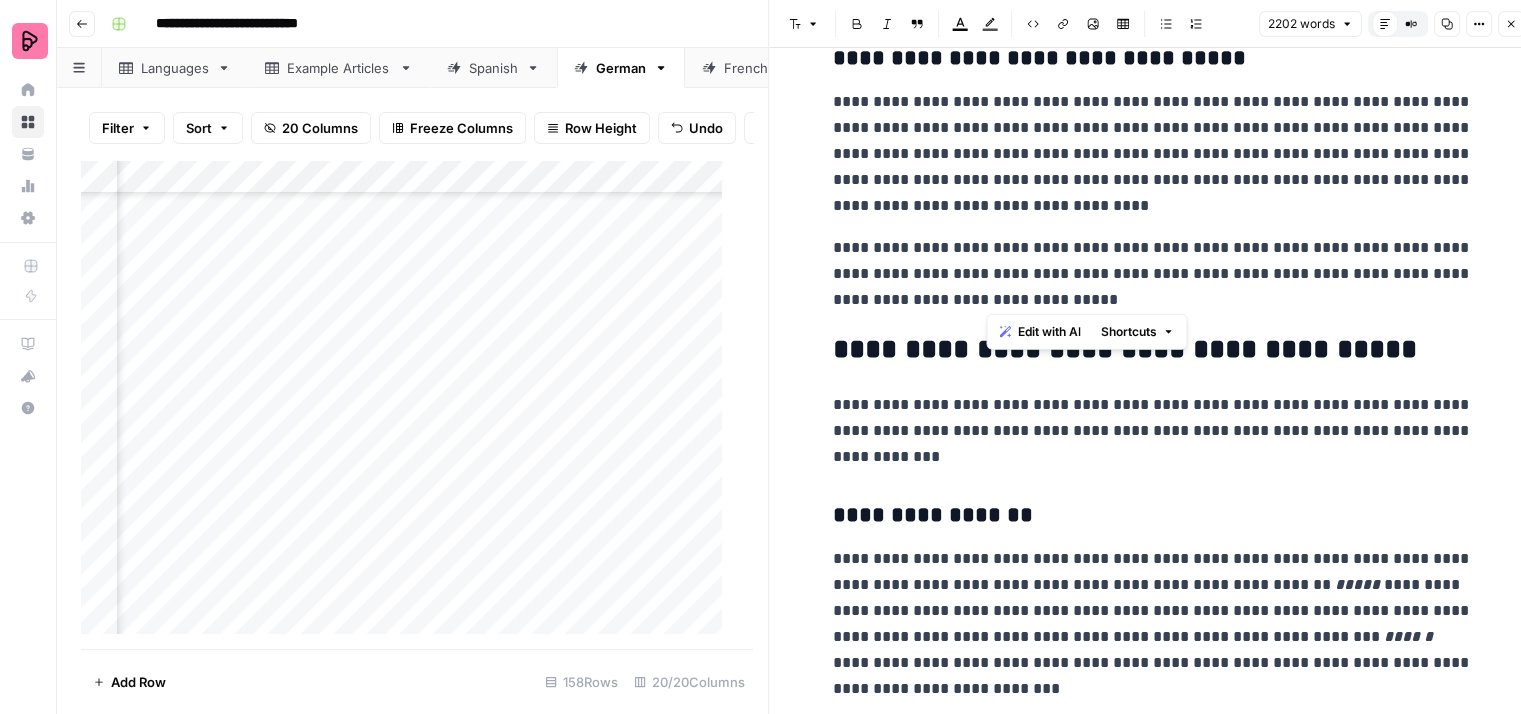 drag, startPoint x: 1056, startPoint y: 293, endPoint x: 1088, endPoint y: 244, distance: 58.5235 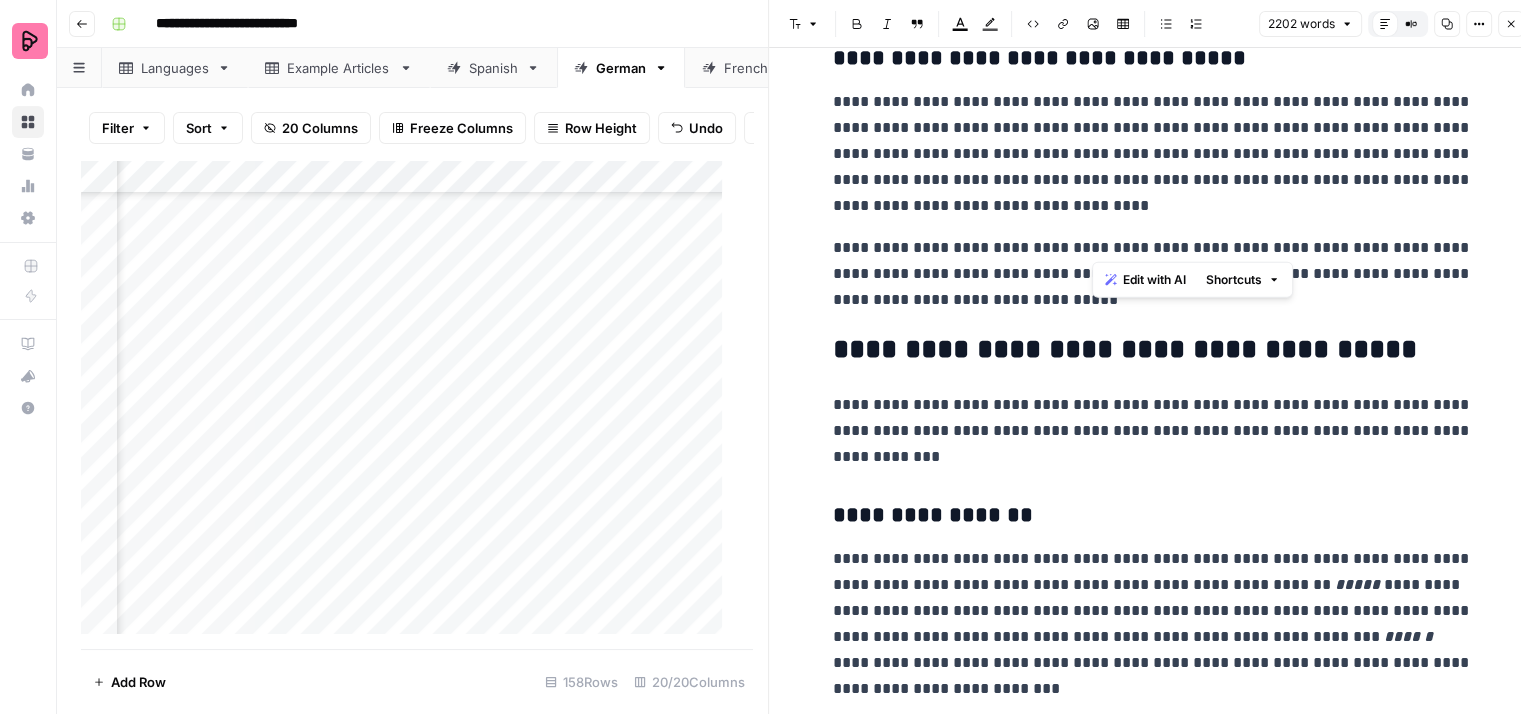 drag, startPoint x: 1192, startPoint y: 238, endPoint x: 1094, endPoint y: 239, distance: 98.005104 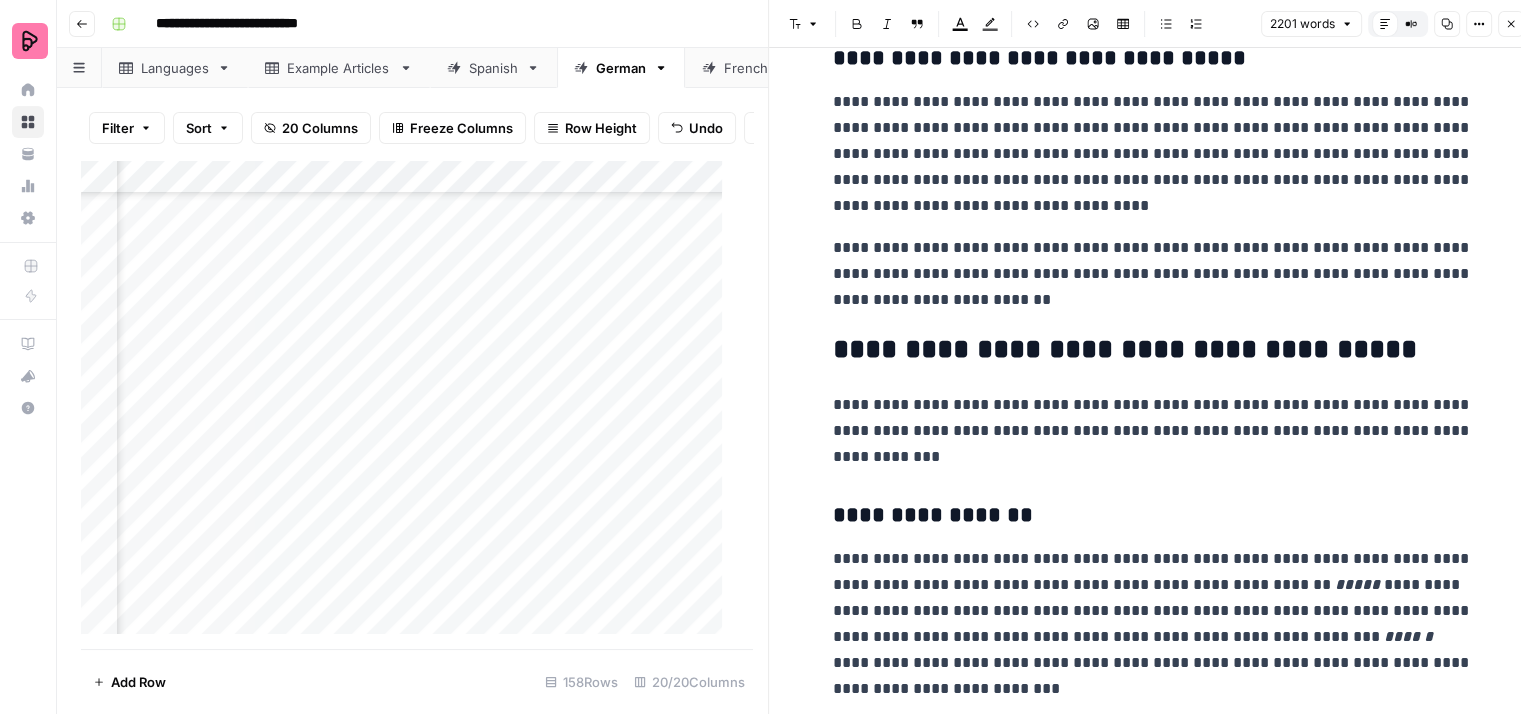 click on "**********" at bounding box center (1153, 274) 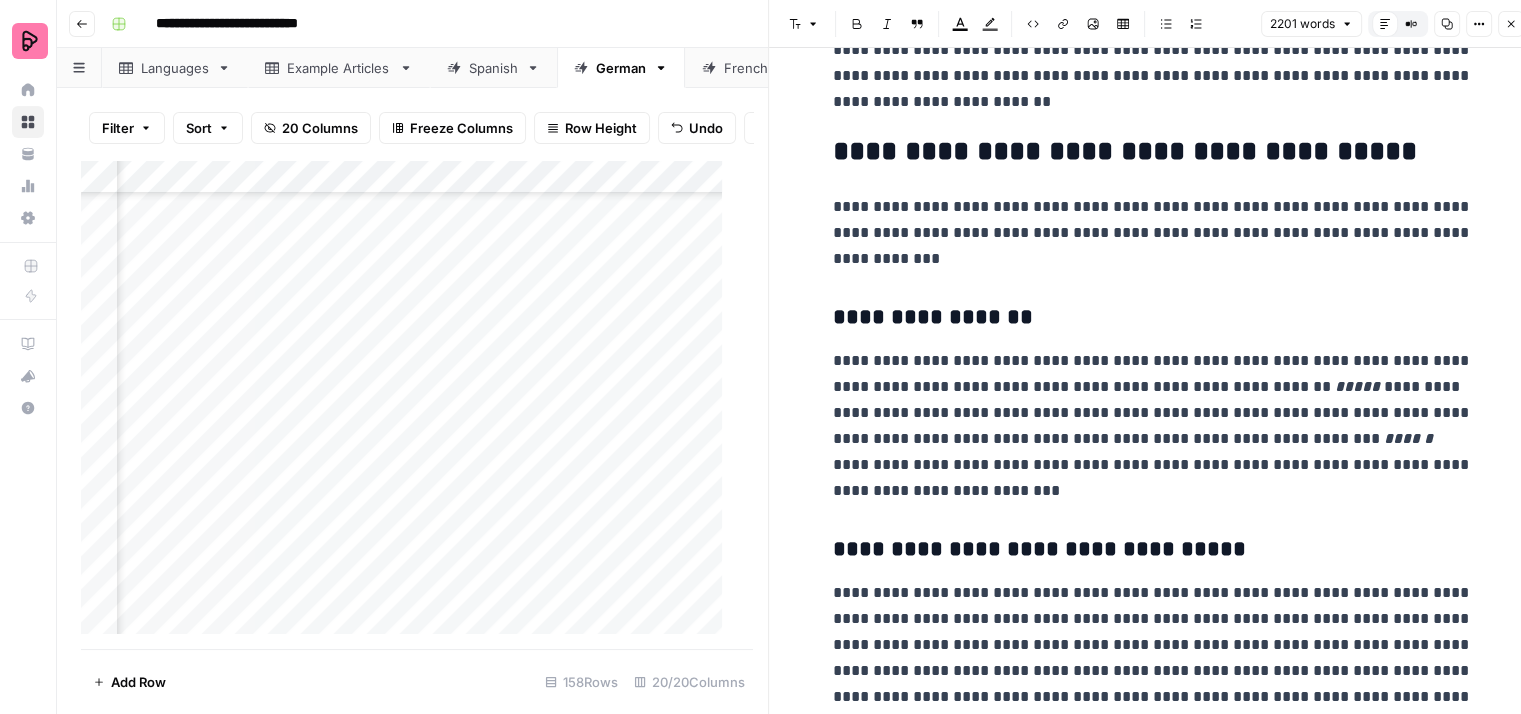 scroll, scrollTop: 3700, scrollLeft: 0, axis: vertical 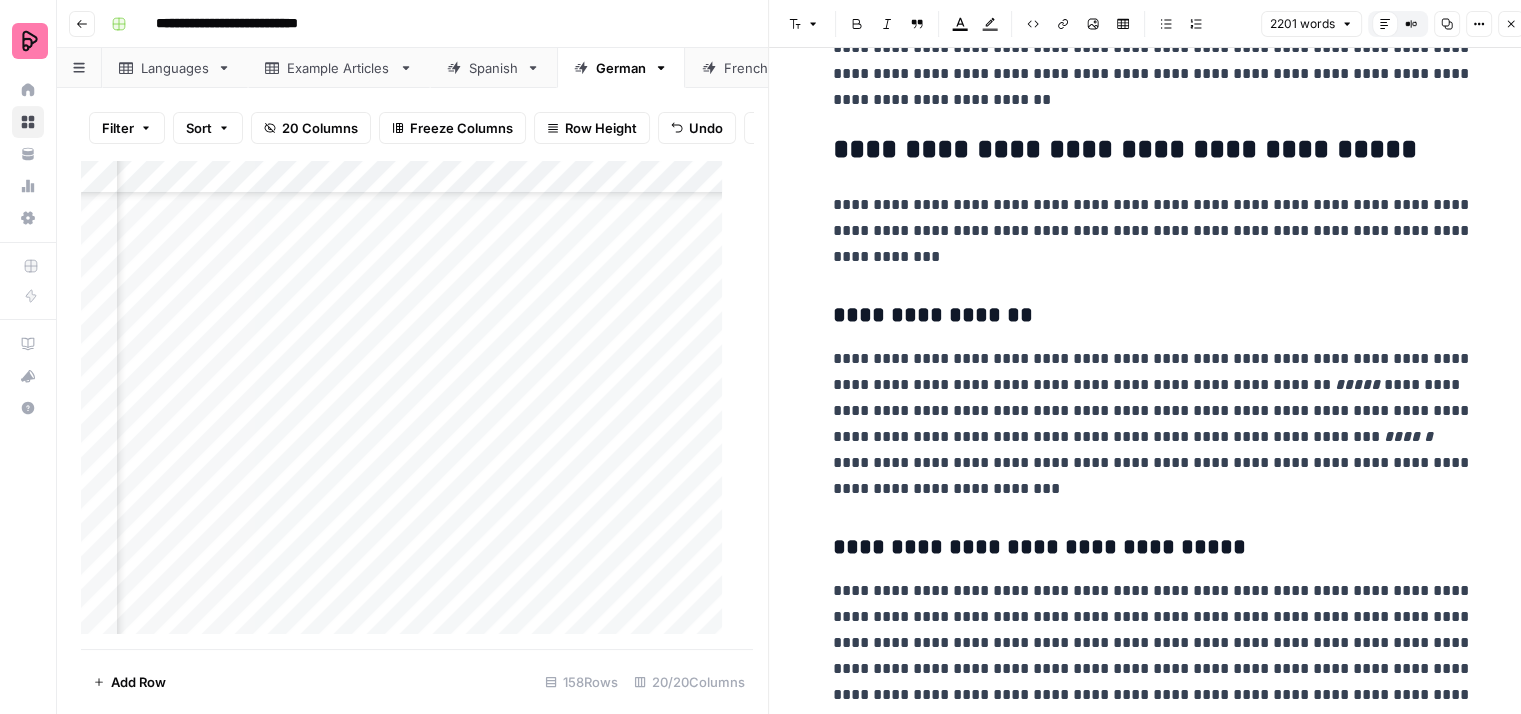 click on "**********" at bounding box center [1153, 231] 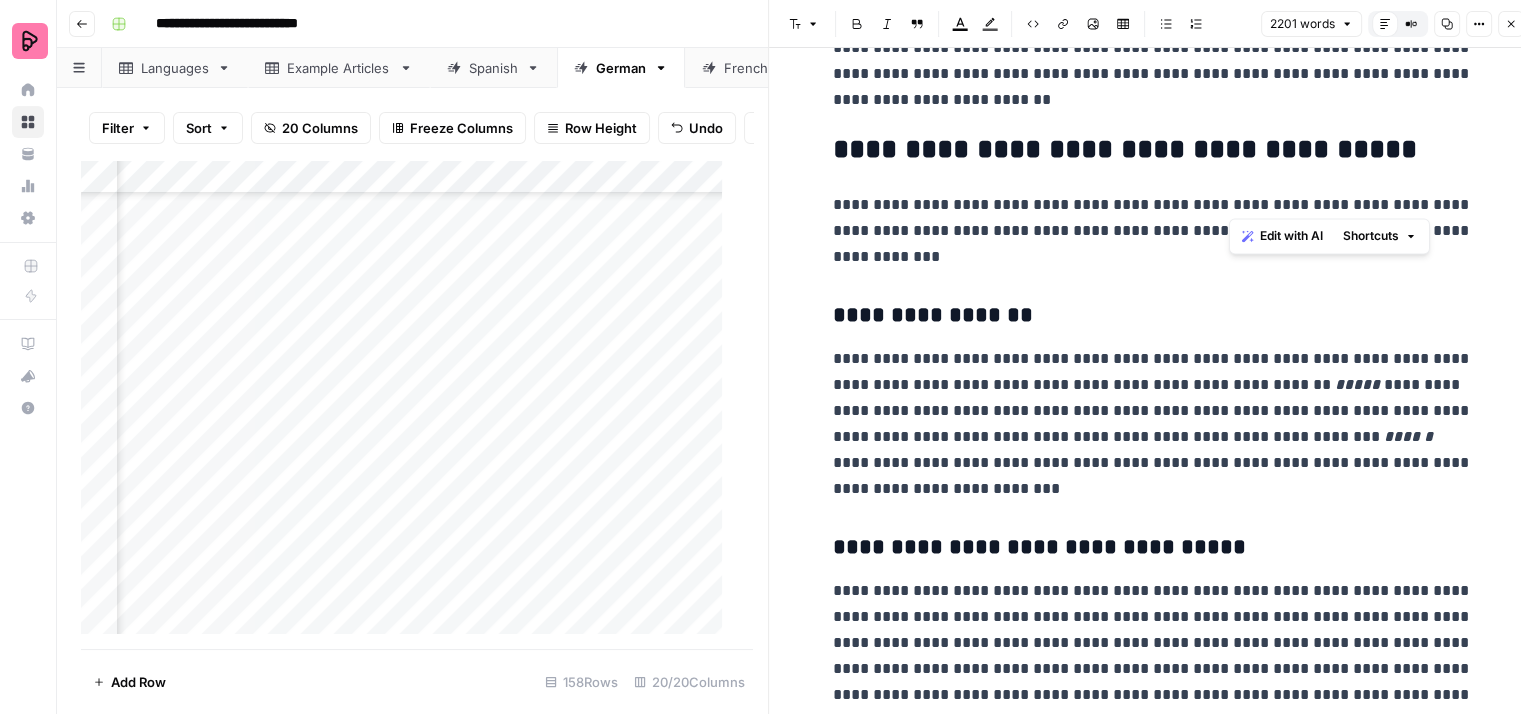 click on "**********" at bounding box center [1153, 231] 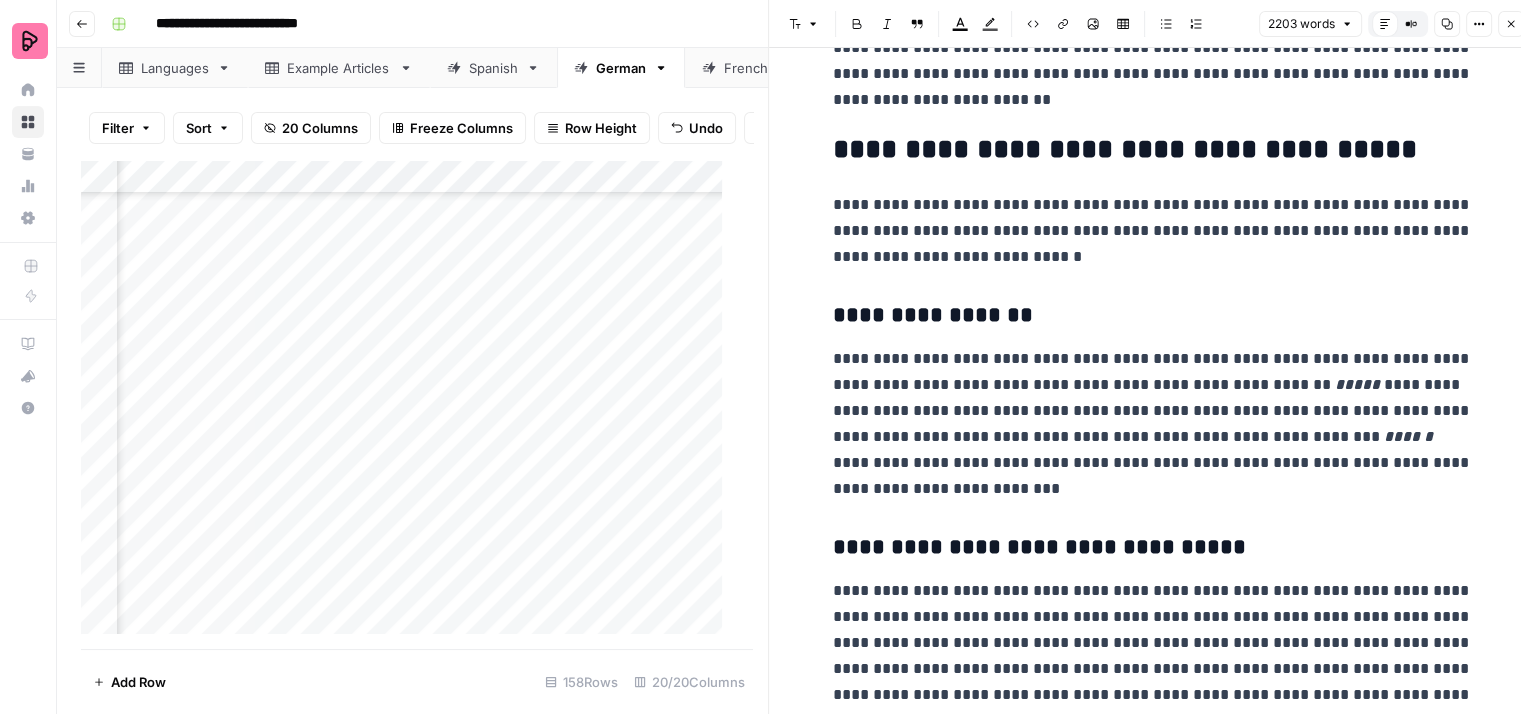 click on "**********" at bounding box center [1153, 231] 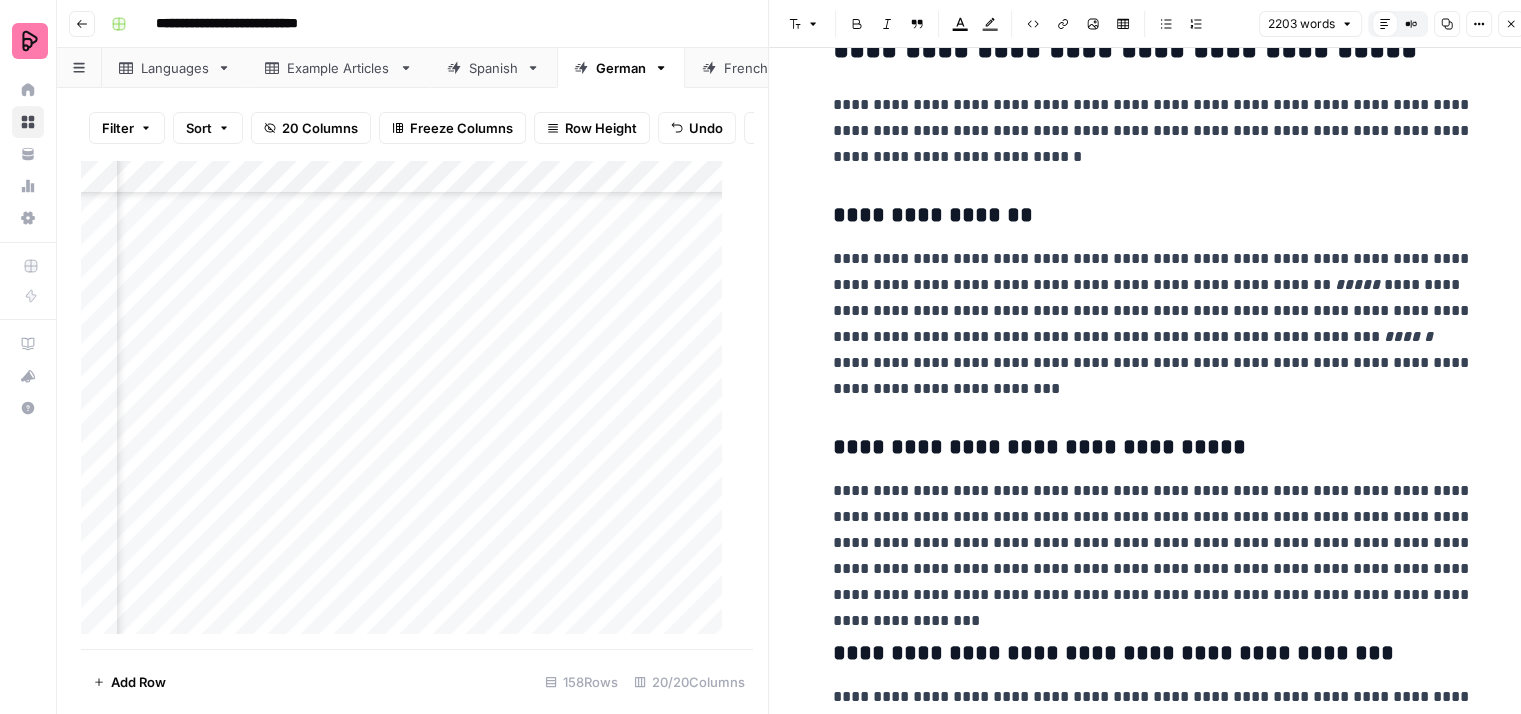 scroll, scrollTop: 3900, scrollLeft: 0, axis: vertical 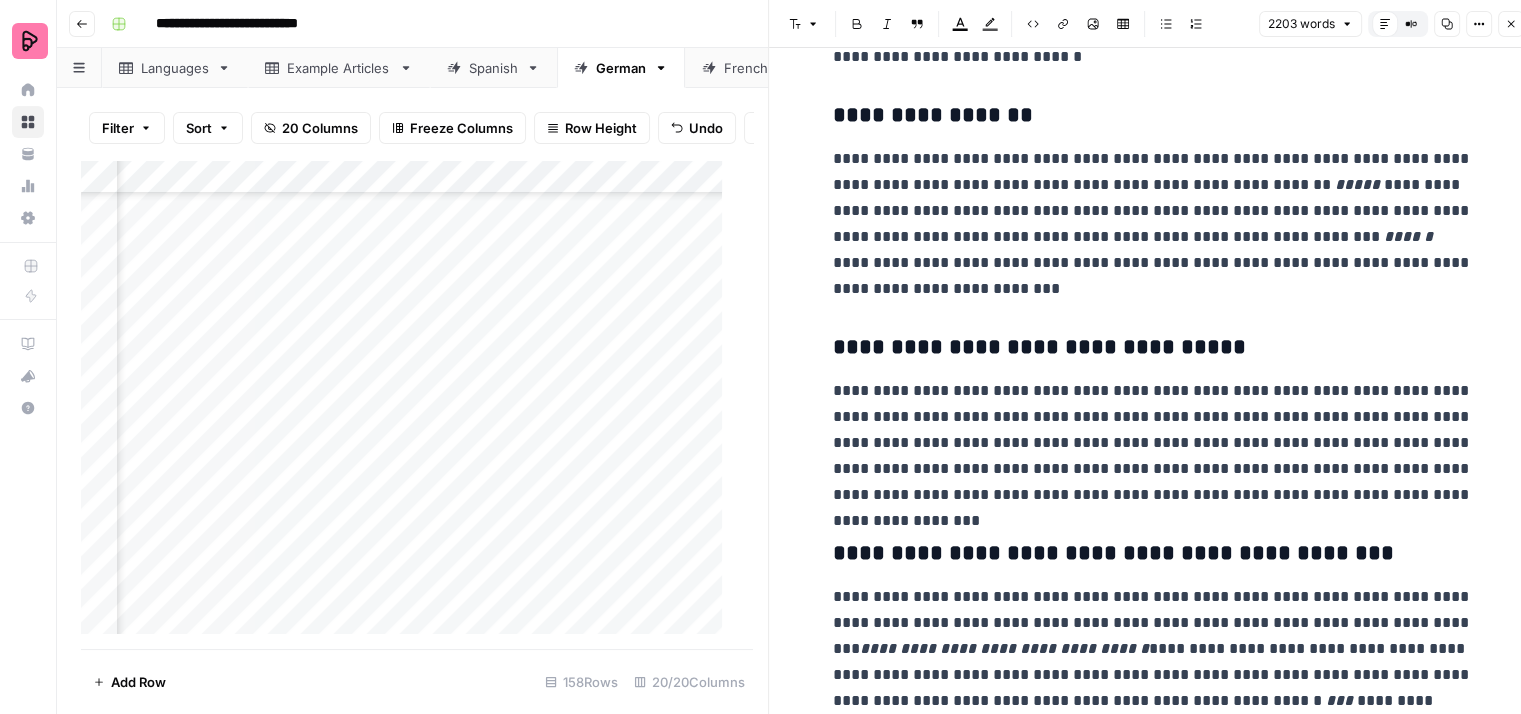 click on "**********" at bounding box center [1153, 224] 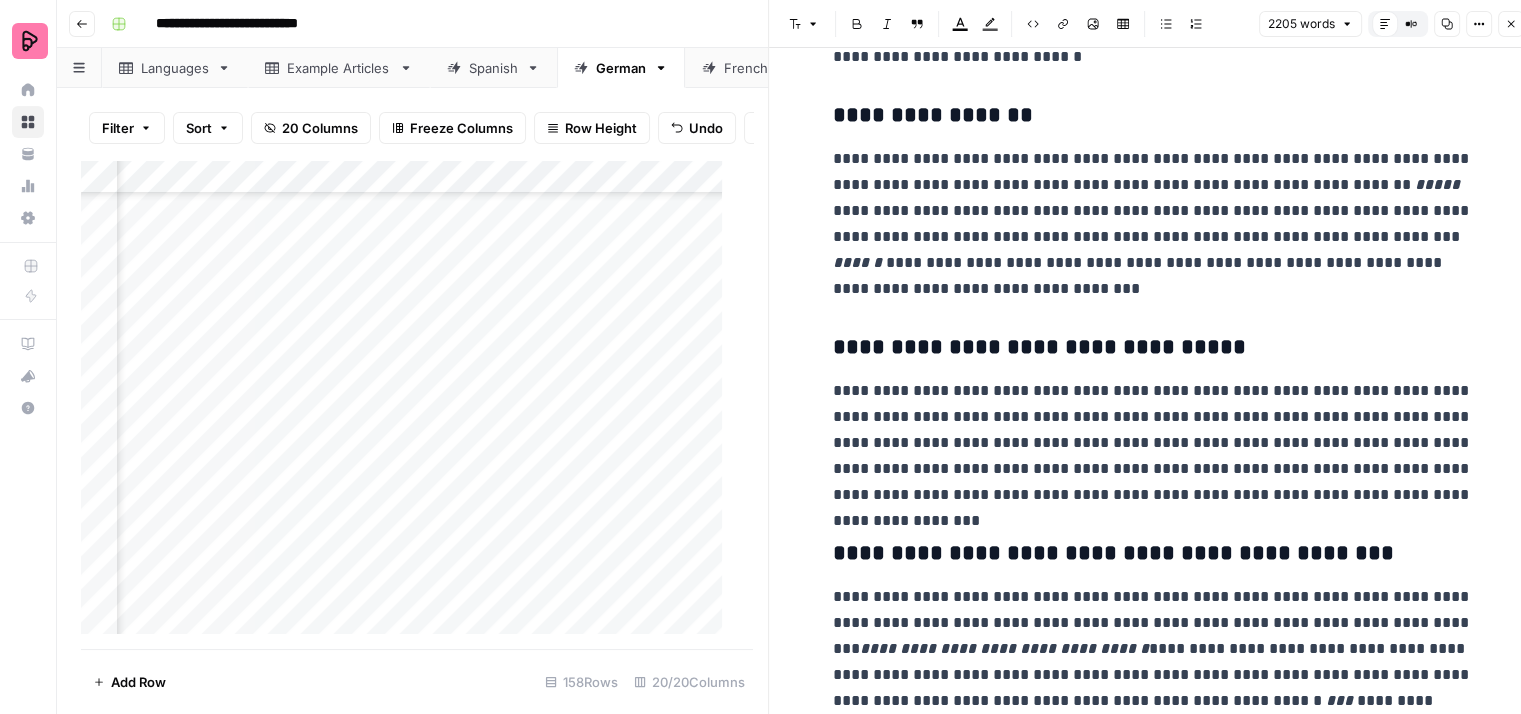 click on "**********" at bounding box center (1153, 224) 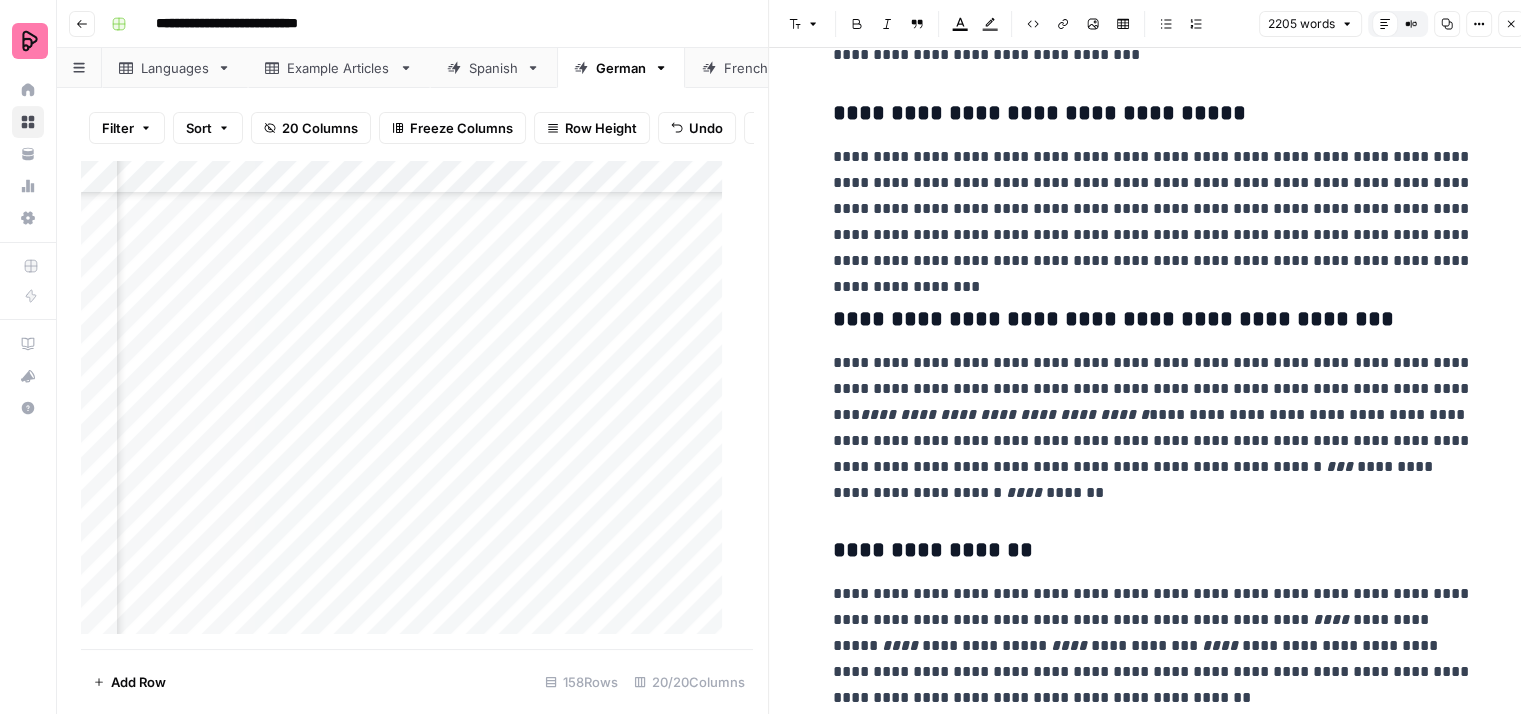 scroll, scrollTop: 4100, scrollLeft: 0, axis: vertical 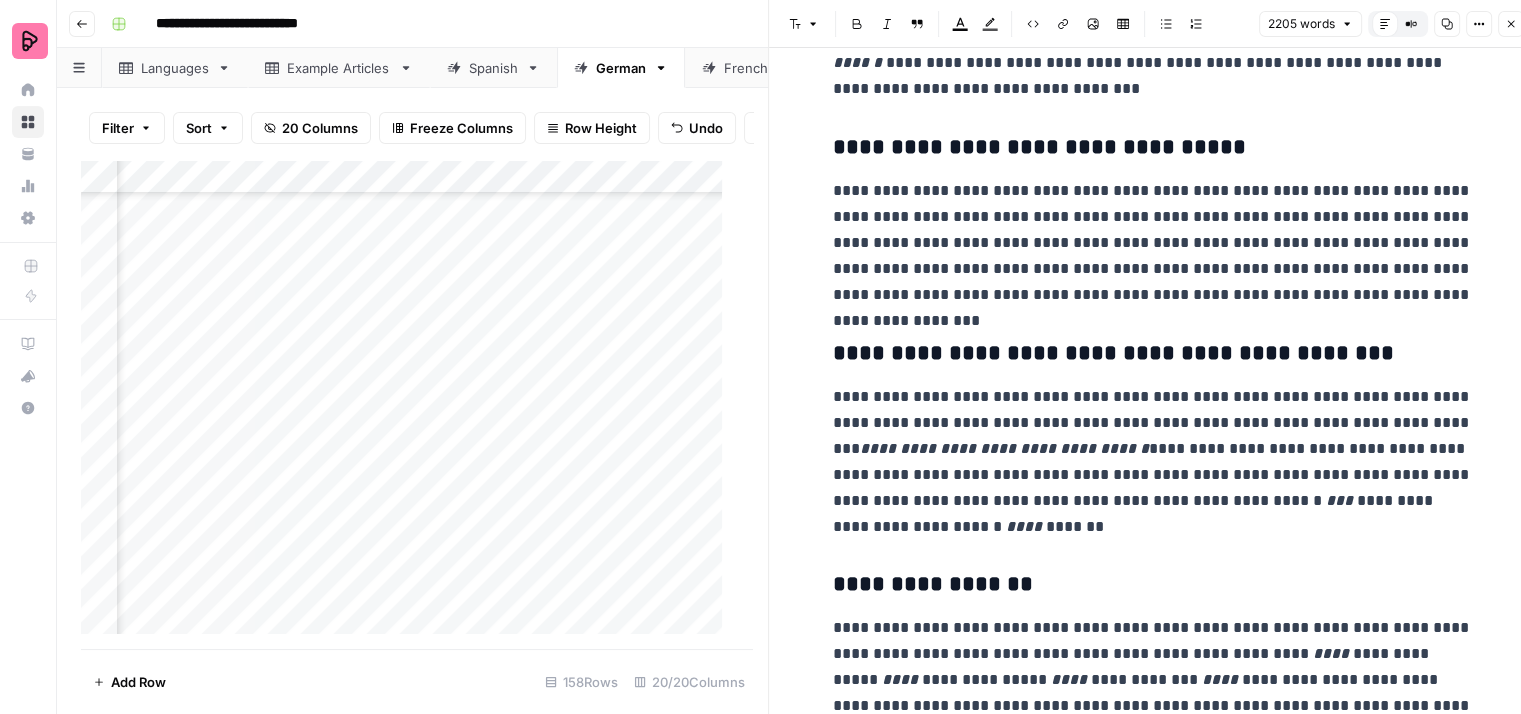 click on "**********" at bounding box center (1153, 243) 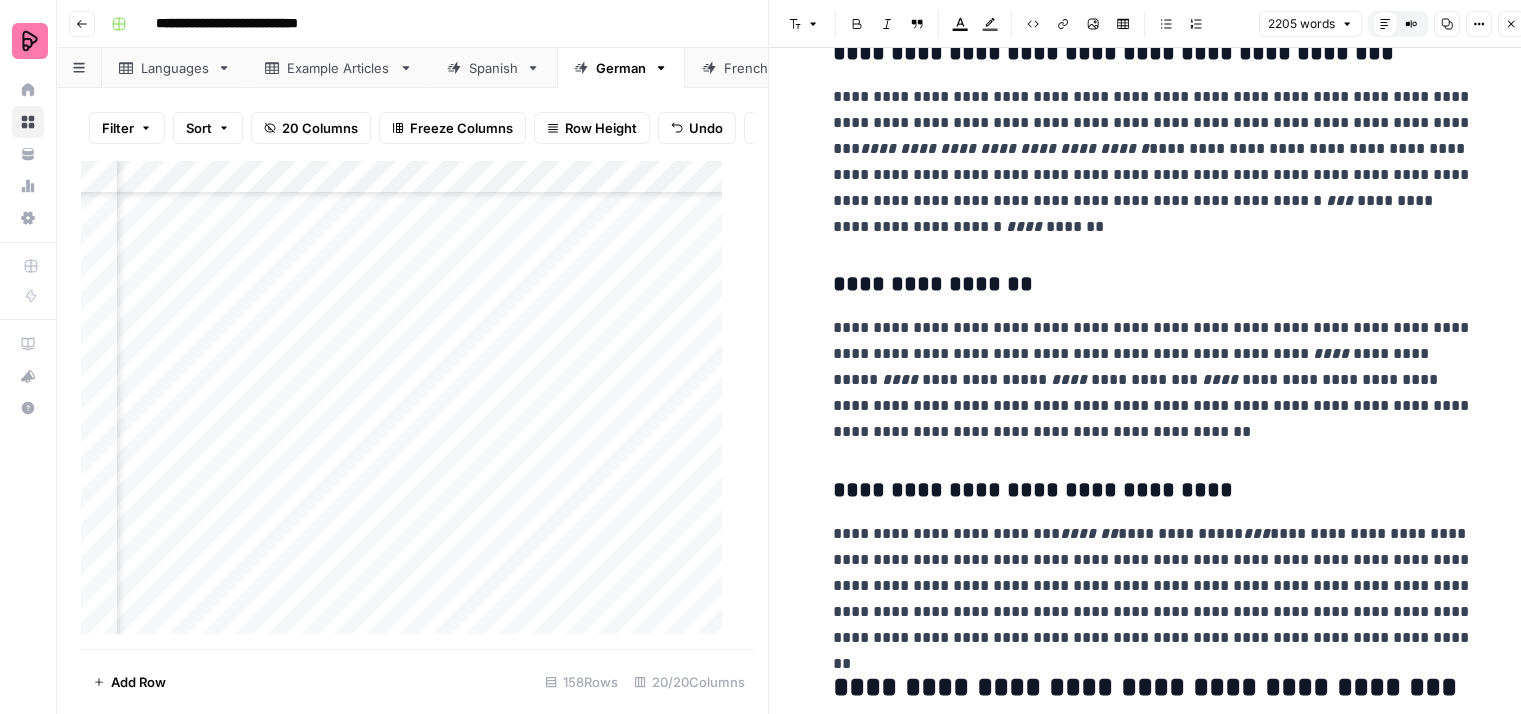 scroll, scrollTop: 4300, scrollLeft: 0, axis: vertical 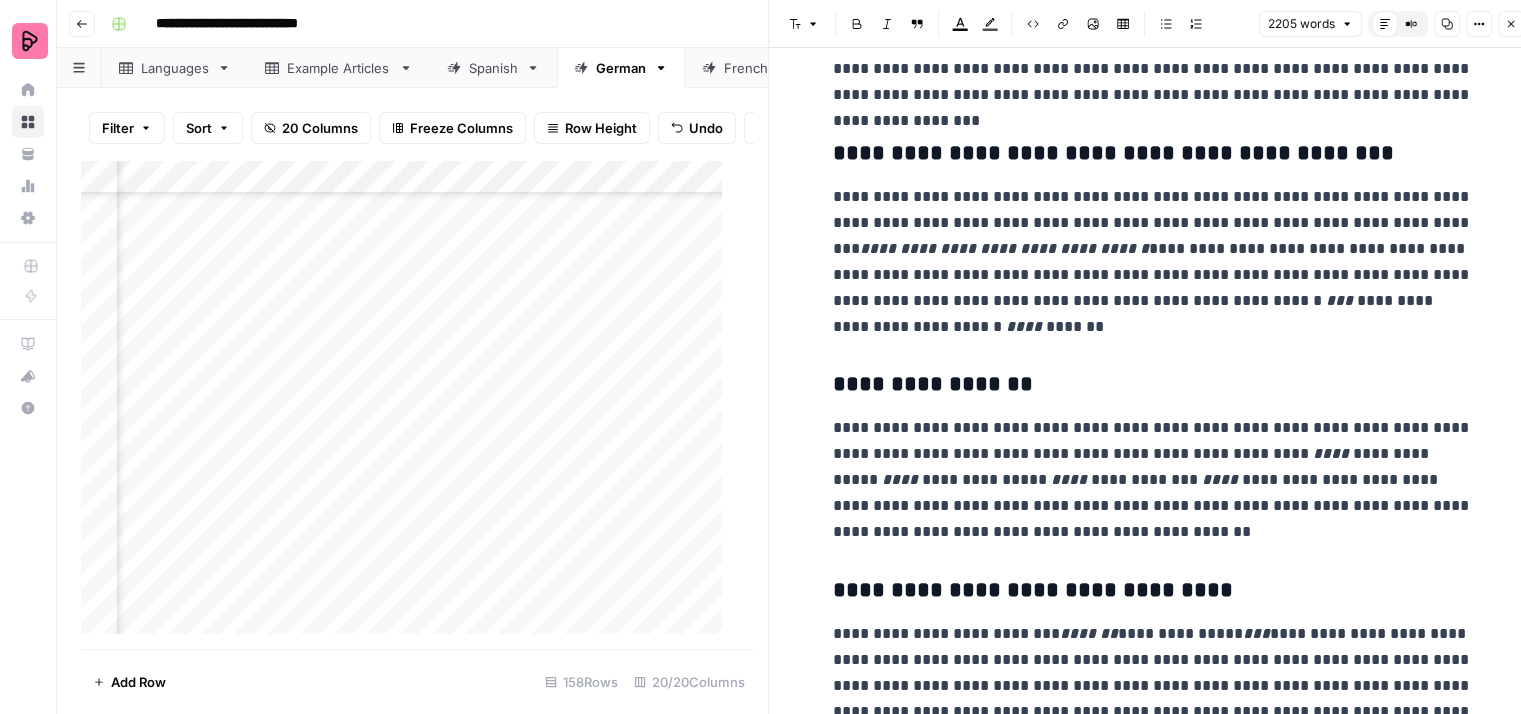 click on "**********" at bounding box center (1153, 262) 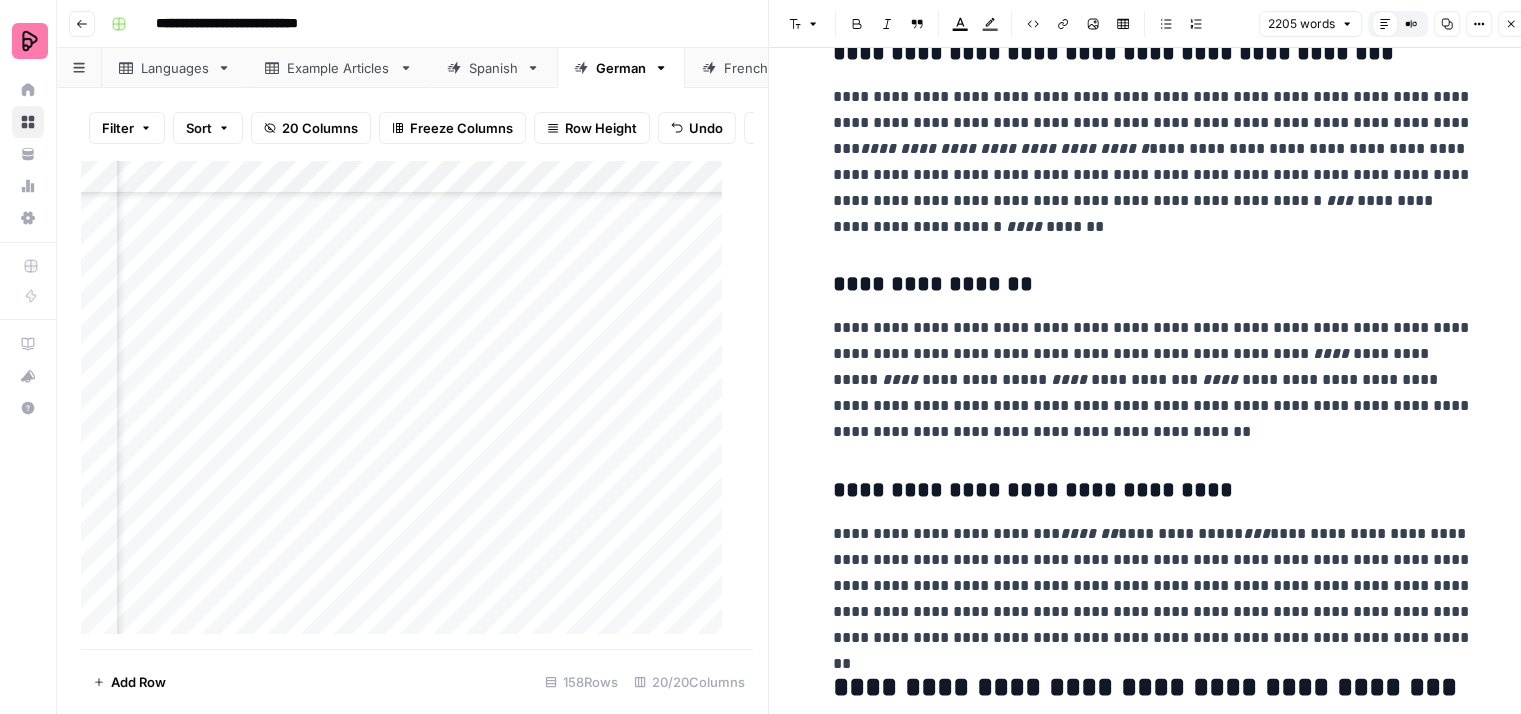 scroll, scrollTop: 4500, scrollLeft: 0, axis: vertical 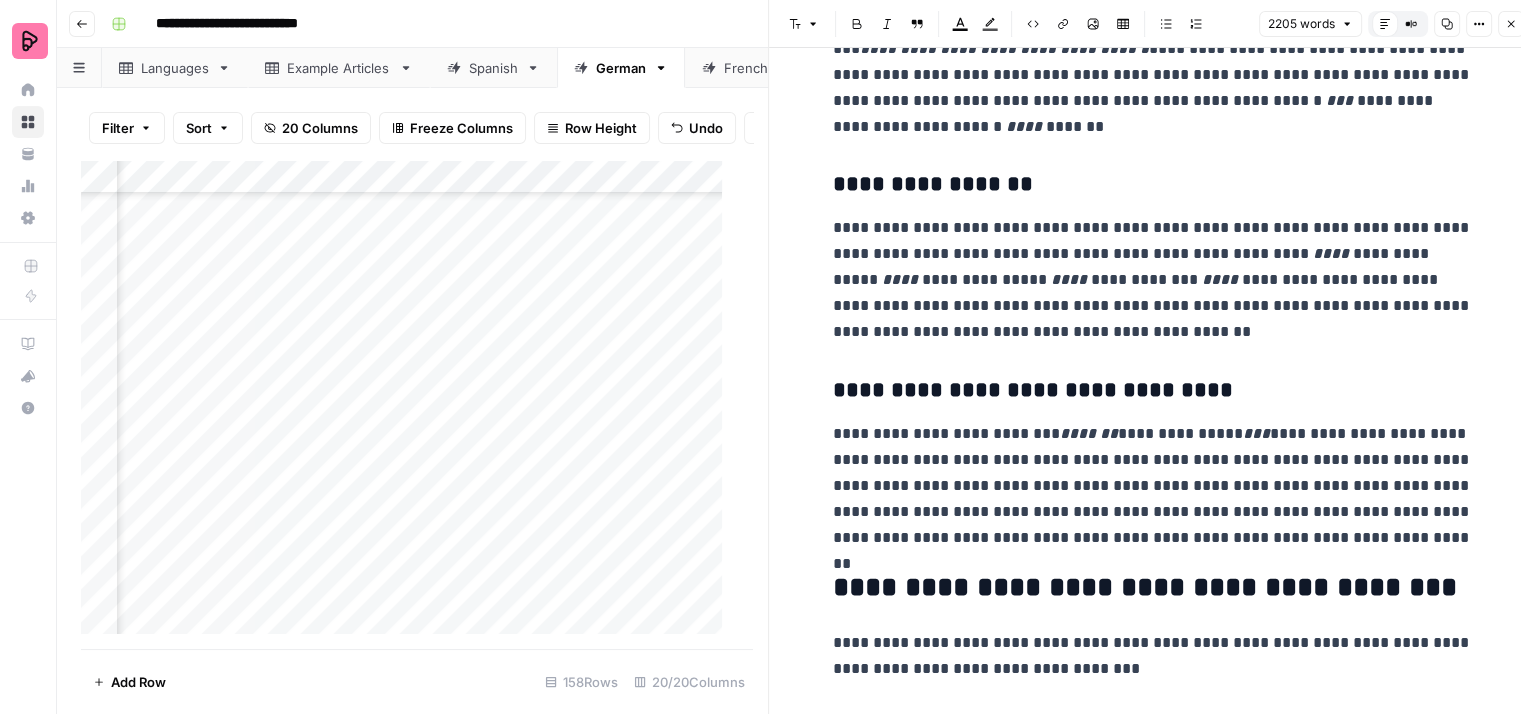 click on "**********" at bounding box center (1153, 280) 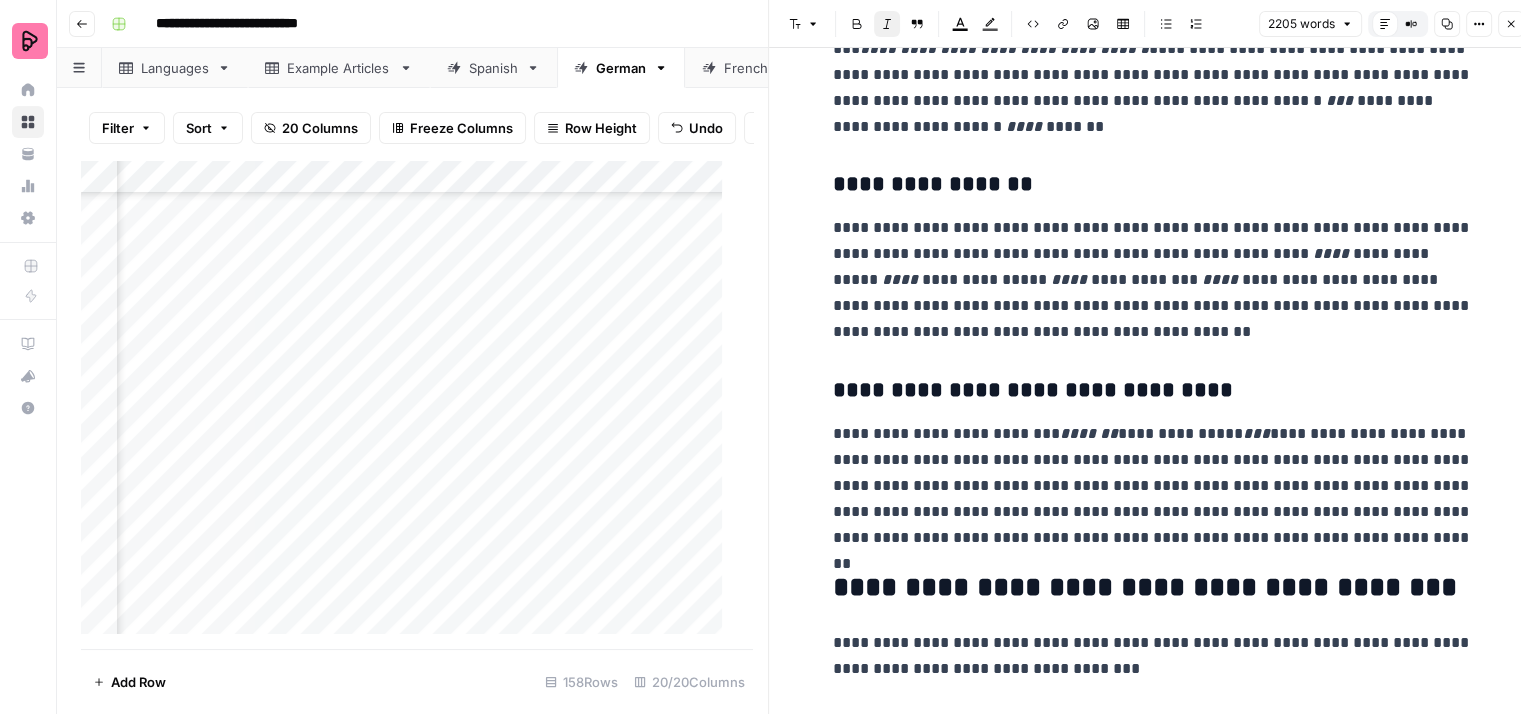 click on "**********" at bounding box center (1153, 280) 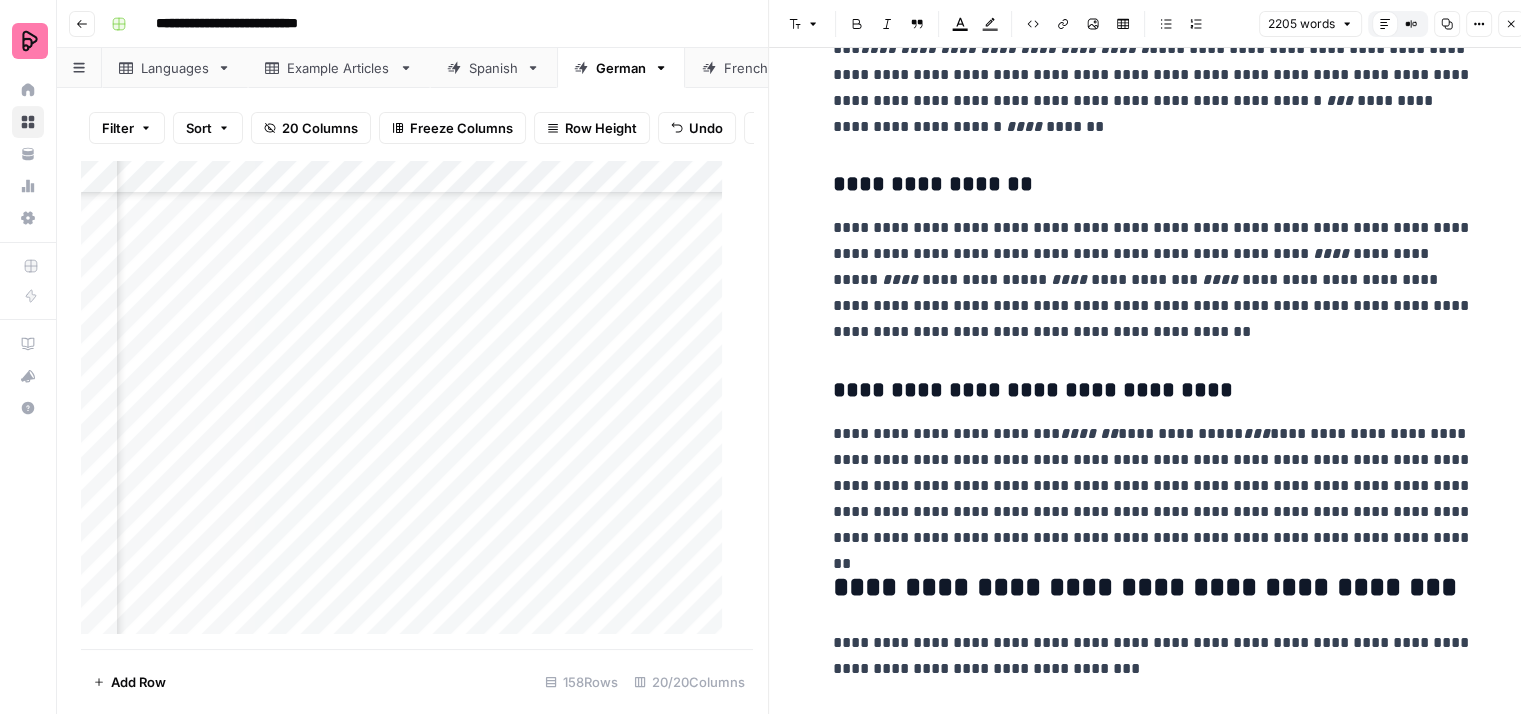 click on "**********" at bounding box center (1153, 280) 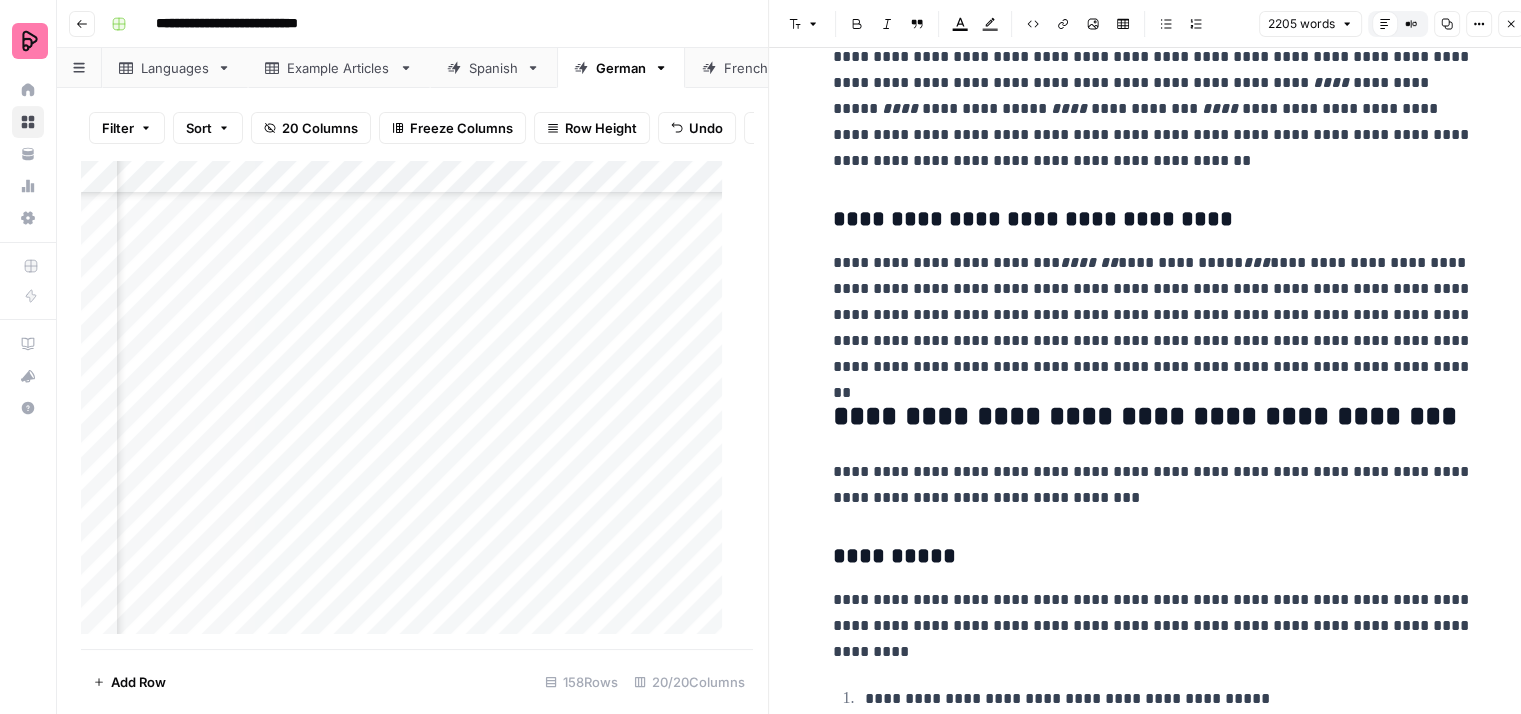 scroll, scrollTop: 4700, scrollLeft: 0, axis: vertical 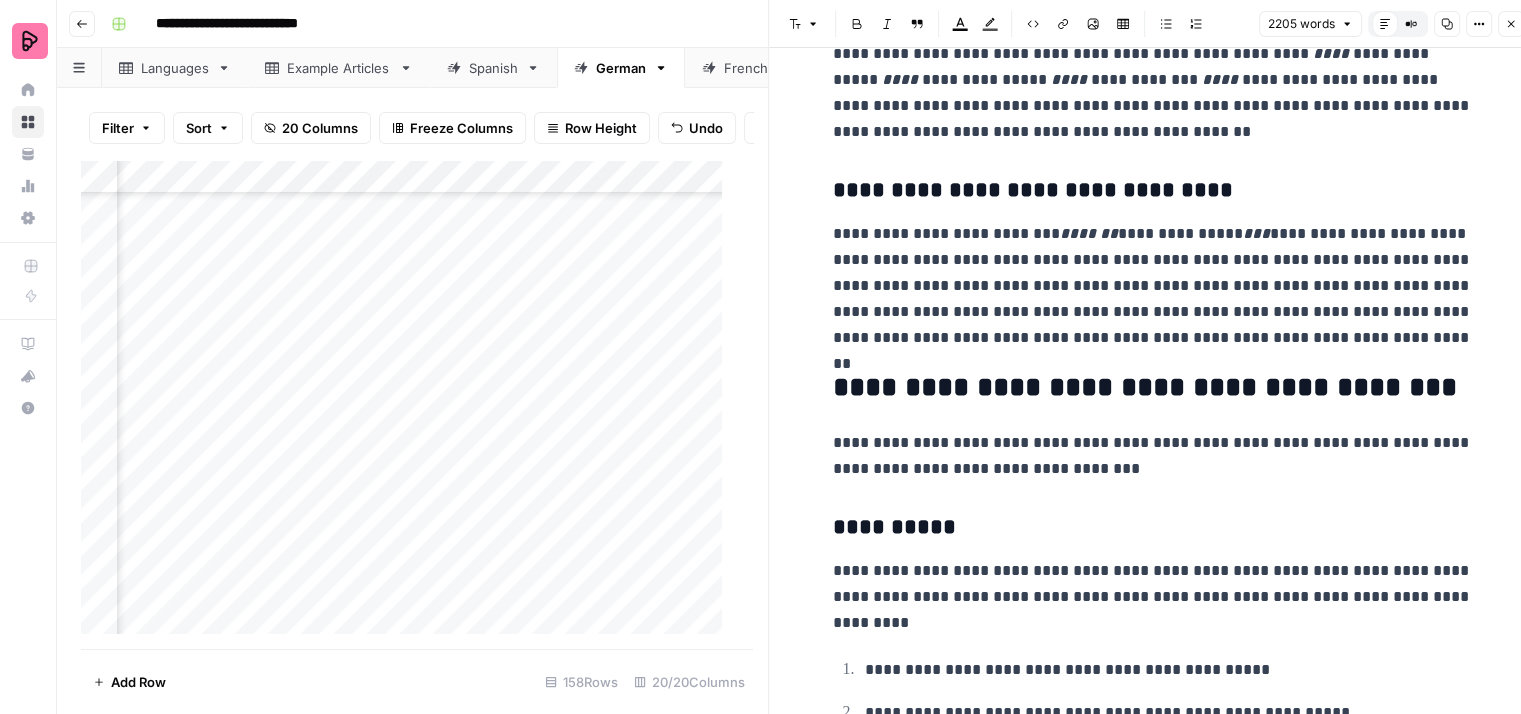 click on "**********" at bounding box center (1153, 80) 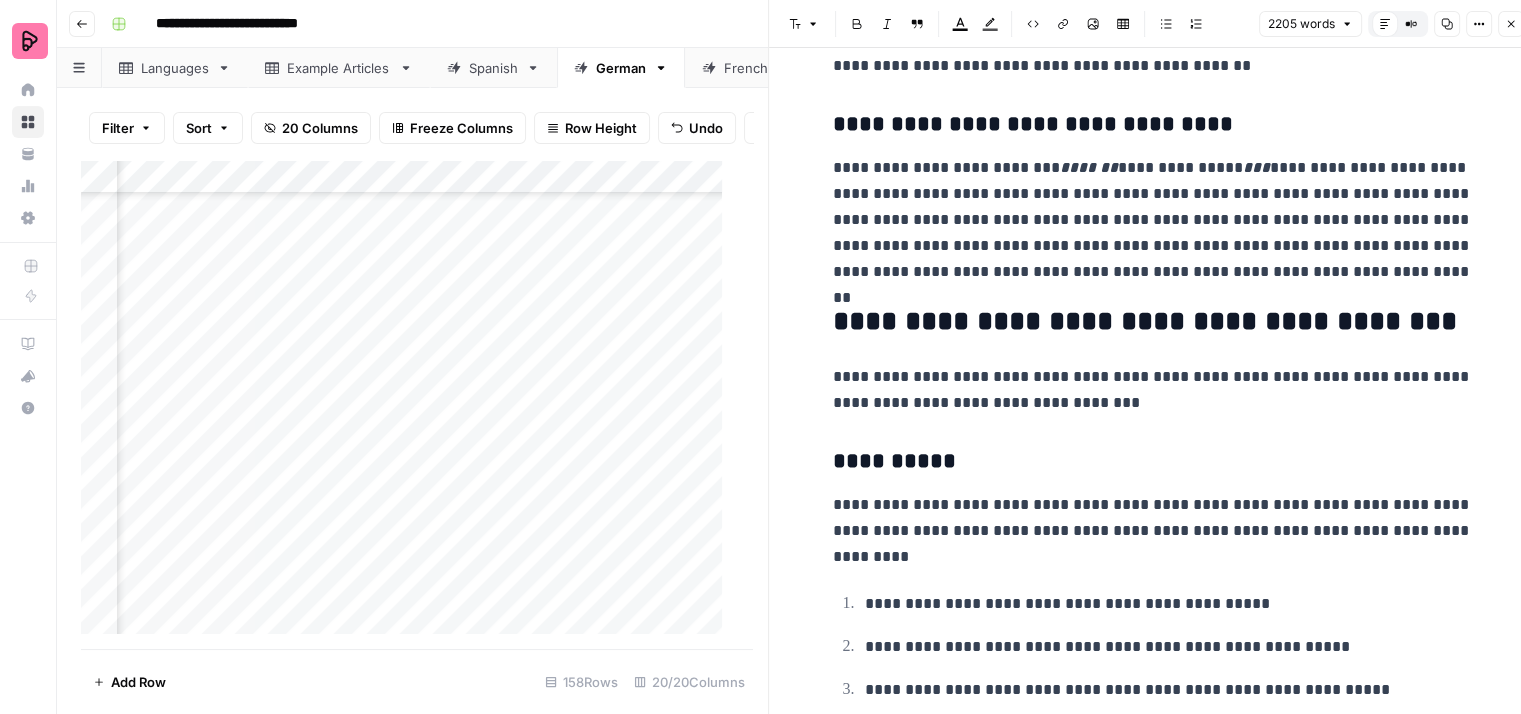 scroll, scrollTop: 4800, scrollLeft: 0, axis: vertical 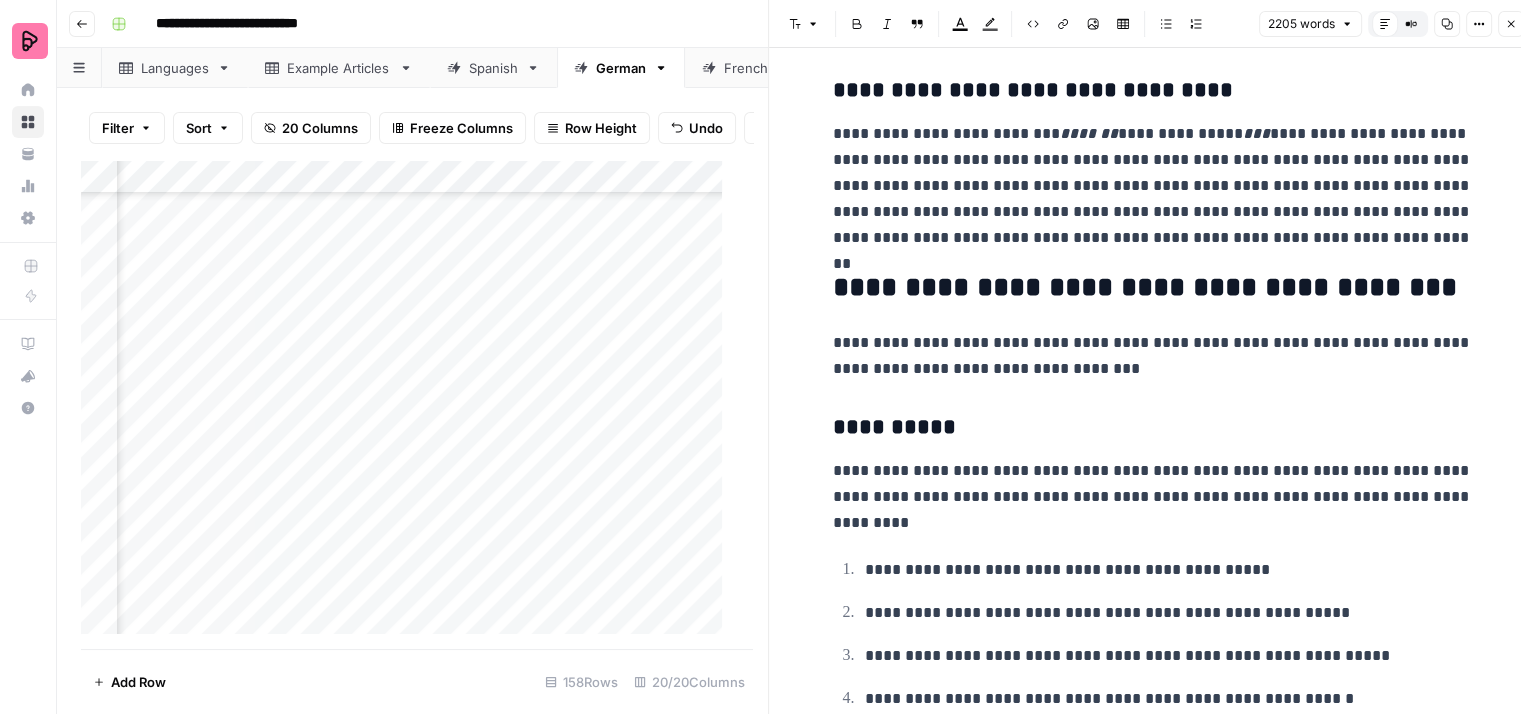 click on "**********" at bounding box center [1153, 186] 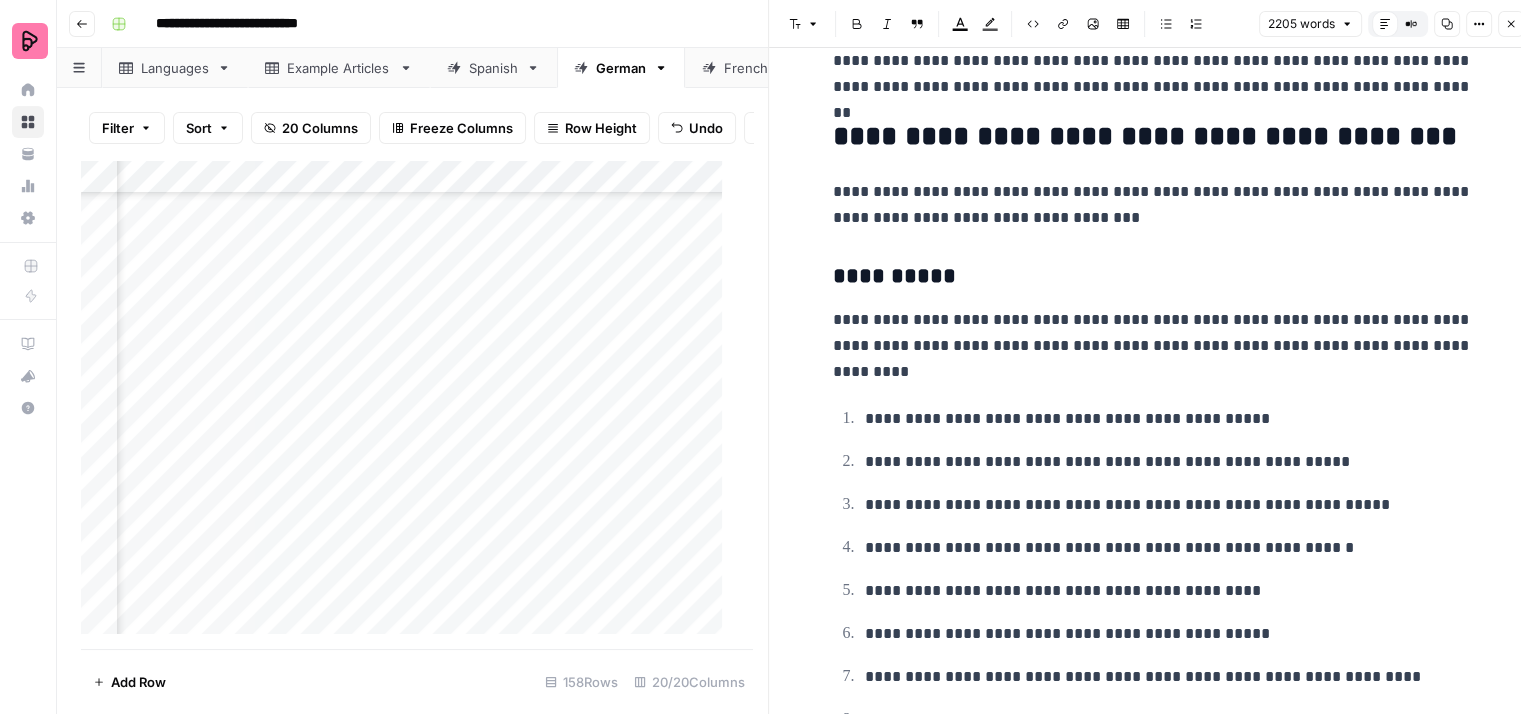 scroll, scrollTop: 5000, scrollLeft: 0, axis: vertical 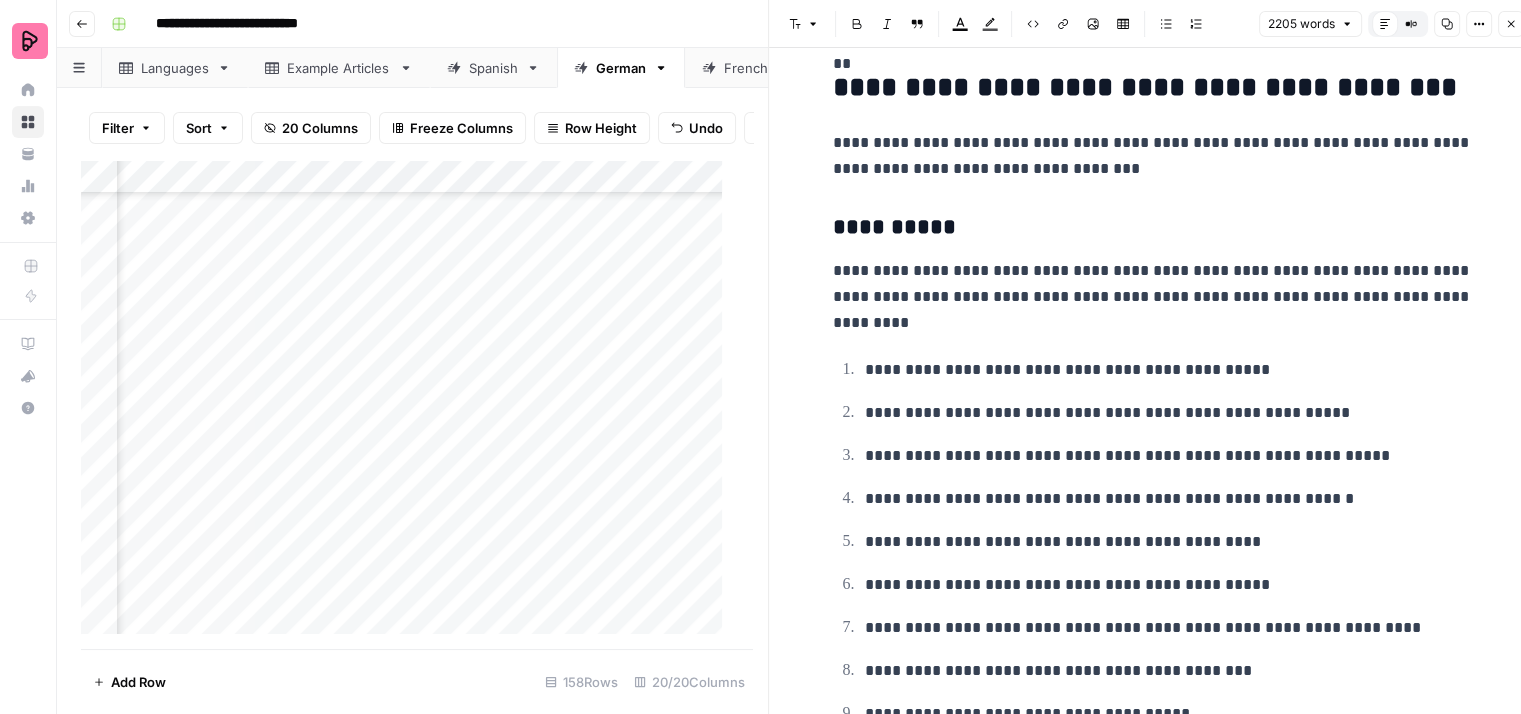 click on "**********" at bounding box center [1153, 297] 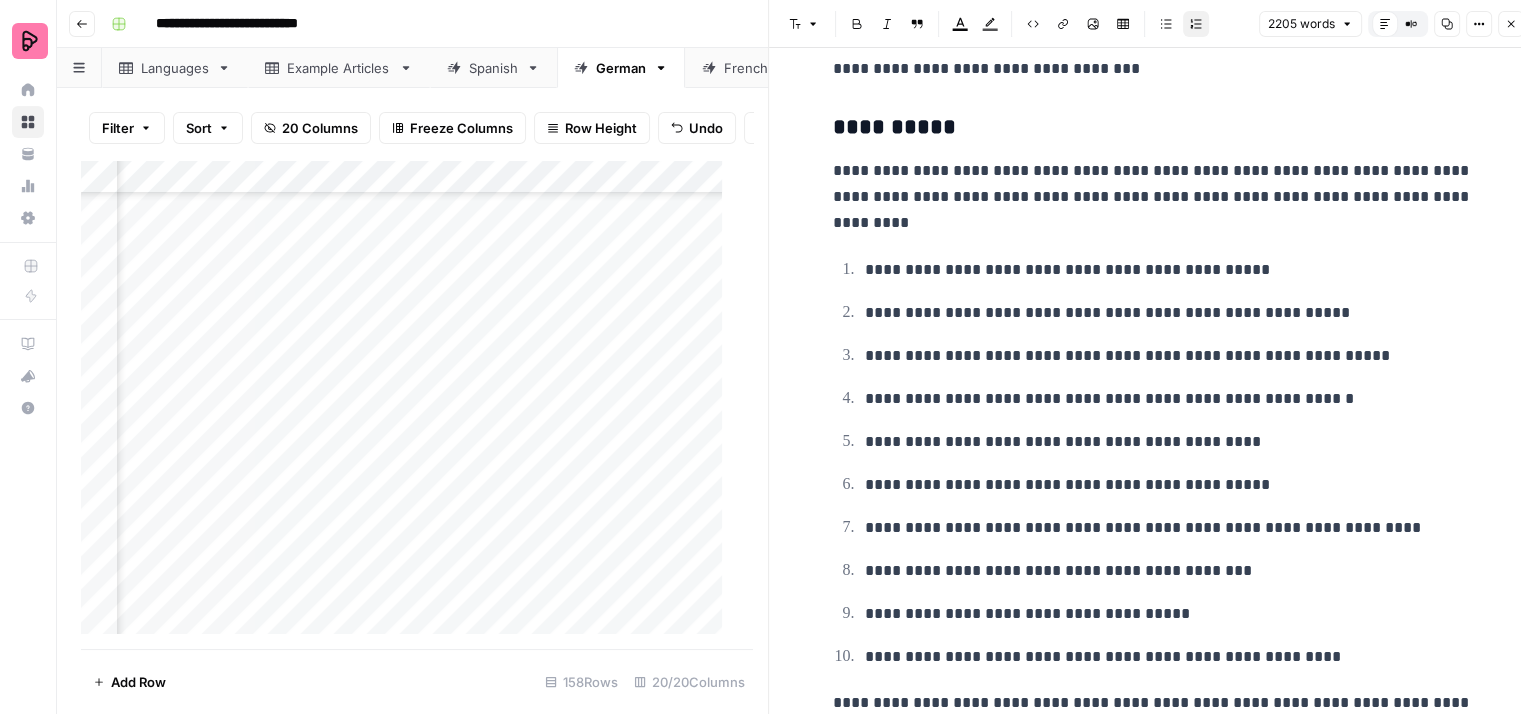 click on "**********" at bounding box center [1169, 270] 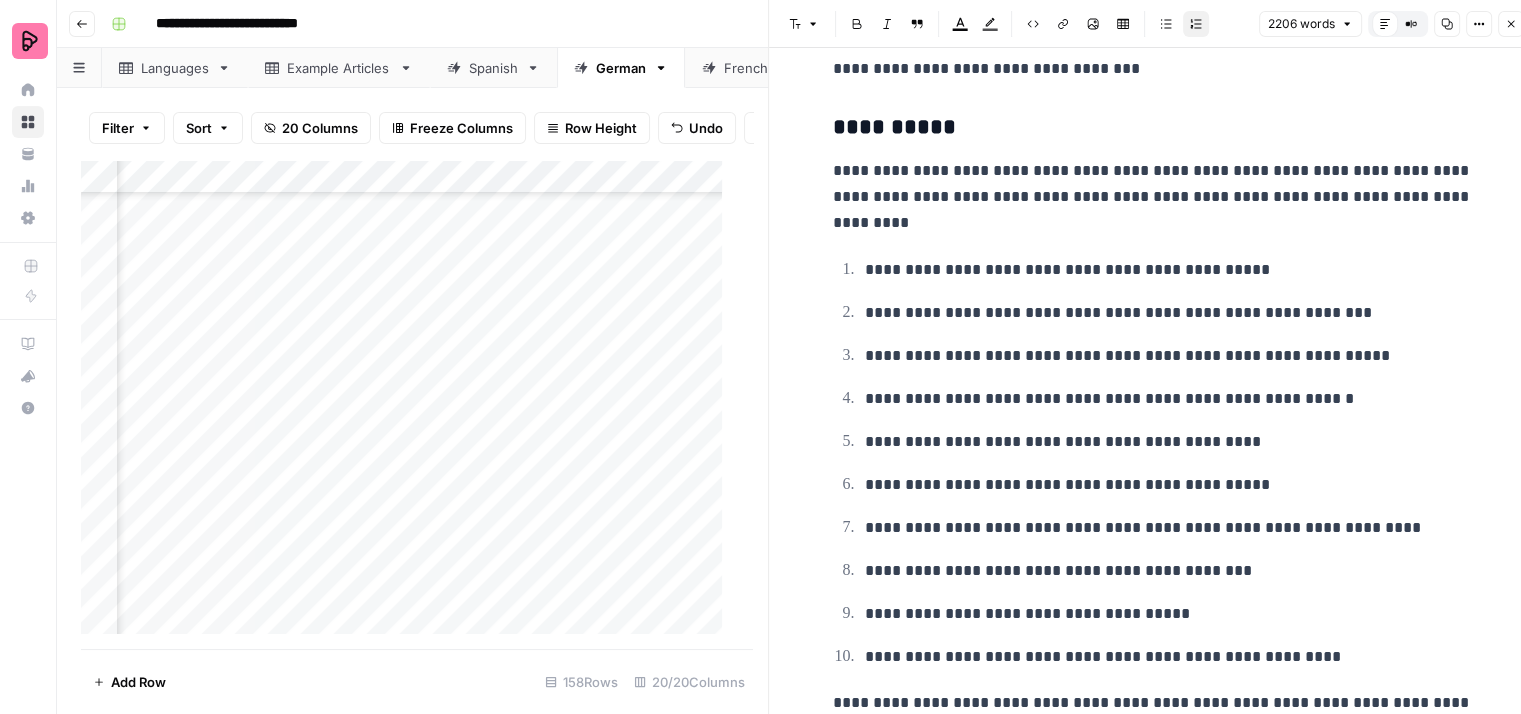 click on "**********" at bounding box center (1169, 356) 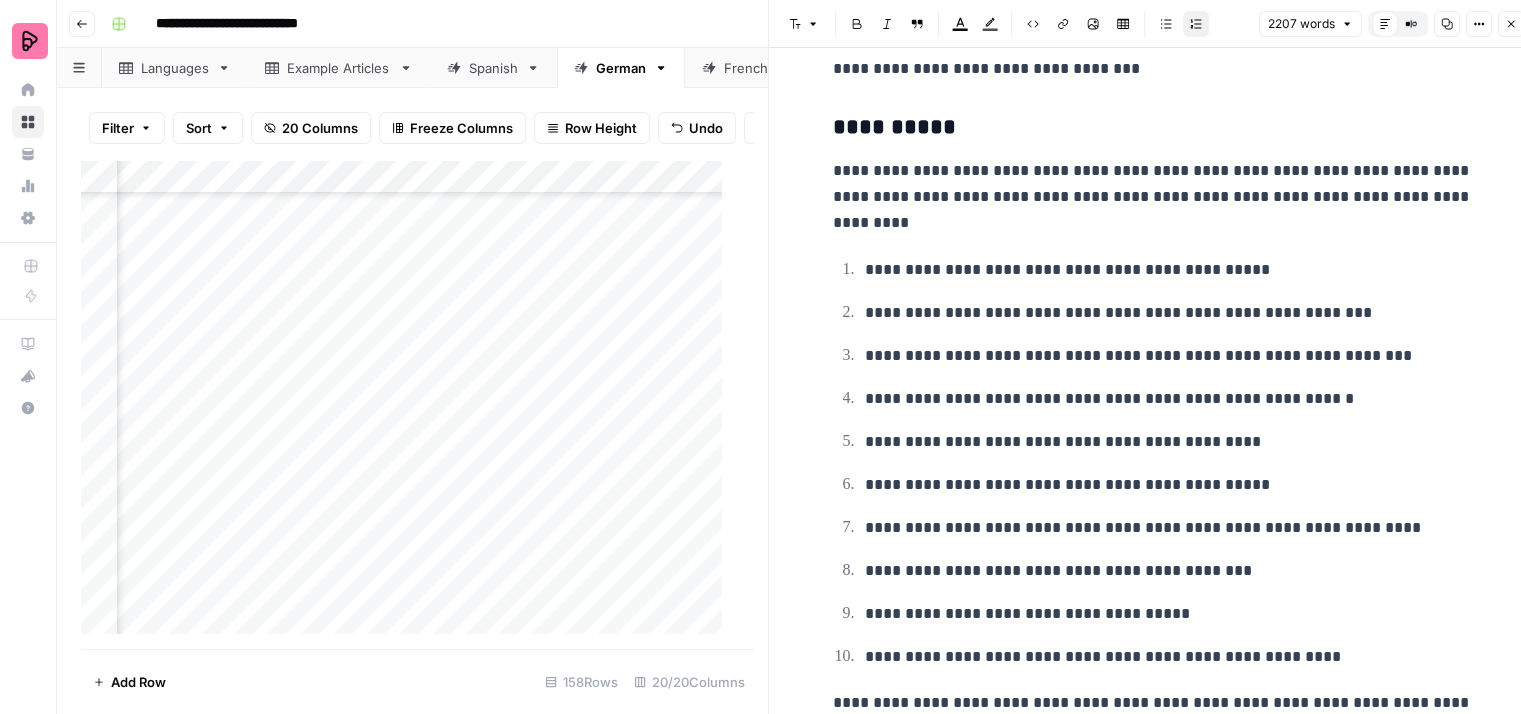 click on "**********" at bounding box center (1169, 356) 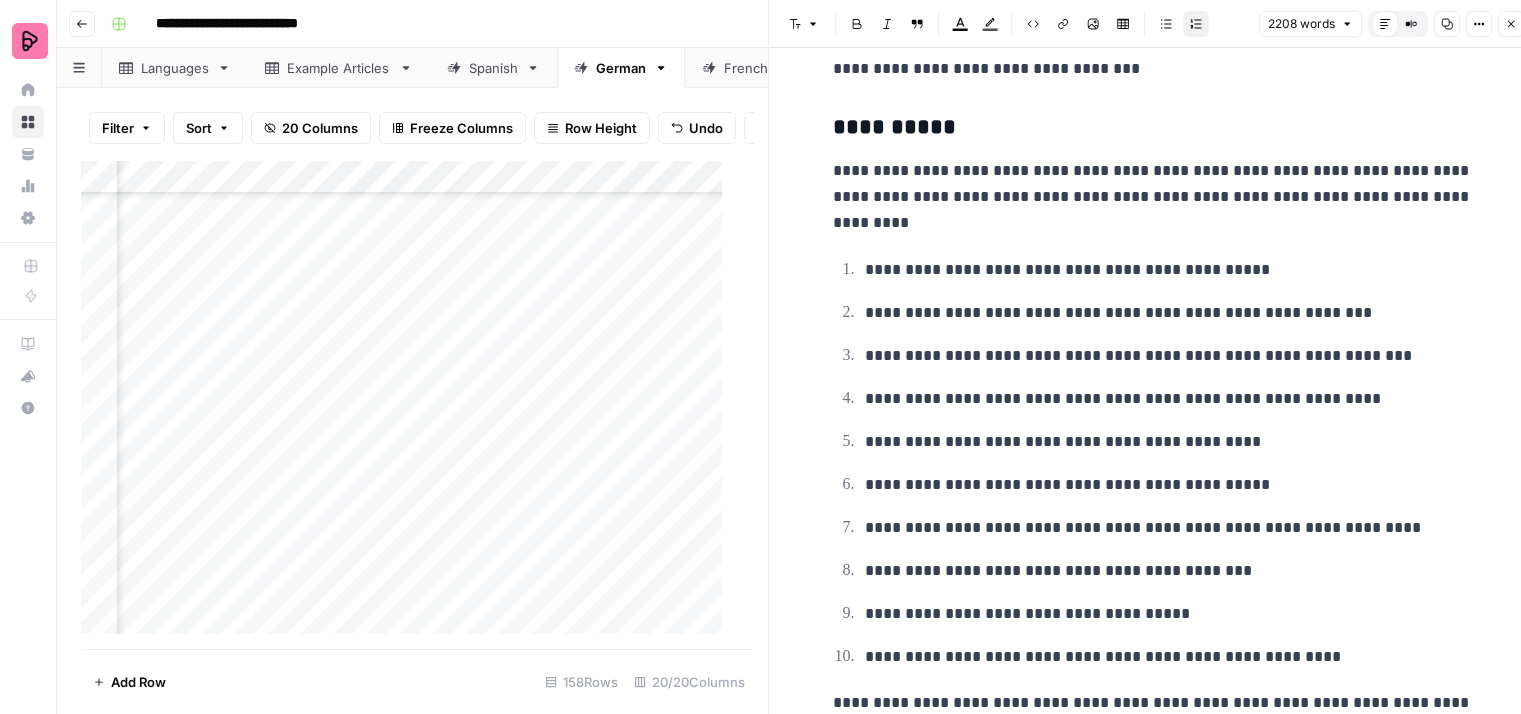 click on "**********" at bounding box center [1169, 442] 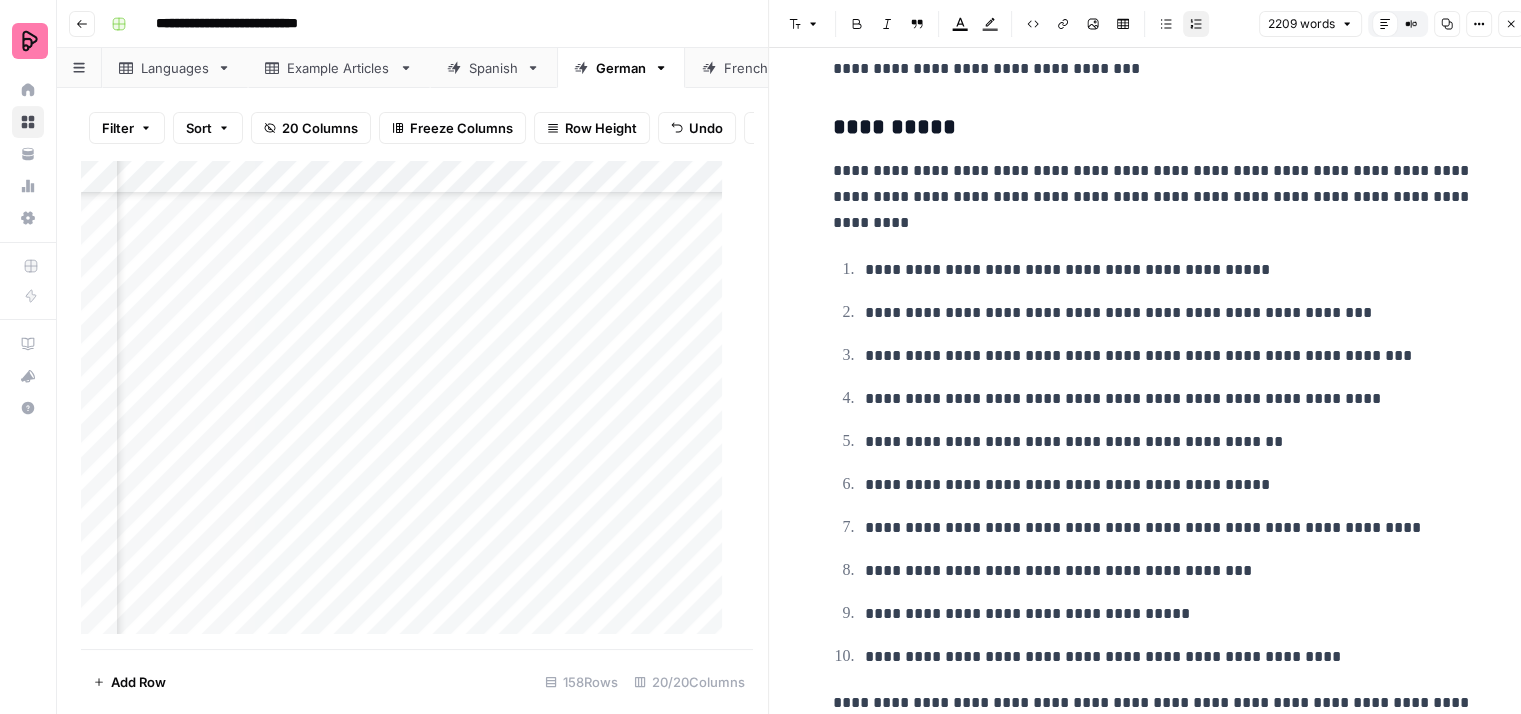 click on "**********" at bounding box center (1169, 485) 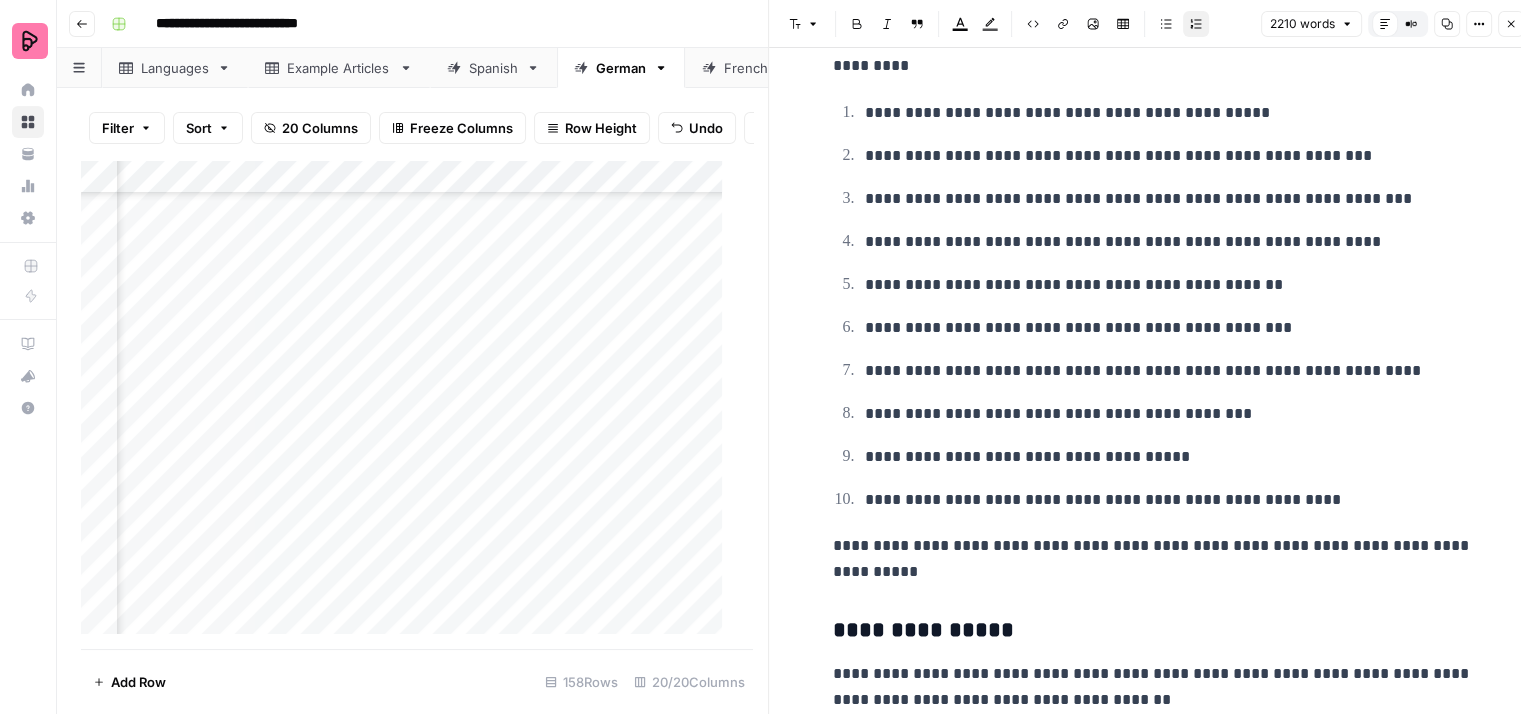scroll, scrollTop: 5300, scrollLeft: 0, axis: vertical 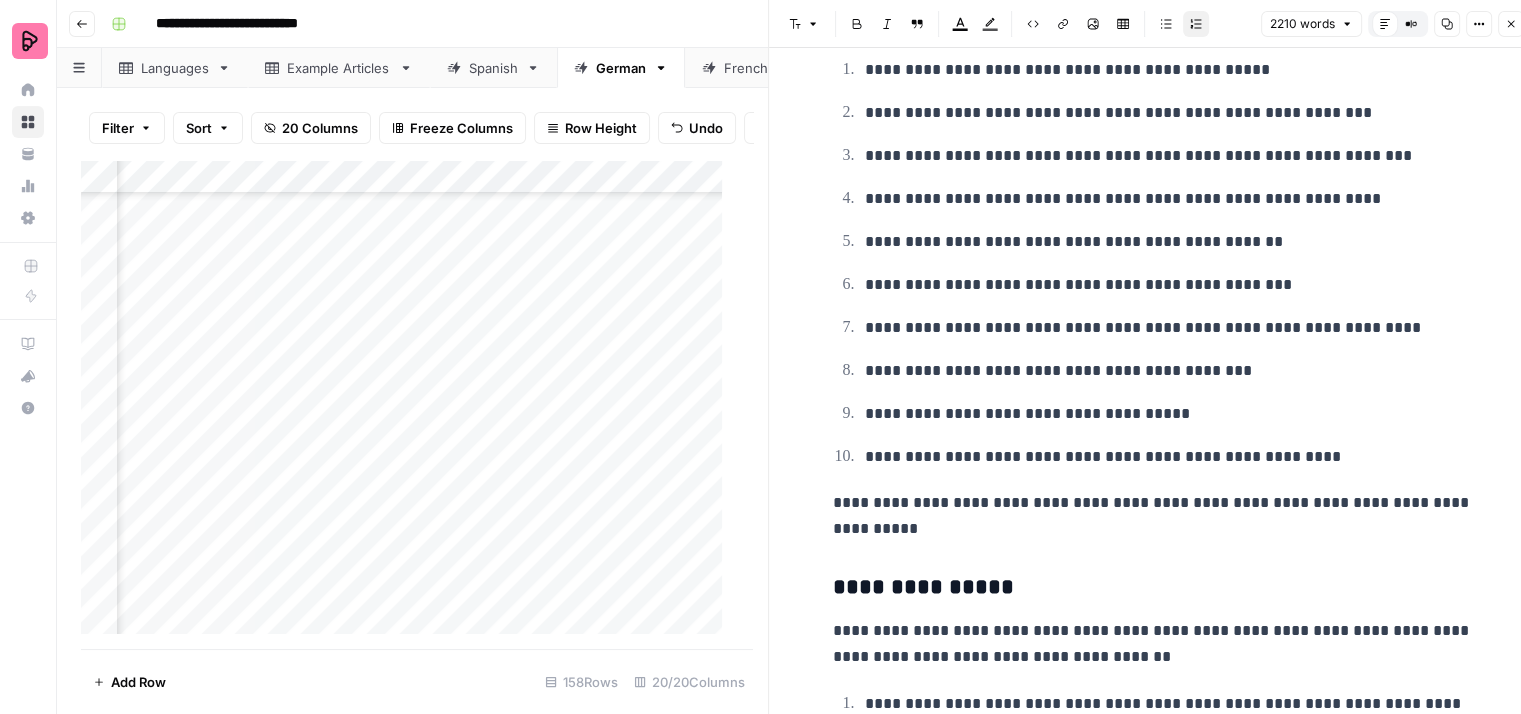 click on "**********" at bounding box center (1169, 328) 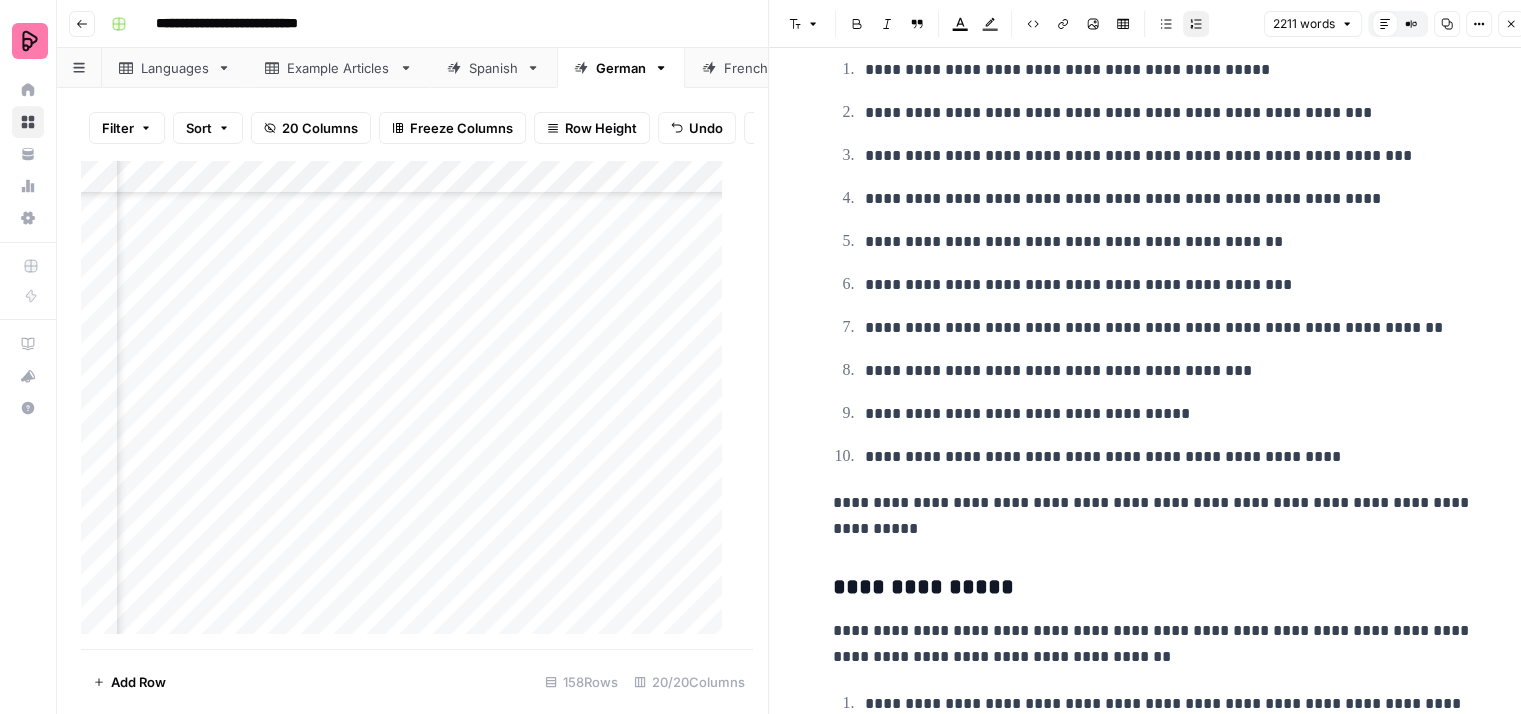 click on "**********" at bounding box center (1169, 371) 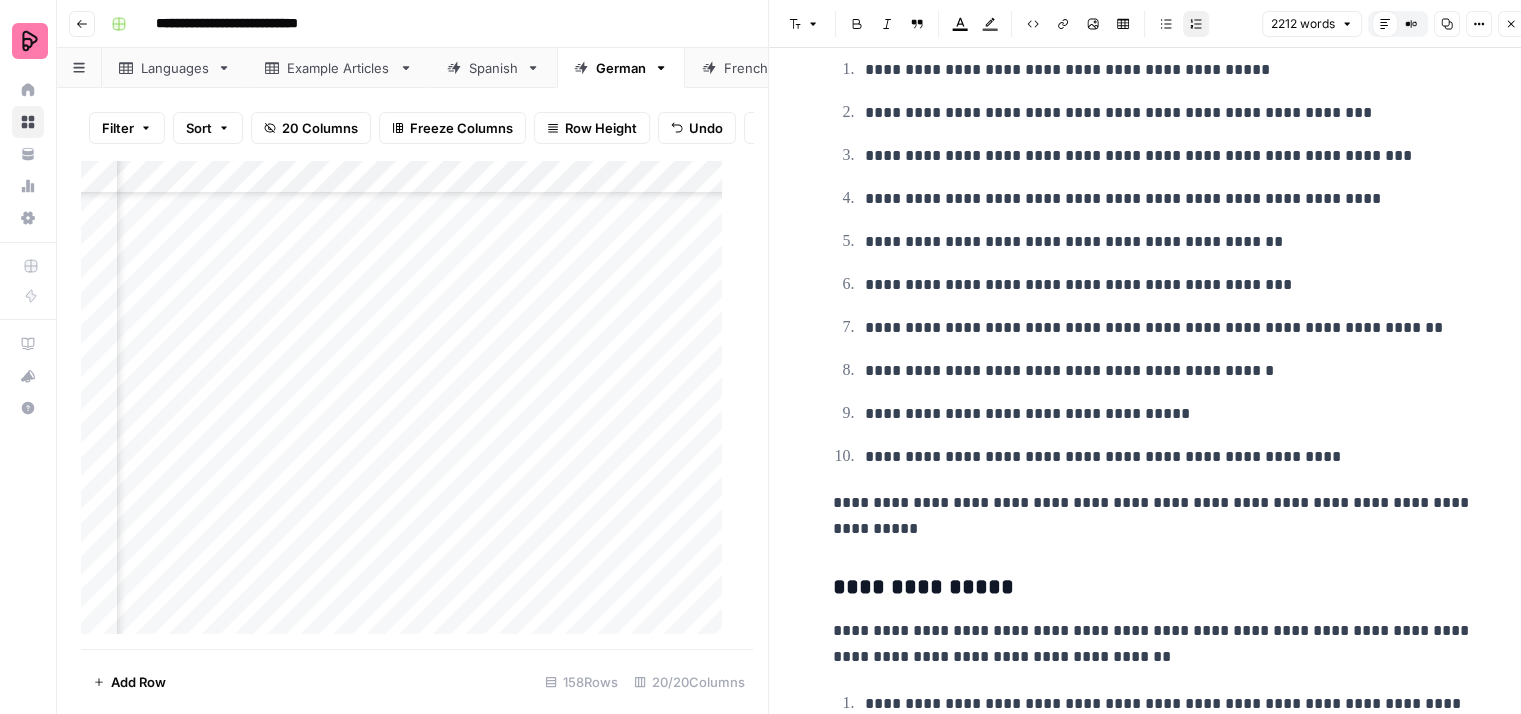 click on "**********" at bounding box center [1169, 414] 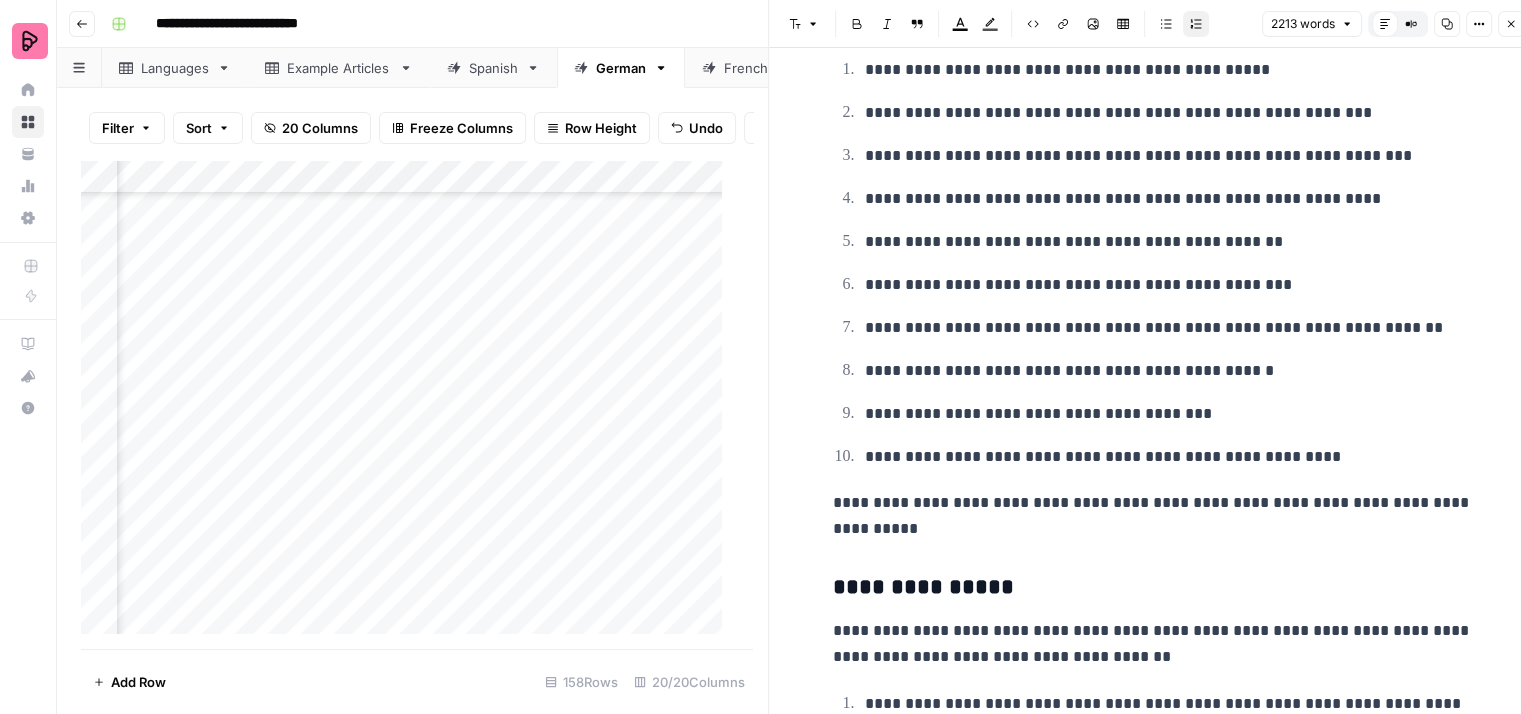 click on "**********" at bounding box center [1169, 414] 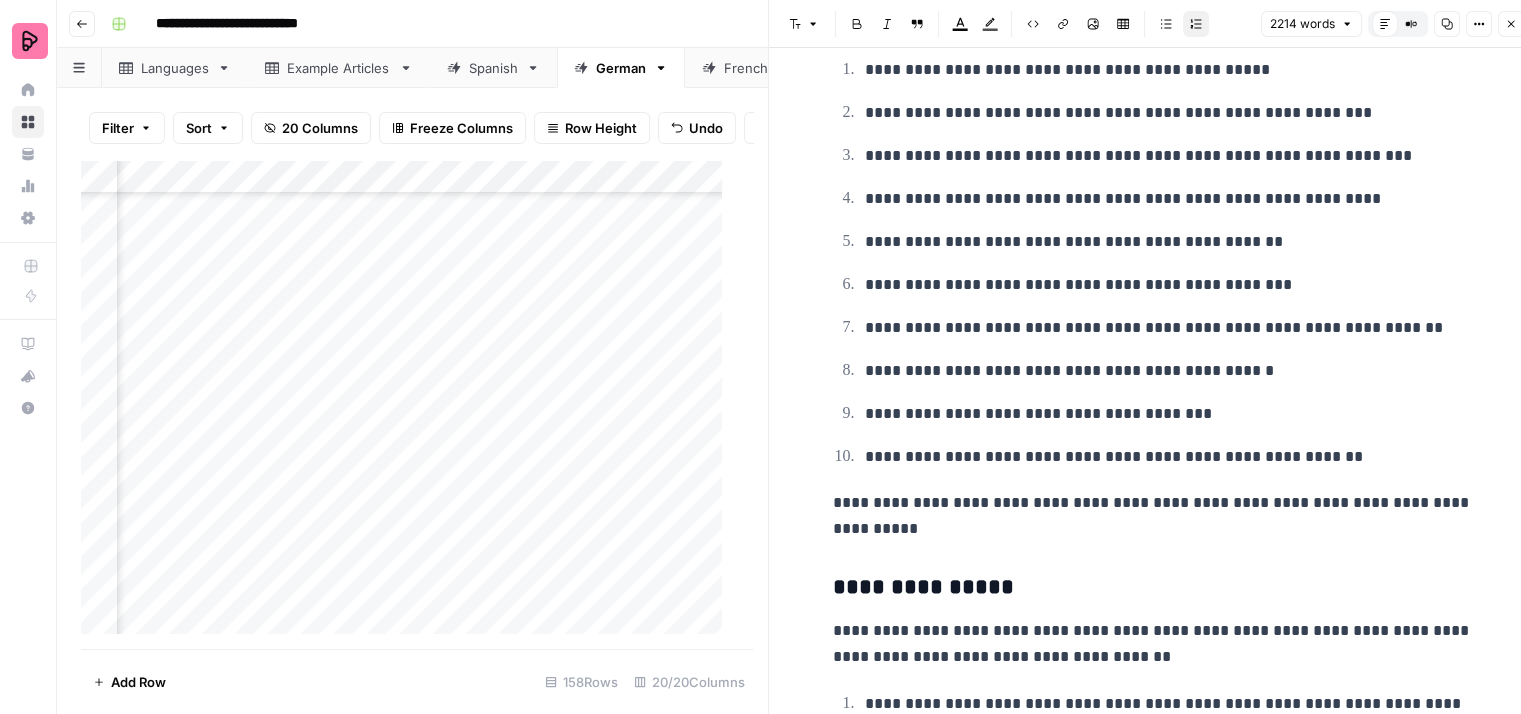 click on "**********" at bounding box center [1169, 371] 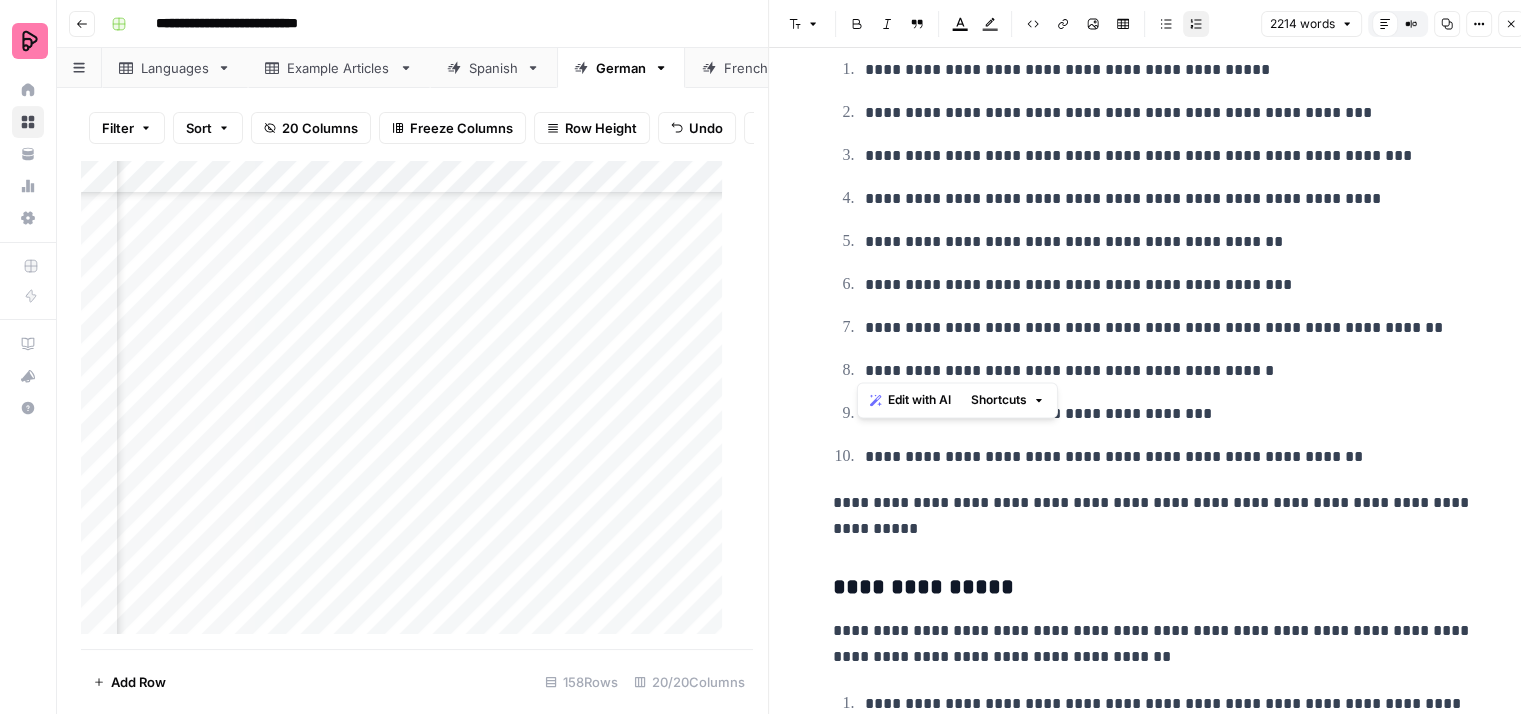 drag, startPoint x: 1086, startPoint y: 363, endPoint x: 858, endPoint y: 357, distance: 228.07893 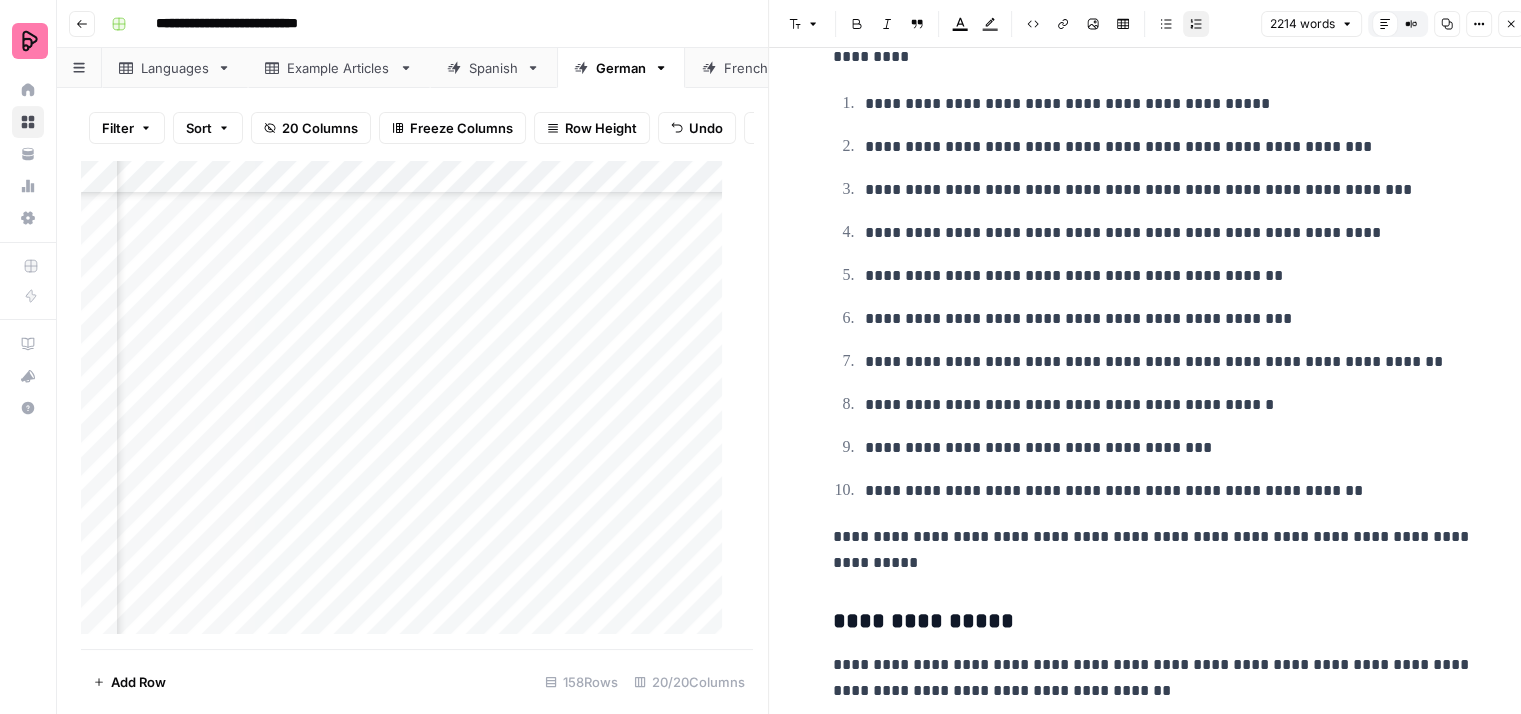 scroll, scrollTop: 5300, scrollLeft: 0, axis: vertical 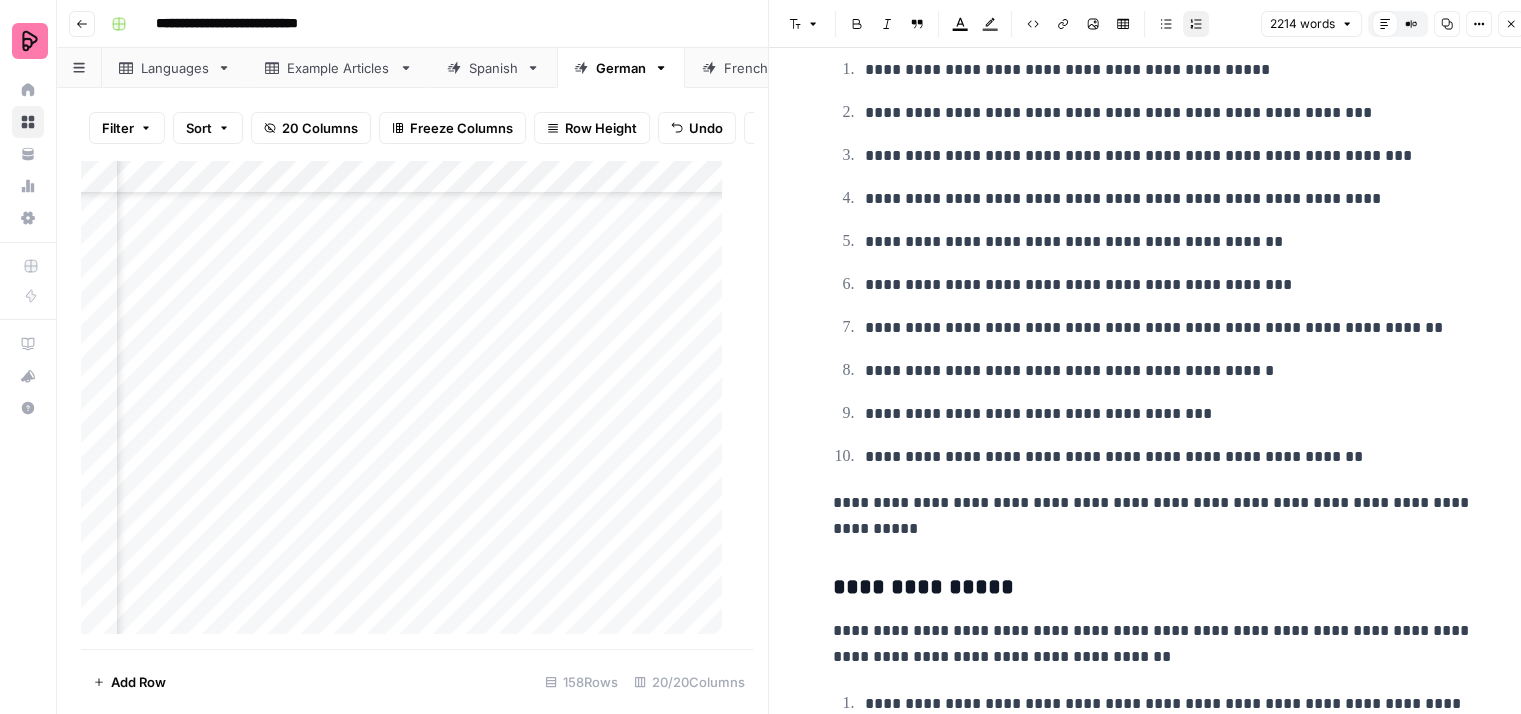 click on "**********" at bounding box center (1169, 371) 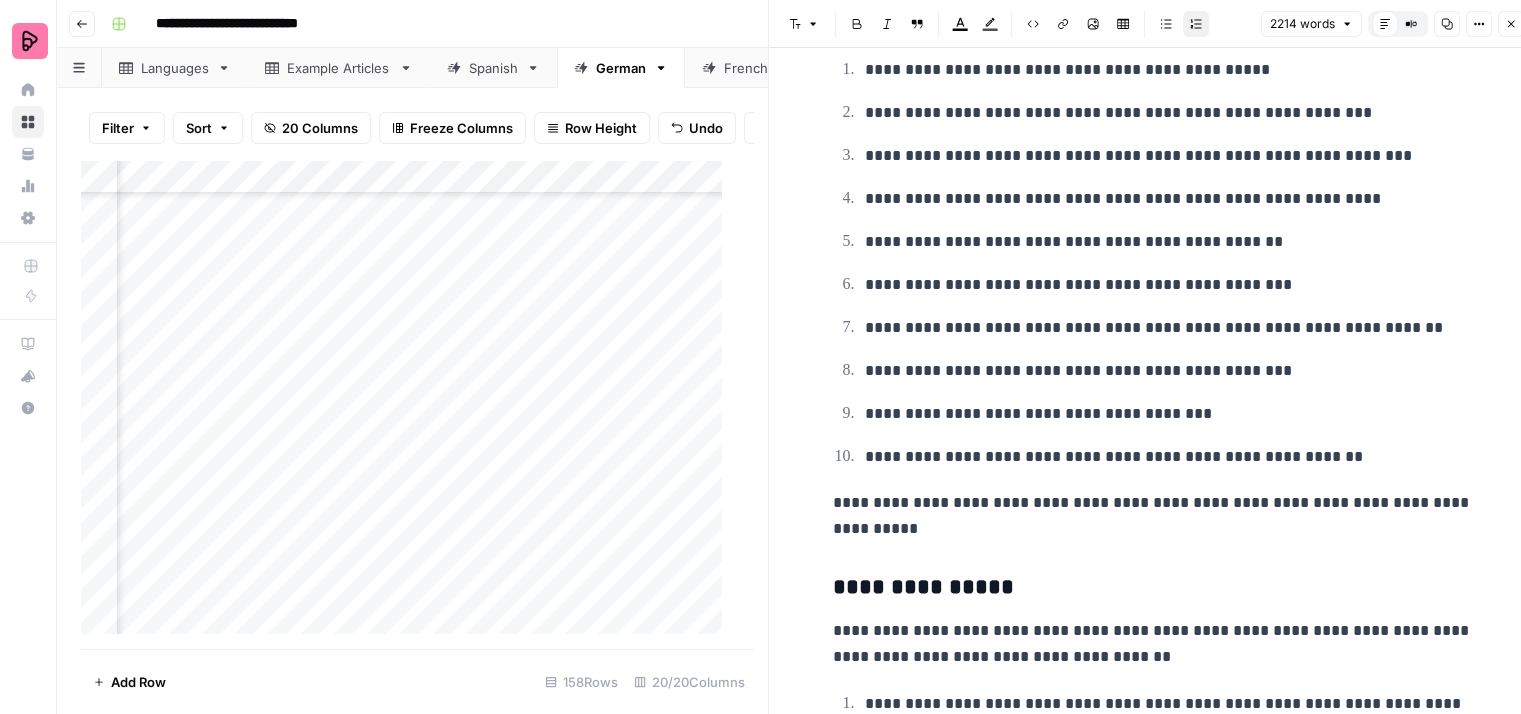 click on "**********" at bounding box center [1169, 371] 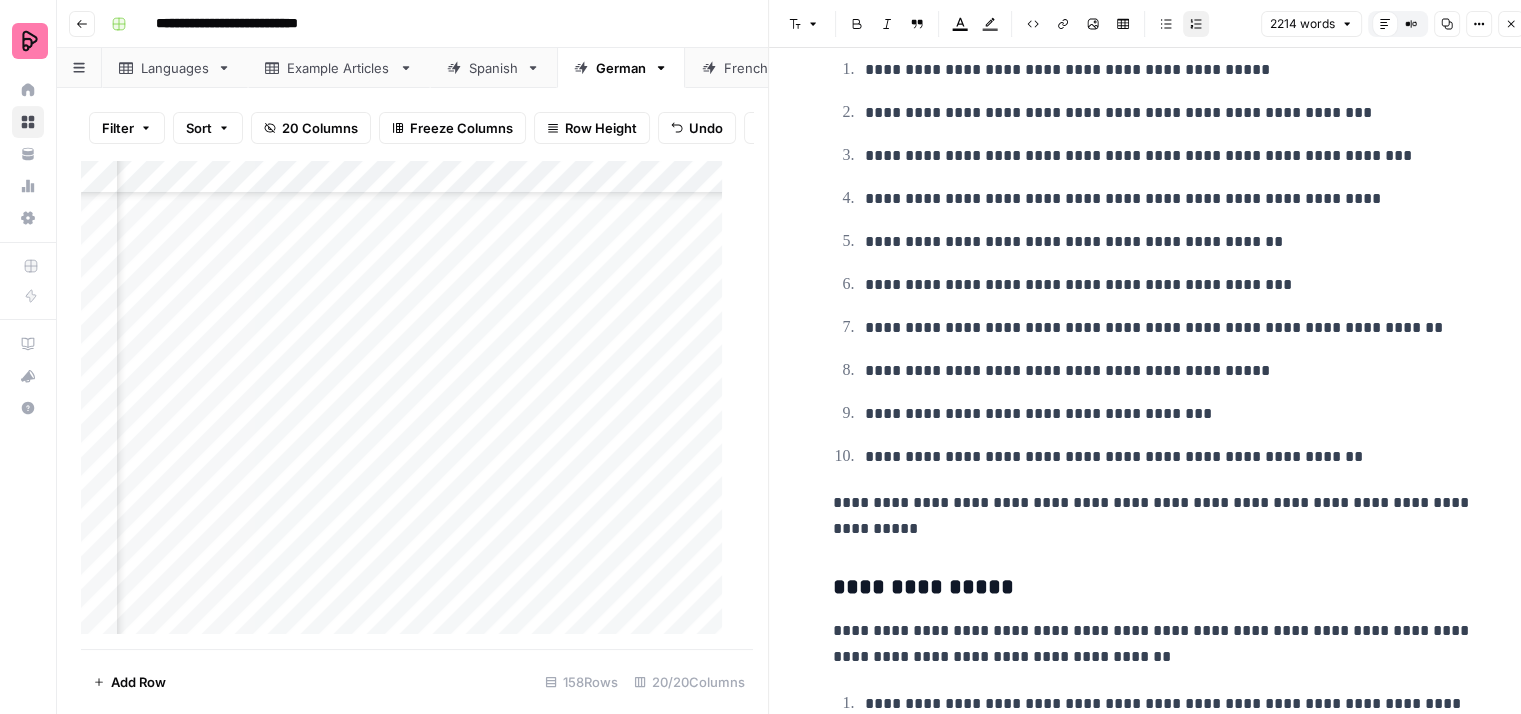 click on "**********" at bounding box center [1169, 371] 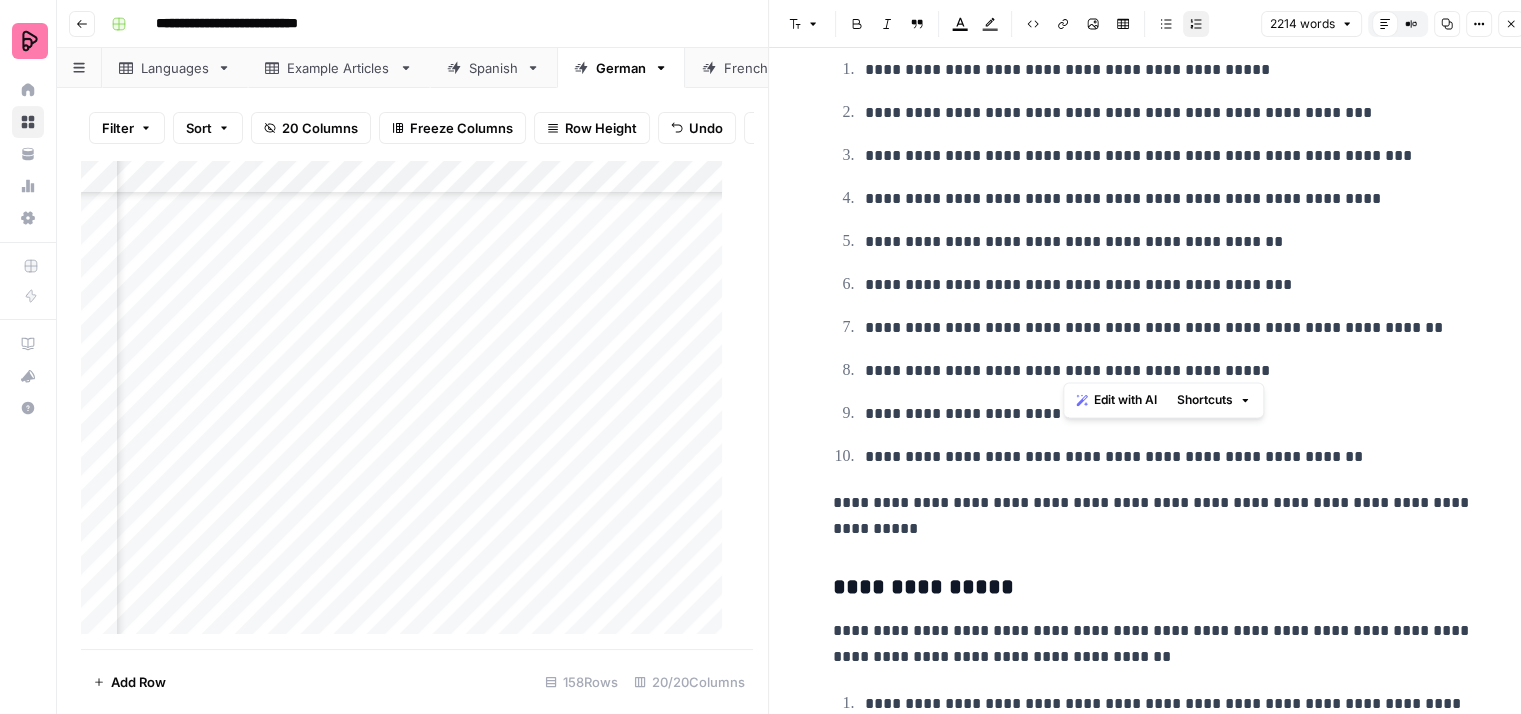 click on "**********" at bounding box center (1169, 371) 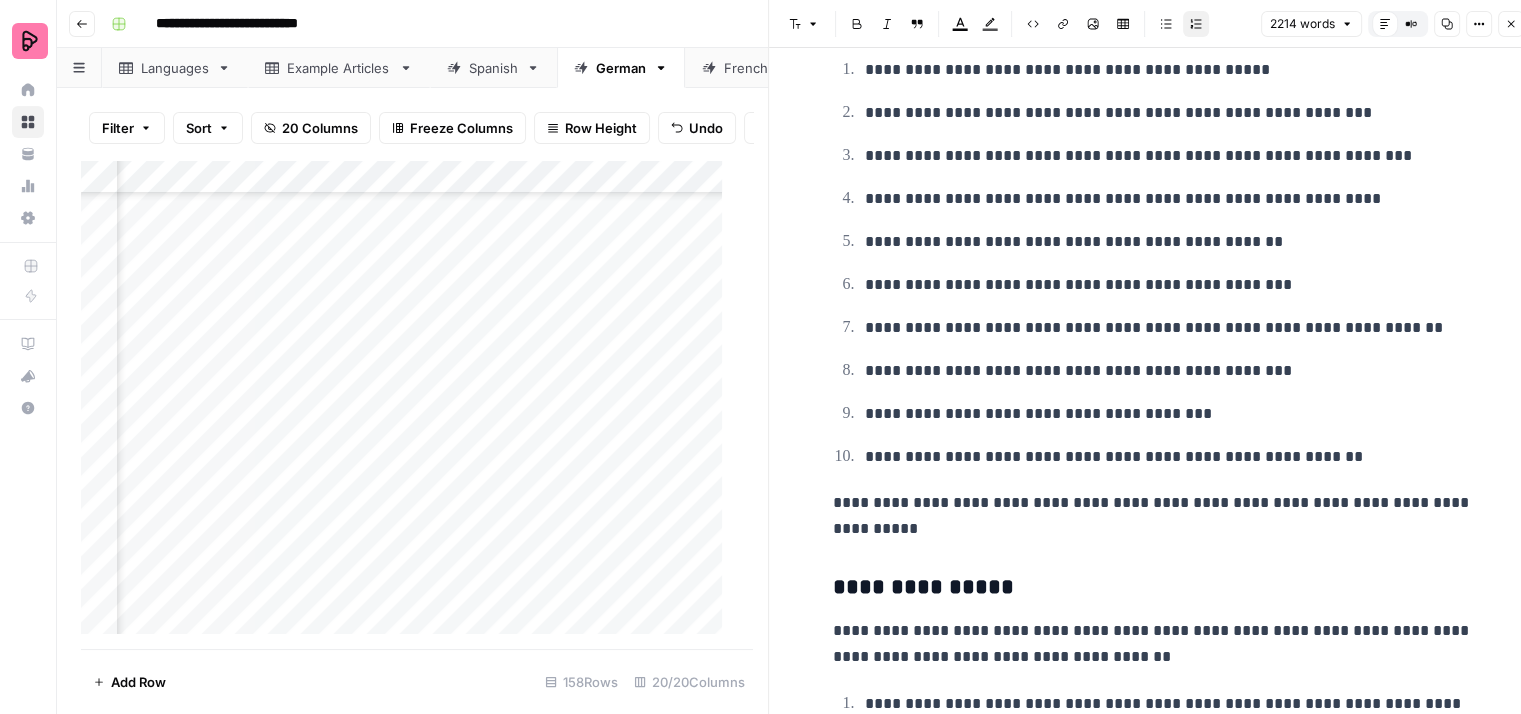 click on "**********" at bounding box center [1169, 414] 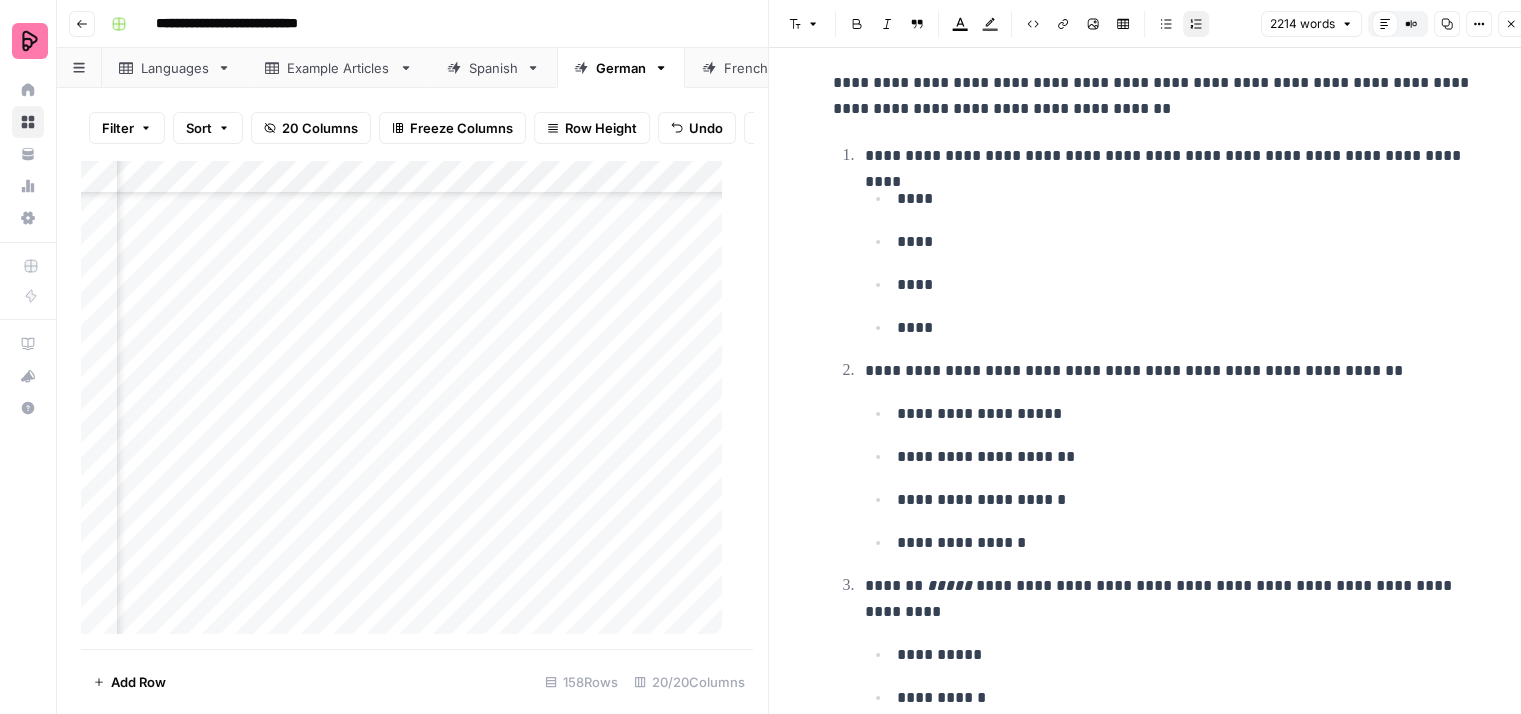 scroll, scrollTop: 5800, scrollLeft: 0, axis: vertical 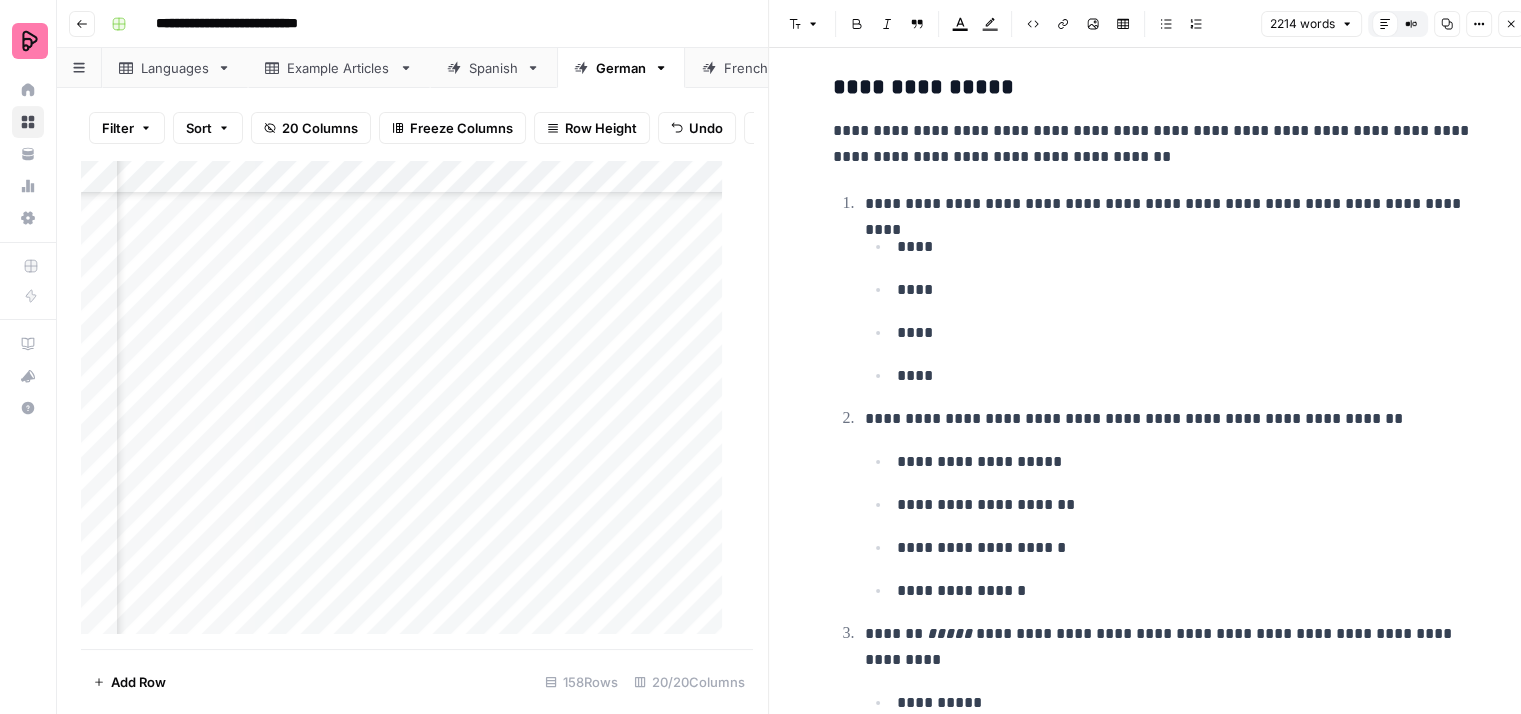 click on "**********" at bounding box center (1153, 144) 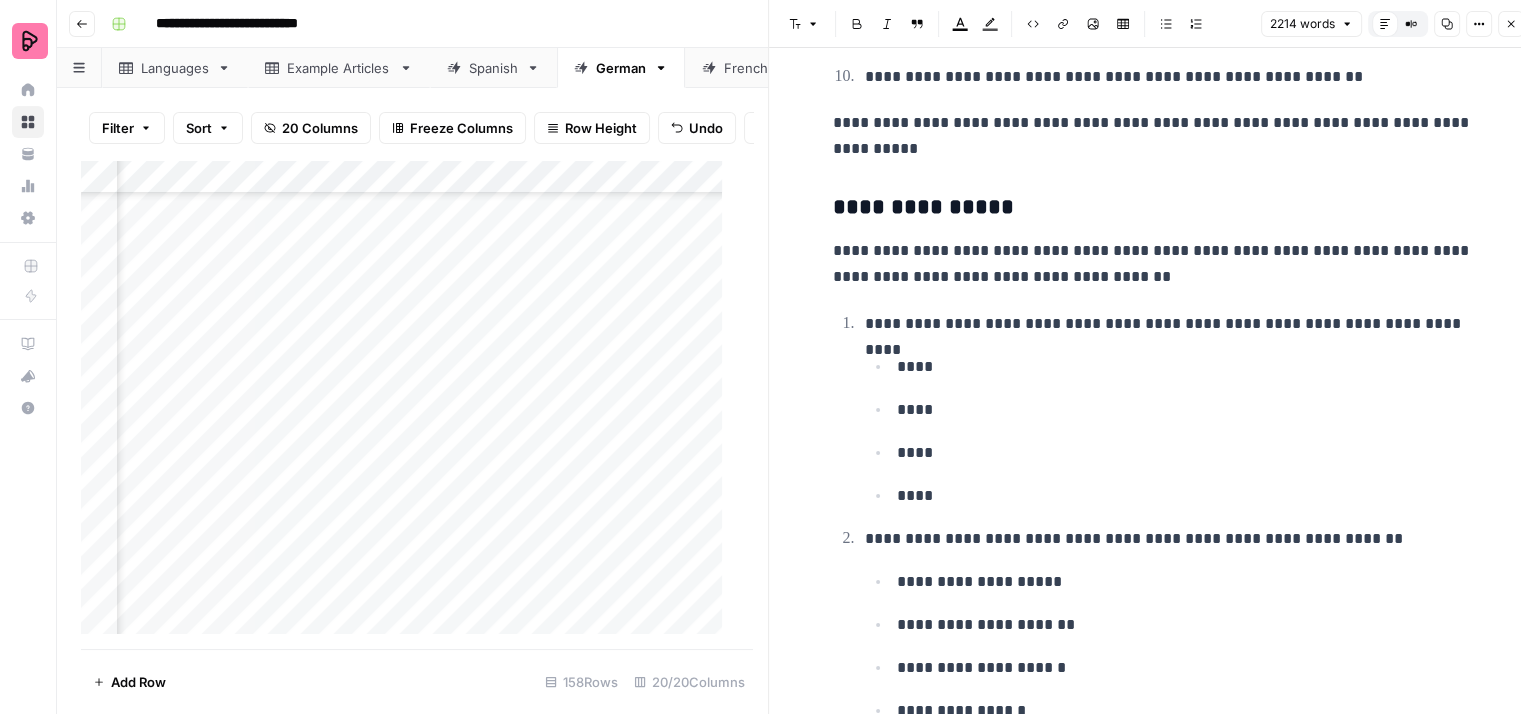 scroll, scrollTop: 5700, scrollLeft: 0, axis: vertical 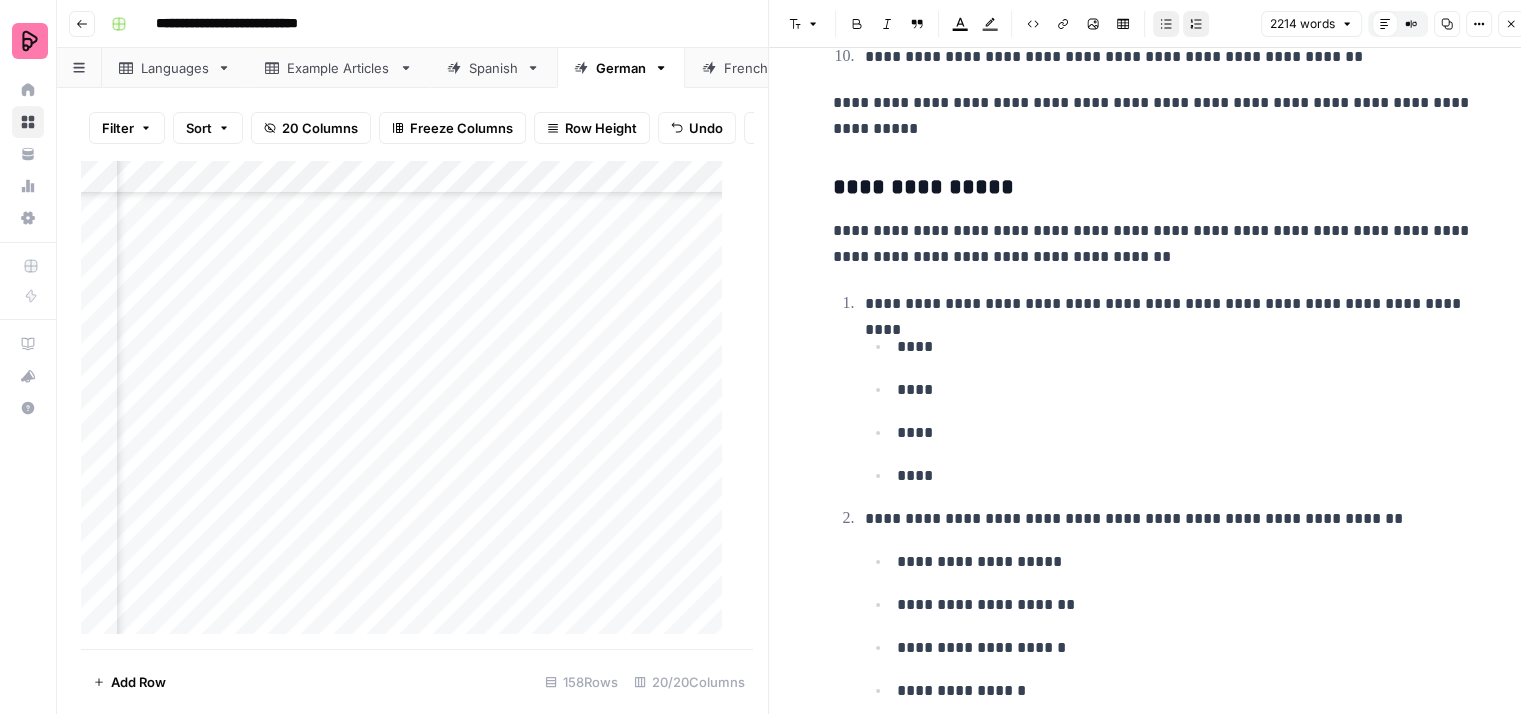 click on "****" at bounding box center (1185, 347) 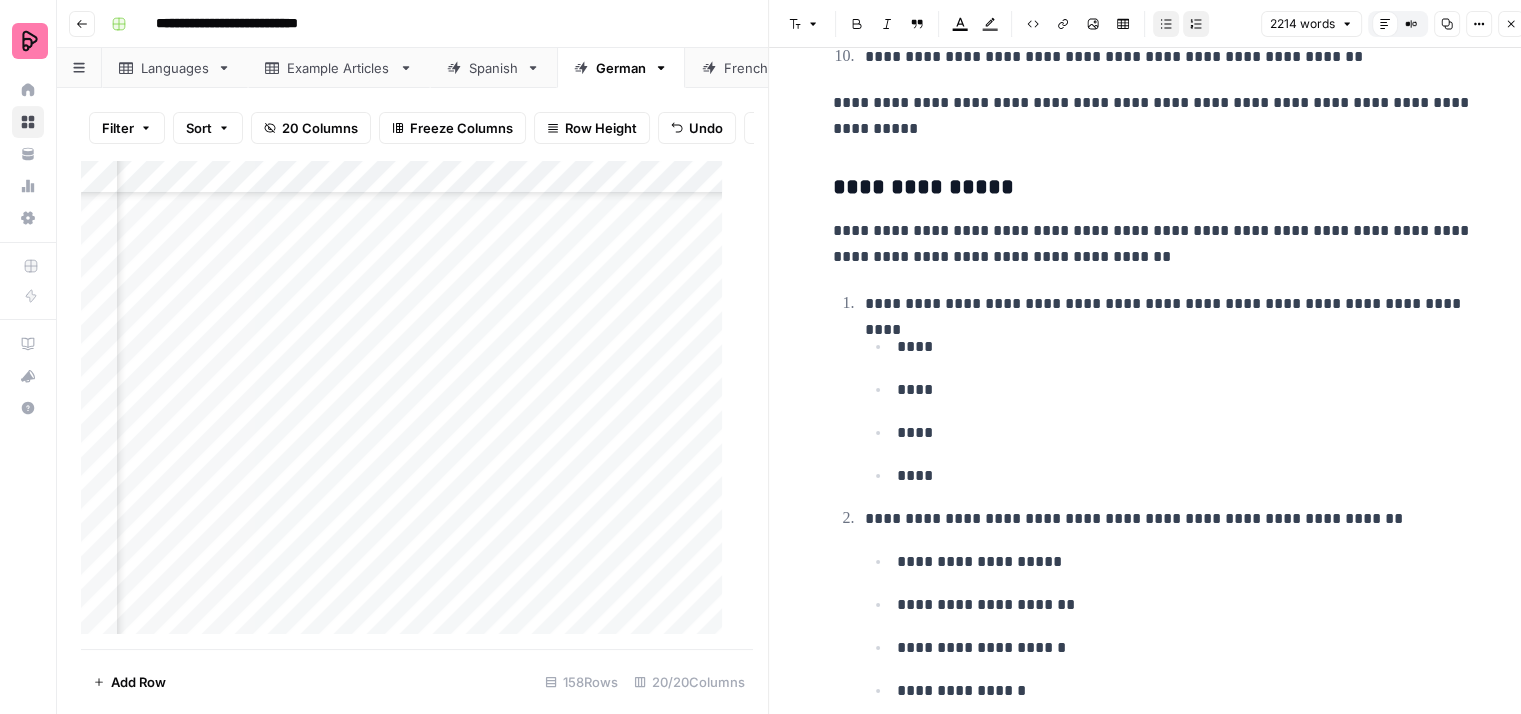click on "**********" at bounding box center (1169, 304) 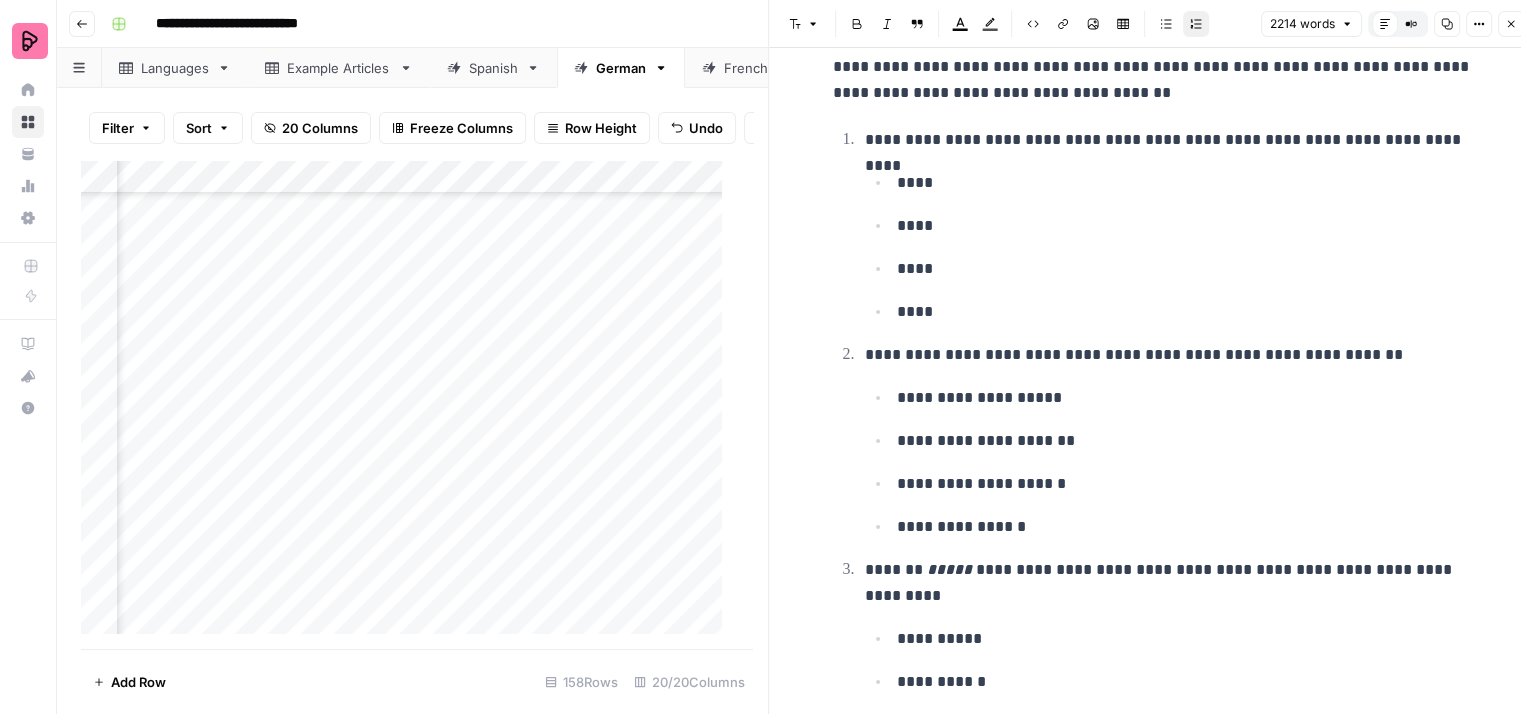 scroll, scrollTop: 6000, scrollLeft: 0, axis: vertical 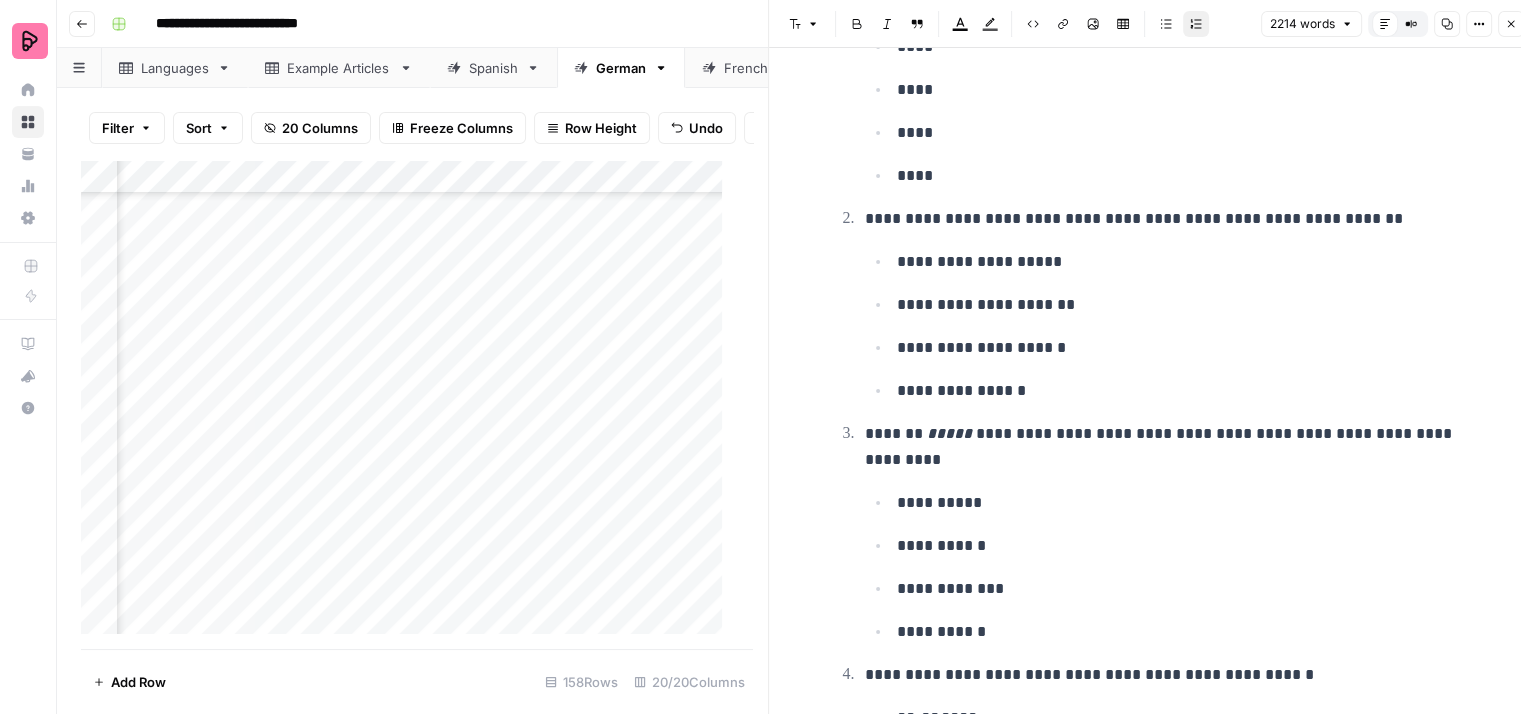 click on "**********" at bounding box center [1185, 262] 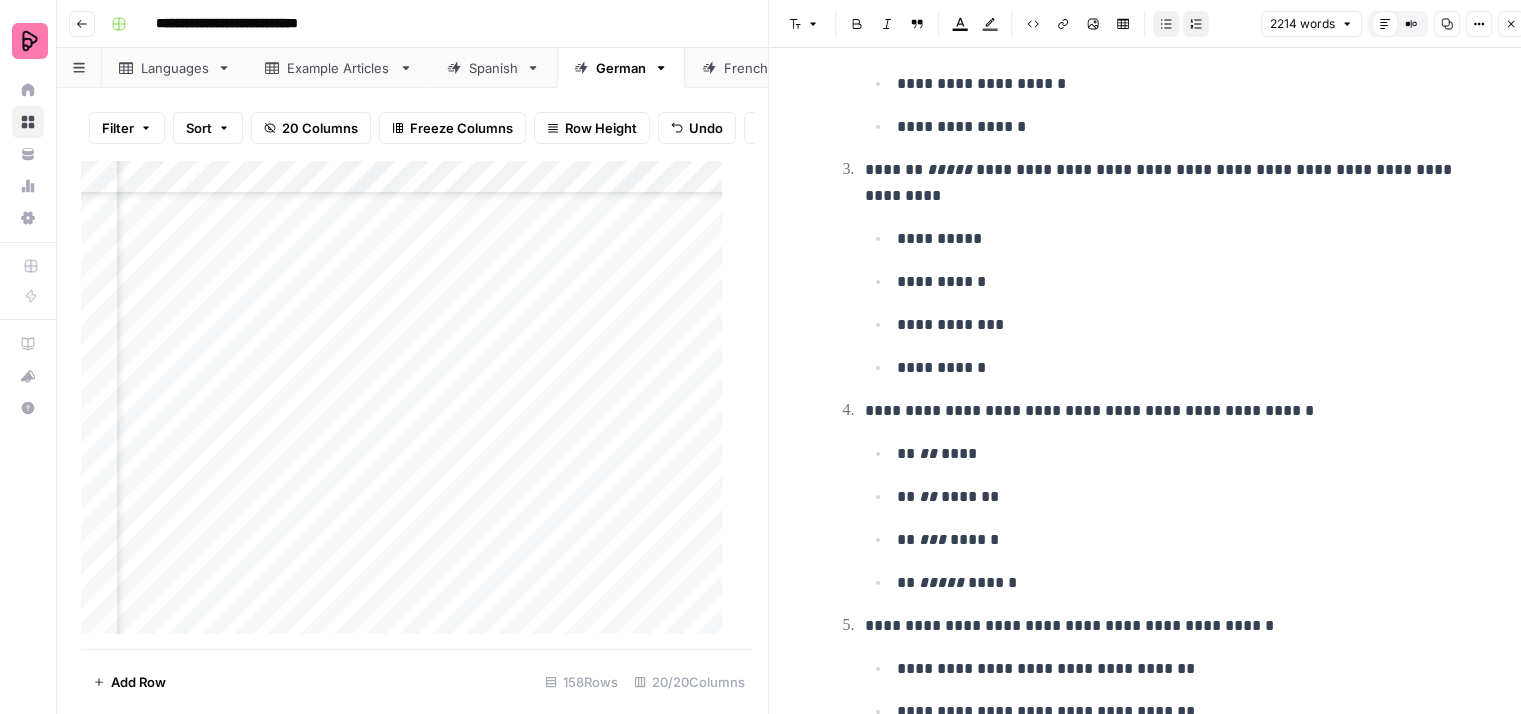 scroll, scrollTop: 6300, scrollLeft: 0, axis: vertical 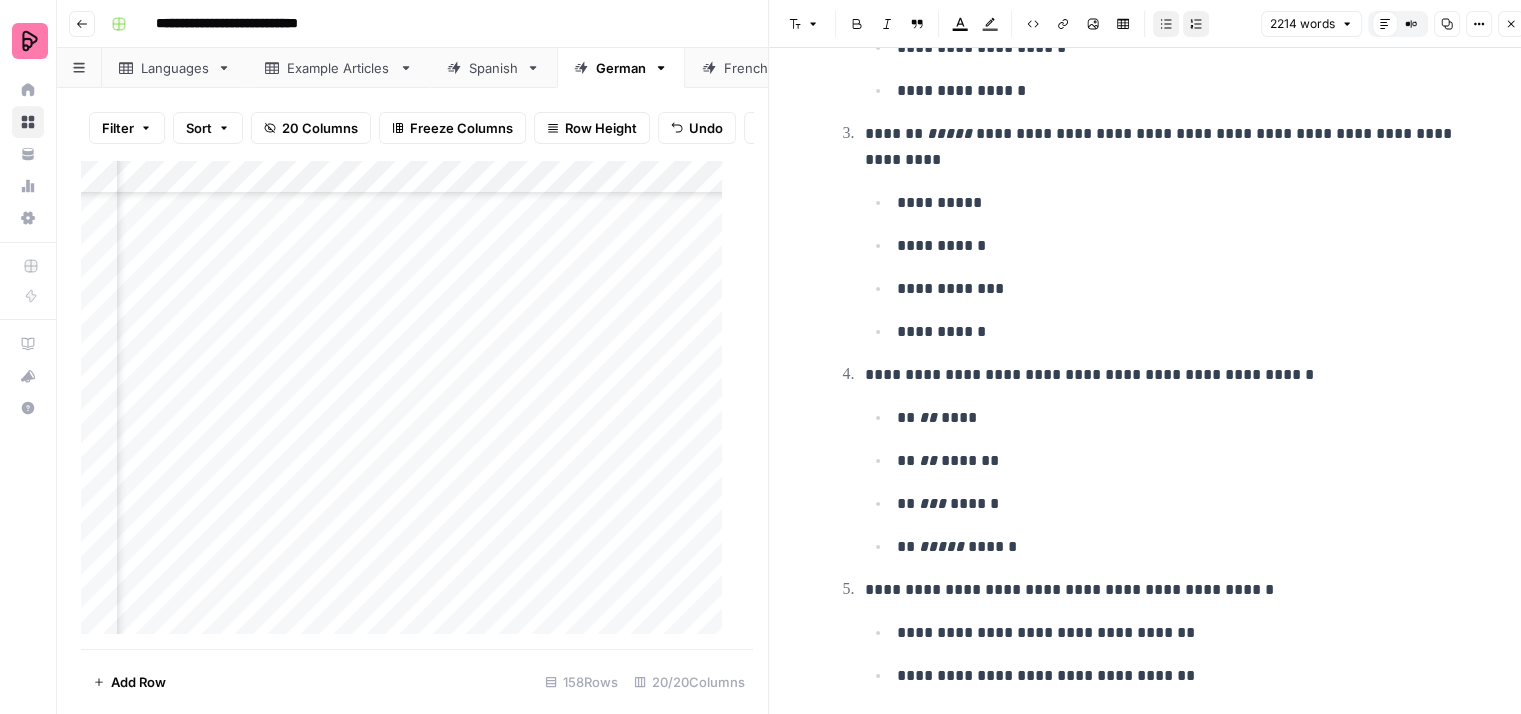 click on "**********" at bounding box center [1169, 147] 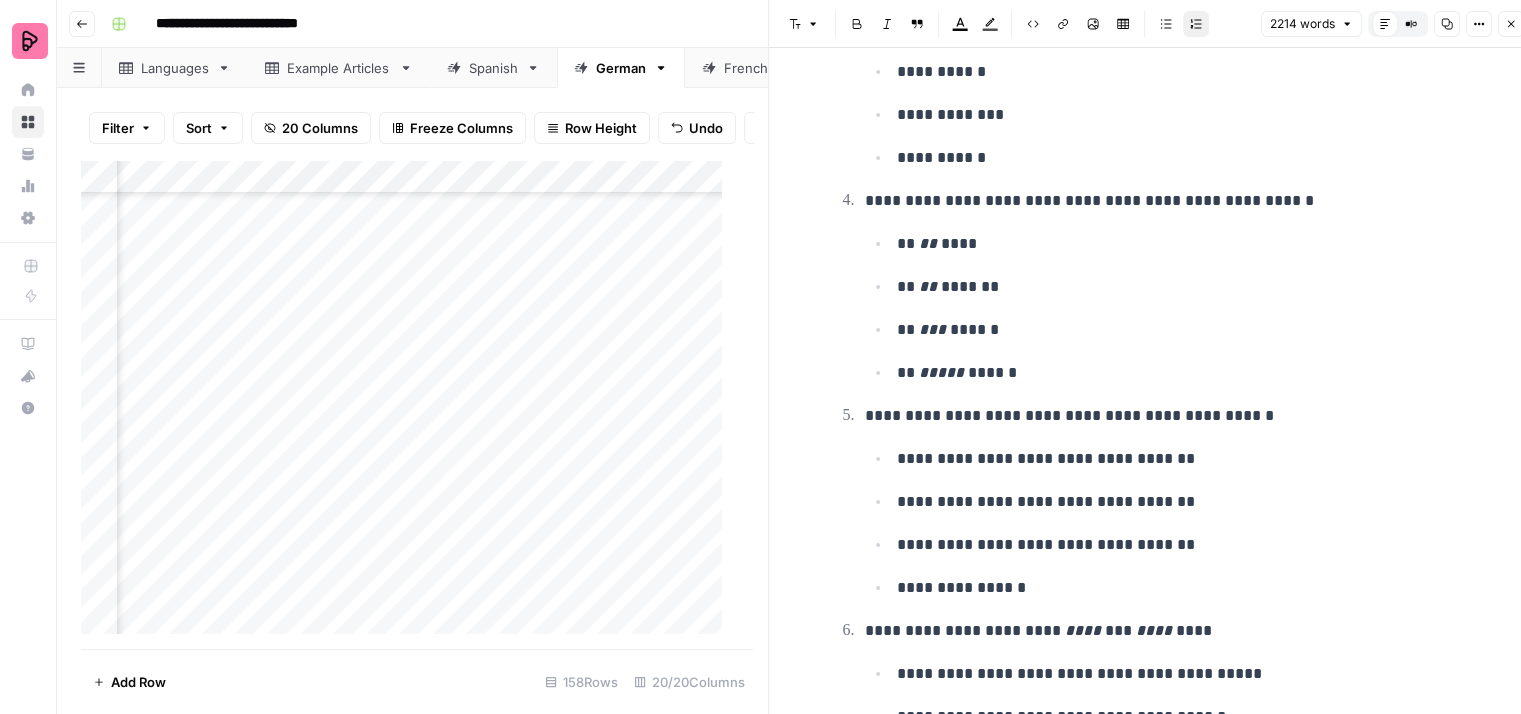scroll, scrollTop: 6500, scrollLeft: 0, axis: vertical 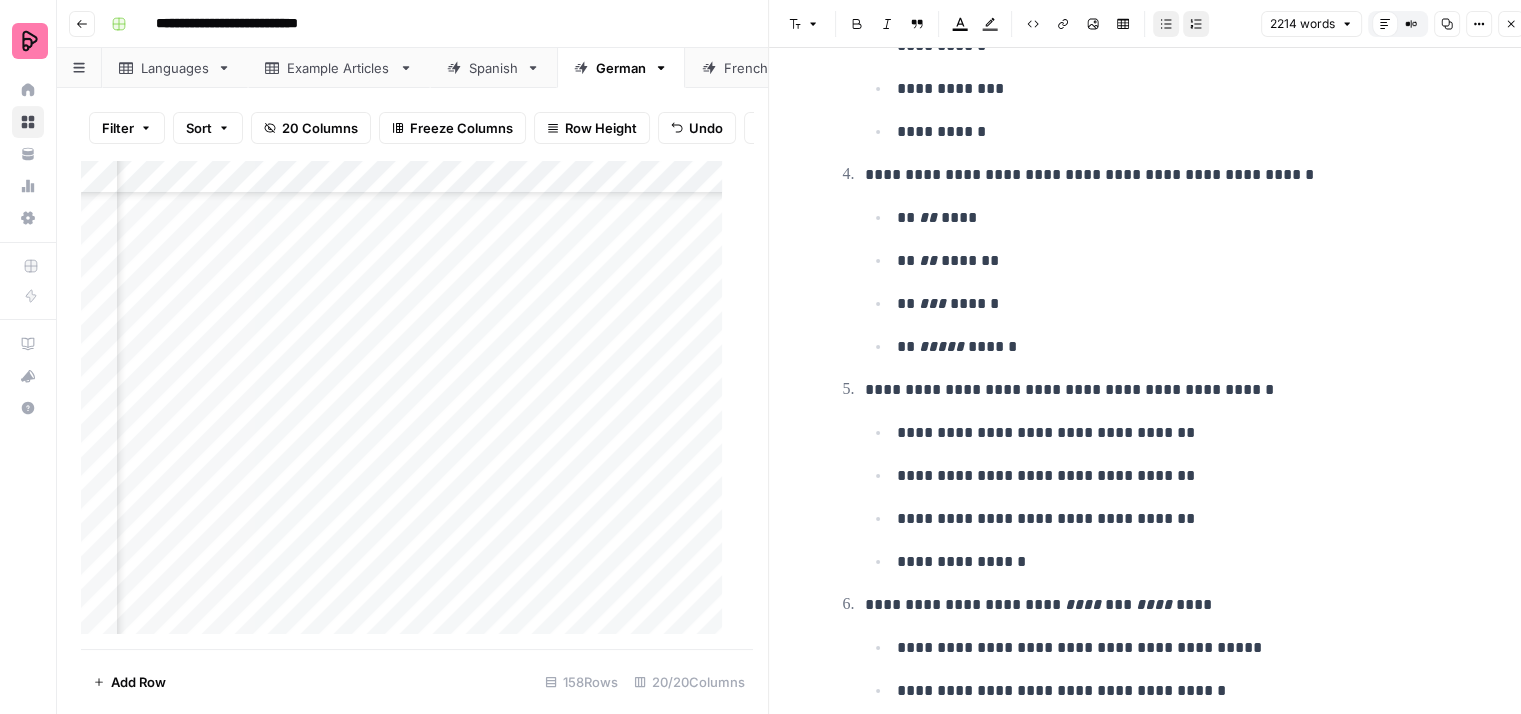 click on "** ** ****" at bounding box center (1185, 218) 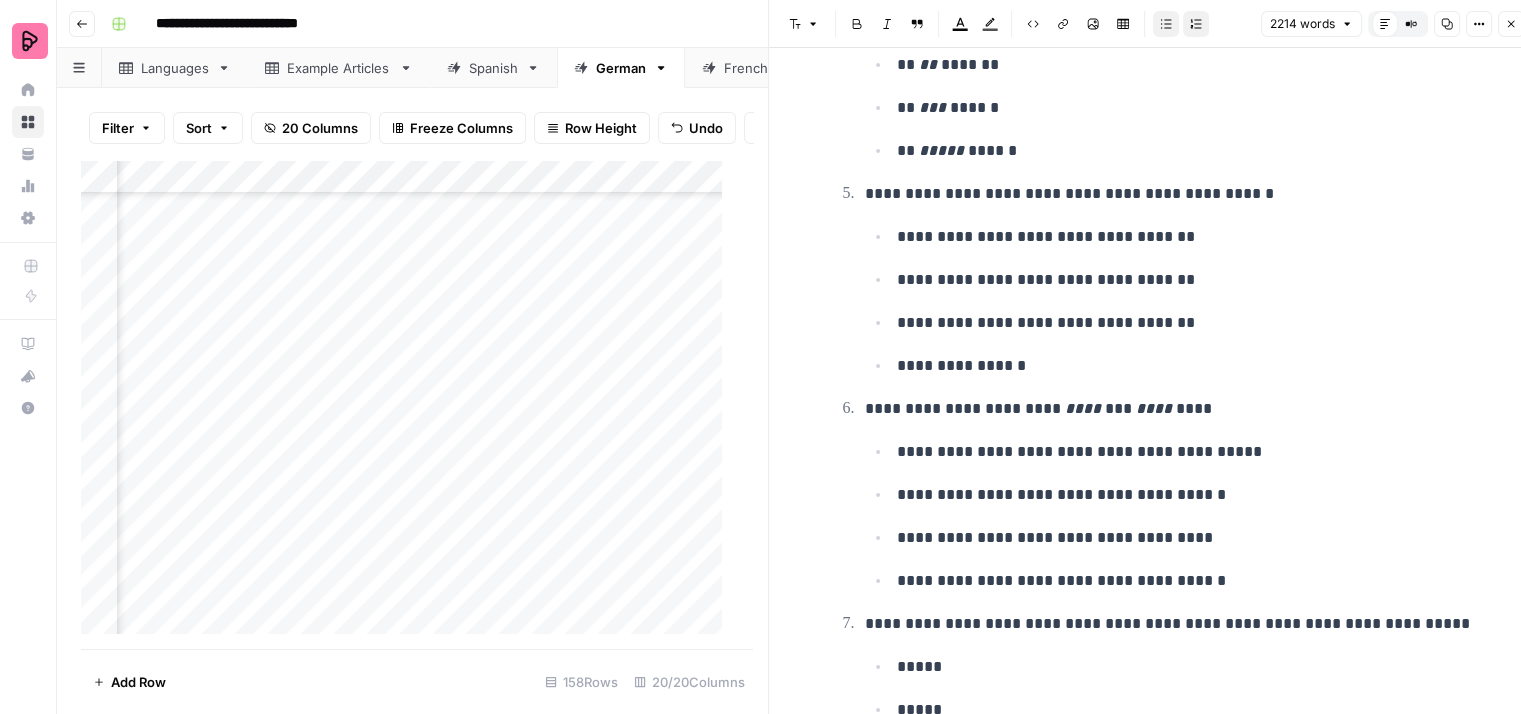 scroll, scrollTop: 6700, scrollLeft: 0, axis: vertical 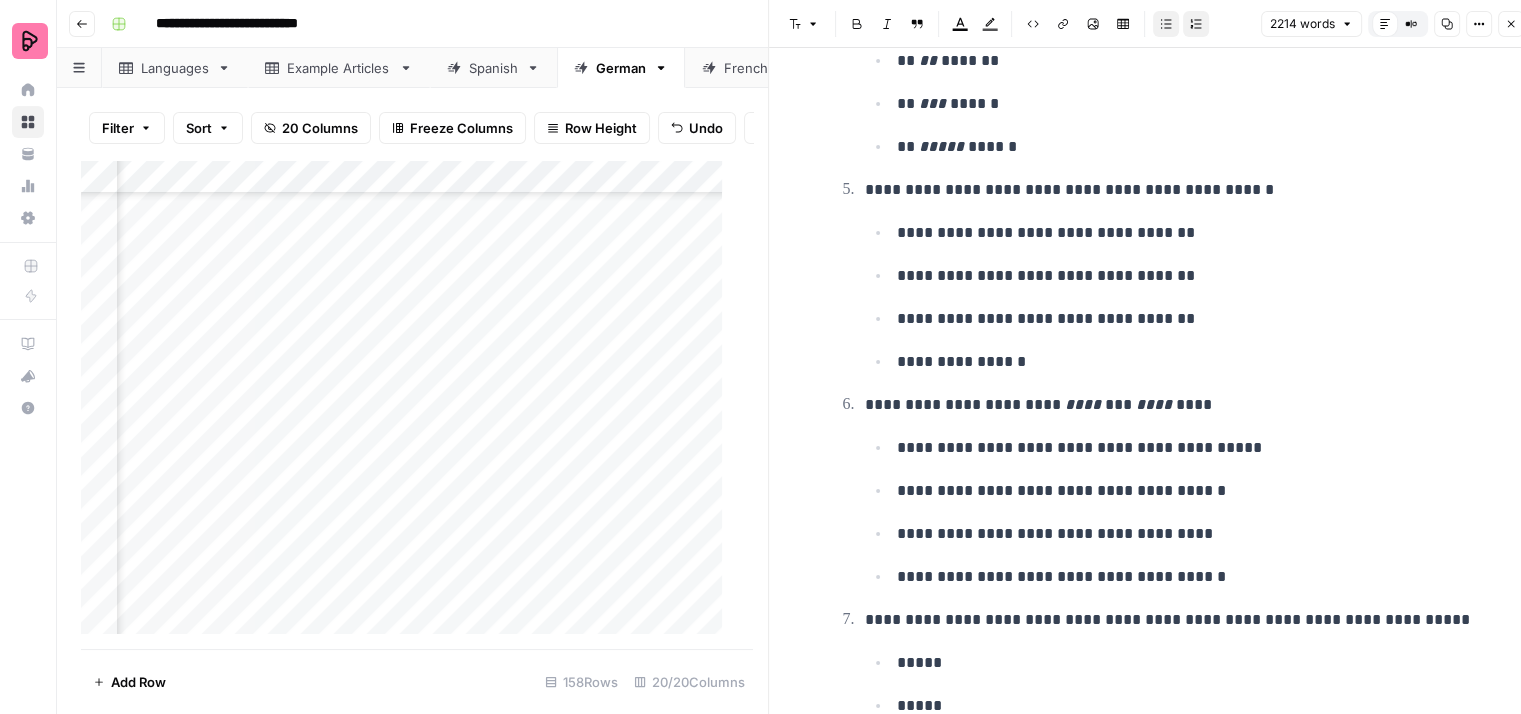 click on "**********" at bounding box center [1185, 276] 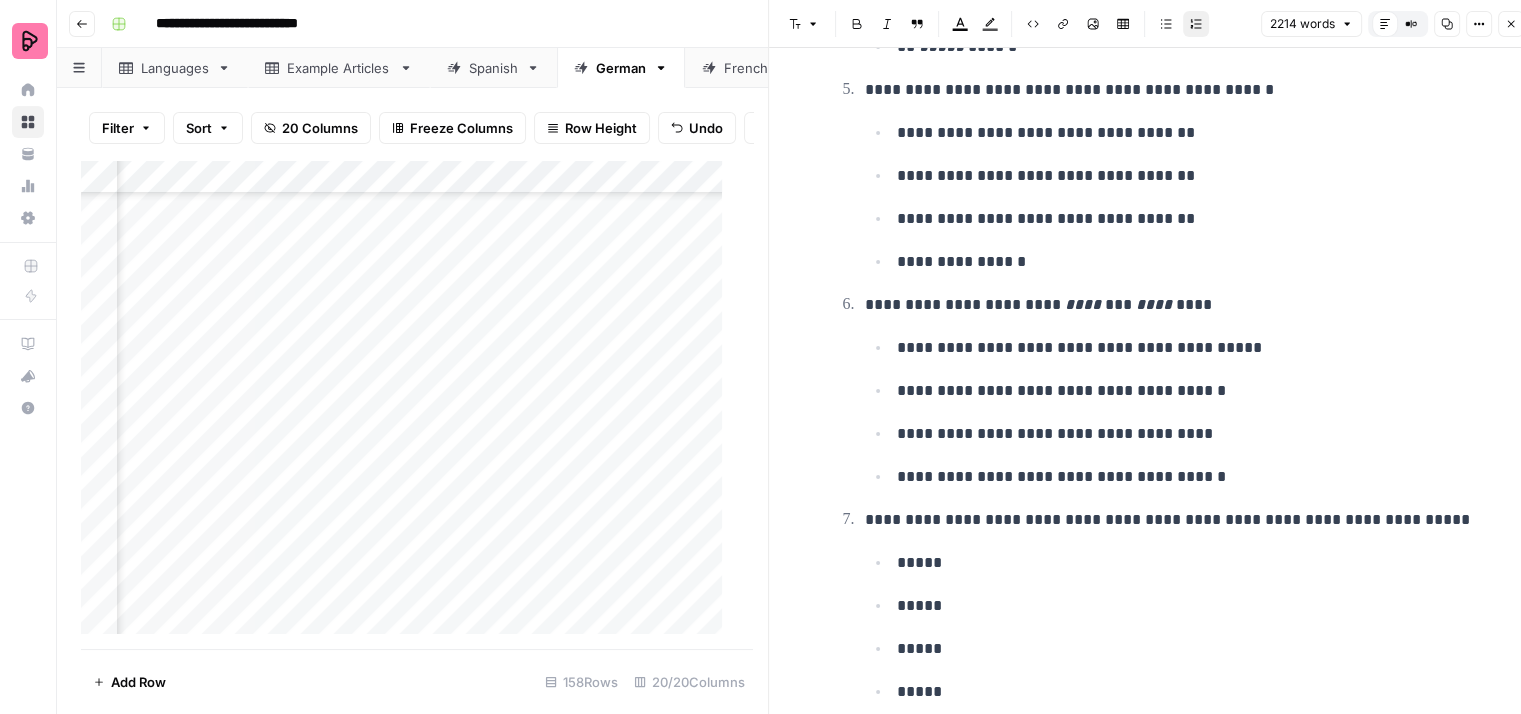 click on "**********" at bounding box center [1169, 305] 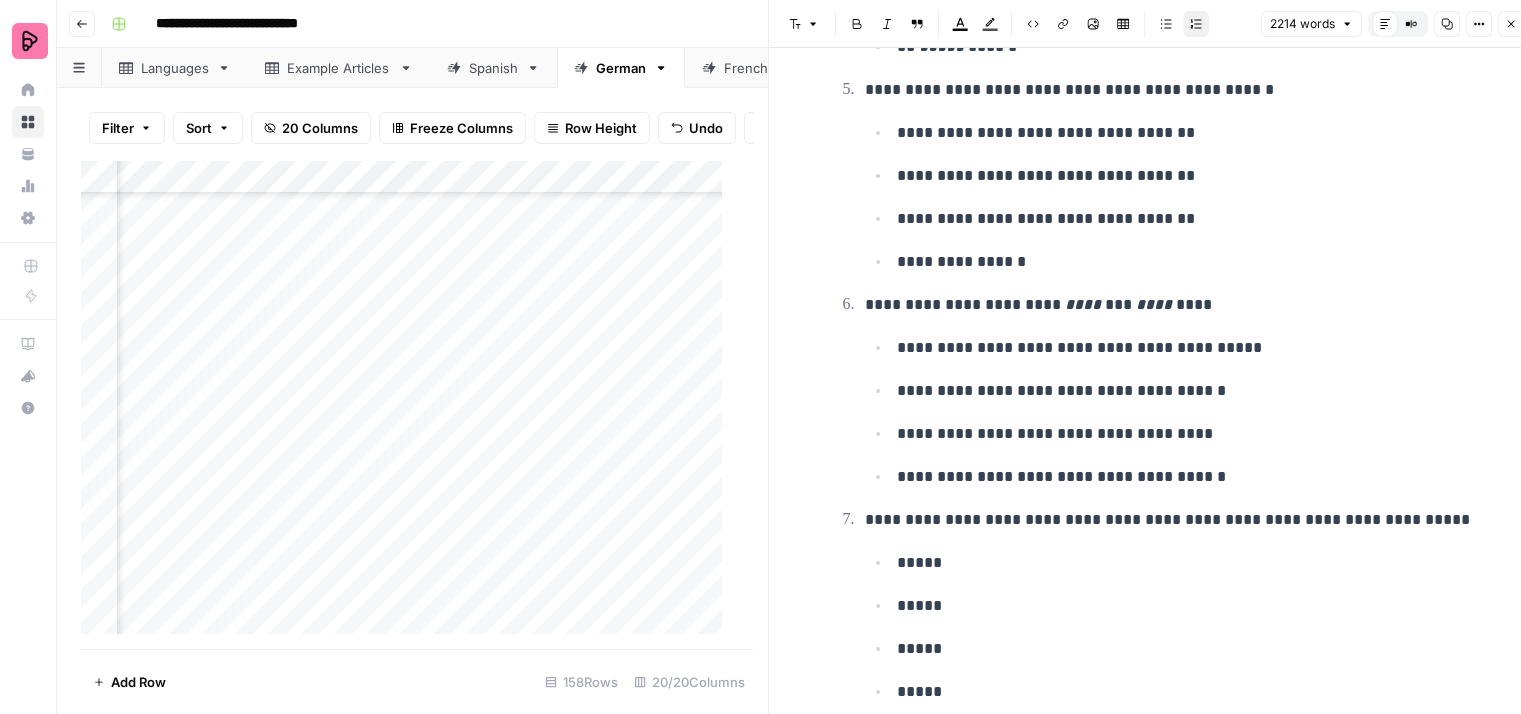 click on "**********" at bounding box center [1185, 391] 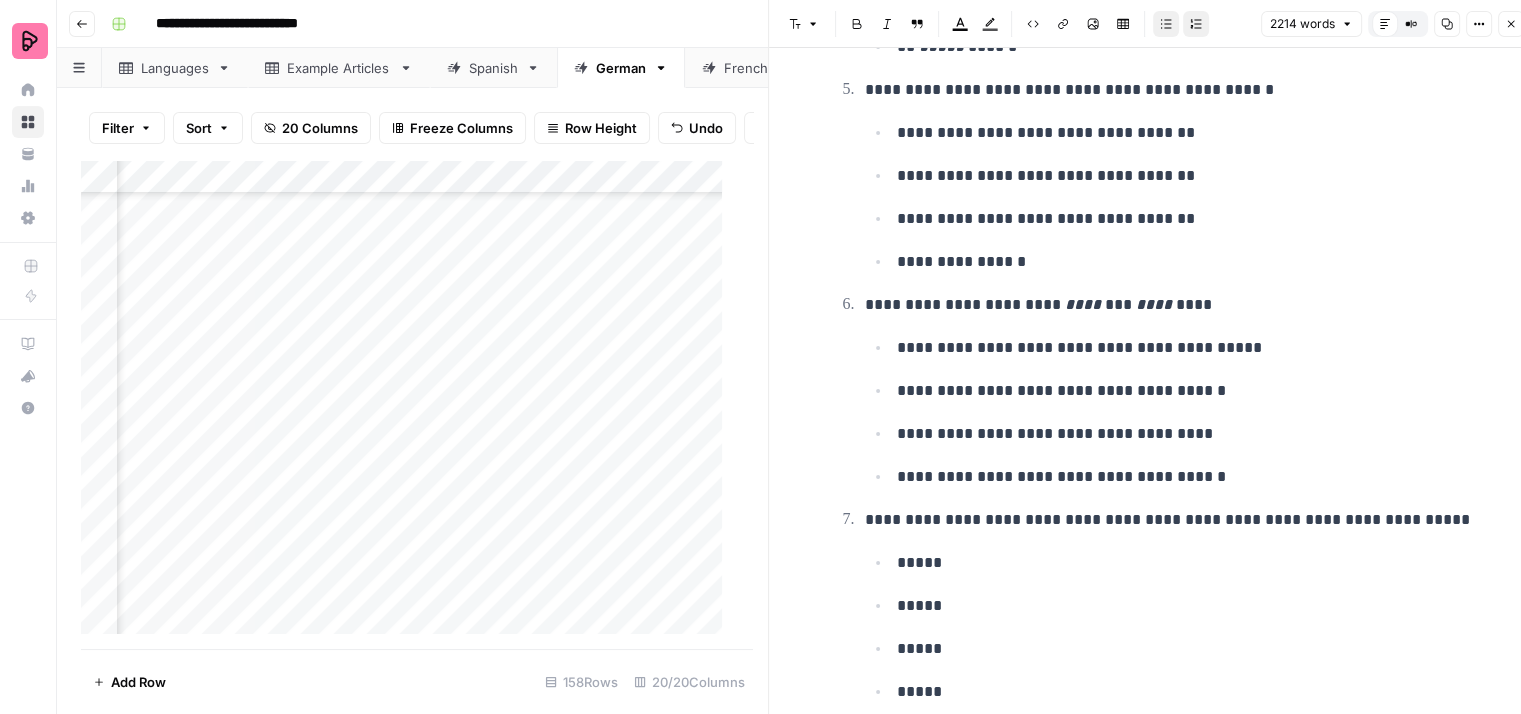 click on "**********" at bounding box center (1185, 434) 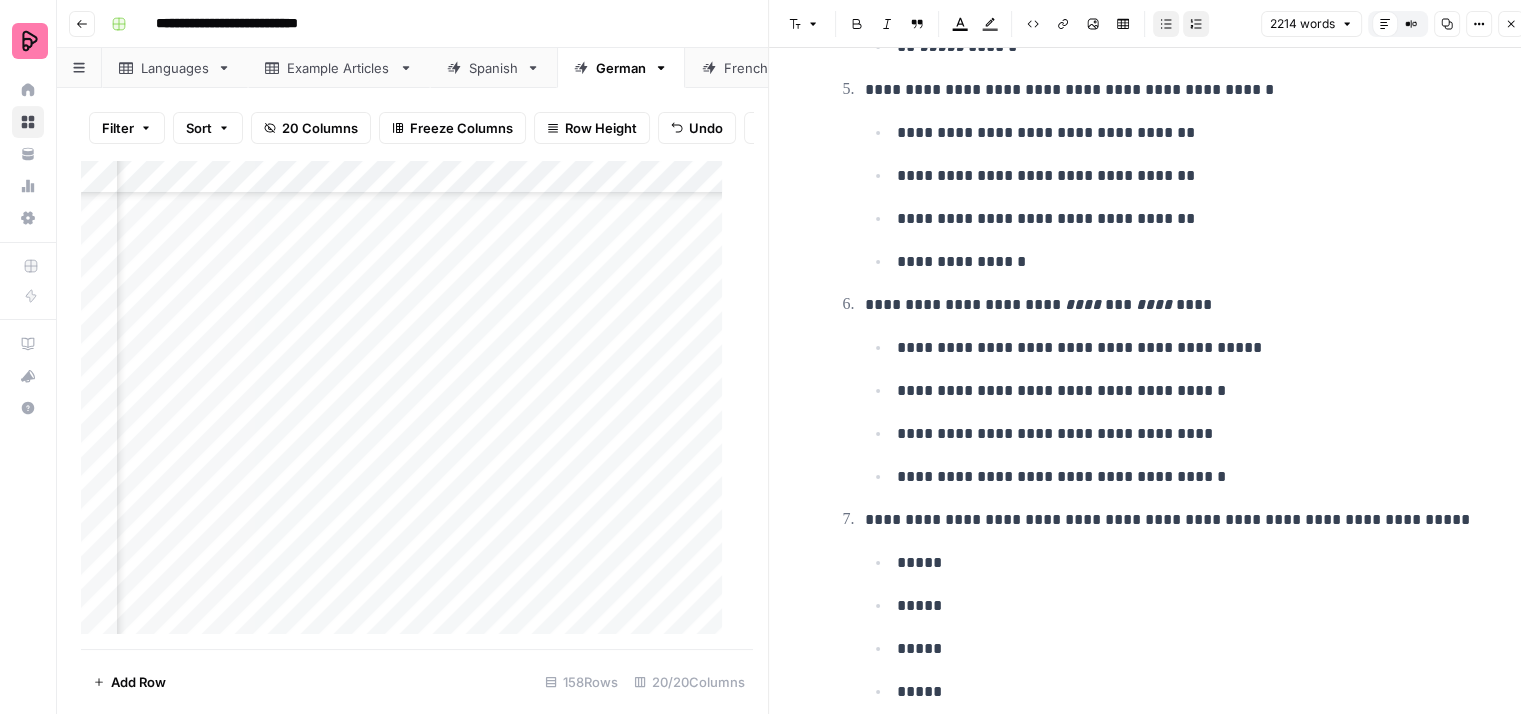 click on "**********" at bounding box center (1185, 477) 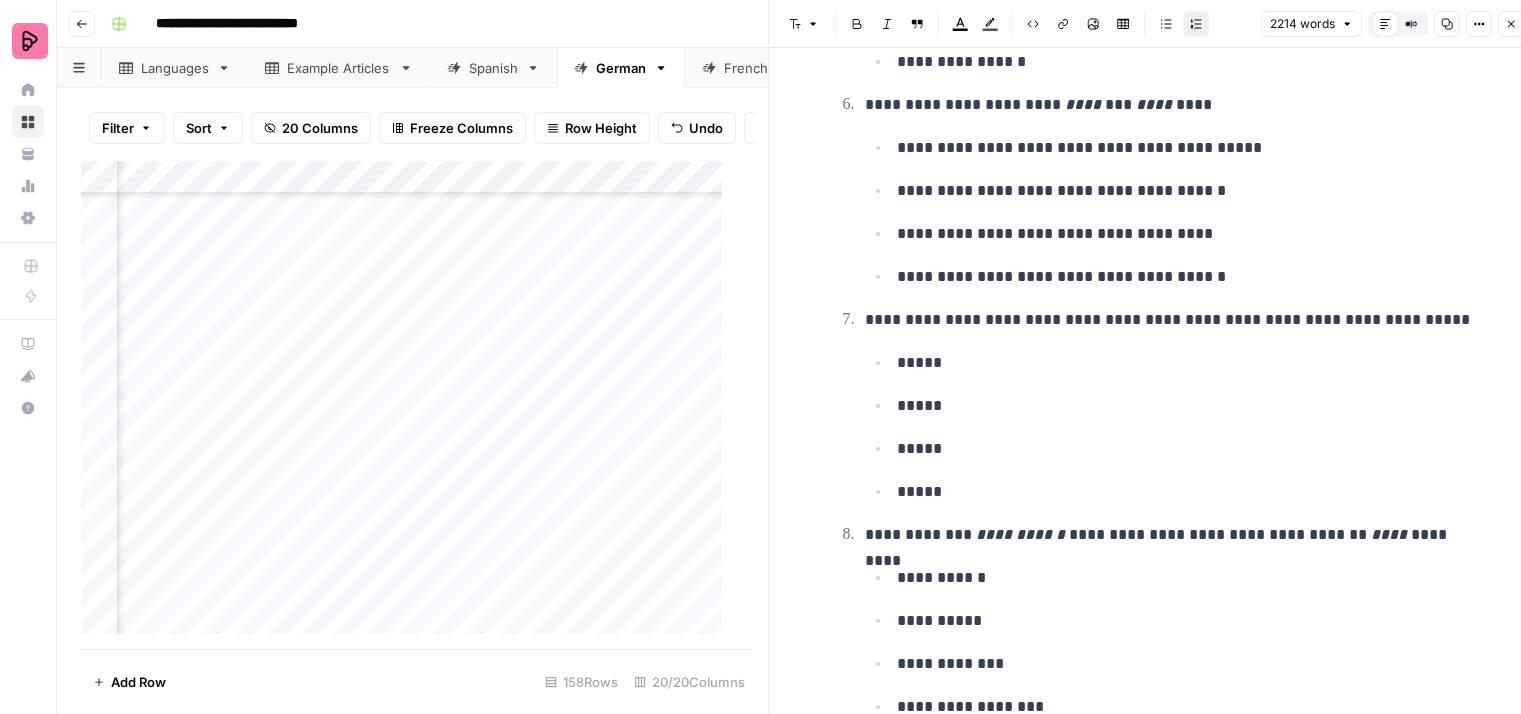 click on "**********" at bounding box center (1169, 320) 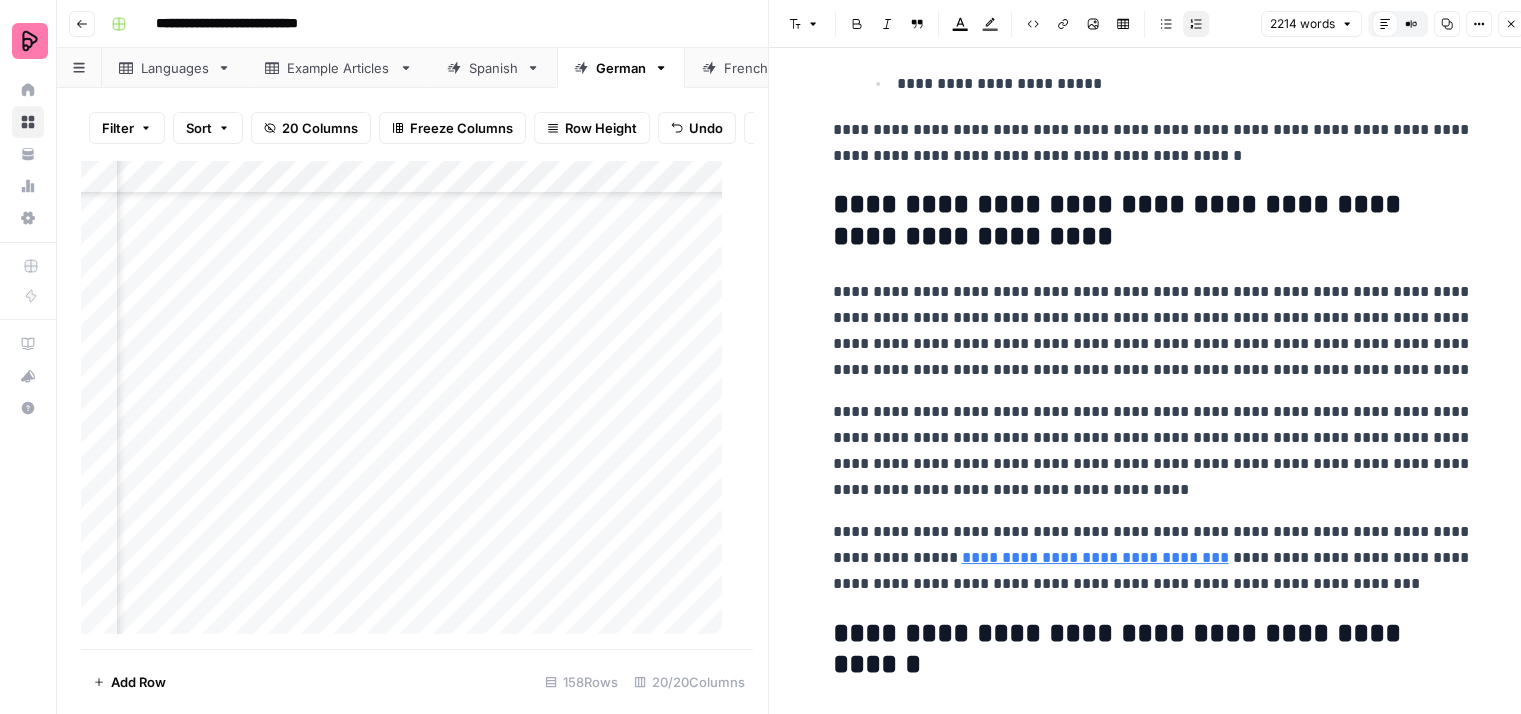 scroll, scrollTop: 8100, scrollLeft: 0, axis: vertical 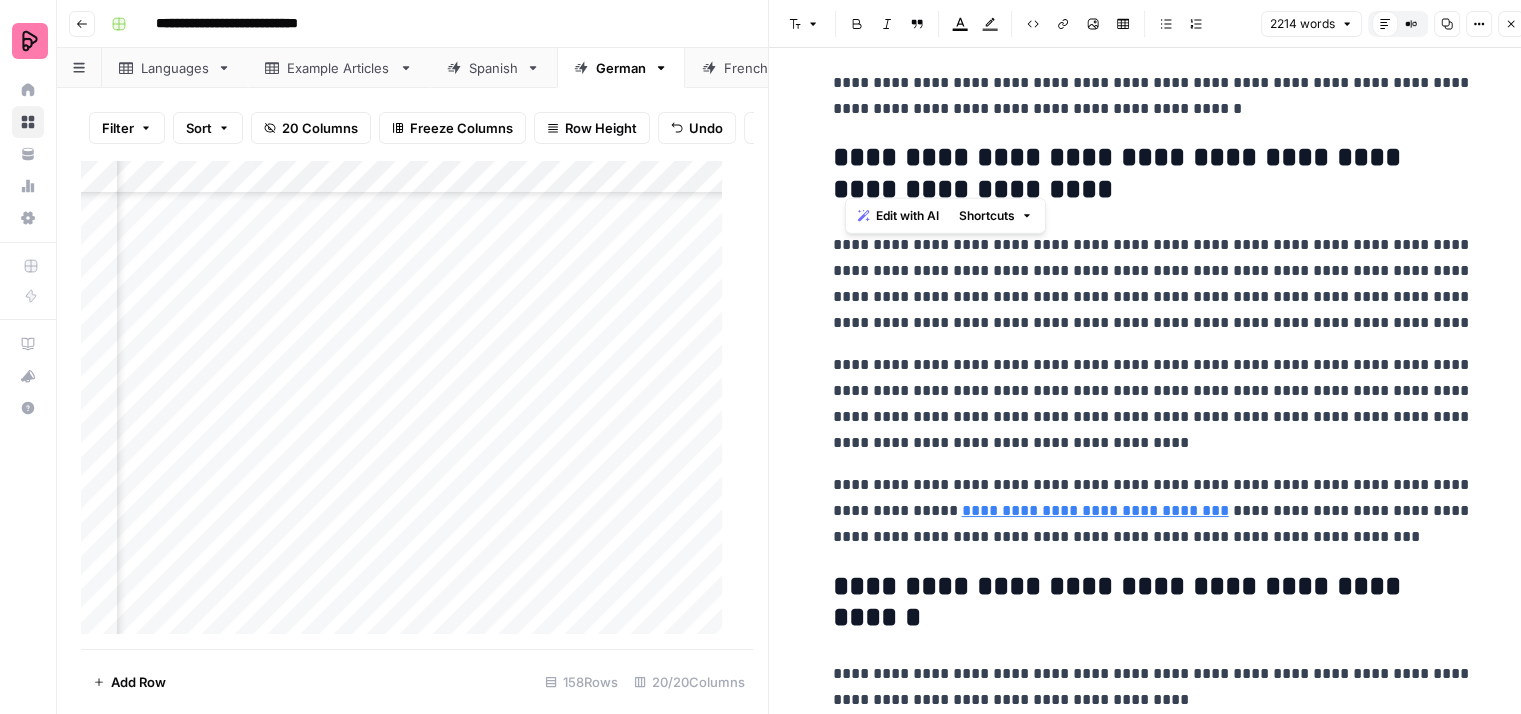 drag, startPoint x: 1143, startPoint y: 174, endPoint x: 832, endPoint y: 146, distance: 312.2579 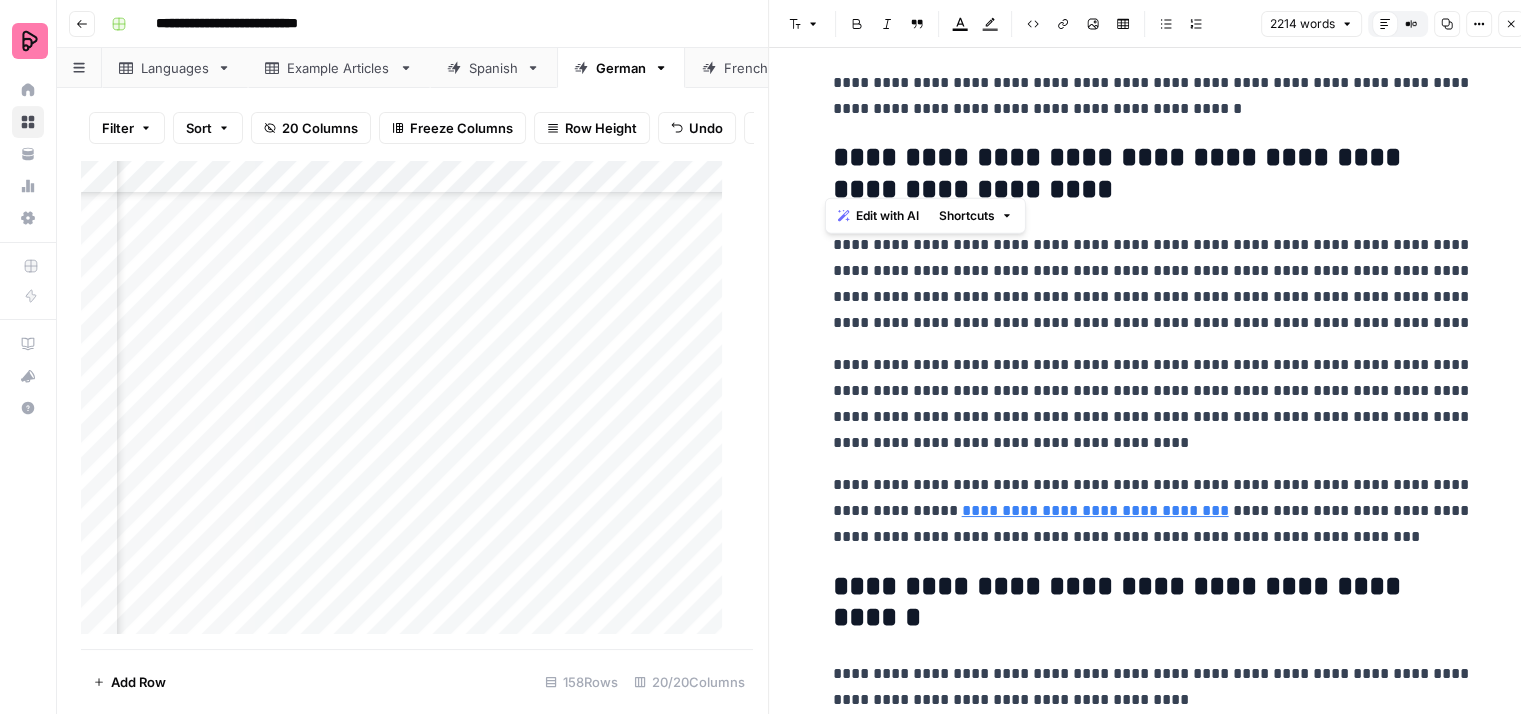 click on "**********" at bounding box center (1153, 174) 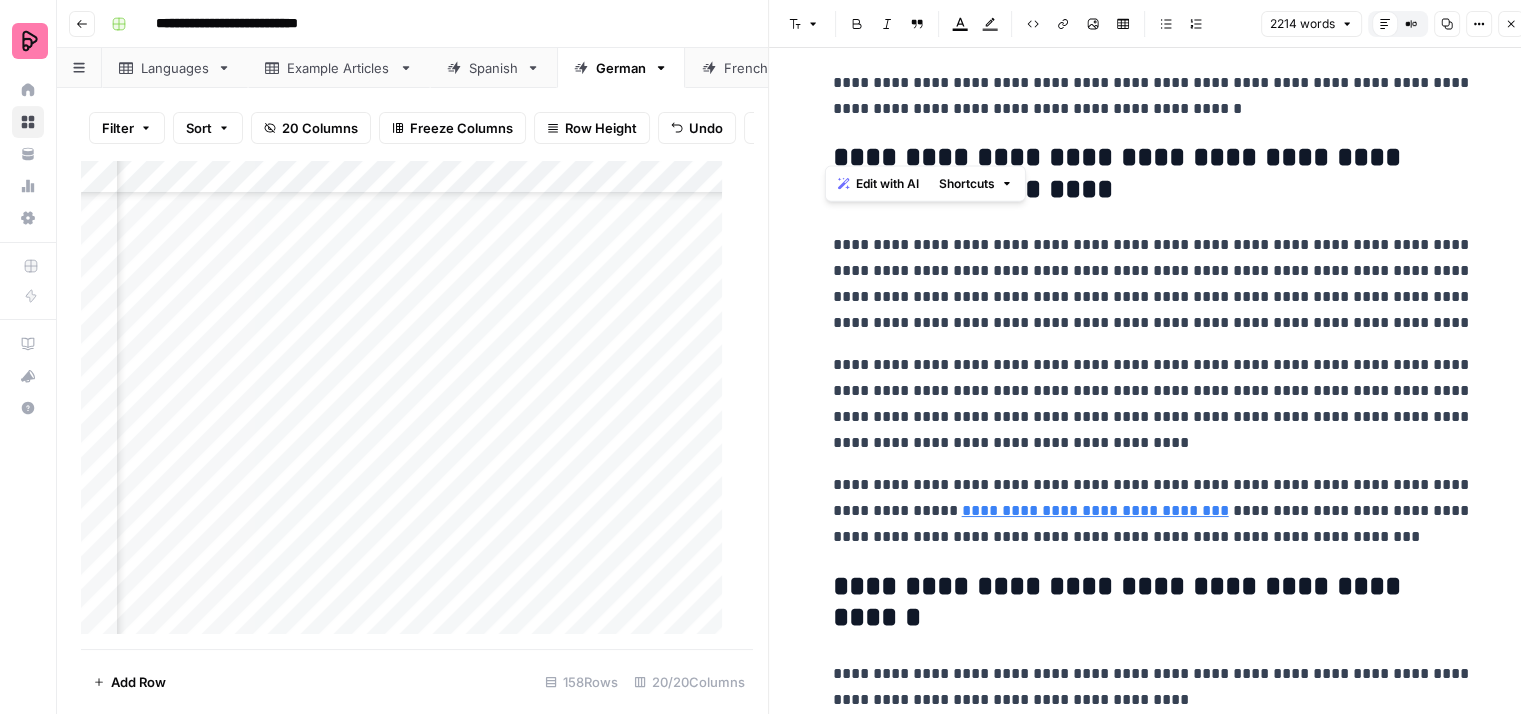 drag, startPoint x: 1129, startPoint y: 142, endPoint x: 823, endPoint y: 142, distance: 306 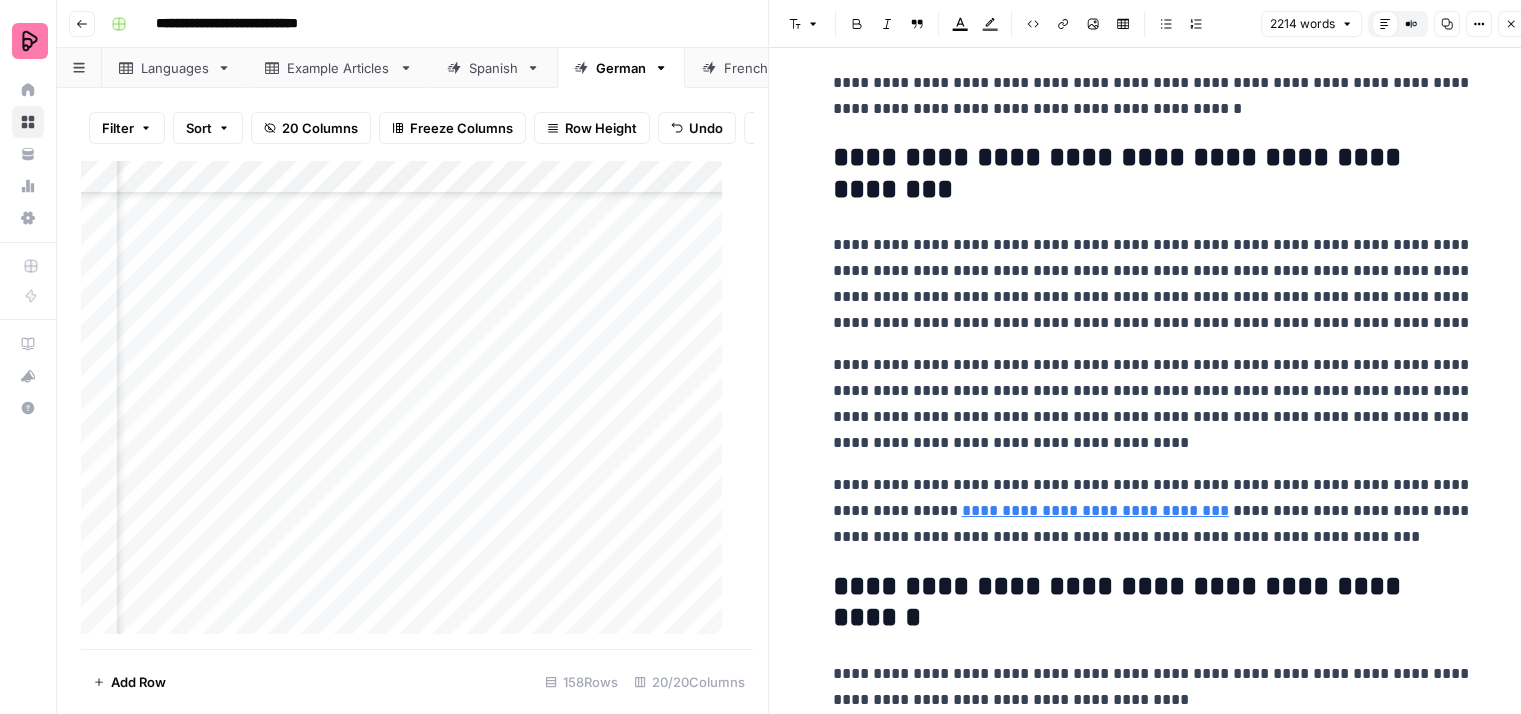 click on "**********" at bounding box center (1153, -2893) 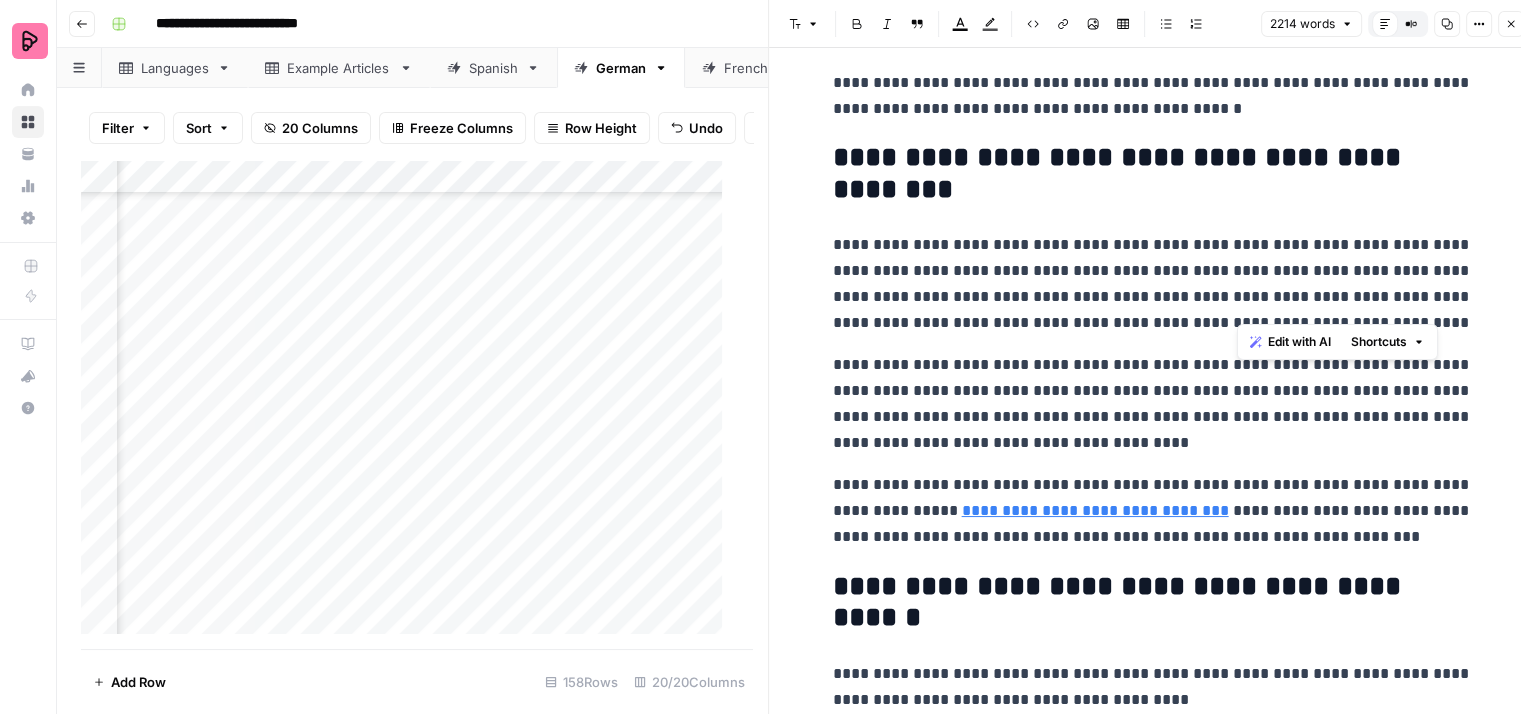 drag, startPoint x: 1240, startPoint y: 253, endPoint x: 1390, endPoint y: 305, distance: 158.75768 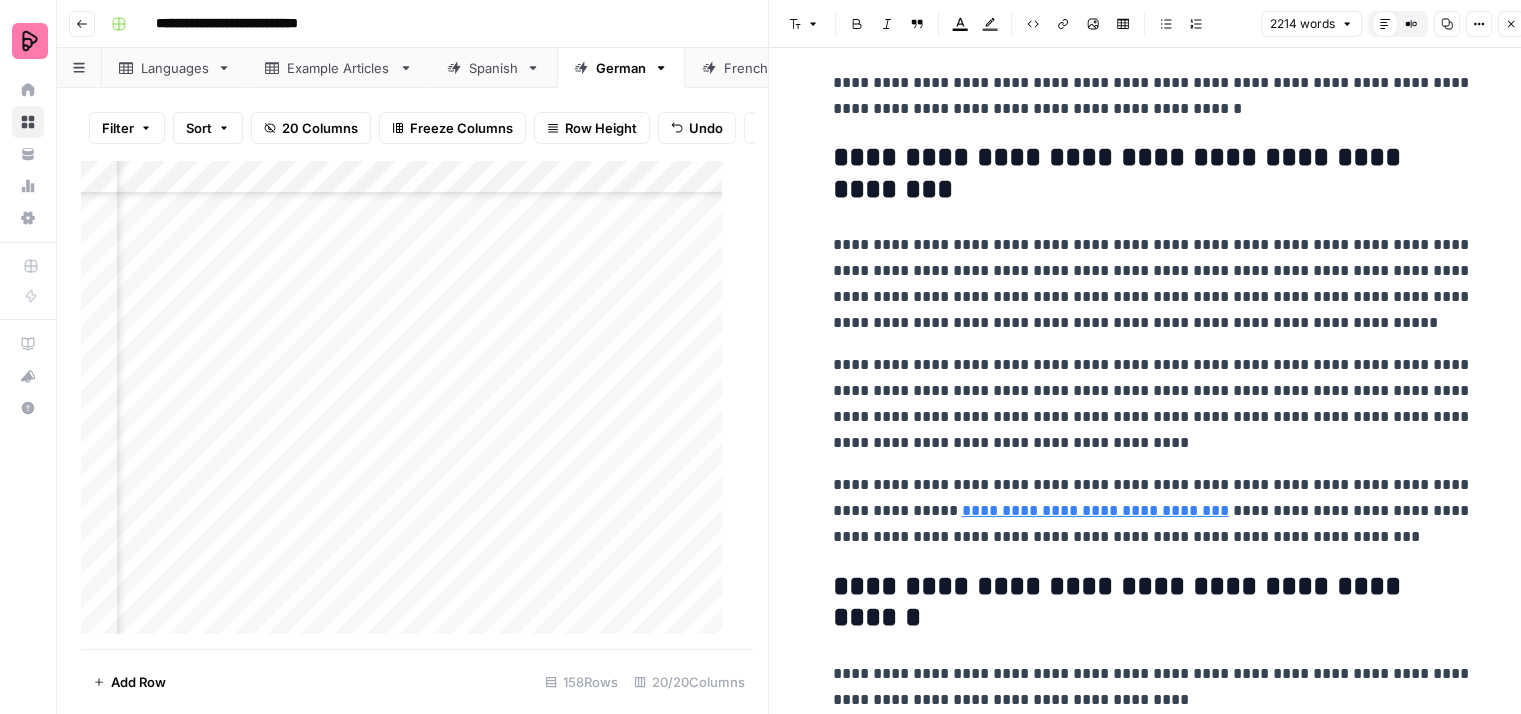 click on "**********" at bounding box center [1153, 404] 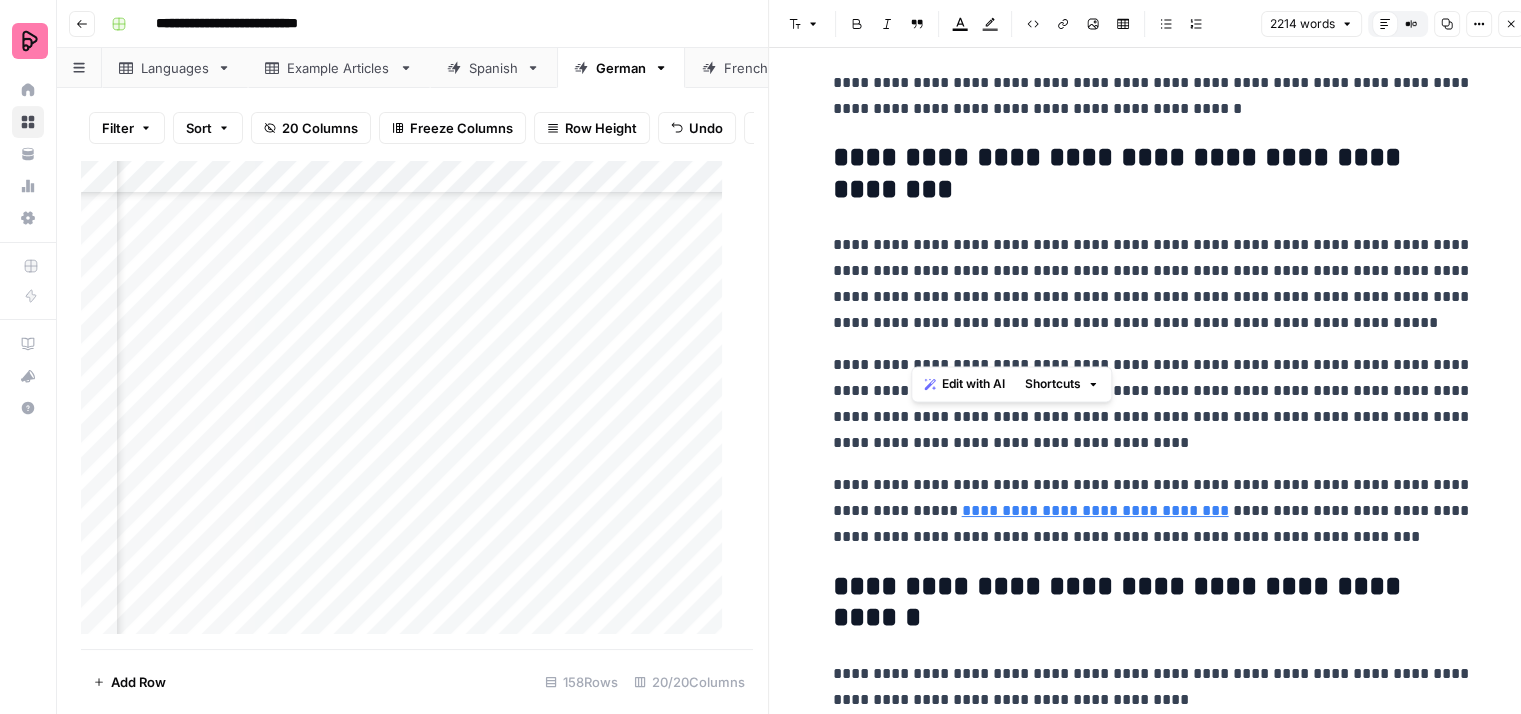 drag, startPoint x: 1067, startPoint y: 343, endPoint x: 909, endPoint y: 348, distance: 158.0791 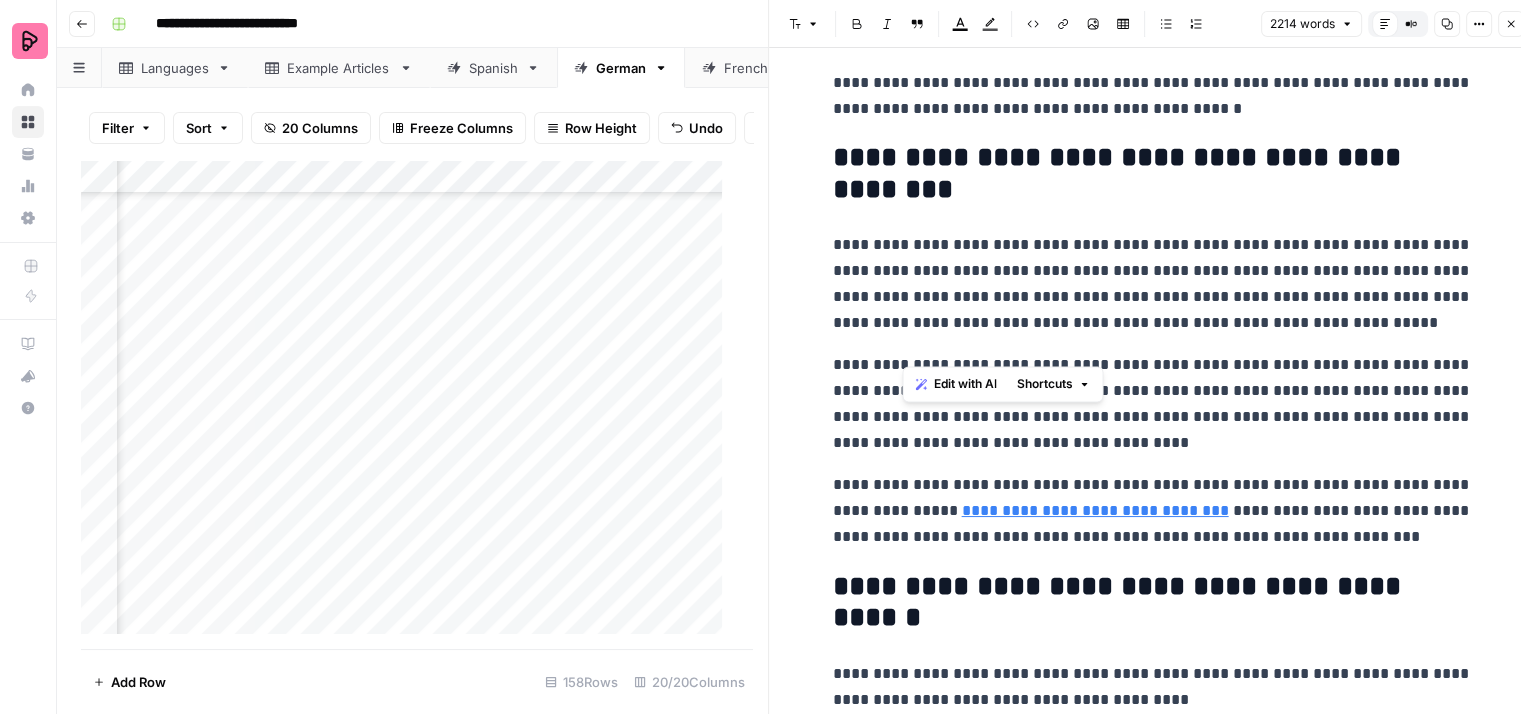 click on "**********" at bounding box center (1153, 404) 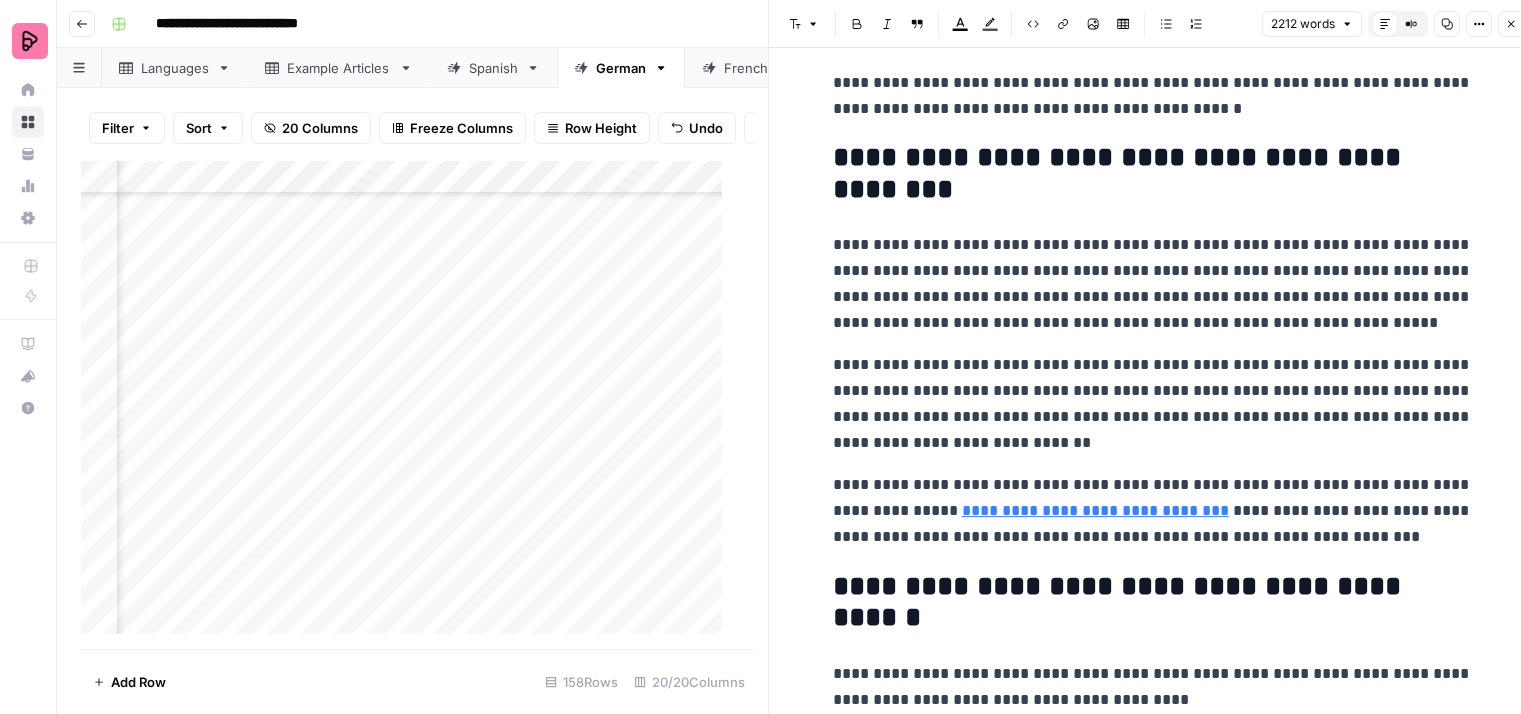 click on "**********" at bounding box center (1153, 404) 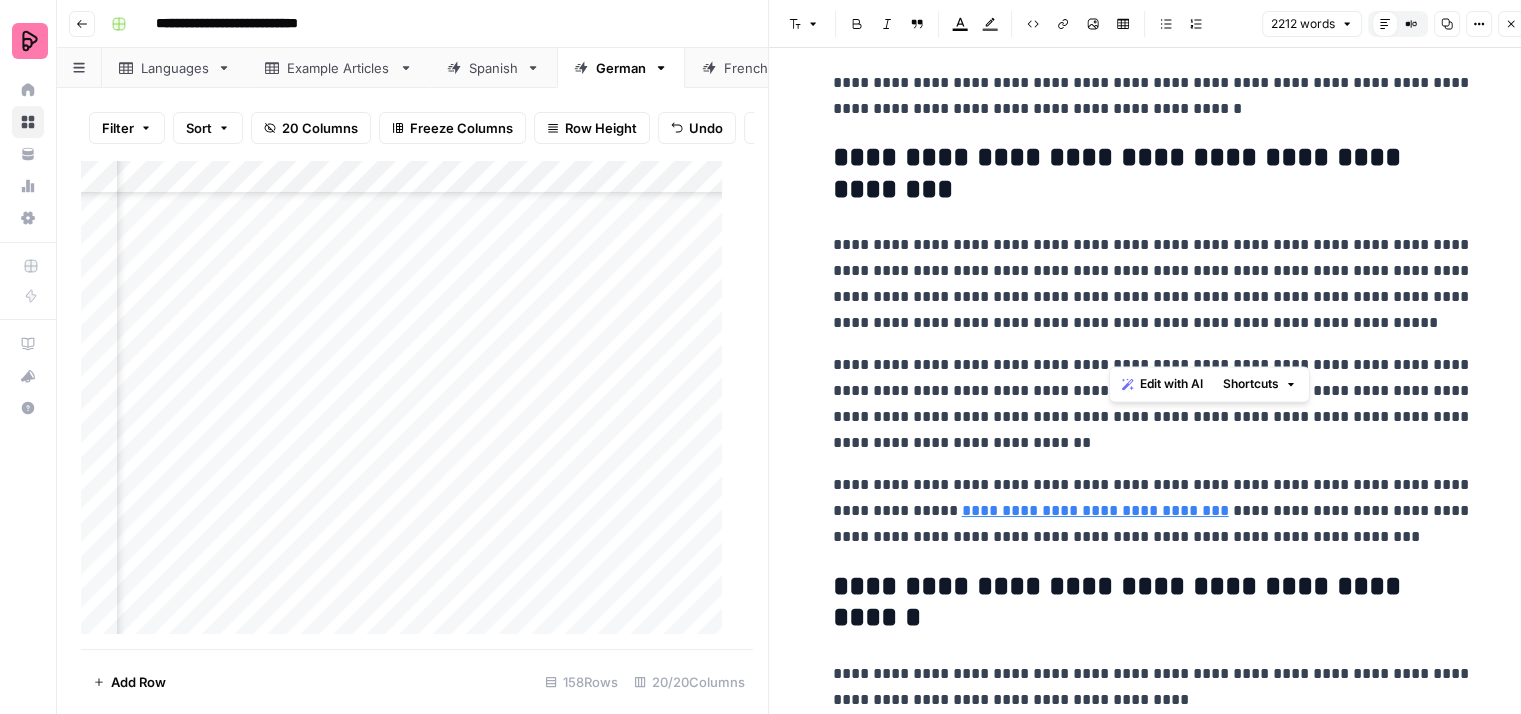 click on "**********" at bounding box center [1153, 404] 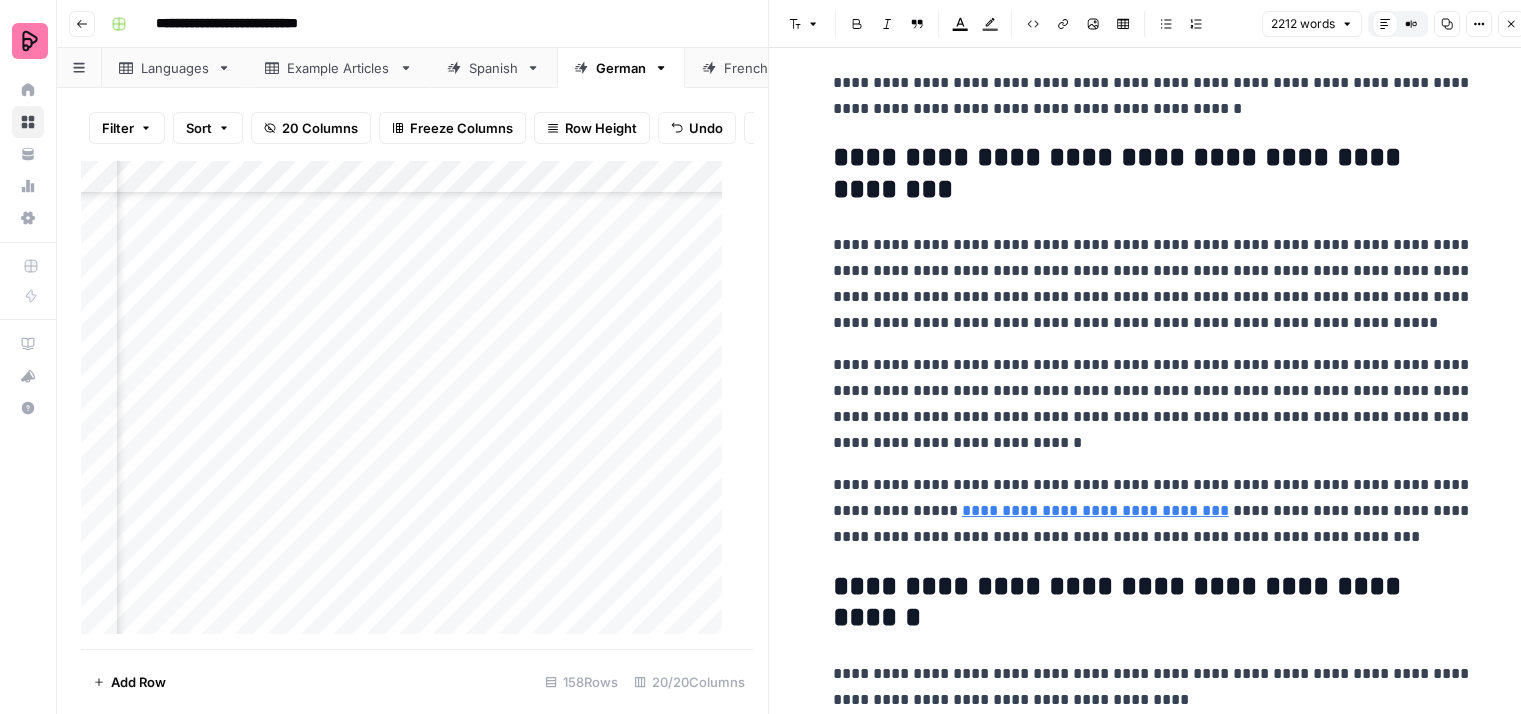 click on "**********" at bounding box center (1153, 404) 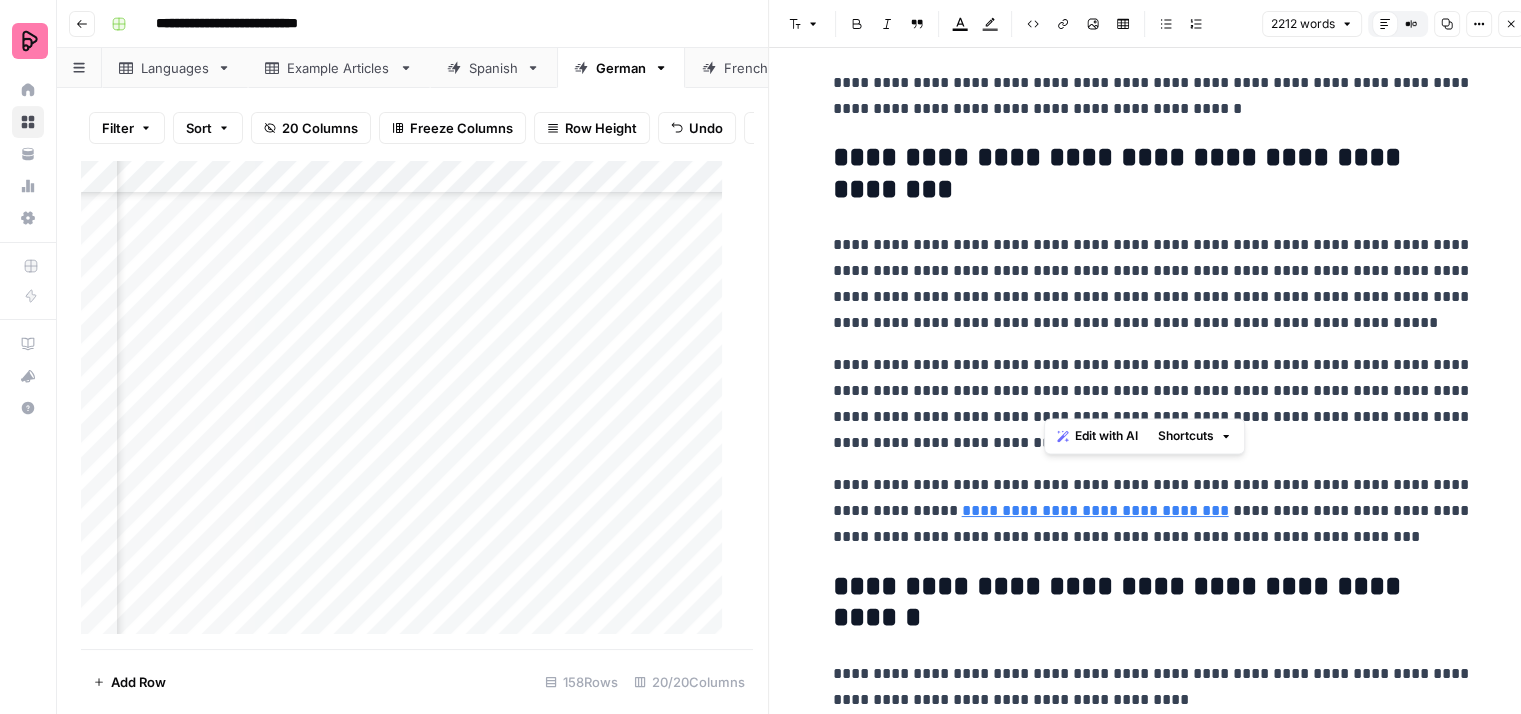 click on "**********" at bounding box center (1153, 404) 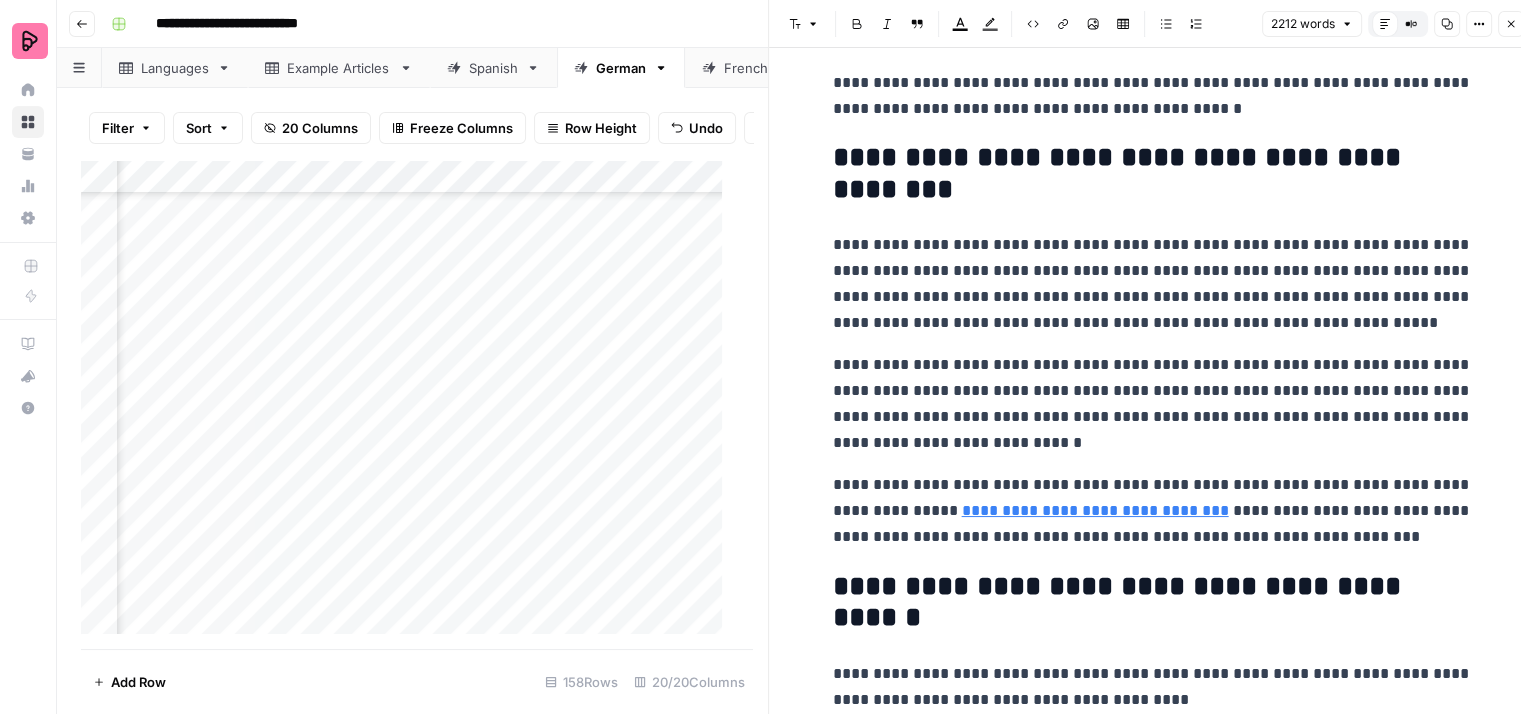 click on "**********" at bounding box center [1153, 511] 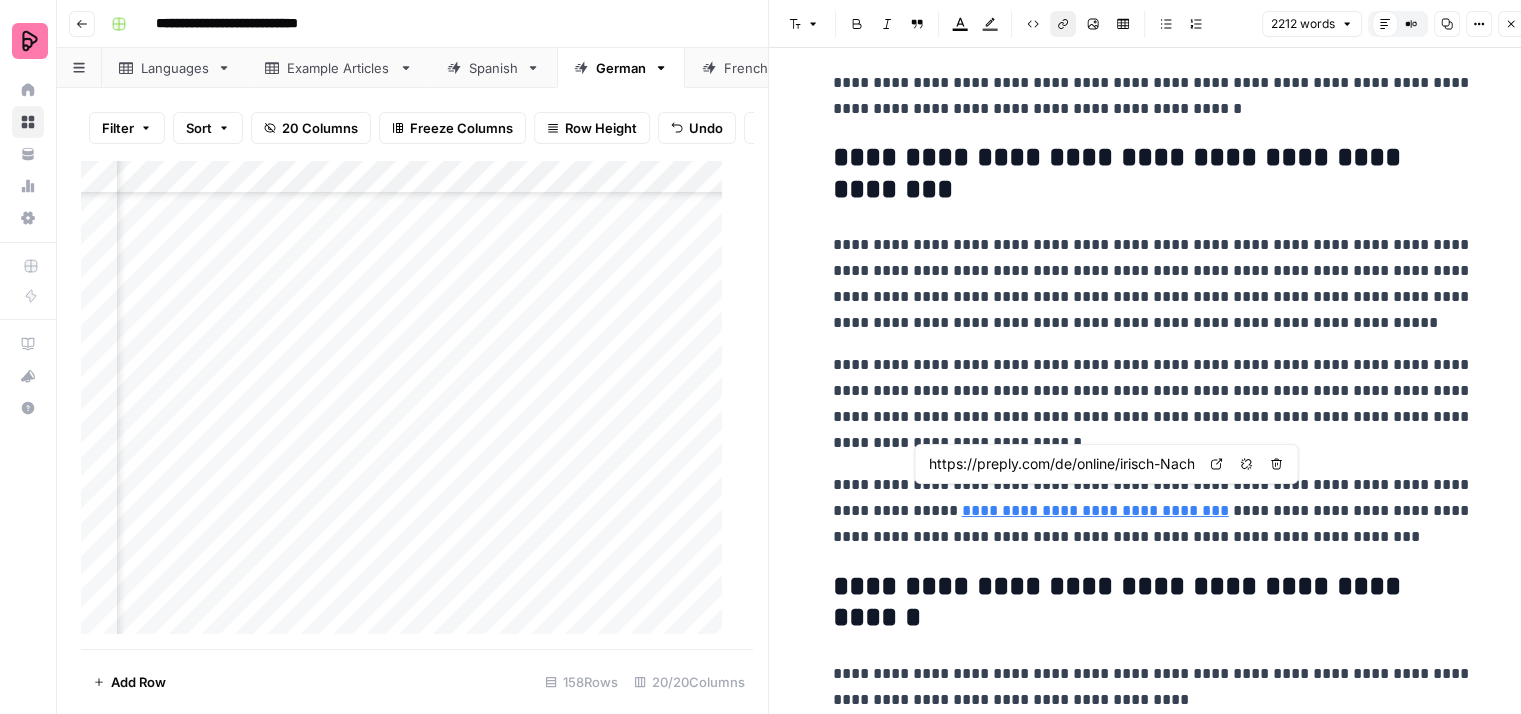 click on "**********" at bounding box center (1095, 510) 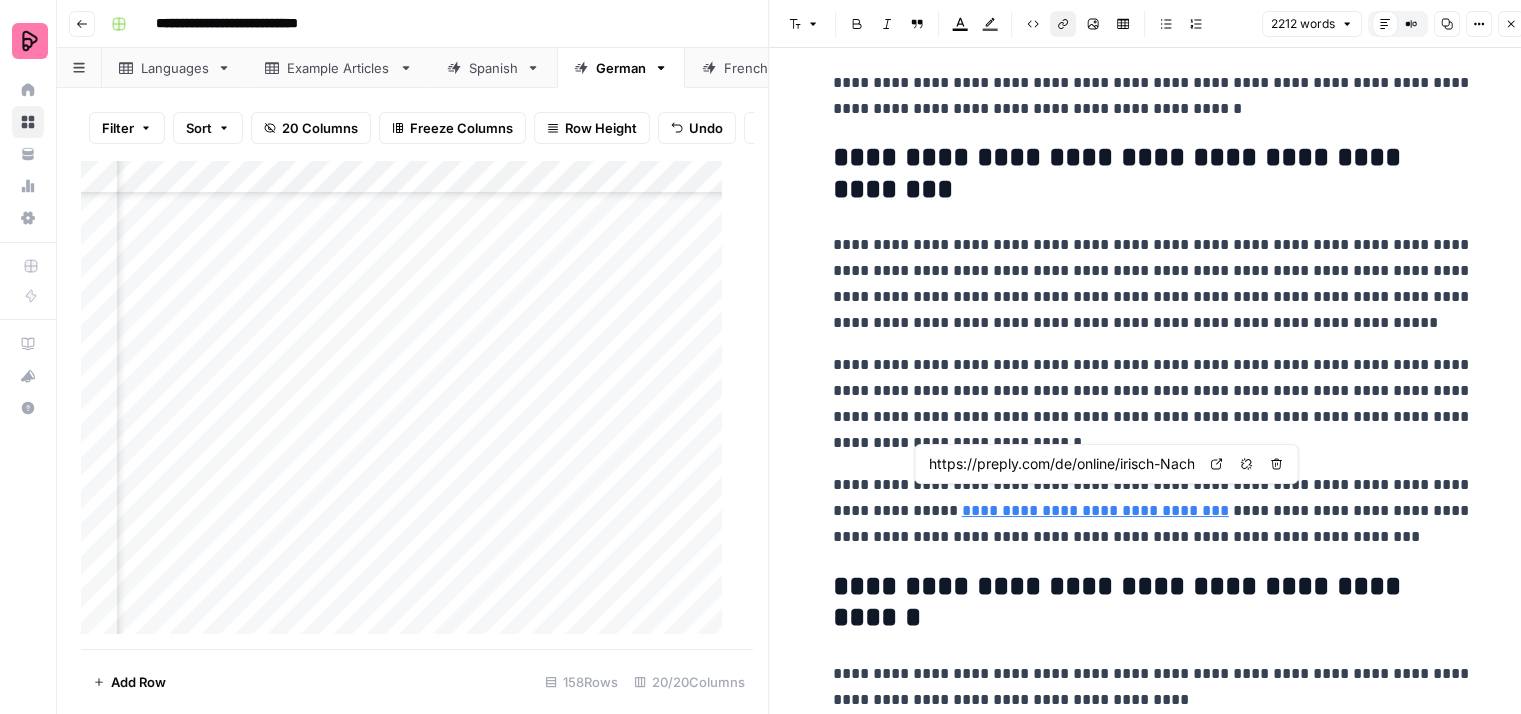 click on "**********" at bounding box center [1095, 510] 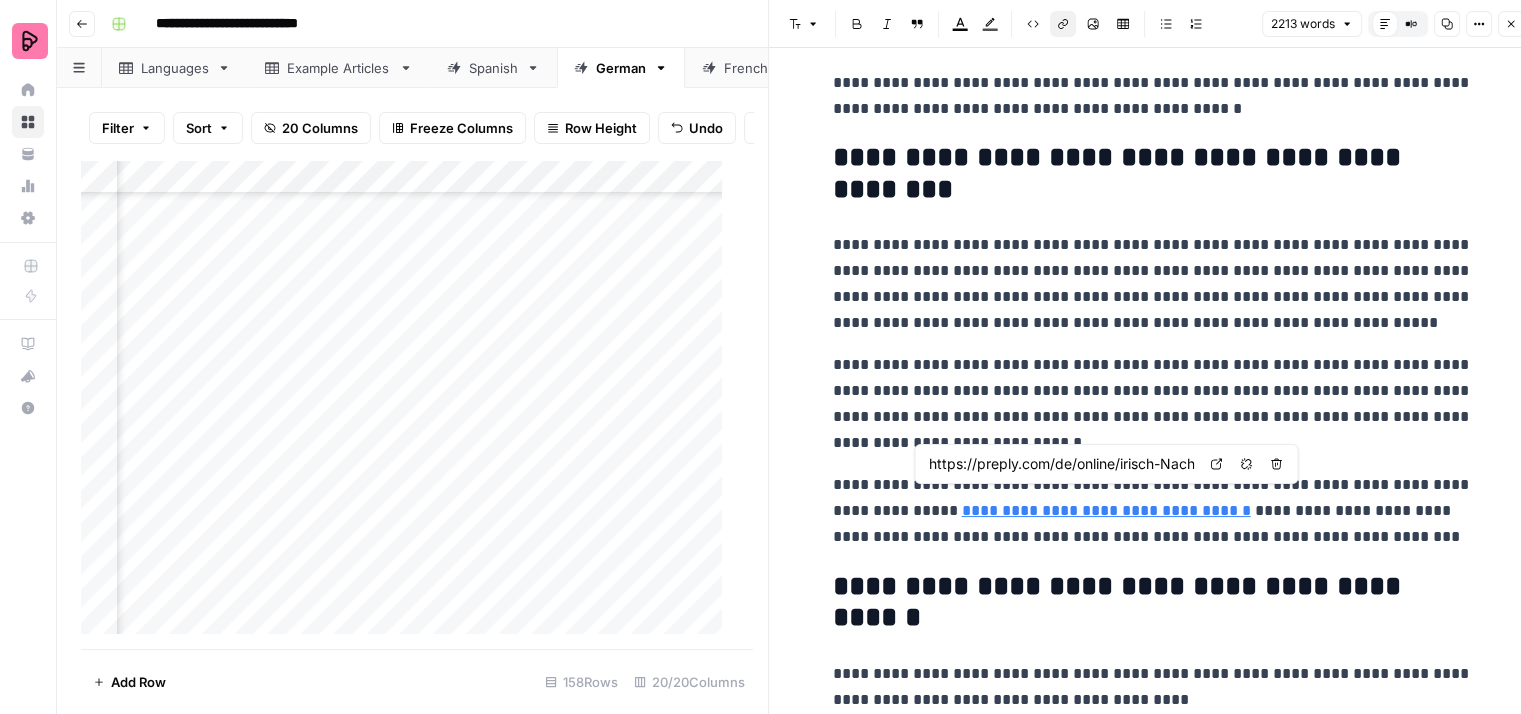 click on "**********" at bounding box center (1153, 511) 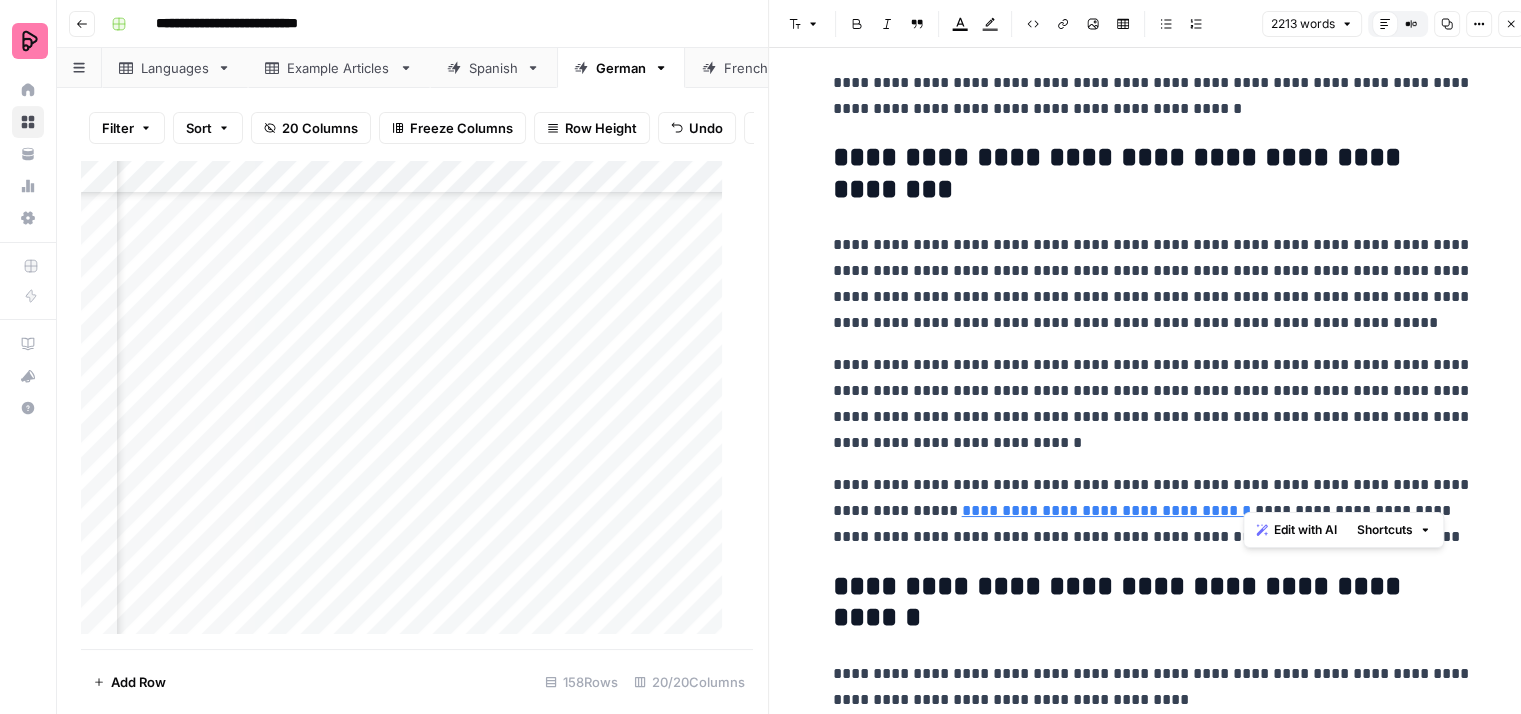 drag, startPoint x: 1404, startPoint y: 497, endPoint x: 1320, endPoint y: 500, distance: 84.05355 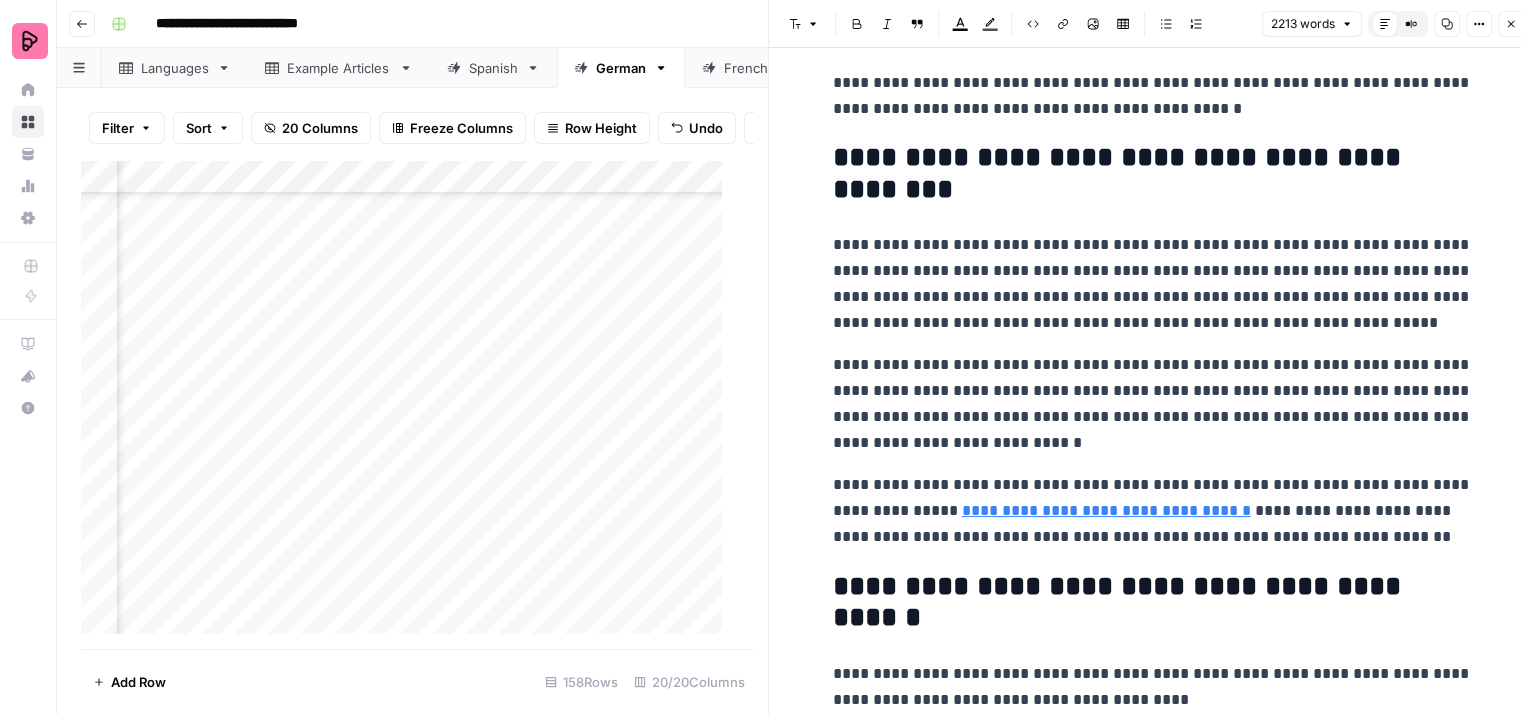 click on "**********" at bounding box center (1153, 511) 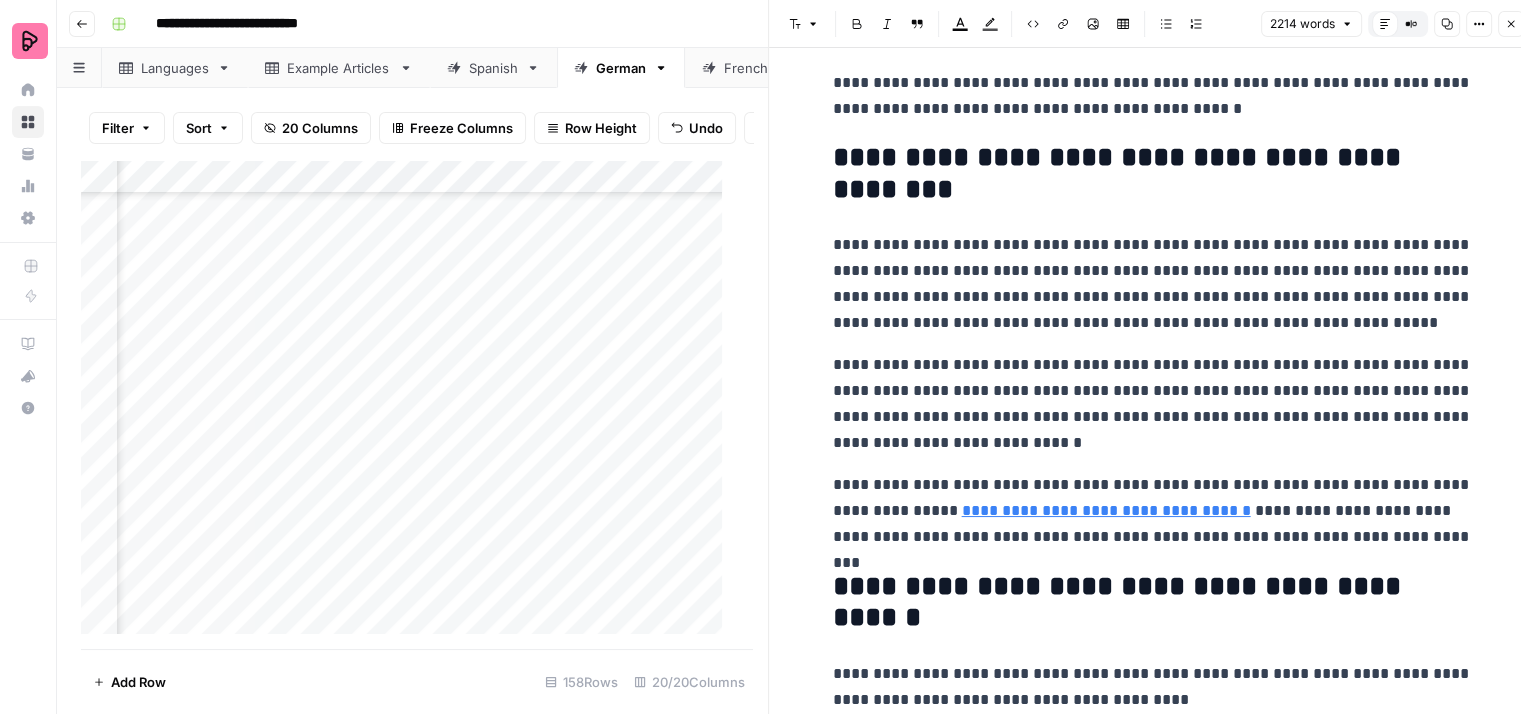 click on "**********" at bounding box center (1153, 511) 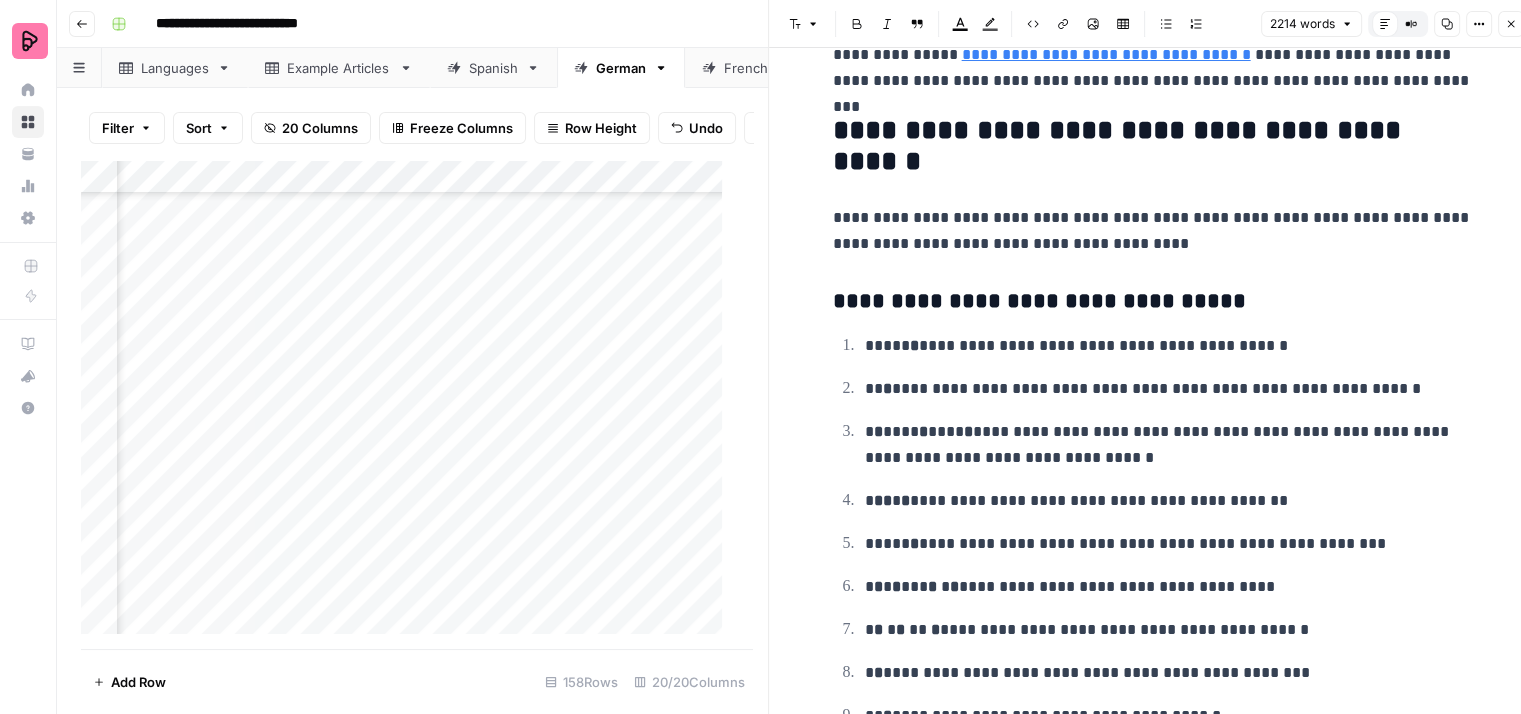 scroll, scrollTop: 8600, scrollLeft: 0, axis: vertical 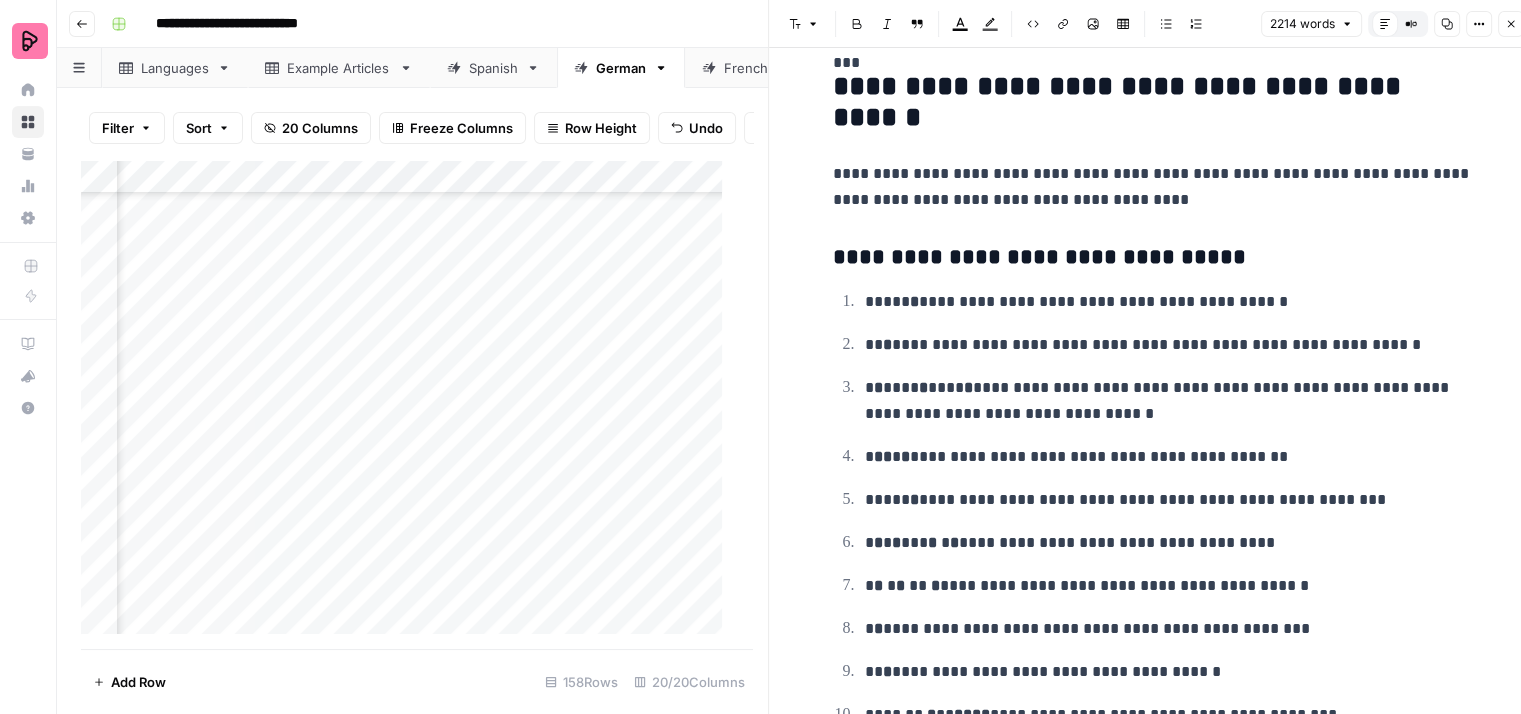 click on "**********" at bounding box center (1169, 302) 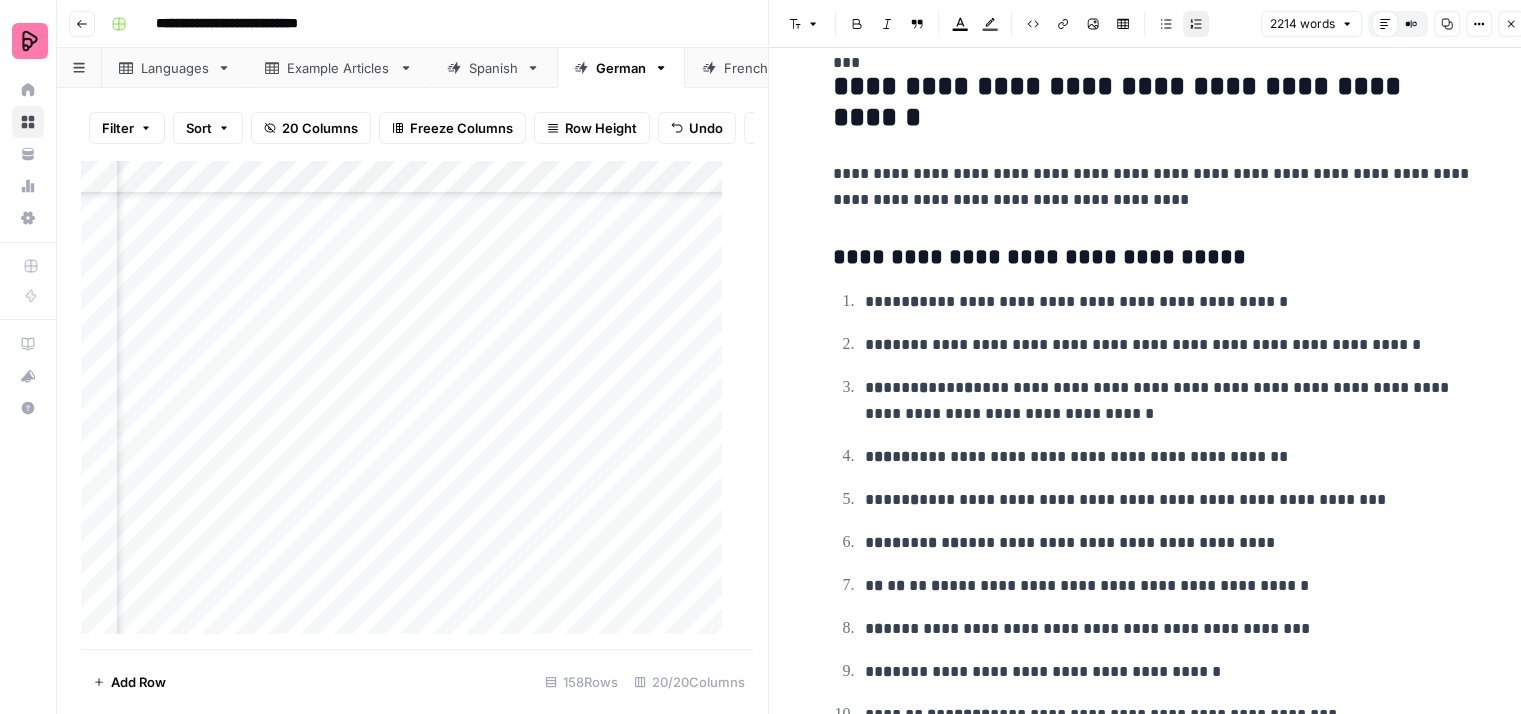 click on "**********" at bounding box center (1169, 302) 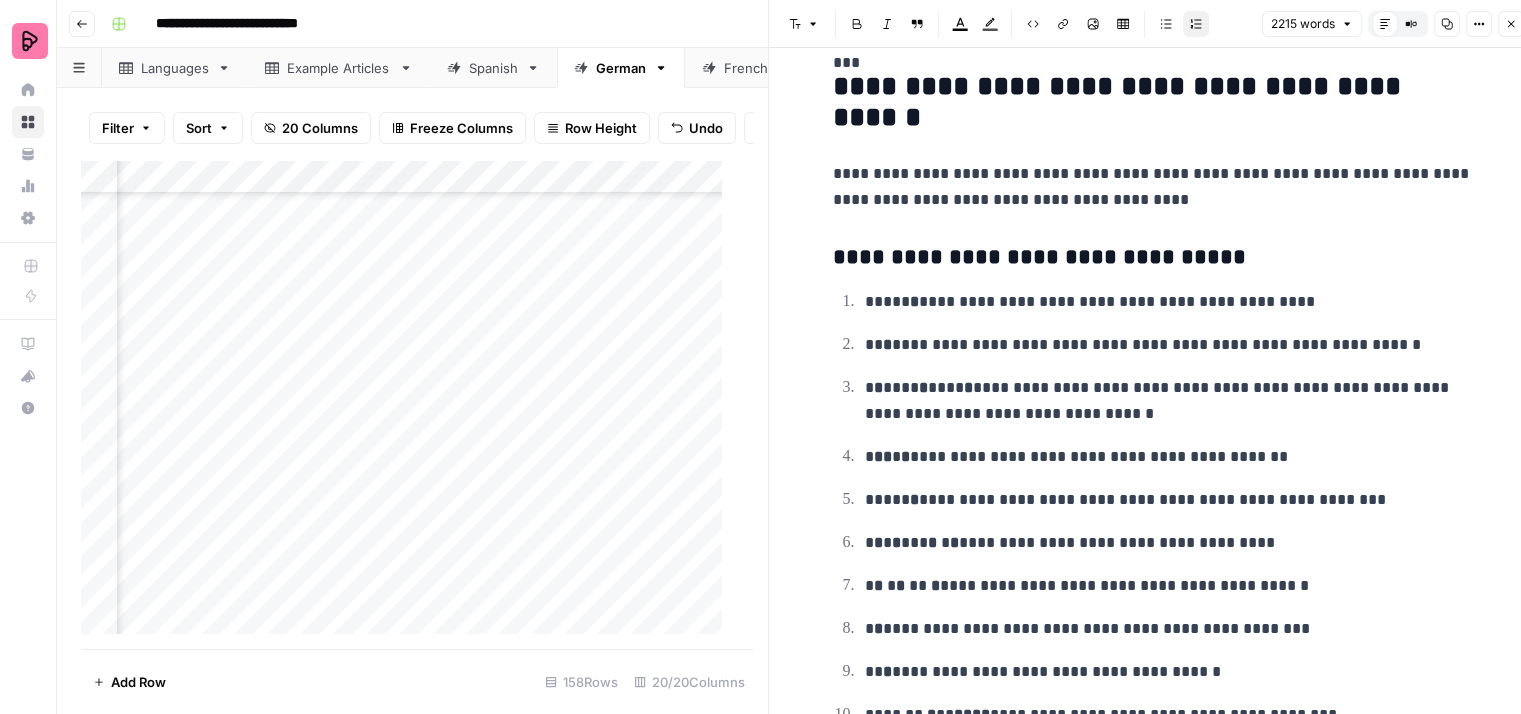 click on "**********" at bounding box center [1169, 302] 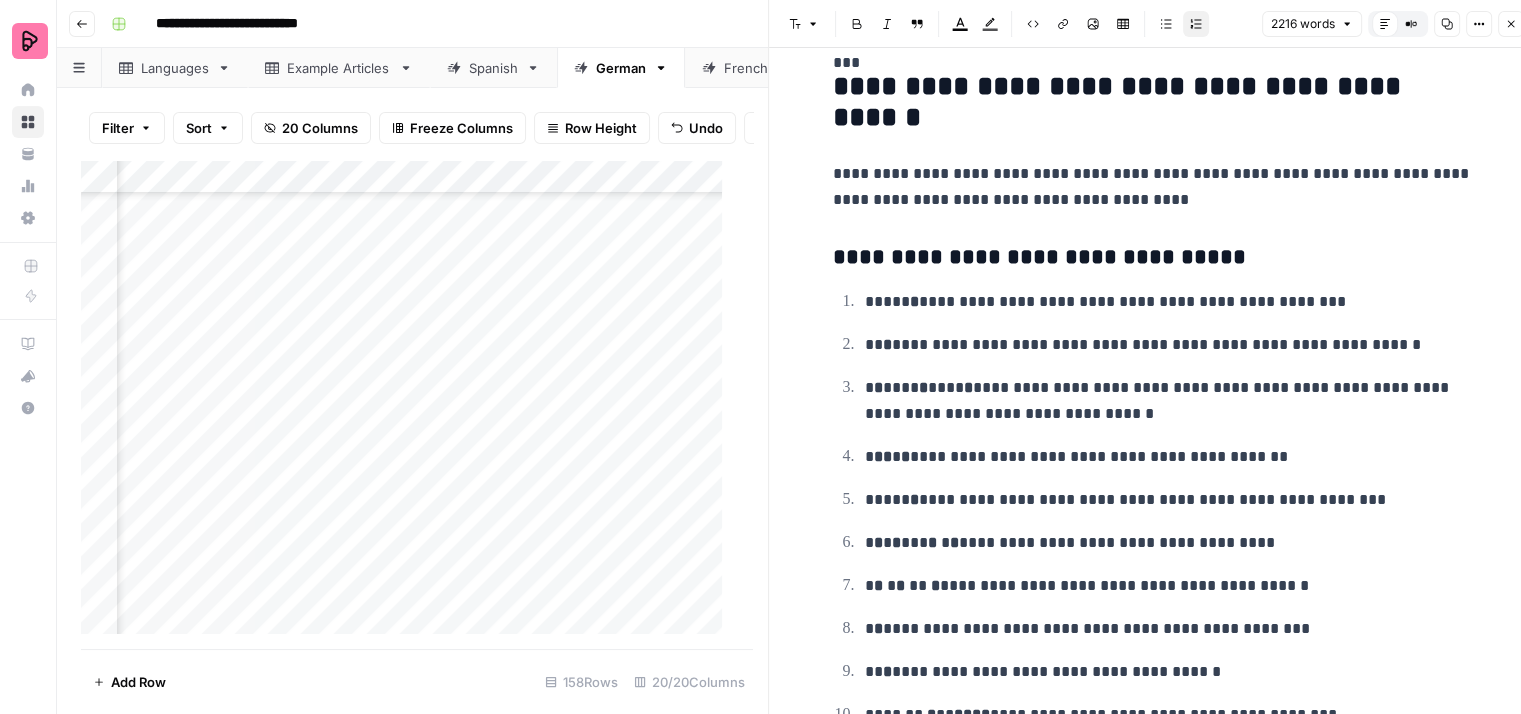 click on "**********" at bounding box center (1169, 302) 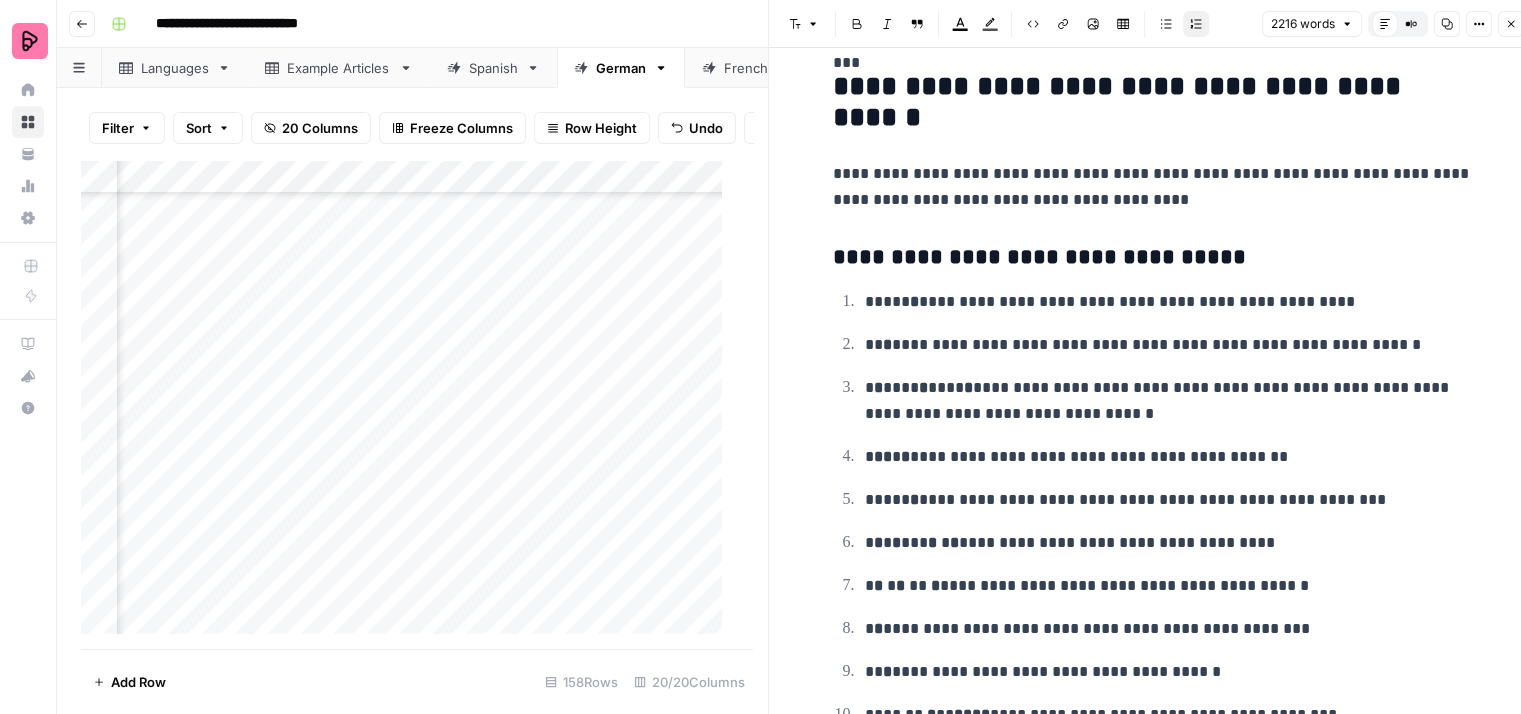 click on "**********" at bounding box center (1169, 302) 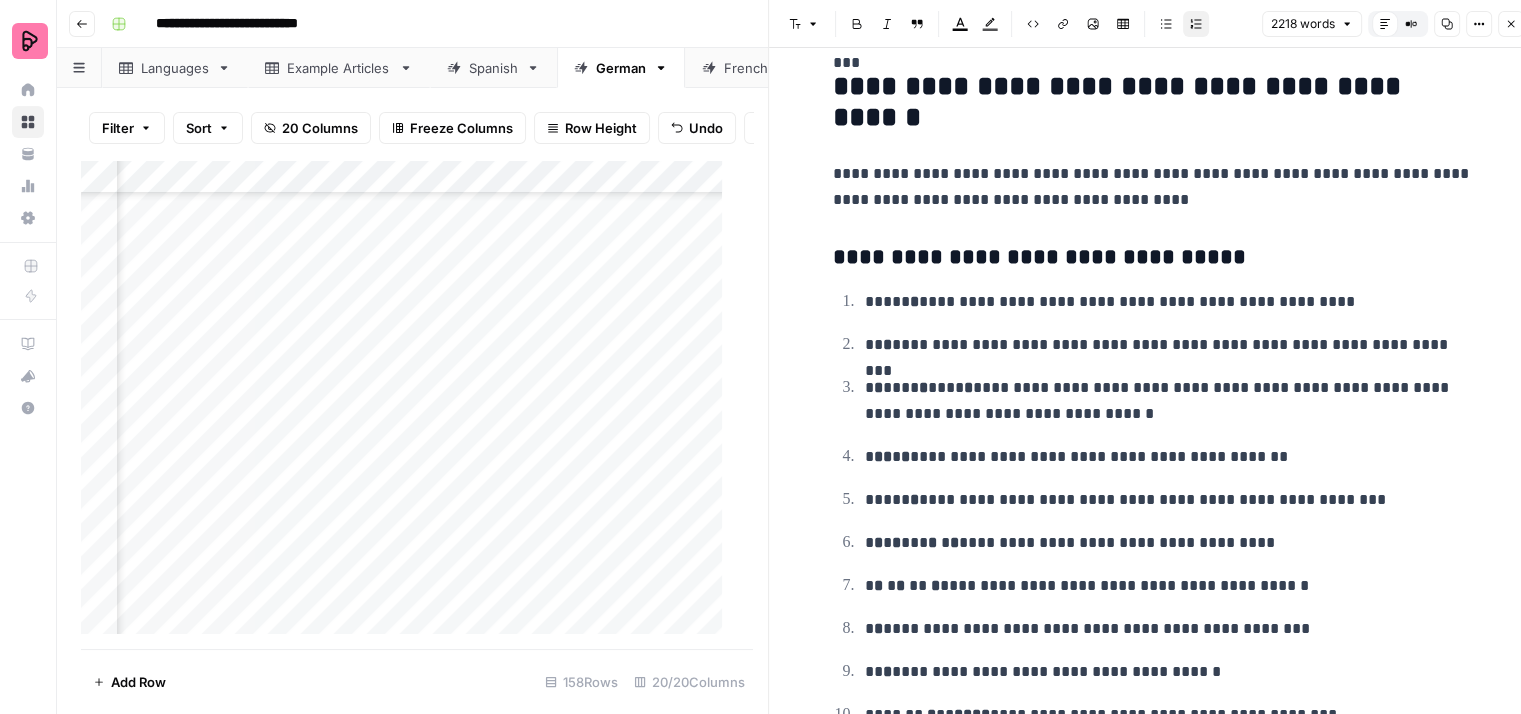 click on "**********" at bounding box center [1169, 345] 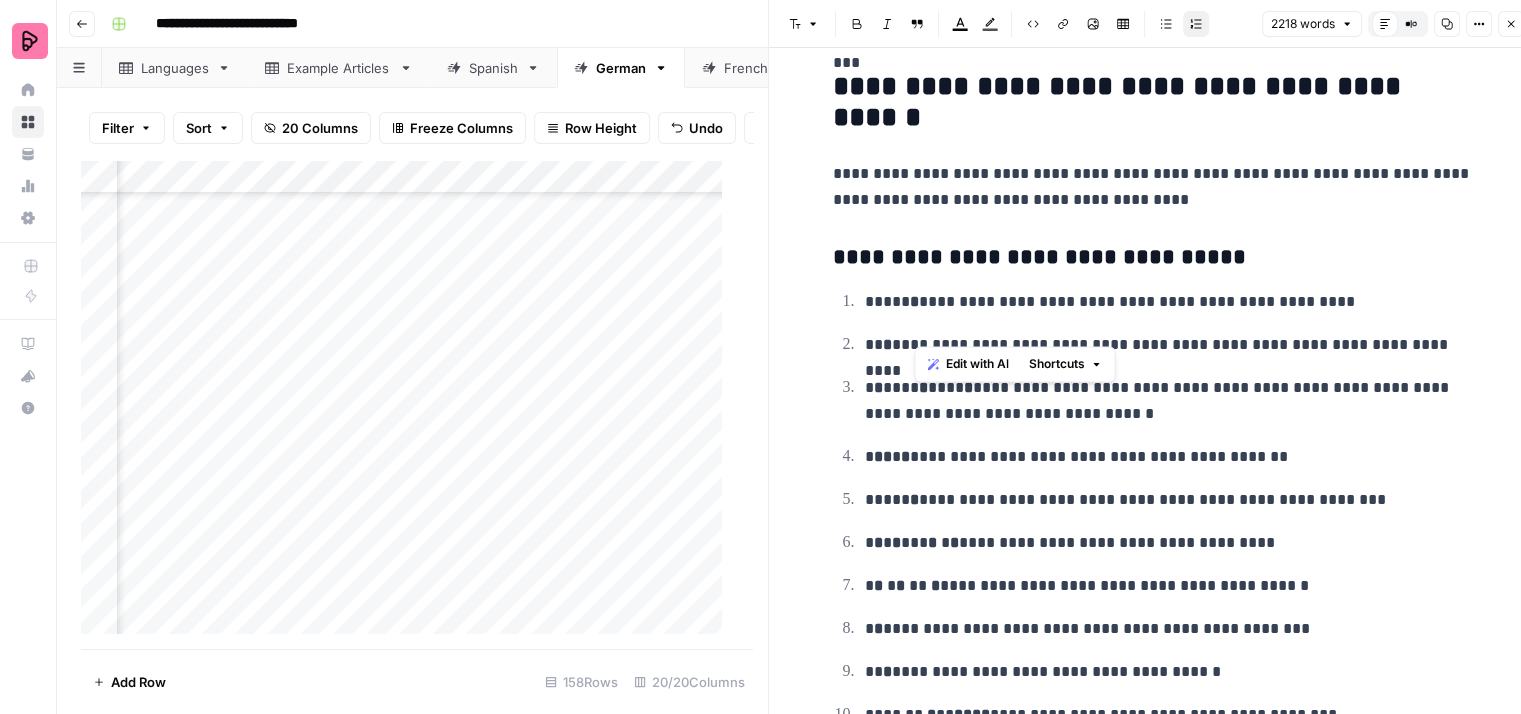 drag, startPoint x: 1428, startPoint y: 319, endPoint x: 917, endPoint y: 332, distance: 511.16534 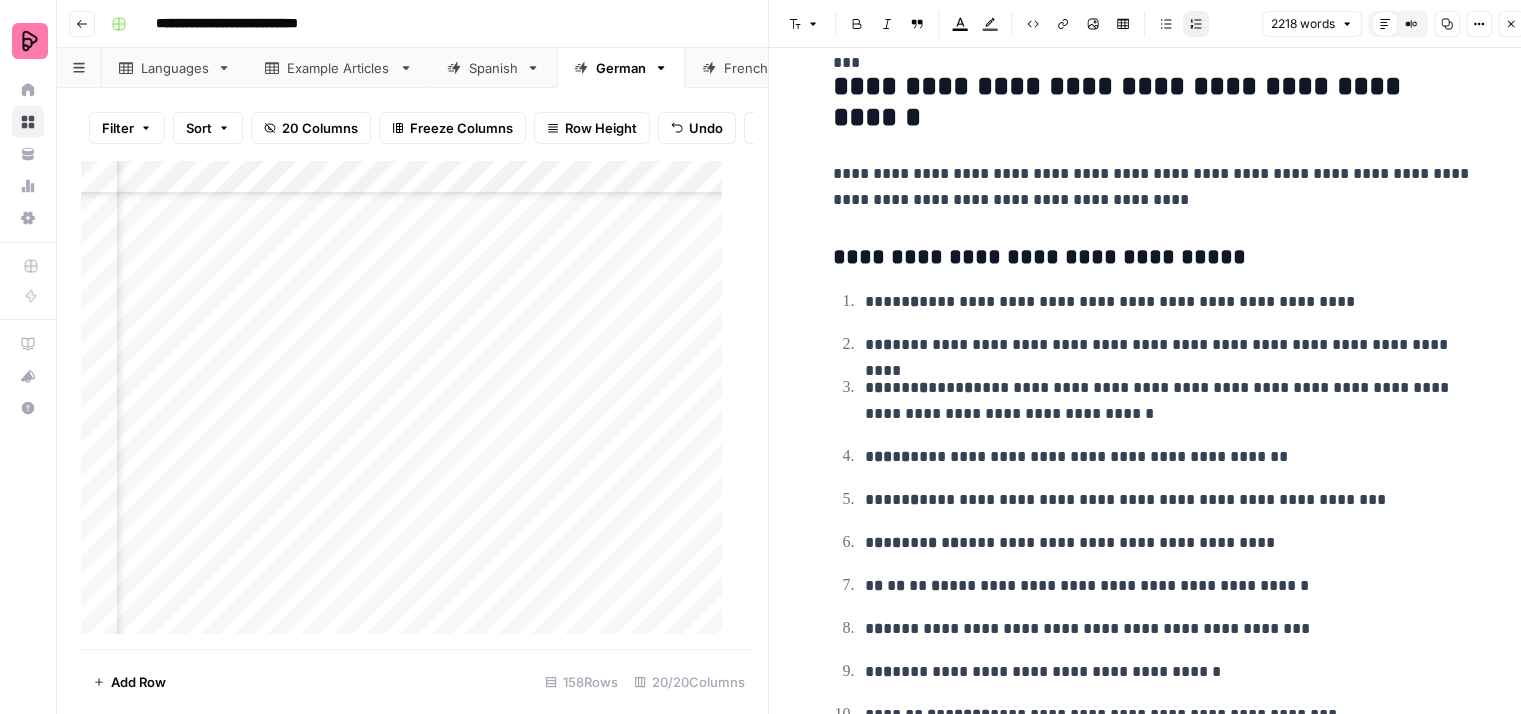 click on "**********" at bounding box center (1169, 401) 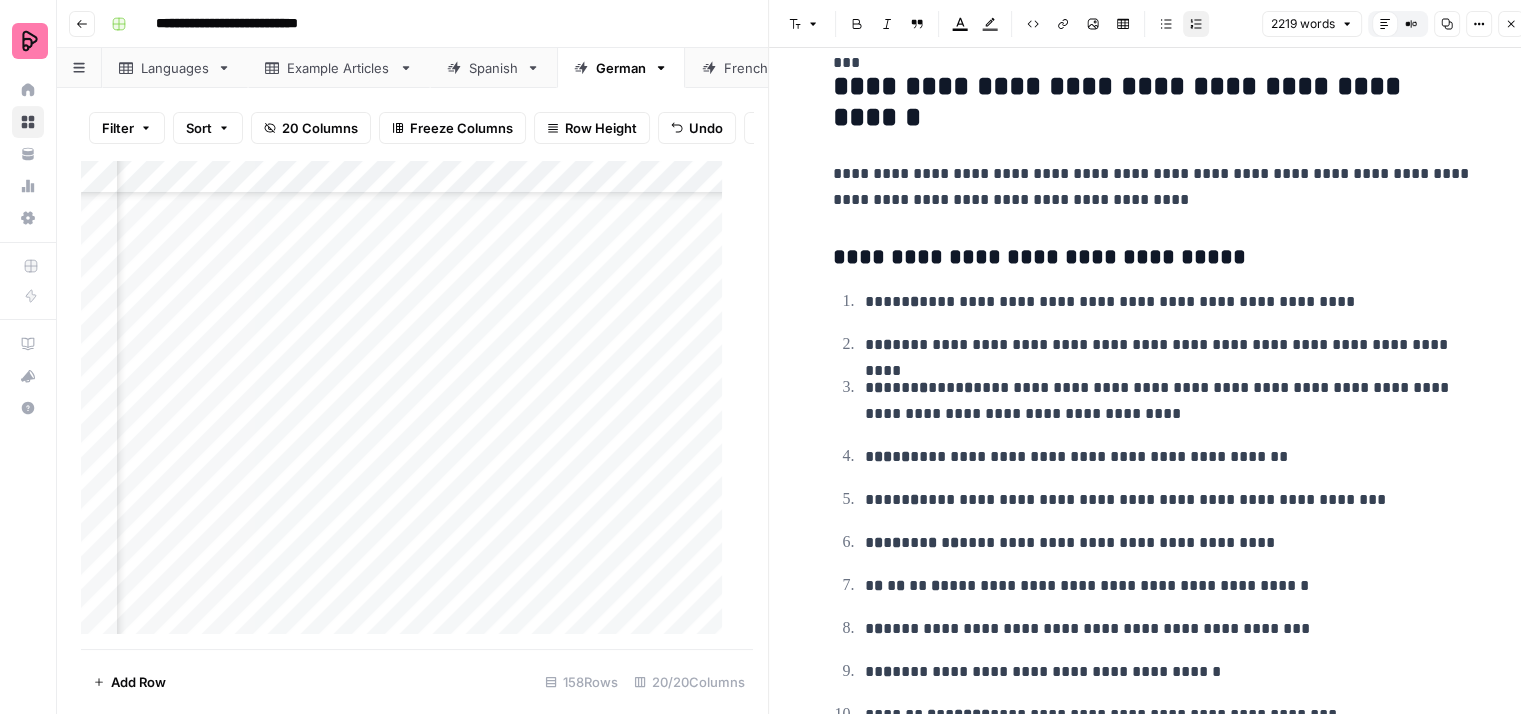 click on "**********" at bounding box center (1169, 401) 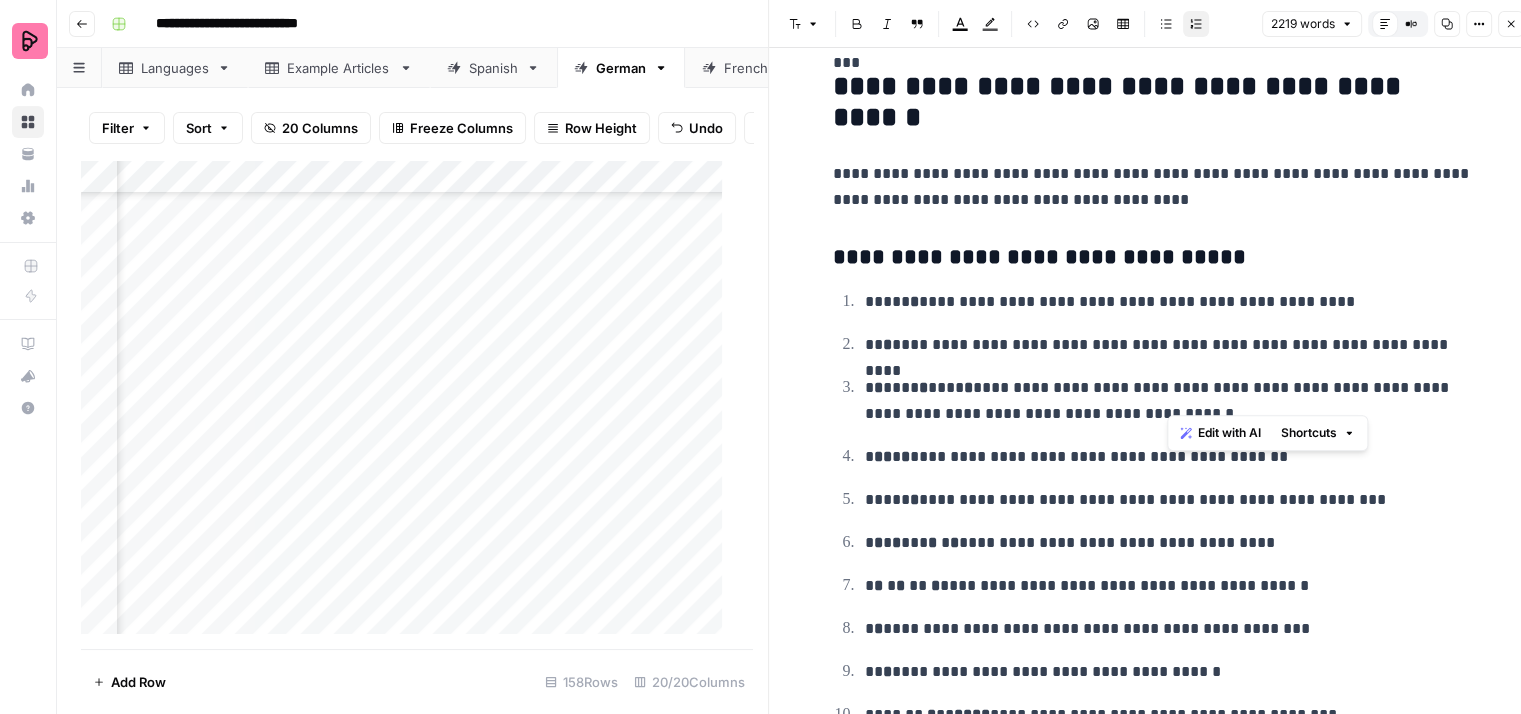drag, startPoint x: 1215, startPoint y: 400, endPoint x: 1204, endPoint y: 371, distance: 31.016125 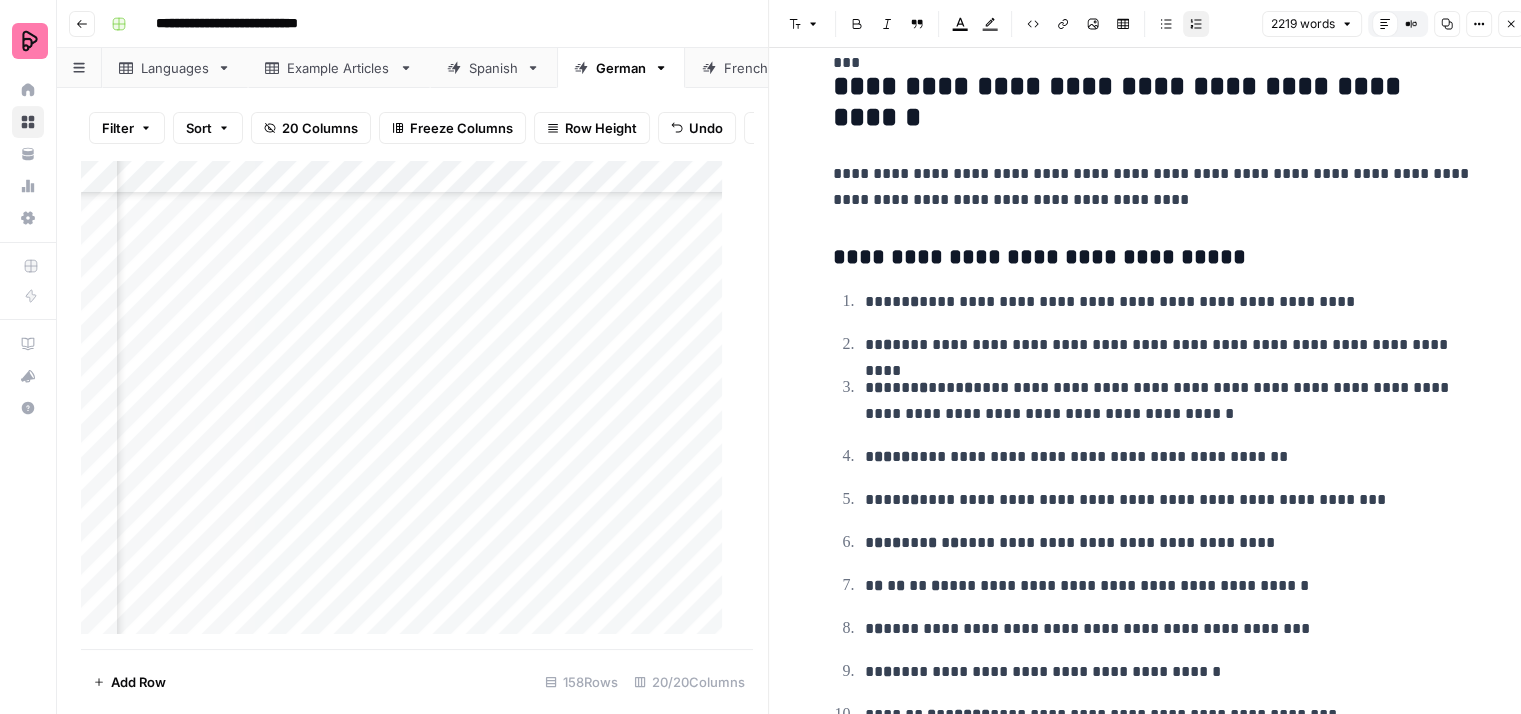click on "**********" at bounding box center (1169, 401) 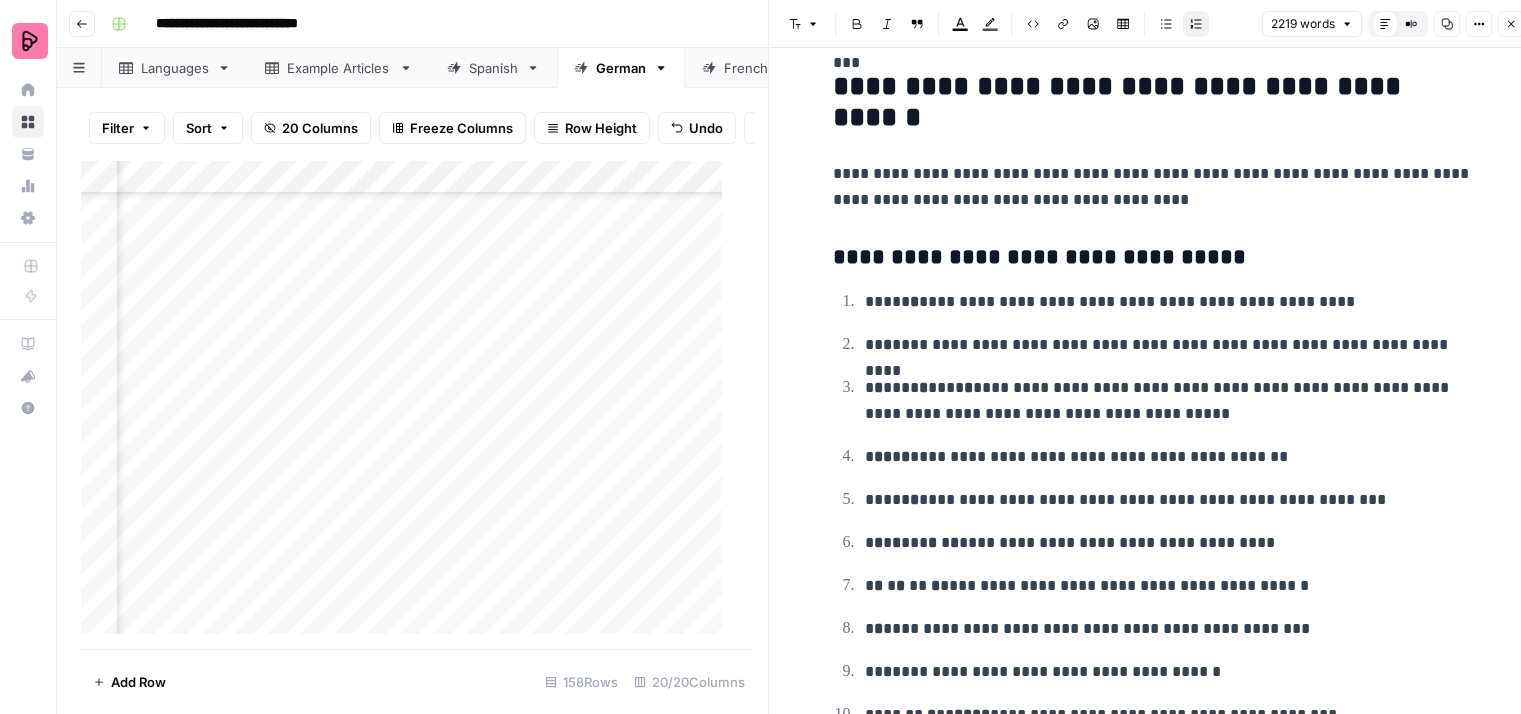 click on "**********" at bounding box center [1169, 401] 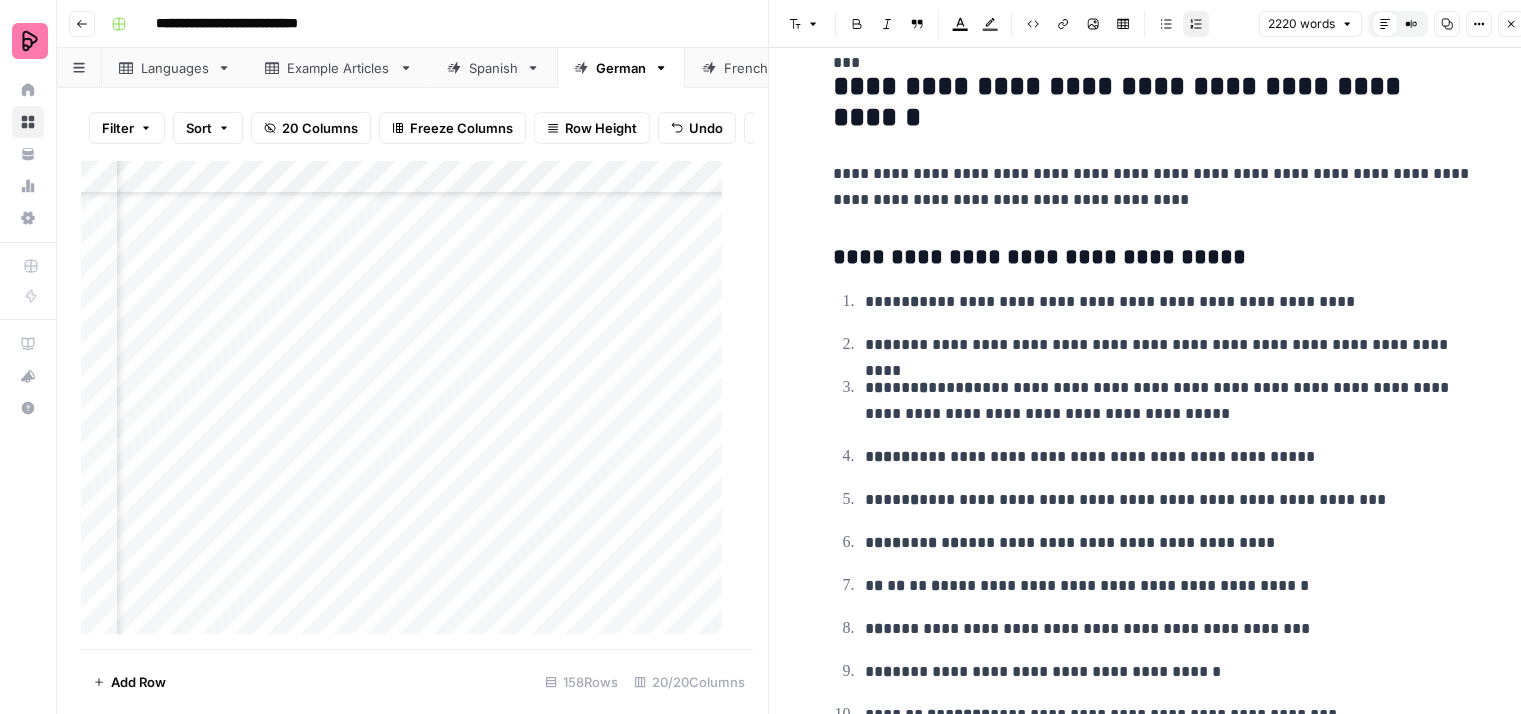 click on "**********" at bounding box center [1169, 457] 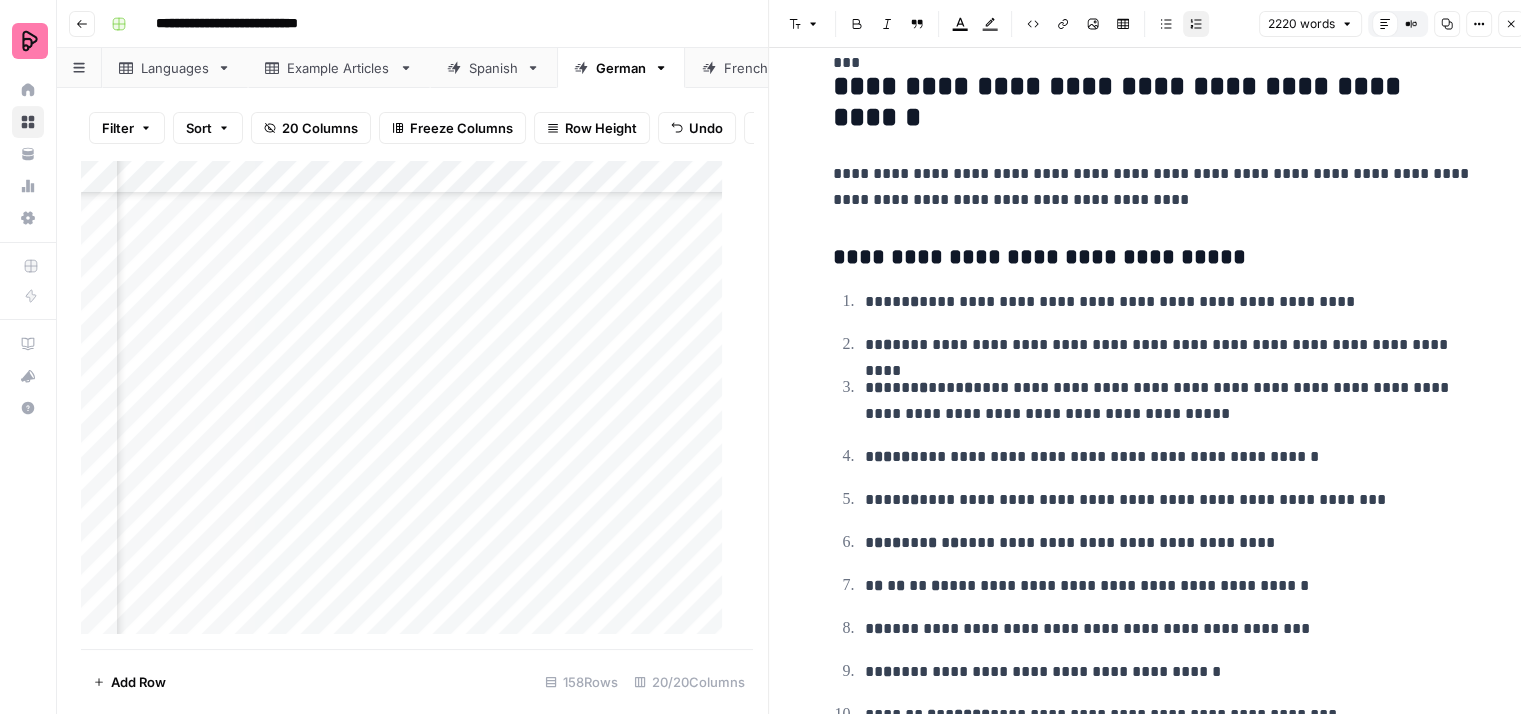 click on "**********" at bounding box center [1169, 500] 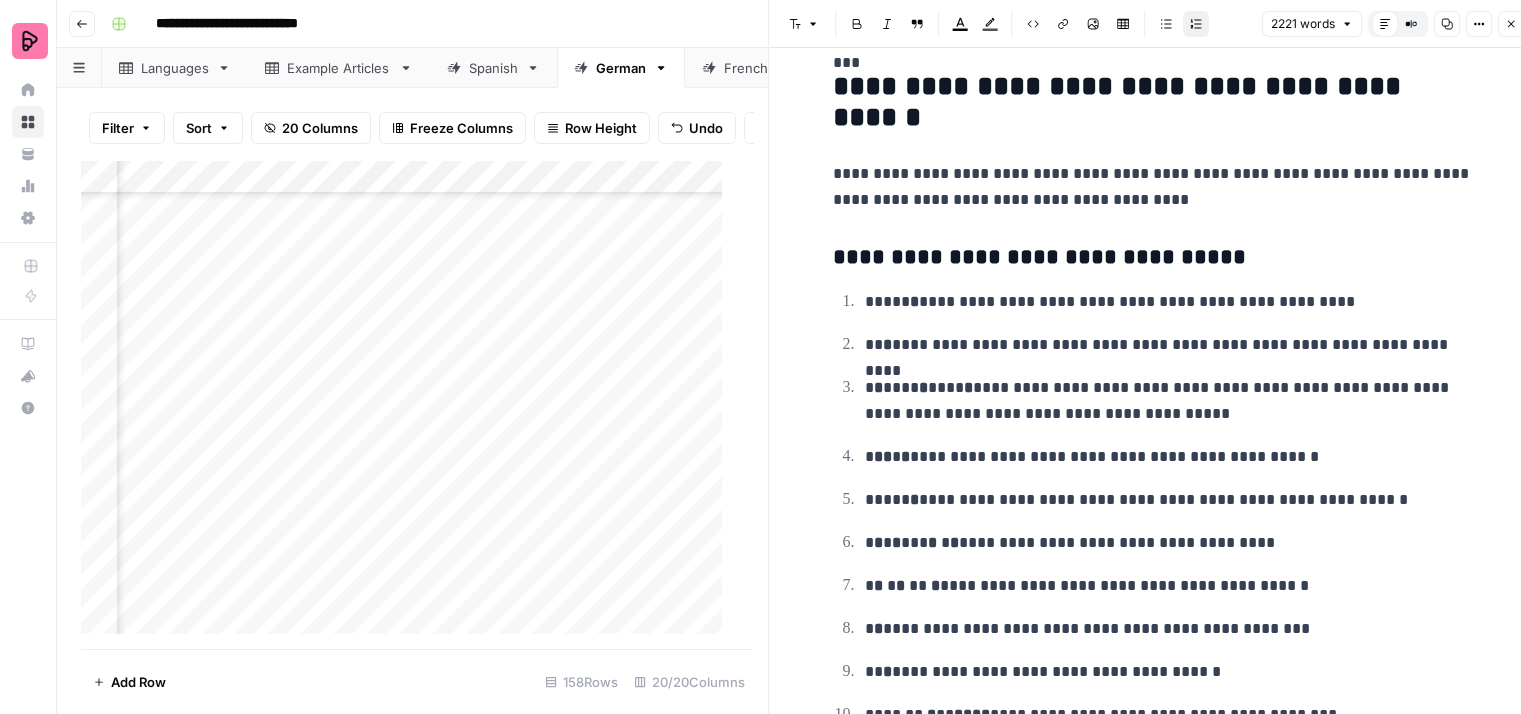 click on "**********" at bounding box center [1169, 500] 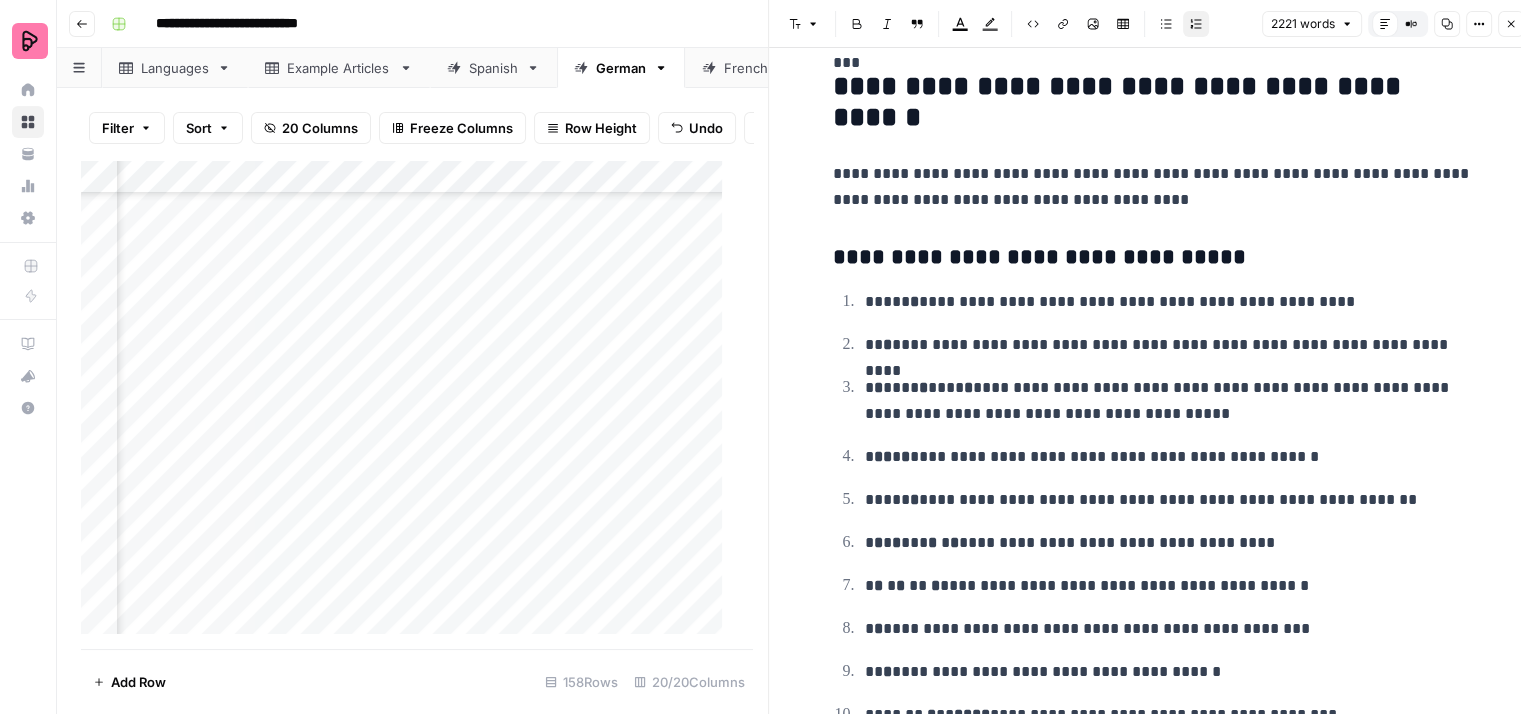 click on "**********" at bounding box center (1169, 543) 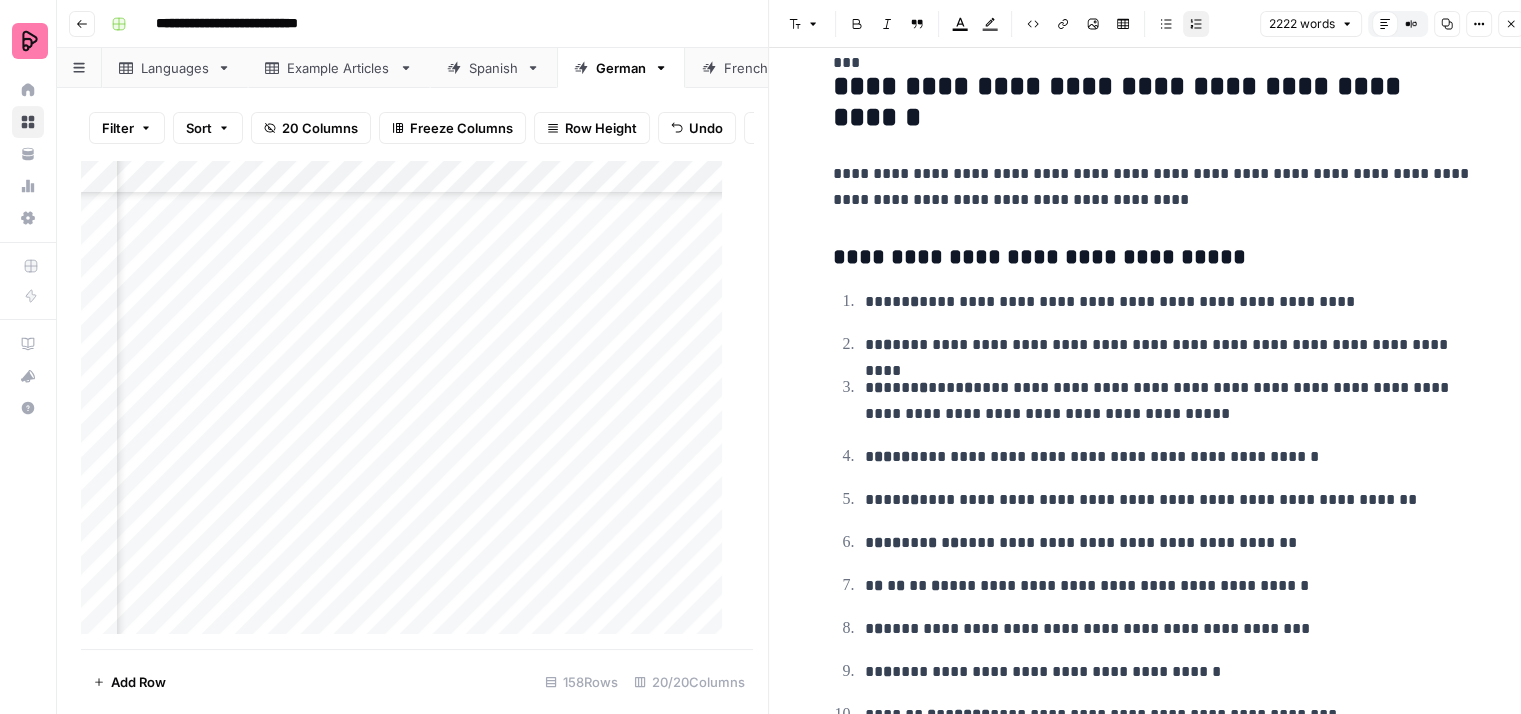 click on "**********" at bounding box center [1169, 543] 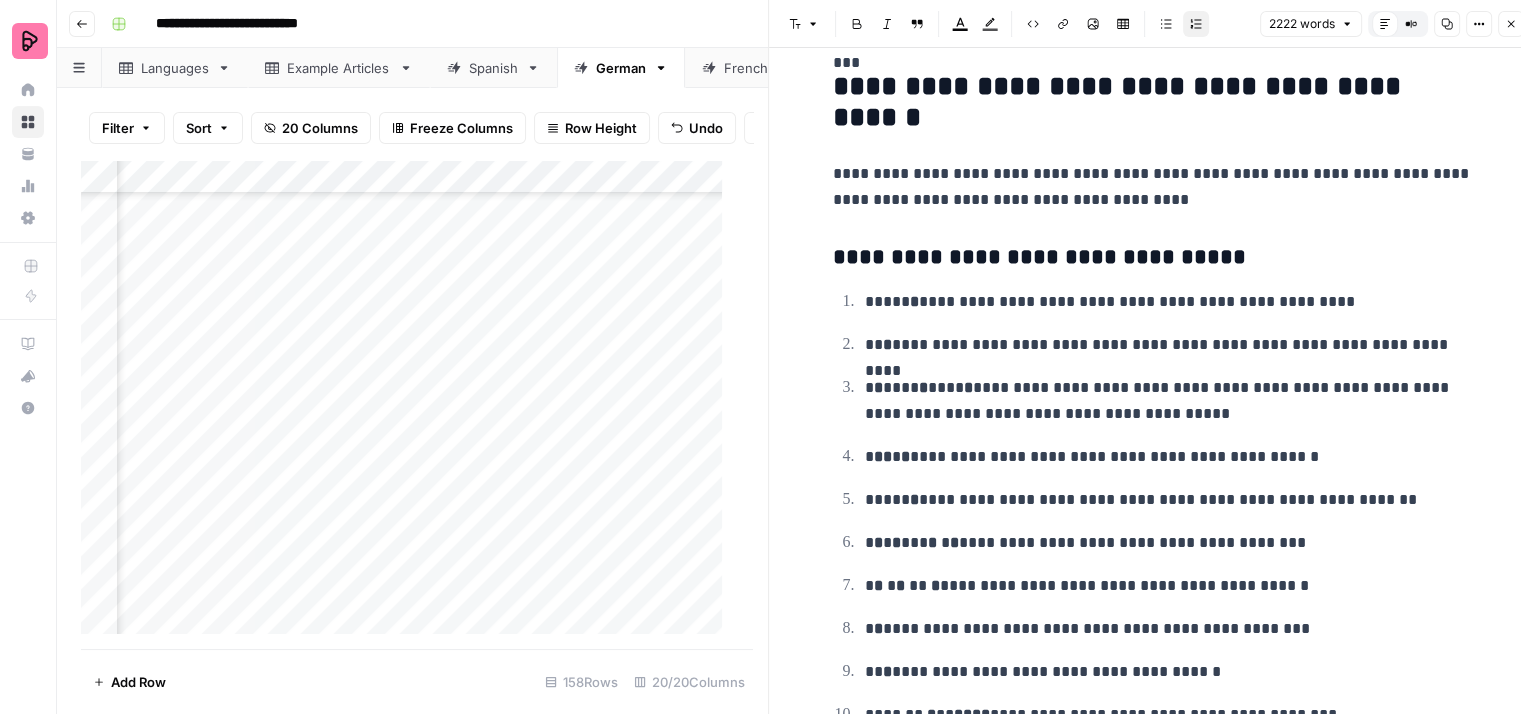 click on "**********" at bounding box center (1169, 586) 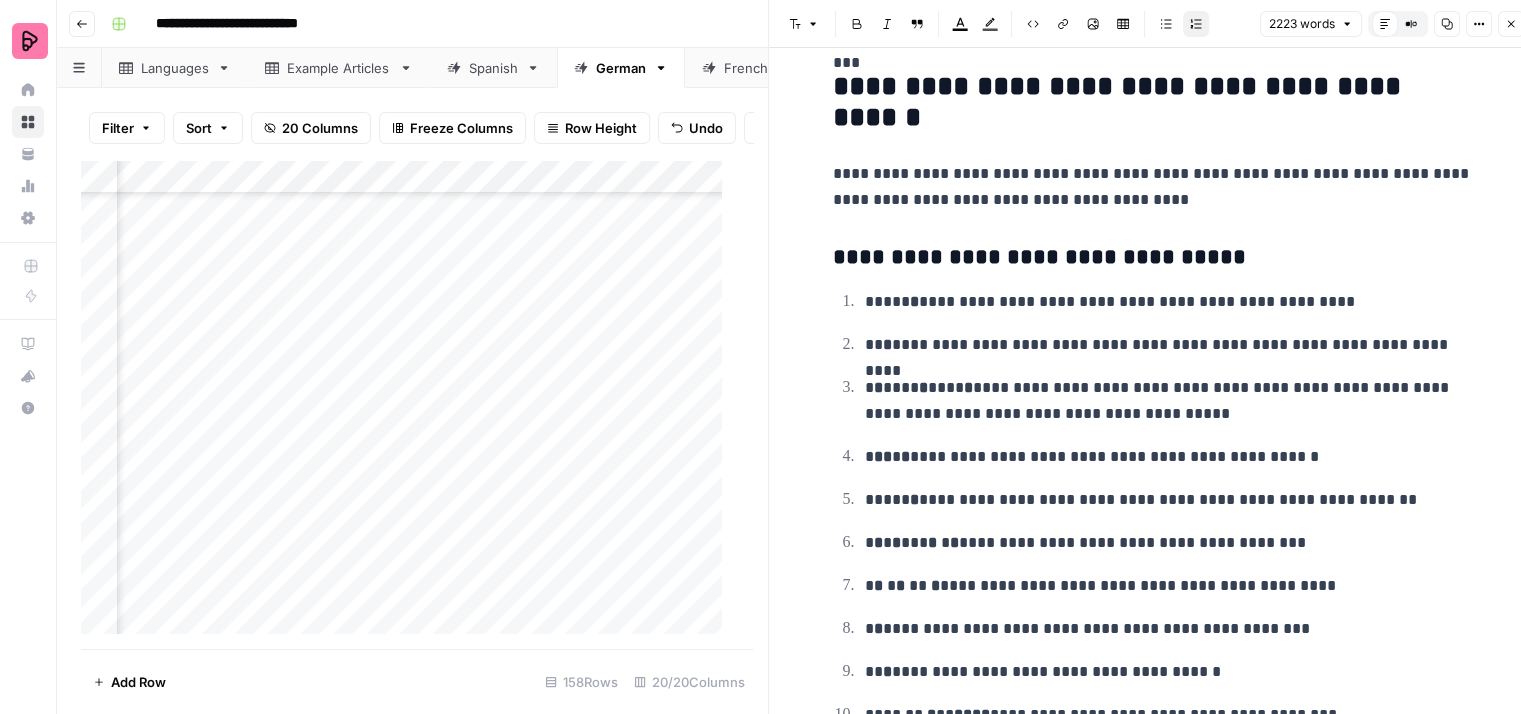 click on "**********" at bounding box center (1169, 586) 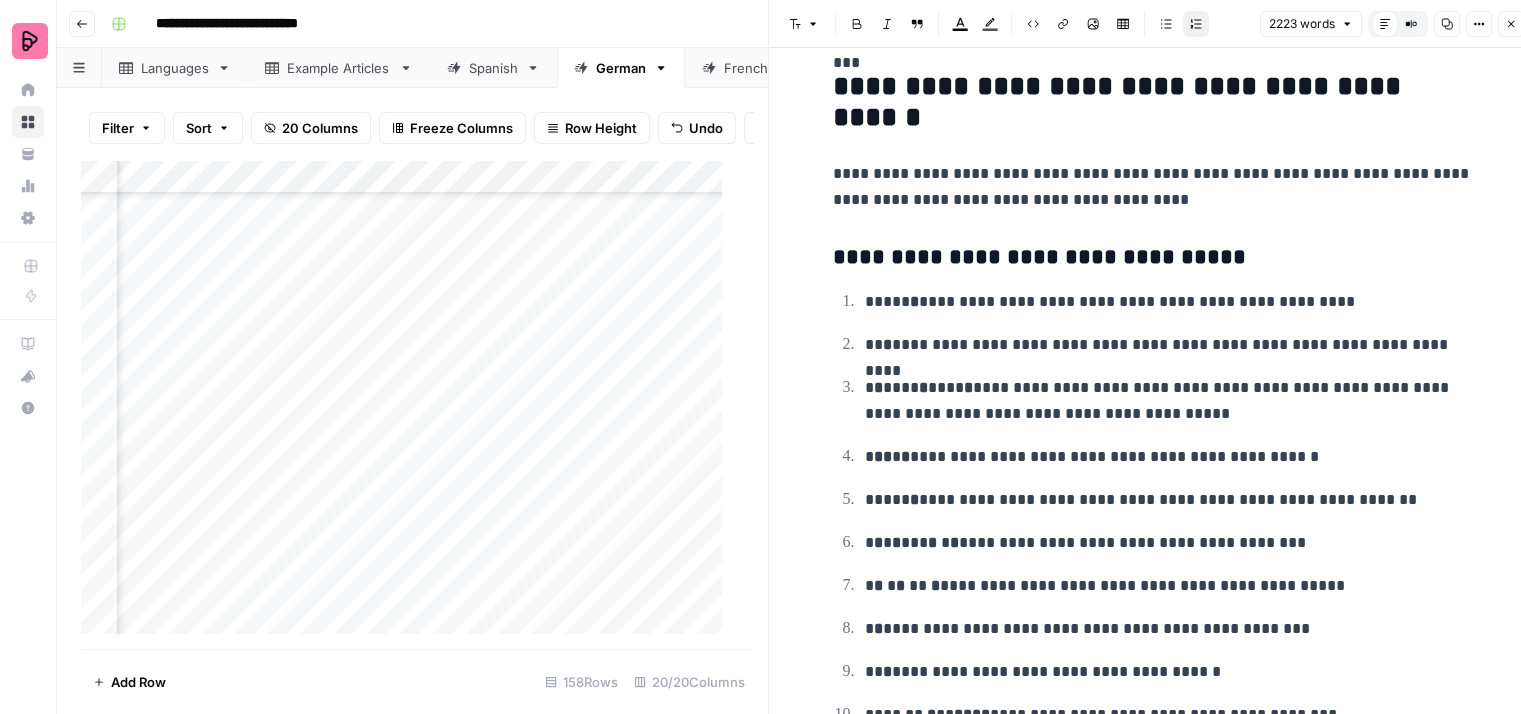 click on "**********" at bounding box center (1169, 629) 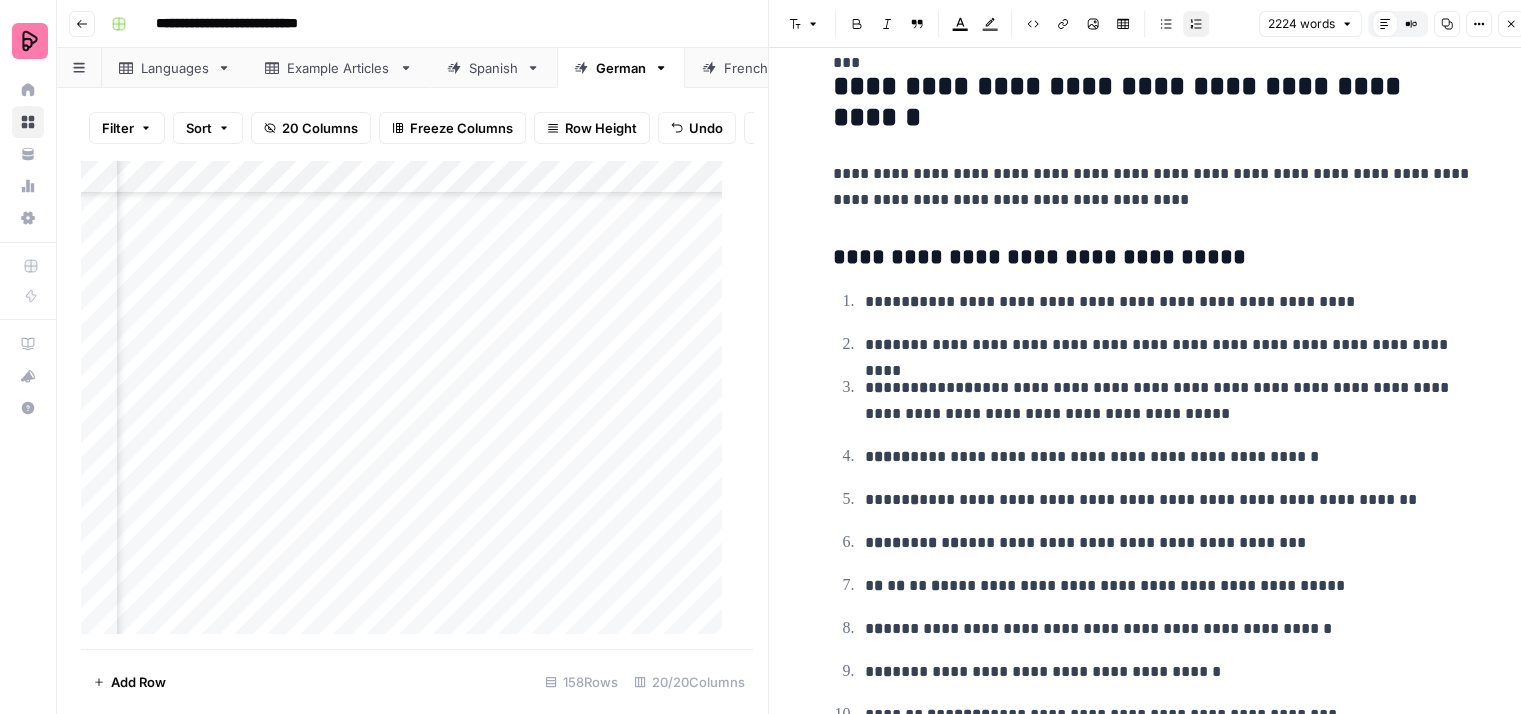 click on "**********" at bounding box center (1169, 629) 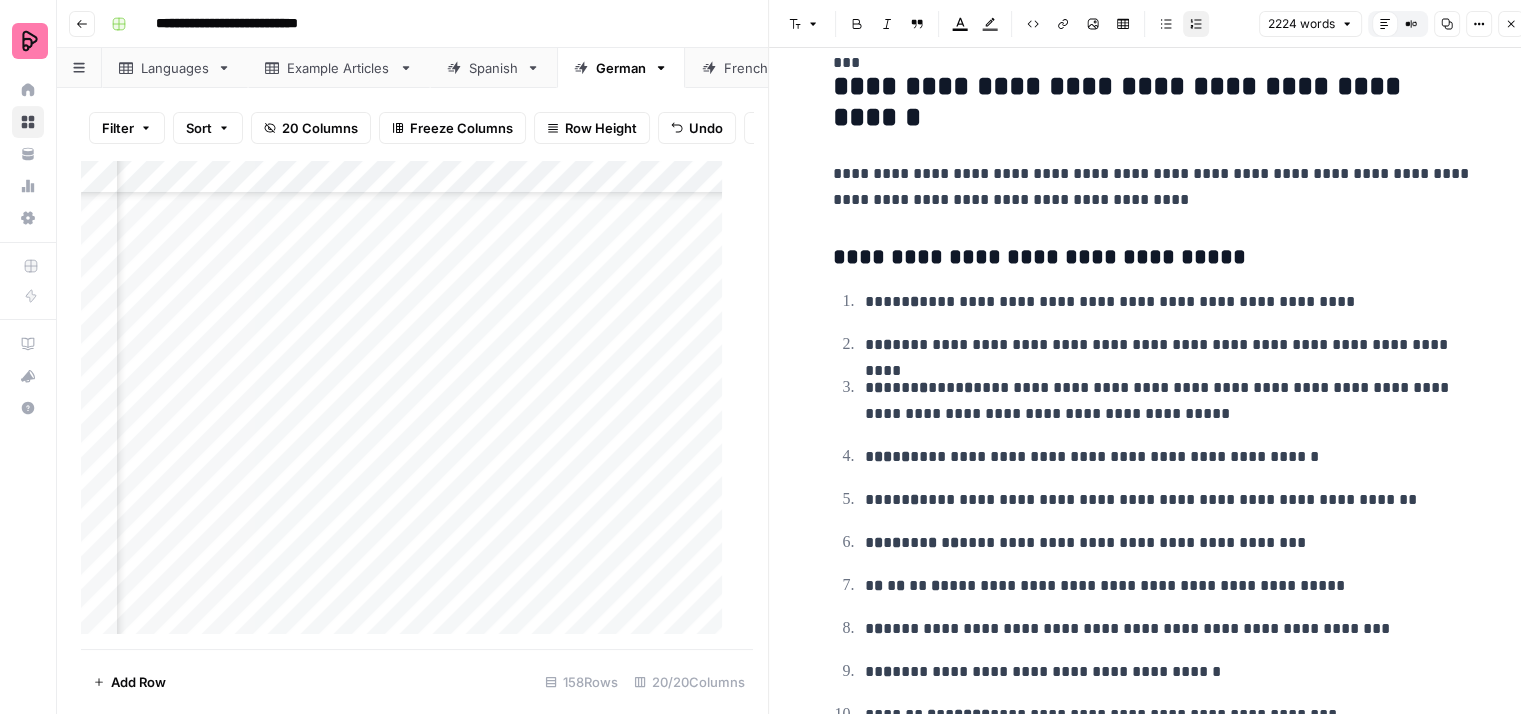 click on "**********" at bounding box center (1169, 401) 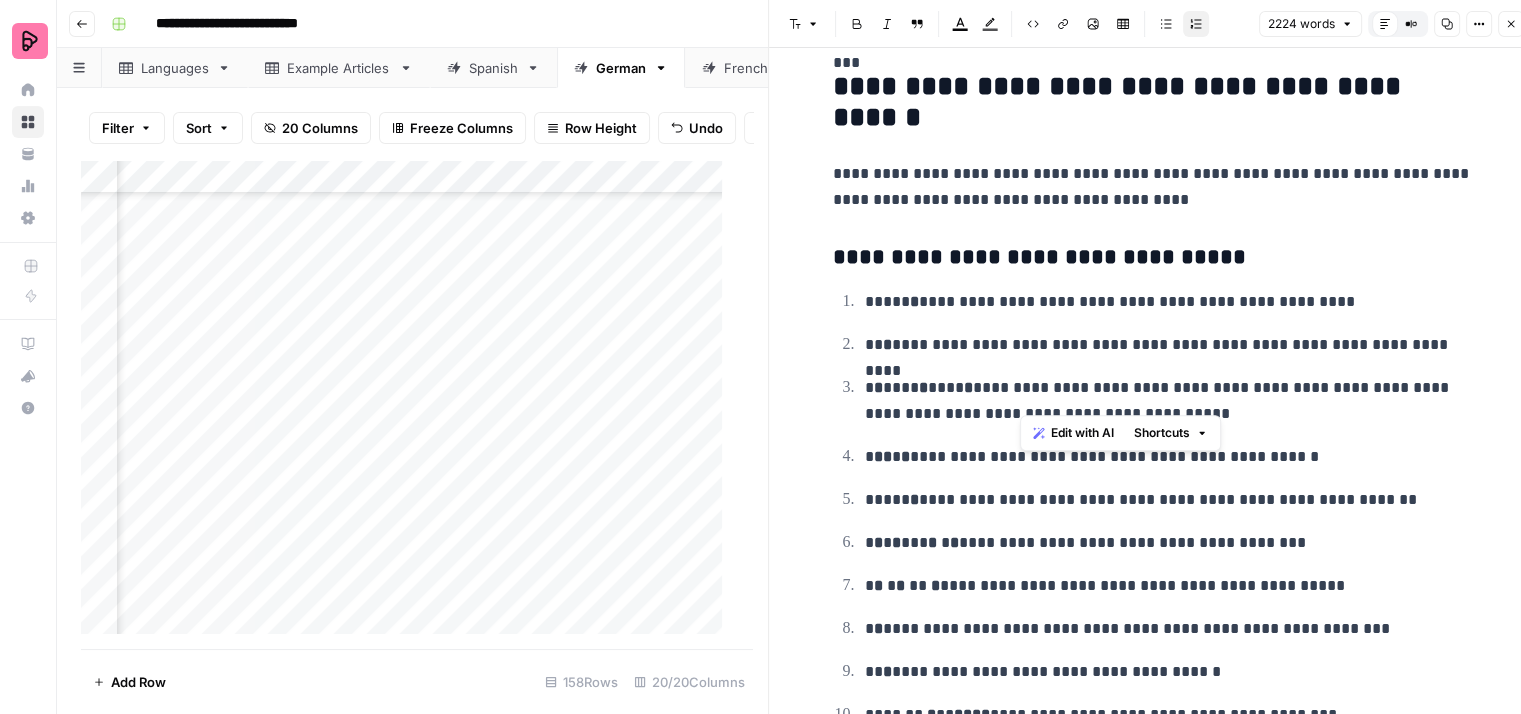 click on "**********" at bounding box center [1169, 629] 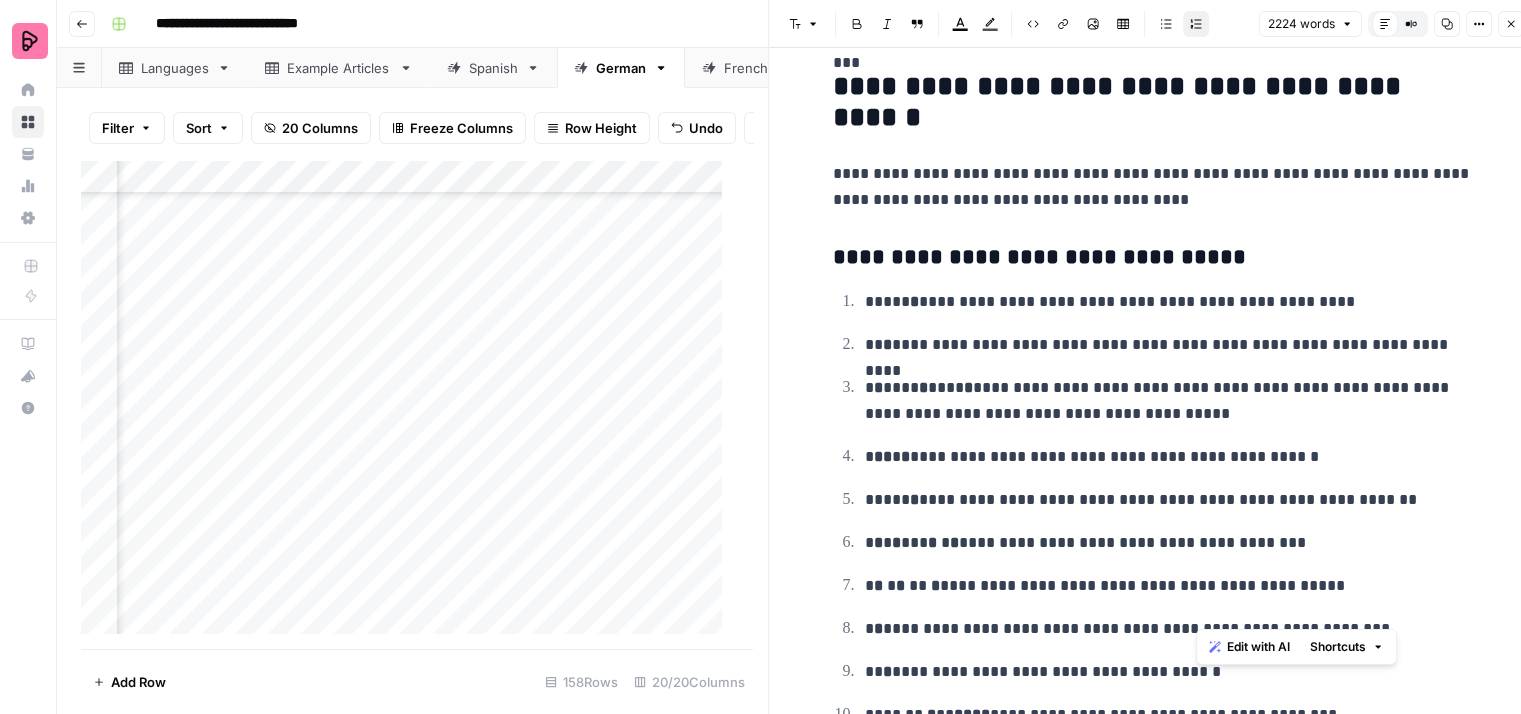 click on "**********" at bounding box center (1169, 629) 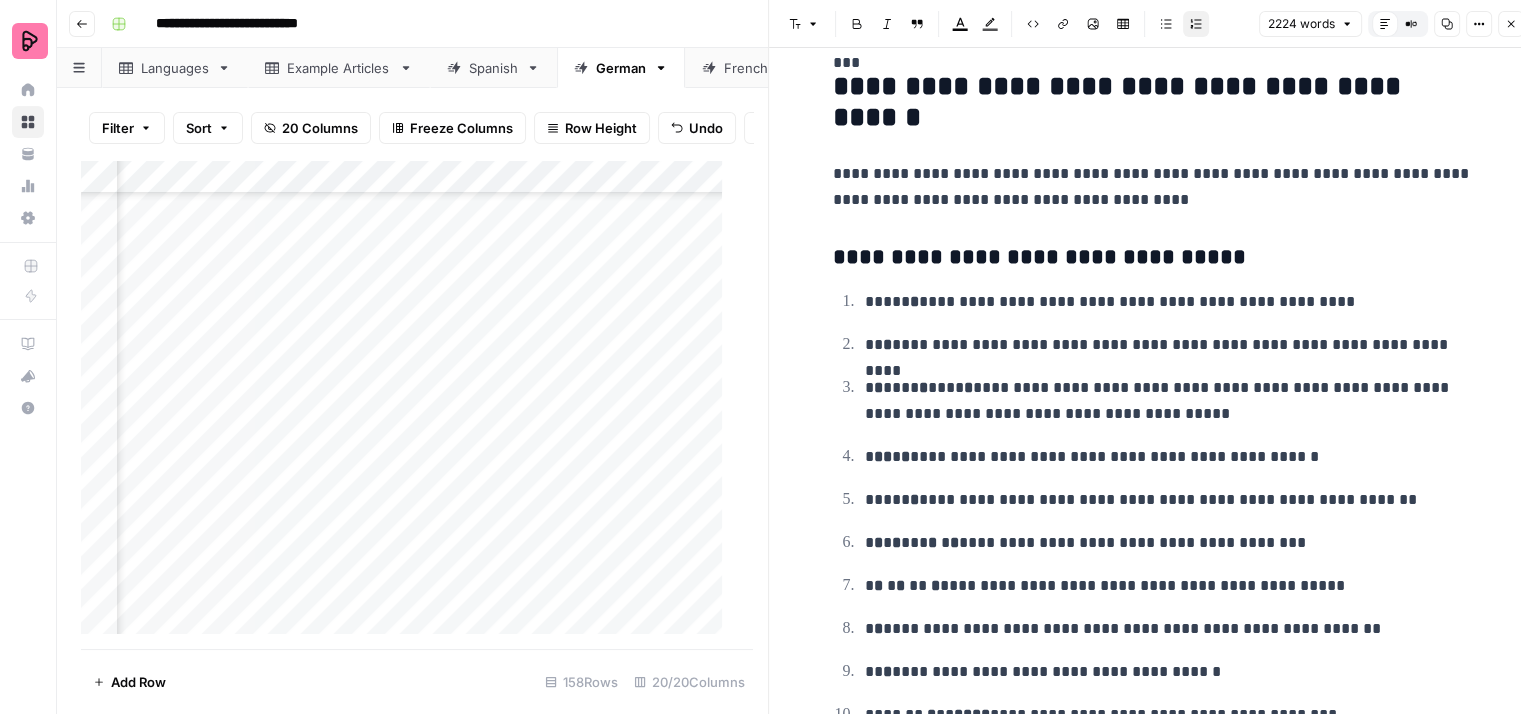 click on "**********" at bounding box center [1169, 629] 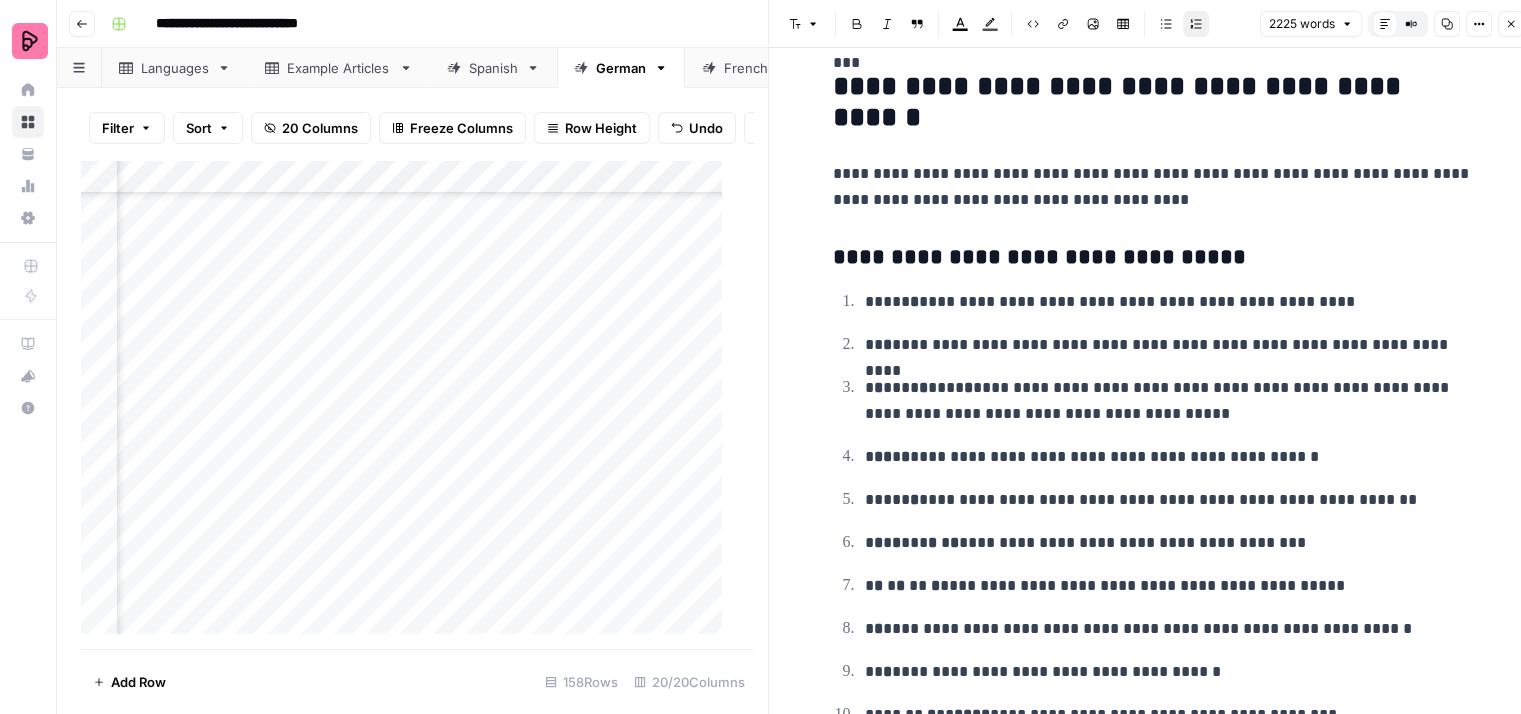 click on "**********" at bounding box center [1169, 629] 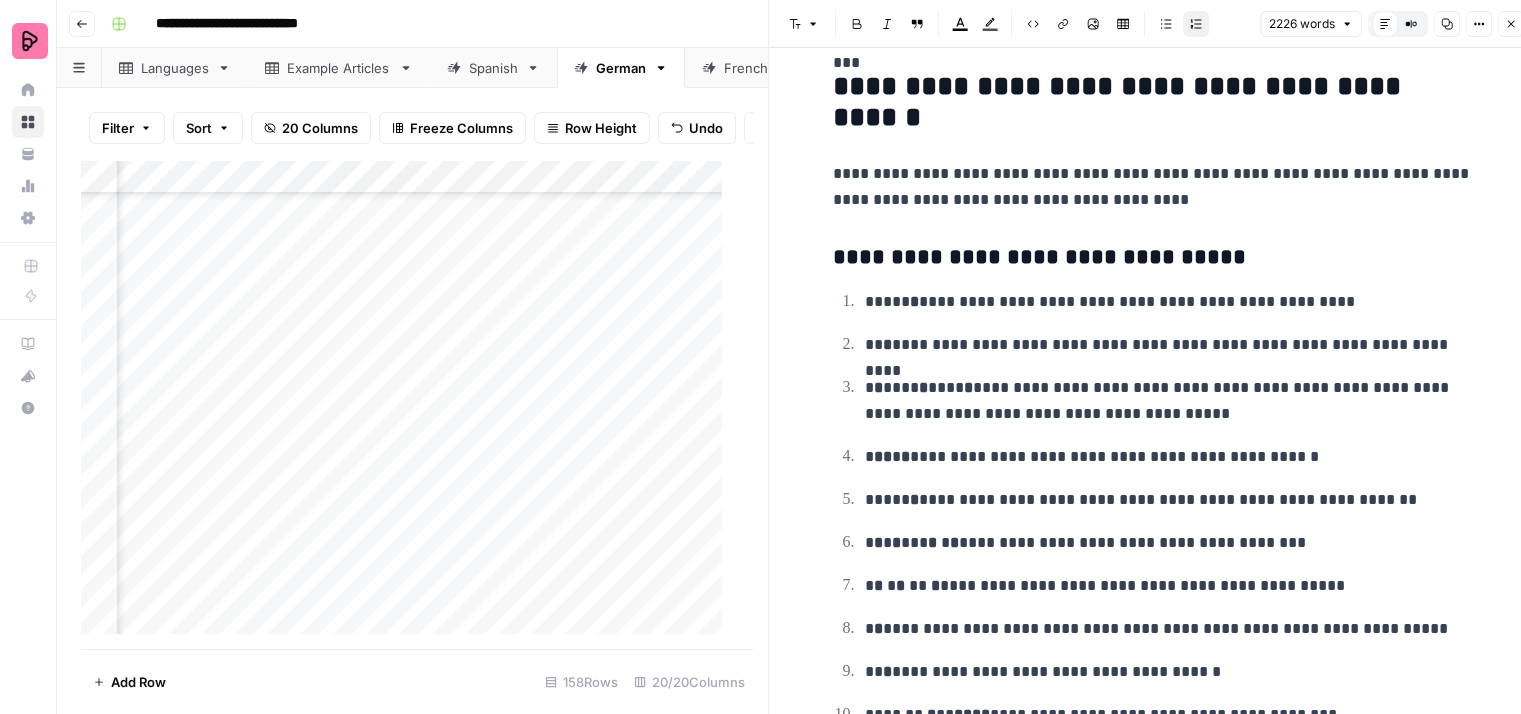 click on "**********" at bounding box center [1153, 508] 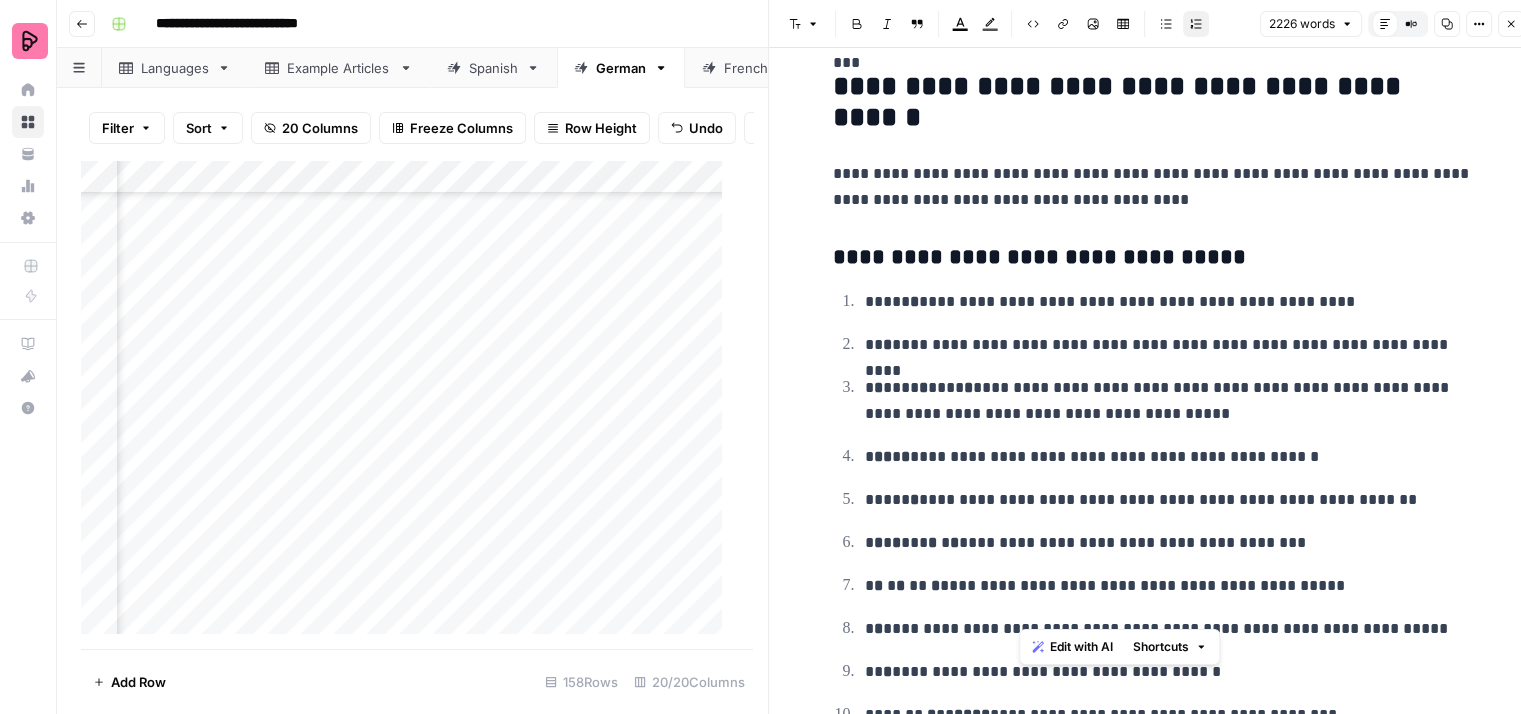 click on "**********" at bounding box center [1169, 586] 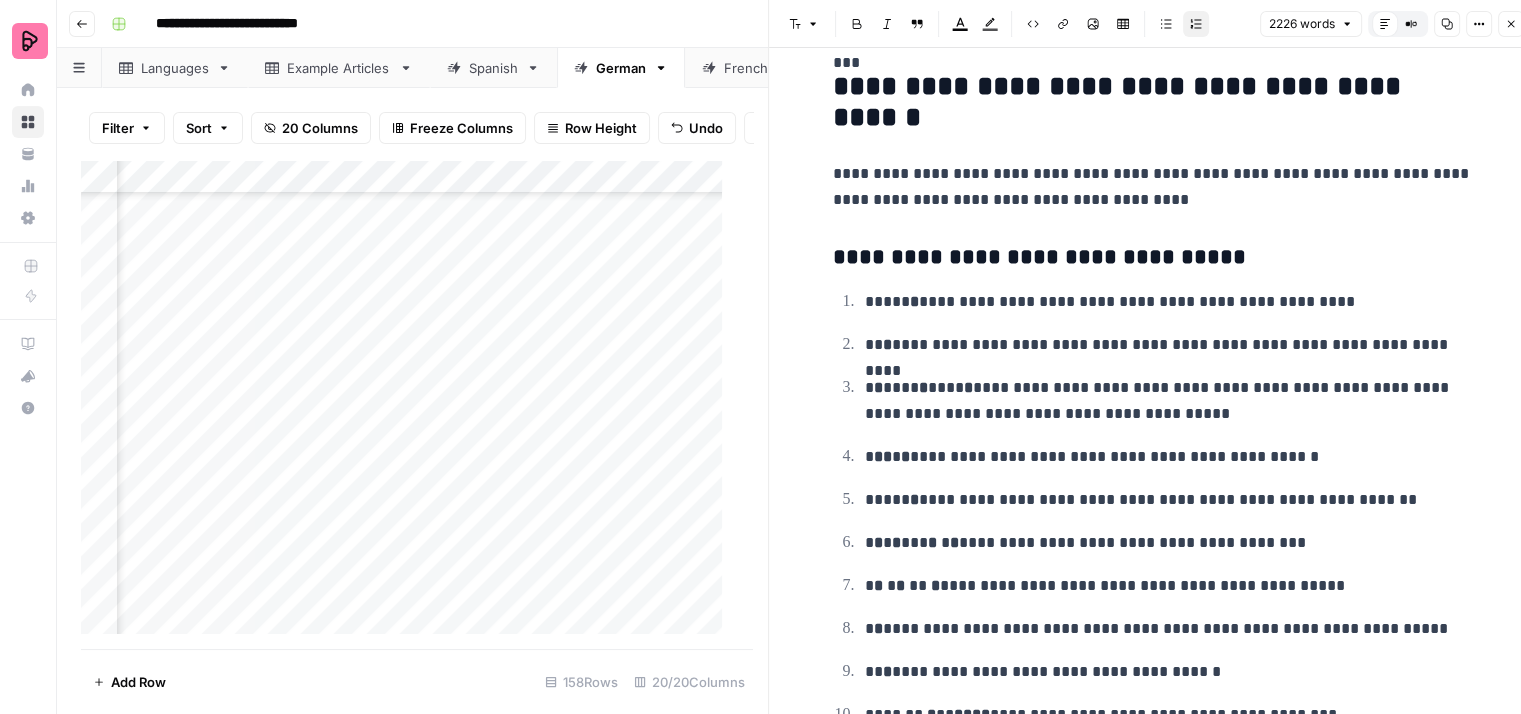 click on "**********" at bounding box center (1169, 672) 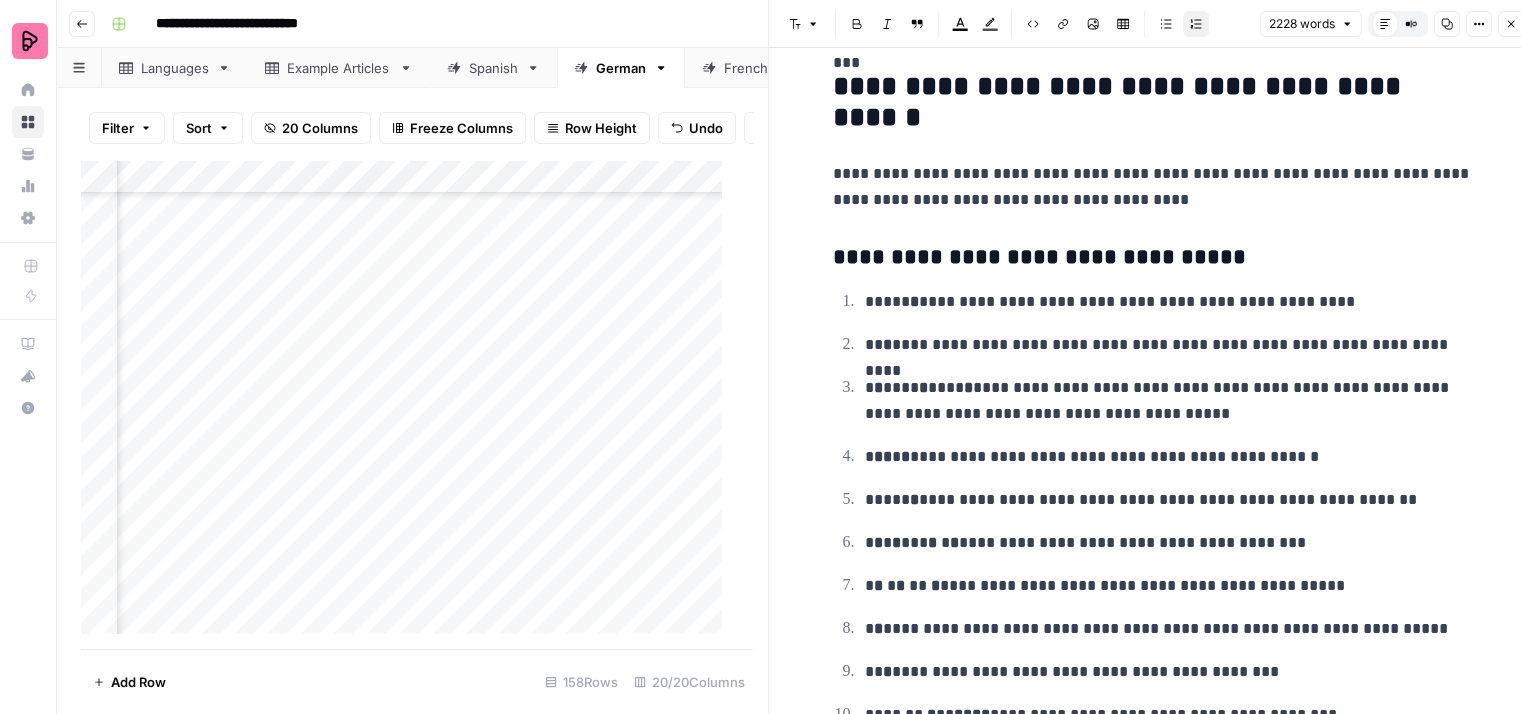 click on "**********" at bounding box center (1169, 672) 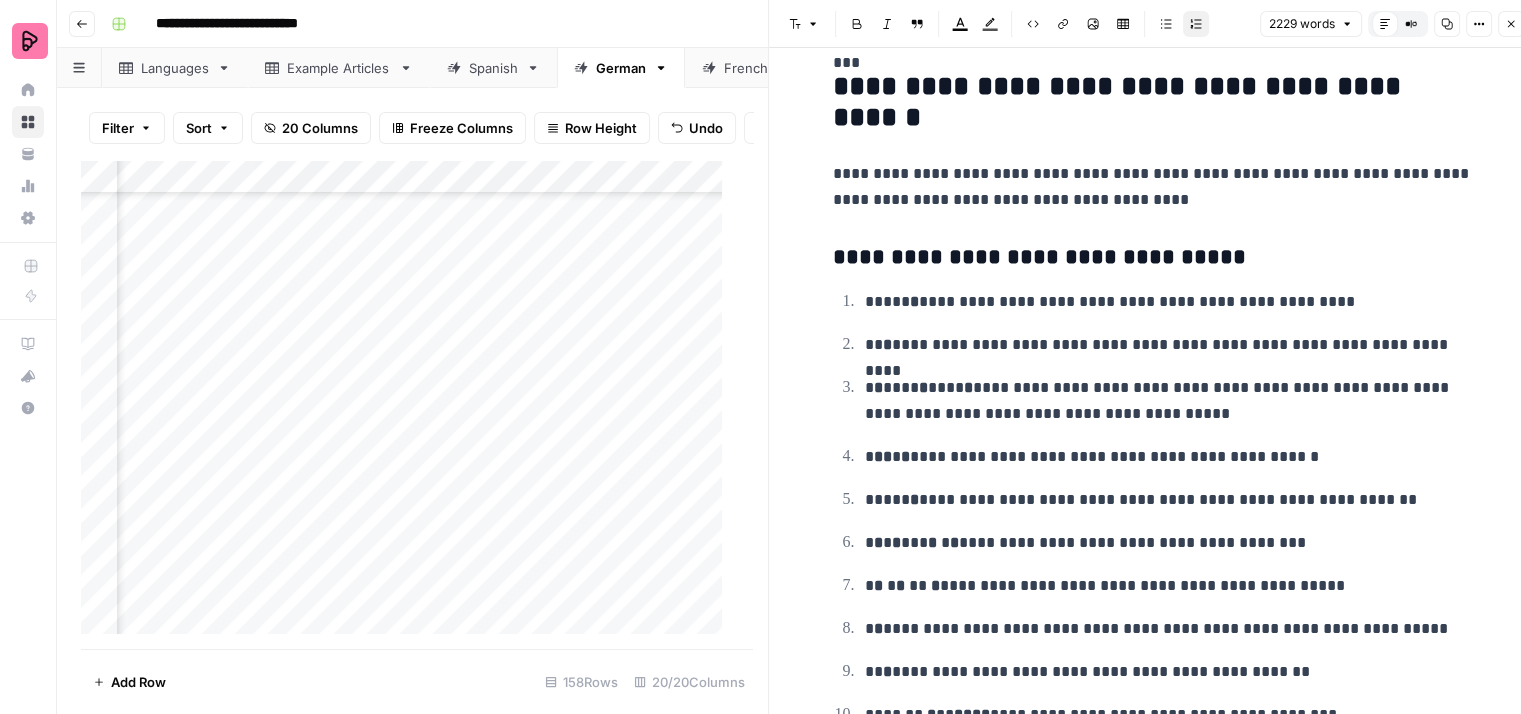 click on "**********" at bounding box center [1169, 345] 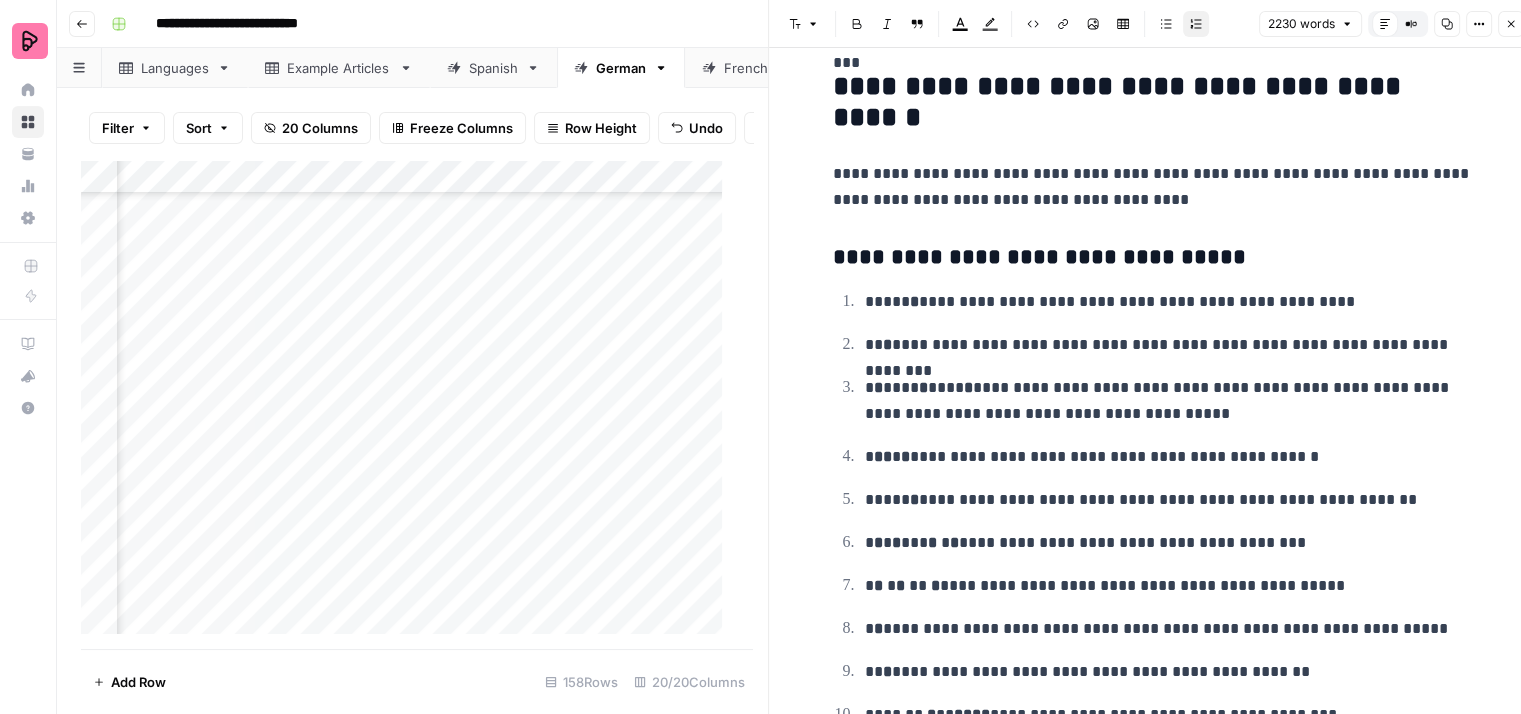 click on "**********" at bounding box center (1169, 401) 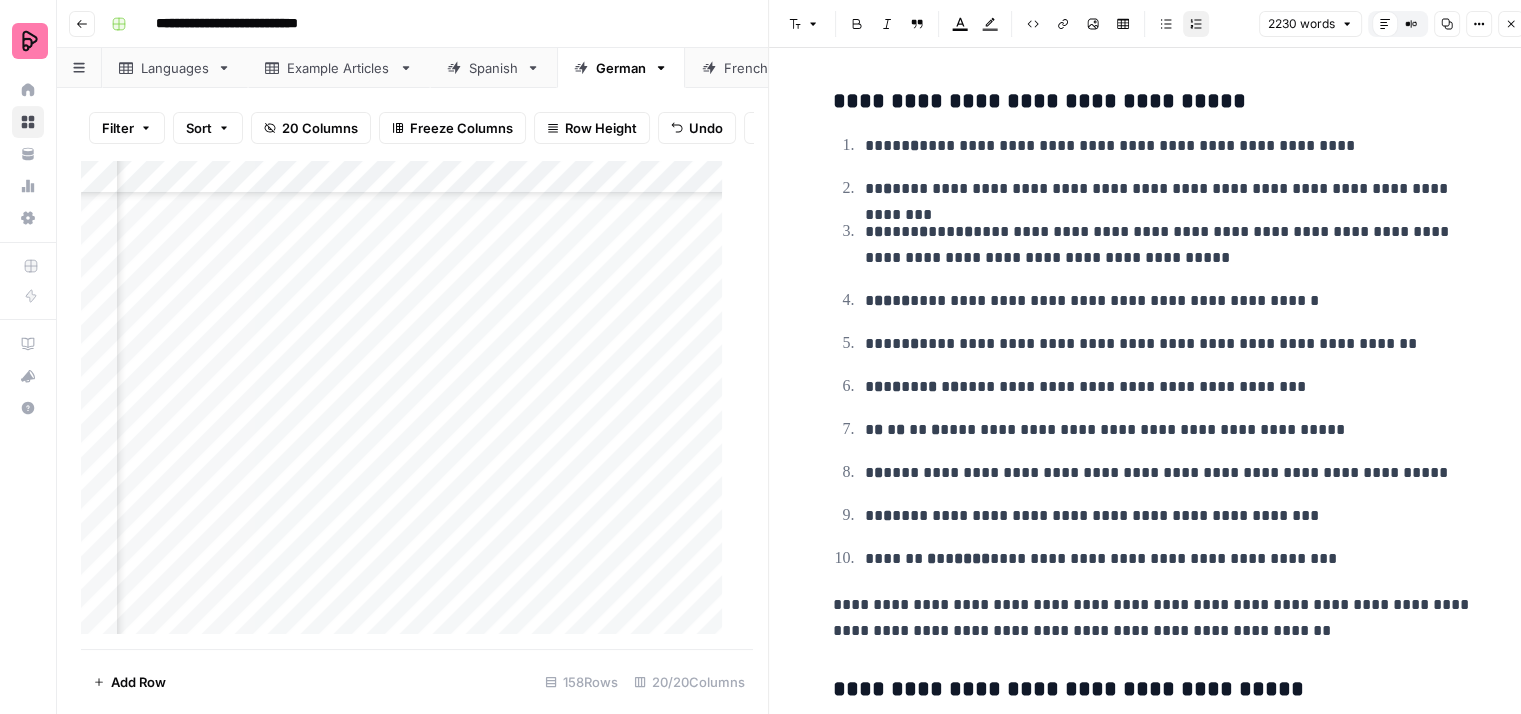 scroll, scrollTop: 8800, scrollLeft: 0, axis: vertical 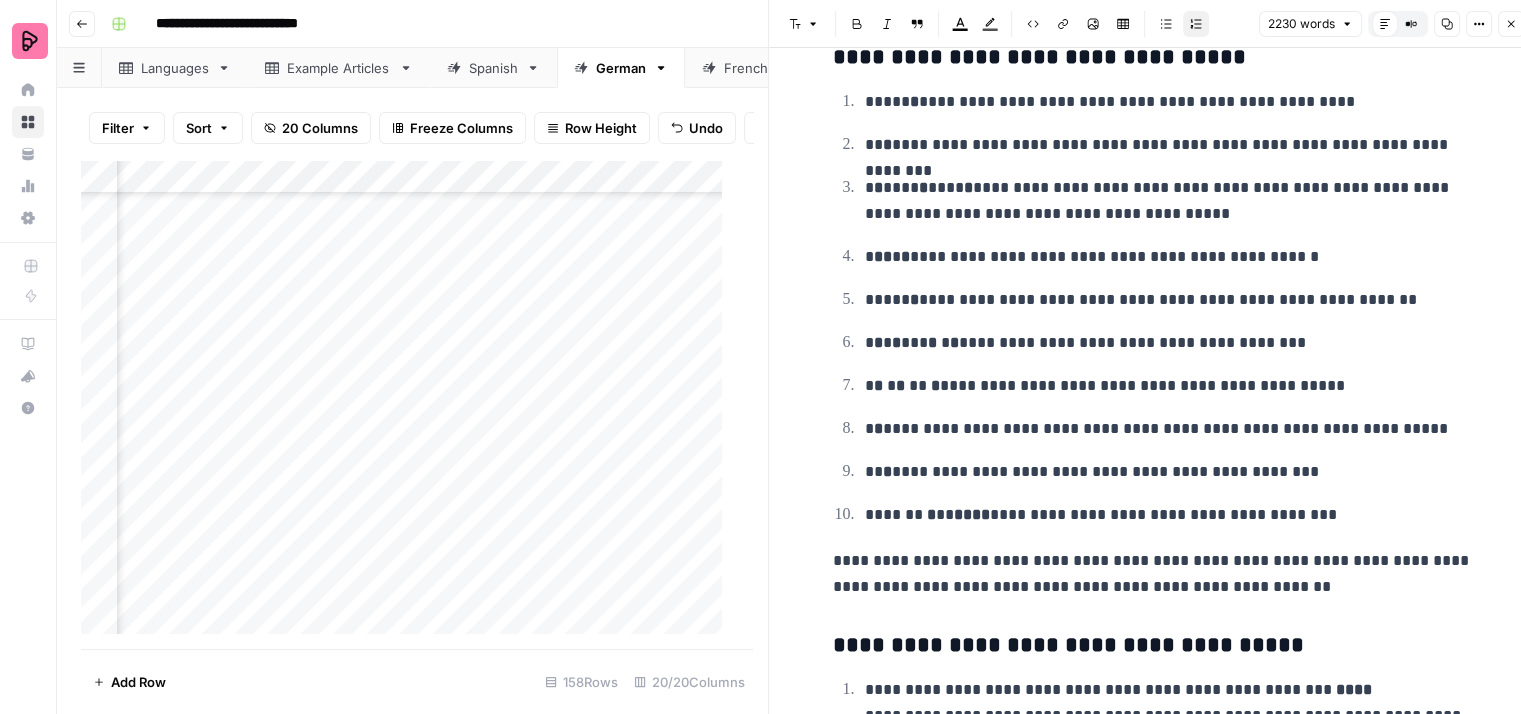 click on "**********" at bounding box center (1169, 515) 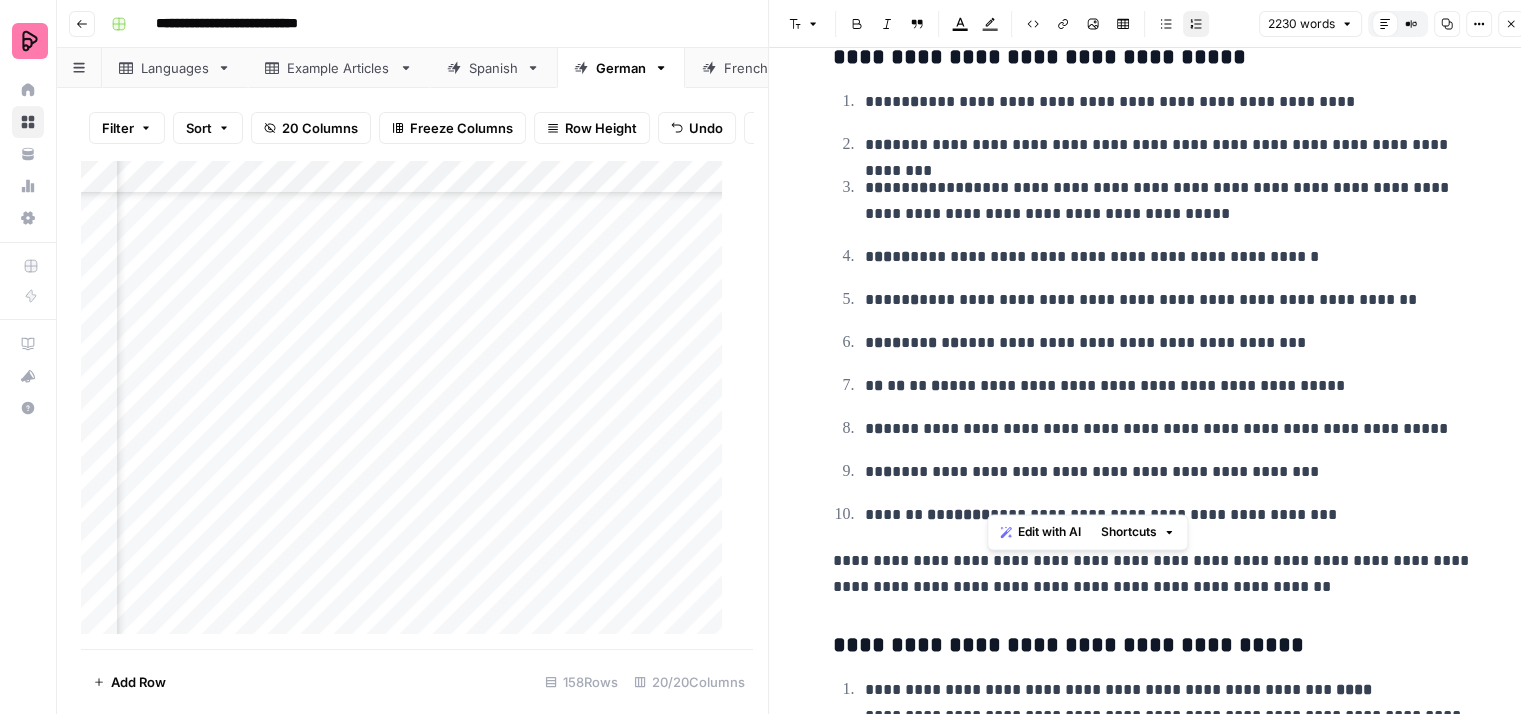 click on "**********" at bounding box center (1169, 515) 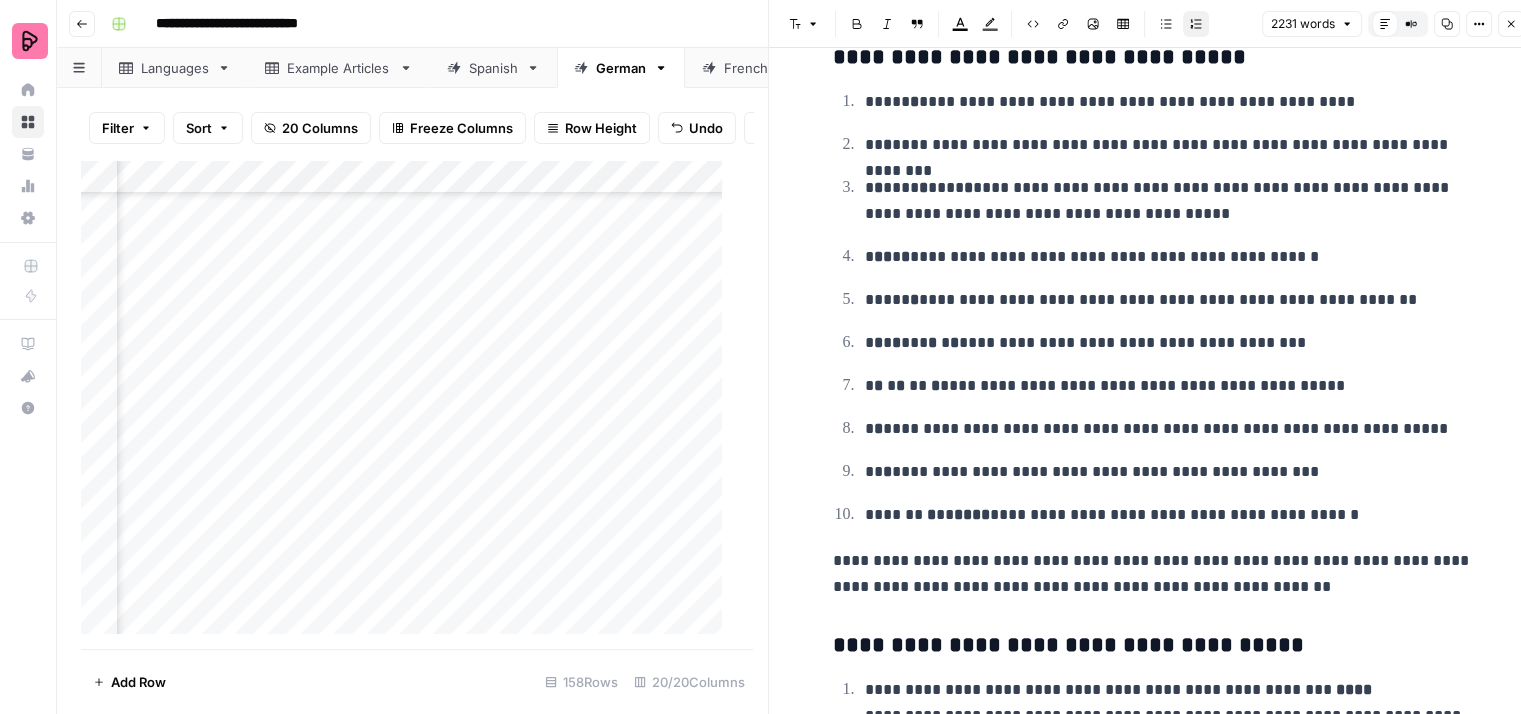 click on "**********" at bounding box center [1169, 515] 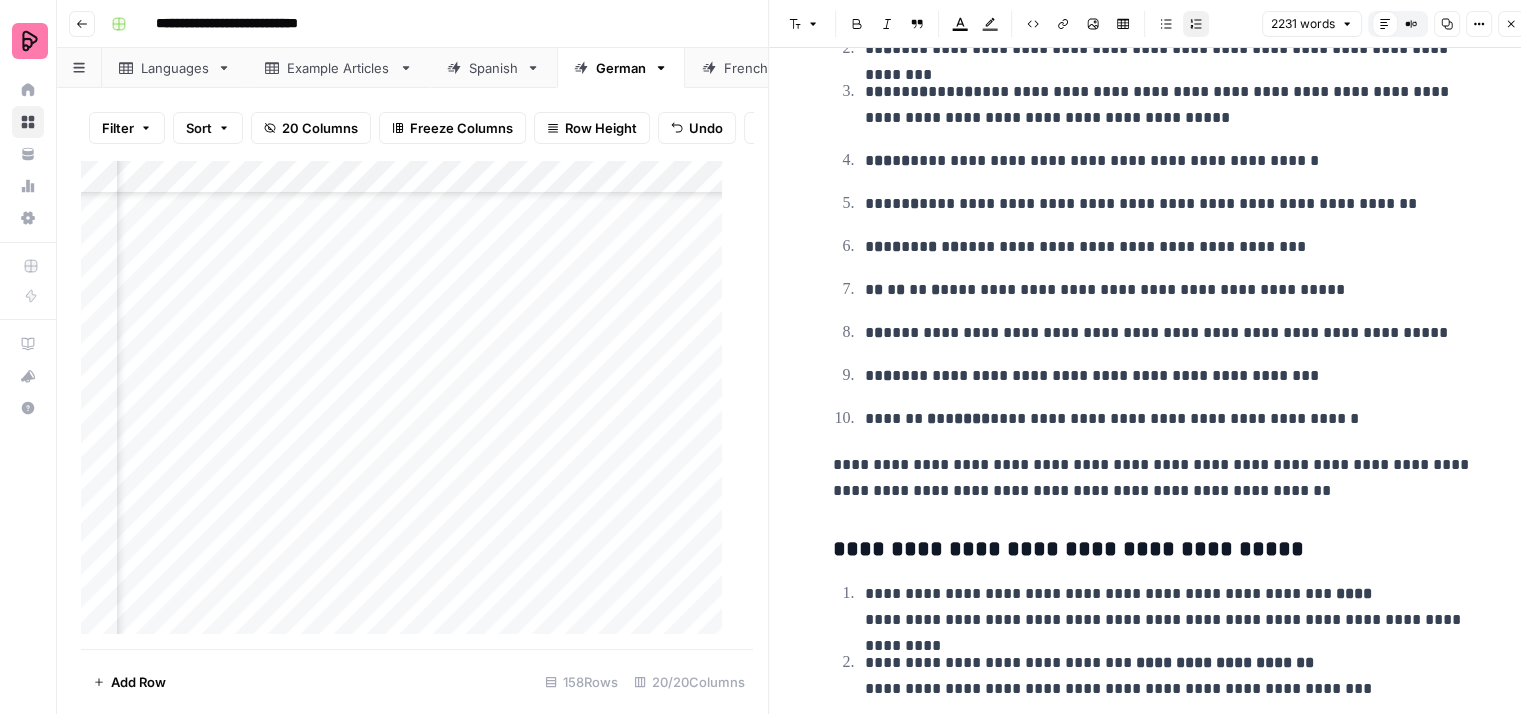 scroll, scrollTop: 8900, scrollLeft: 0, axis: vertical 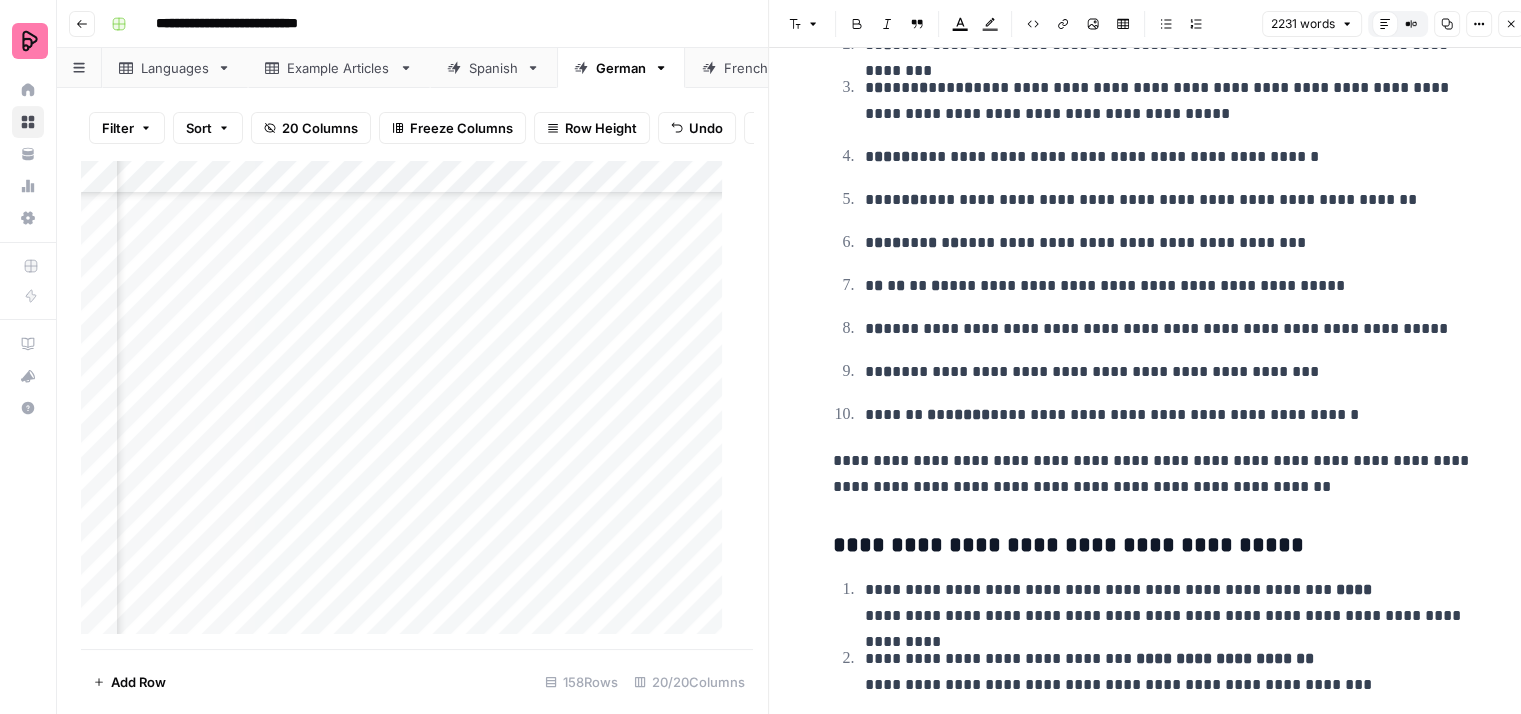 click on "**********" at bounding box center [1153, 474] 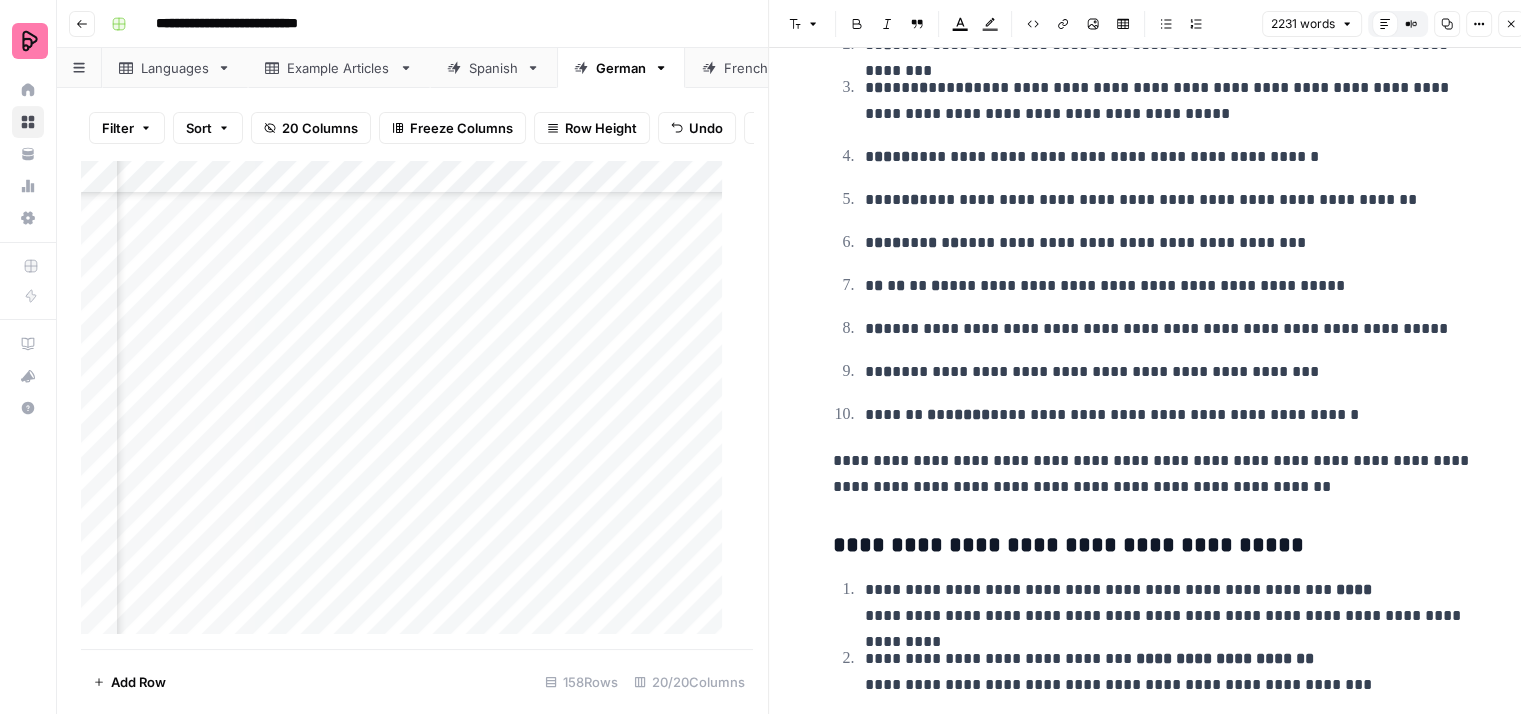 click on "**********" at bounding box center (1153, 474) 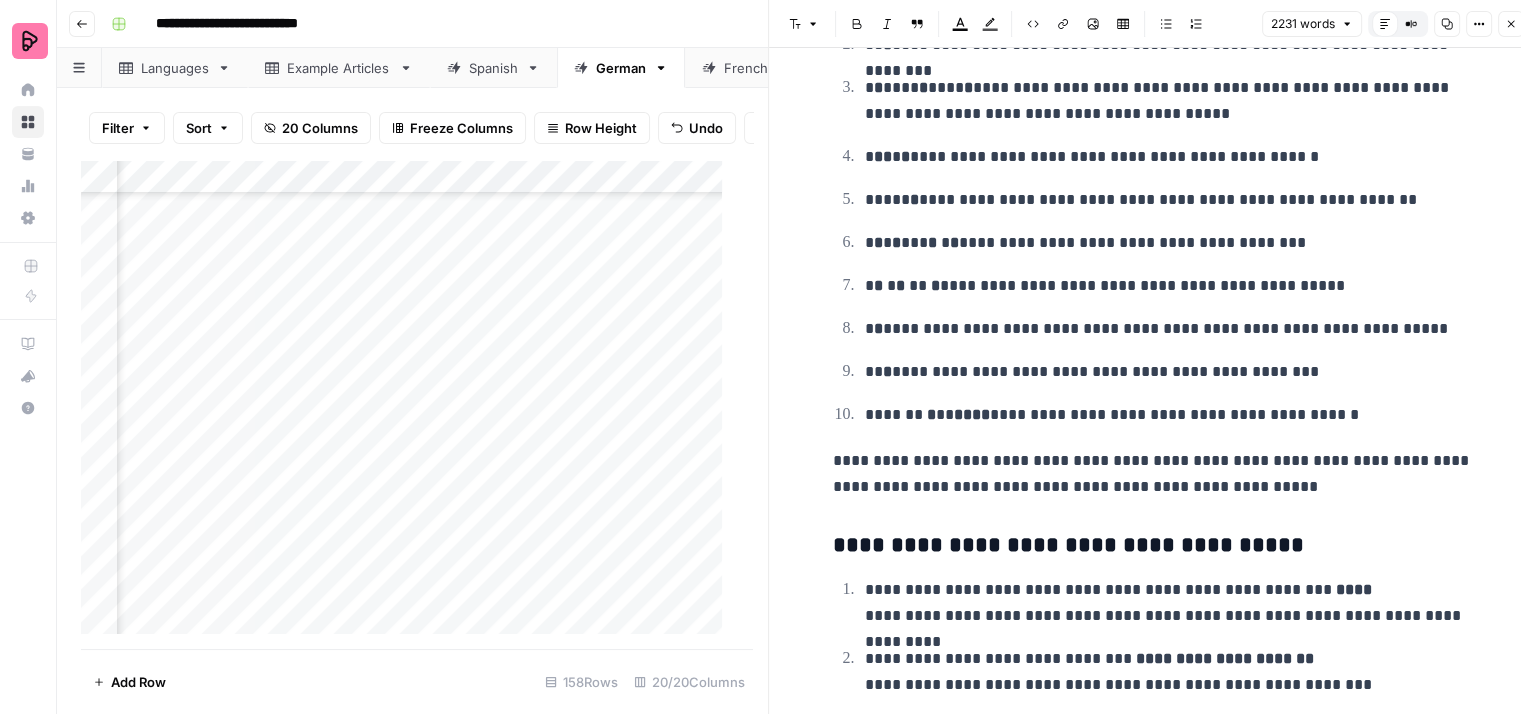 click on "**********" at bounding box center [1153, 474] 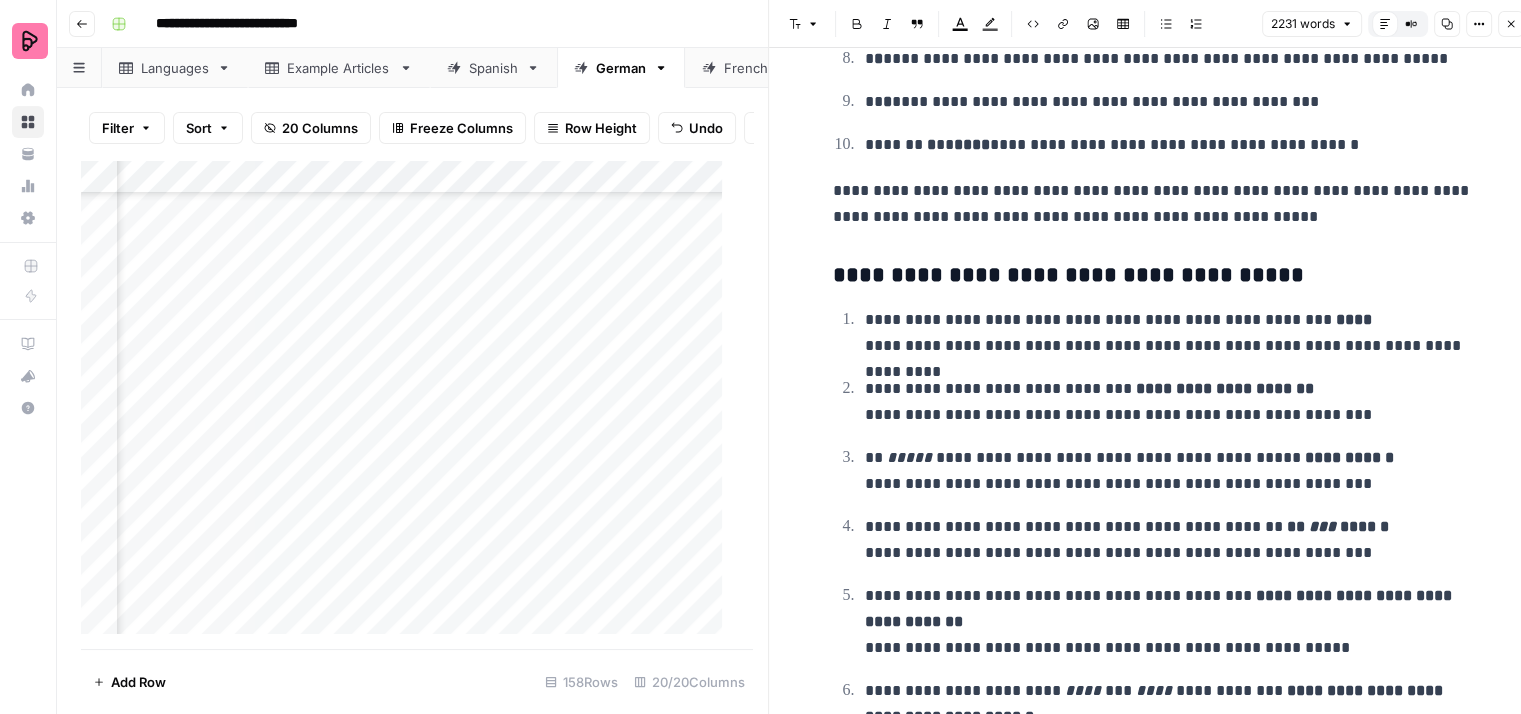 scroll, scrollTop: 9200, scrollLeft: 0, axis: vertical 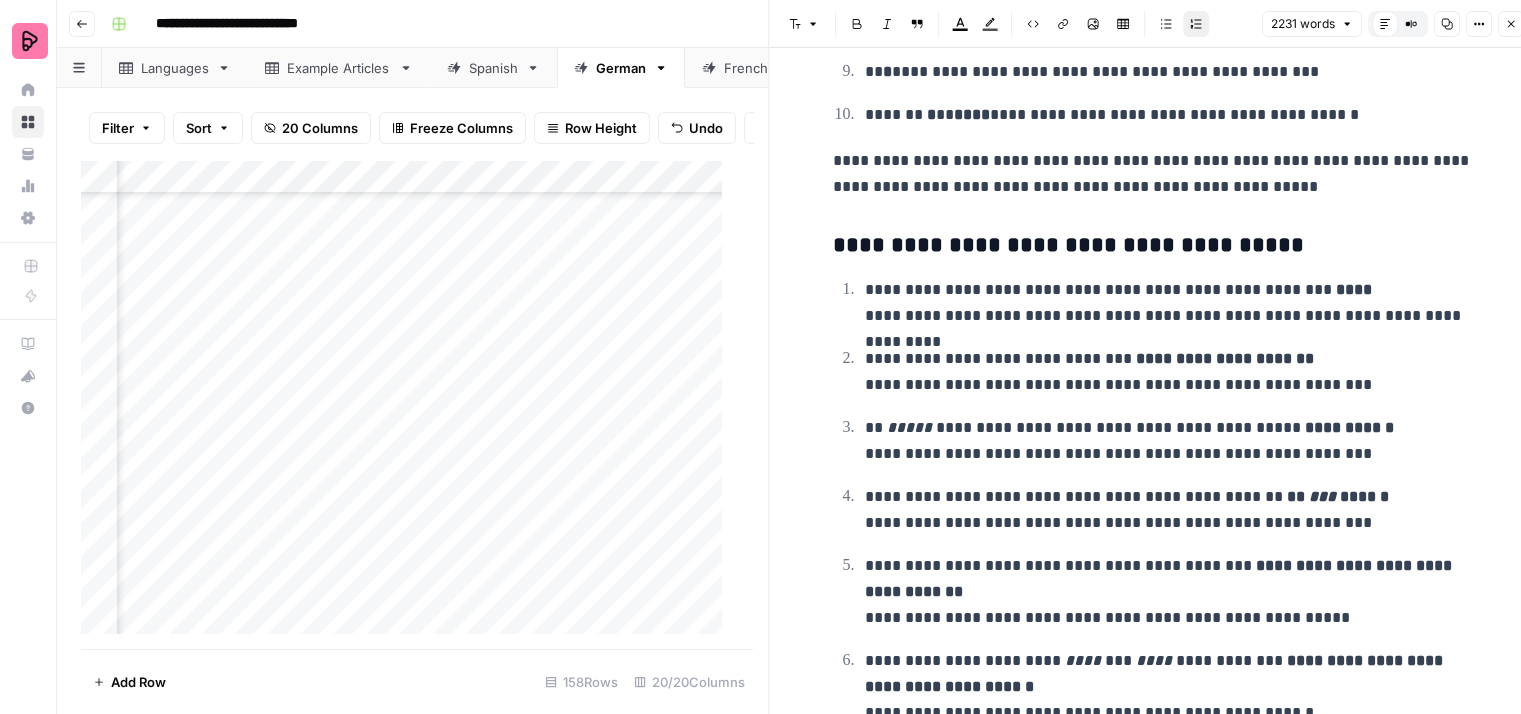 click on "**********" at bounding box center [1169, 372] 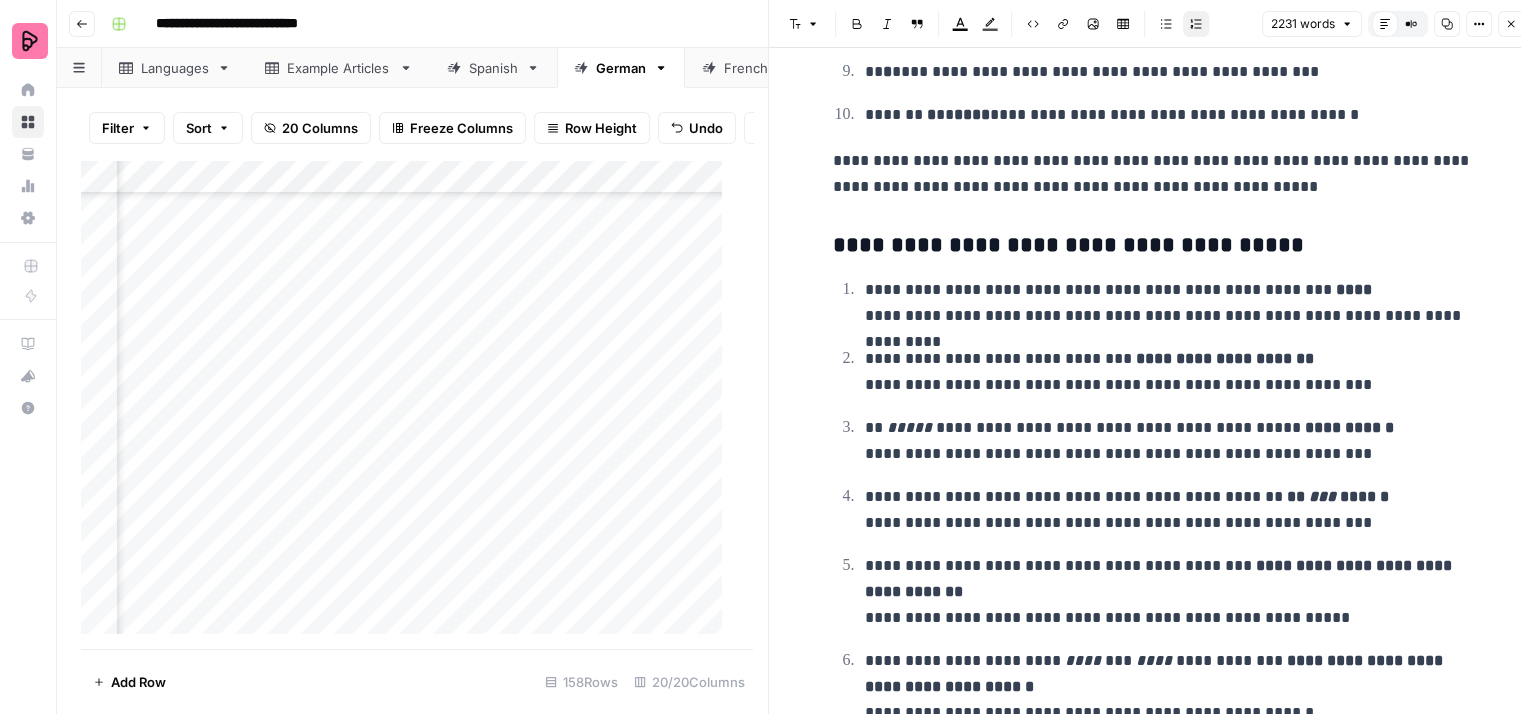 click on "**********" at bounding box center (1169, 372) 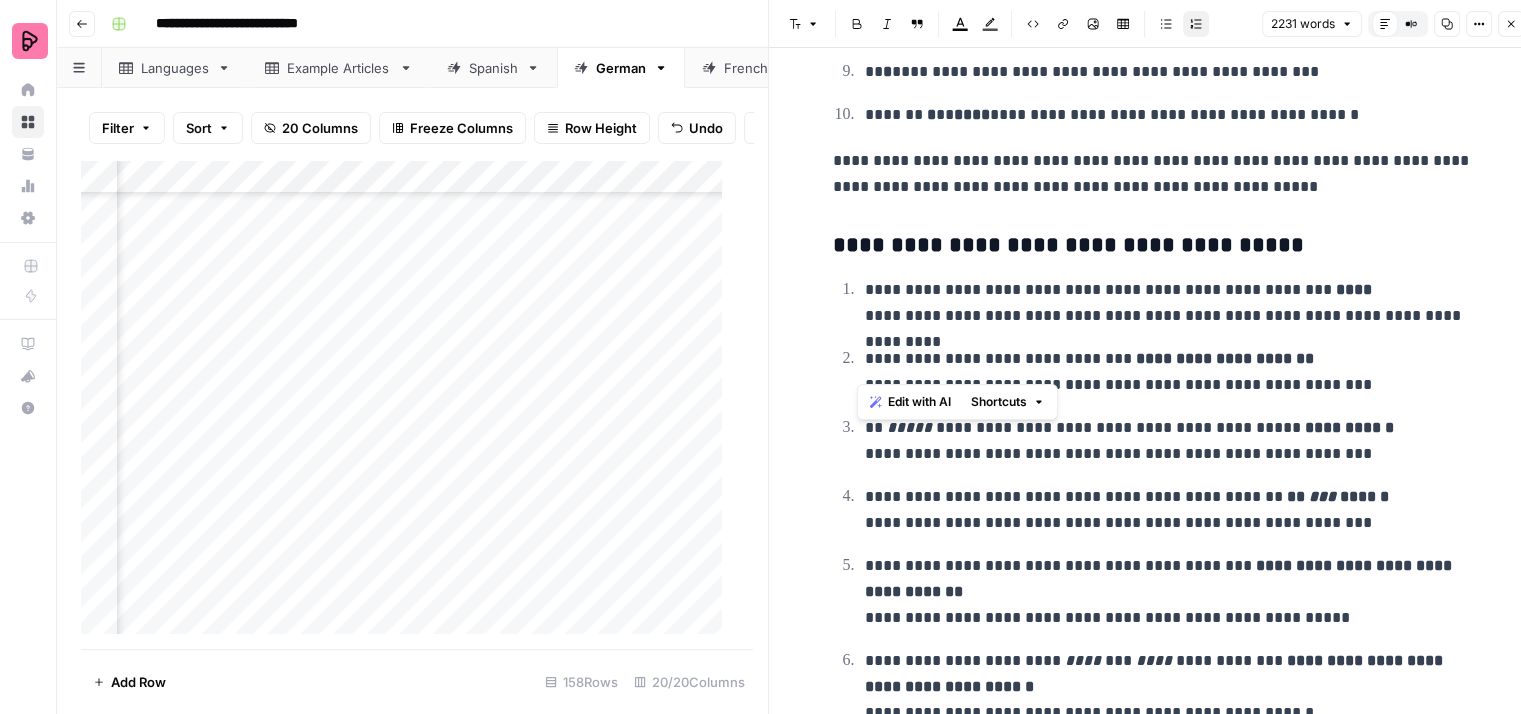 click on "**********" at bounding box center (1169, 372) 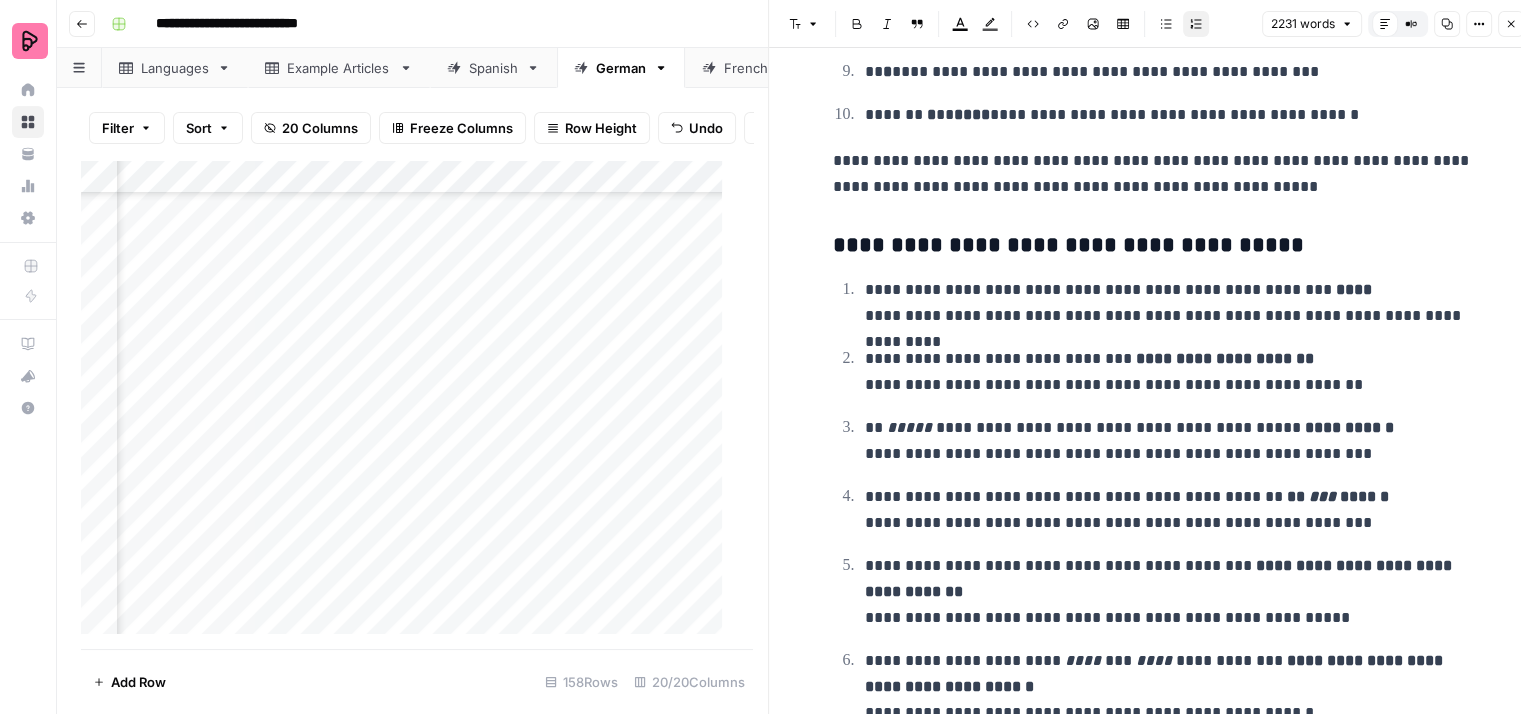 click on "**********" at bounding box center [1169, 372] 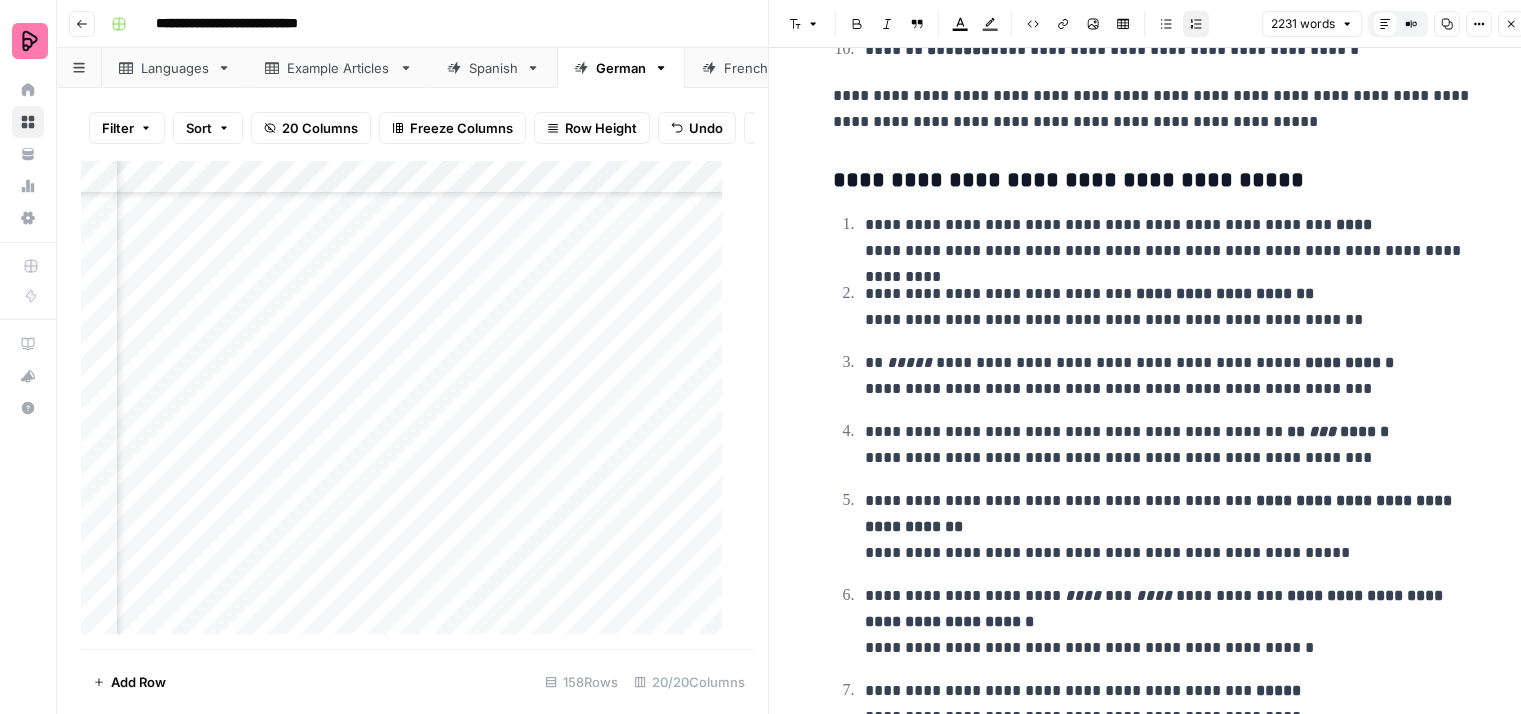 scroll, scrollTop: 9300, scrollLeft: 0, axis: vertical 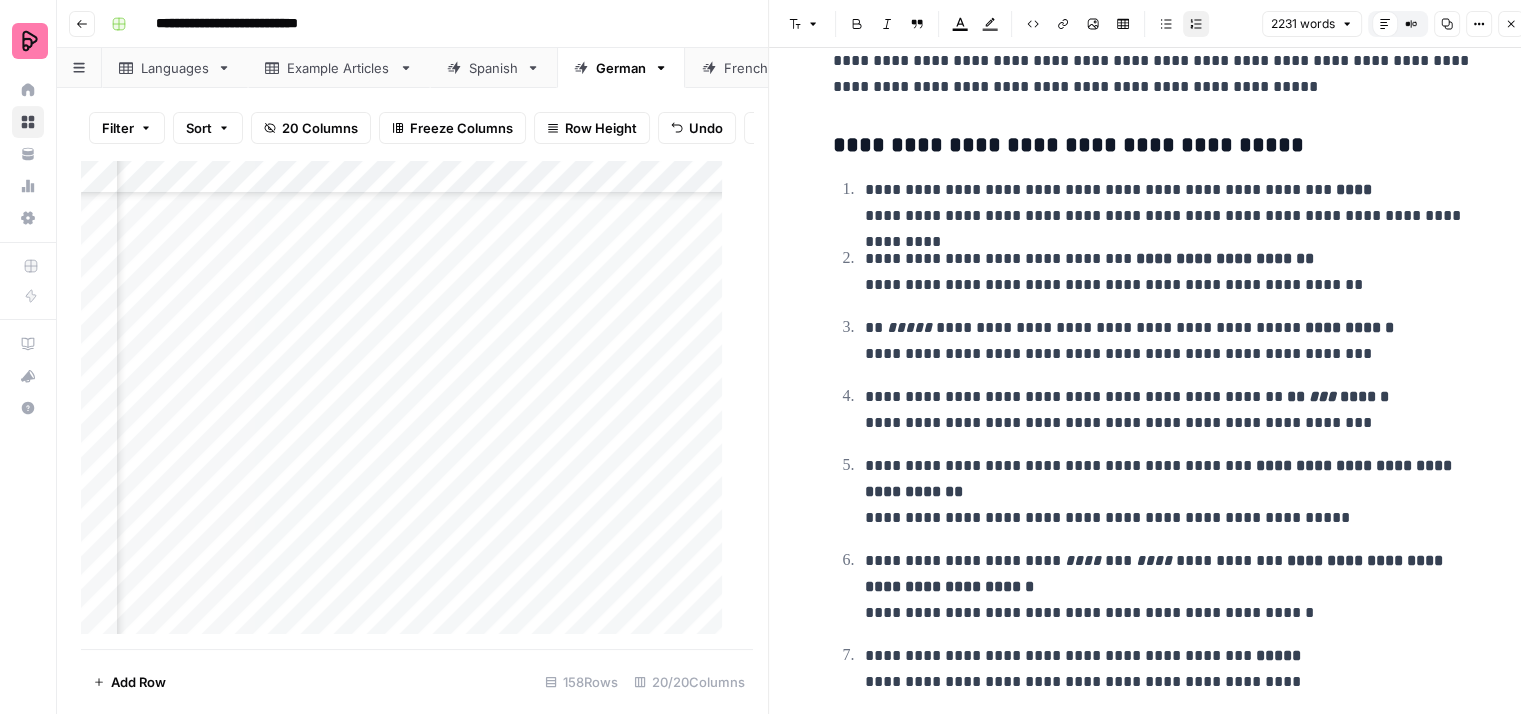 click on "**********" at bounding box center [1169, 492] 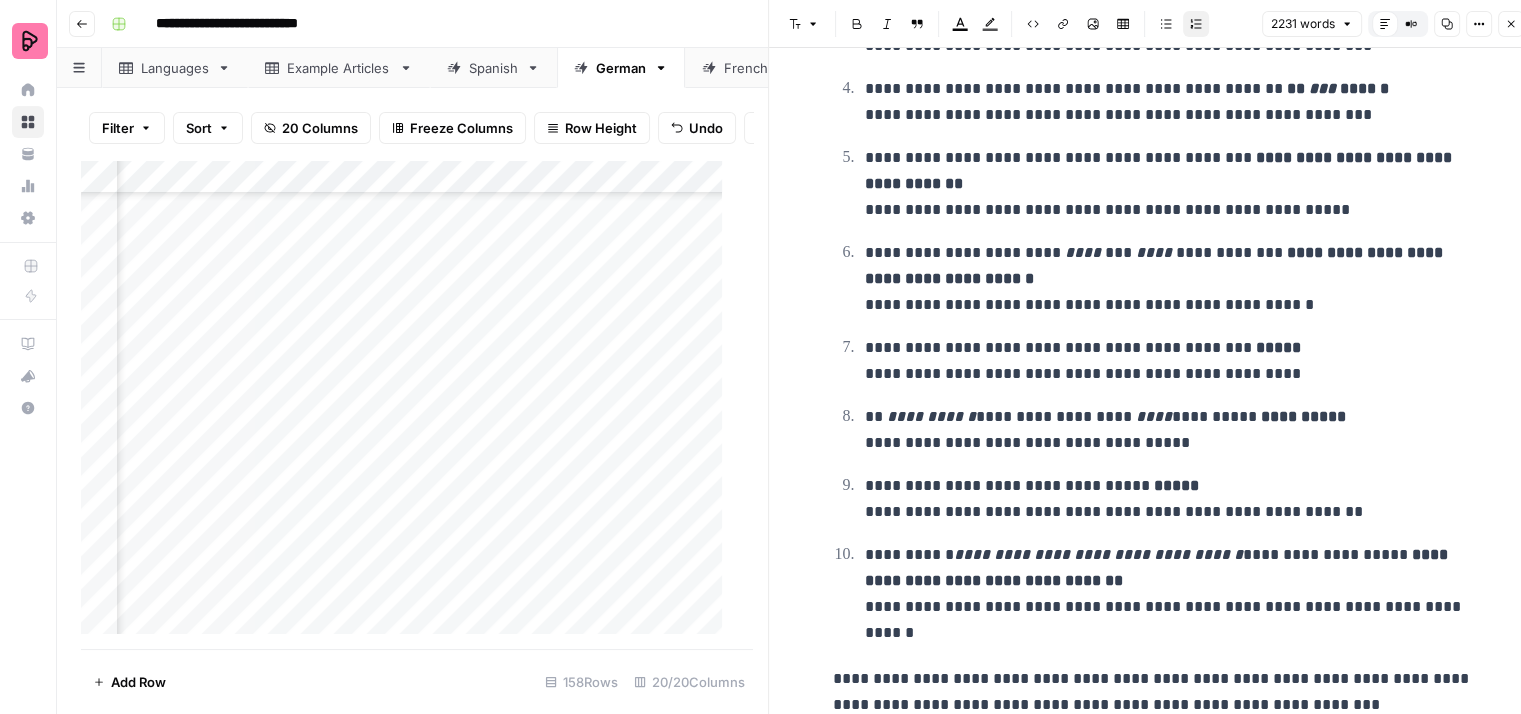 scroll, scrollTop: 9645, scrollLeft: 0, axis: vertical 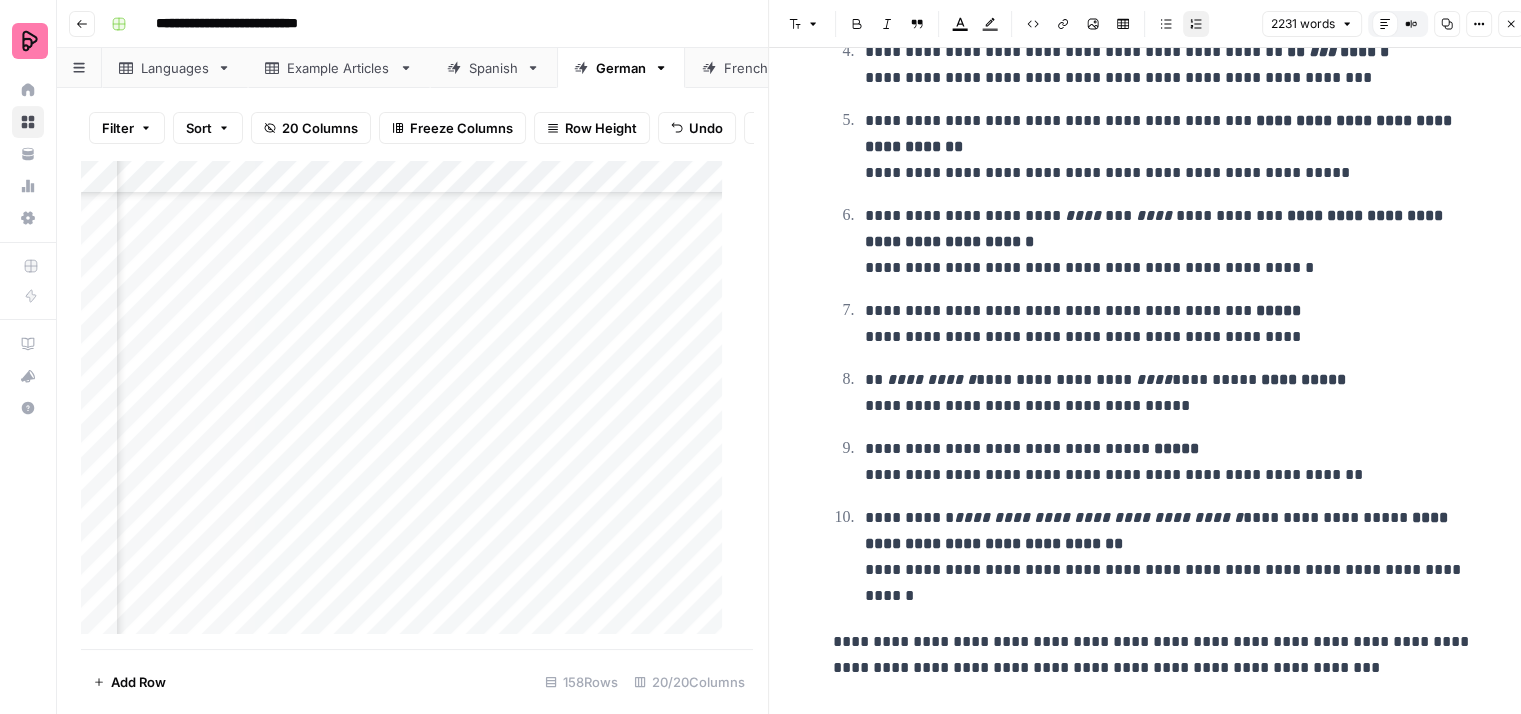 click on "**********" at bounding box center [1169, 324] 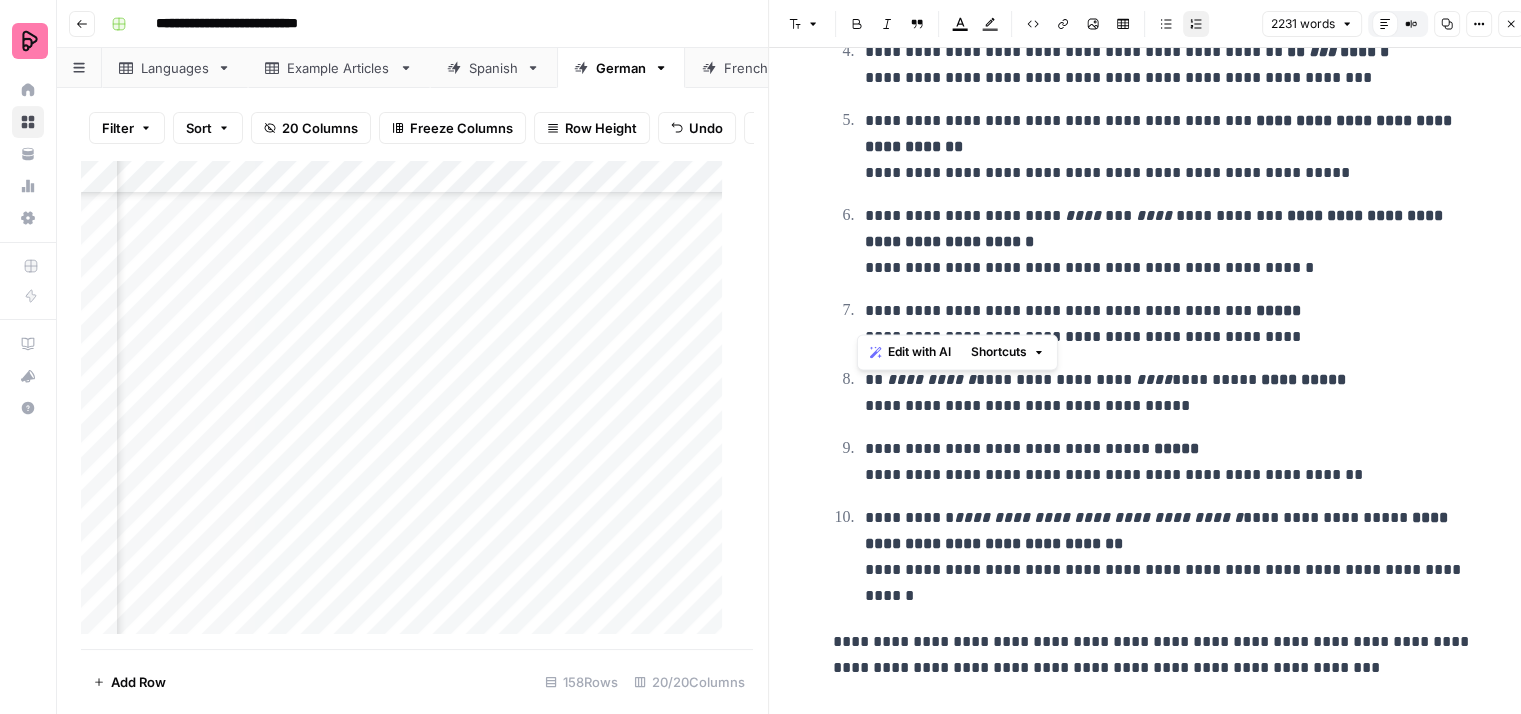 drag, startPoint x: 900, startPoint y: 318, endPoint x: 853, endPoint y: 318, distance: 47 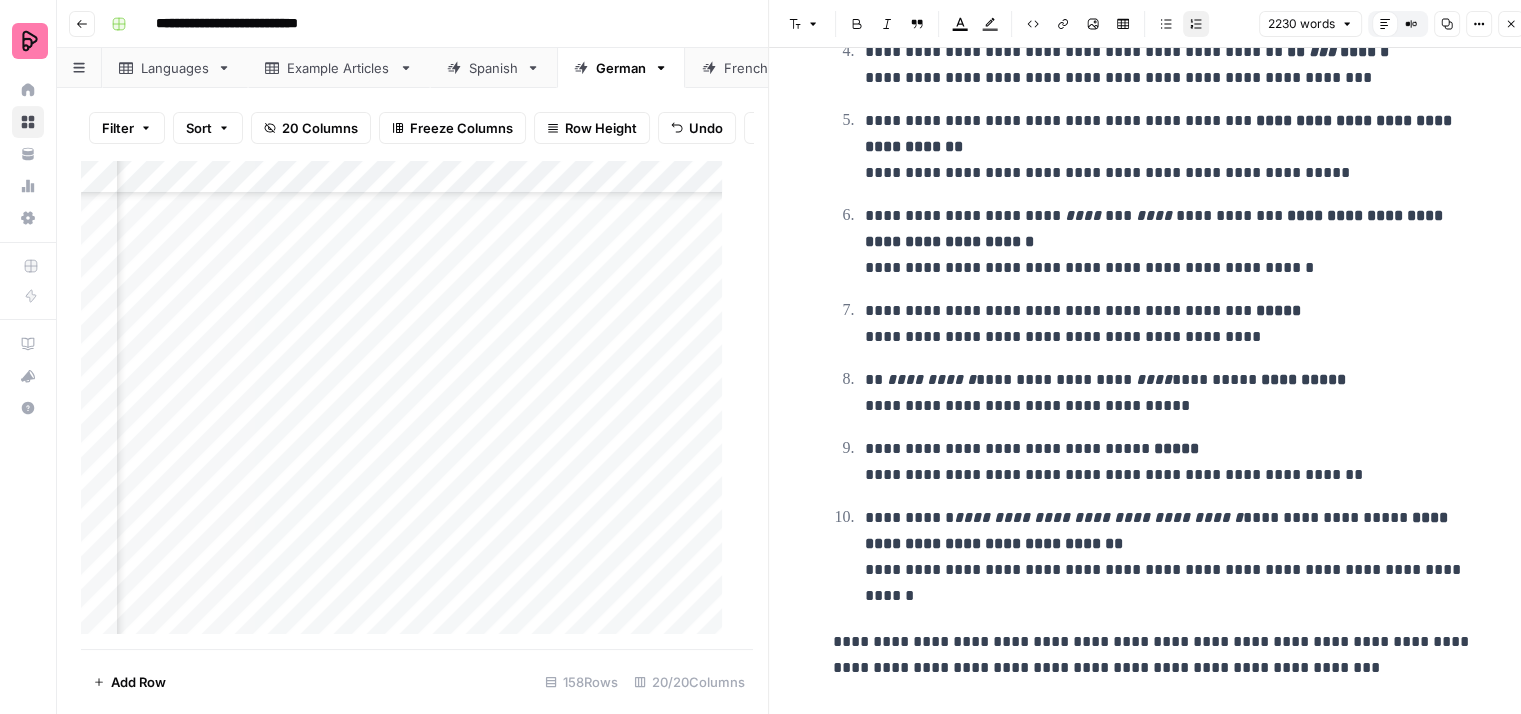 click on "**********" at bounding box center [1169, 393] 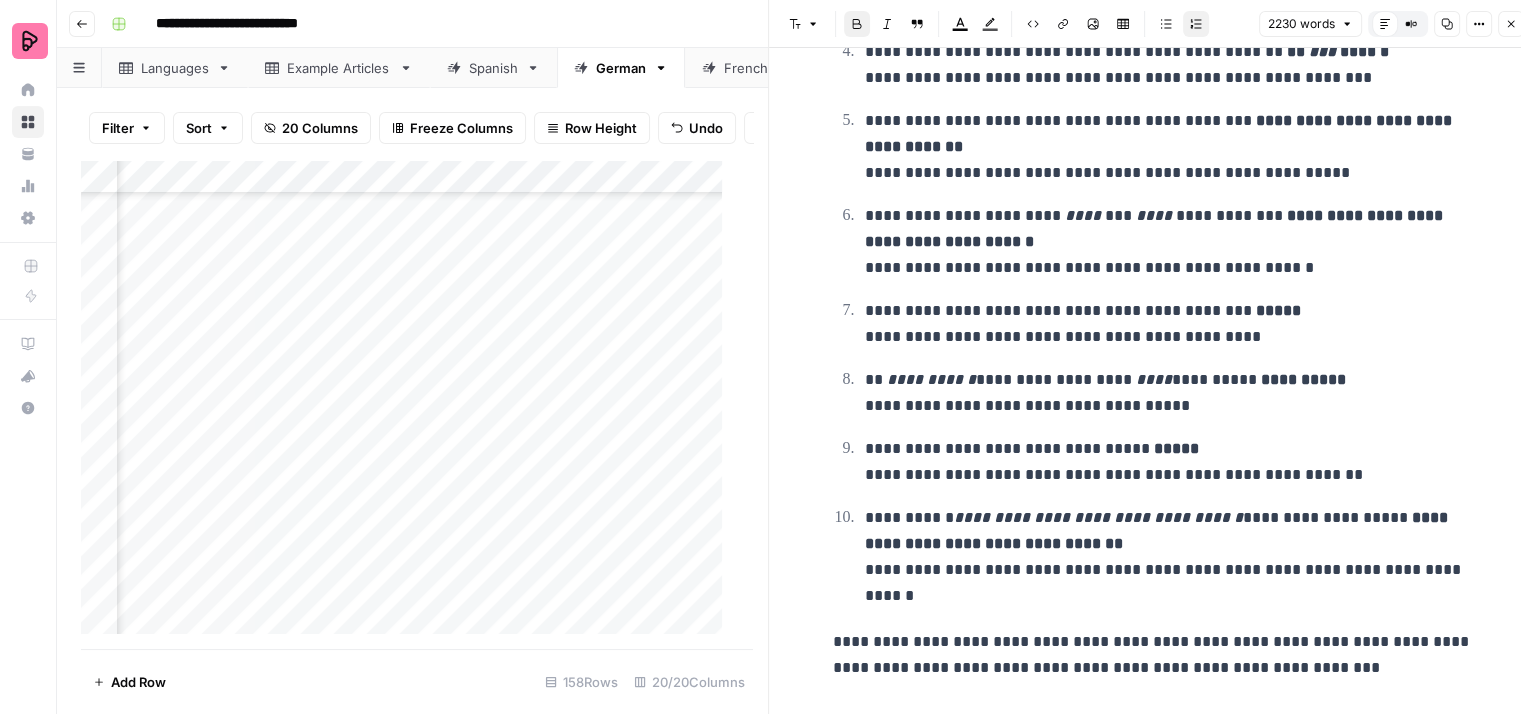click on "**********" at bounding box center [1169, 462] 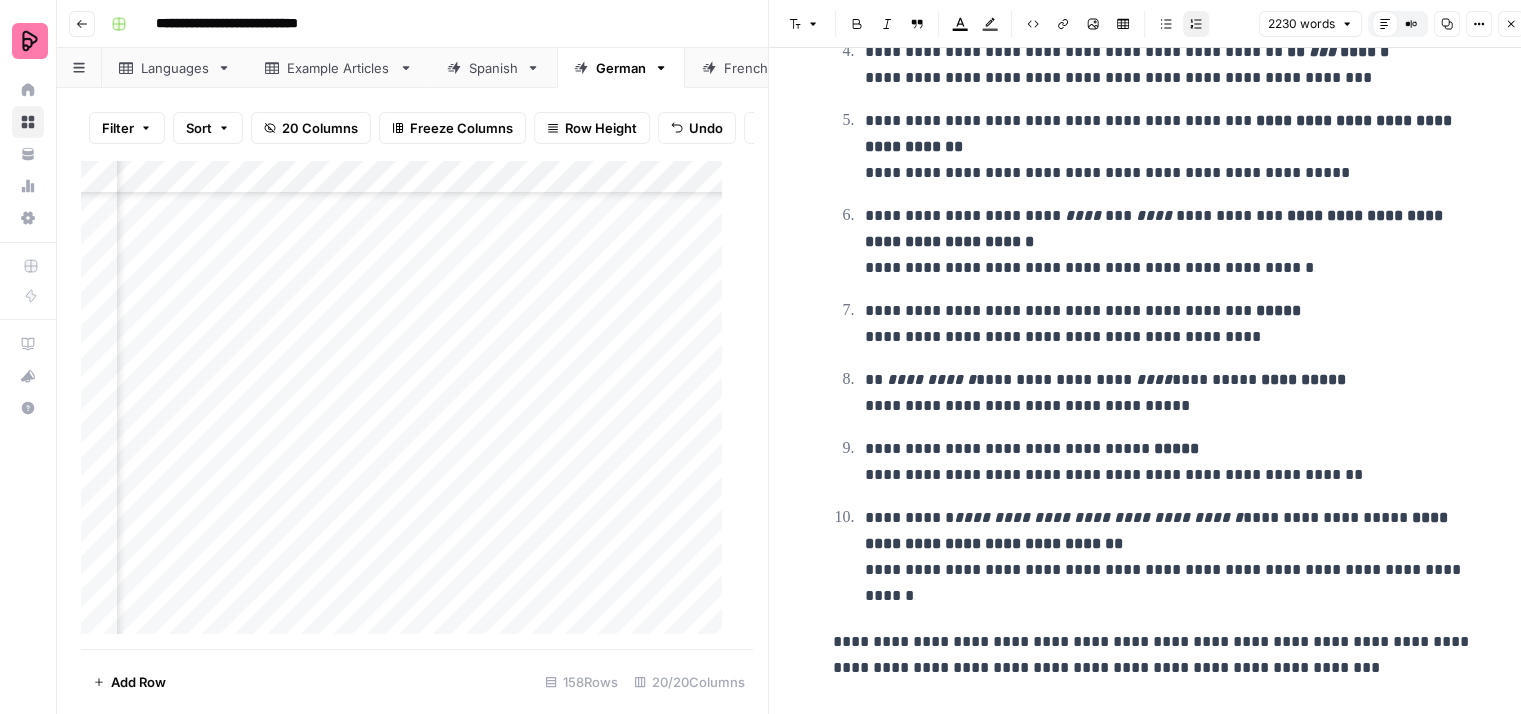 click on "**********" at bounding box center [1169, 557] 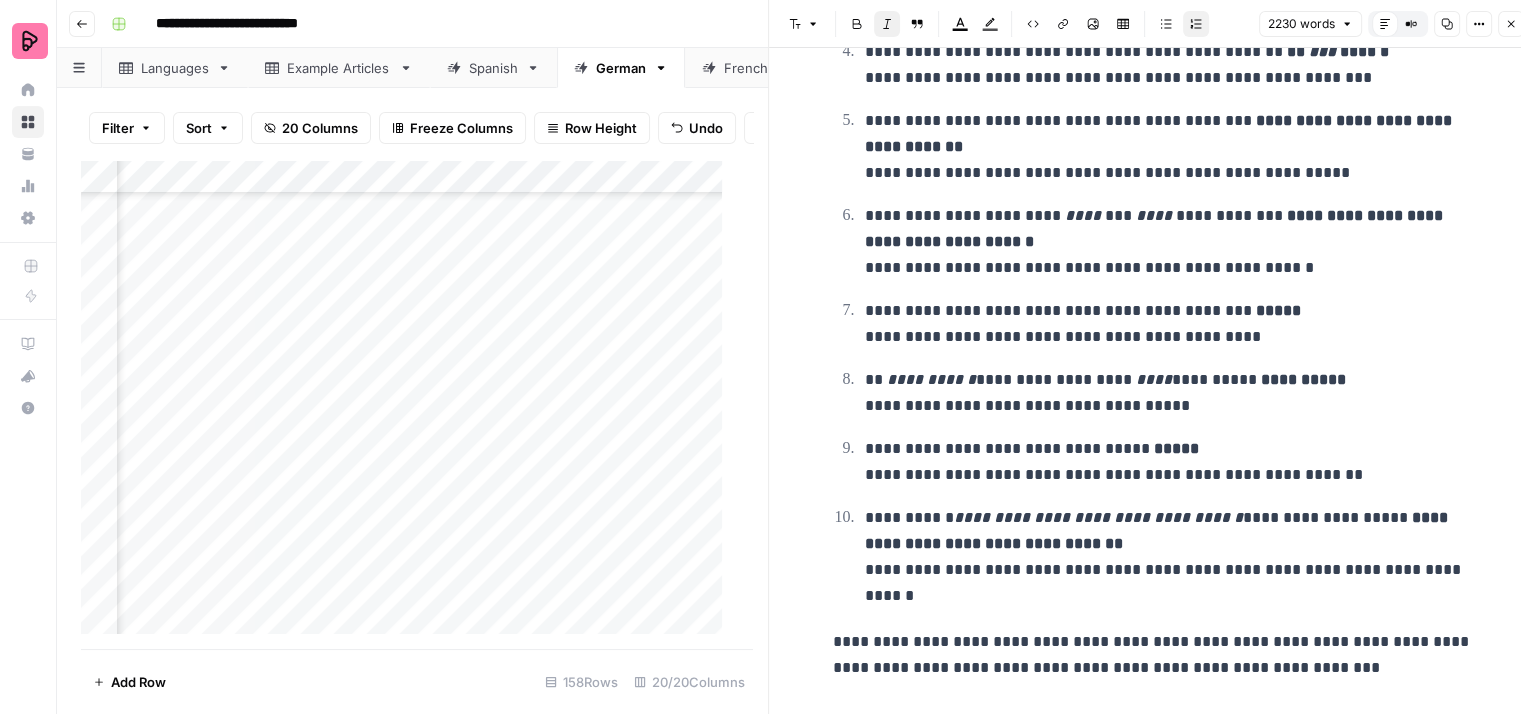 click on "**********" at bounding box center (1169, 557) 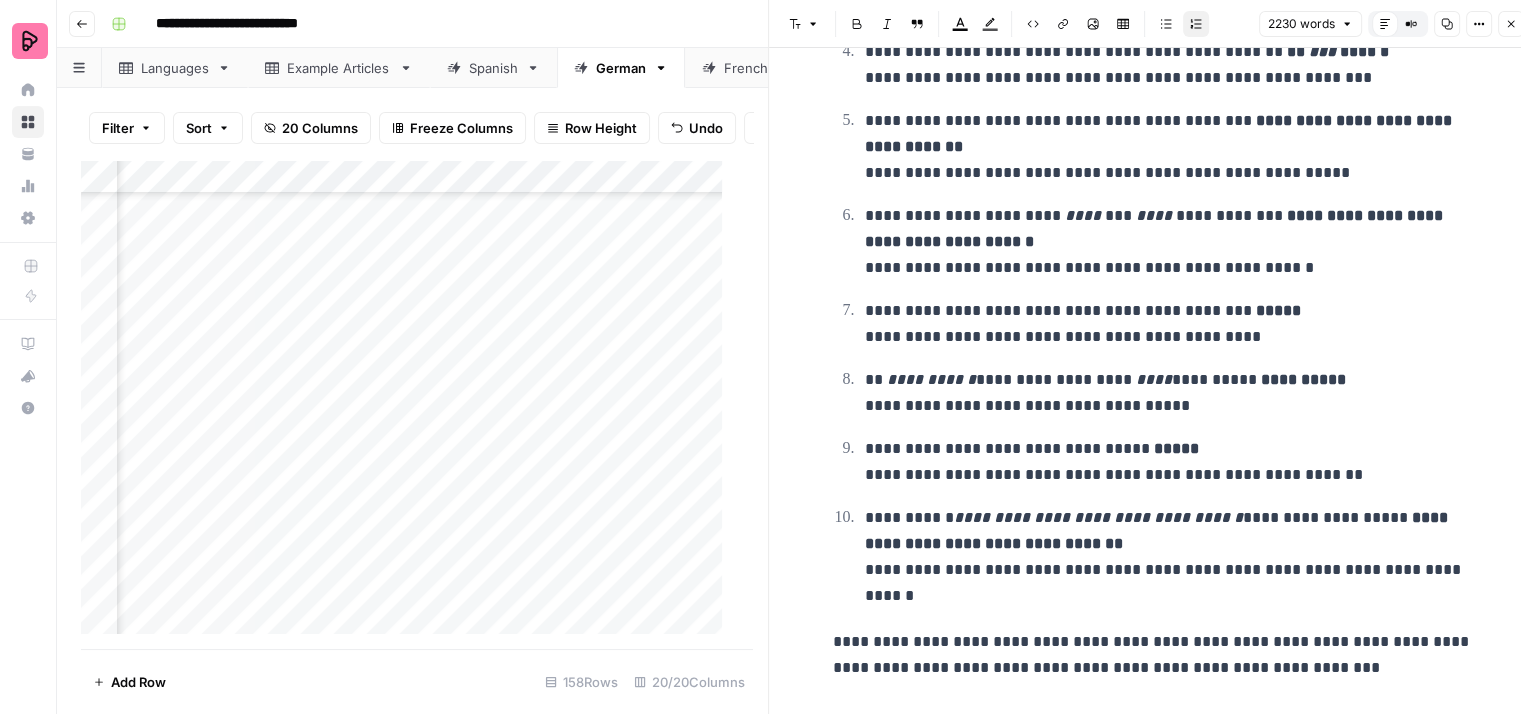 click on "**********" at bounding box center [1158, 530] 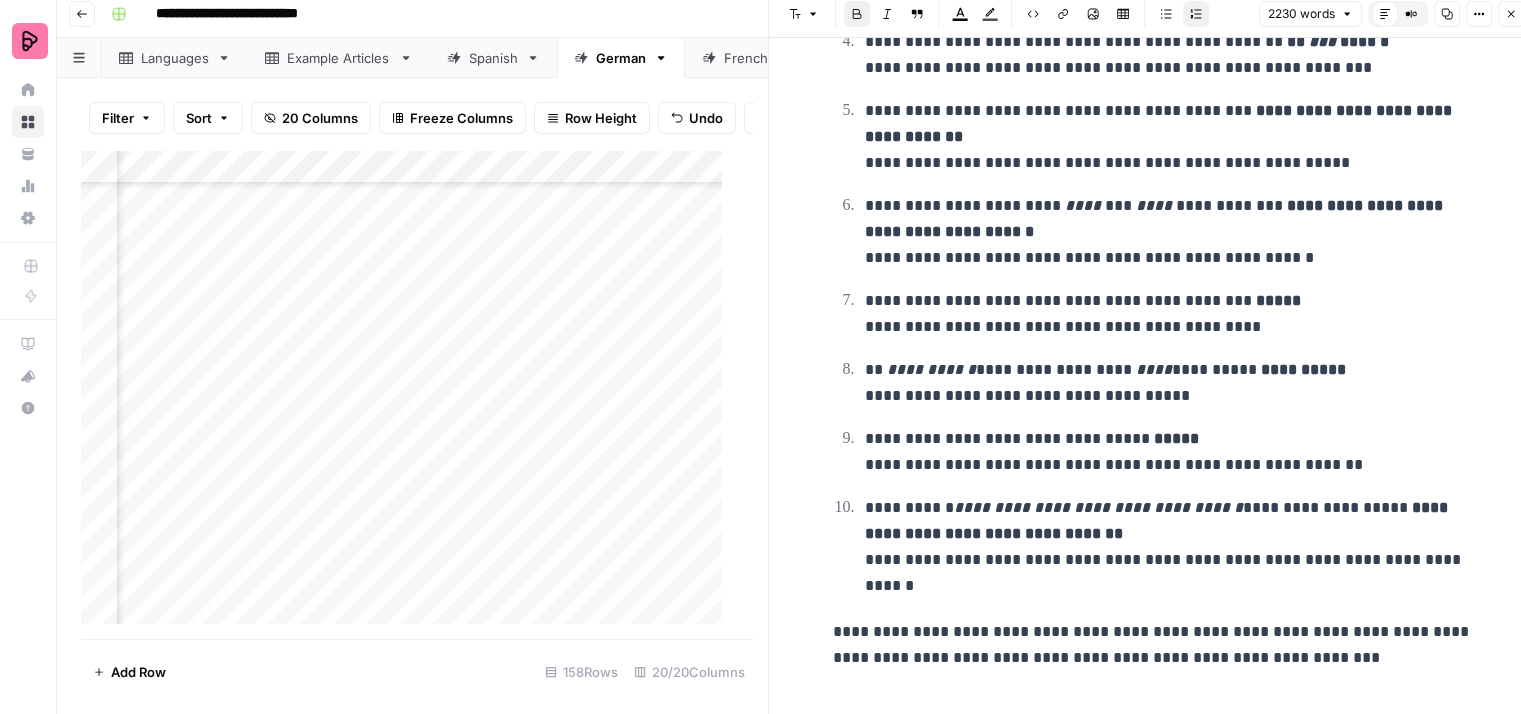 scroll, scrollTop: 16, scrollLeft: 0, axis: vertical 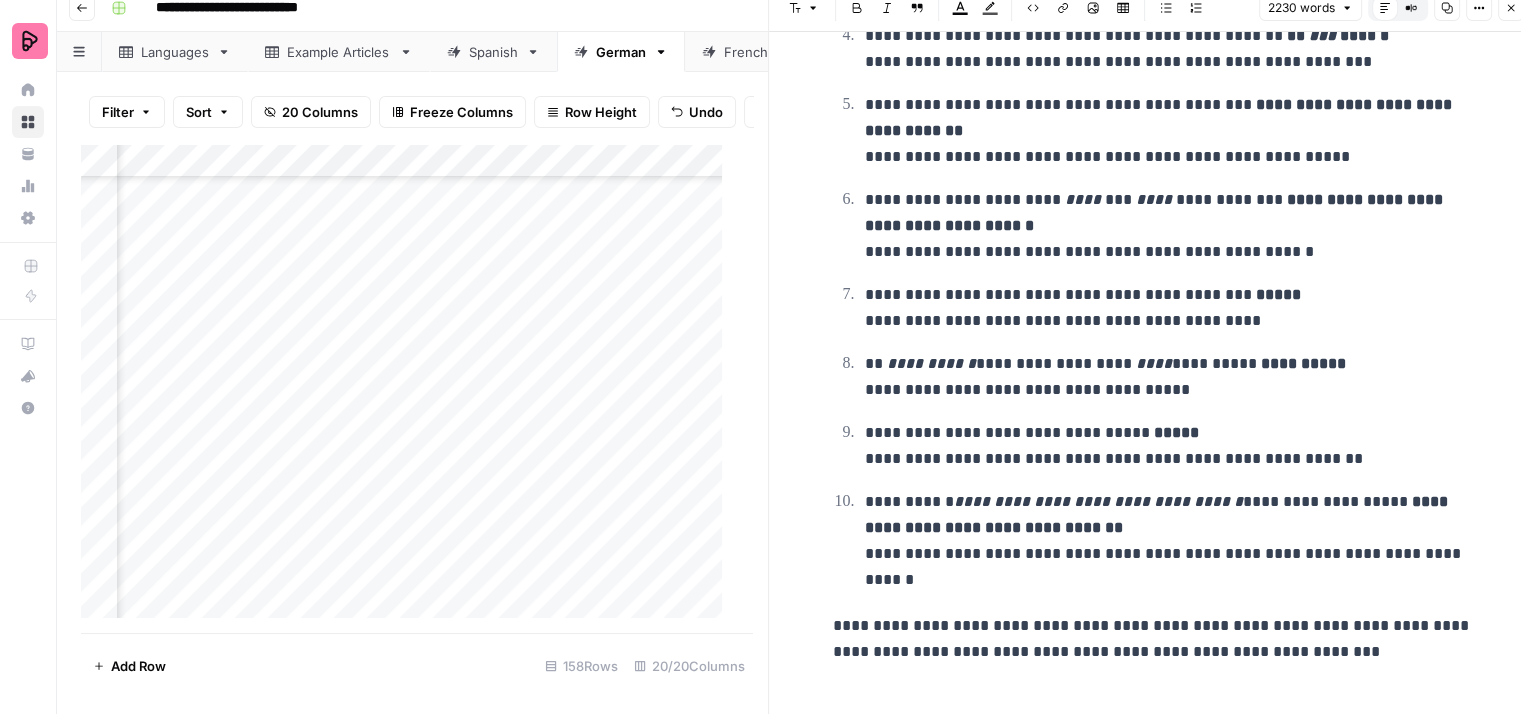 click on "**********" at bounding box center [1153, 639] 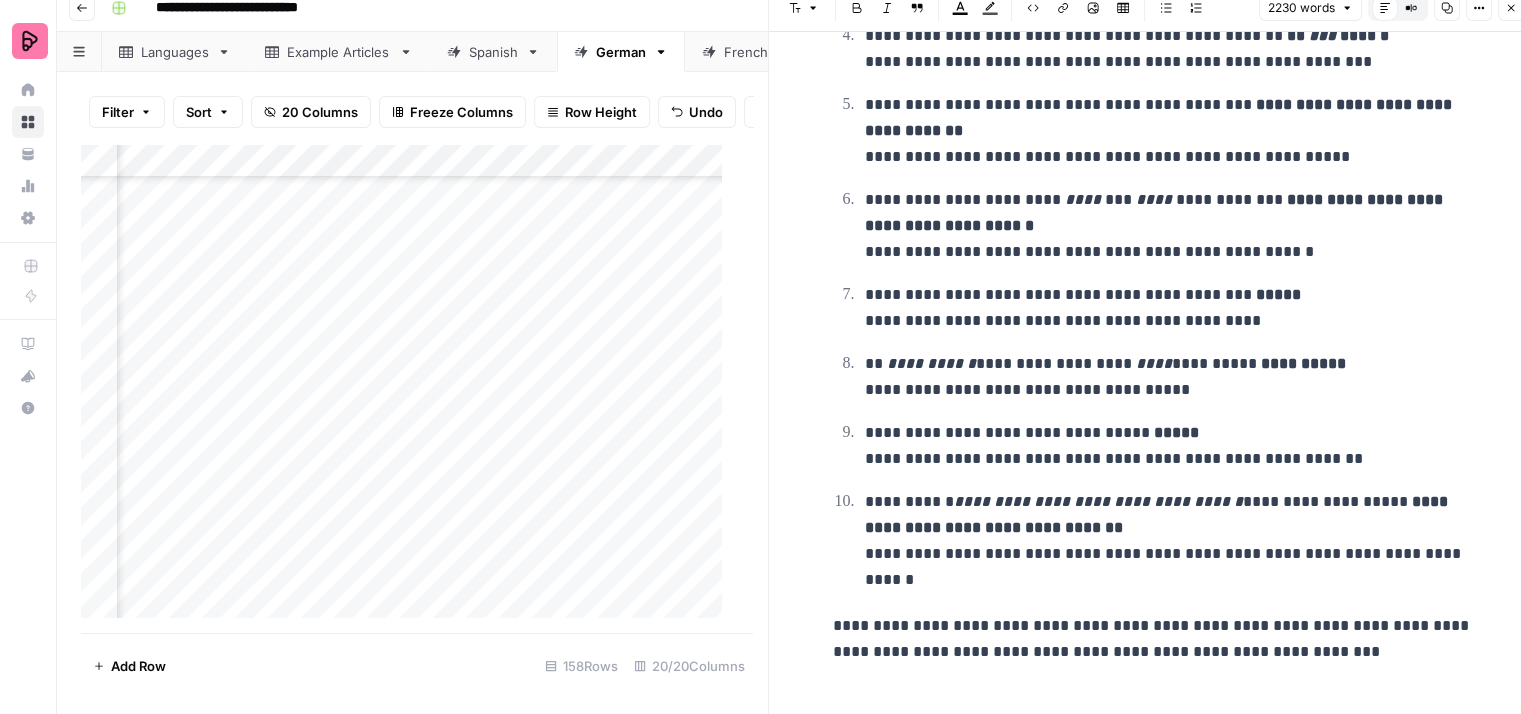 click on "**********" at bounding box center [1153, 639] 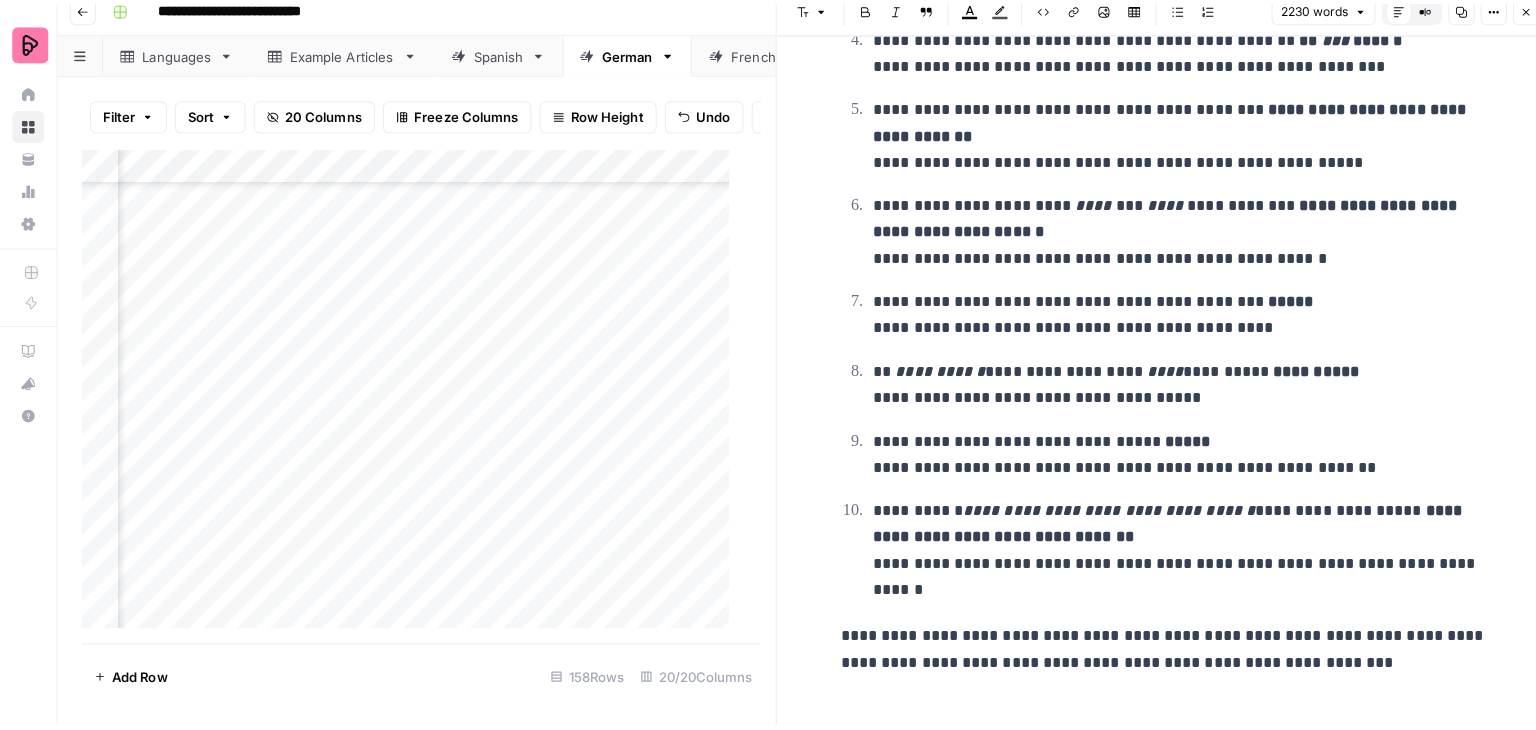 scroll, scrollTop: 0, scrollLeft: 0, axis: both 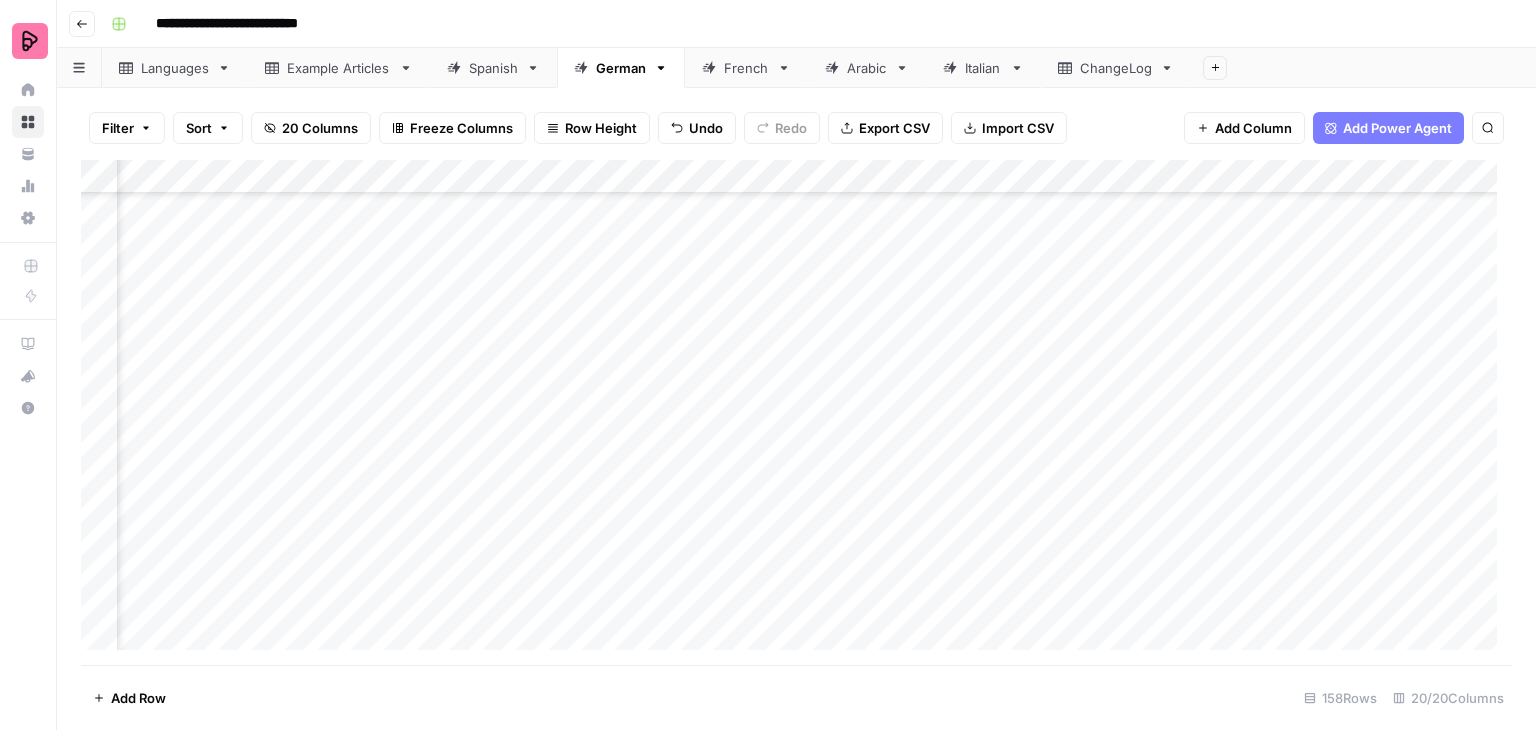 click on "Add Column" at bounding box center (796, 412) 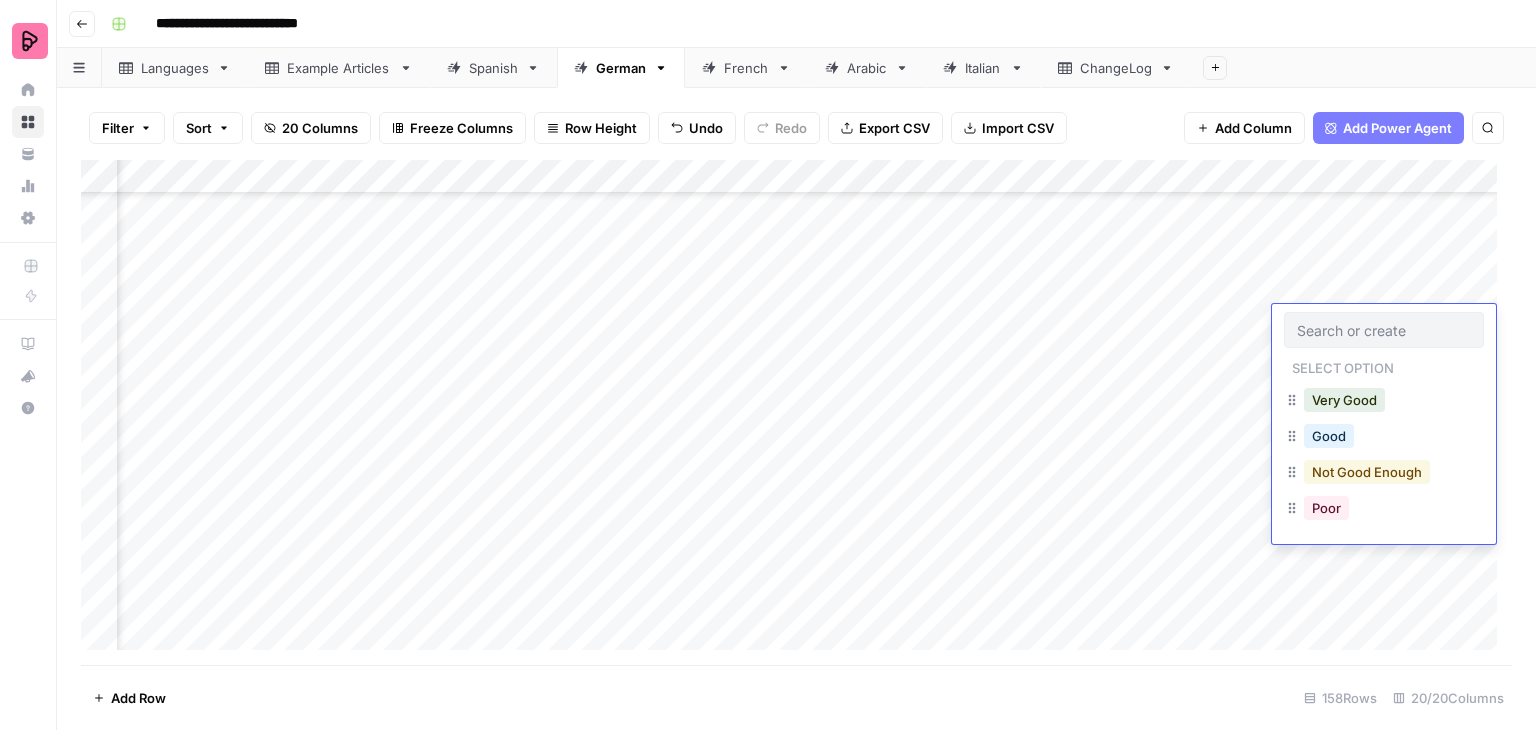 click on "Not Good Enough" at bounding box center (1367, 472) 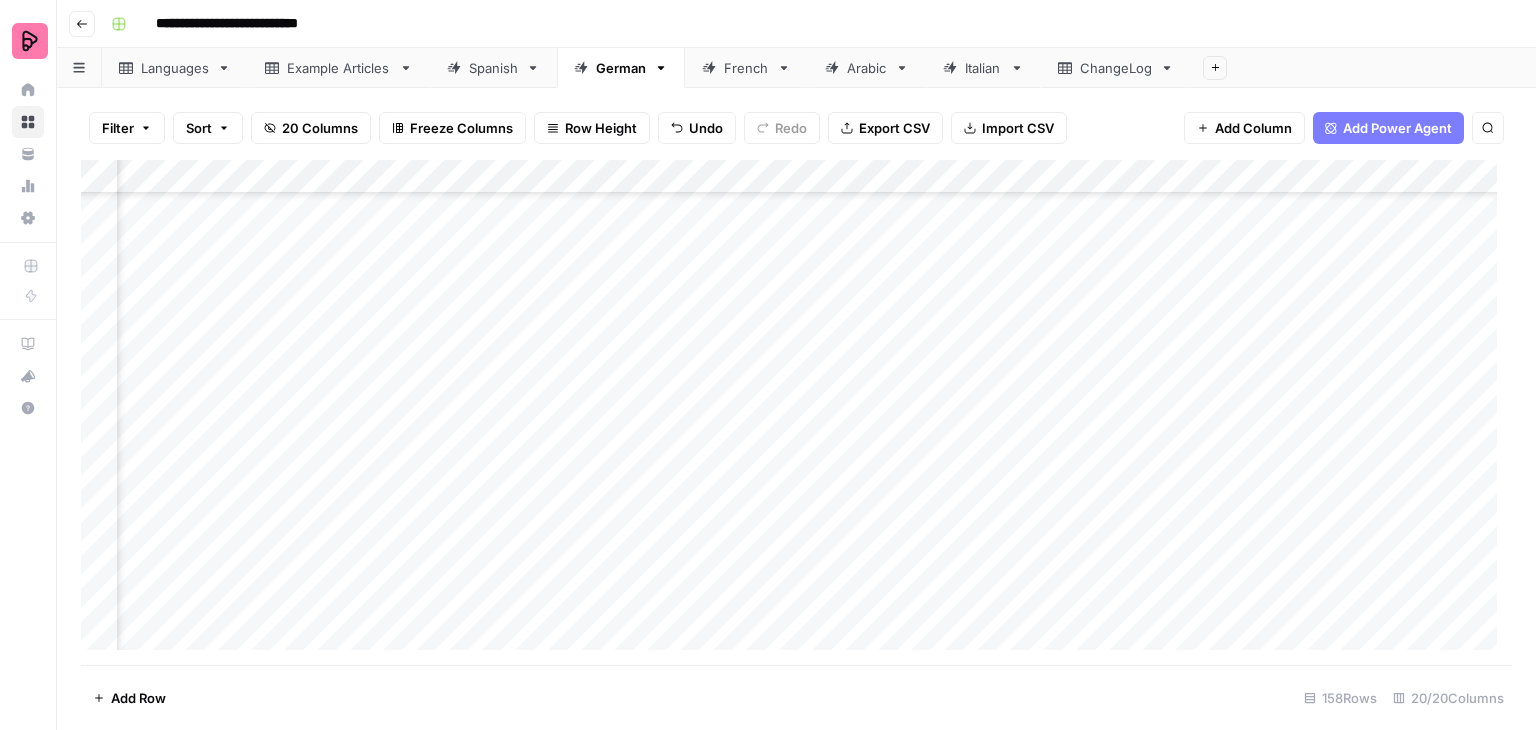 scroll, scrollTop: 4748, scrollLeft: 1356, axis: both 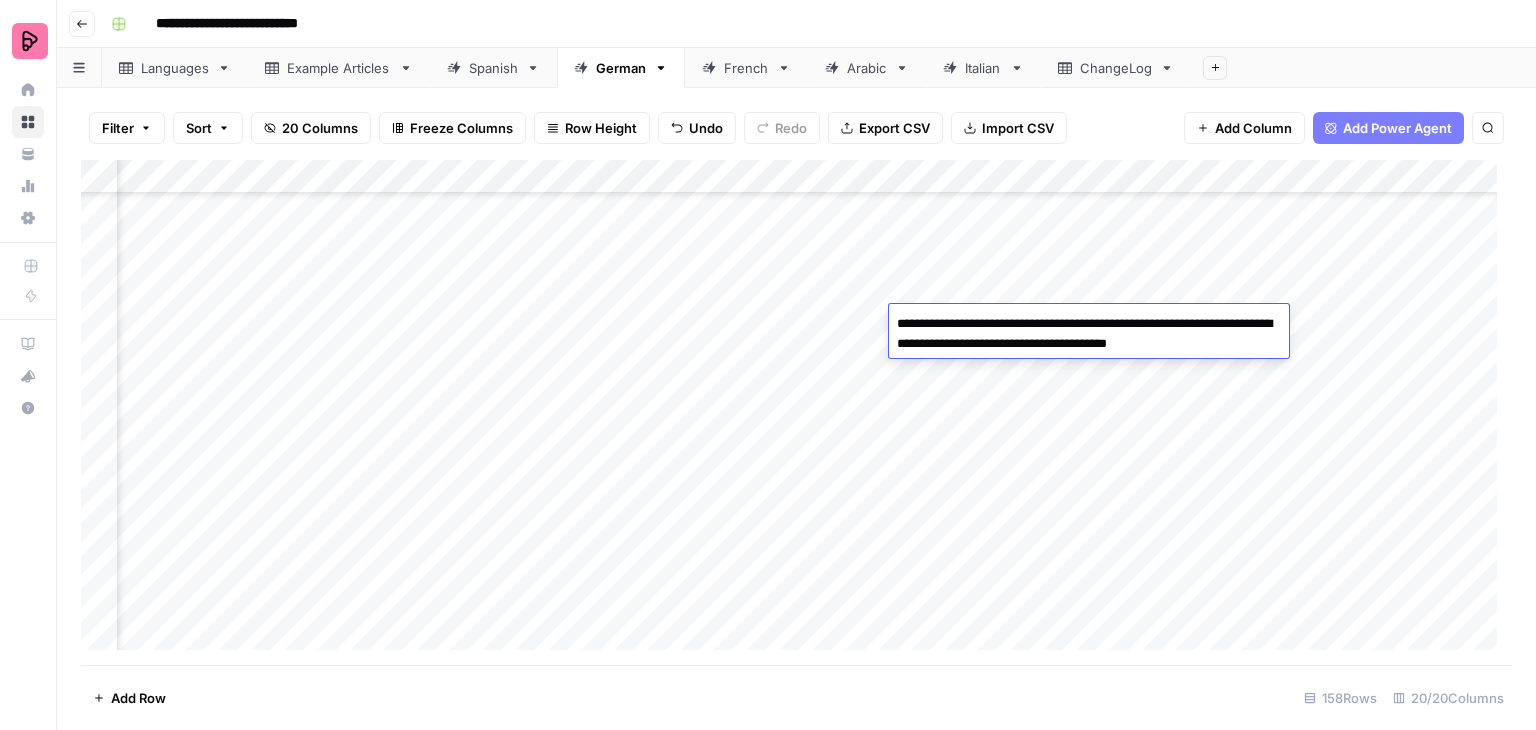 type on "**********" 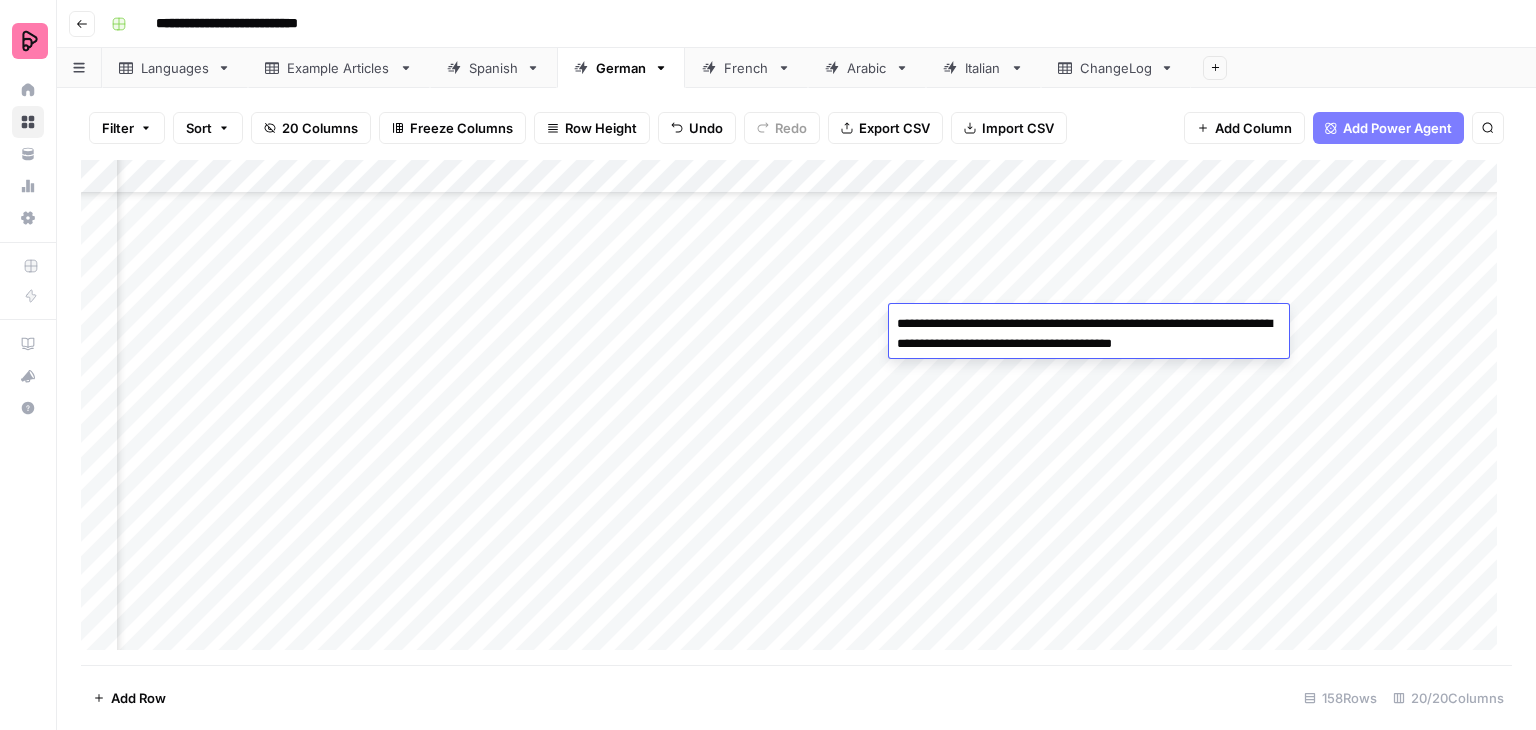 click on "Add Column" at bounding box center (796, 412) 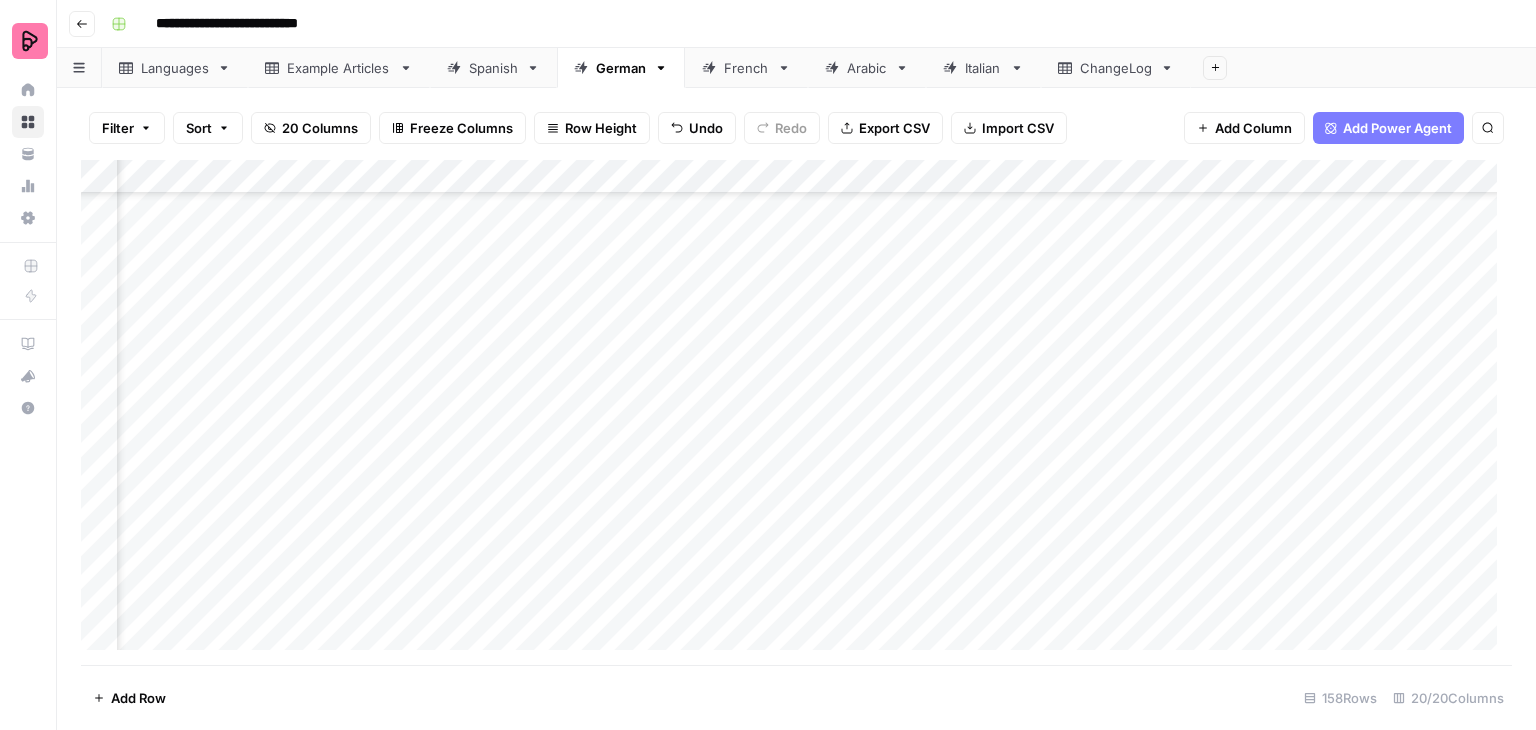 click on "Add Column" at bounding box center (796, 412) 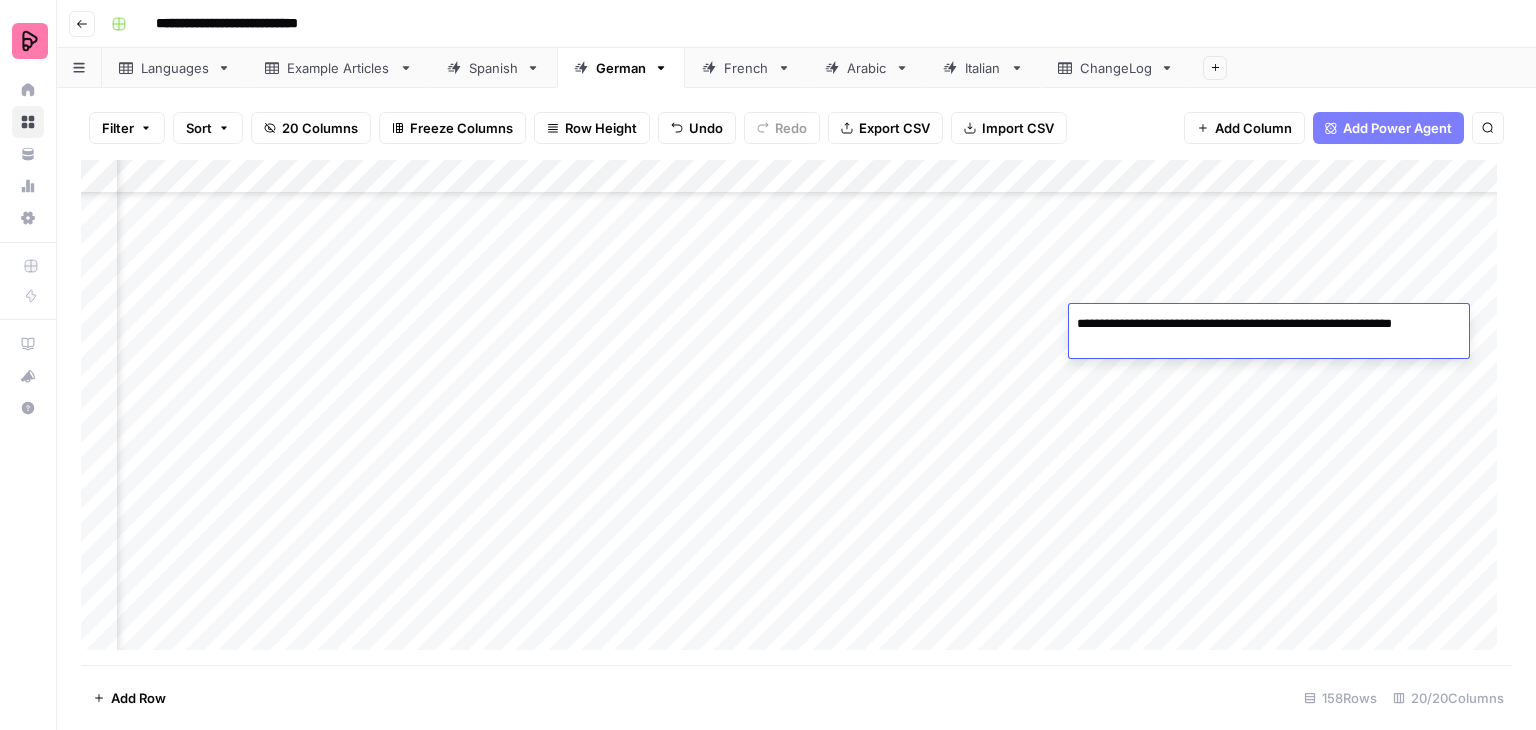 click on "**********" at bounding box center (1269, 334) 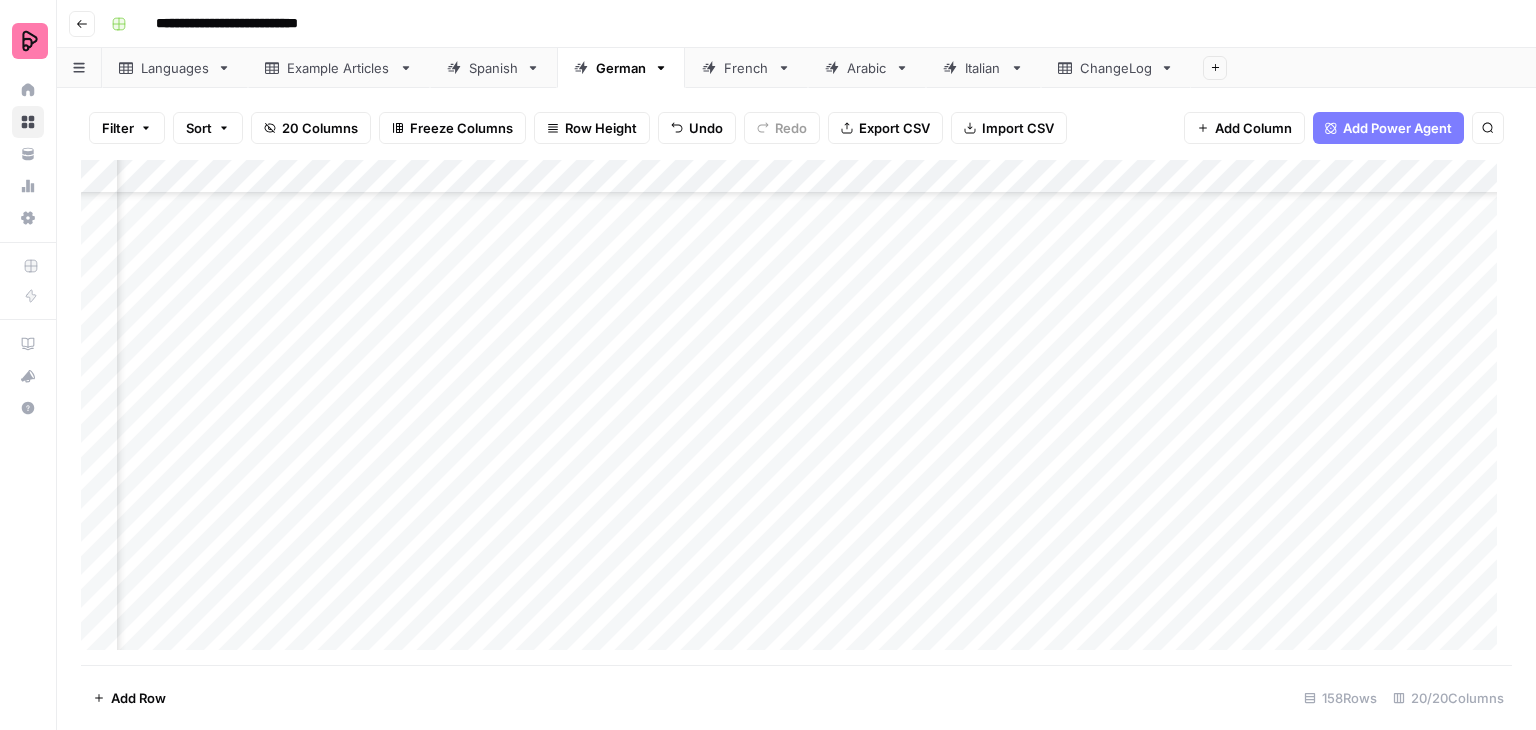 click on "Add Column" at bounding box center (796, 412) 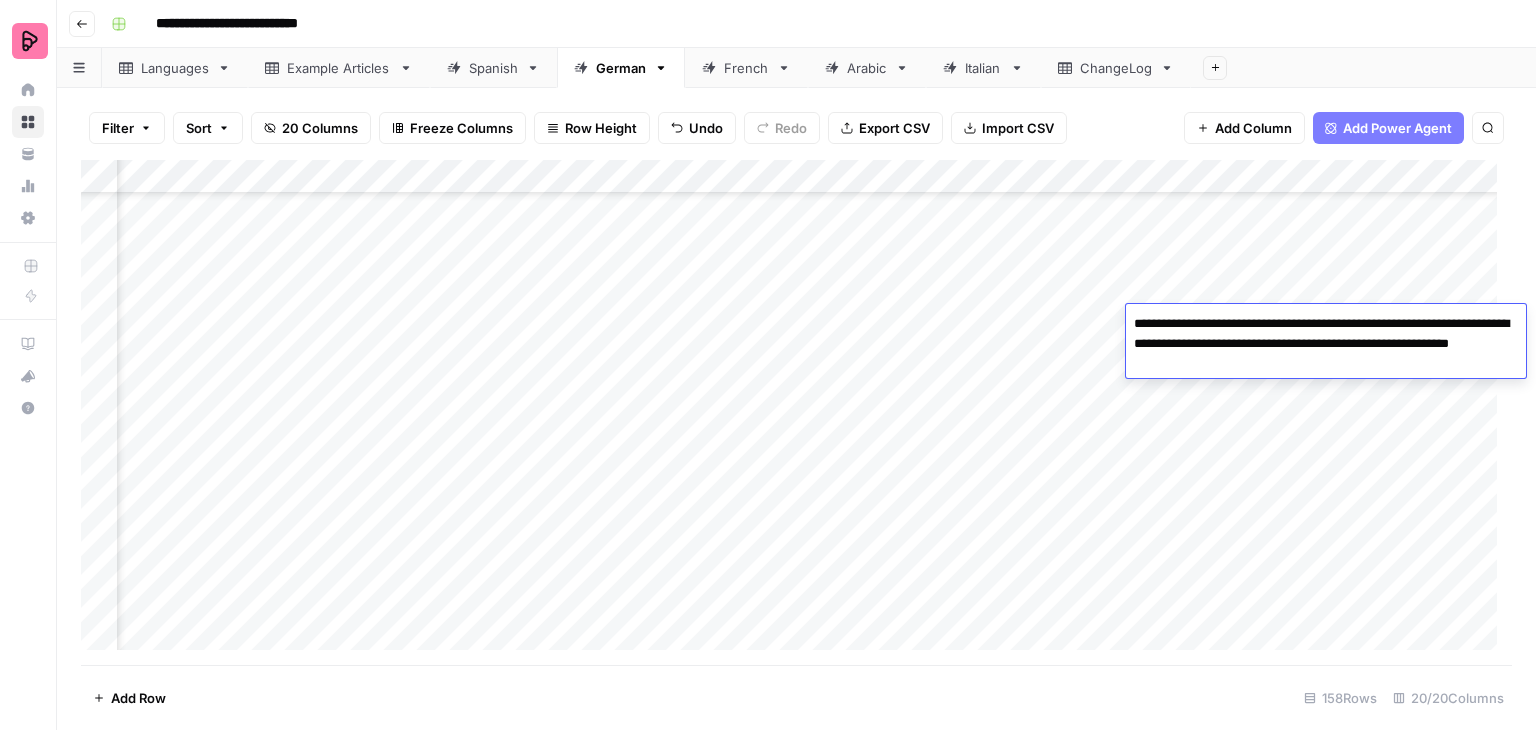 drag, startPoint x: 1272, startPoint y: 363, endPoint x: 1129, endPoint y: 323, distance: 148.48906 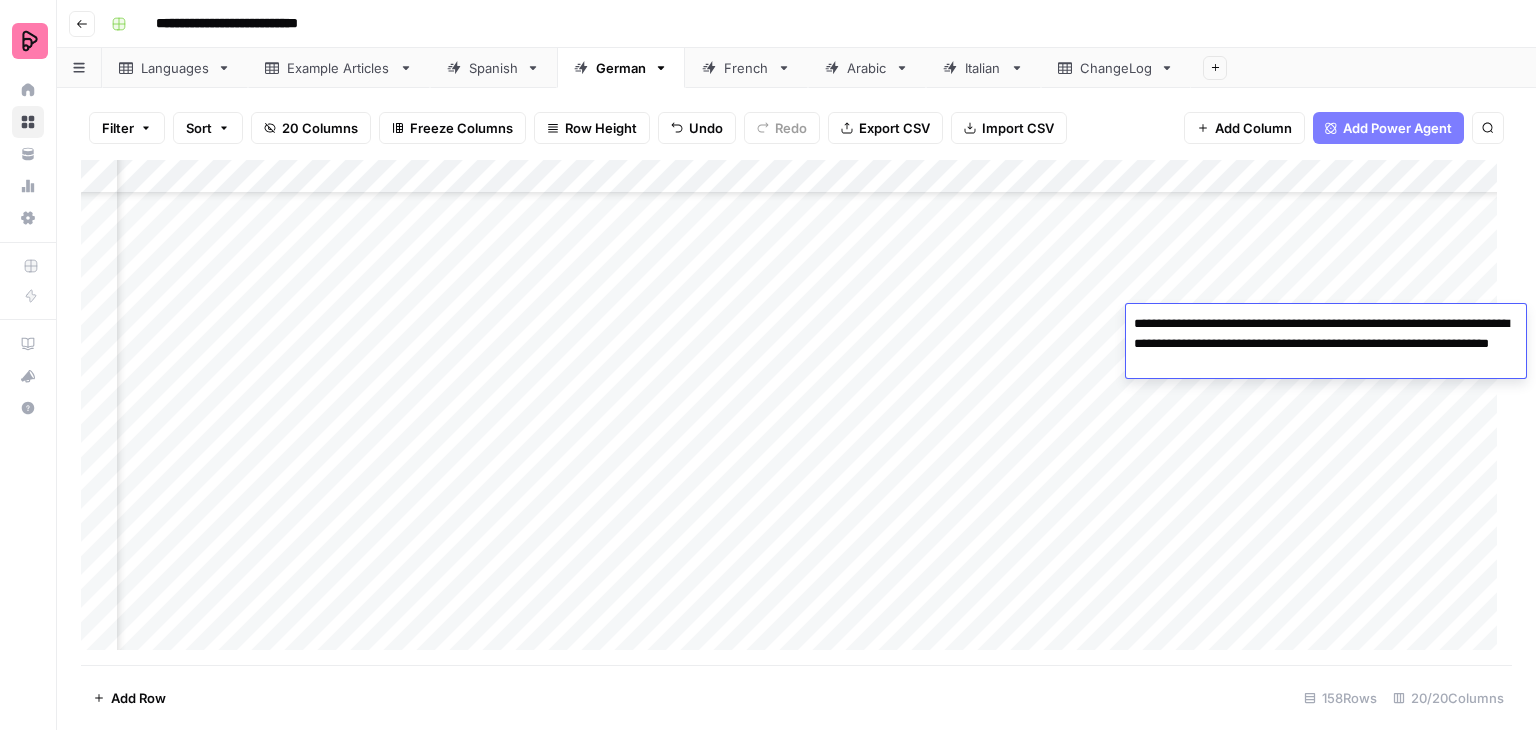 click on "**********" at bounding box center (1326, 344) 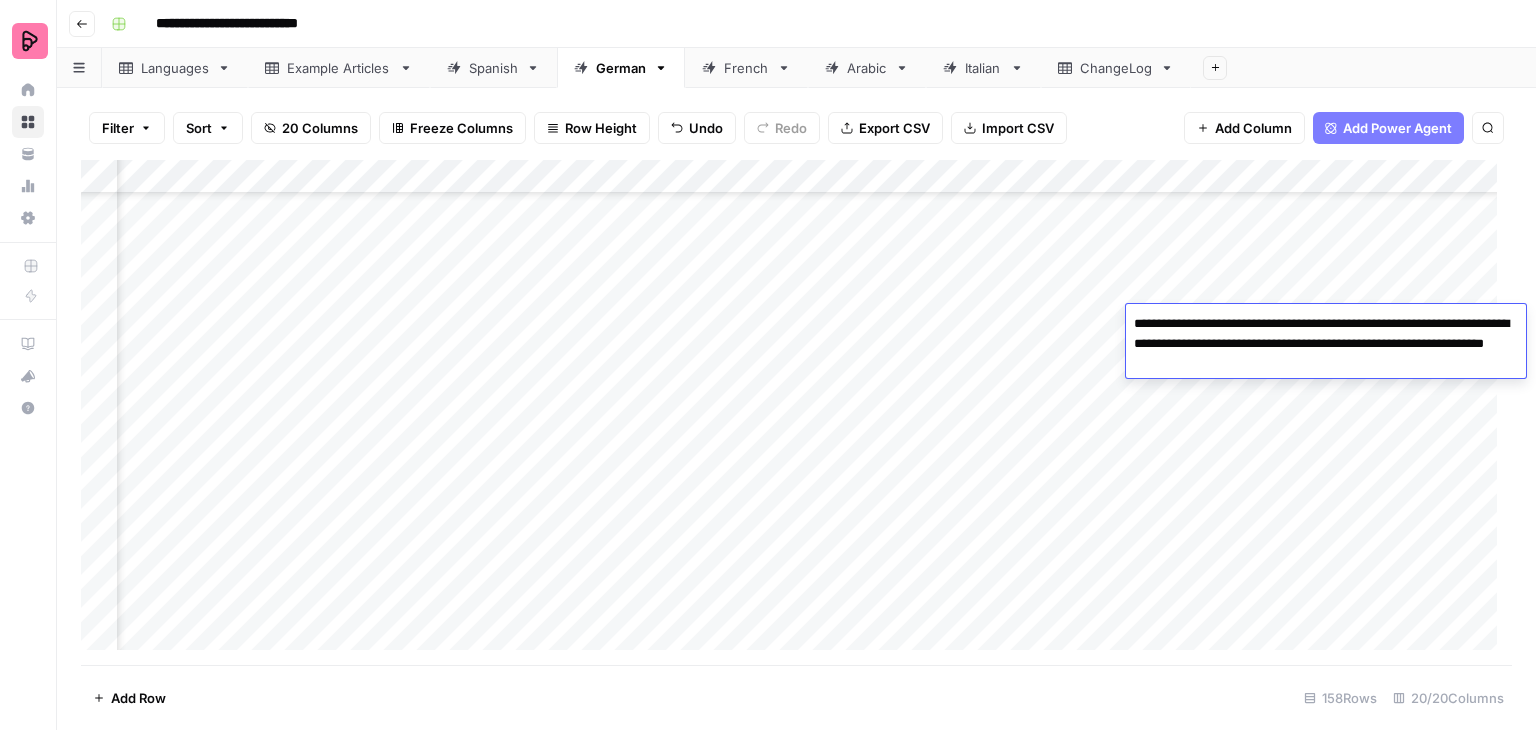 click on "**********" at bounding box center (1326, 344) 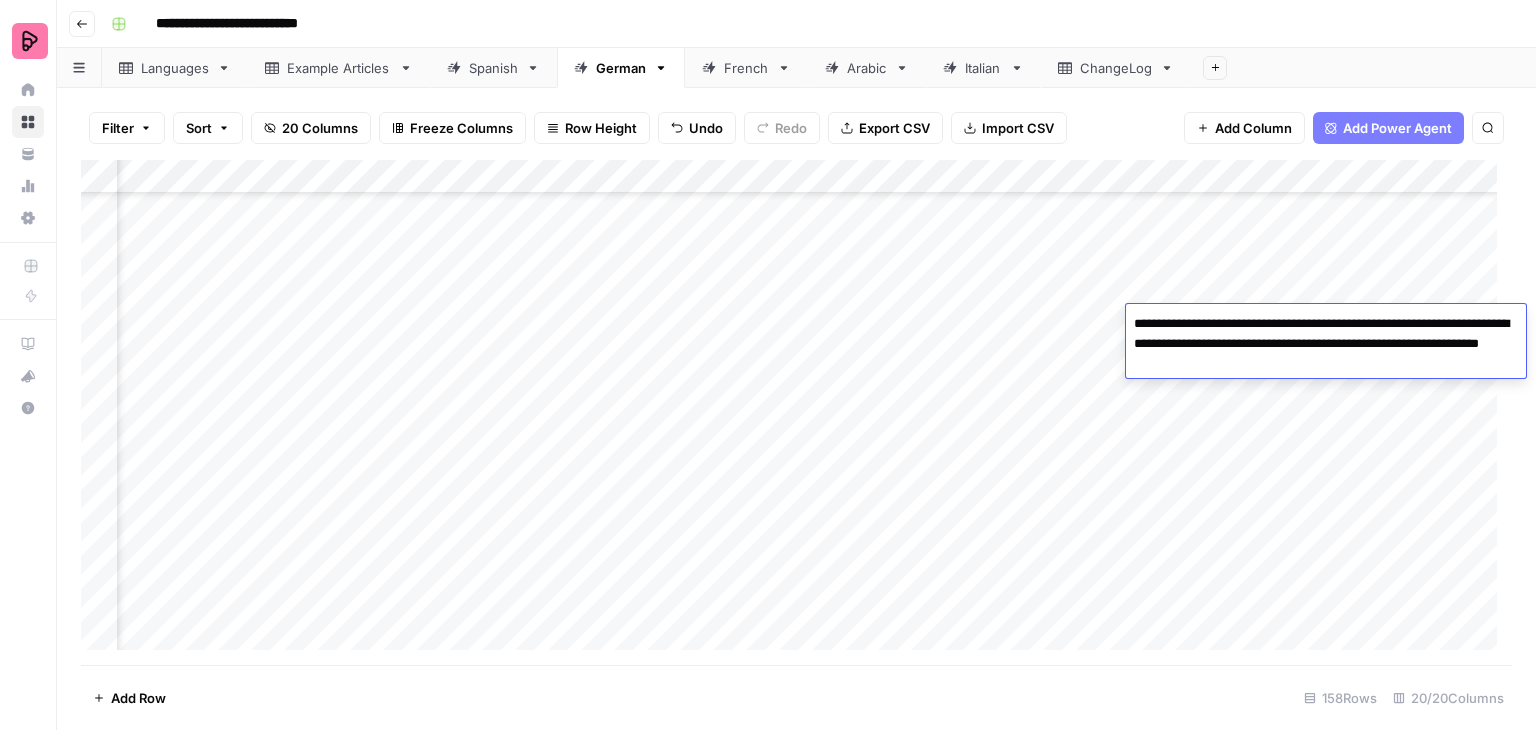 click on "Add Column" at bounding box center (796, 412) 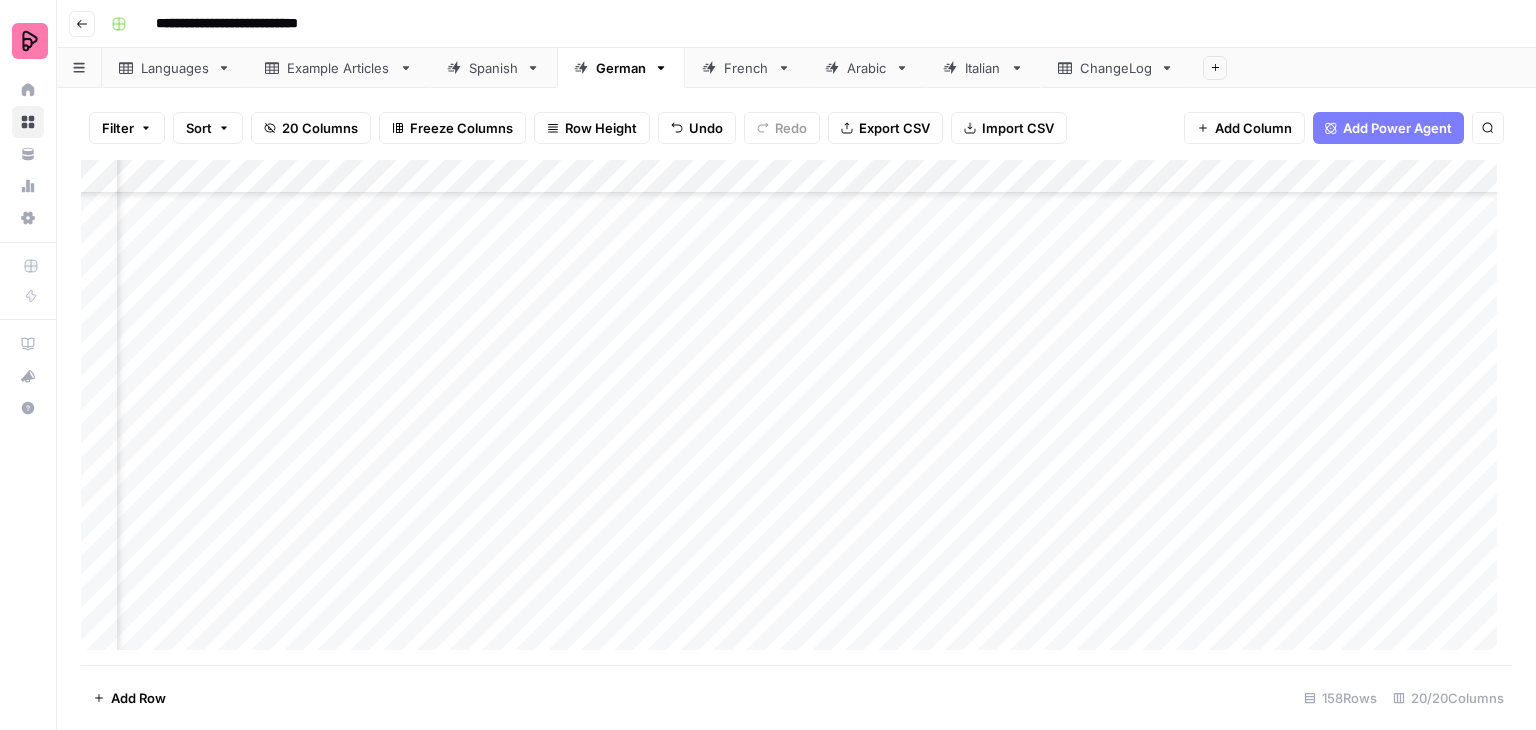 scroll, scrollTop: 4748, scrollLeft: 2138, axis: both 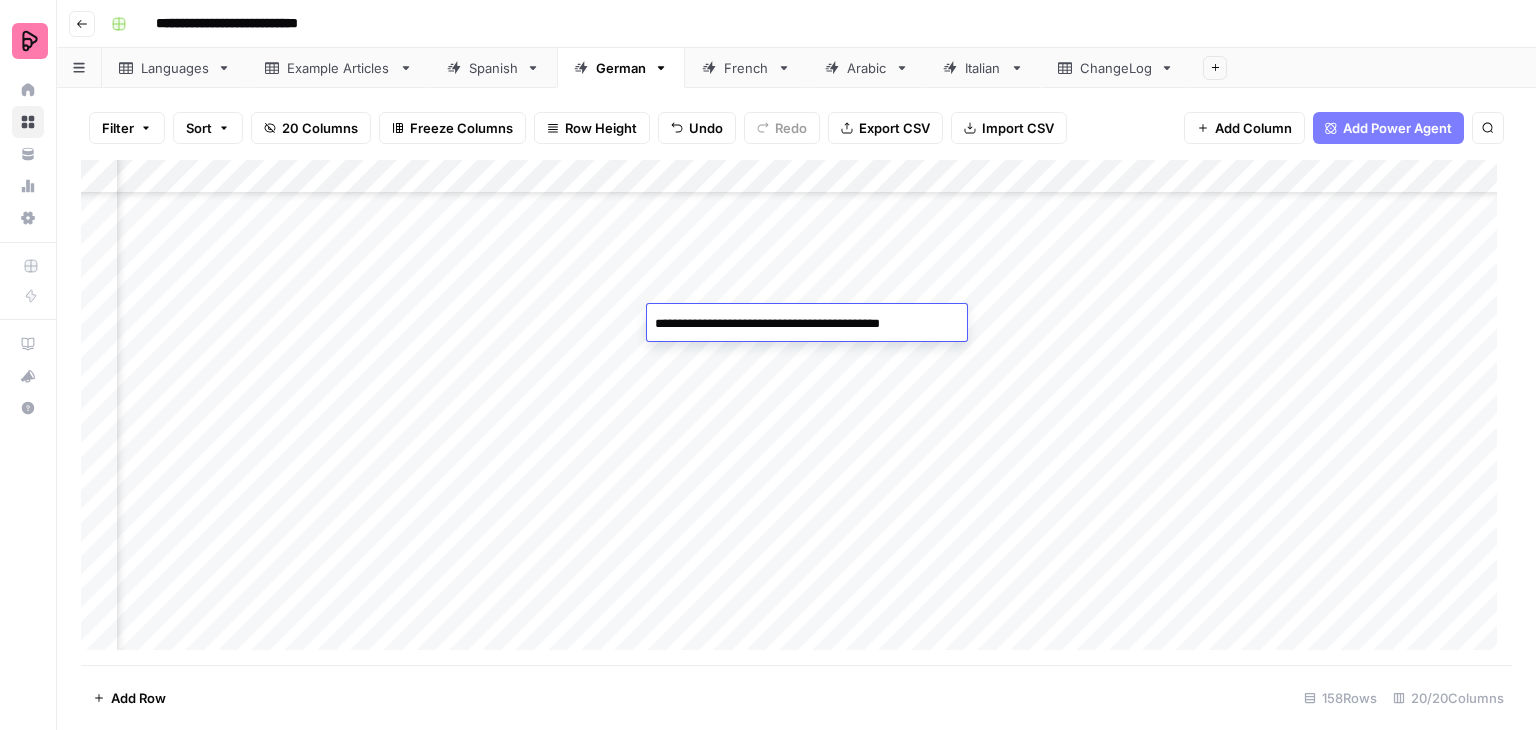 click on "Add Column" at bounding box center (796, 412) 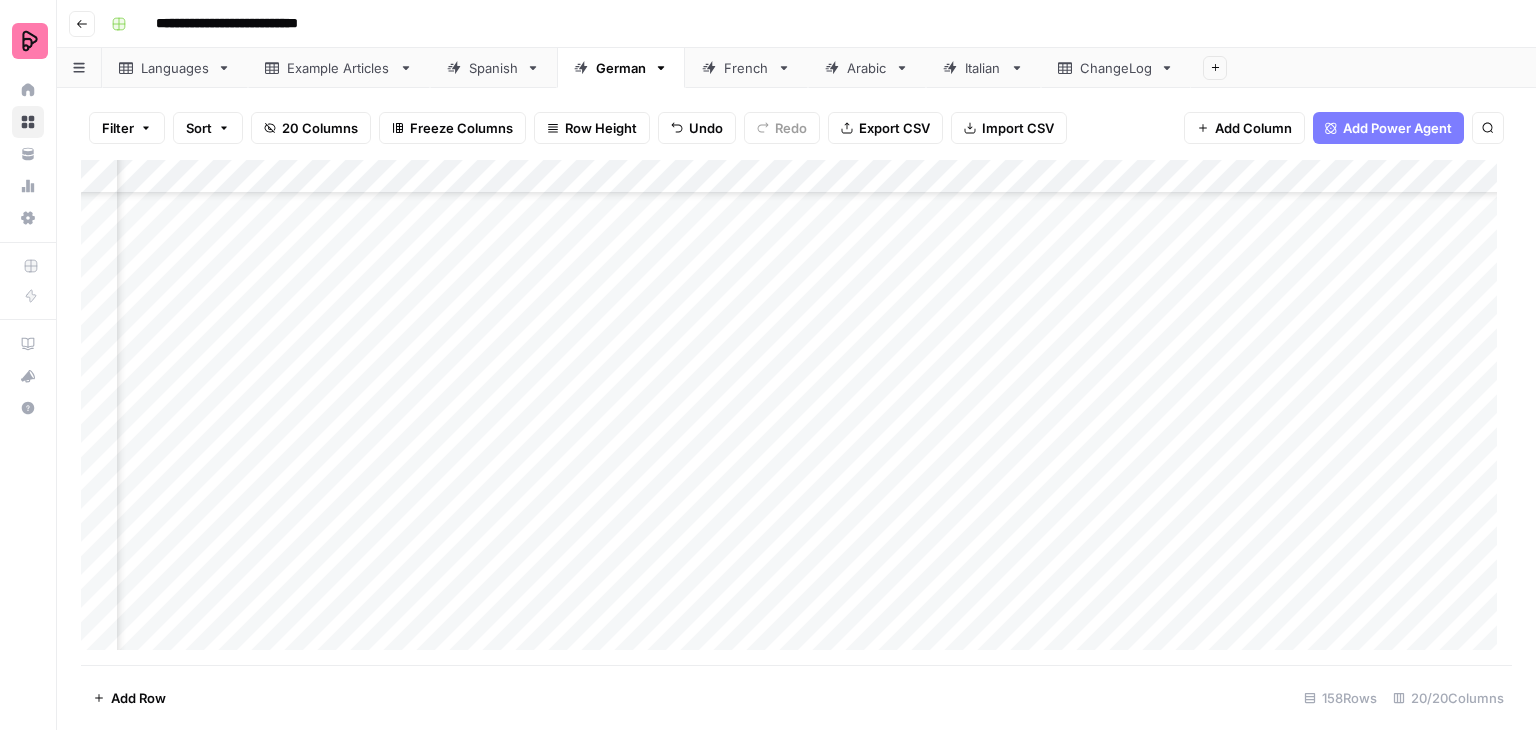 click on "Add Column" at bounding box center (796, 412) 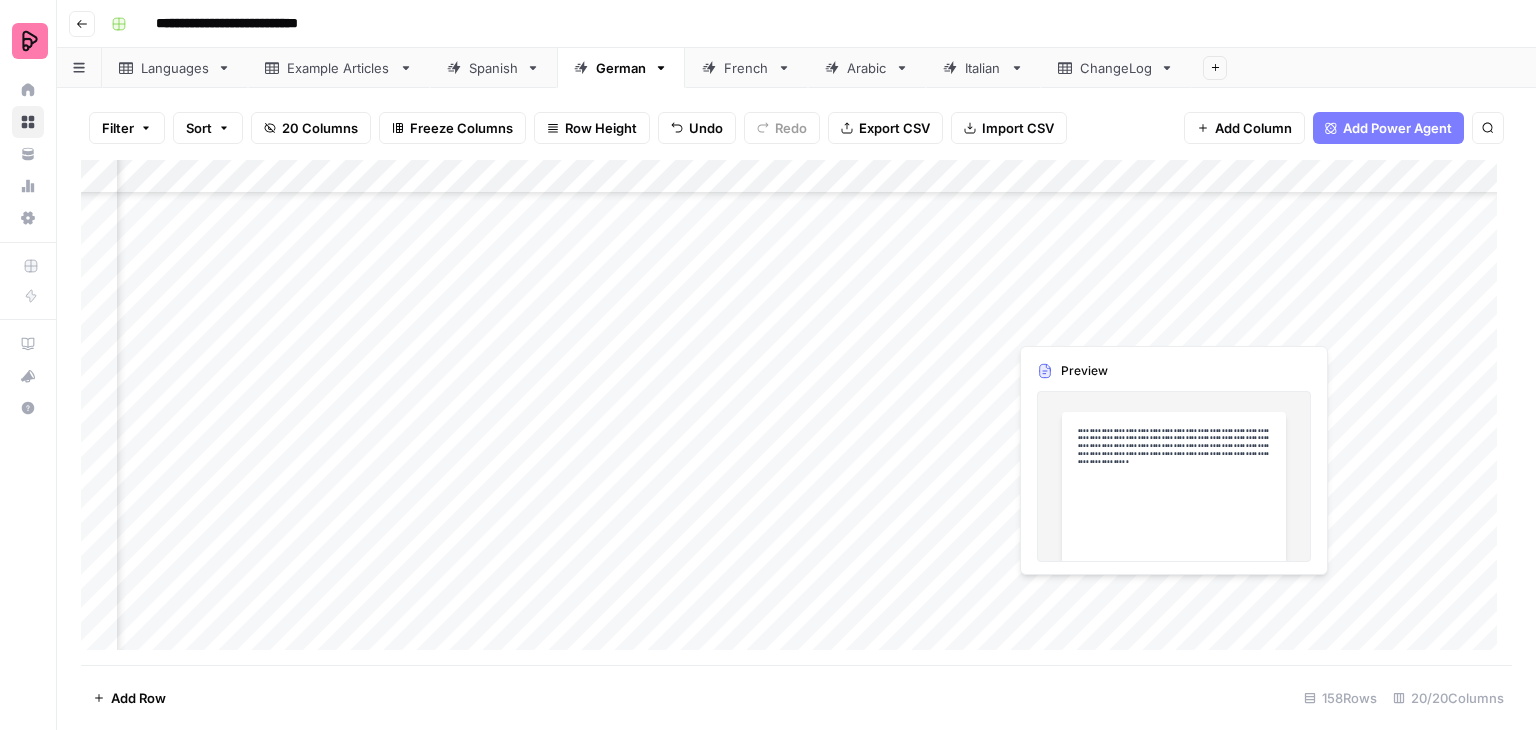 click on "Add Column" at bounding box center [796, 412] 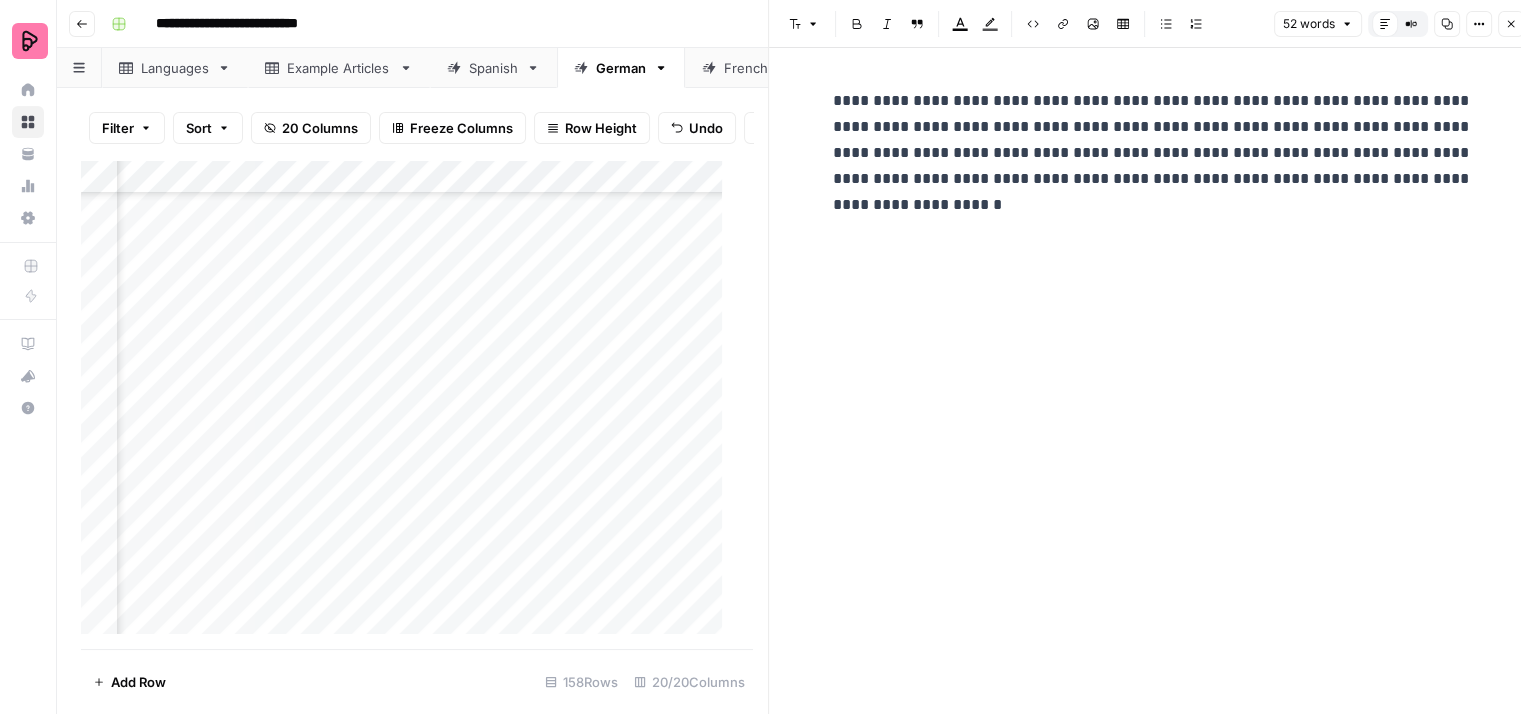 click on "**********" at bounding box center (1153, 153) 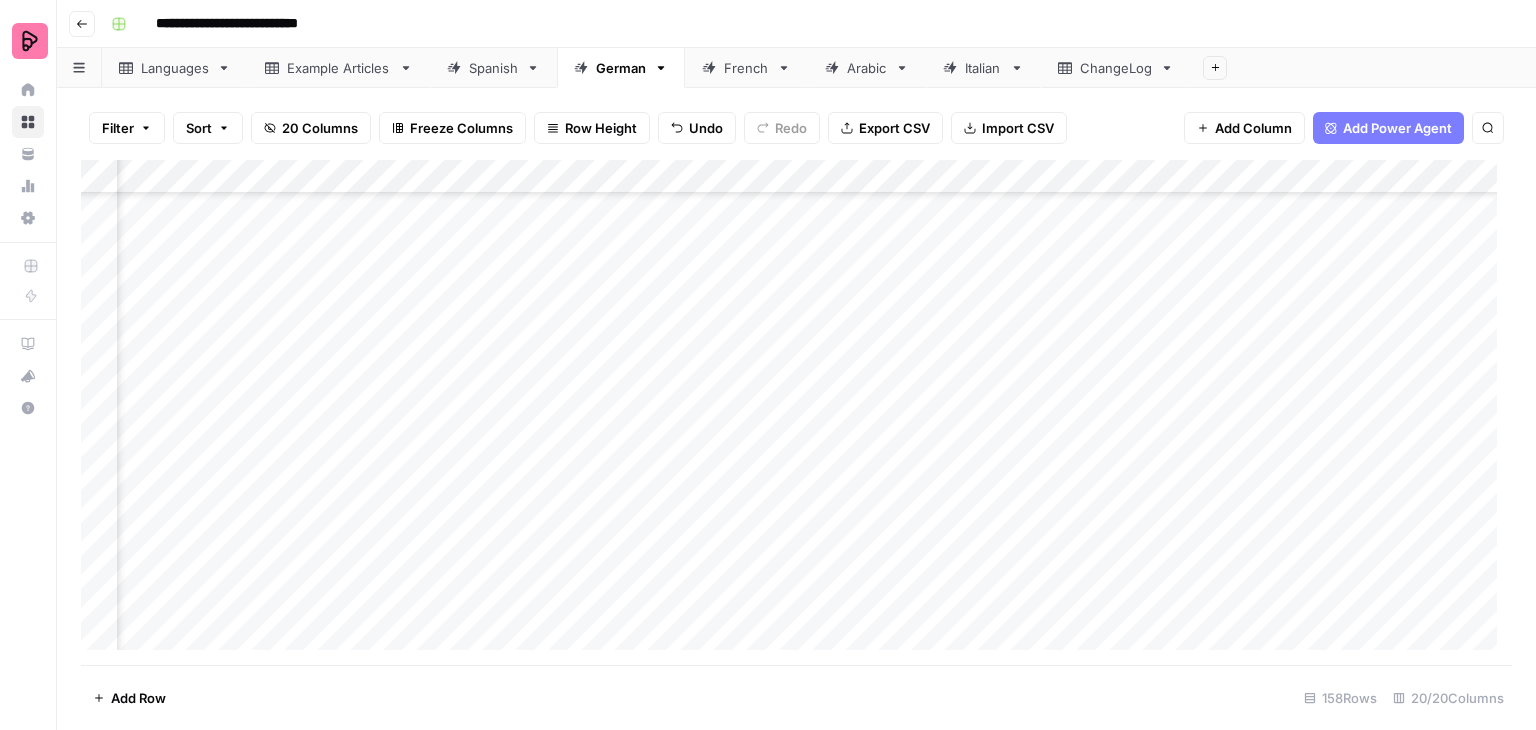 click on "Add Column" at bounding box center (796, 412) 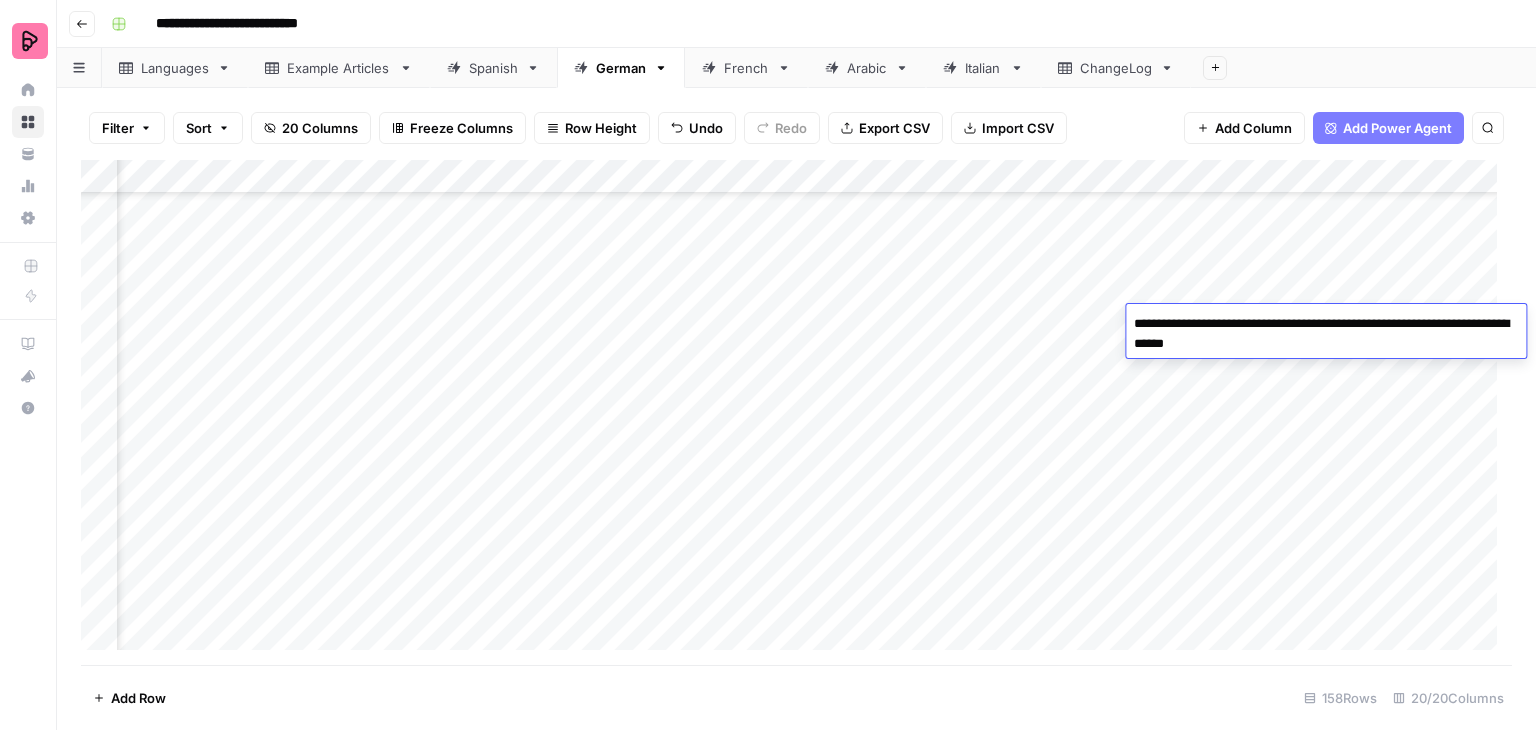 click on "Add Column" at bounding box center (796, 412) 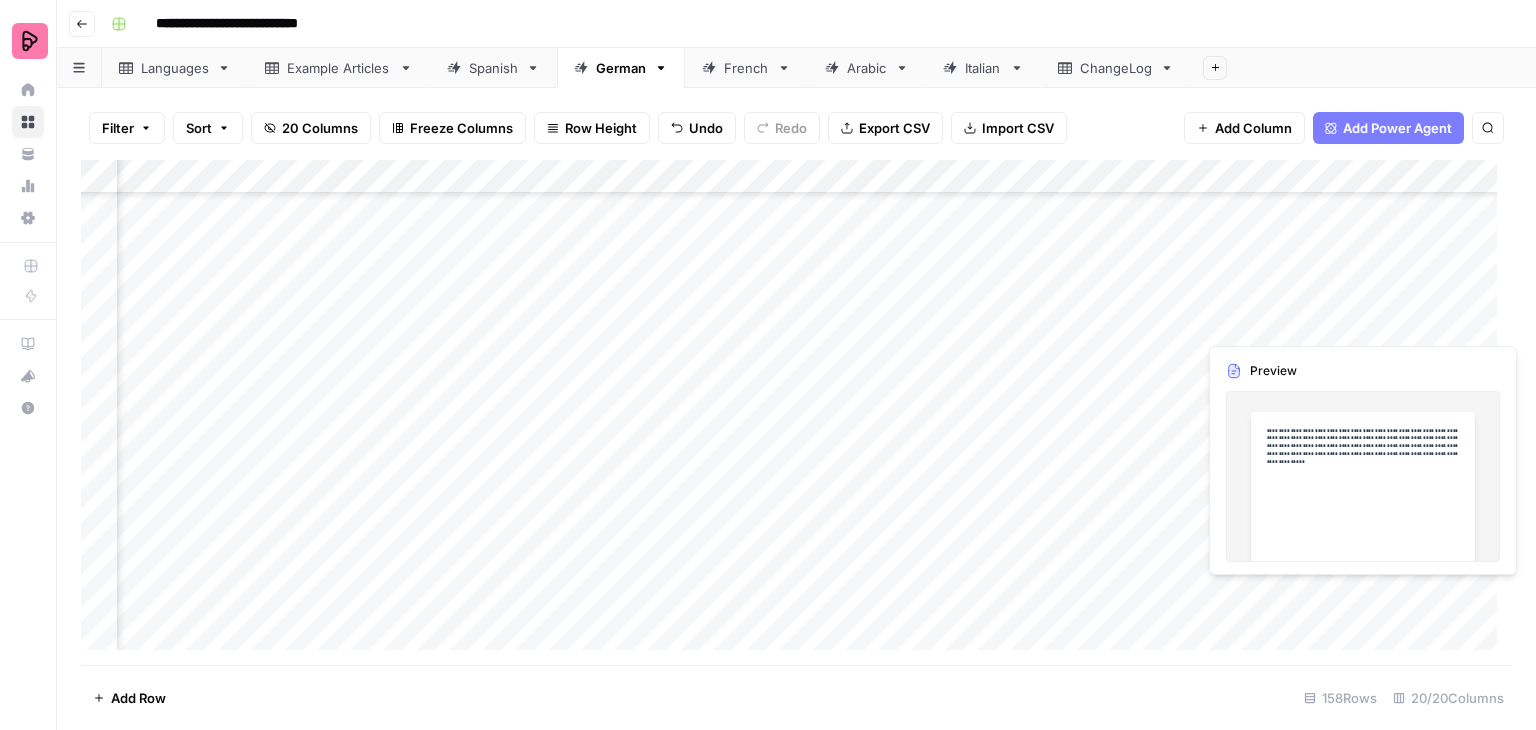 click on "Add Column" at bounding box center (796, 412) 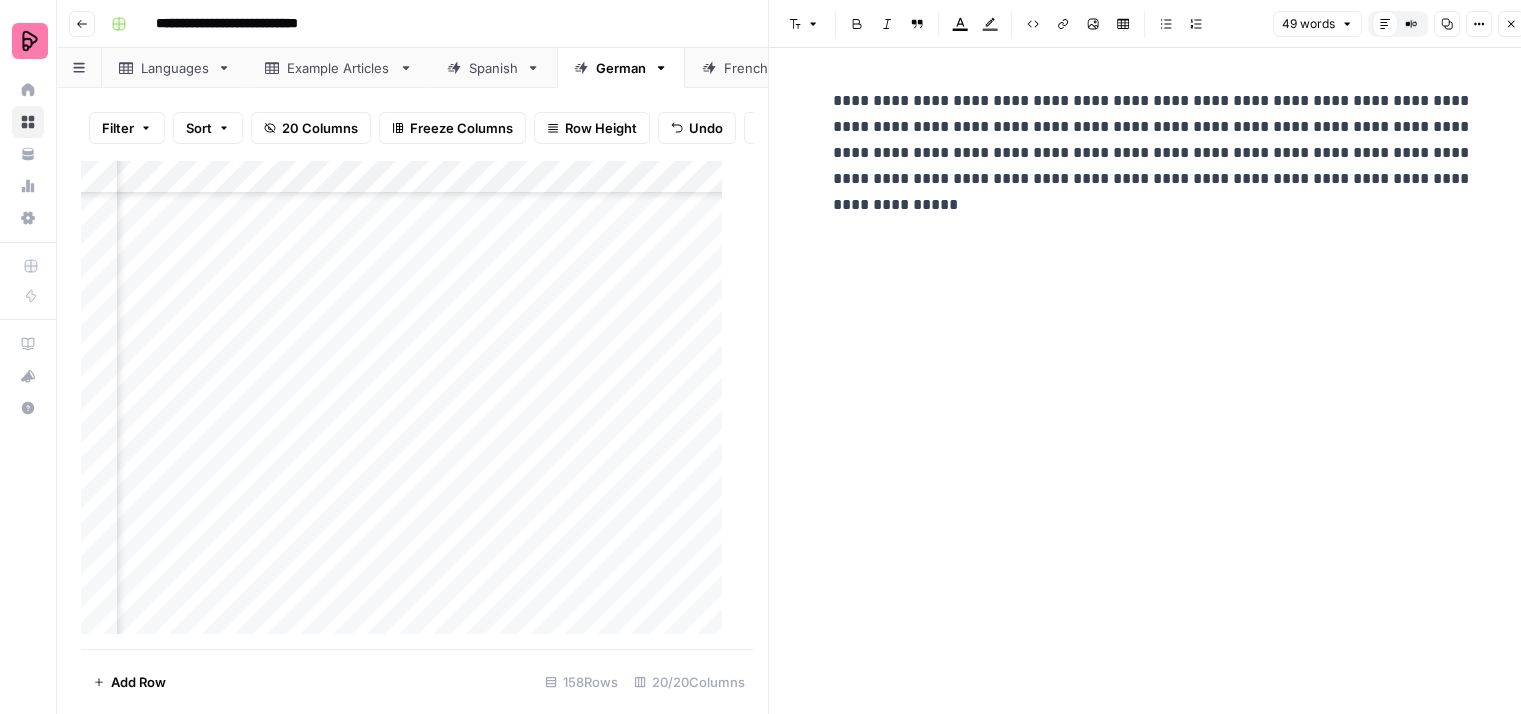 click on "**********" at bounding box center [1153, 153] 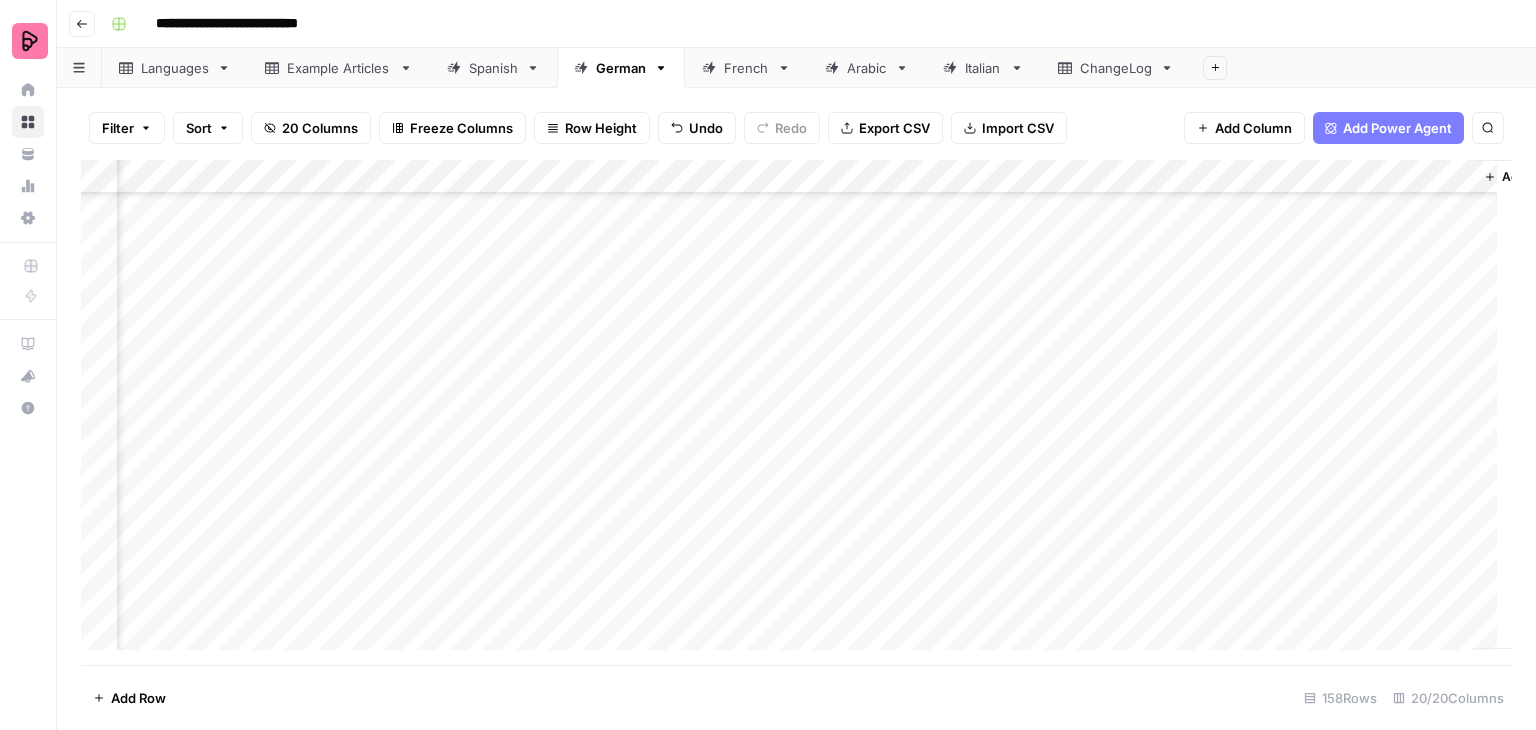 scroll, scrollTop: 4748, scrollLeft: 2661, axis: both 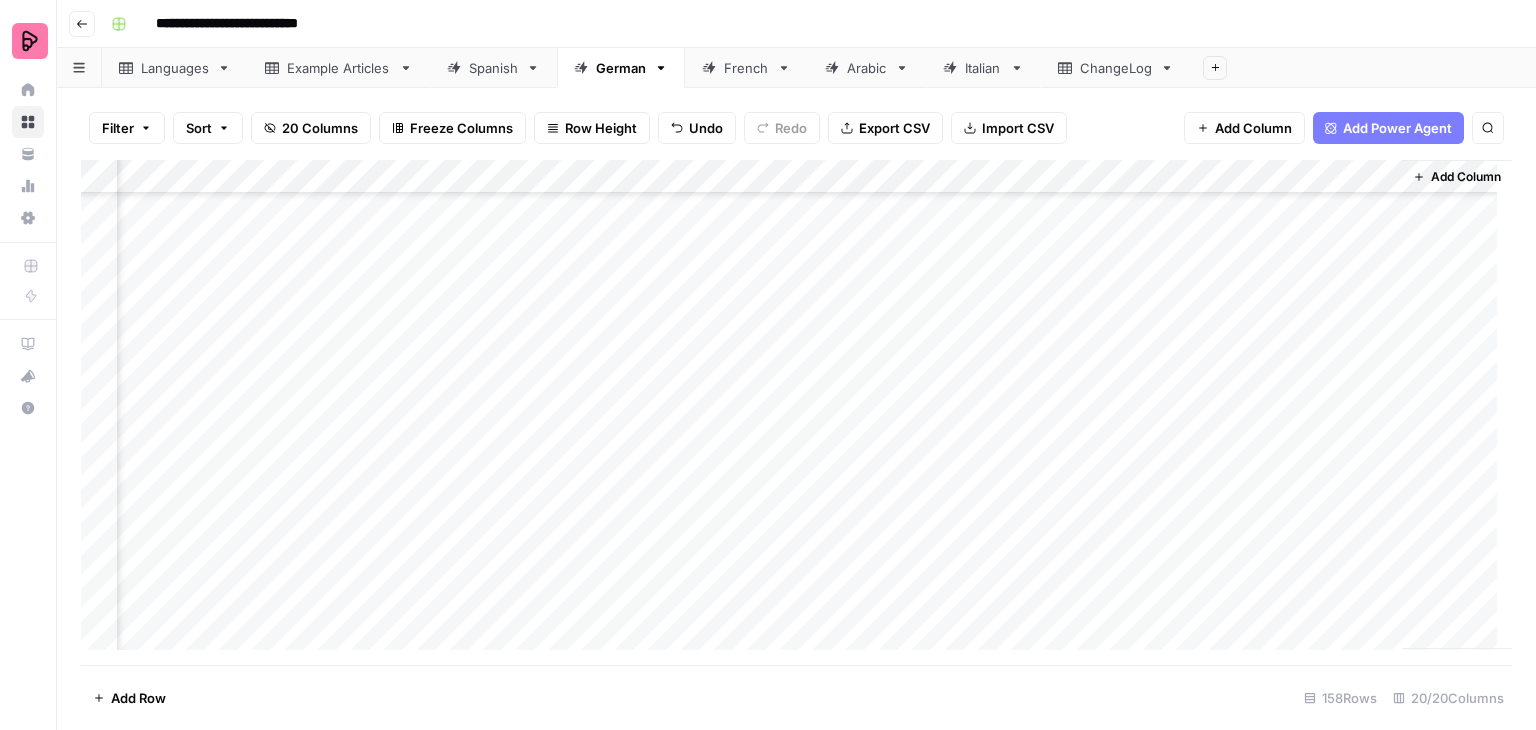 click on "Add Column" at bounding box center [796, 412] 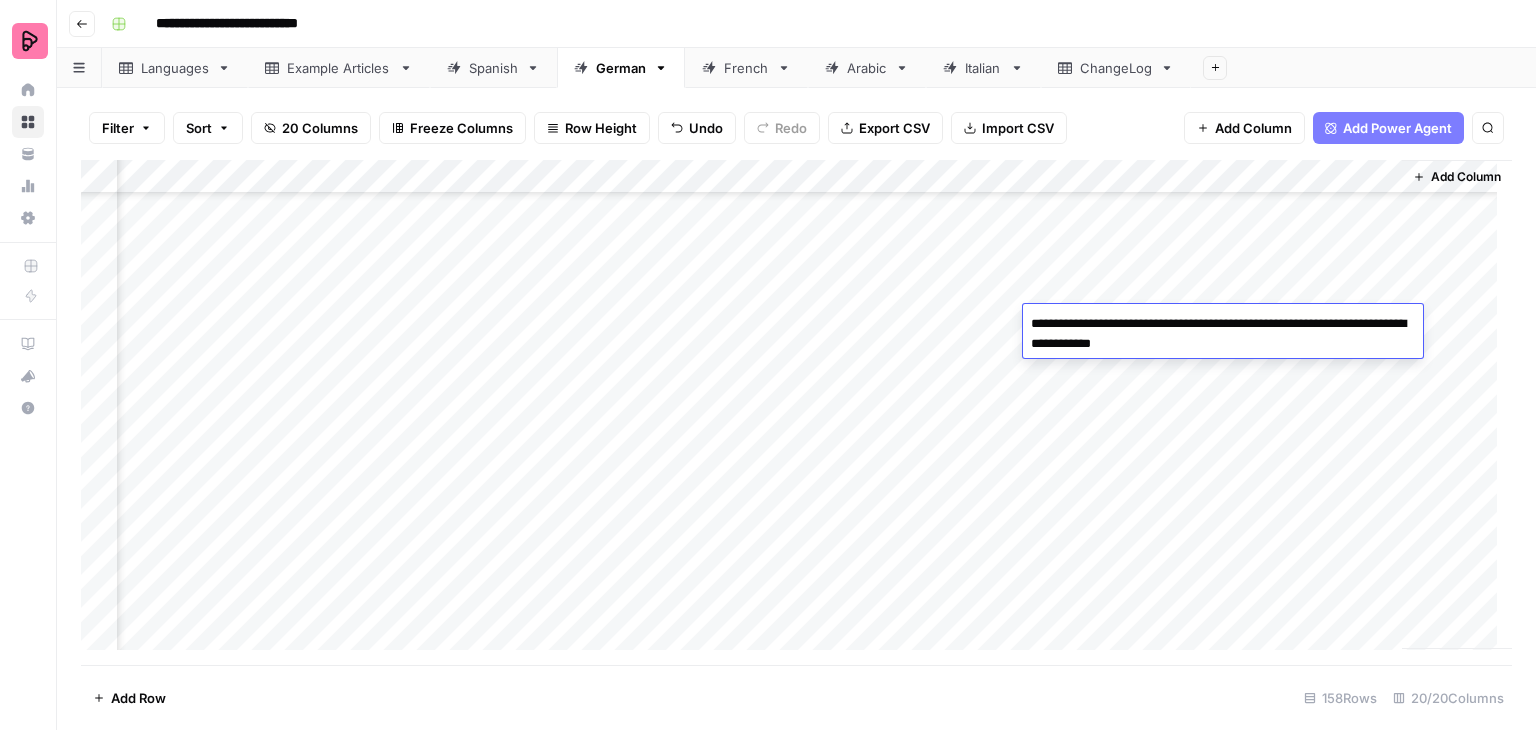 click on "Add Column" at bounding box center [796, 412] 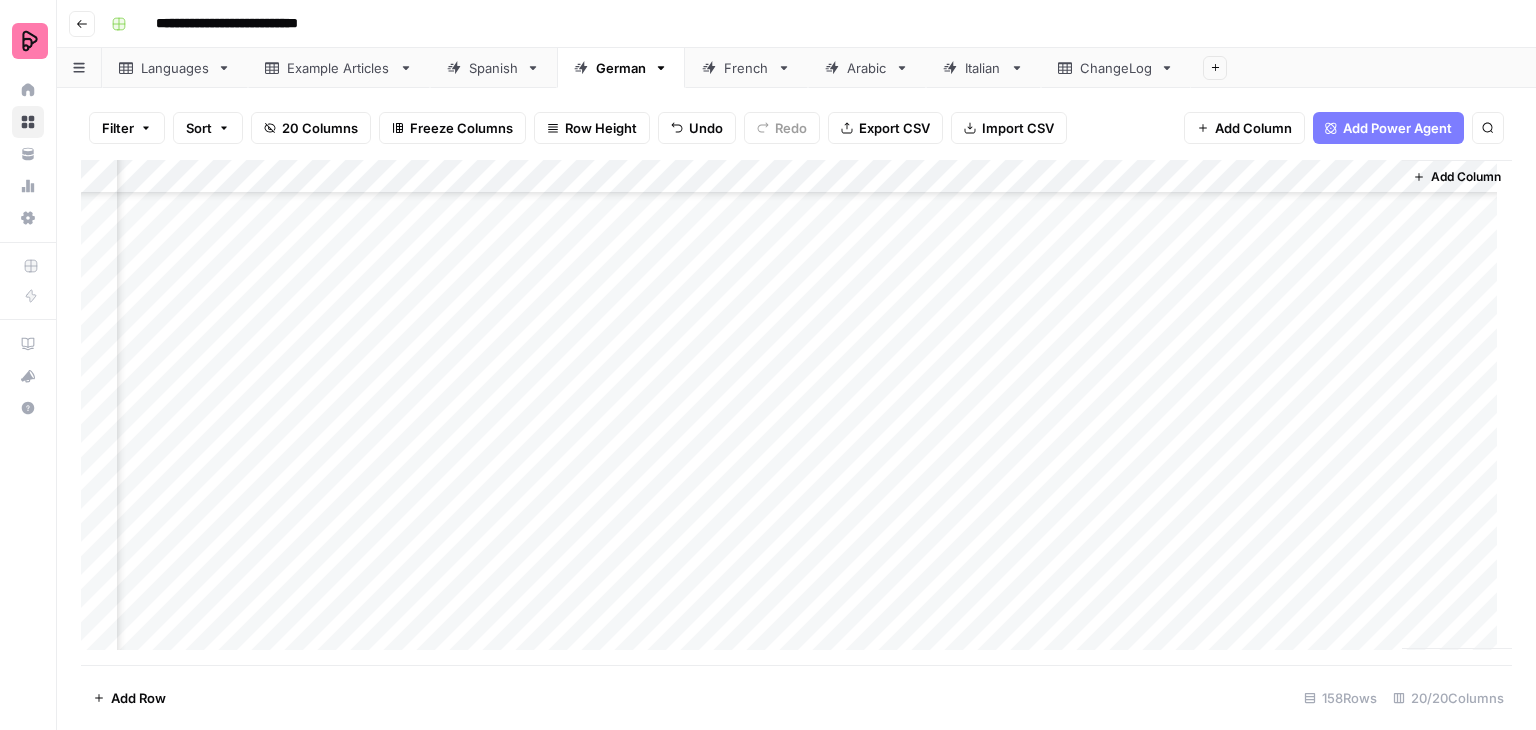 click on "Add Column" at bounding box center (796, 412) 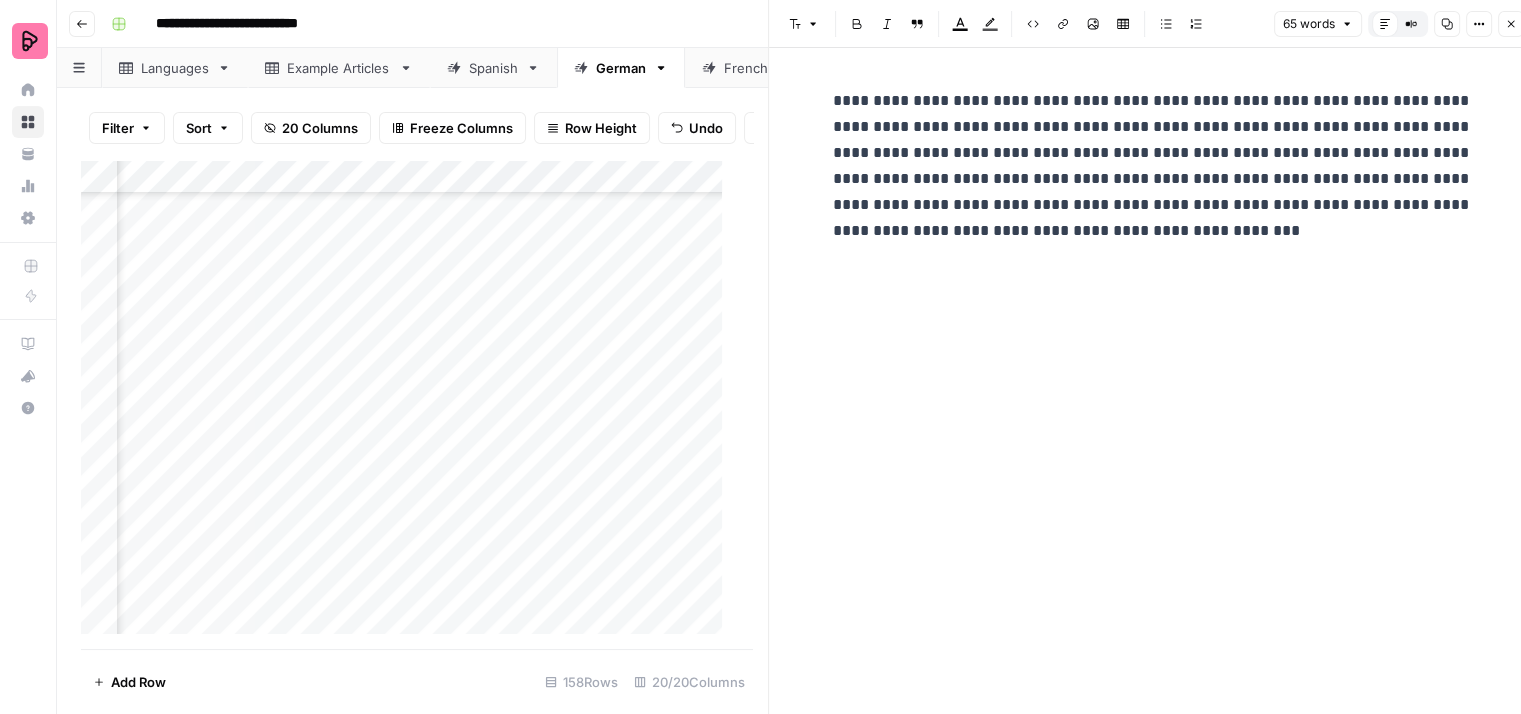 click on "**********" at bounding box center [1153, 166] 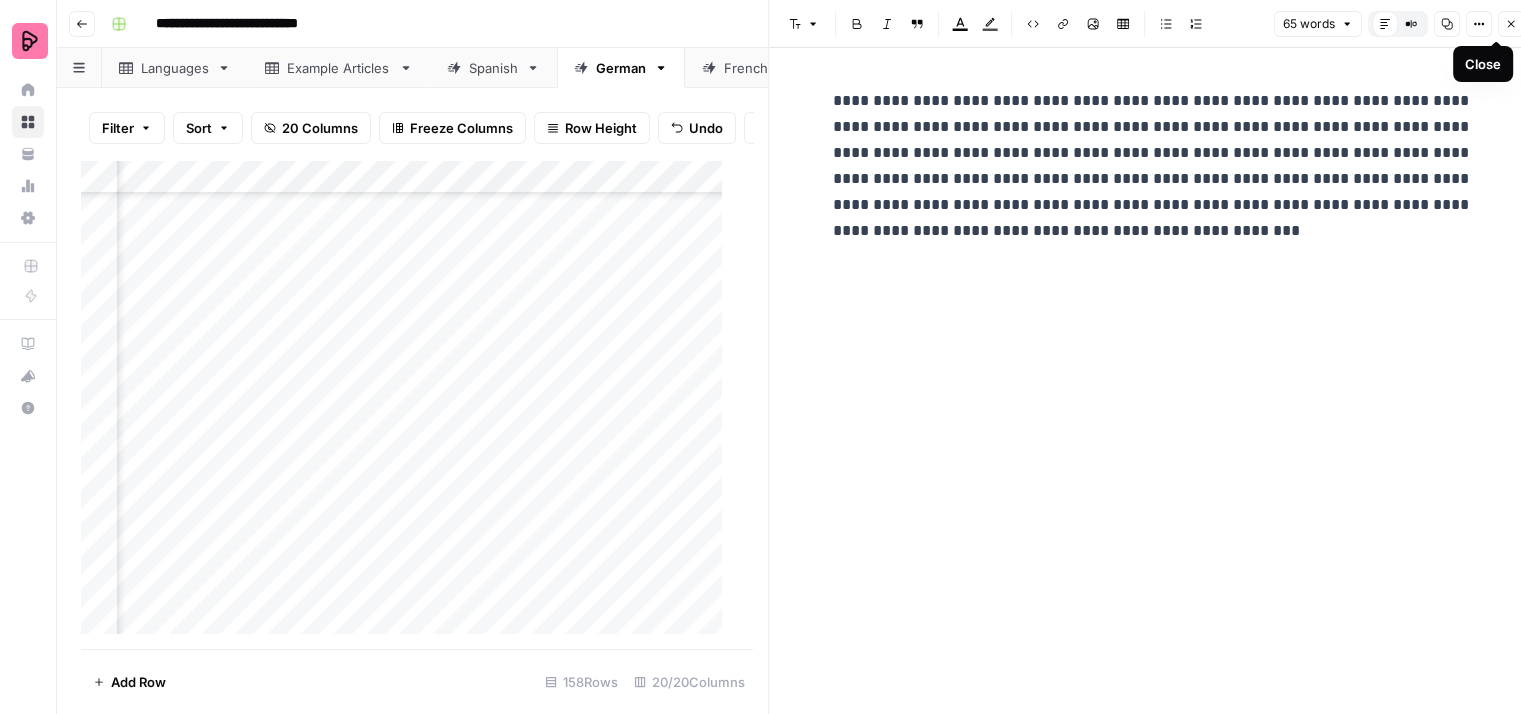 click on "Close" at bounding box center (1511, 24) 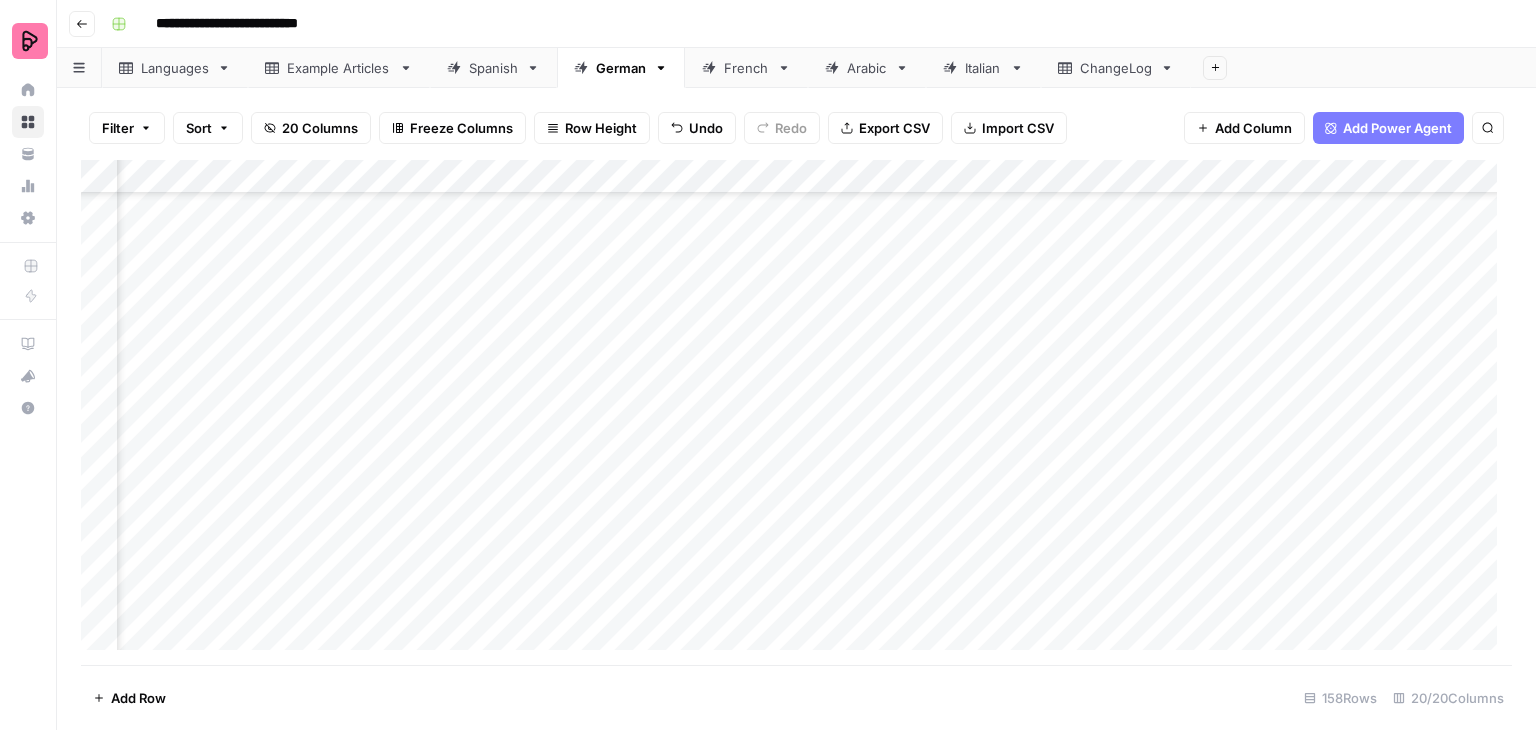 scroll, scrollTop: 4748, scrollLeft: 920, axis: both 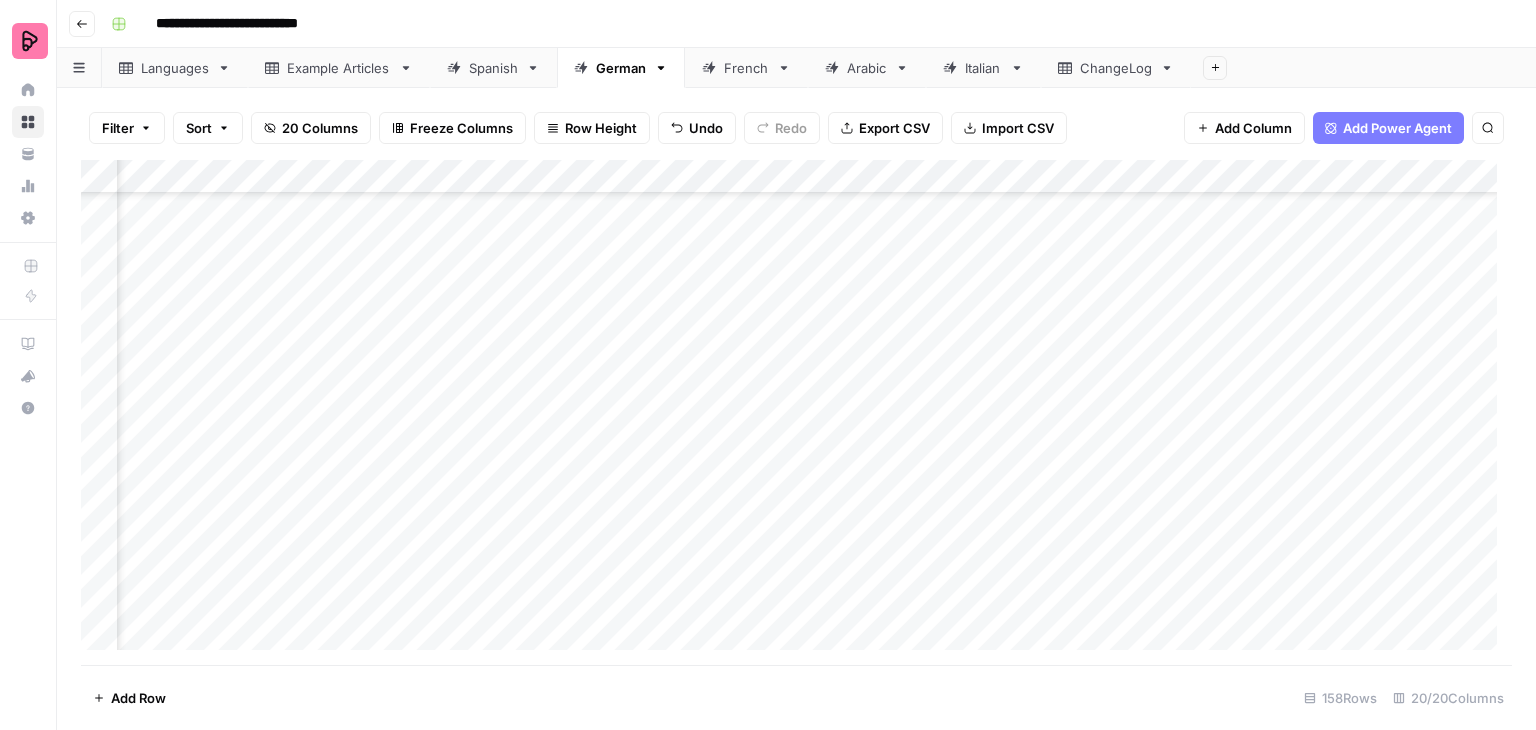 click on "Add Column" at bounding box center (796, 412) 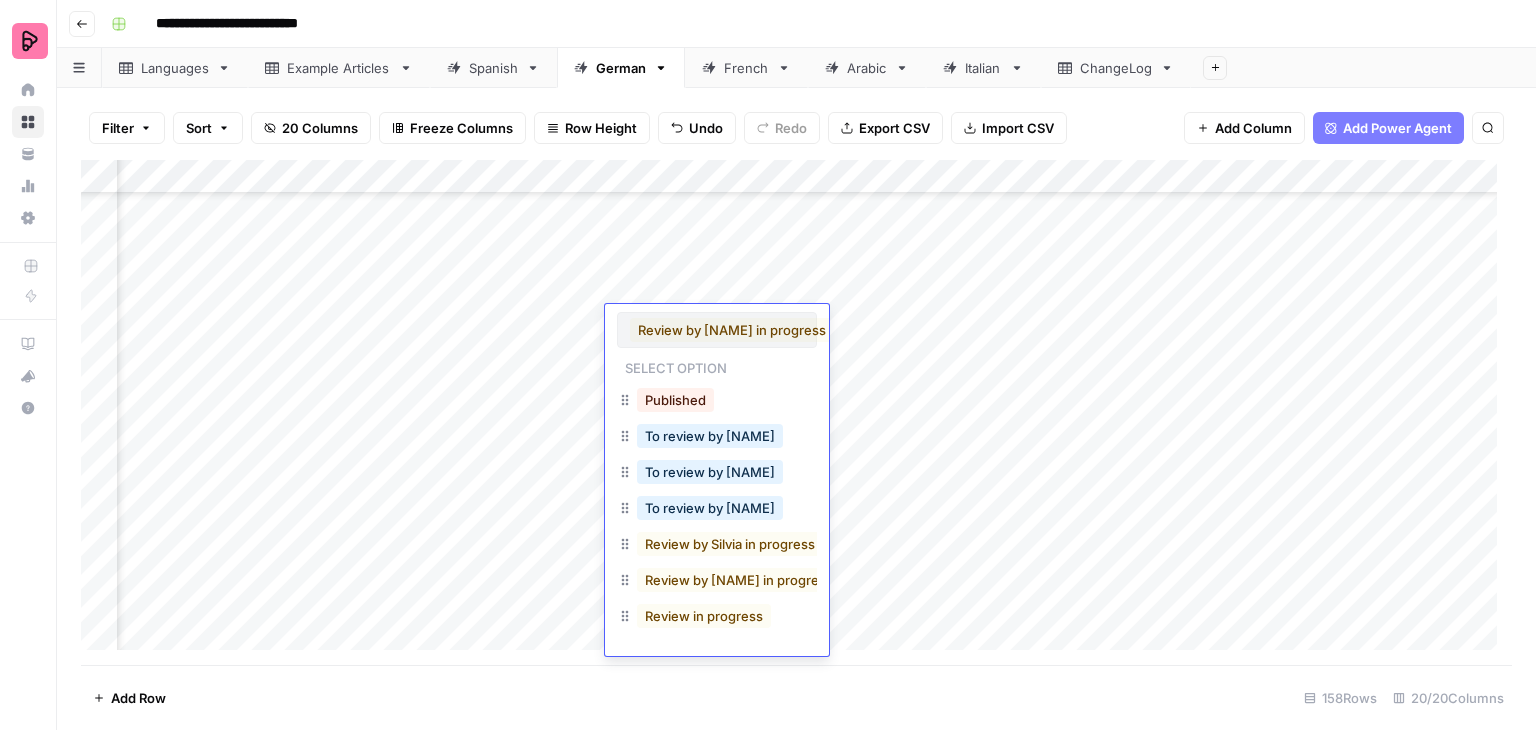 scroll, scrollTop: 0, scrollLeft: 4, axis: horizontal 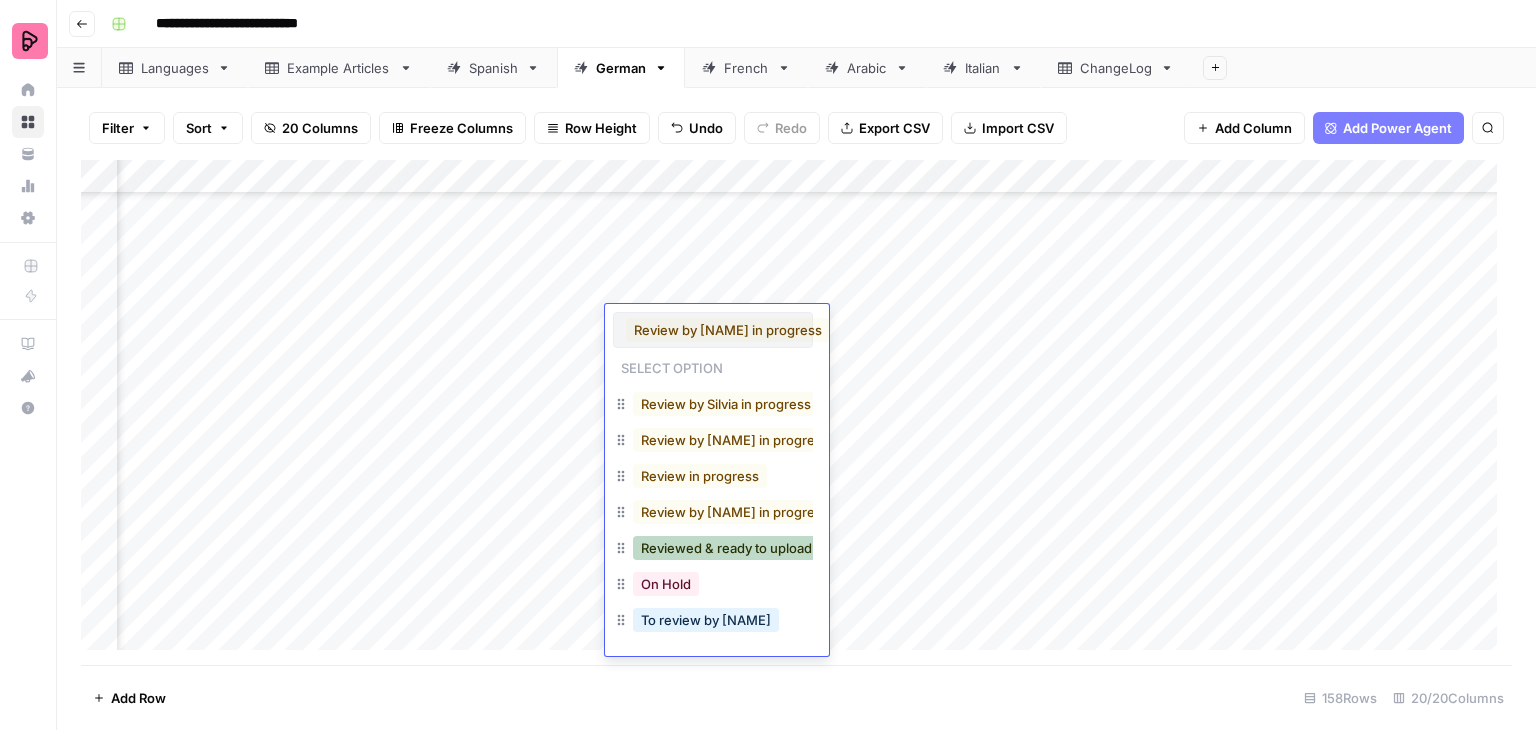 click on "Reviewed & ready to upload" at bounding box center (726, 548) 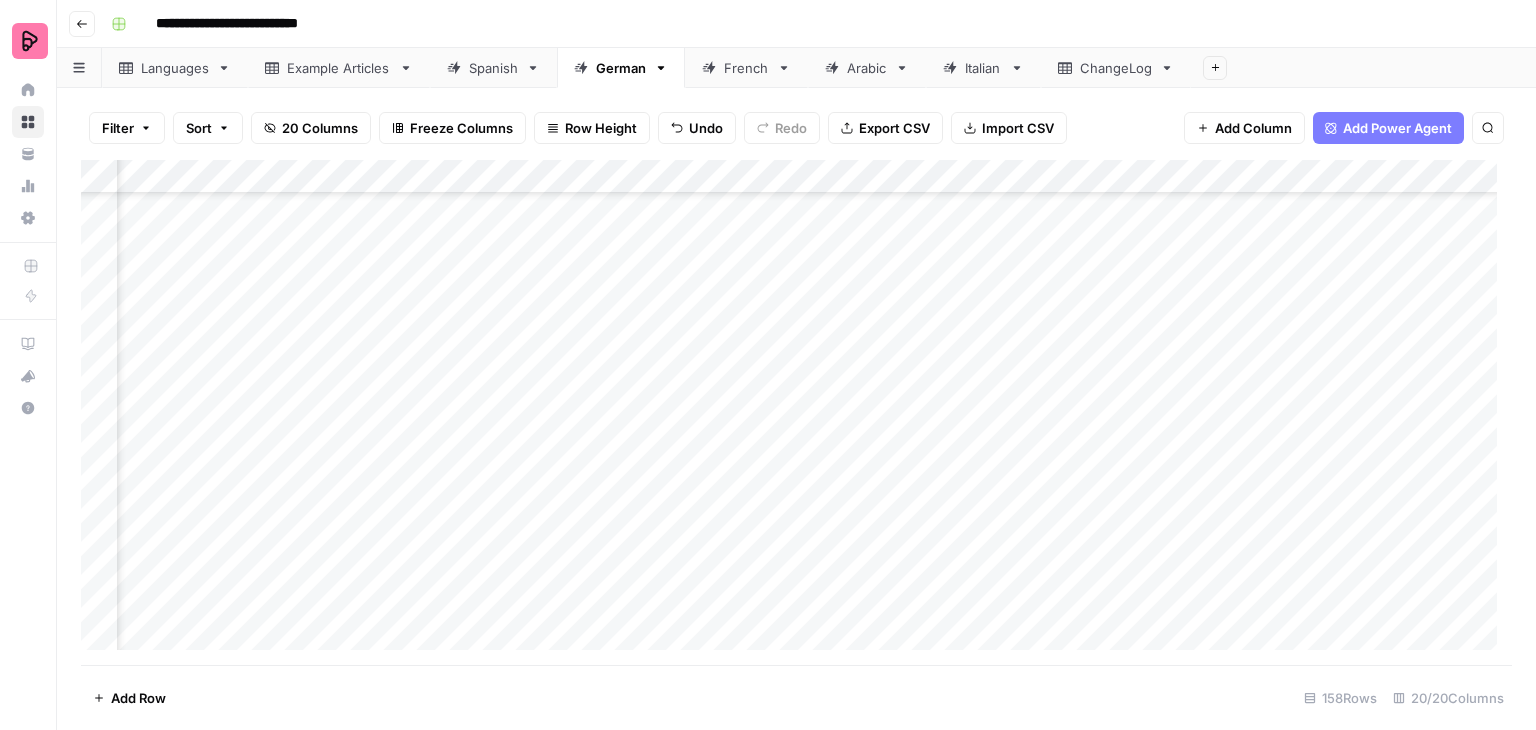 click on "Add Column" at bounding box center (796, 412) 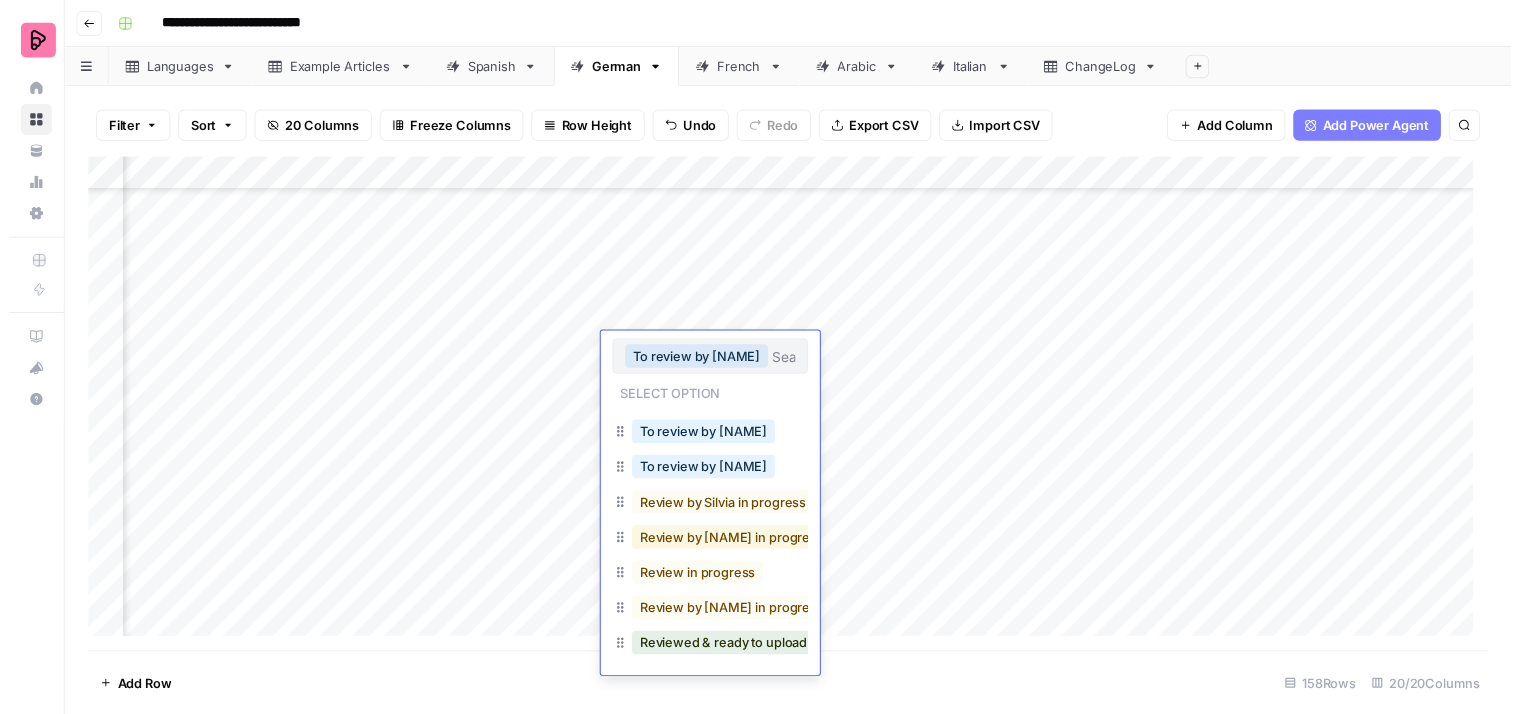 scroll, scrollTop: 155, scrollLeft: 0, axis: vertical 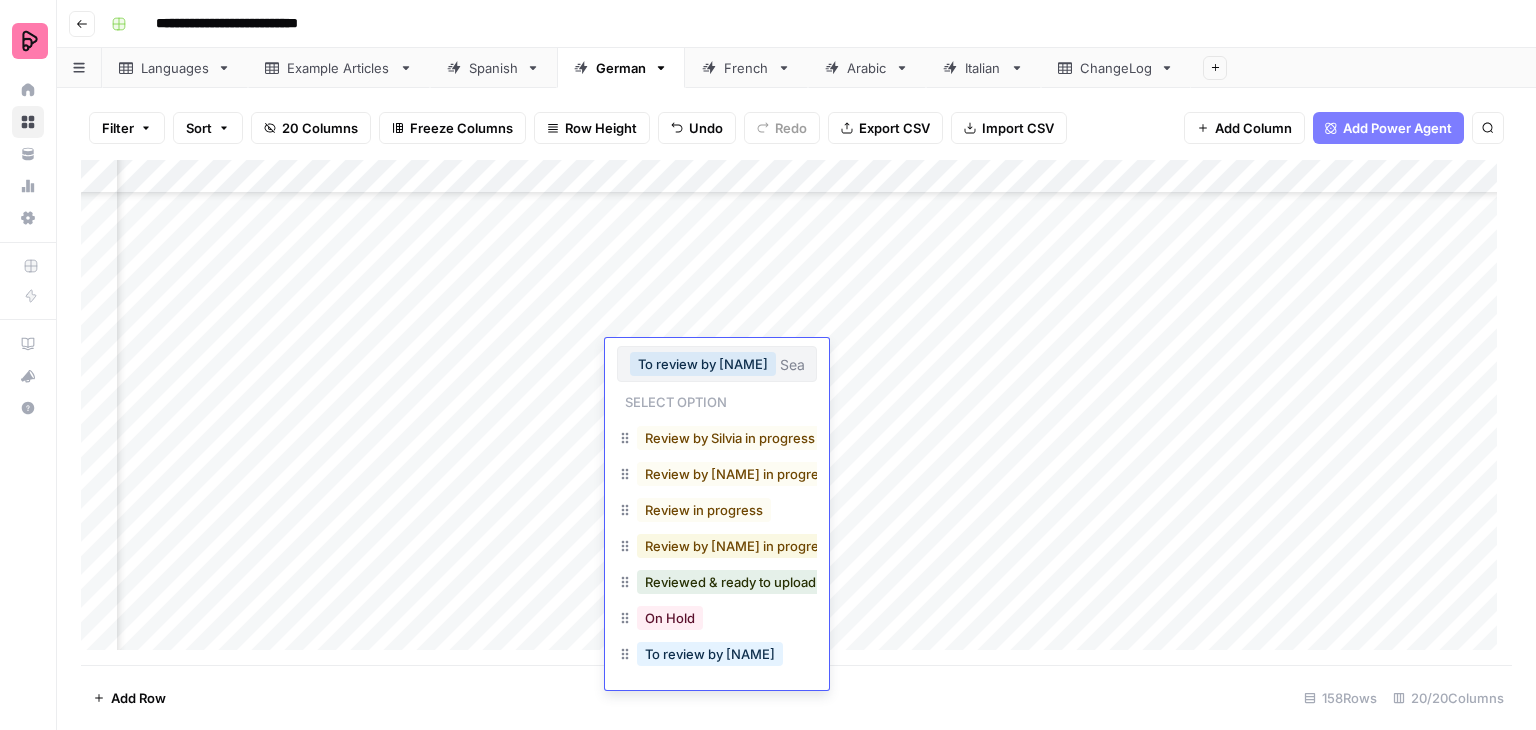 click on "Review by [NAME] in progress" at bounding box center [739, 546] 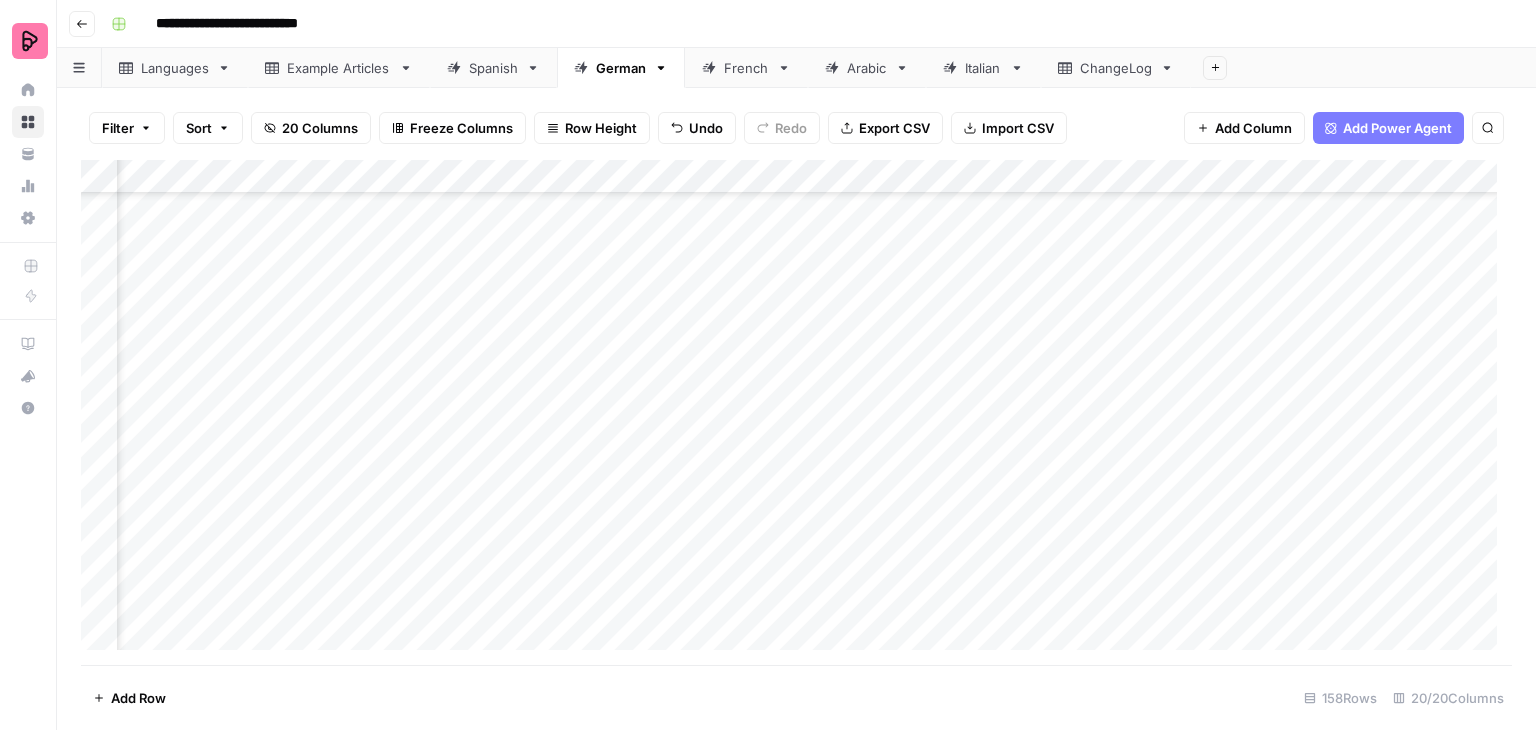 click on "Add Column" at bounding box center (796, 412) 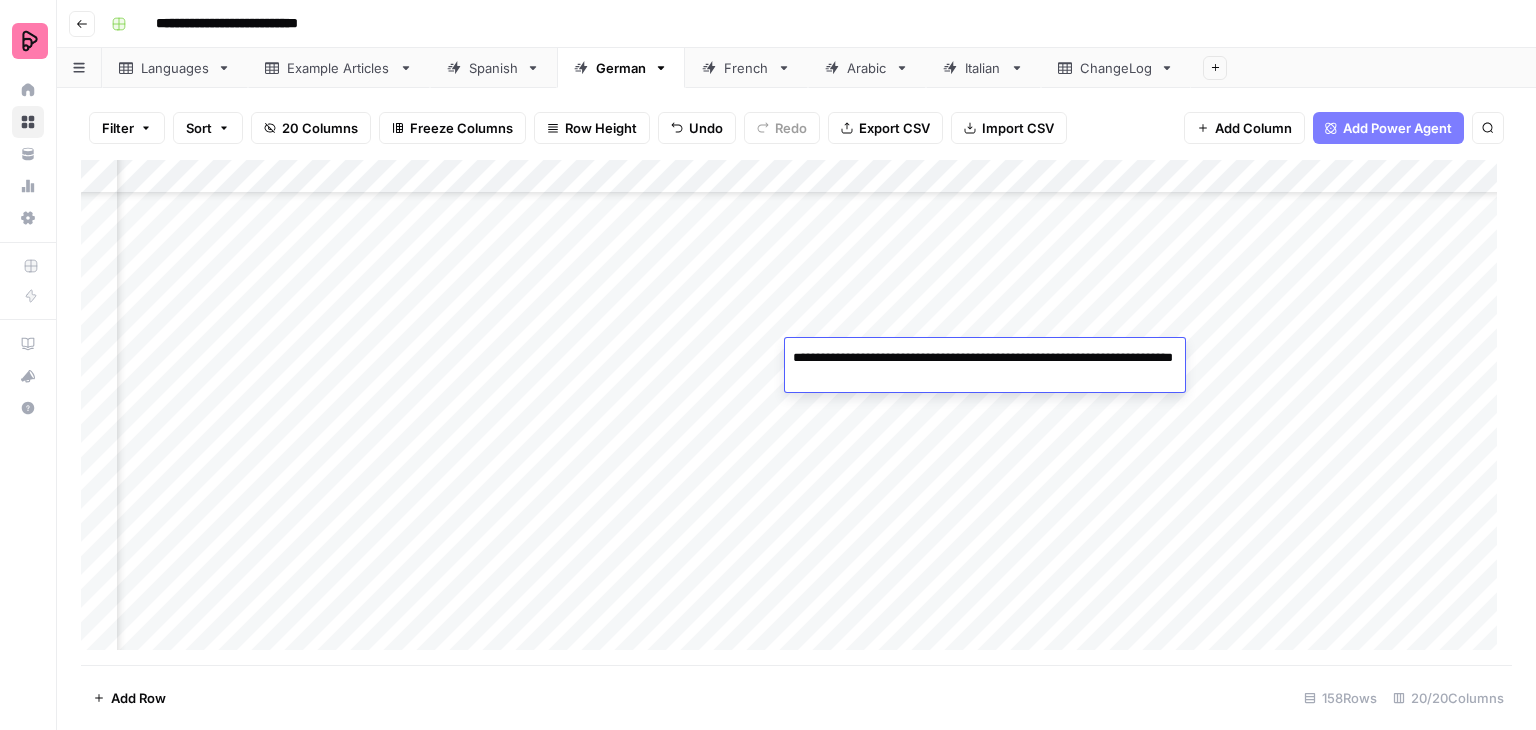drag, startPoint x: 1144, startPoint y: 359, endPoint x: 1005, endPoint y: 364, distance: 139.0899 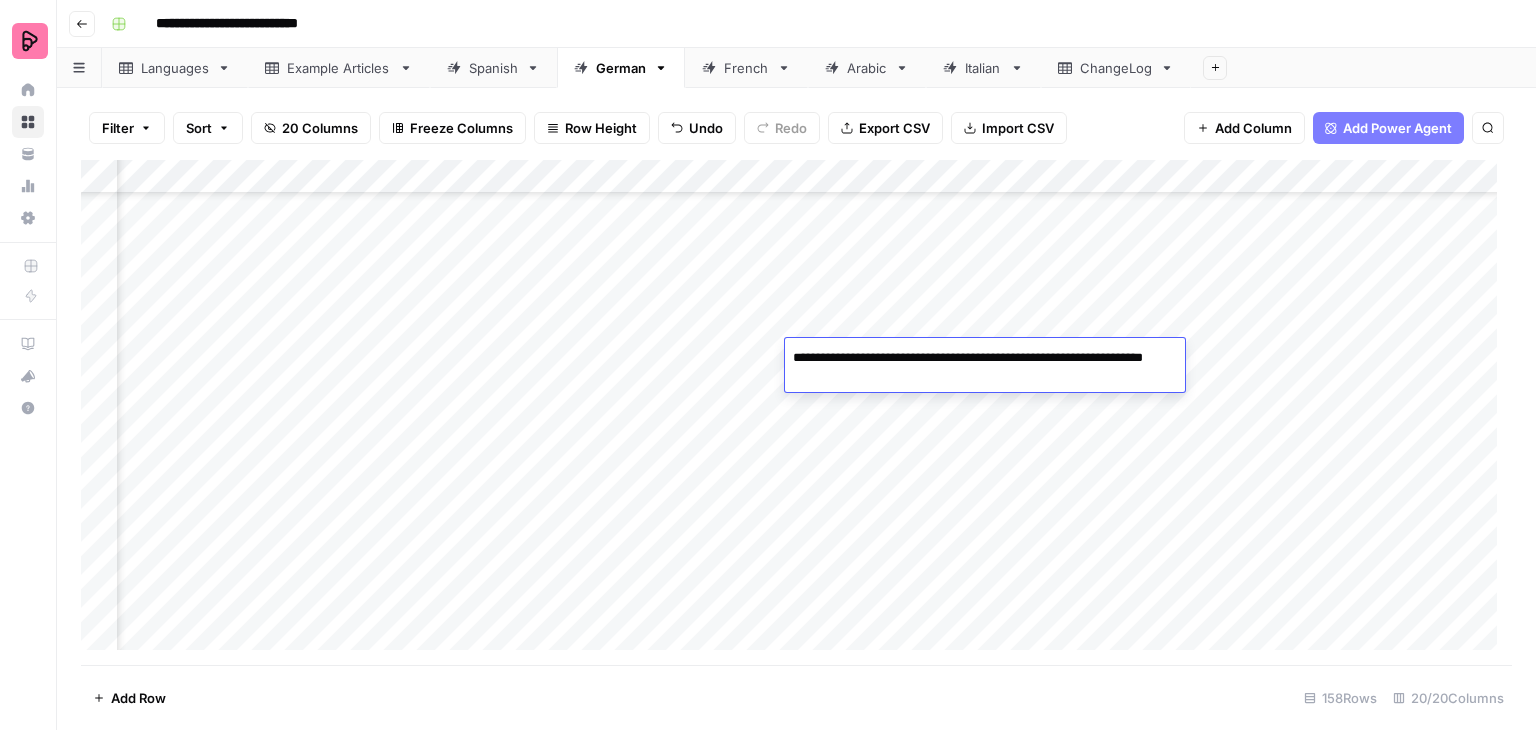 type on "**********" 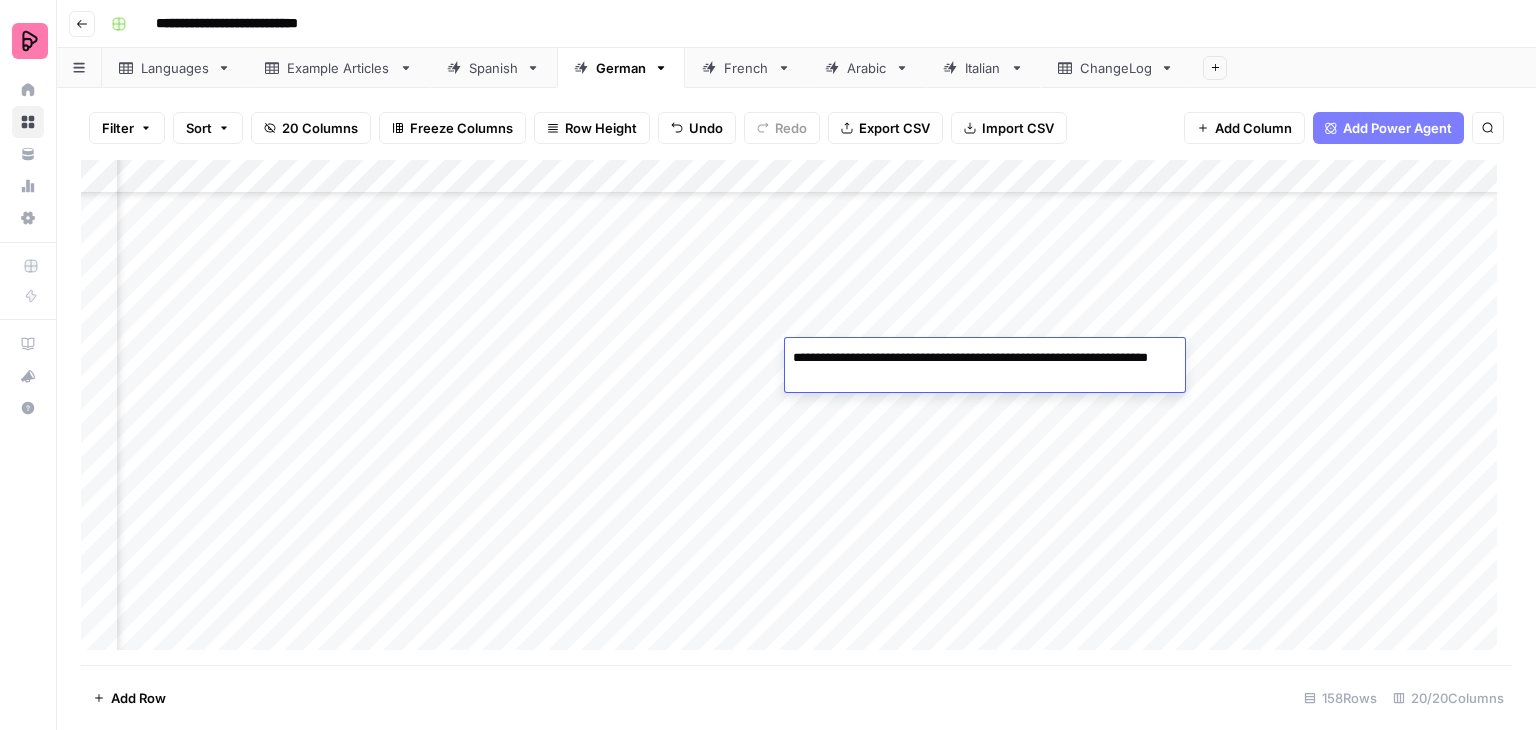 click on "Add Column" at bounding box center [796, 412] 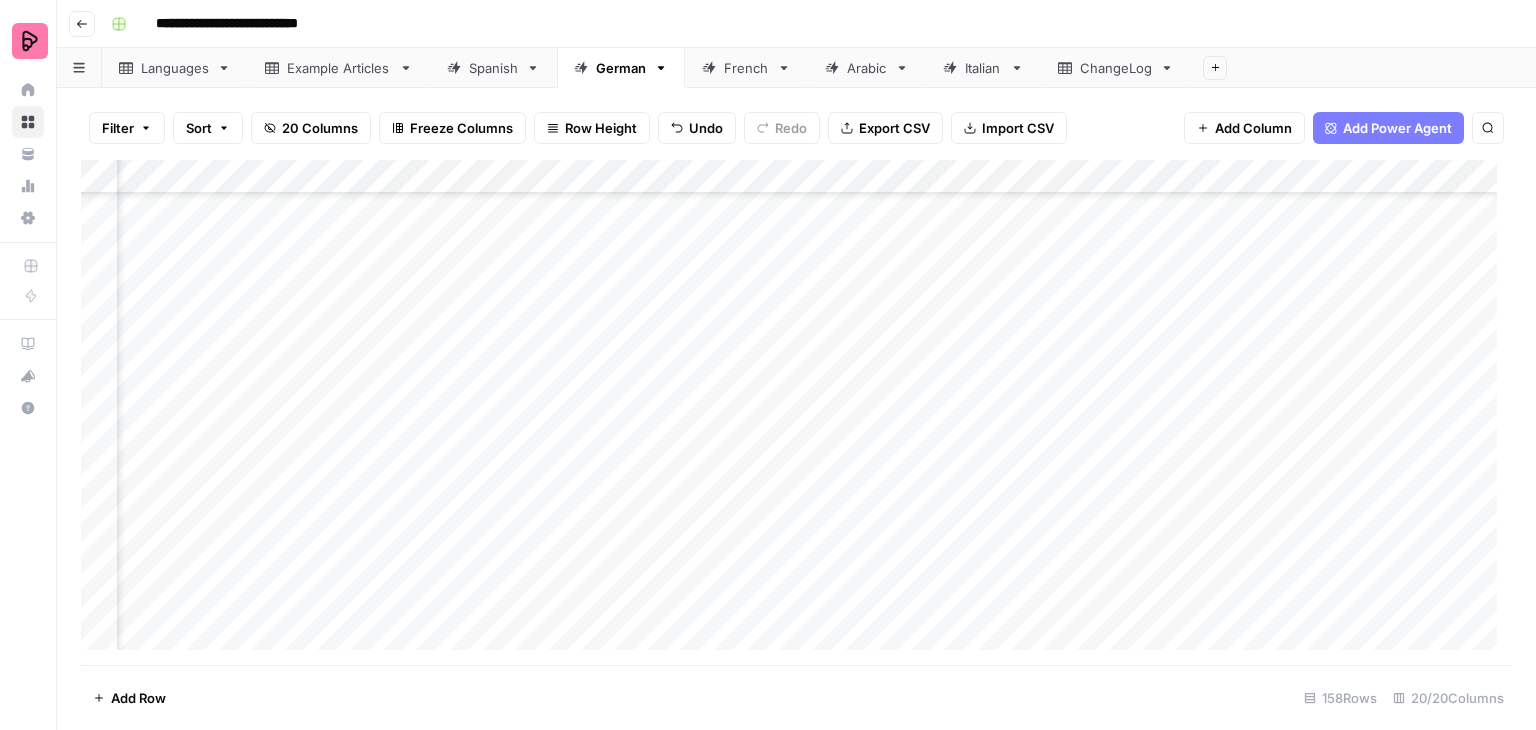 click on "Add Column" at bounding box center (796, 412) 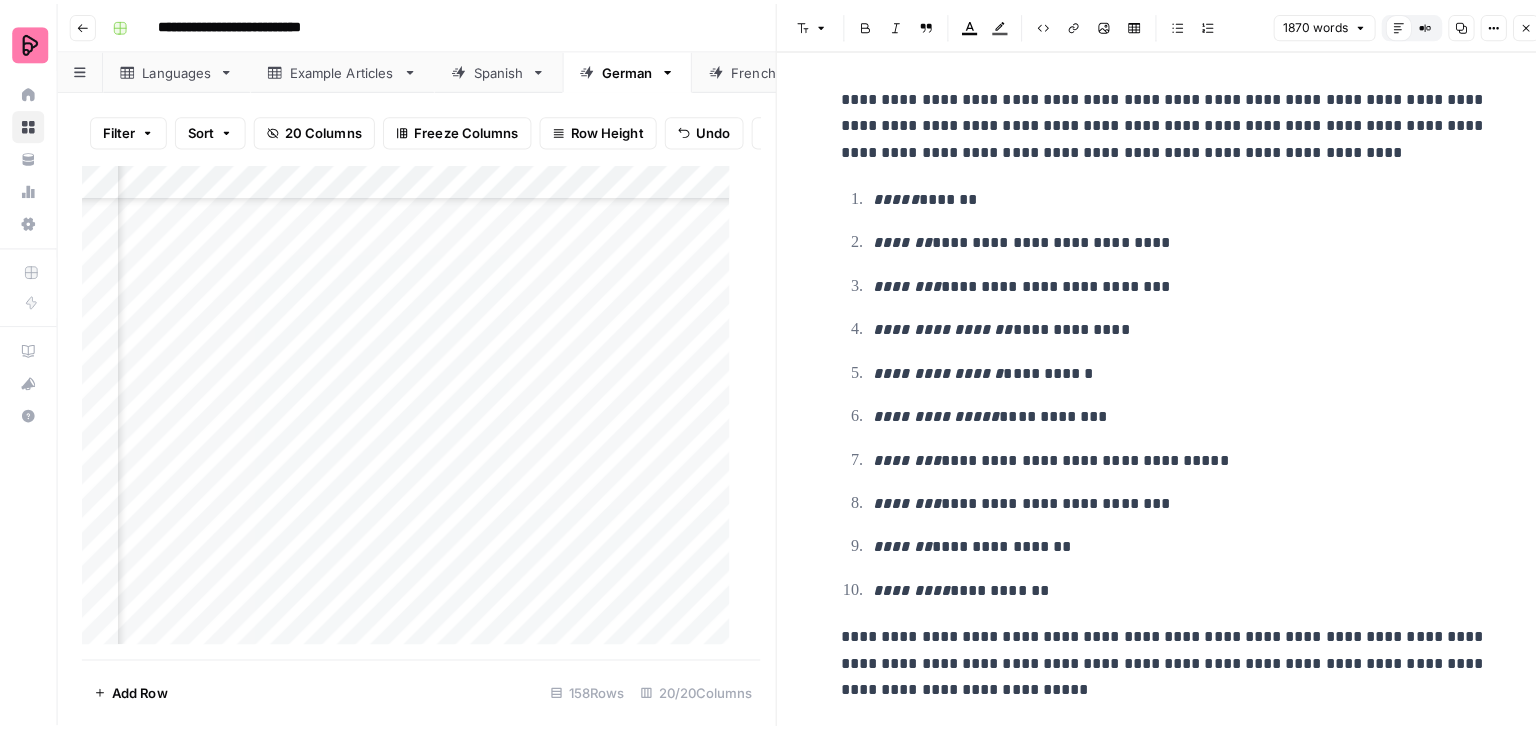 scroll, scrollTop: 400, scrollLeft: 0, axis: vertical 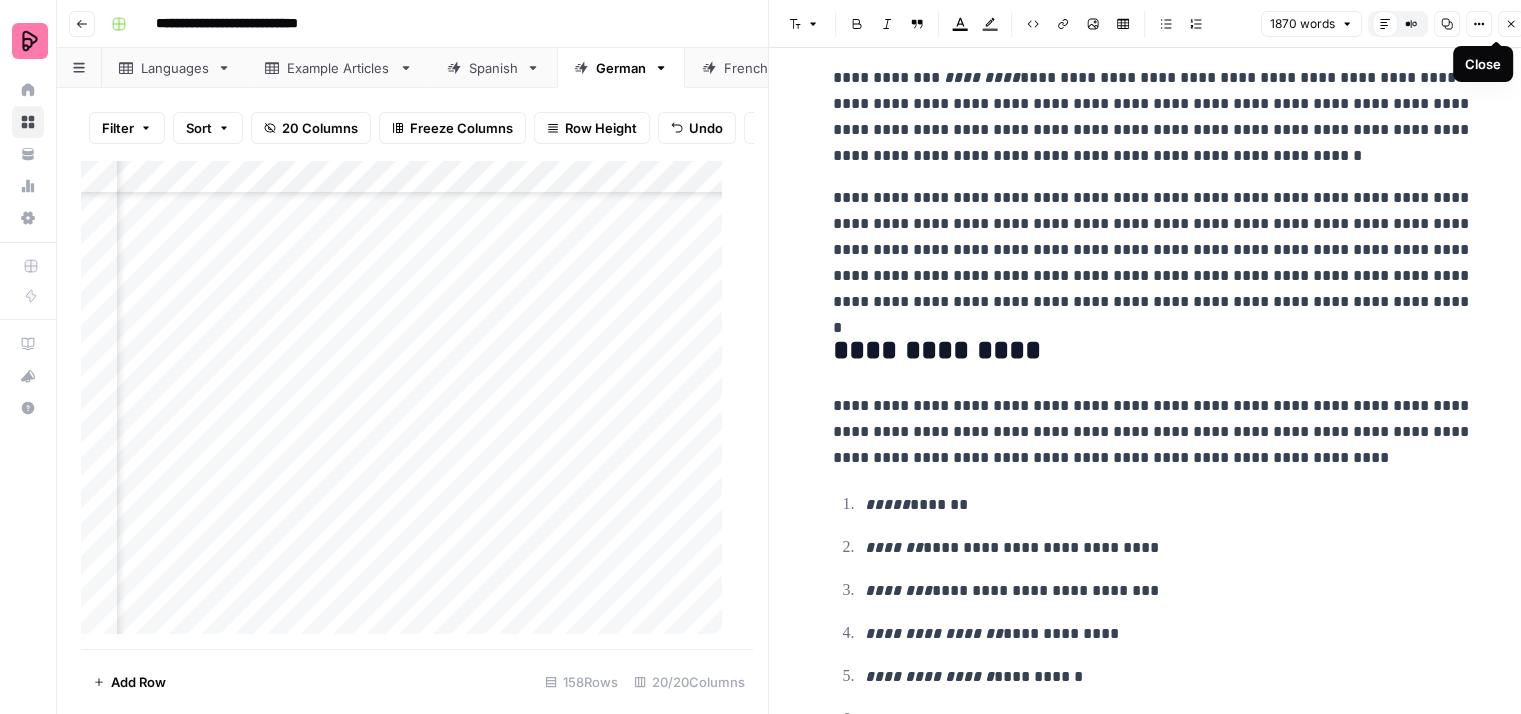 click 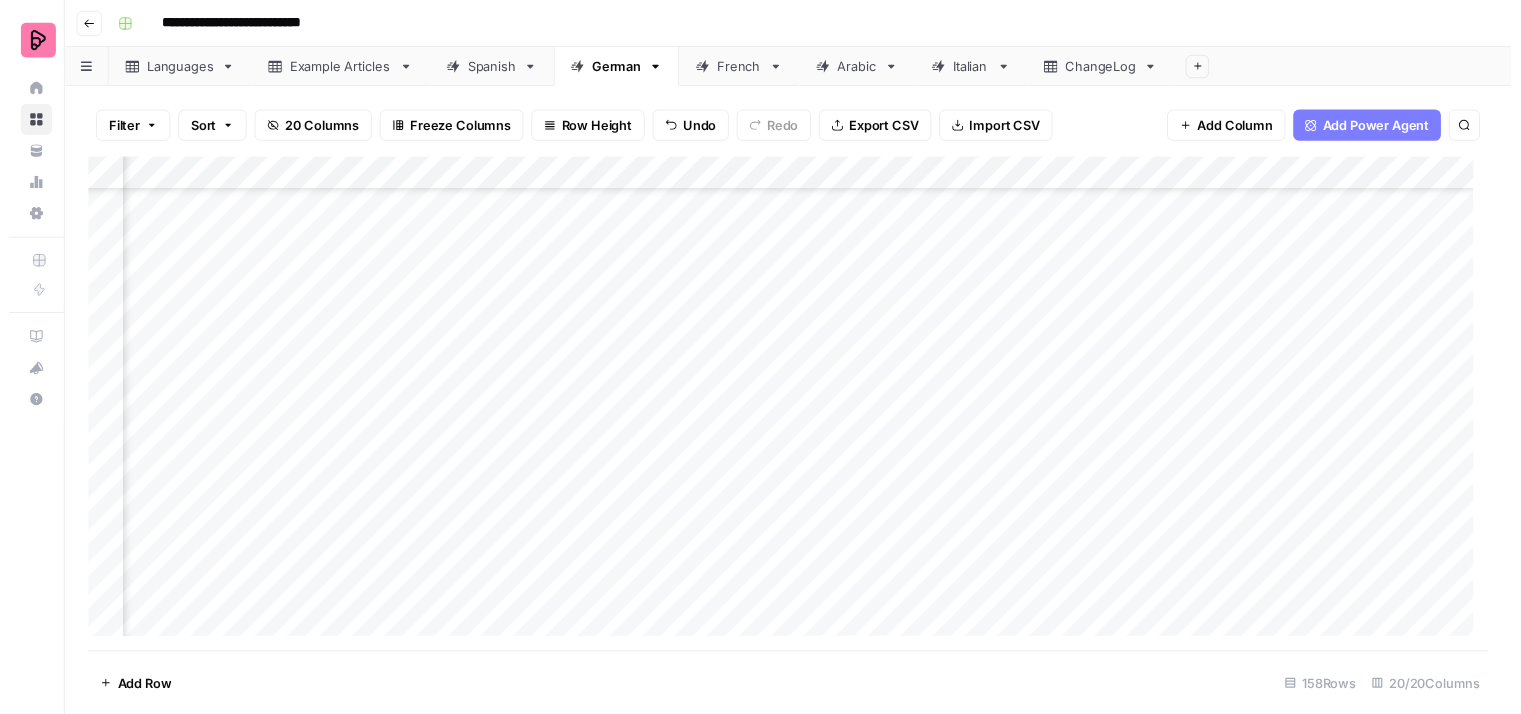 scroll, scrollTop: 4548, scrollLeft: 920, axis: both 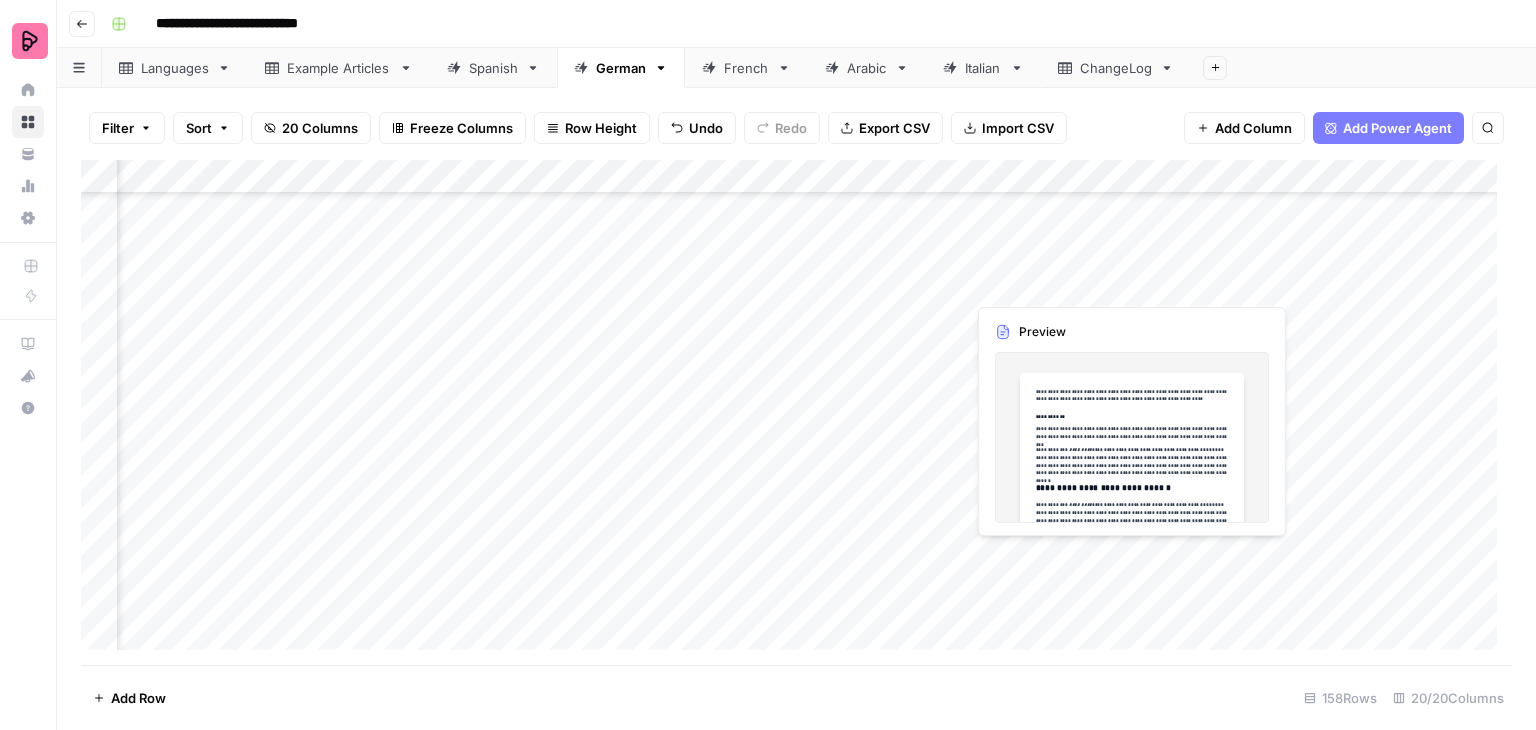 click on "Add Column" at bounding box center (796, 412) 